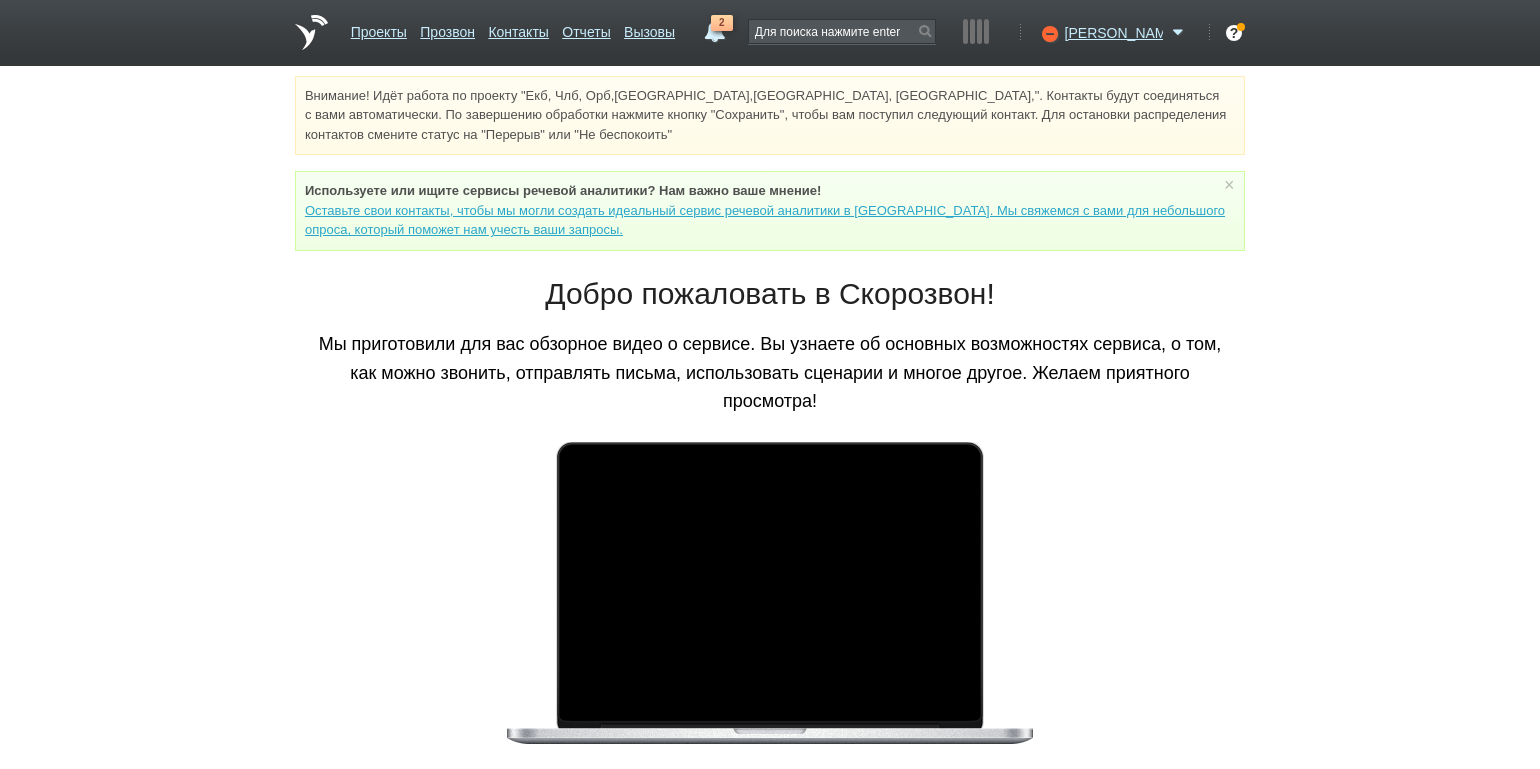 scroll, scrollTop: 0, scrollLeft: 0, axis: both 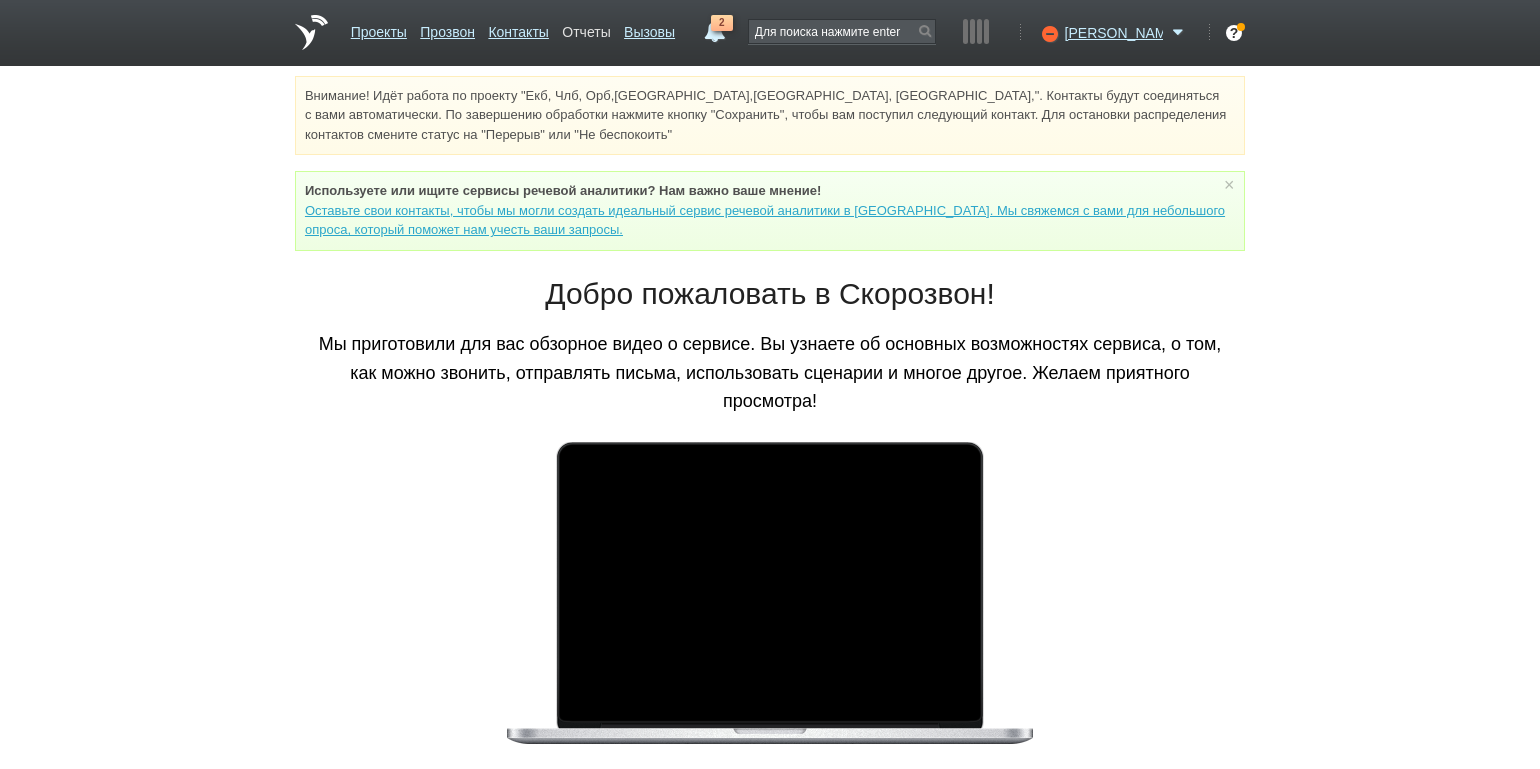 click on "Отчеты" at bounding box center [586, 28] 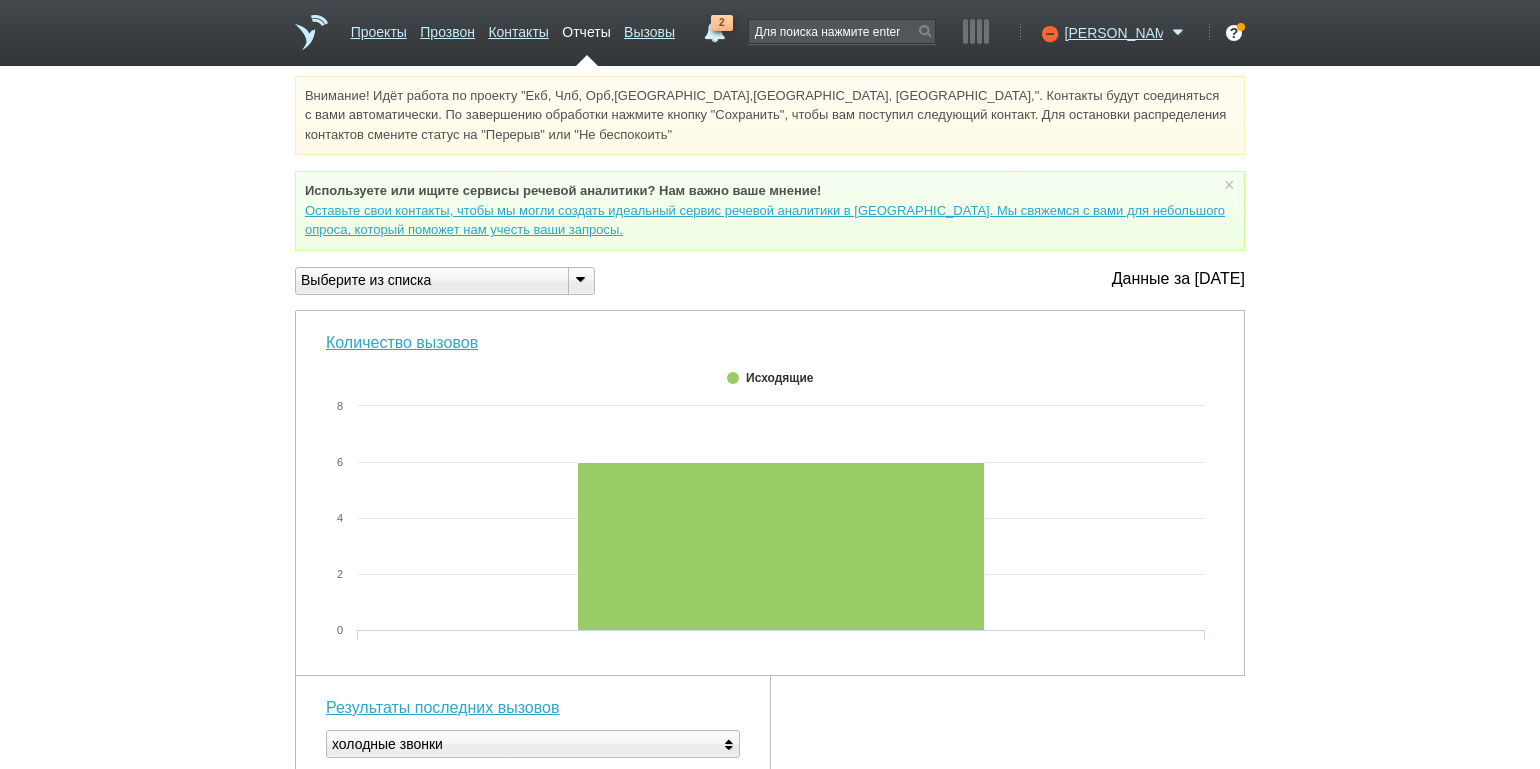 click at bounding box center (580, 279) 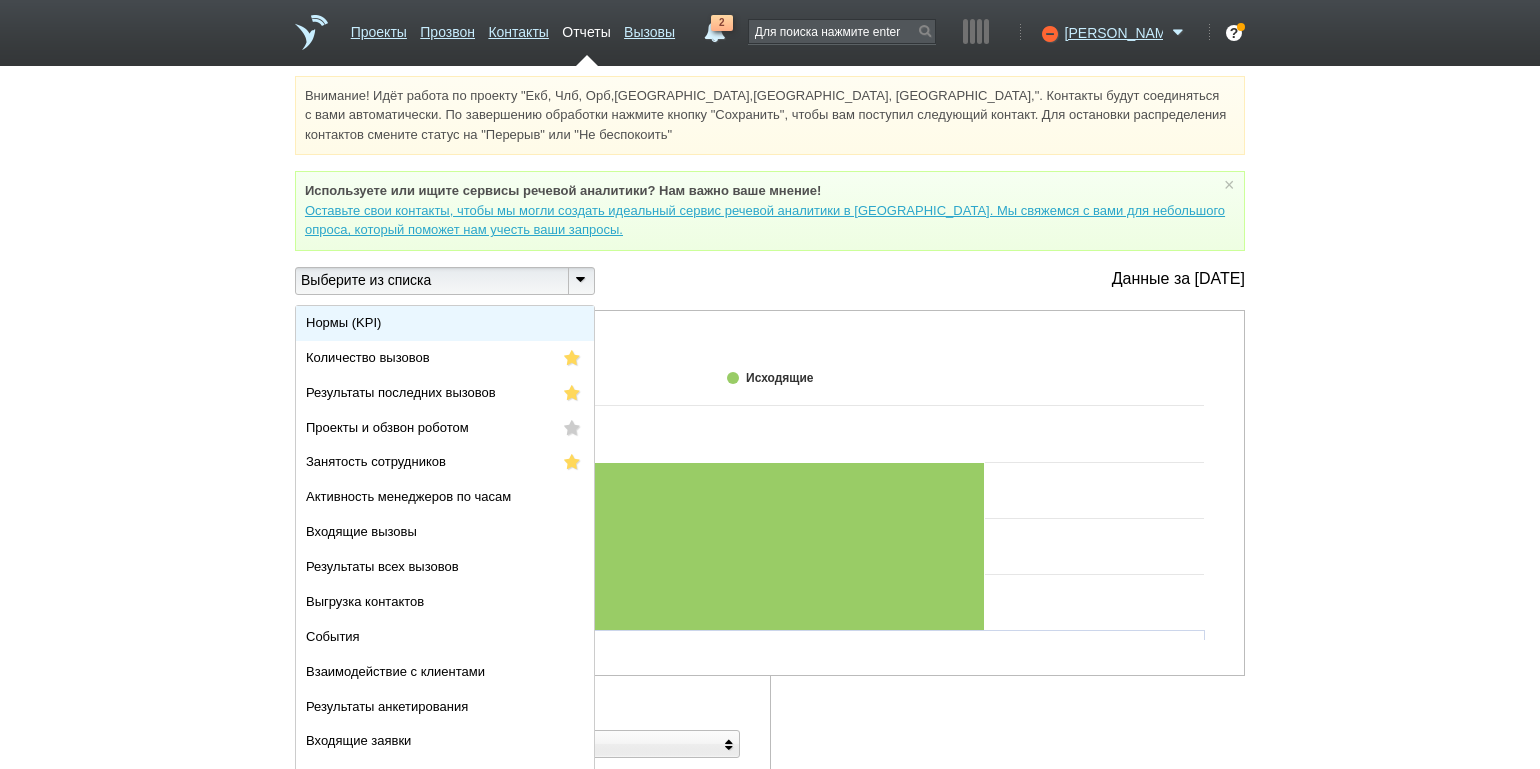 click on "Нормы (KPI)" at bounding box center (445, 323) 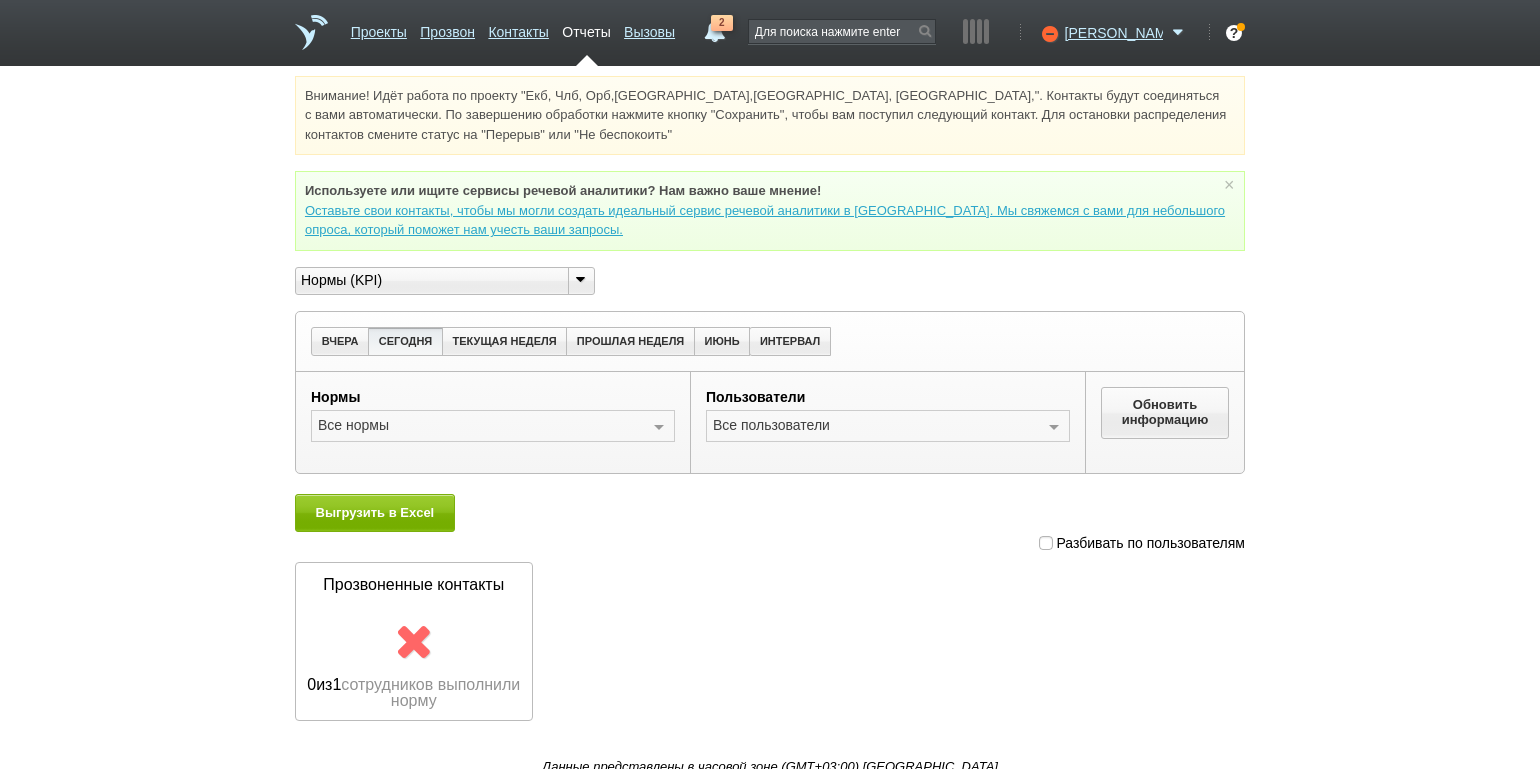 click at bounding box center [1046, 543] 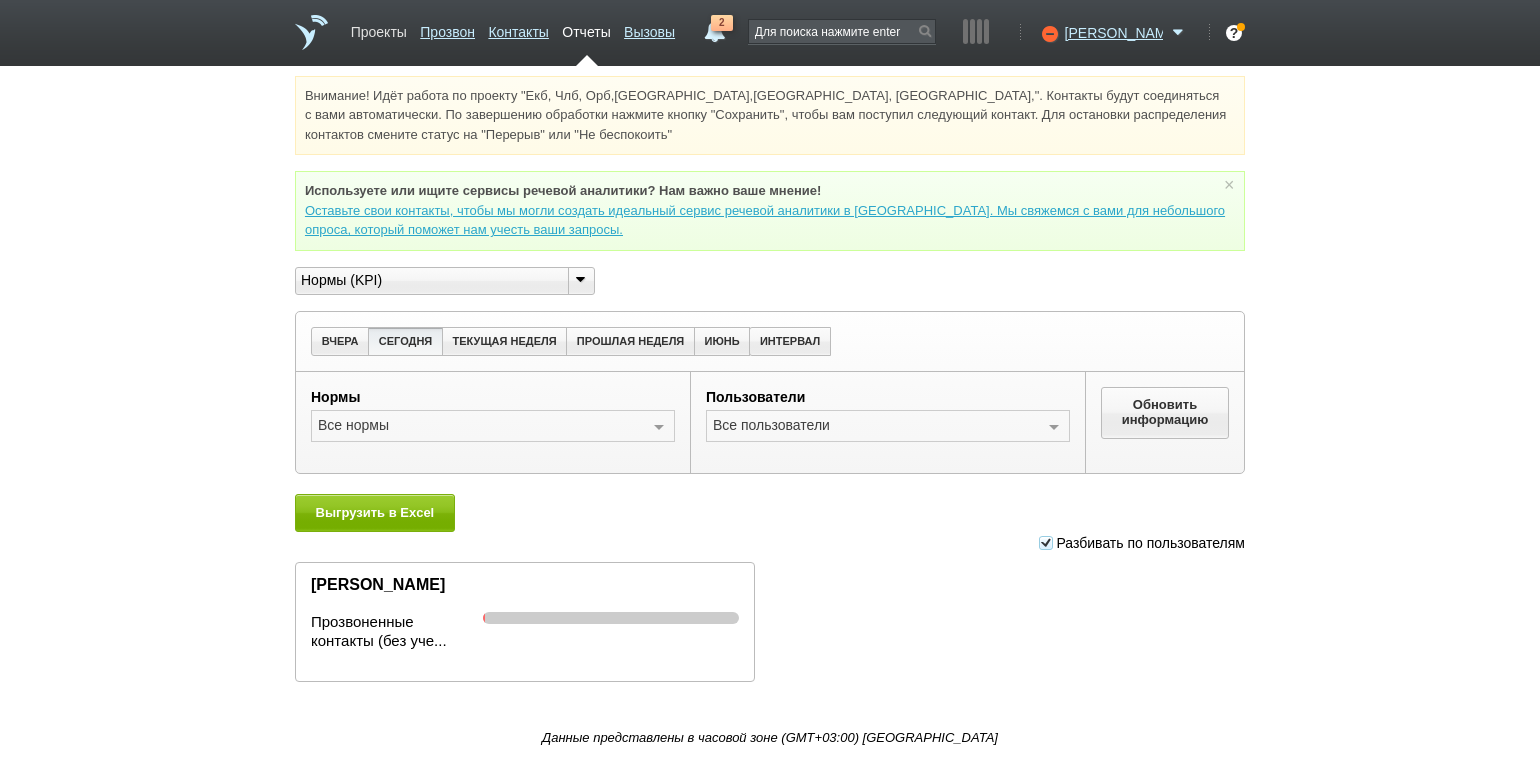 click on "Проекты" at bounding box center (379, 28) 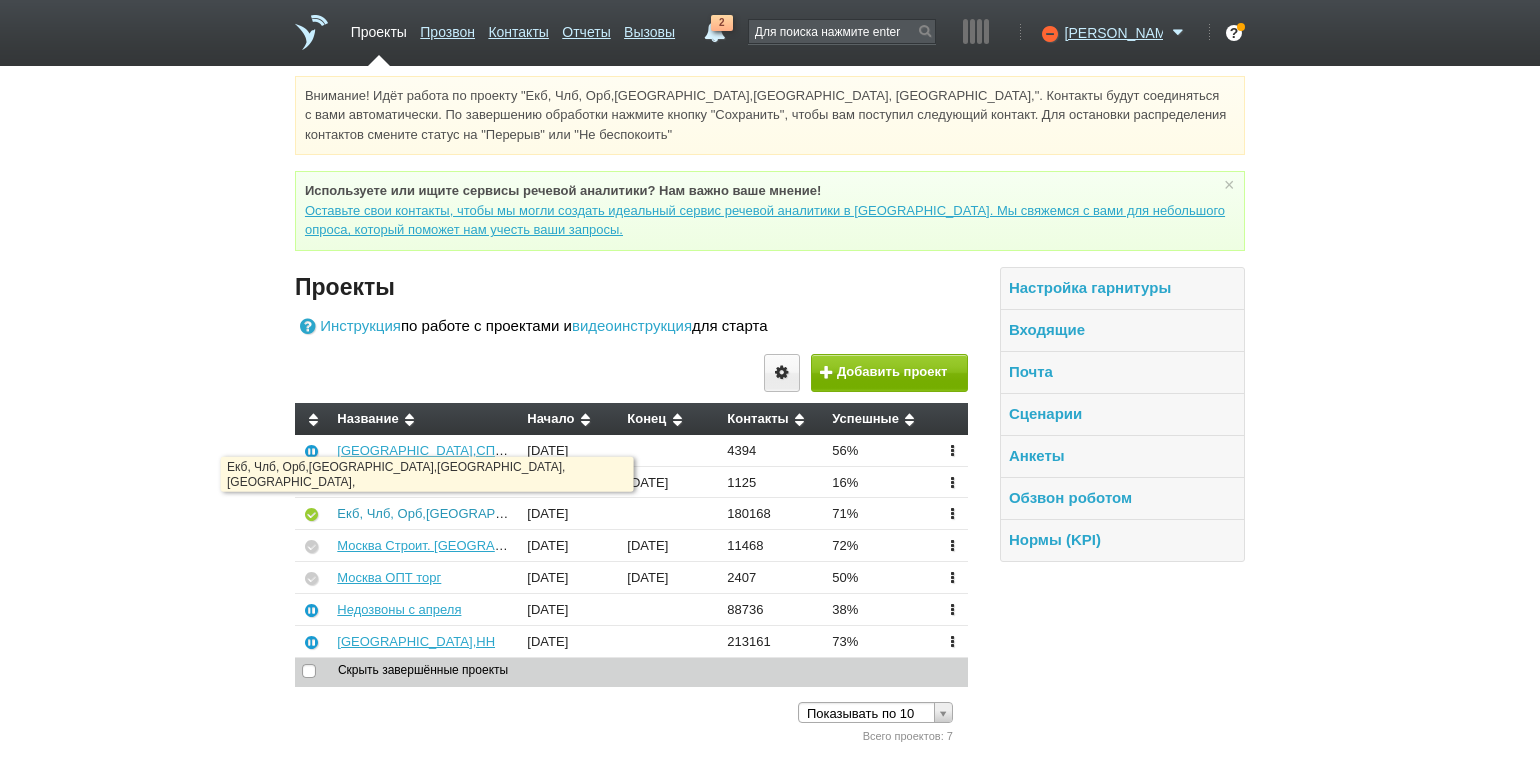 click on "Екб, Члб, Орб,[GEOGRAPHIC_DATA],[GEOGRAPHIC_DATA], [GEOGRAPHIC_DATA]," at bounding box center (591, 513) 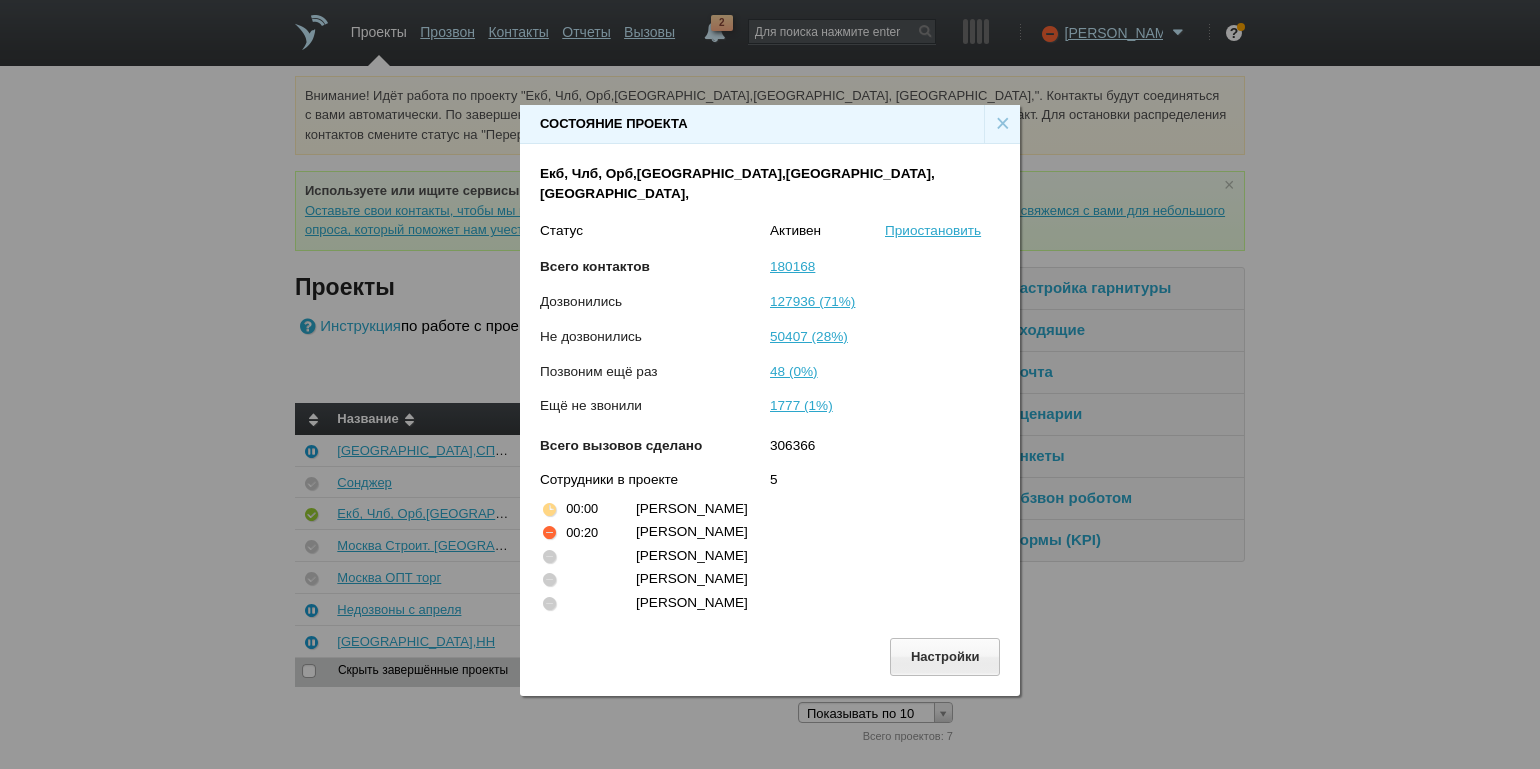 click on "×" at bounding box center [1002, 124] 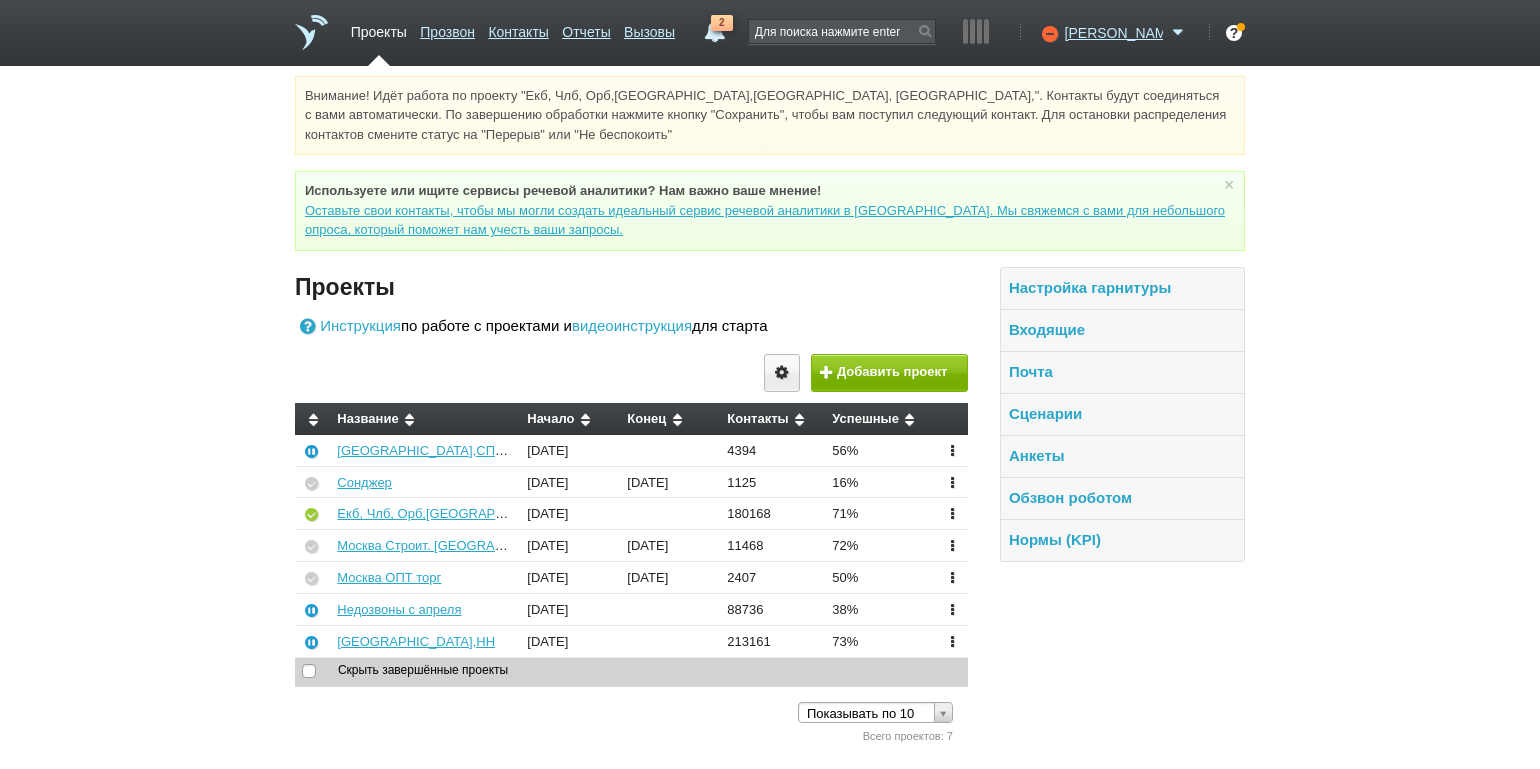 click on "2" at bounding box center [715, 27] 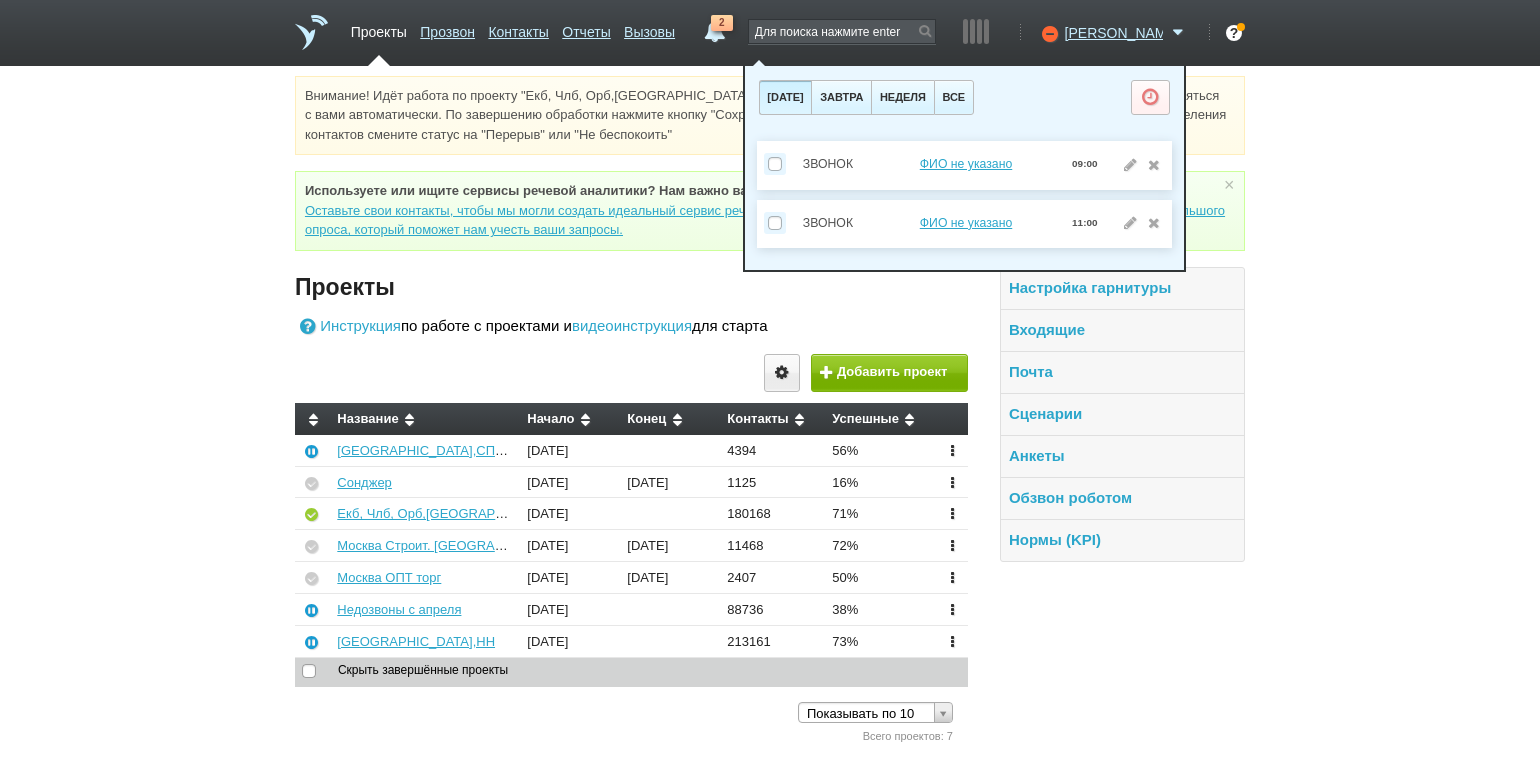click on "Внимание! Идёт работа по проекту "Екб, Члб, Орб,[GEOGRAPHIC_DATA],[GEOGRAPHIC_DATA], [GEOGRAPHIC_DATA],". Контакты будут соединяться с вами автоматически. По завершению обработки нажмите кнопку "Сохранить", чтобы вам поступил следующий контакт. Для остановки распределения контактов смените статус на "Перерыв" или "Не беспокоить"
Используете или ищите cервисы речевой аналитики? Нам важно ваше мнение!
×
Вы можете звонить напрямую из строки поиска - введите номер и нажмите "Позвонить"
Проекты
Инструкция видеоинструкция" at bounding box center (770, 411) 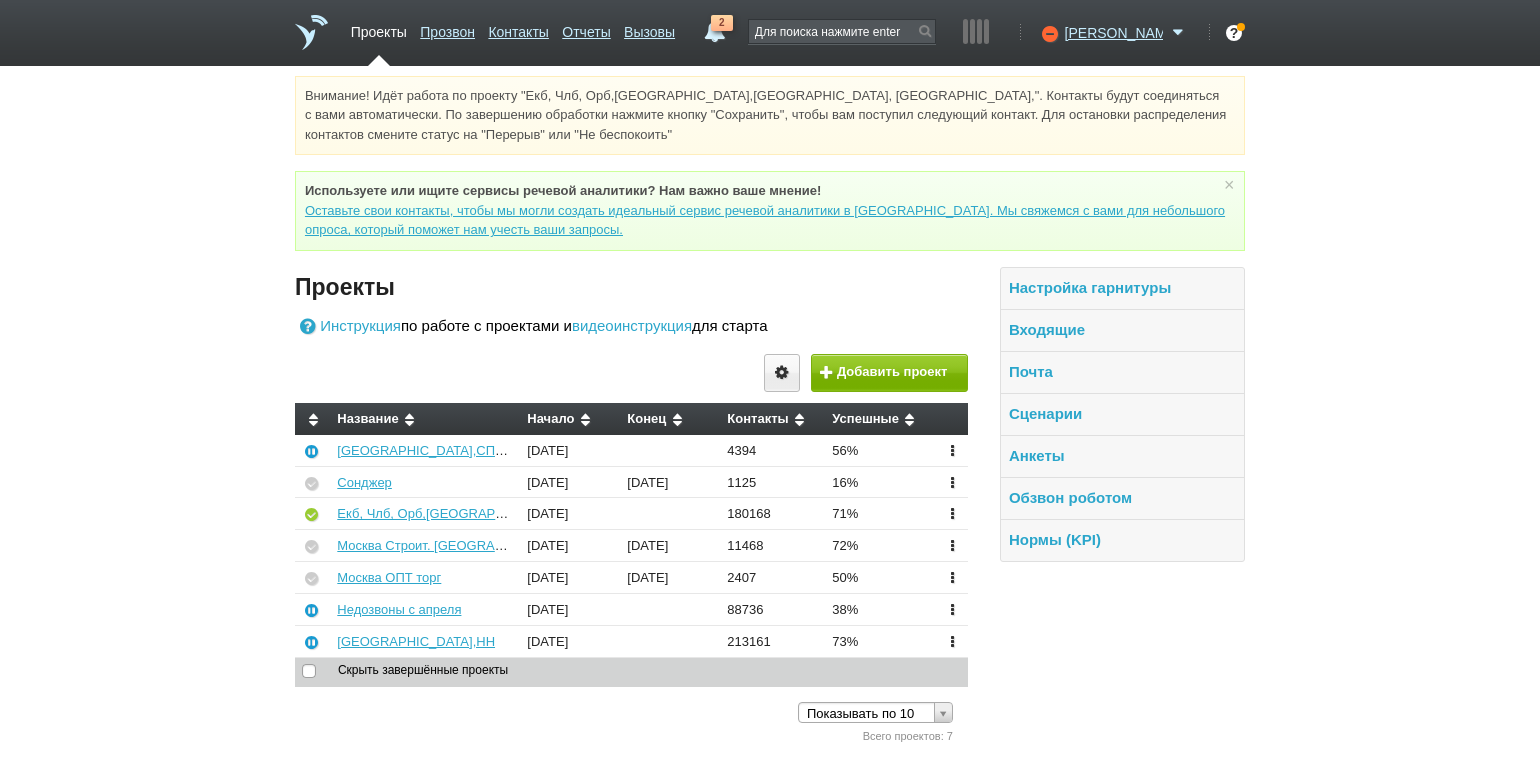 click on "Внимание! Идёт работа по проекту "Екб, Члб, Орб,[GEOGRAPHIC_DATA],[GEOGRAPHIC_DATA], [GEOGRAPHIC_DATA],". Контакты будут соединяться с вами автоматически. По завершению обработки нажмите кнопку "Сохранить", чтобы вам поступил следующий контакт. Для остановки распределения контактов смените статус на "Перерыв" или "Не беспокоить"
Используете или ищите cервисы речевой аналитики? Нам важно ваше мнение!
×
Вы можете звонить напрямую из строки поиска - введите номер и нажмите "Позвонить"
Проекты
Инструкция видеоинструкция" at bounding box center (770, 411) 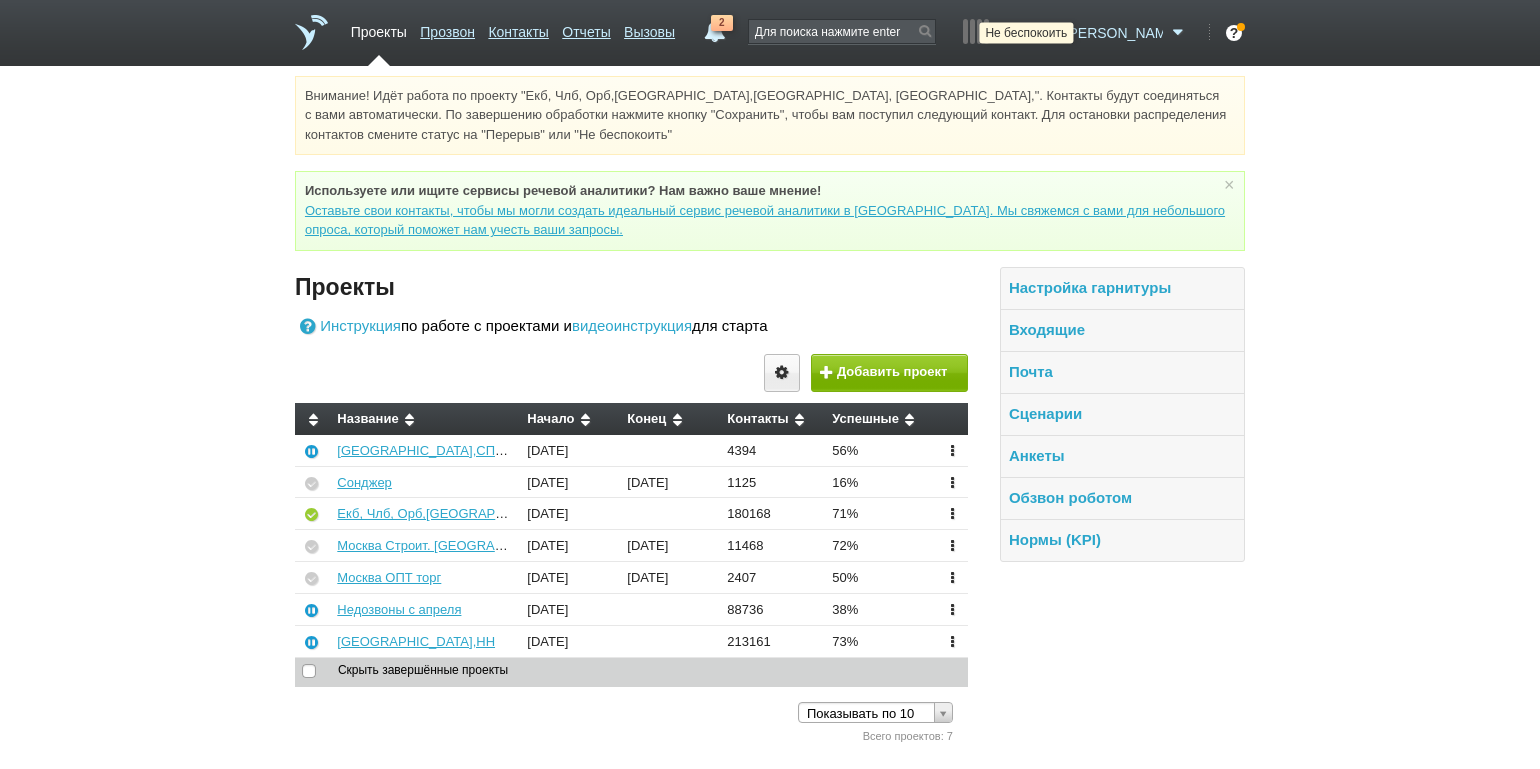 click at bounding box center [1047, 33] 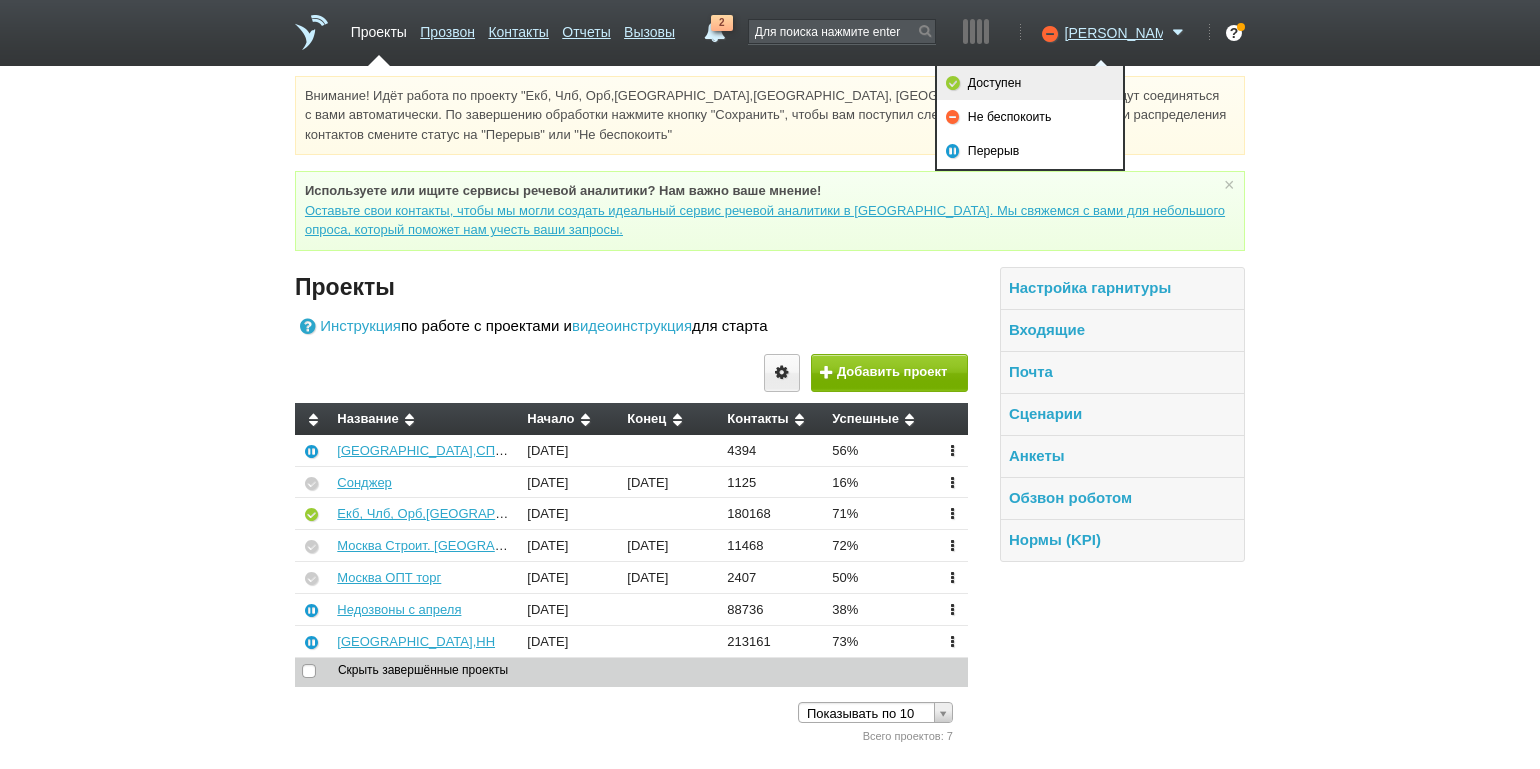 click on "Доступен" at bounding box center [1030, 83] 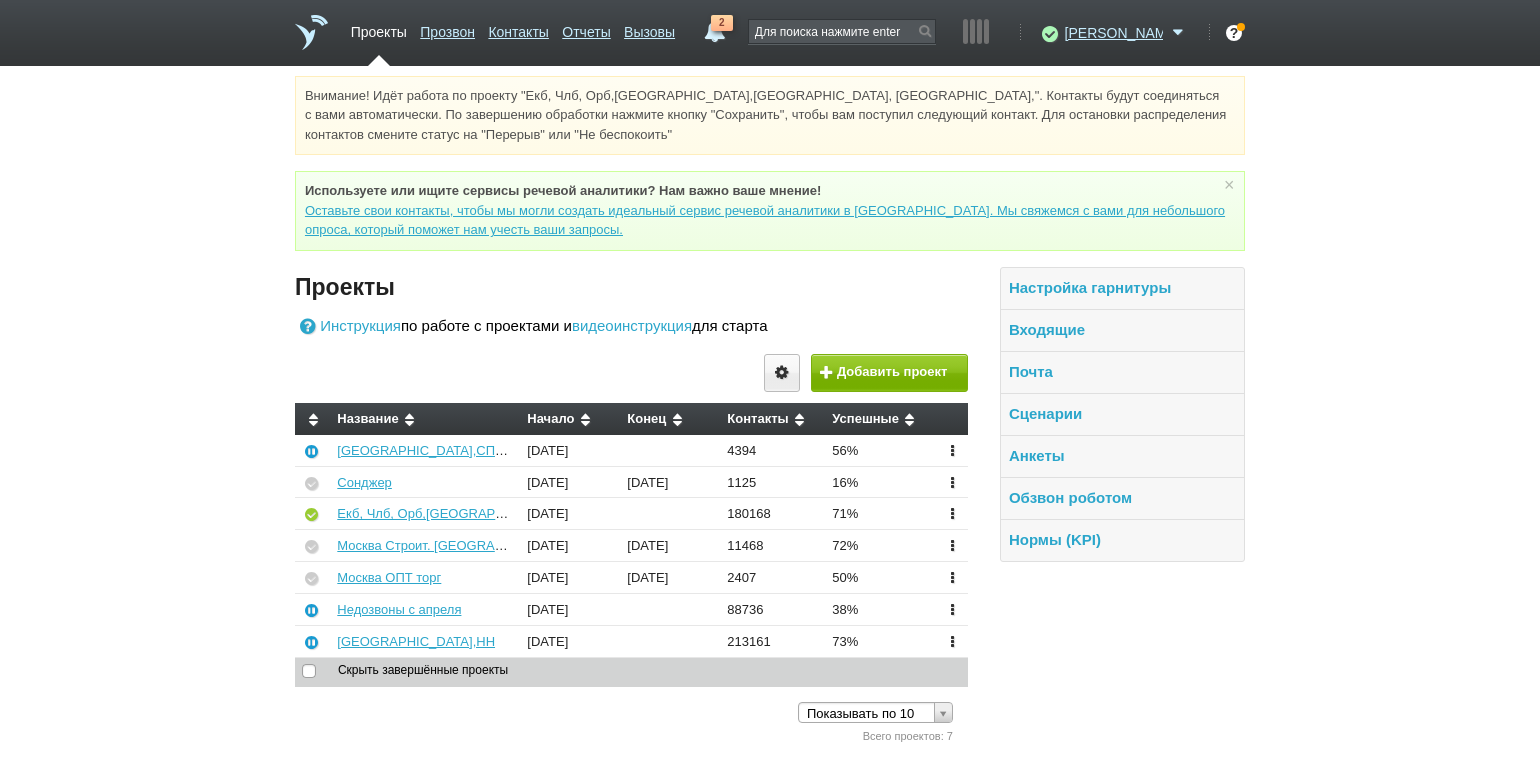click on "Внимание! Идёт работа по проекту "Екб, Члб, Орб,[GEOGRAPHIC_DATA],[GEOGRAPHIC_DATA], [GEOGRAPHIC_DATA],". Контакты будут соединяться с вами автоматически. По завершению обработки нажмите кнопку "Сохранить", чтобы вам поступил следующий контакт. Для остановки распределения контактов смените статус на "Перерыв" или "Не беспокоить"
Используете или ищите cервисы речевой аналитики? Нам важно ваше мнение!
×
Вы можете звонить напрямую из строки поиска - введите номер и нажмите "Позвонить"
Проекты
Инструкция видеоинструкция" at bounding box center (770, 411) 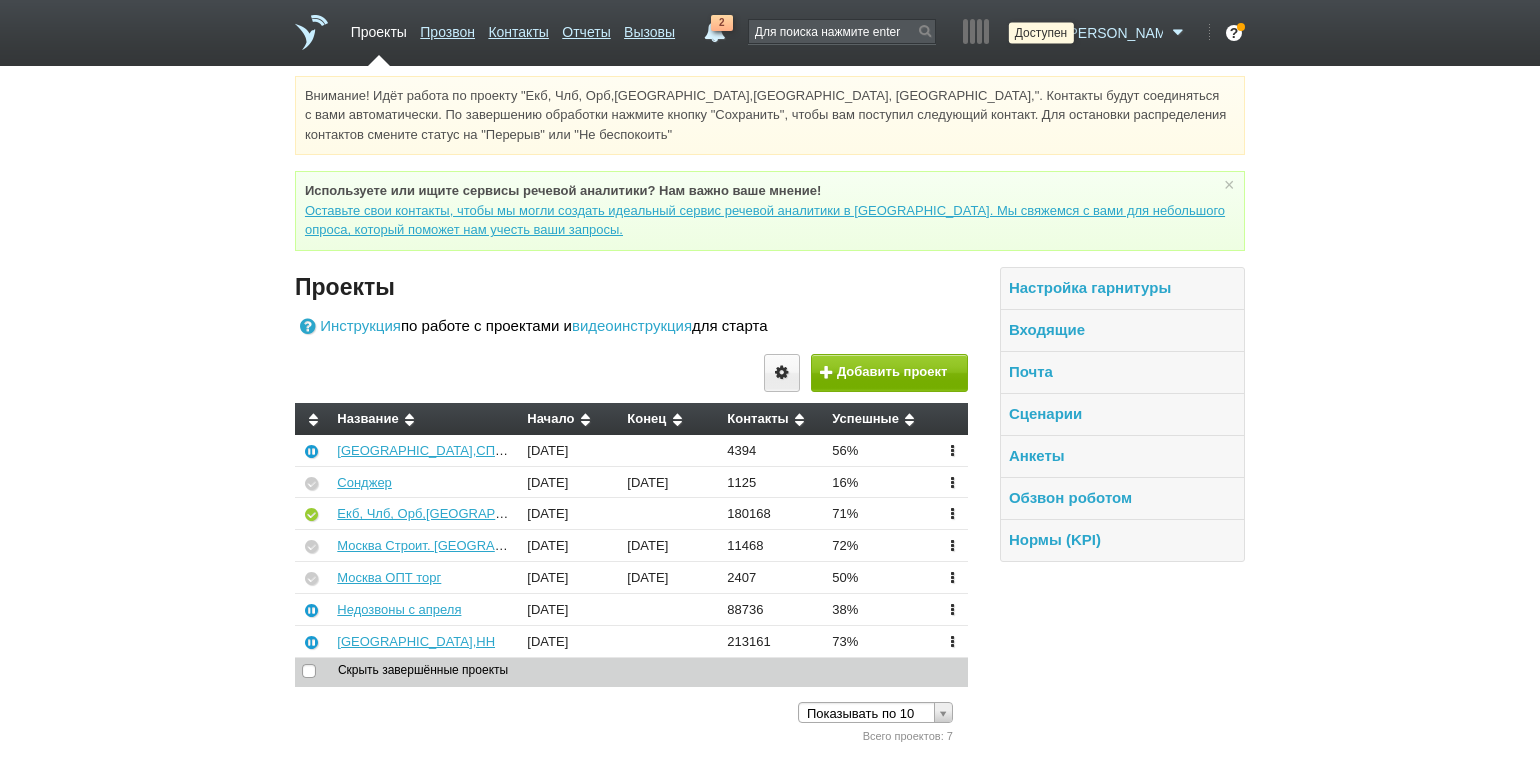 click at bounding box center (1047, 33) 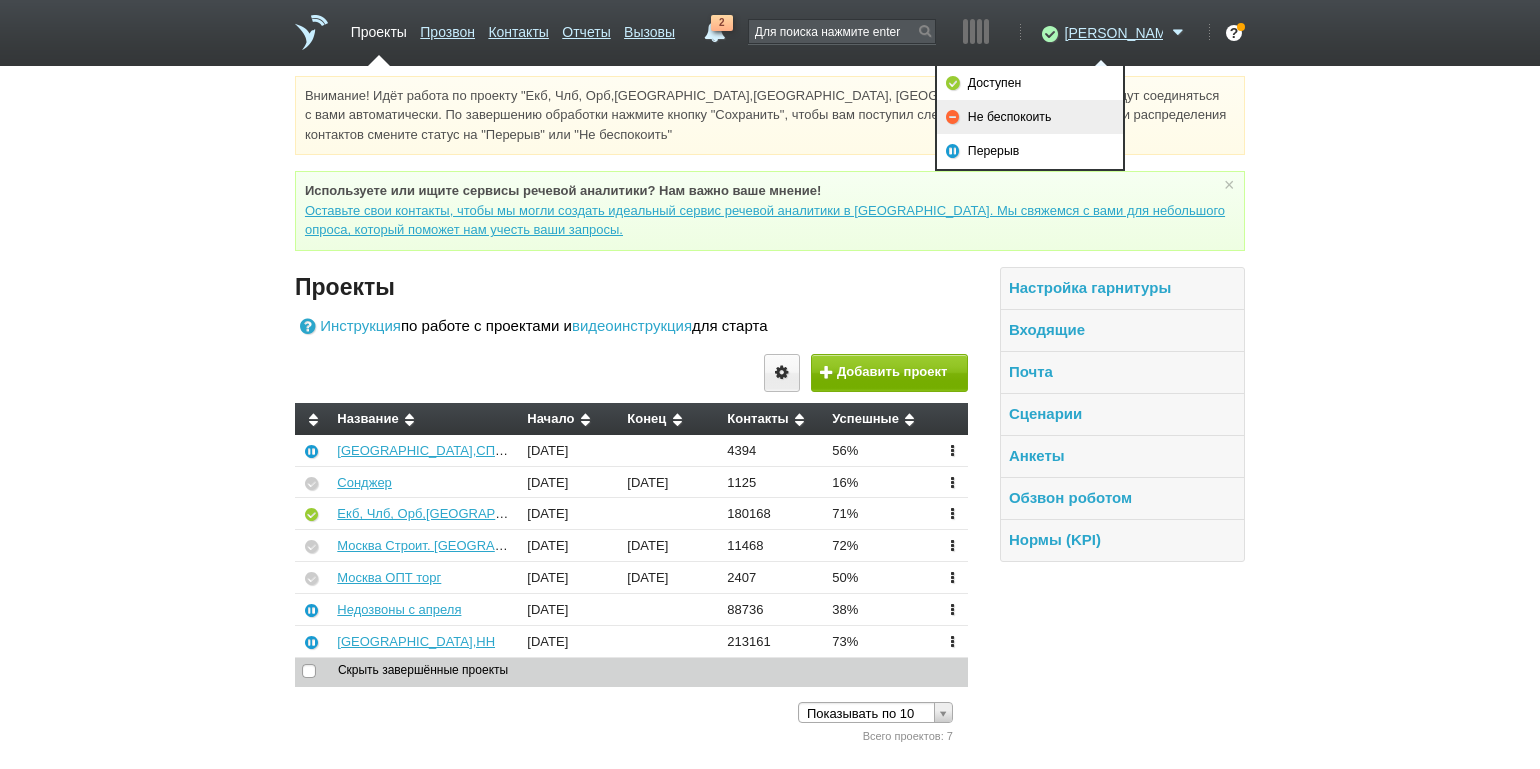 click on "Не беспокоить" at bounding box center [1030, 117] 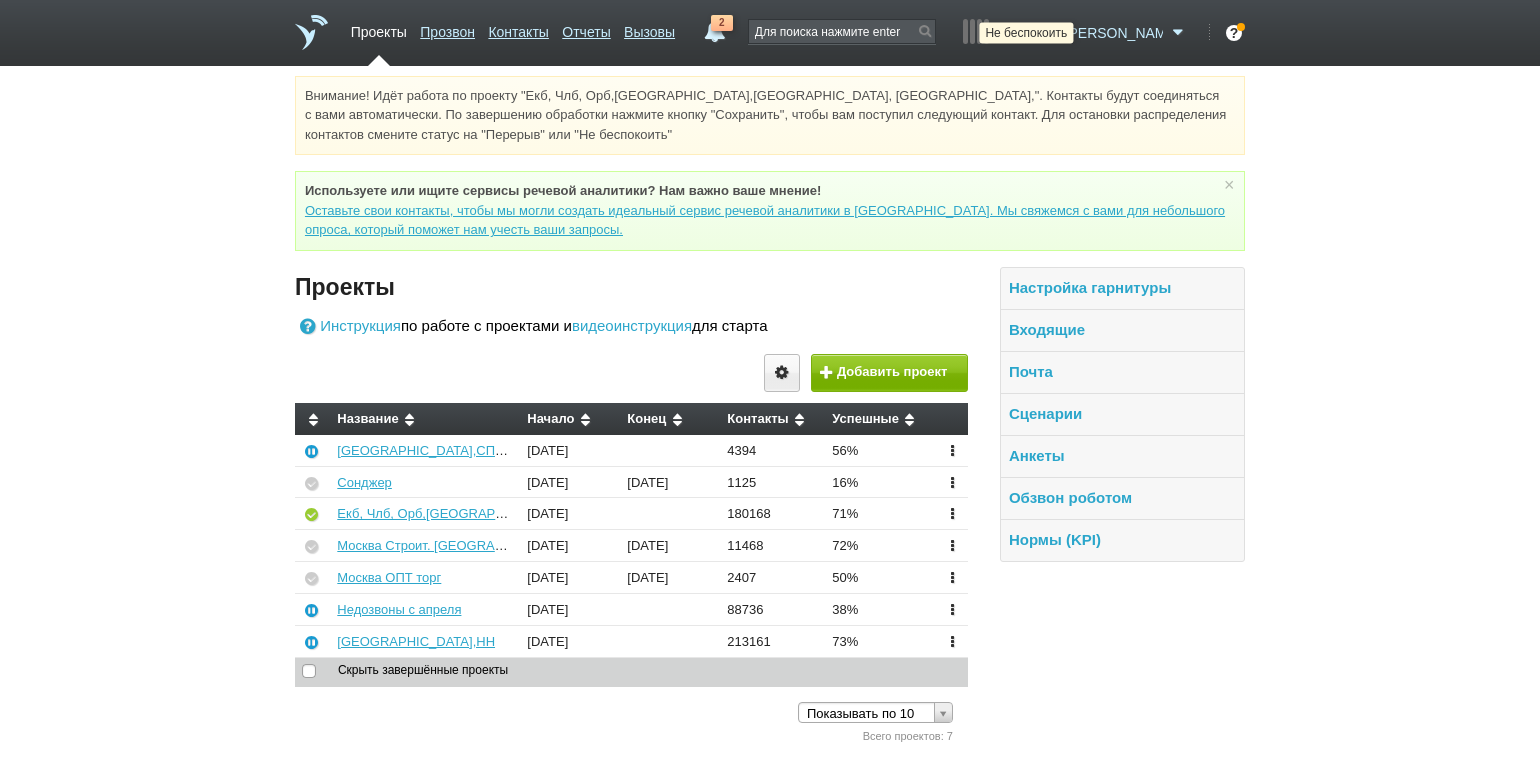 click at bounding box center (1047, 33) 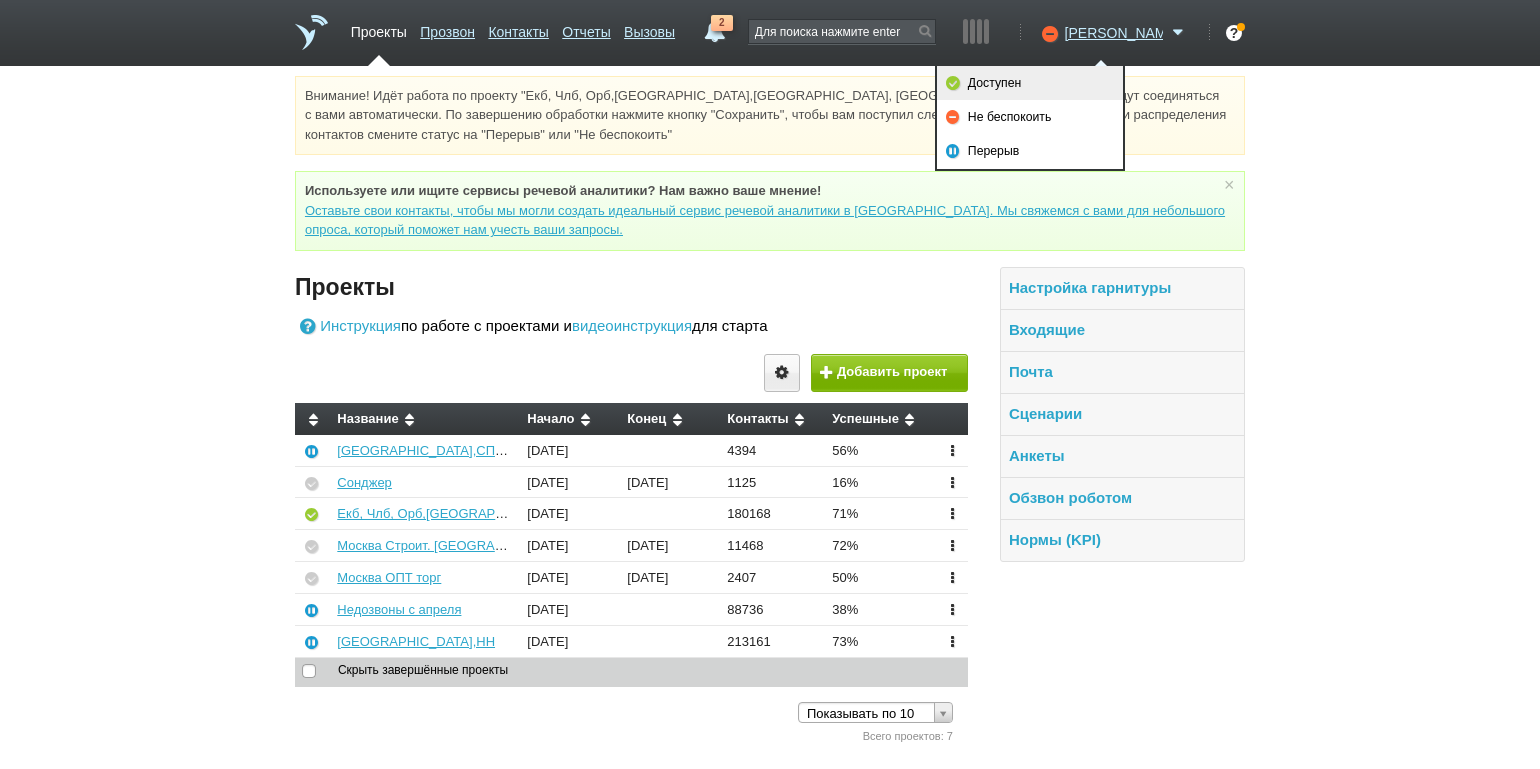 click on "Доступен" at bounding box center (1030, 83) 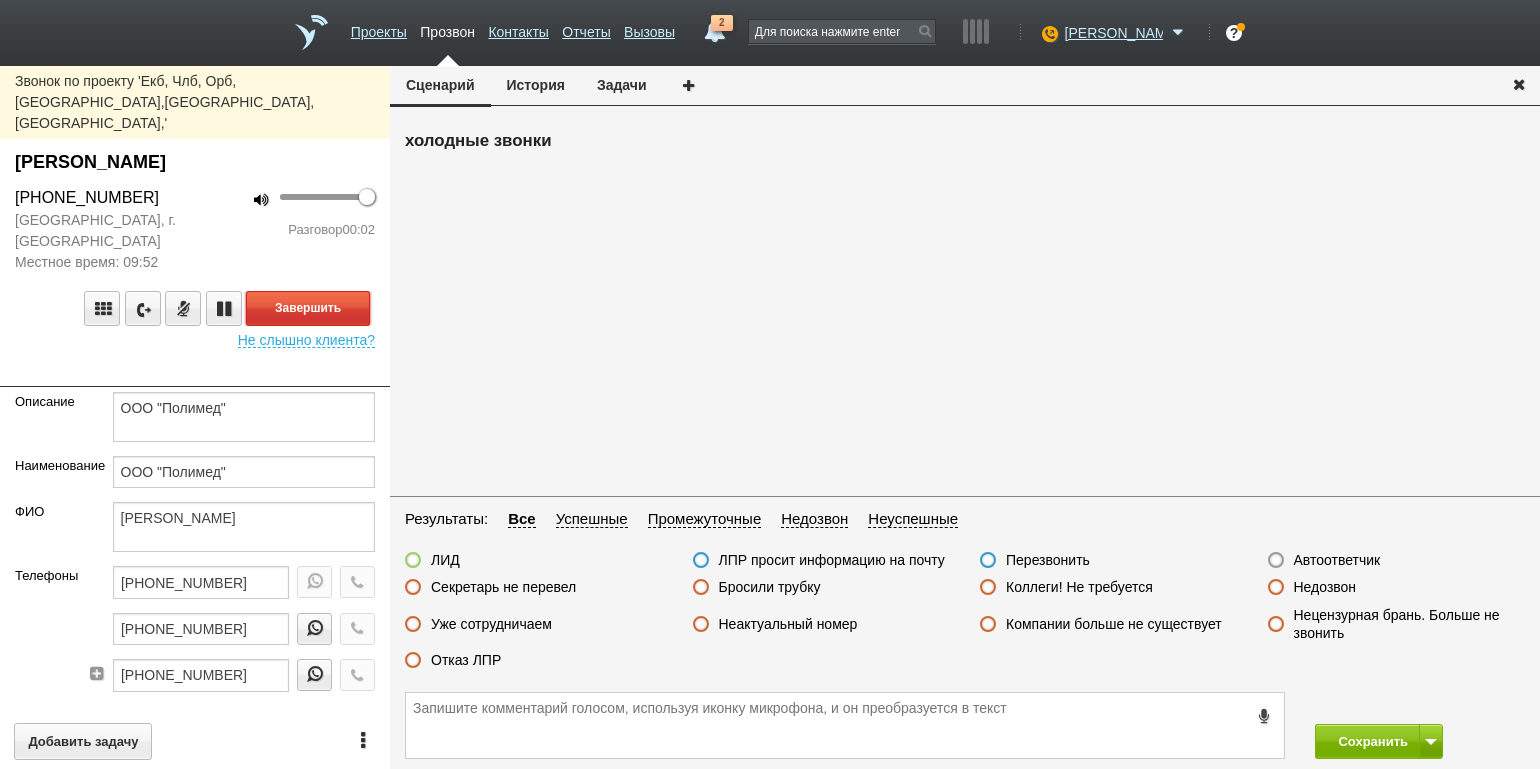 drag, startPoint x: 351, startPoint y: 265, endPoint x: 491, endPoint y: 300, distance: 144.3087 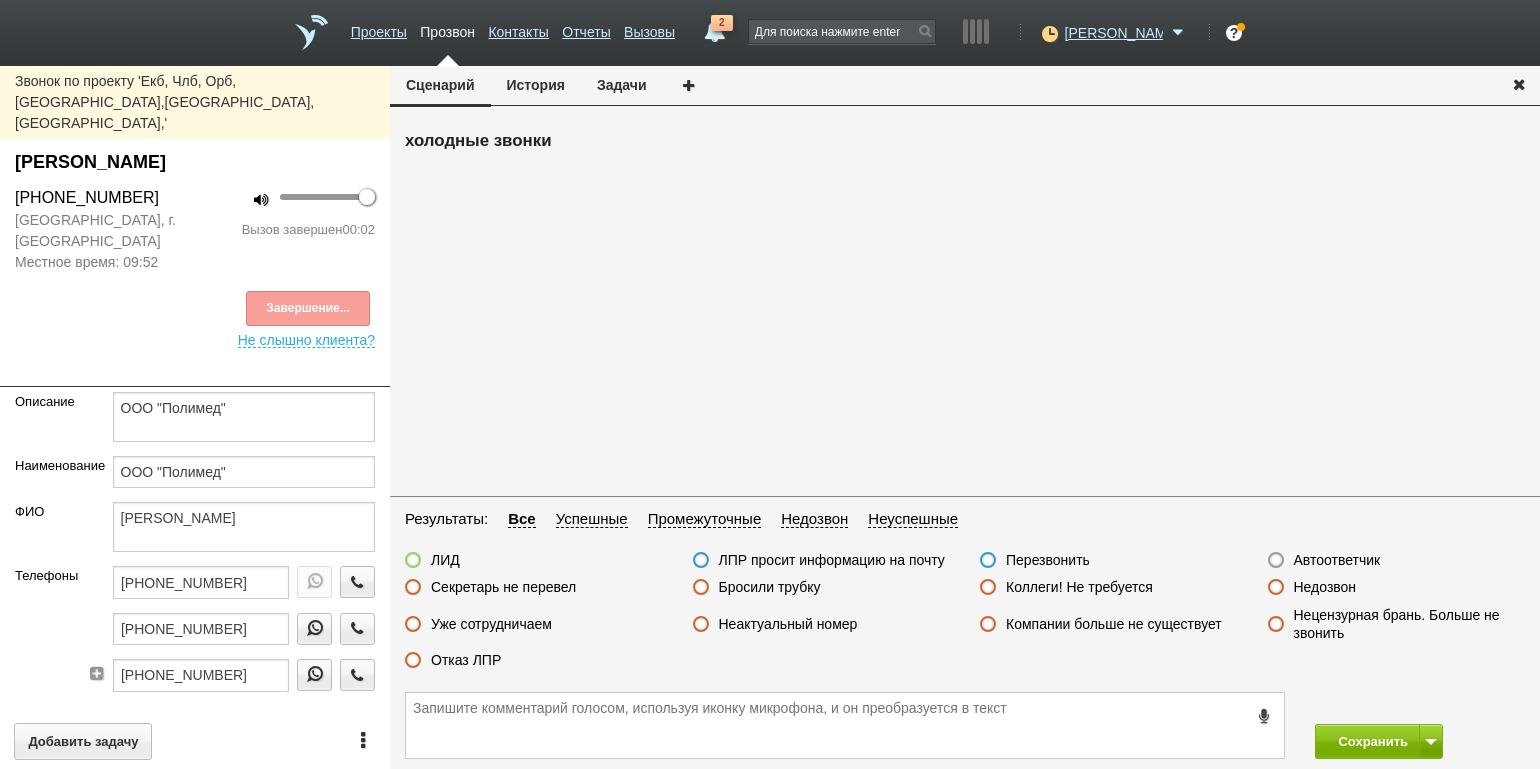 click on "Недозвон" at bounding box center (1325, 587) 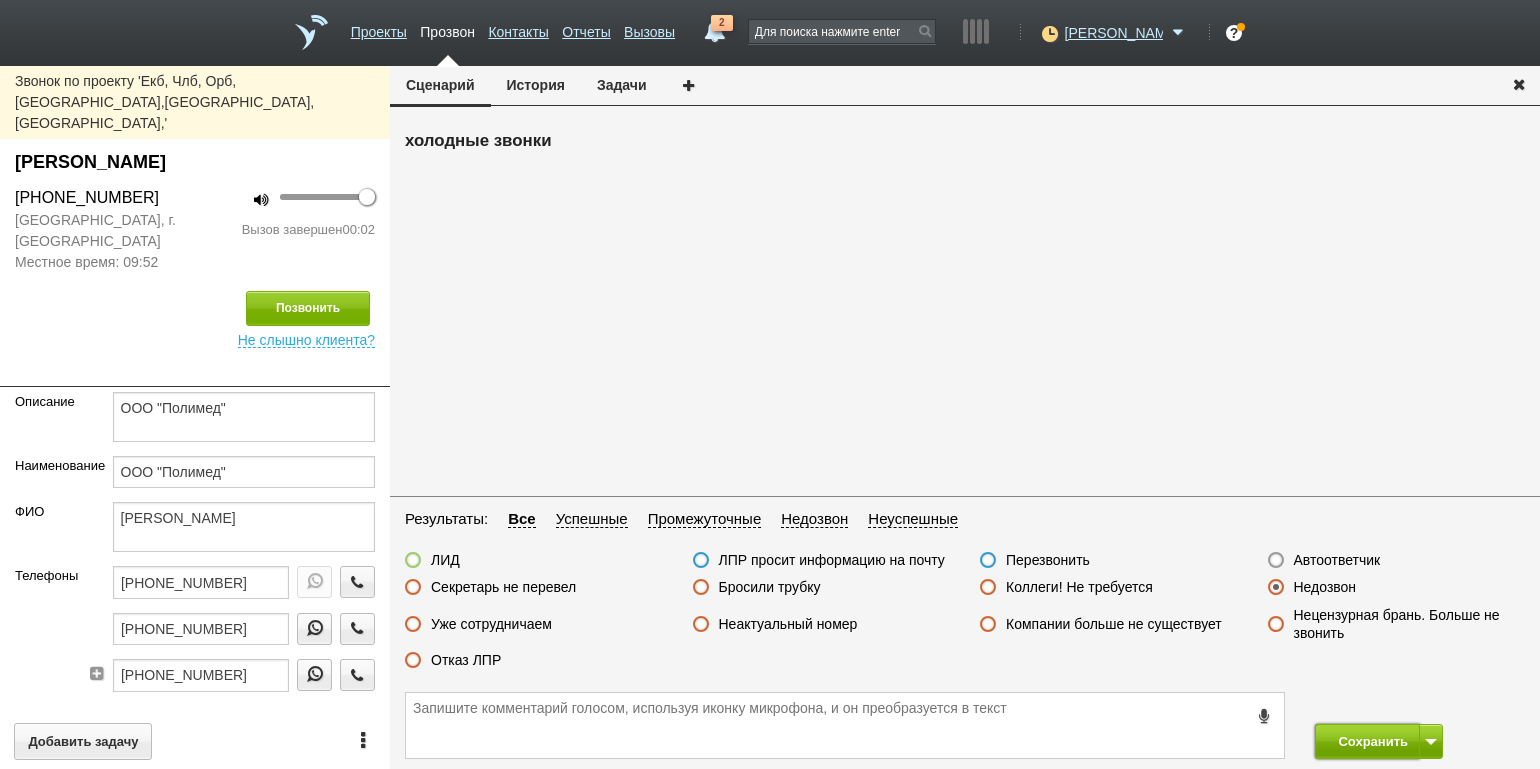 click on "Сохранить" at bounding box center [1367, 741] 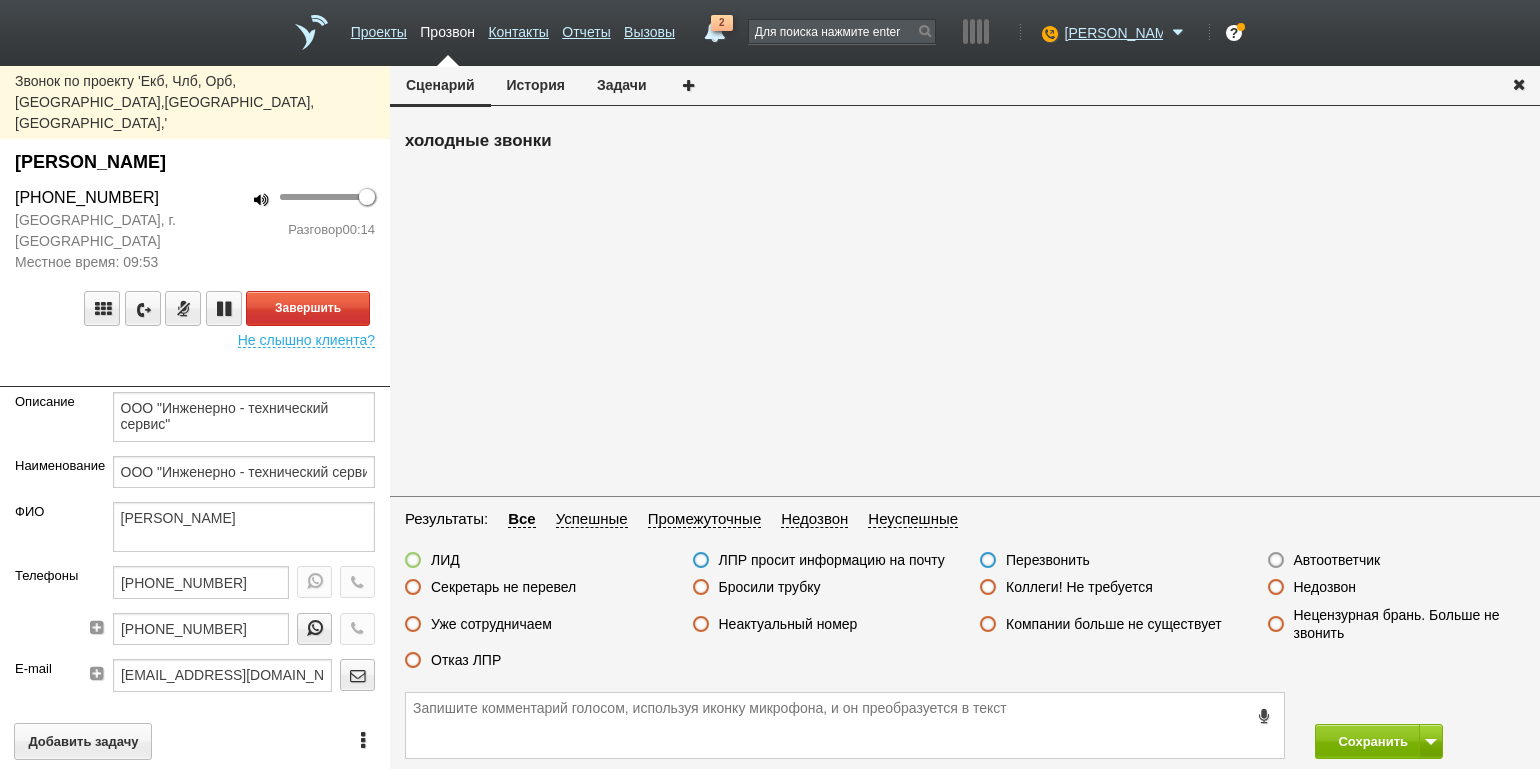 click on "100
Разговор
00:14" at bounding box center [292, 229] 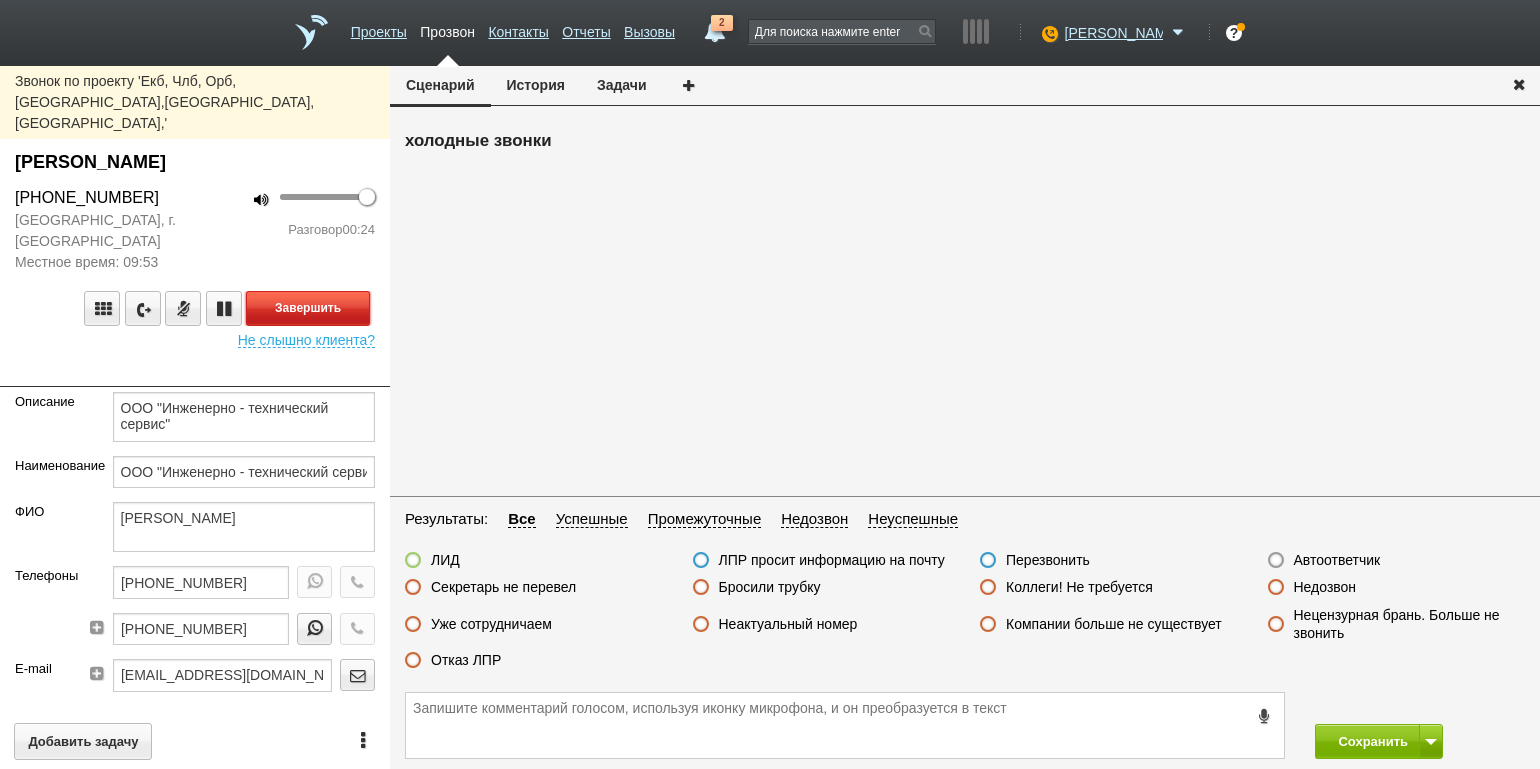 click on "Завершить" at bounding box center [308, 308] 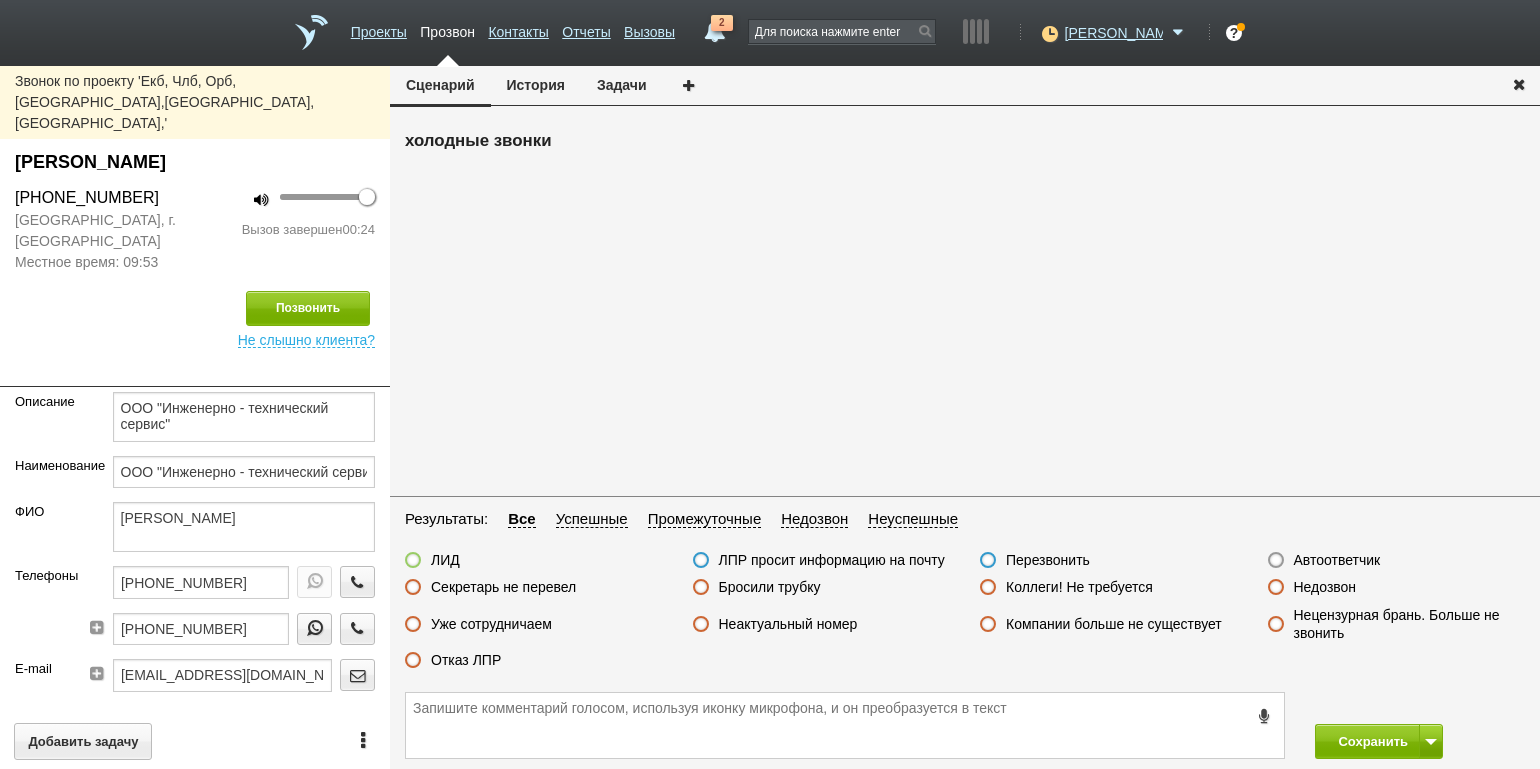 click on "Отказ ЛПР" at bounding box center (466, 660) 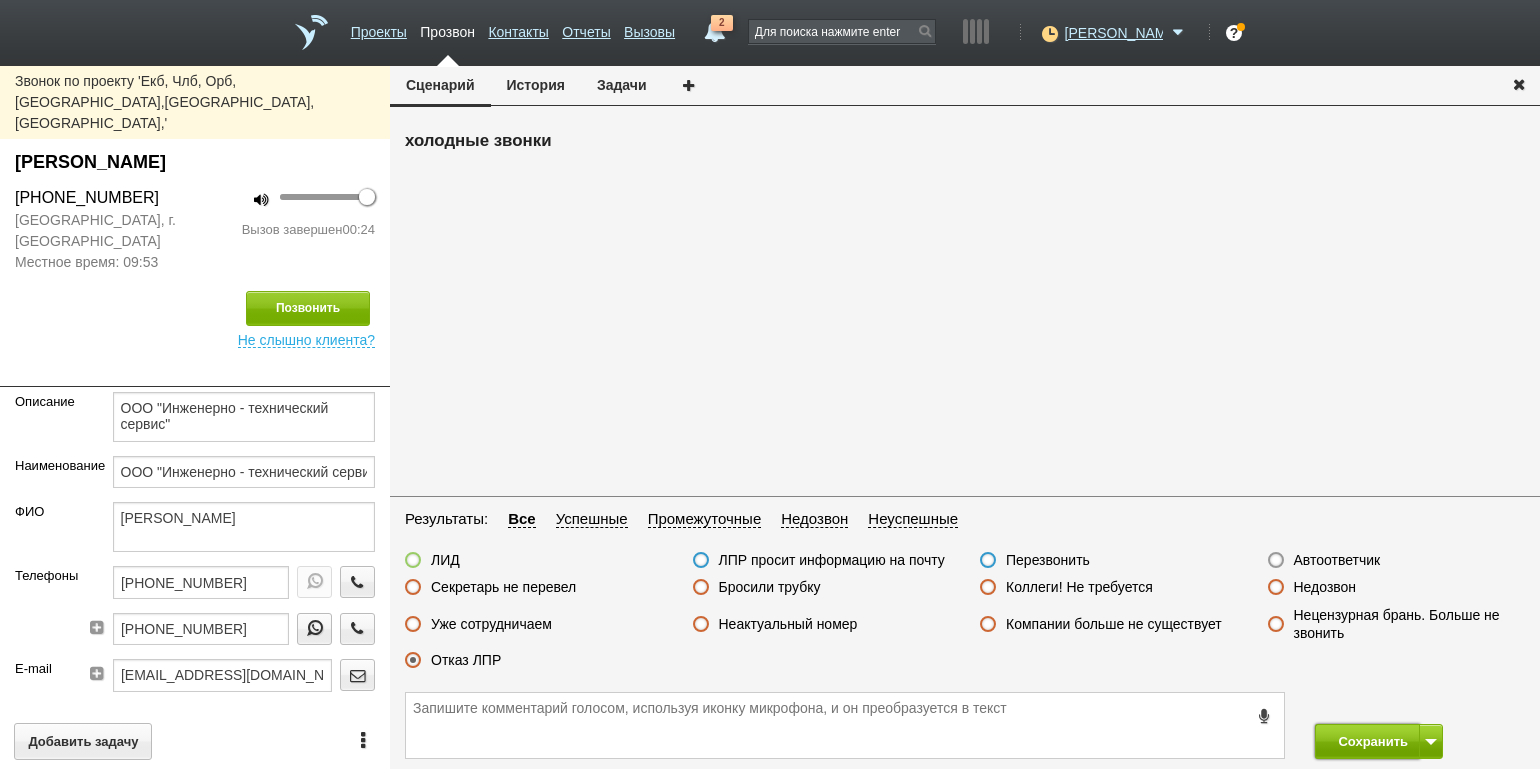 click on "Сохранить" at bounding box center [1367, 741] 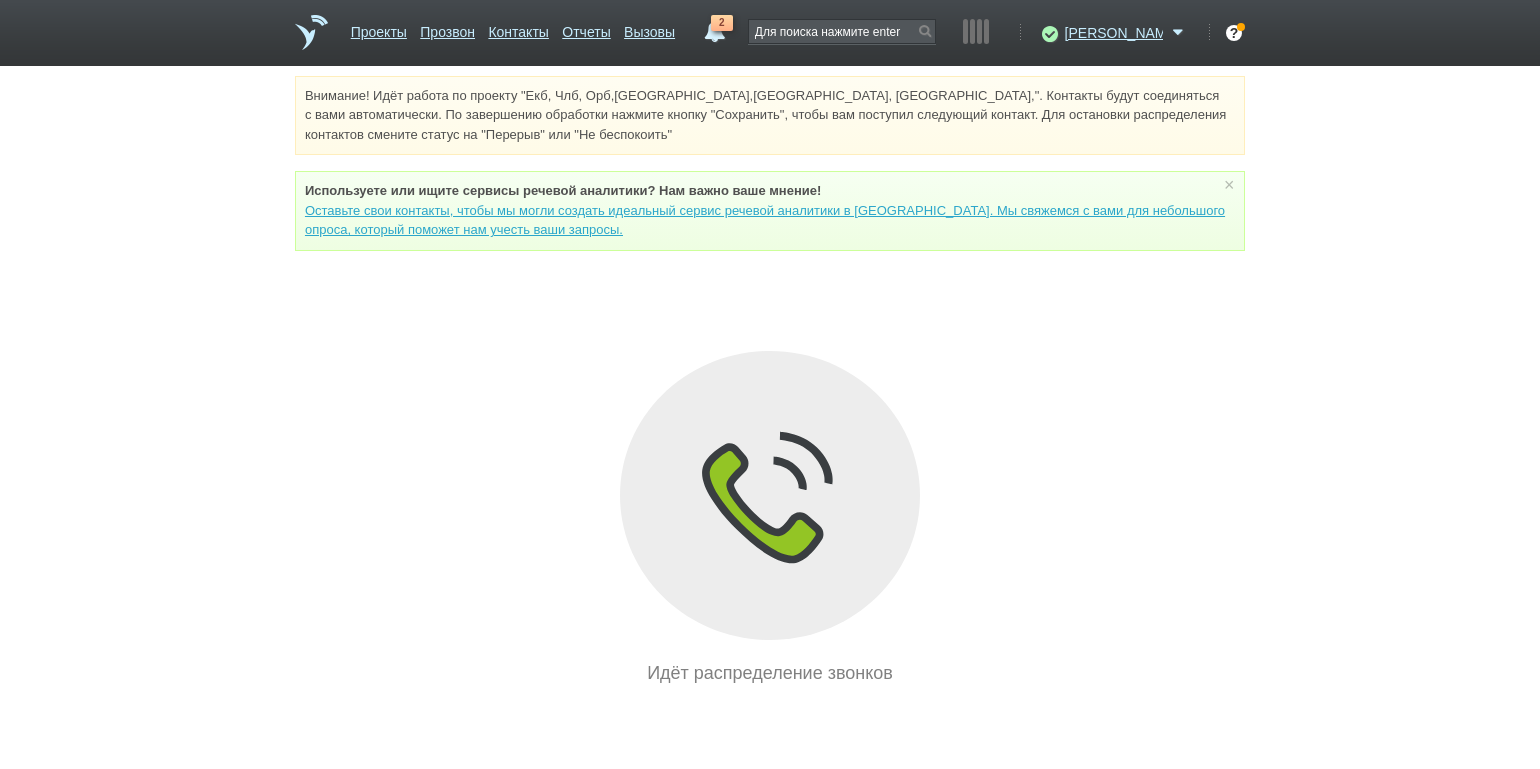 click on "Внимание! Идёт работа по проекту "Екб, Члб, Орб,[GEOGRAPHIC_DATA],[GEOGRAPHIC_DATA], [GEOGRAPHIC_DATA],". Контакты будут соединяться с вами автоматически. По завершению обработки нажмите кнопку "Сохранить", чтобы вам поступил следующий контакт. Для остановки распределения контактов смените статус на "Перерыв" или "Не беспокоить"
Используете или ищите cервисы речевой аналитики? Нам важно ваше мнение!
×
Вы можете звонить напрямую из строки поиска - введите номер и нажмите "Позвонить"
Идёт распределение звонков" at bounding box center (770, 381) 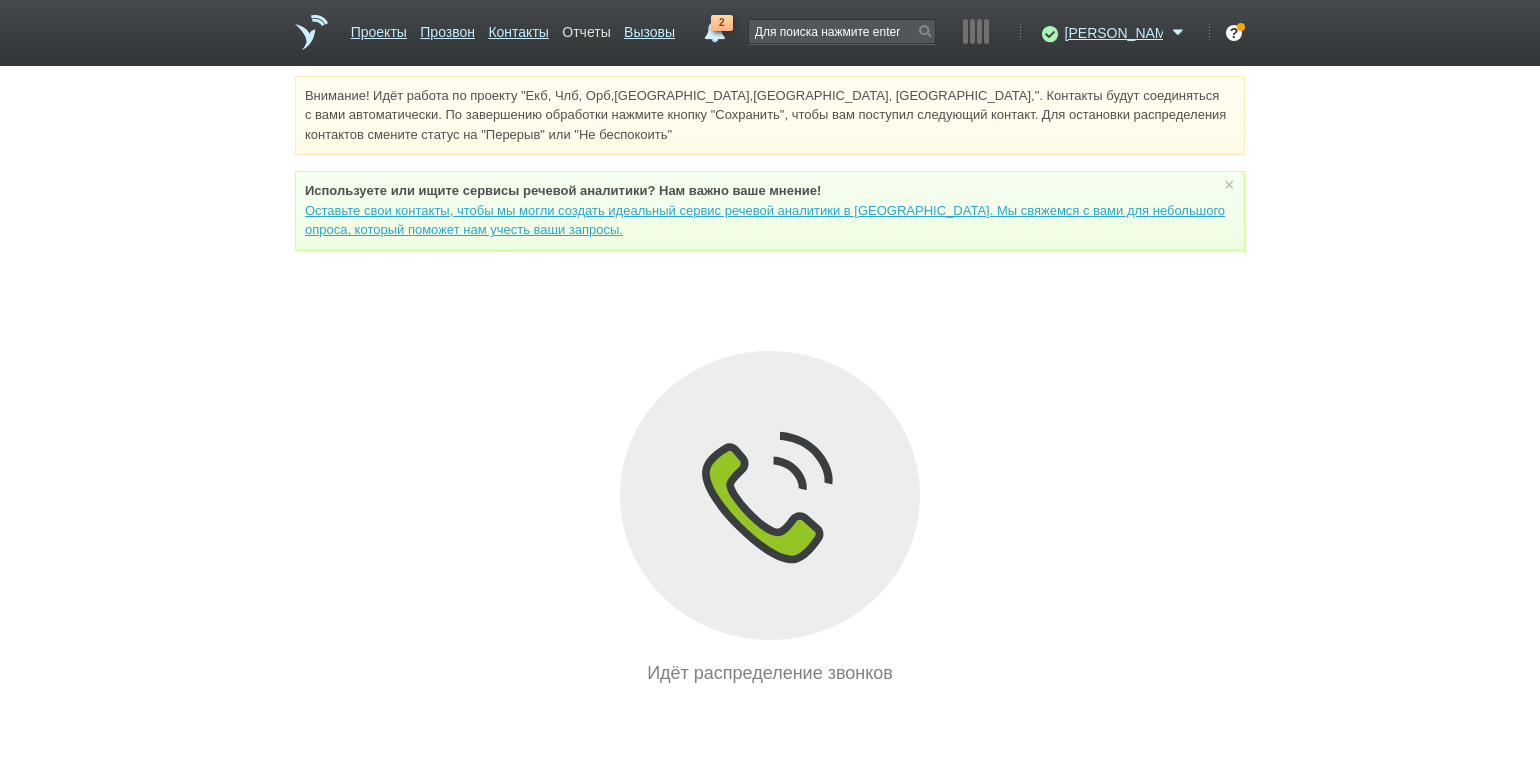 click on "Отчеты" at bounding box center [586, 28] 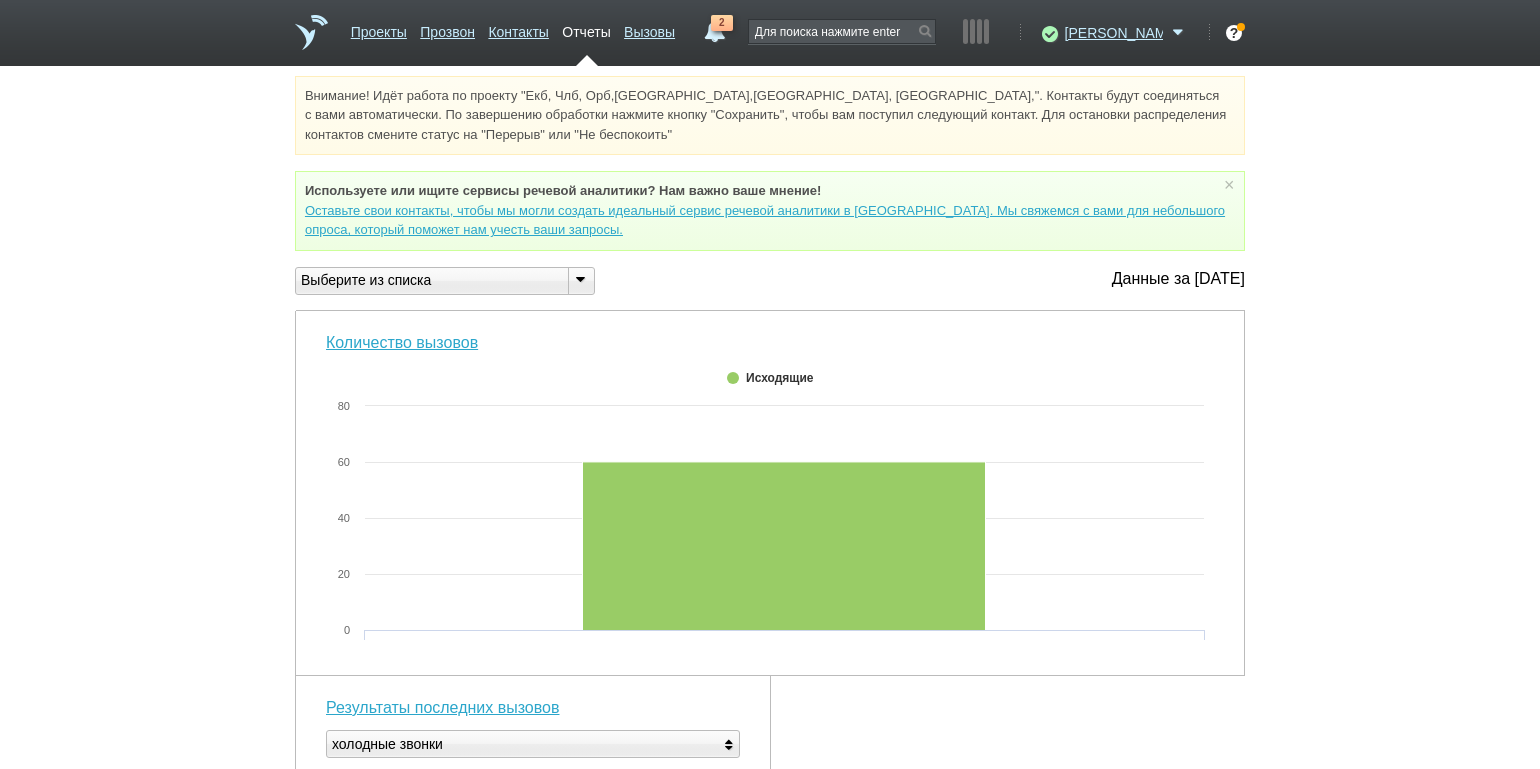 drag, startPoint x: 576, startPoint y: 278, endPoint x: 572, endPoint y: 292, distance: 14.56022 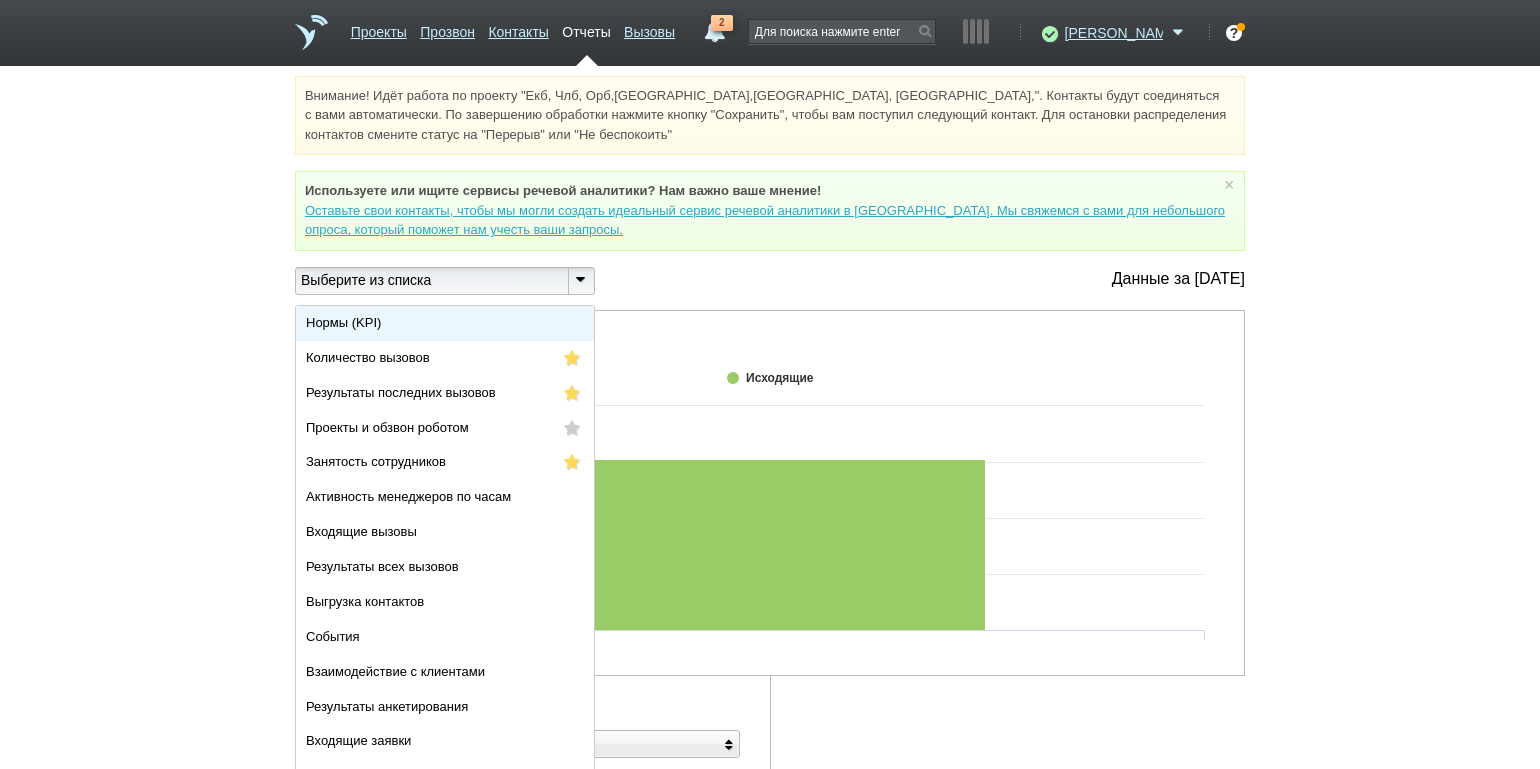 click on "Нормы (KPI)" at bounding box center [445, 323] 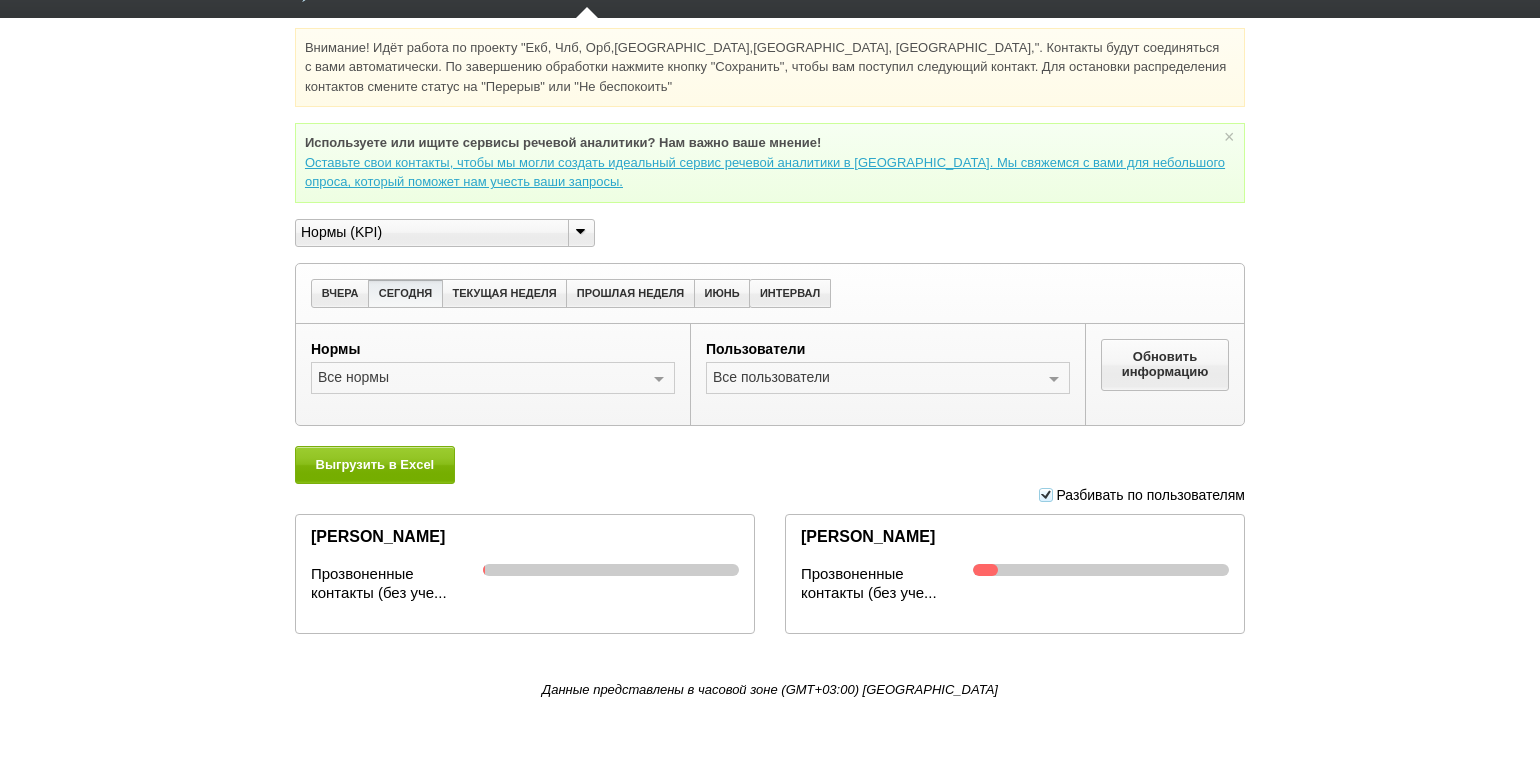 scroll, scrollTop: 0, scrollLeft: 0, axis: both 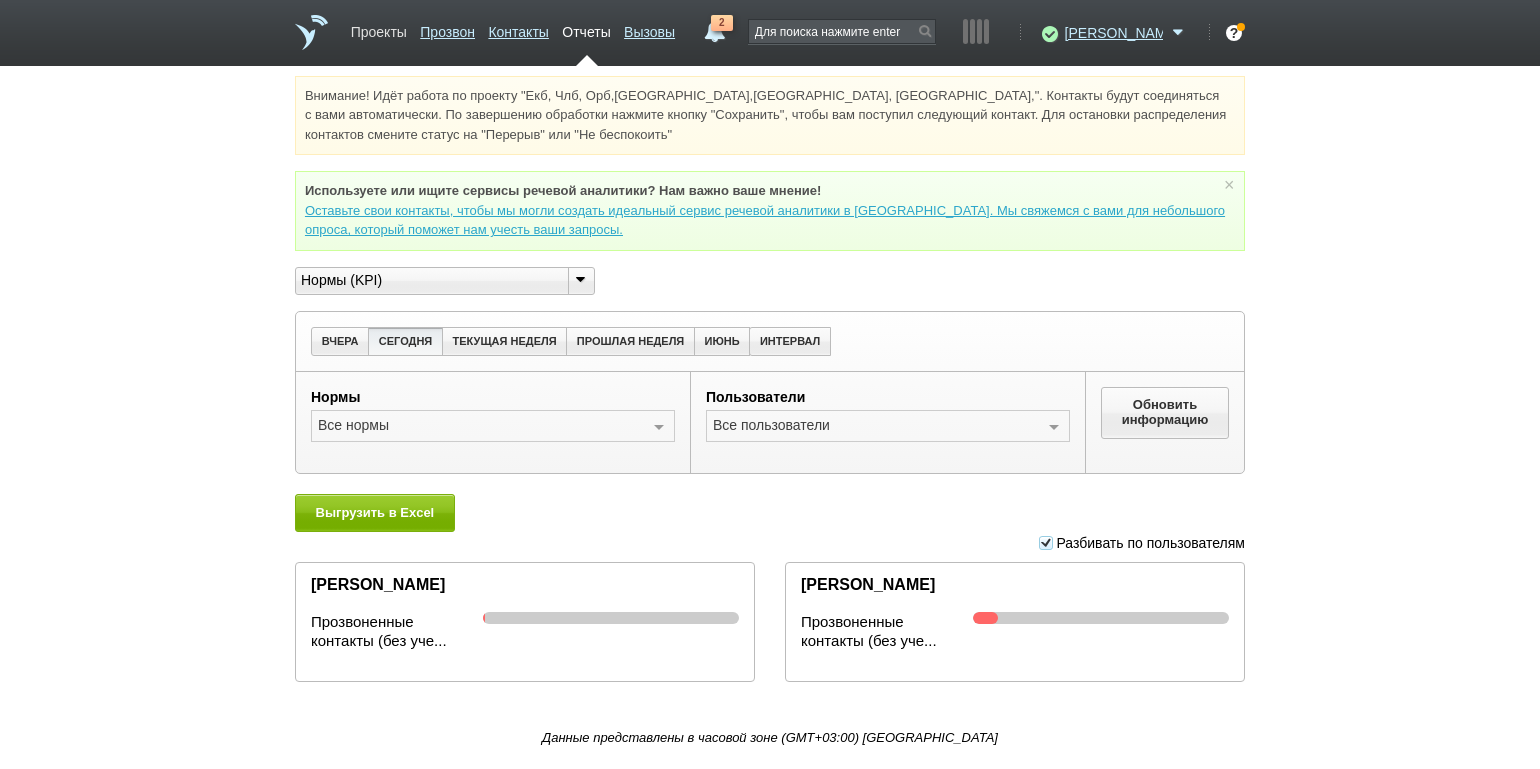 click on "Проекты" at bounding box center (379, 28) 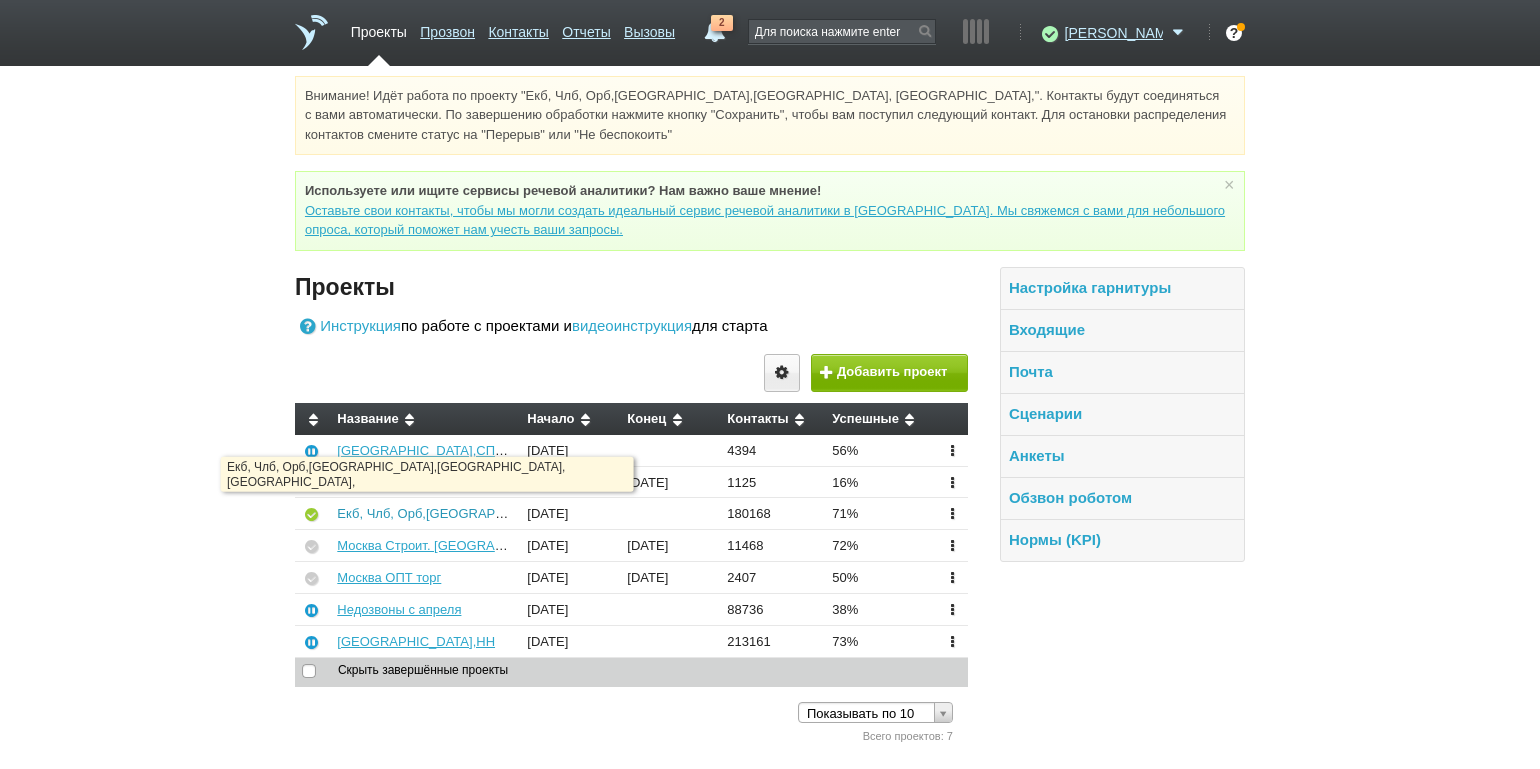 click on "Екб, Члб, Орб,[GEOGRAPHIC_DATA],[GEOGRAPHIC_DATA], [GEOGRAPHIC_DATA]," at bounding box center (591, 513) 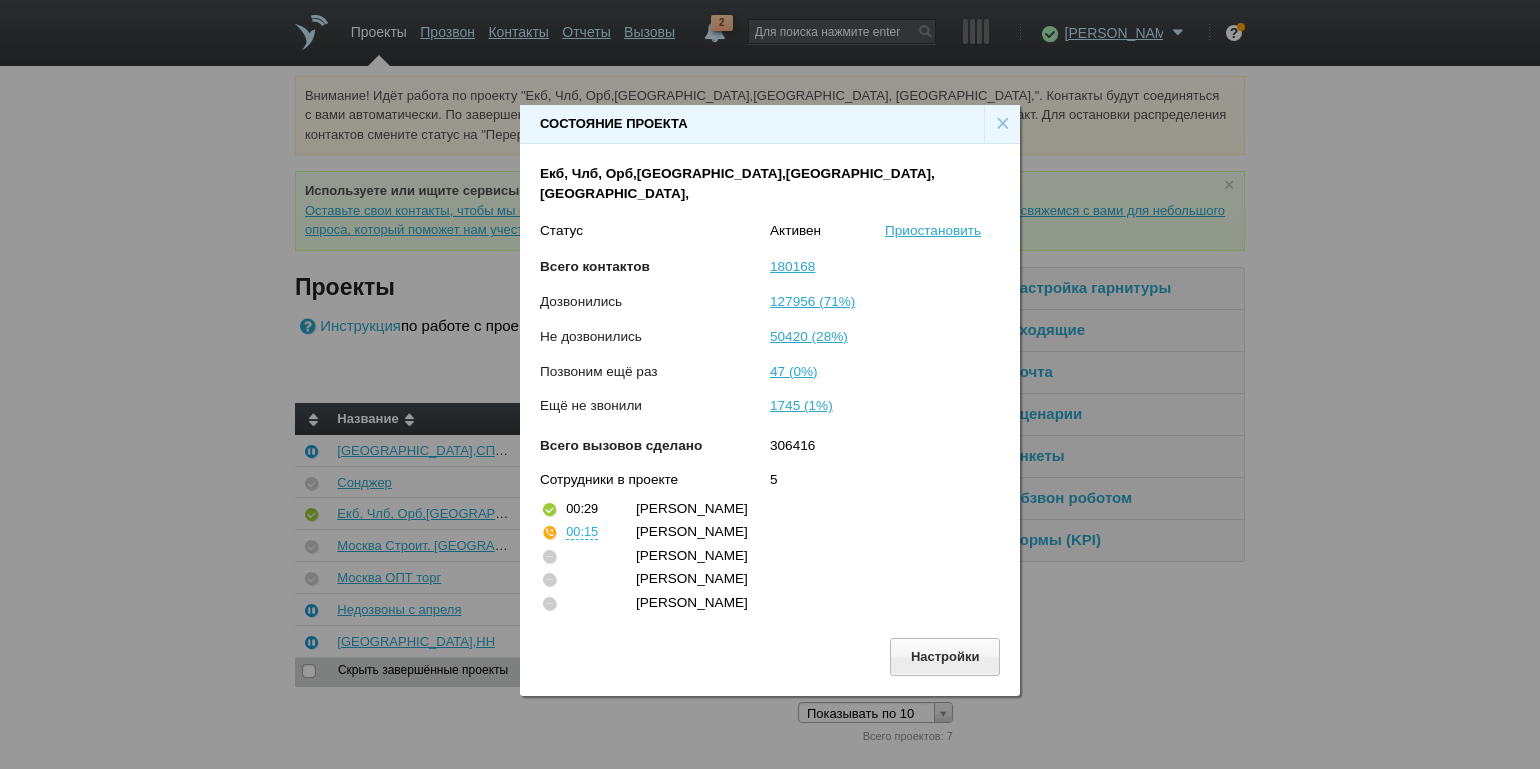 click on "×" at bounding box center [1002, 124] 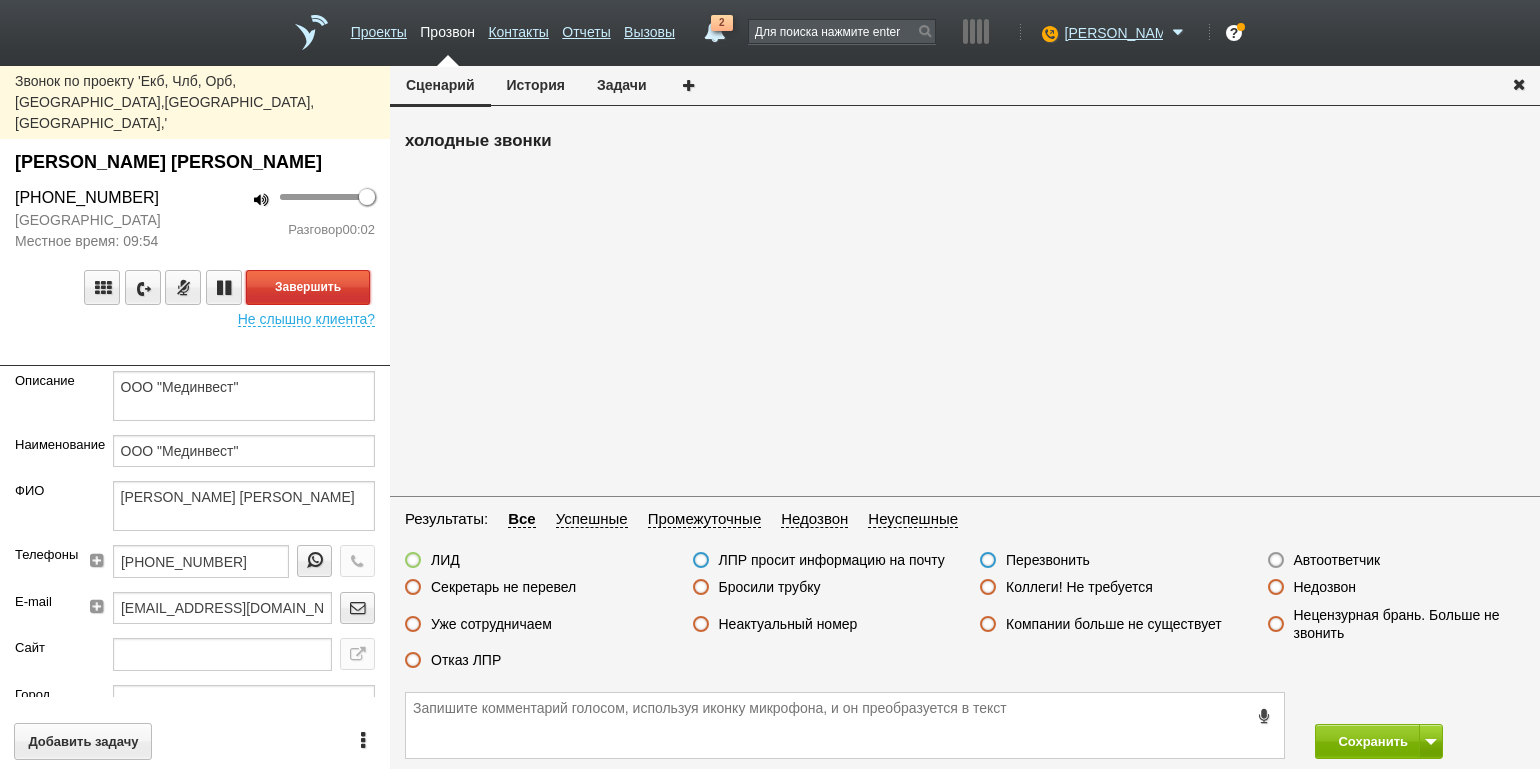 drag, startPoint x: 344, startPoint y: 243, endPoint x: 368, endPoint y: 254, distance: 26.400757 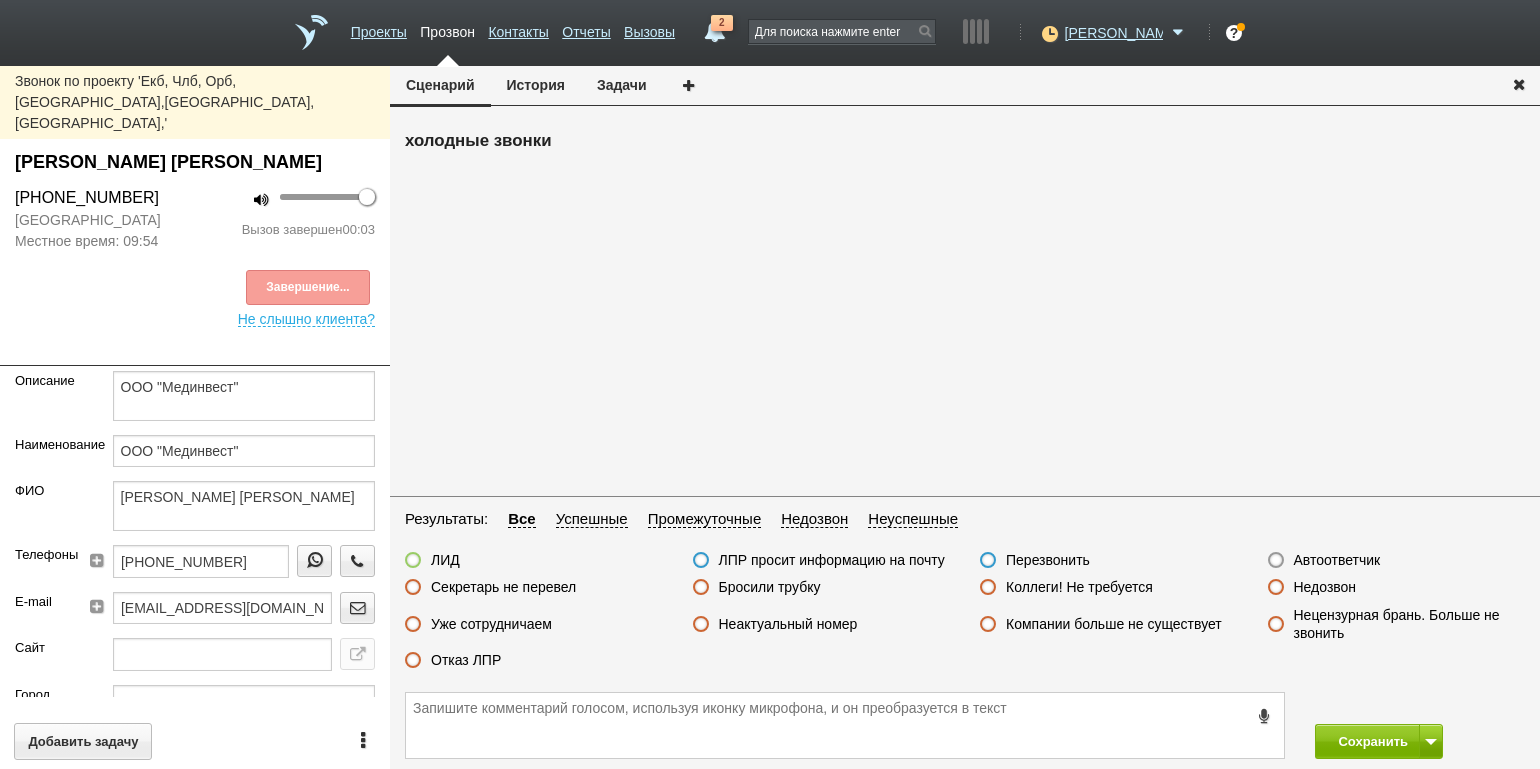 click on "Автоответчик" at bounding box center [1337, 560] 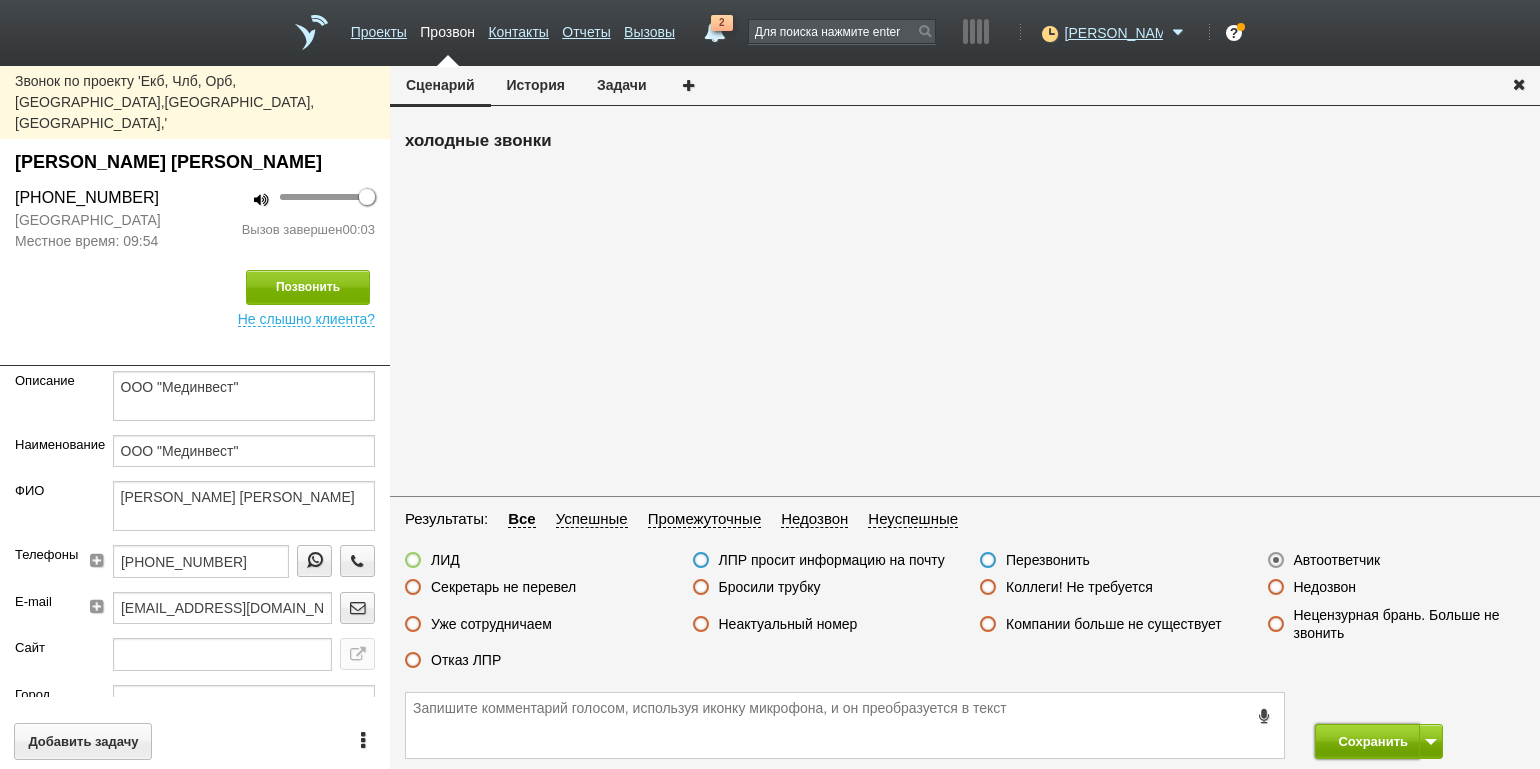 click on "Сохранить" at bounding box center [1367, 741] 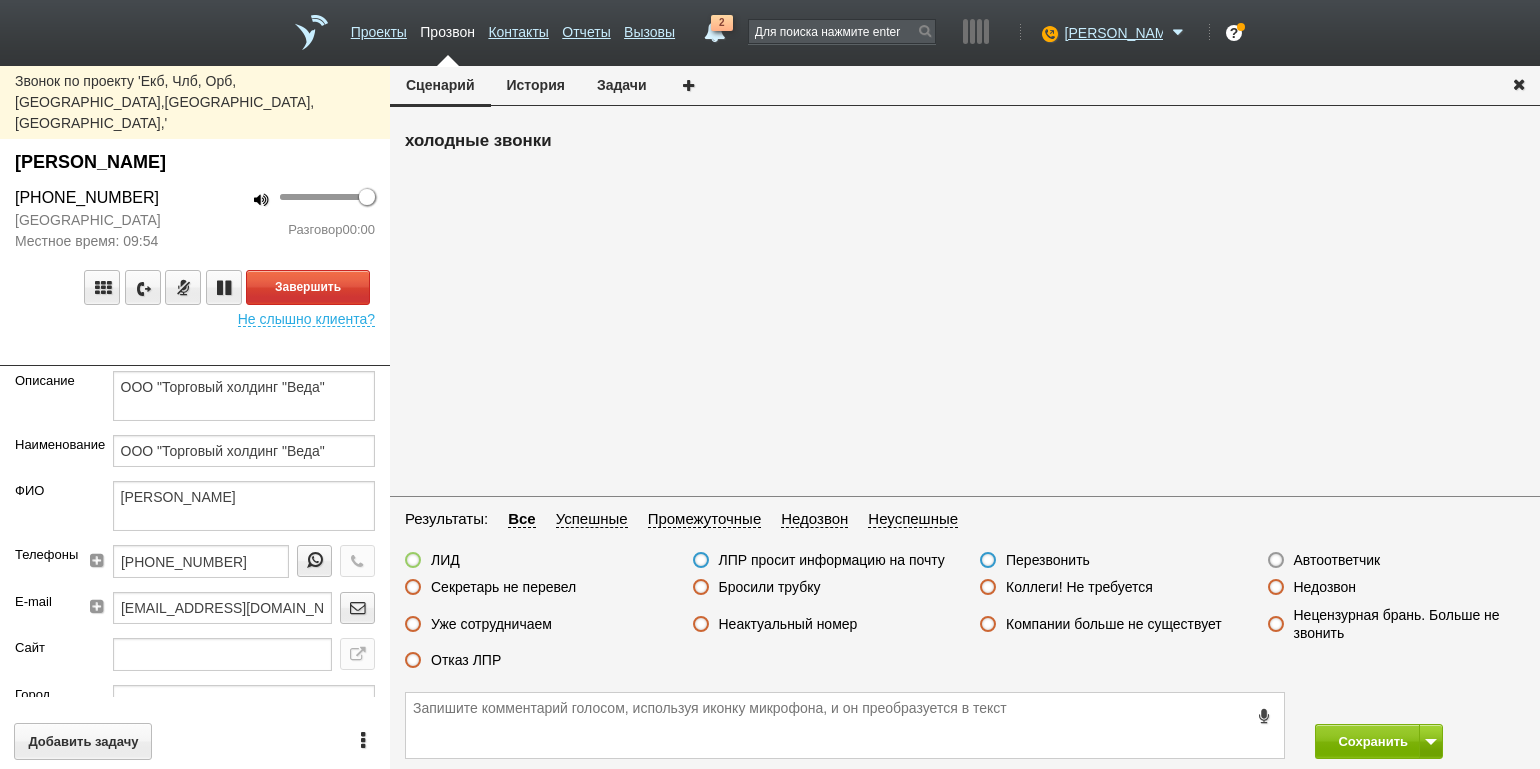 drag, startPoint x: 335, startPoint y: 264, endPoint x: 340, endPoint y: 247, distance: 17.720045 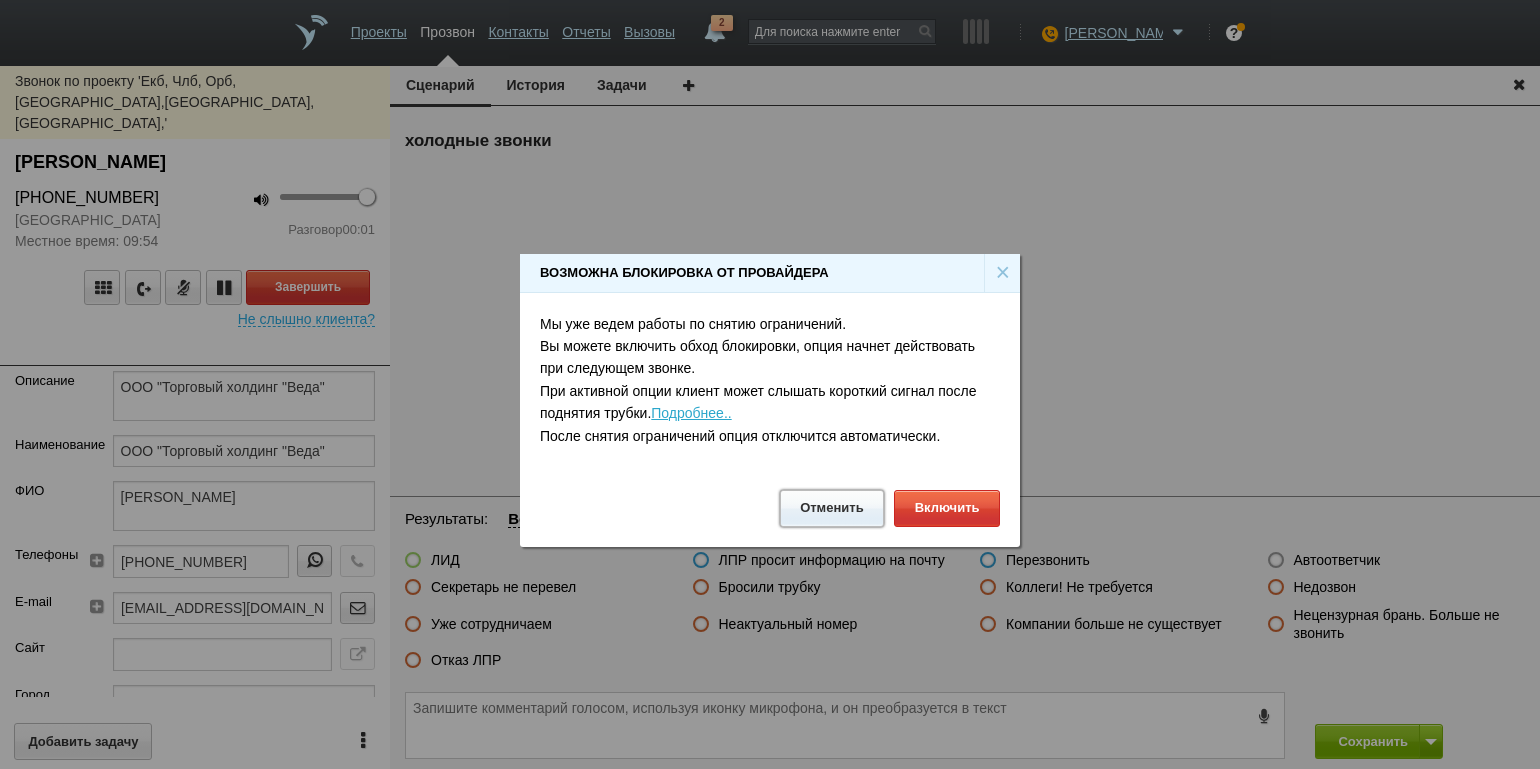 click on "Отменить" at bounding box center (832, 508) 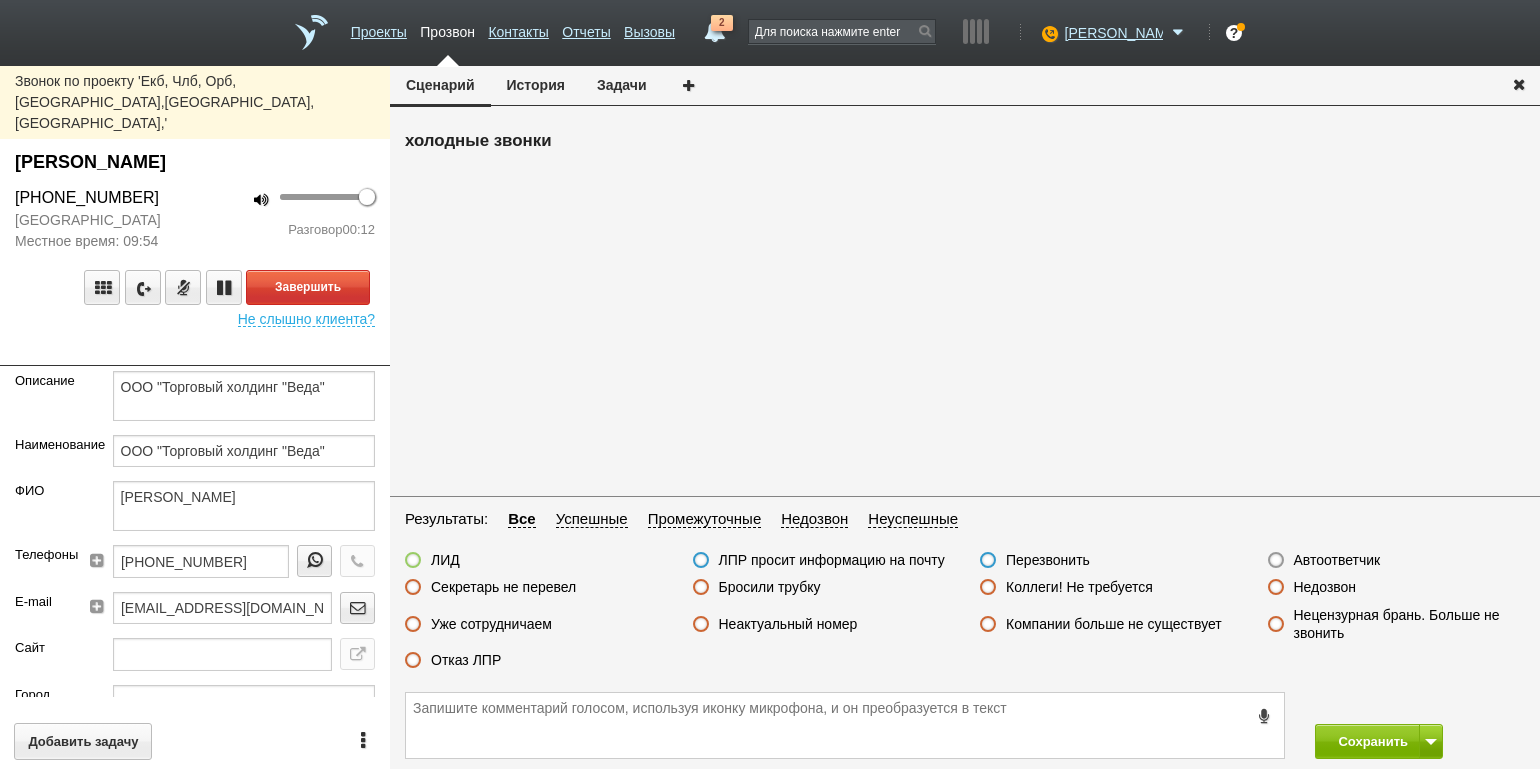 click at bounding box center [195, 351] 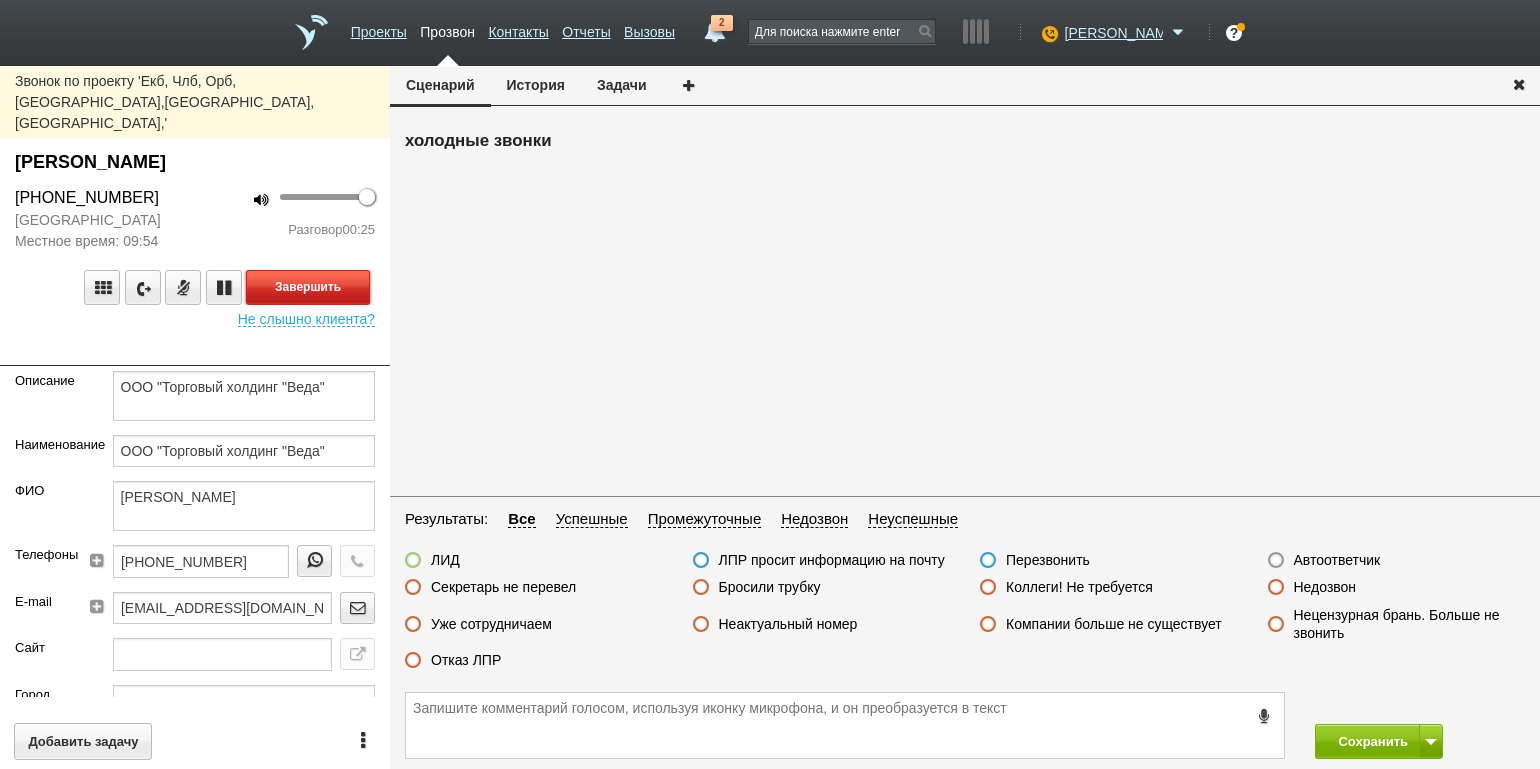 click on "Завершить" at bounding box center [308, 287] 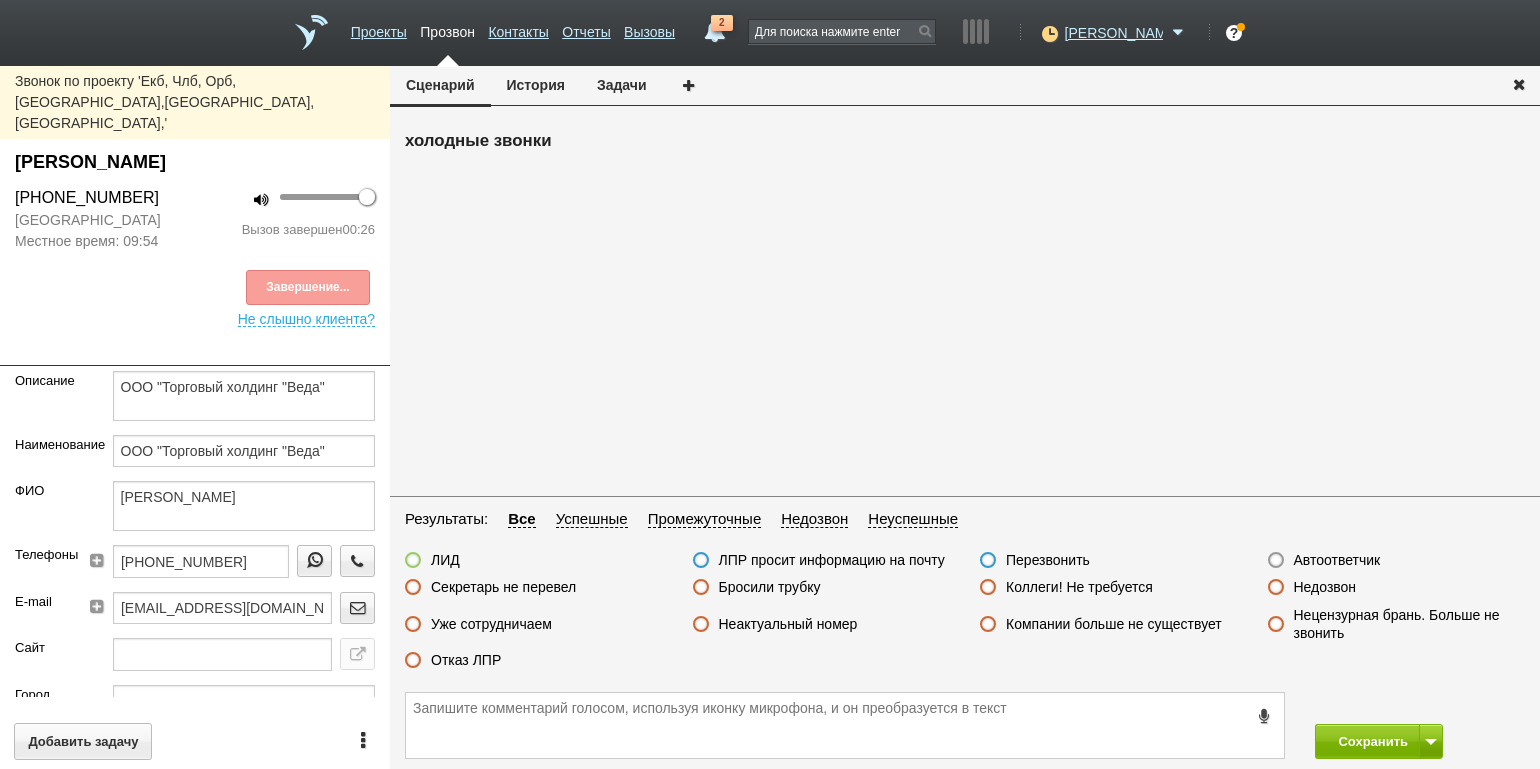 click on "Неактуальный номер" at bounding box center [788, 624] 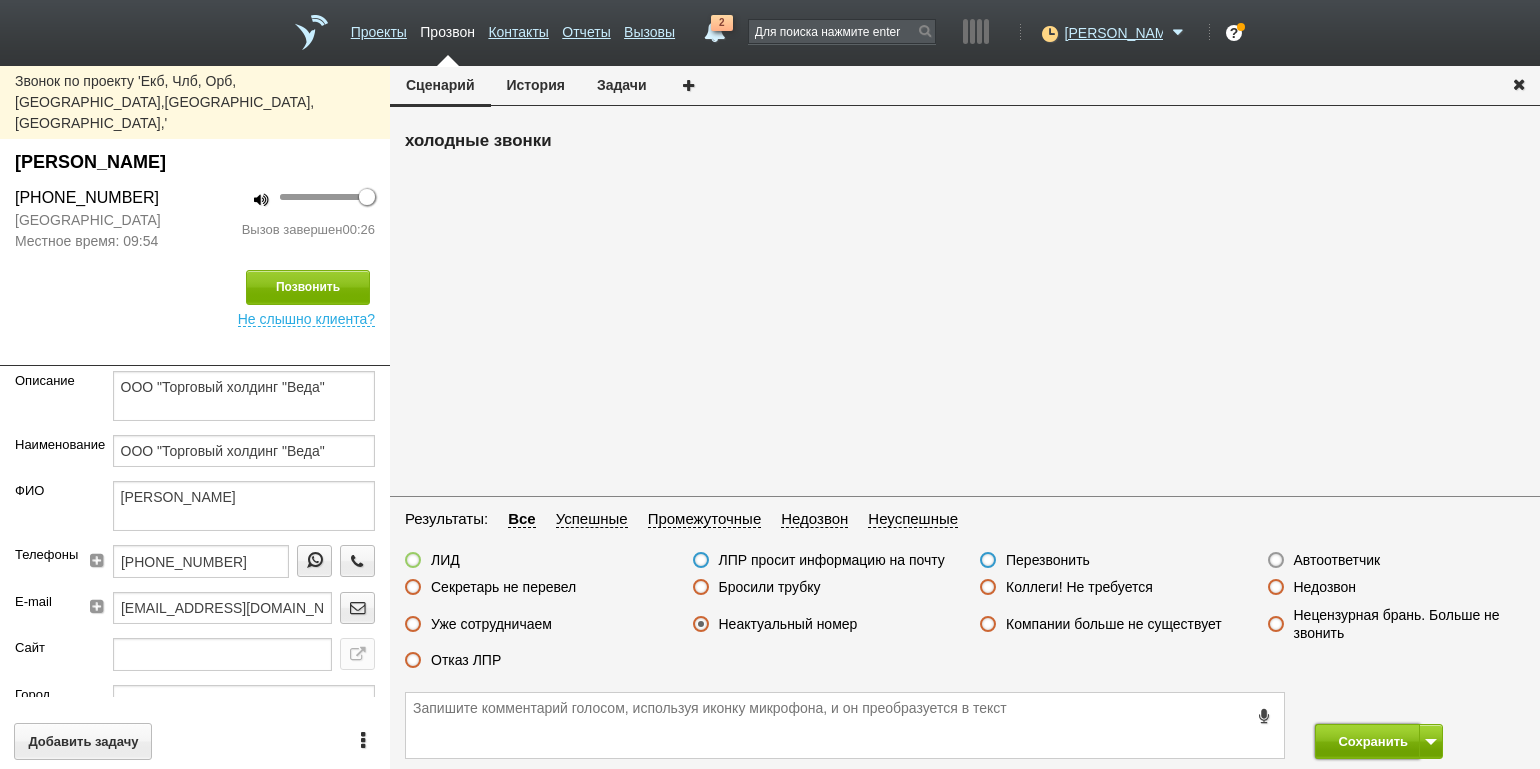 click on "Сохранить" at bounding box center (1367, 741) 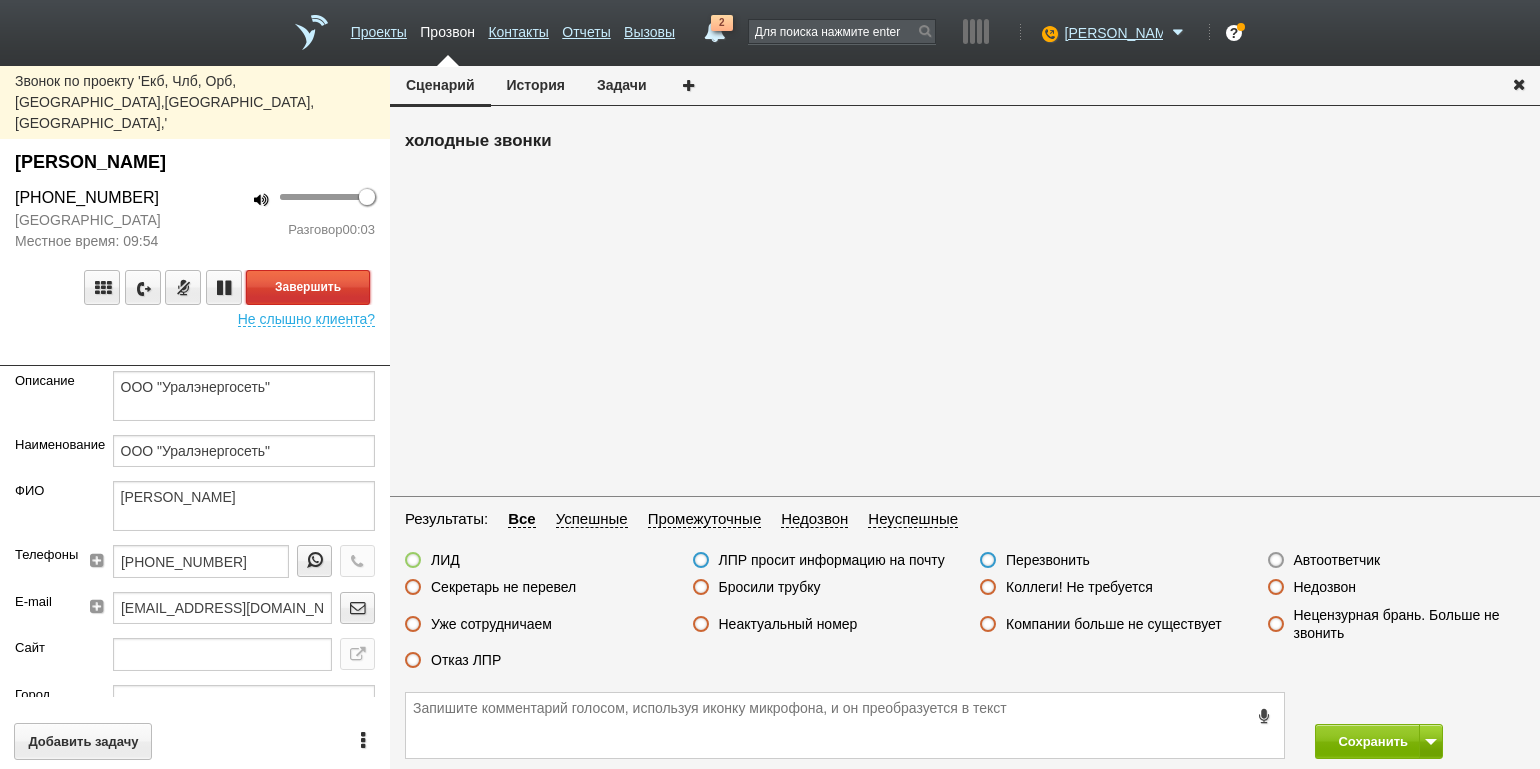 drag, startPoint x: 347, startPoint y: 247, endPoint x: 358, endPoint y: 252, distance: 12.083046 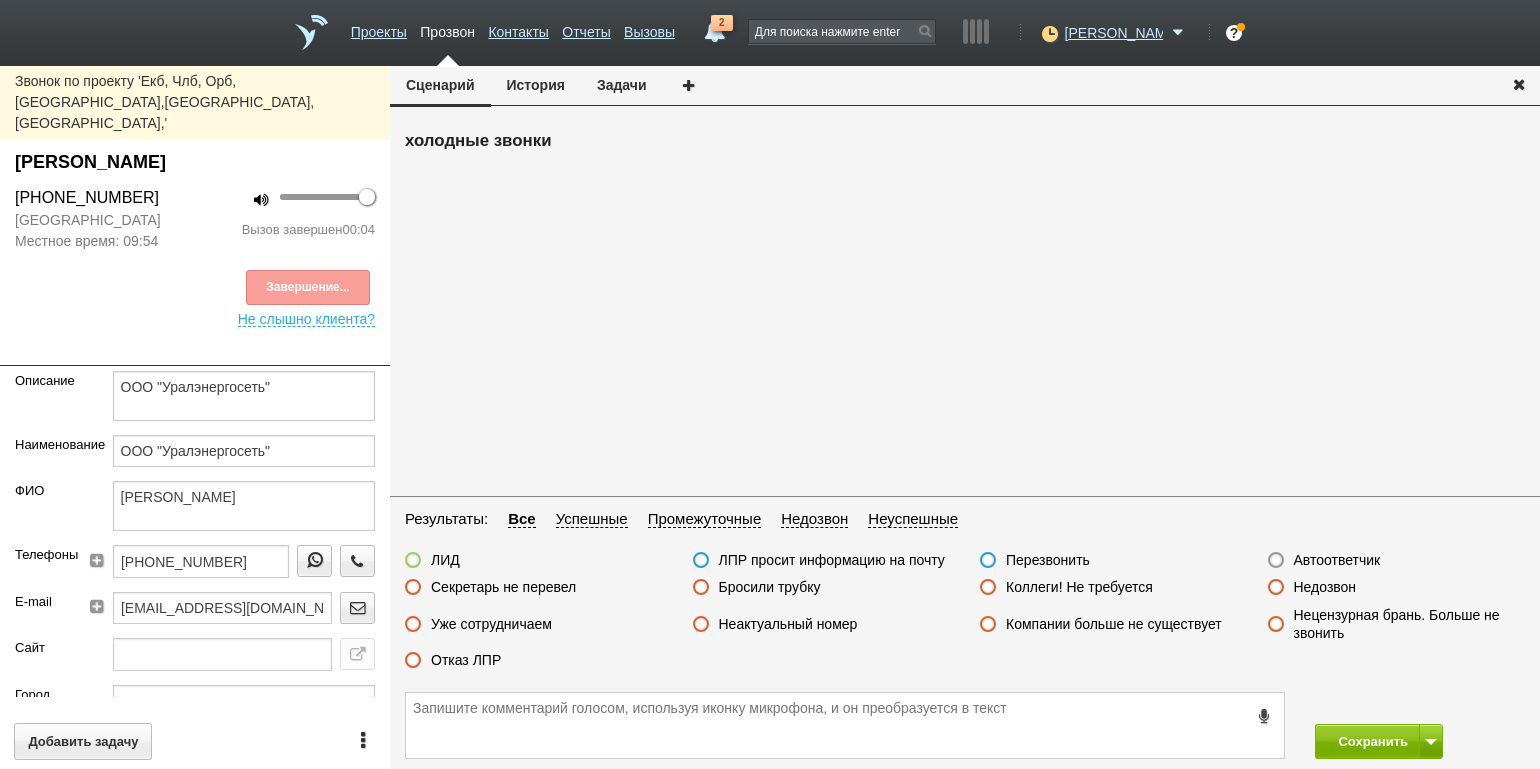 click on "Автоответчик" at bounding box center [1337, 560] 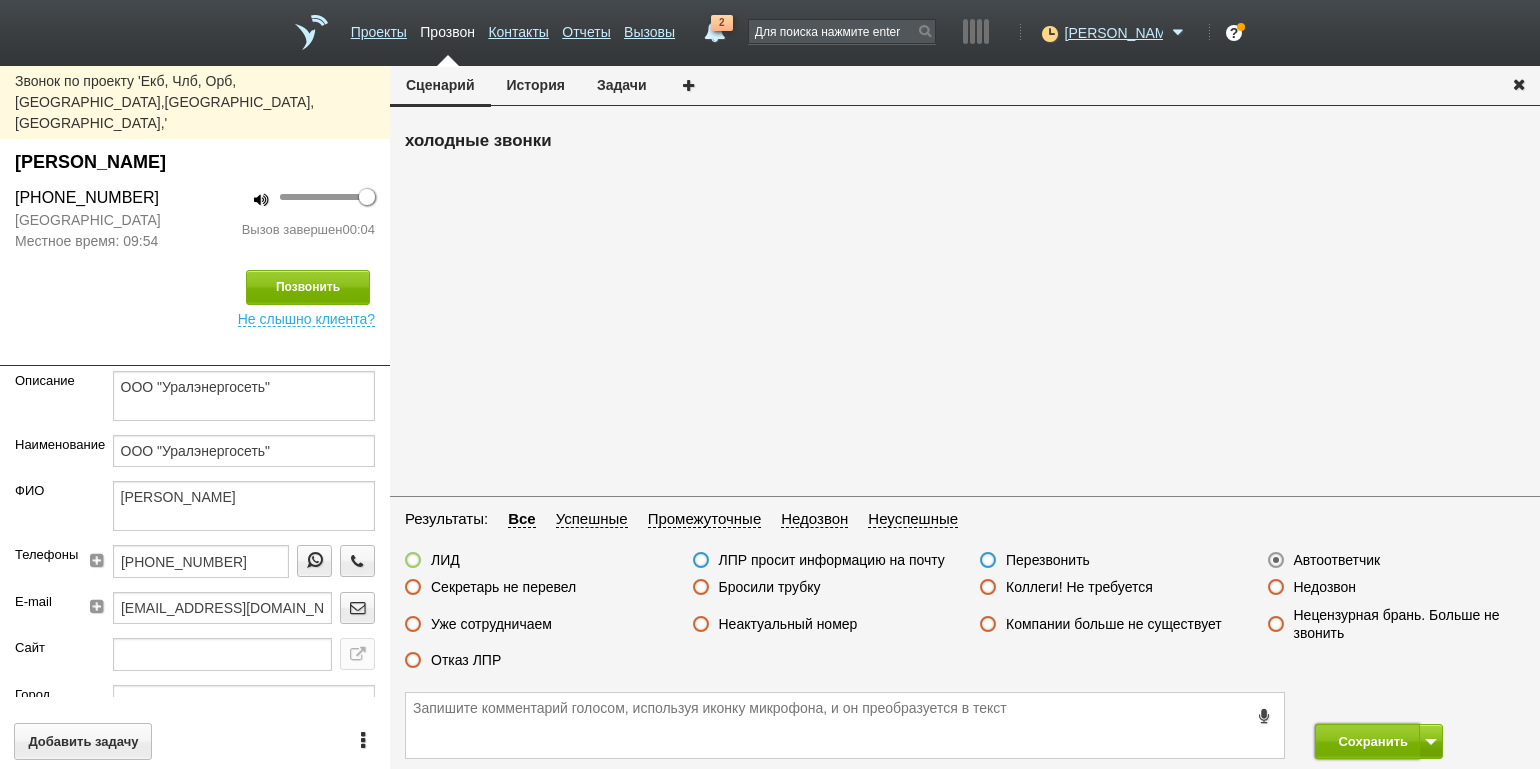 drag, startPoint x: 1344, startPoint y: 734, endPoint x: 1318, endPoint y: 673, distance: 66.309875 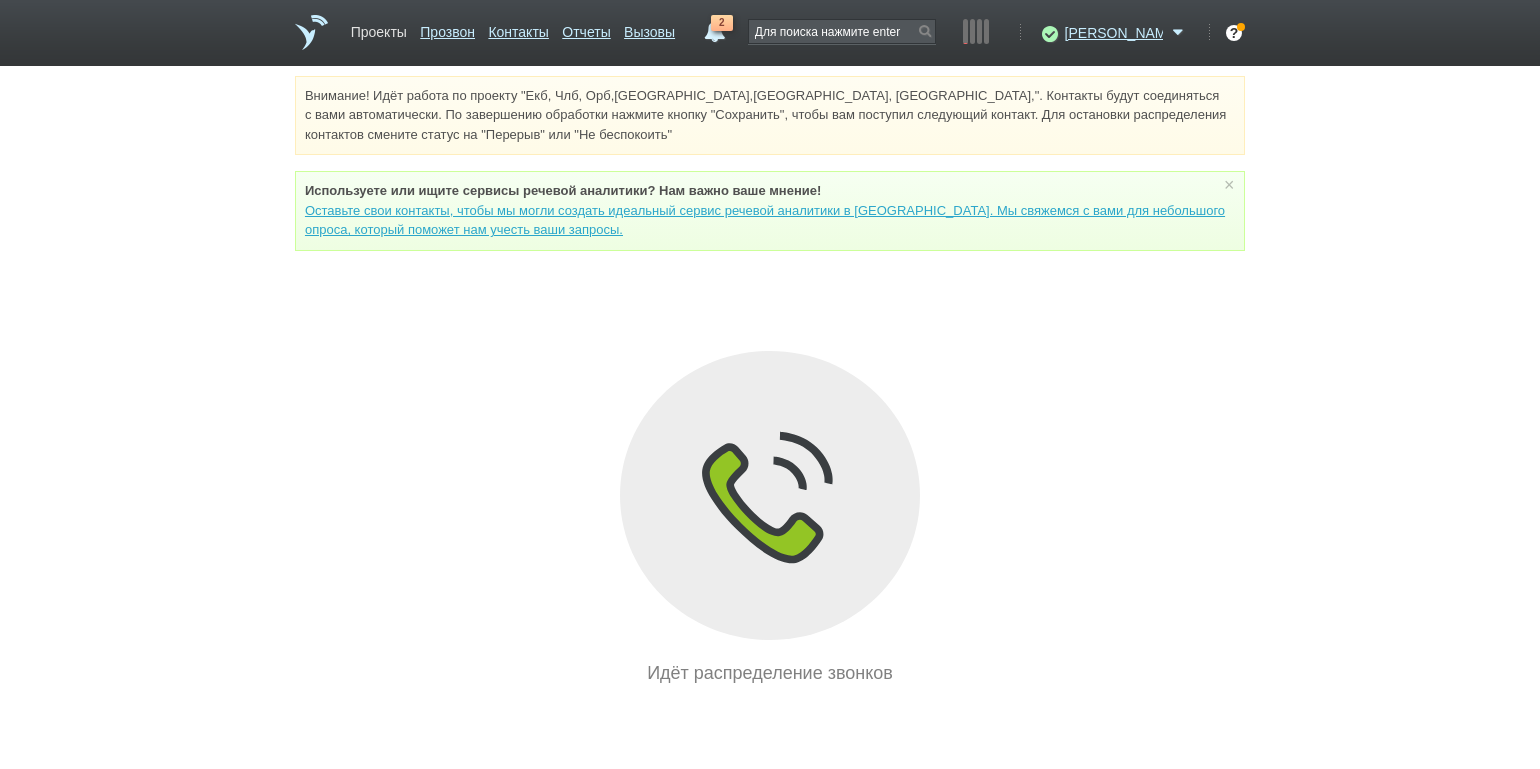 click on "Проекты" at bounding box center [379, 28] 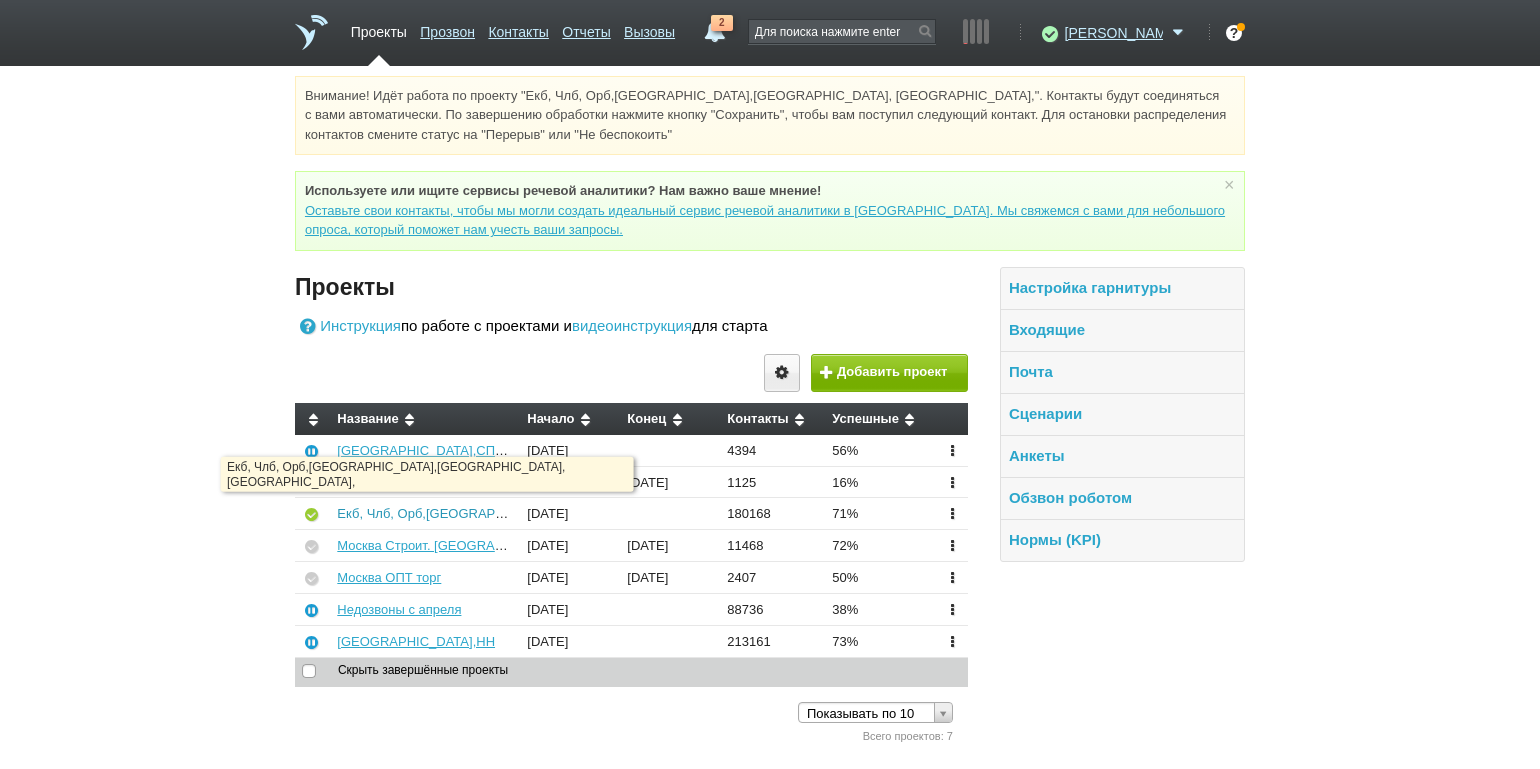 click on "Екб, Члб, Орб,[GEOGRAPHIC_DATA],[GEOGRAPHIC_DATA], [GEOGRAPHIC_DATA]," at bounding box center (591, 513) 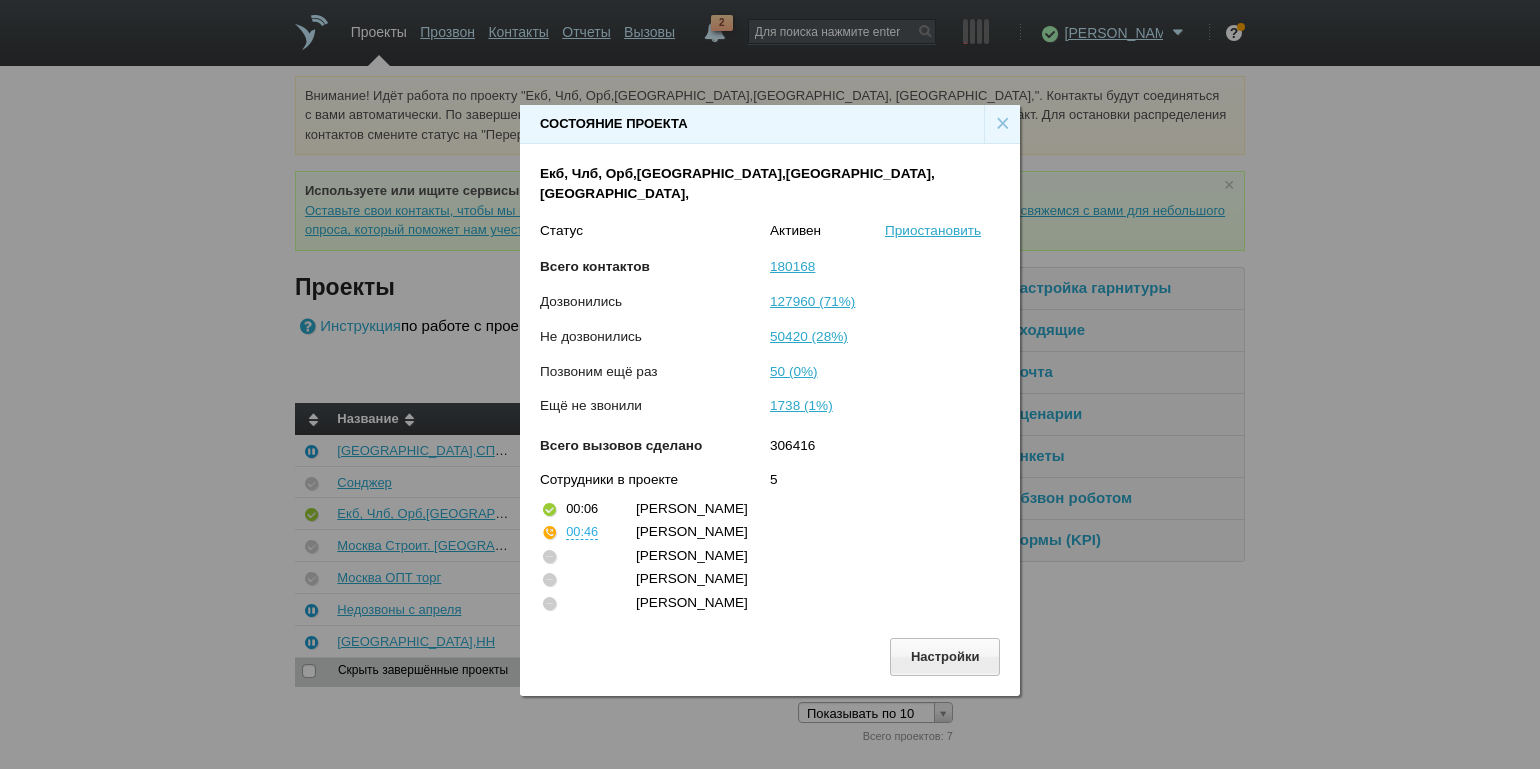 click on "×" at bounding box center (1002, 124) 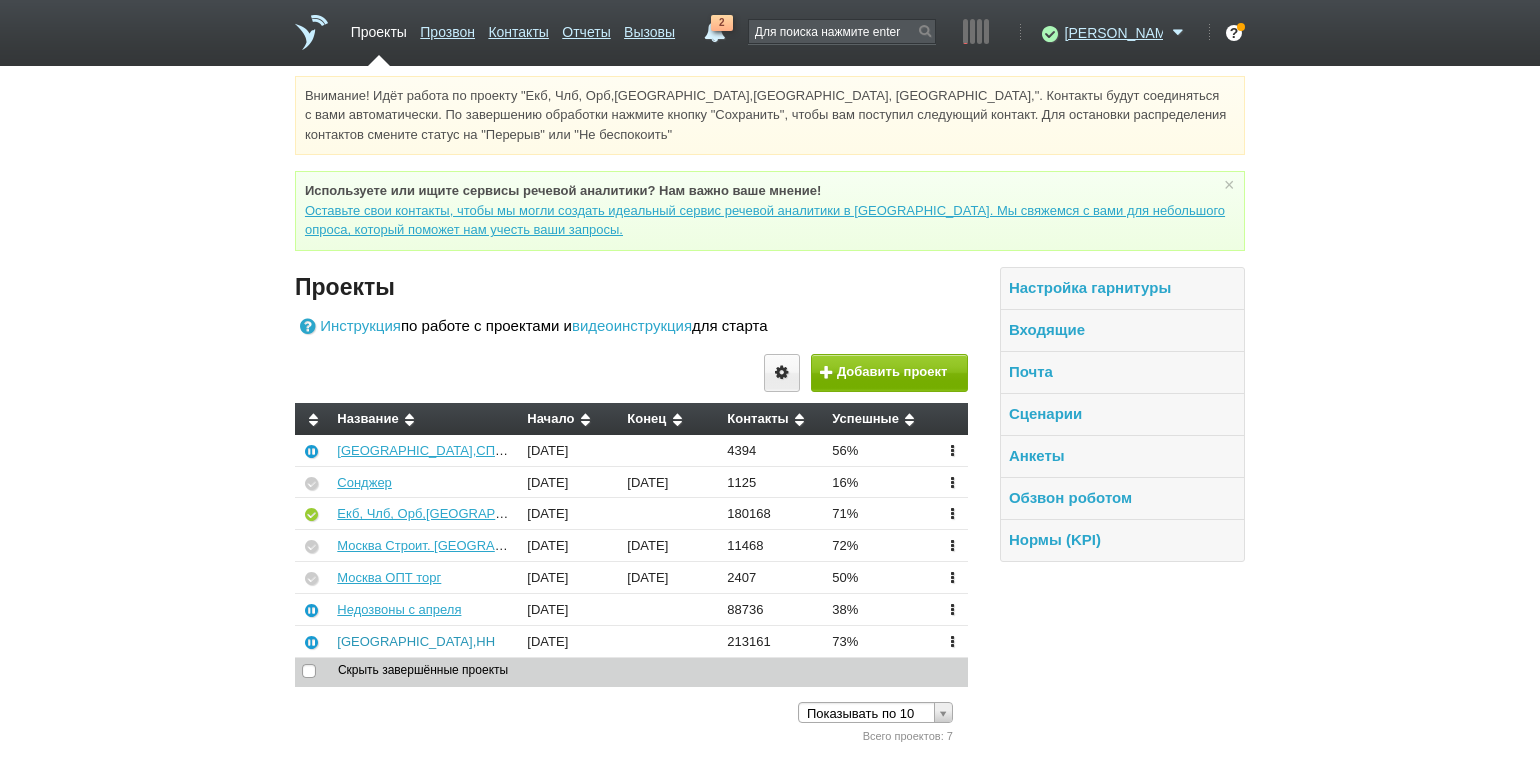 click on "[GEOGRAPHIC_DATA],НН" at bounding box center [425, 641] 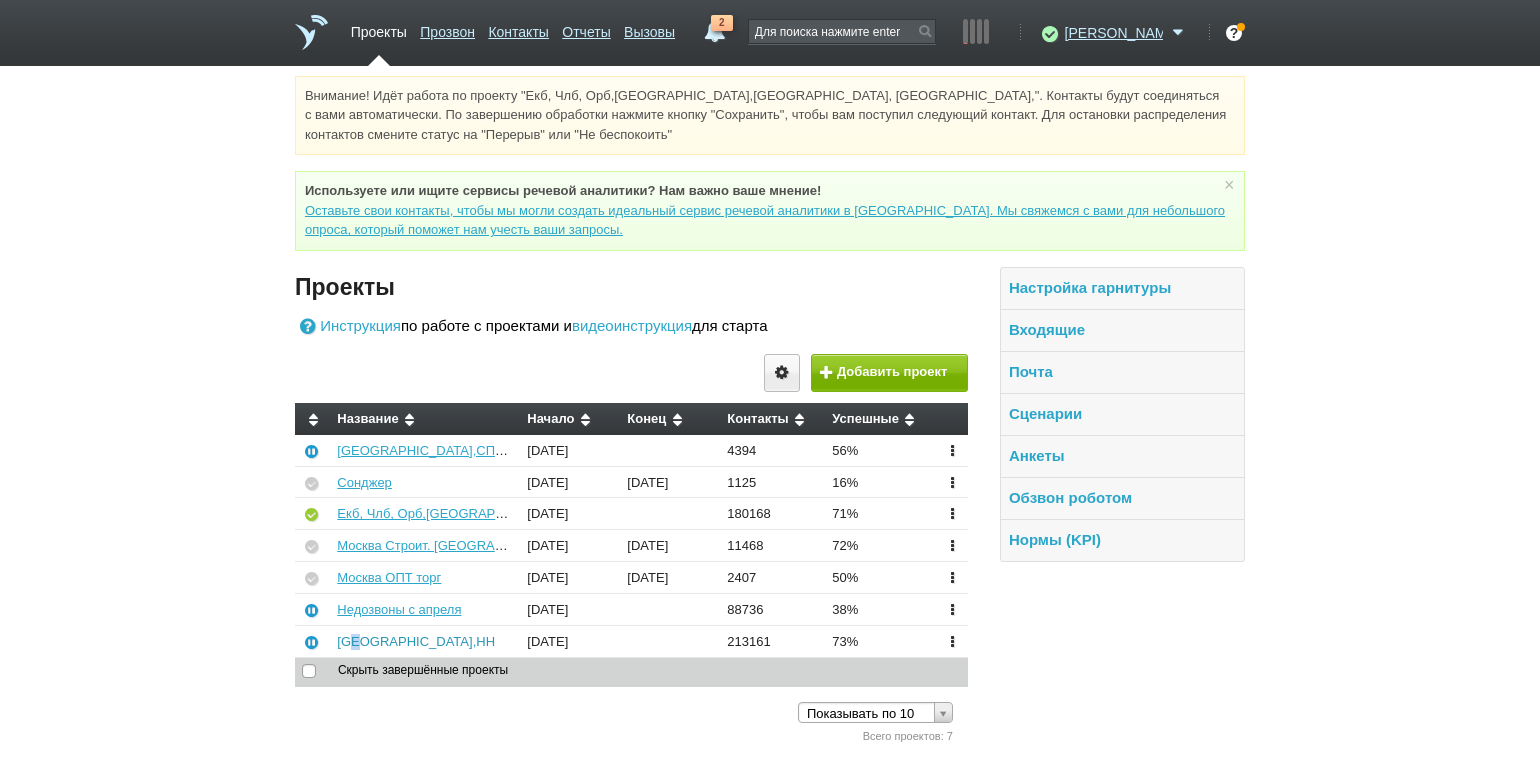 click on "[GEOGRAPHIC_DATA],НН" at bounding box center (416, 641) 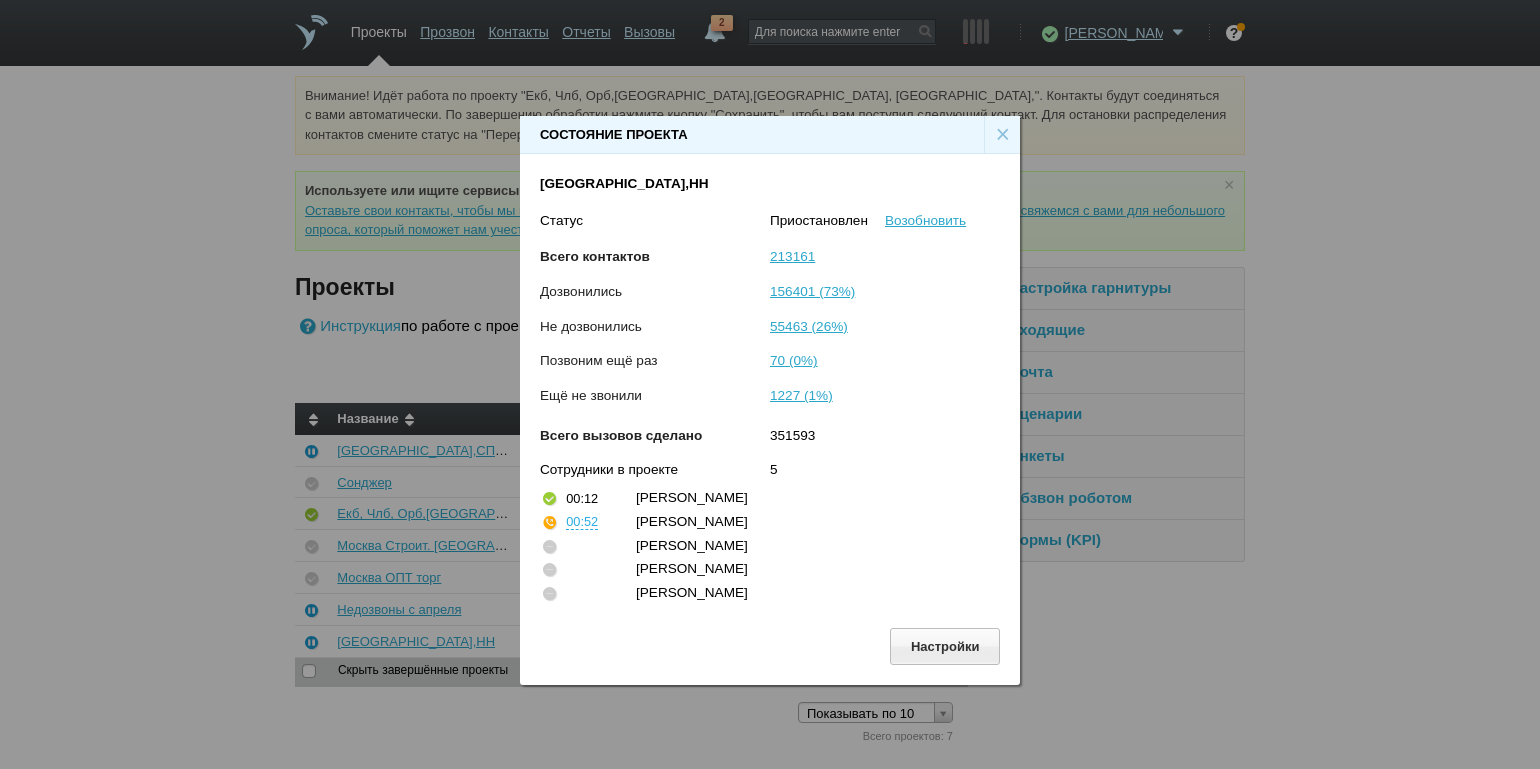 click on "×" at bounding box center (1002, 135) 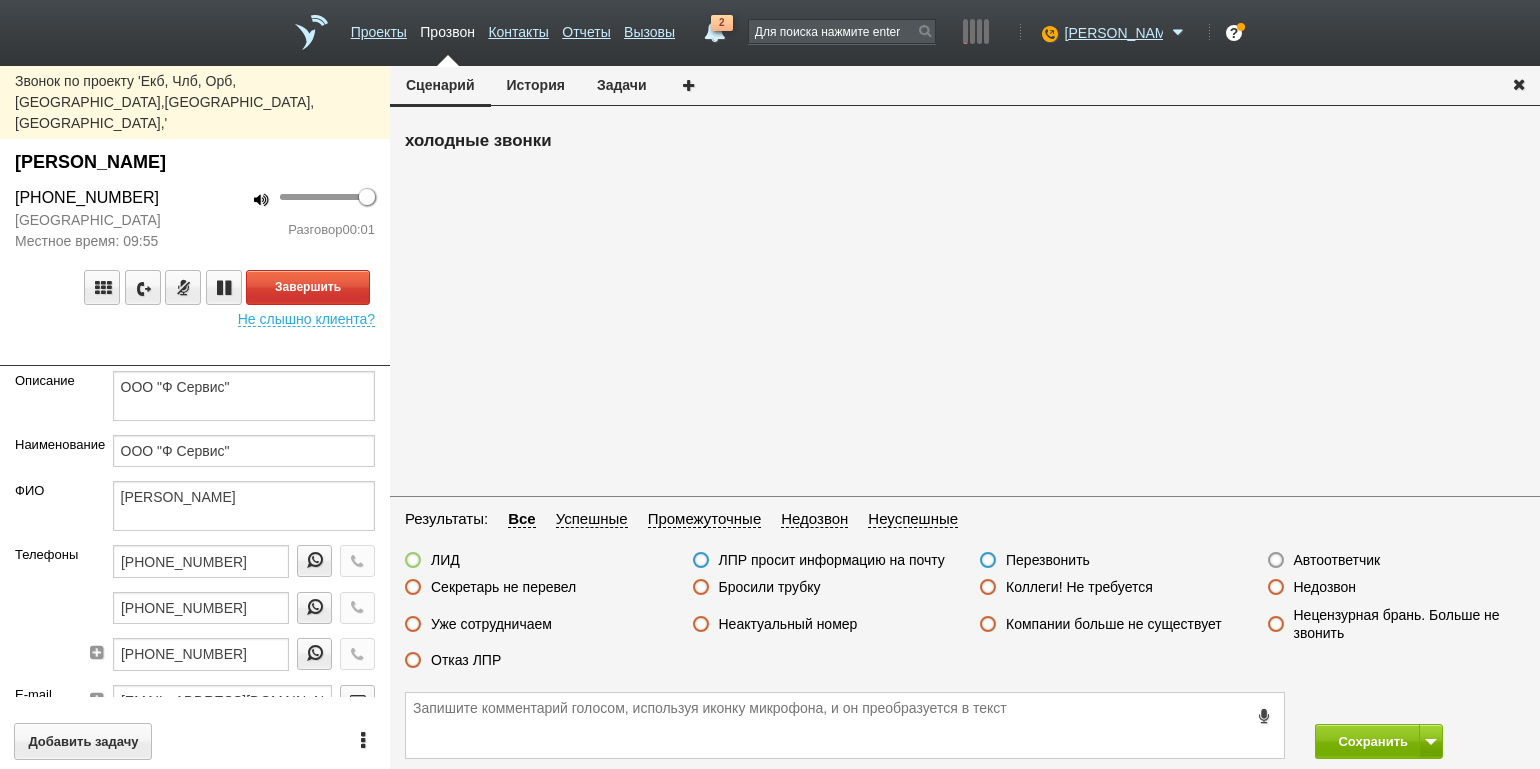 click on "Разговор
00:01" at bounding box center [292, 230] 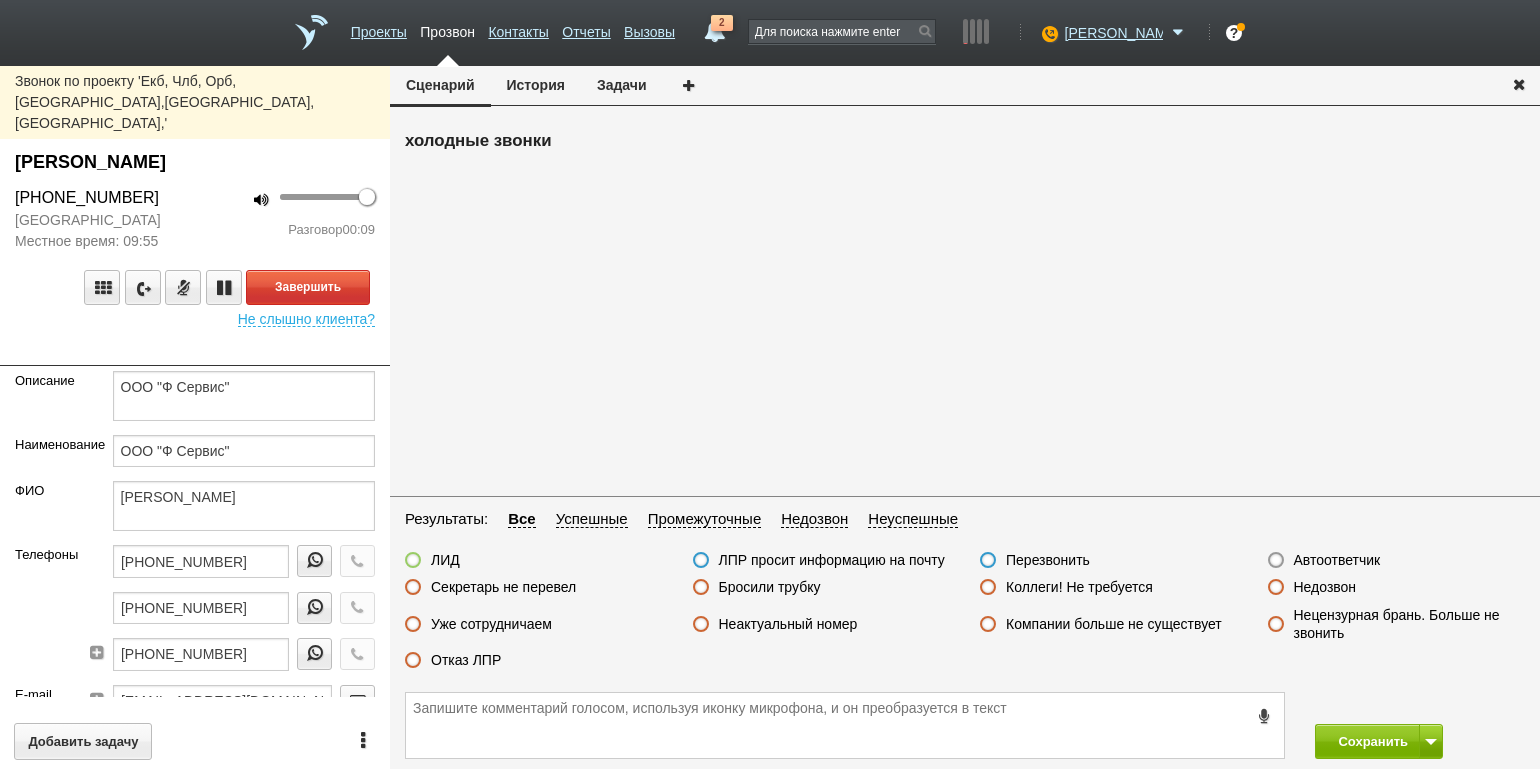 click on "100
Разговор
00:09" at bounding box center [292, 219] 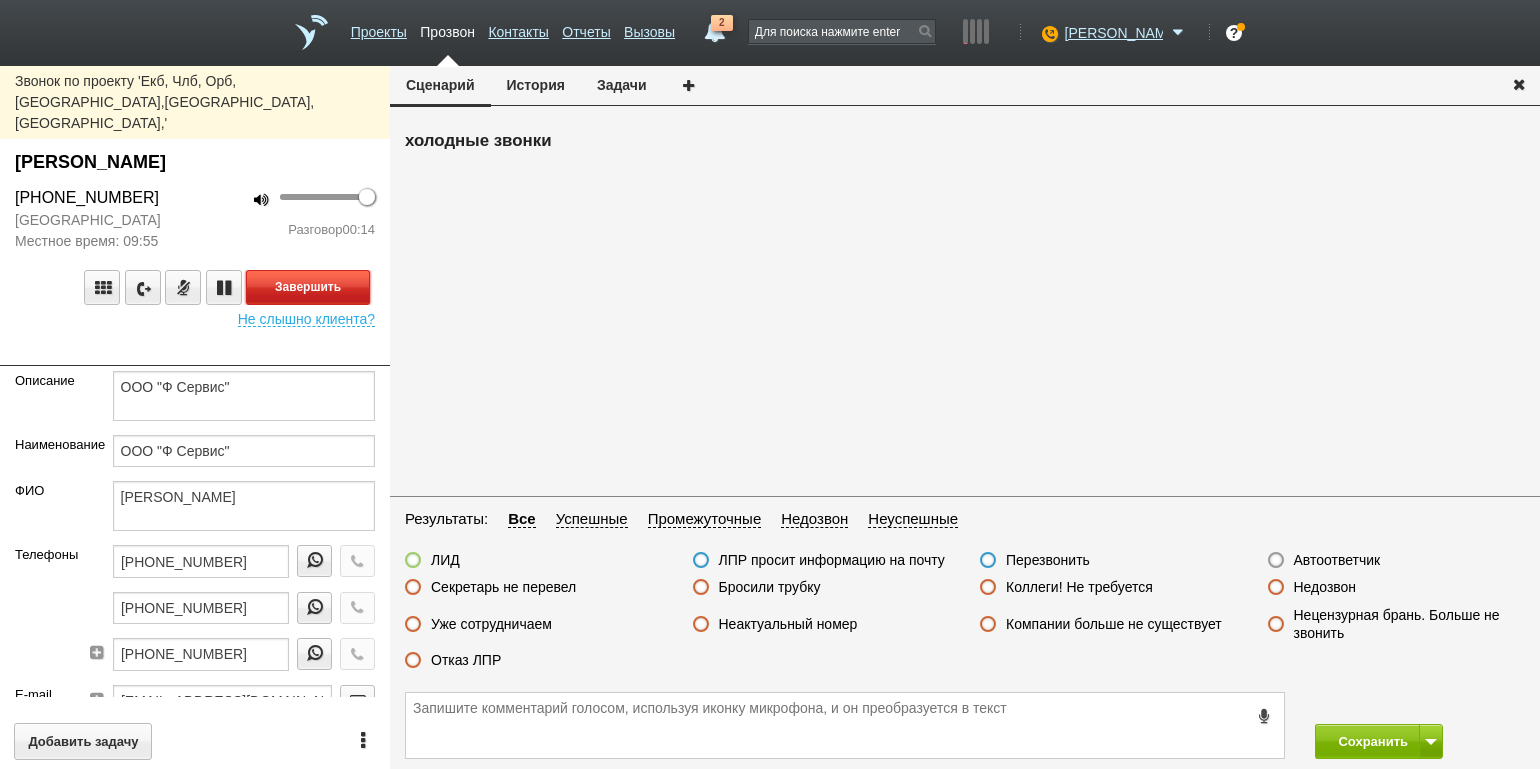 click on "Завершить" at bounding box center (308, 287) 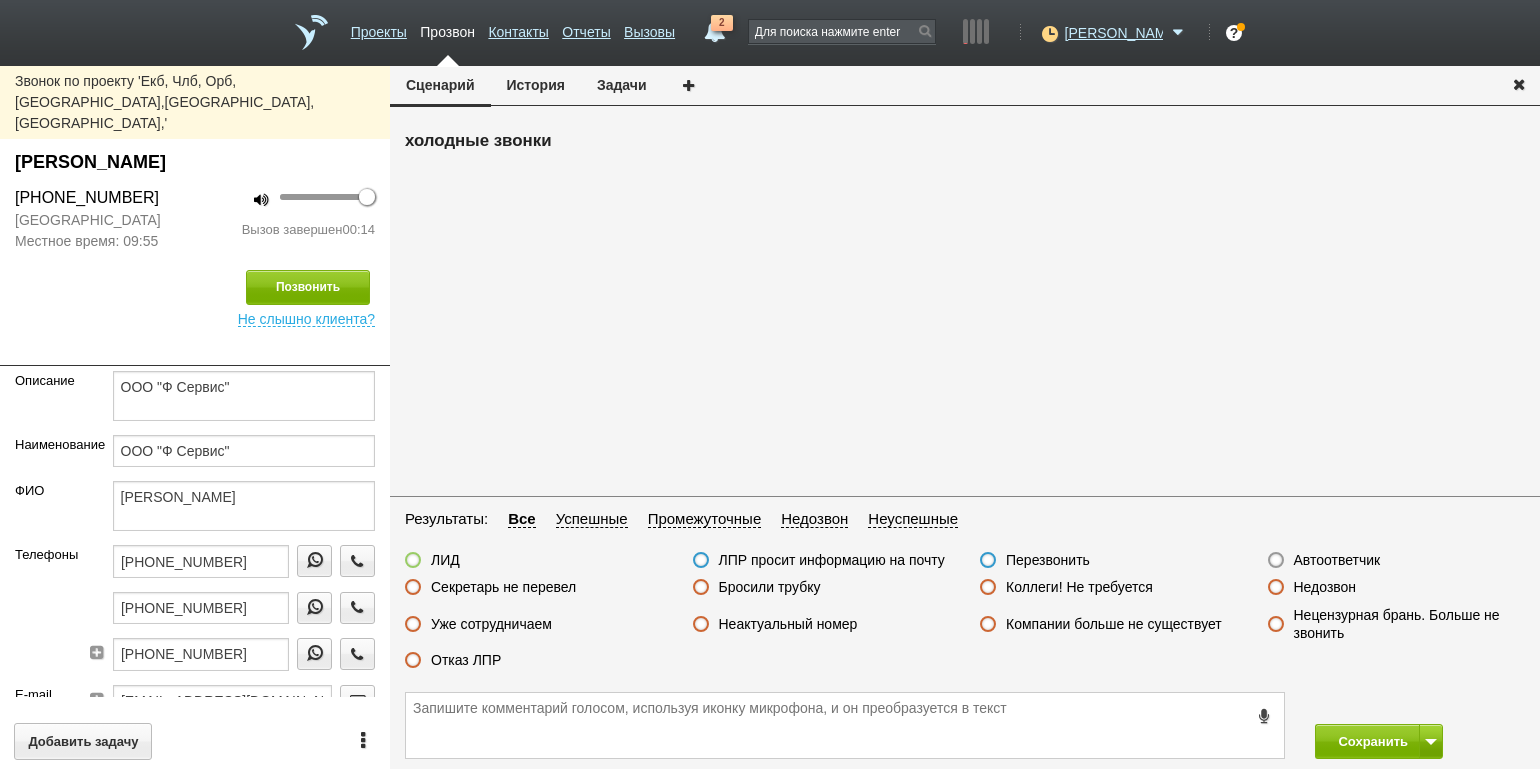 click on "Секретарь не перевел" at bounding box center (503, 587) 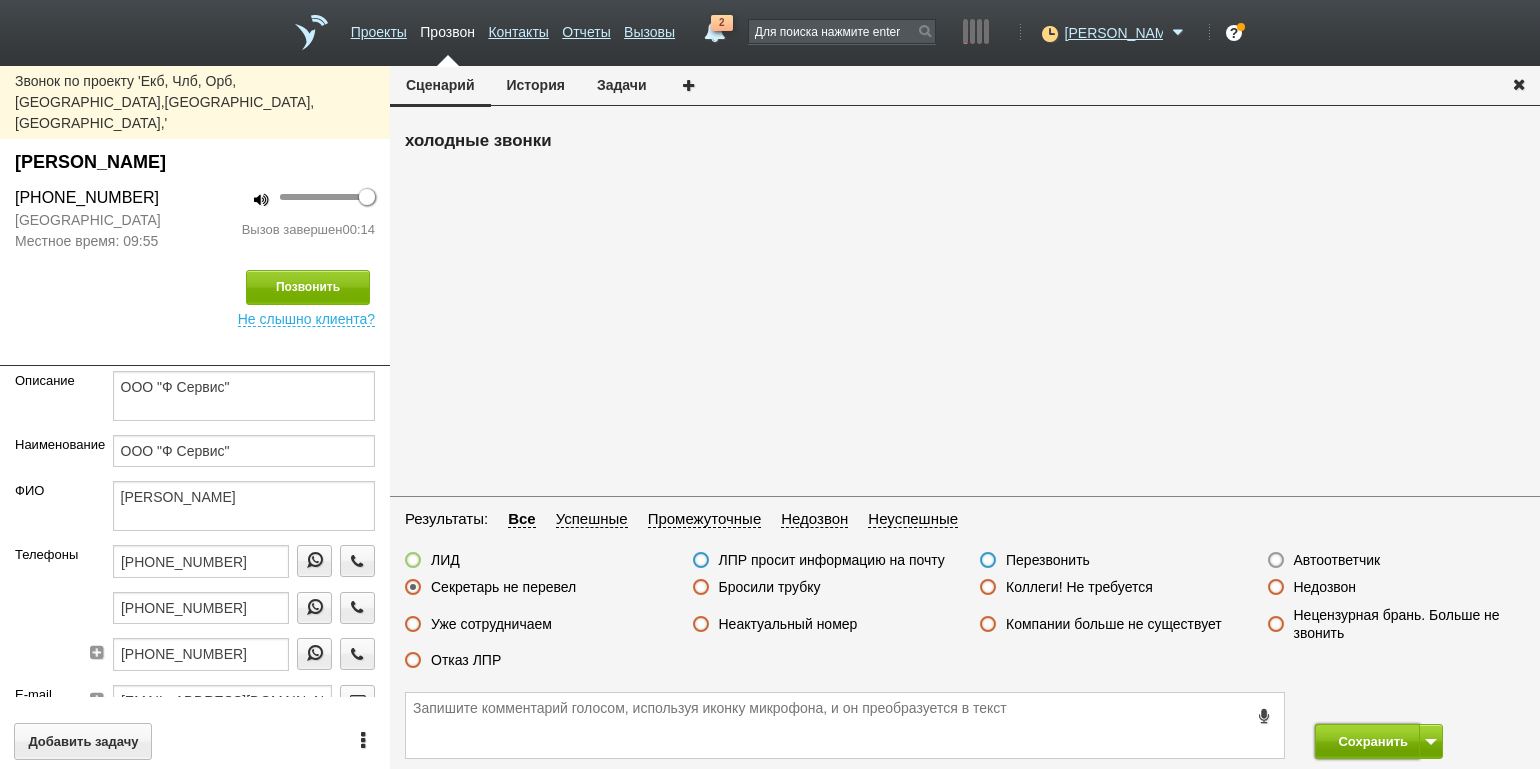 click on "Сохранить" at bounding box center (1367, 741) 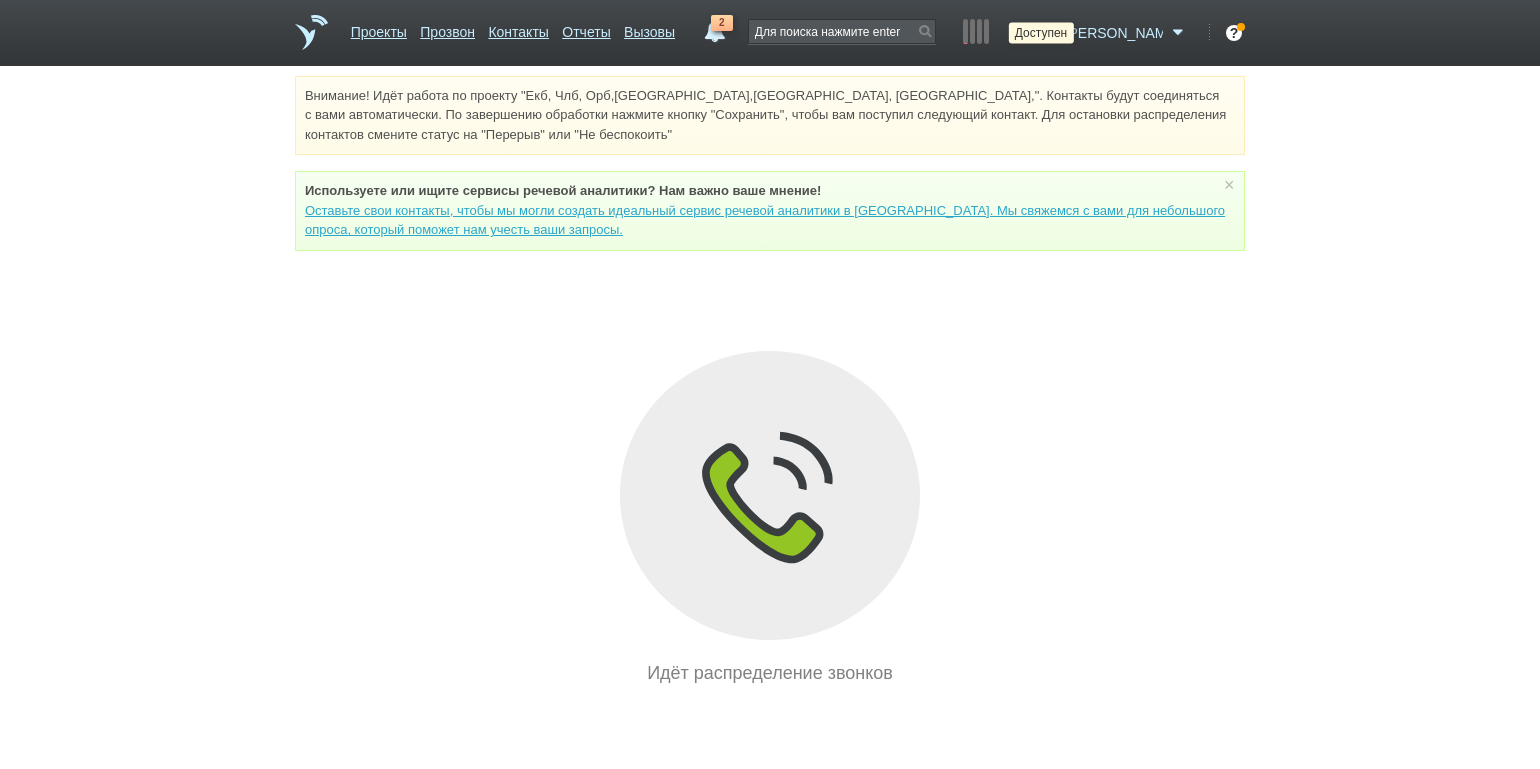 click at bounding box center [1047, 33] 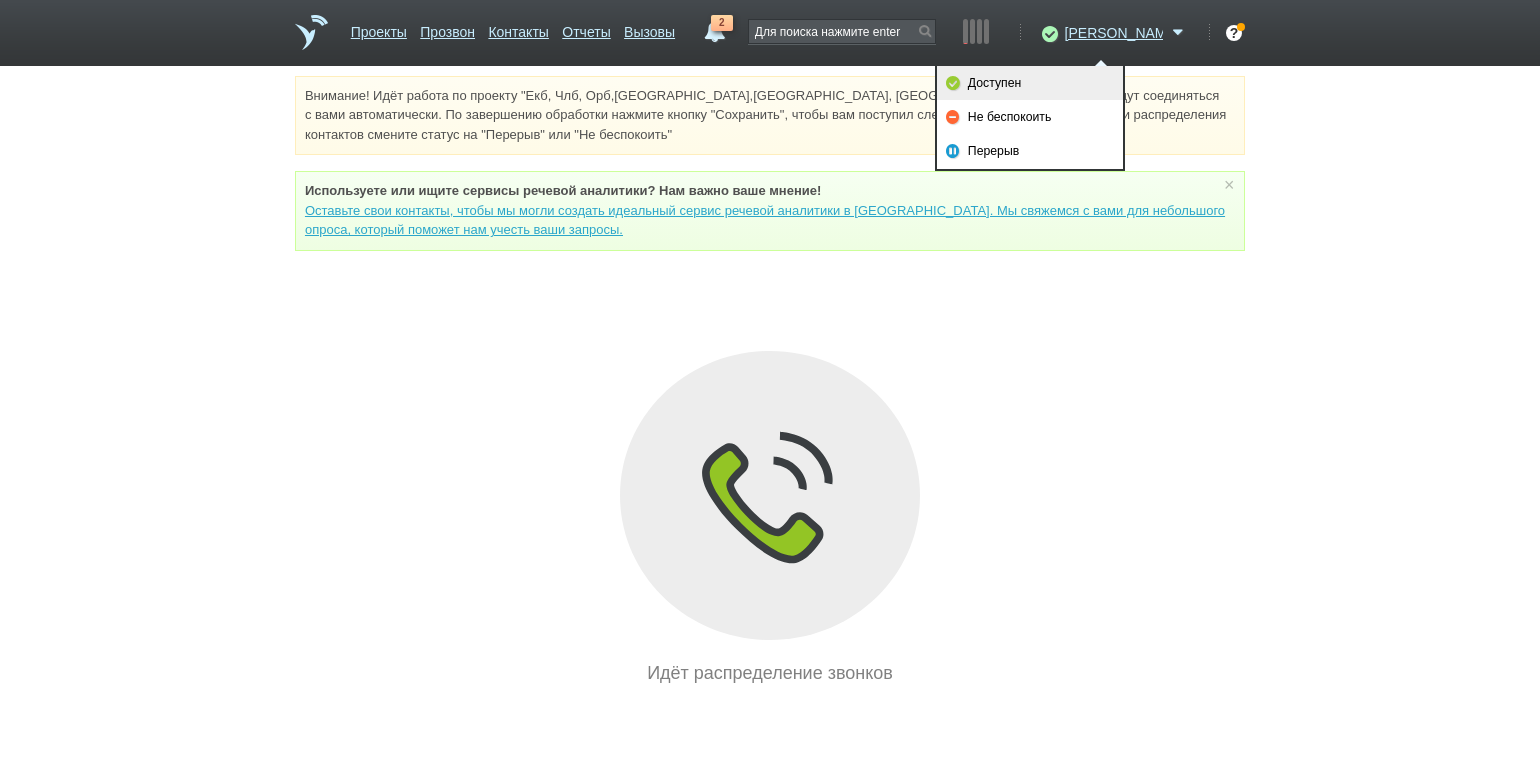 click on "Доступен" at bounding box center [1030, 83] 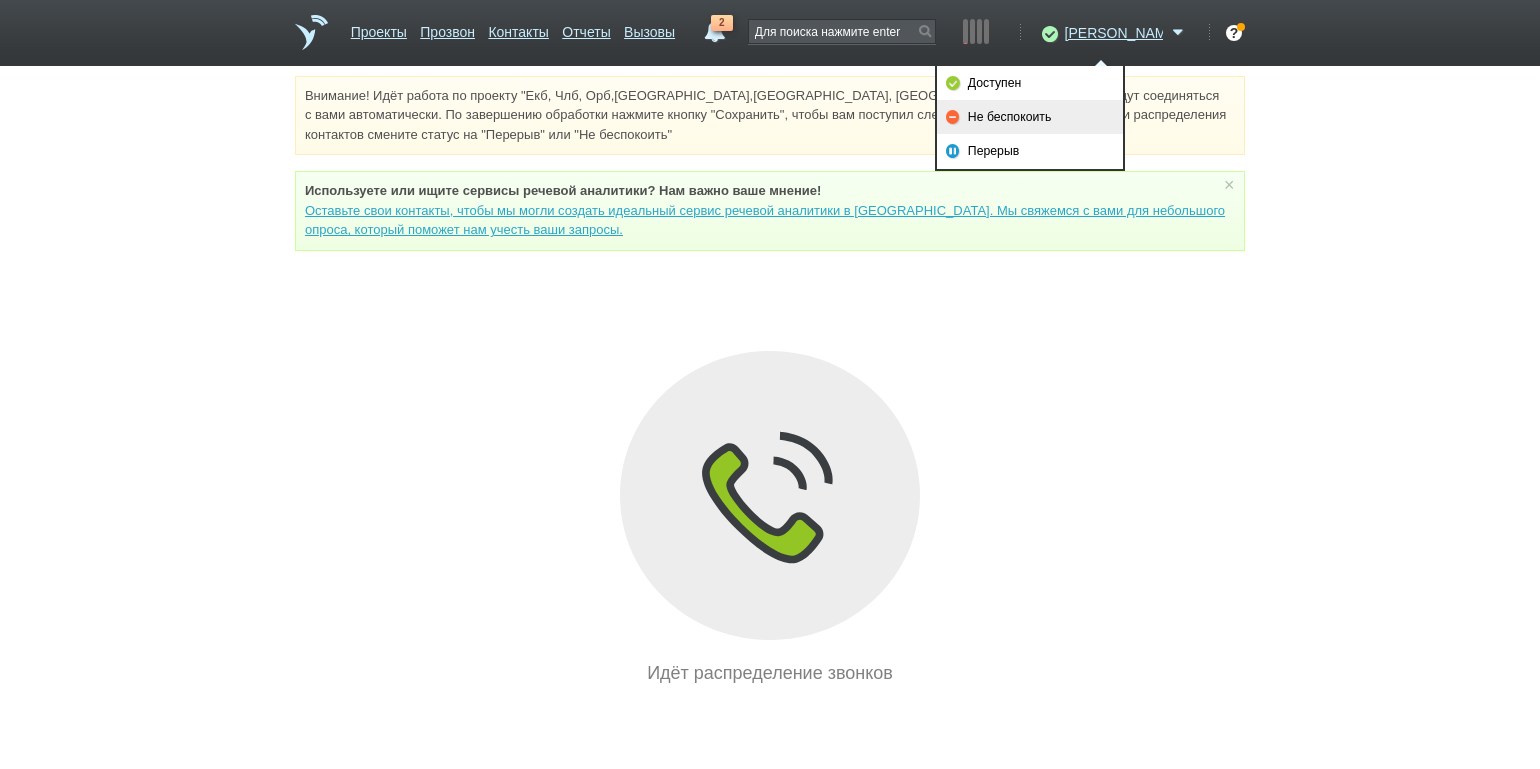 click on "Не беспокоить" at bounding box center [1030, 117] 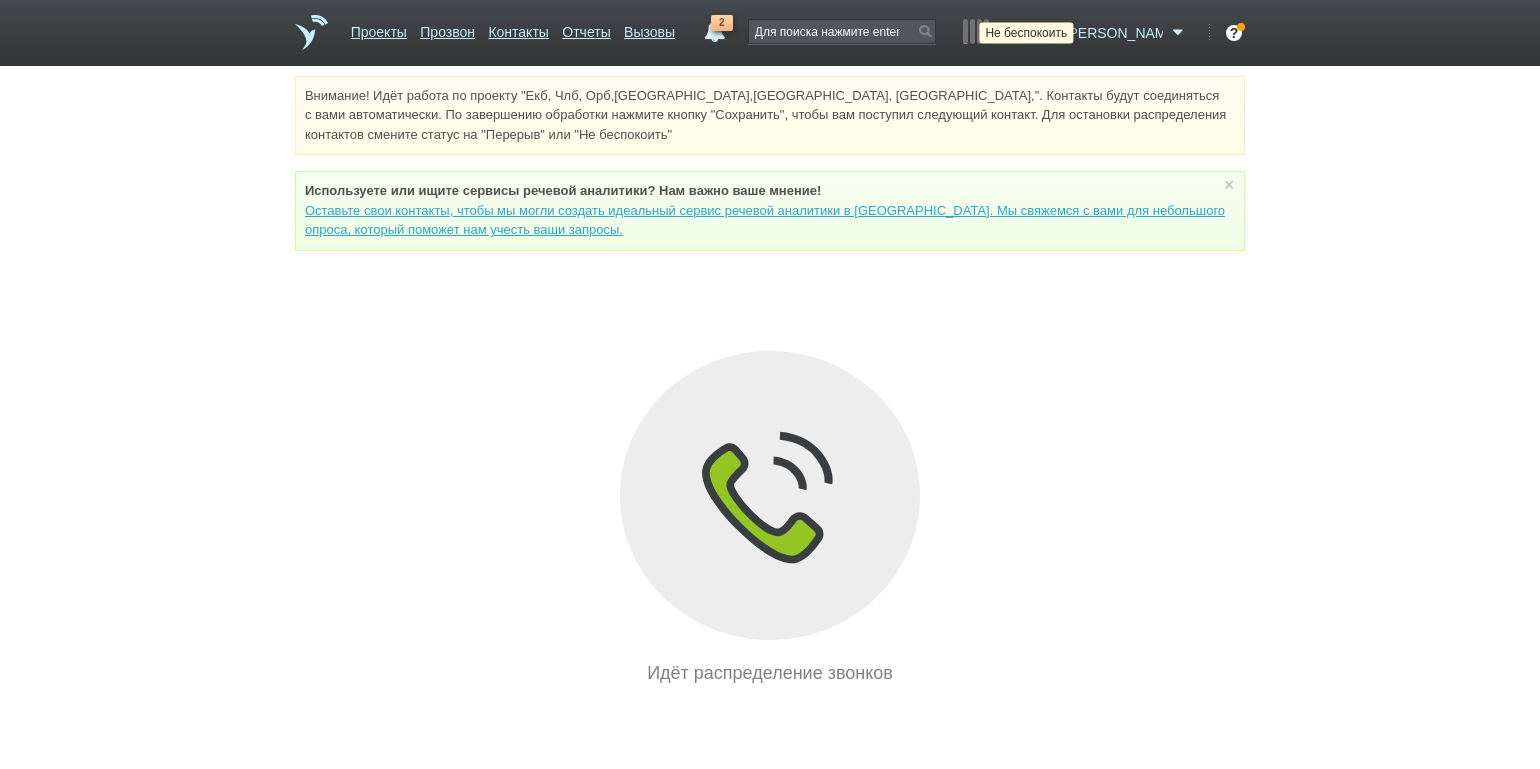 click at bounding box center [1047, 33] 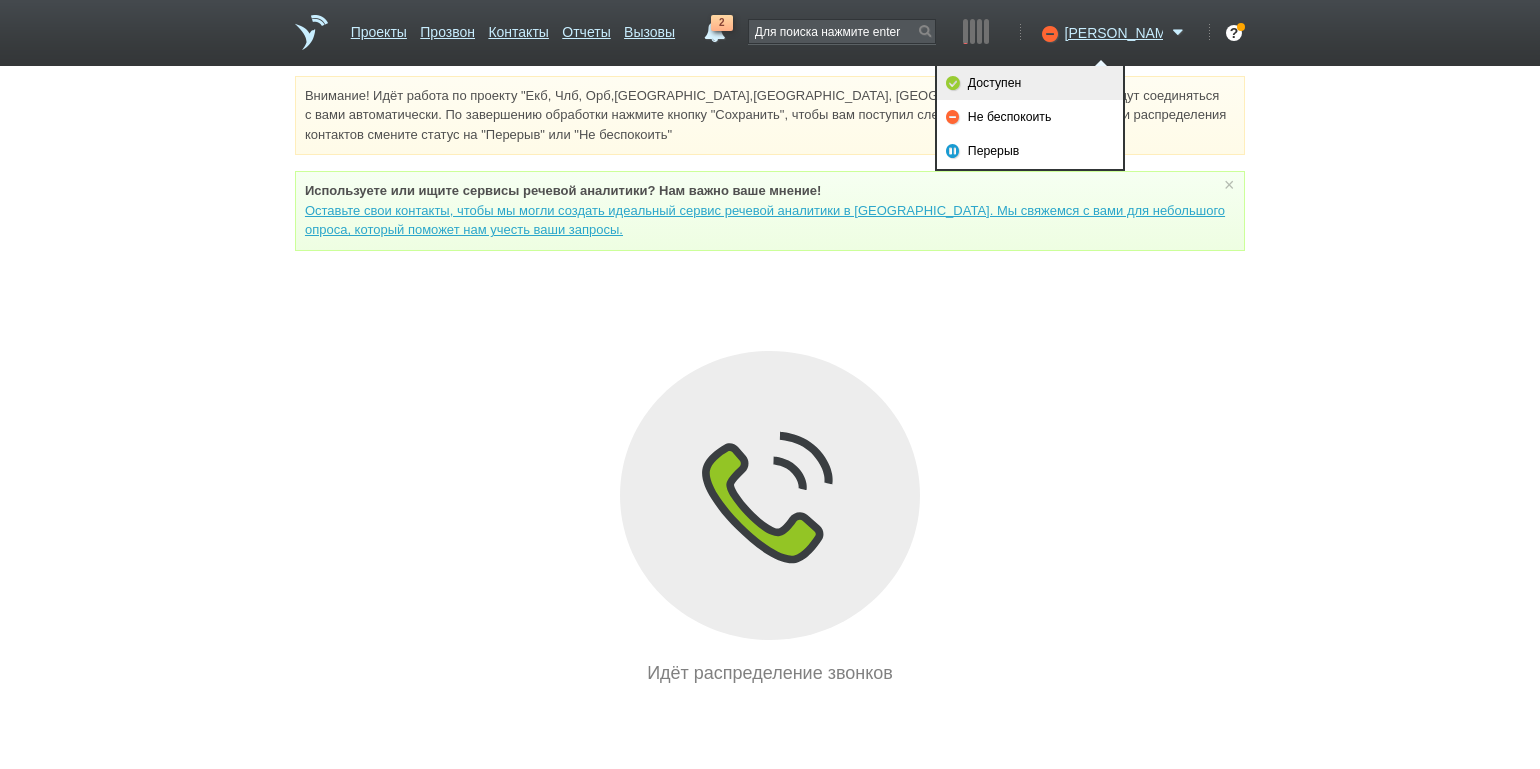 click on "Доступен" at bounding box center (1030, 83) 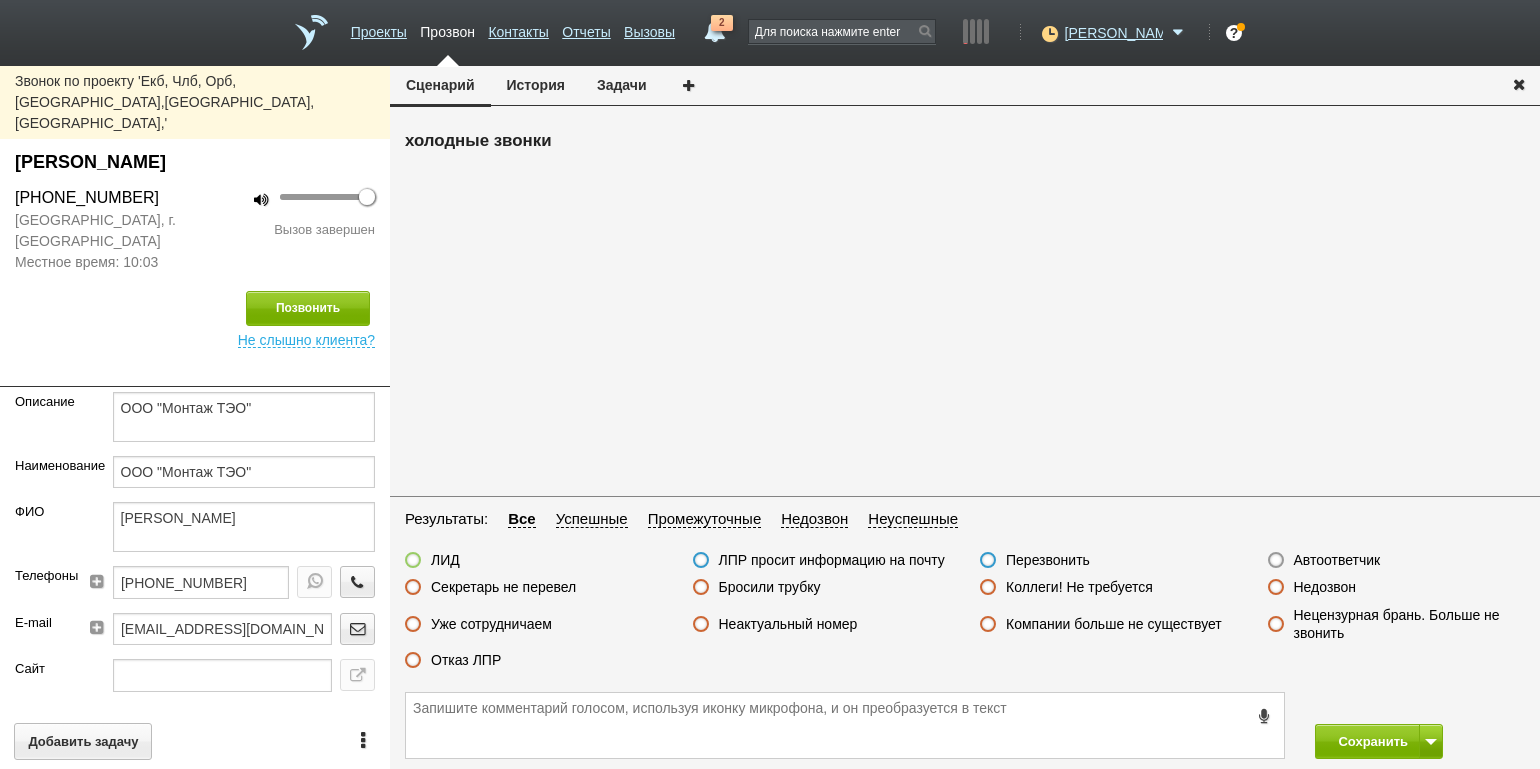 click on "Недозвон" at bounding box center [1325, 587] 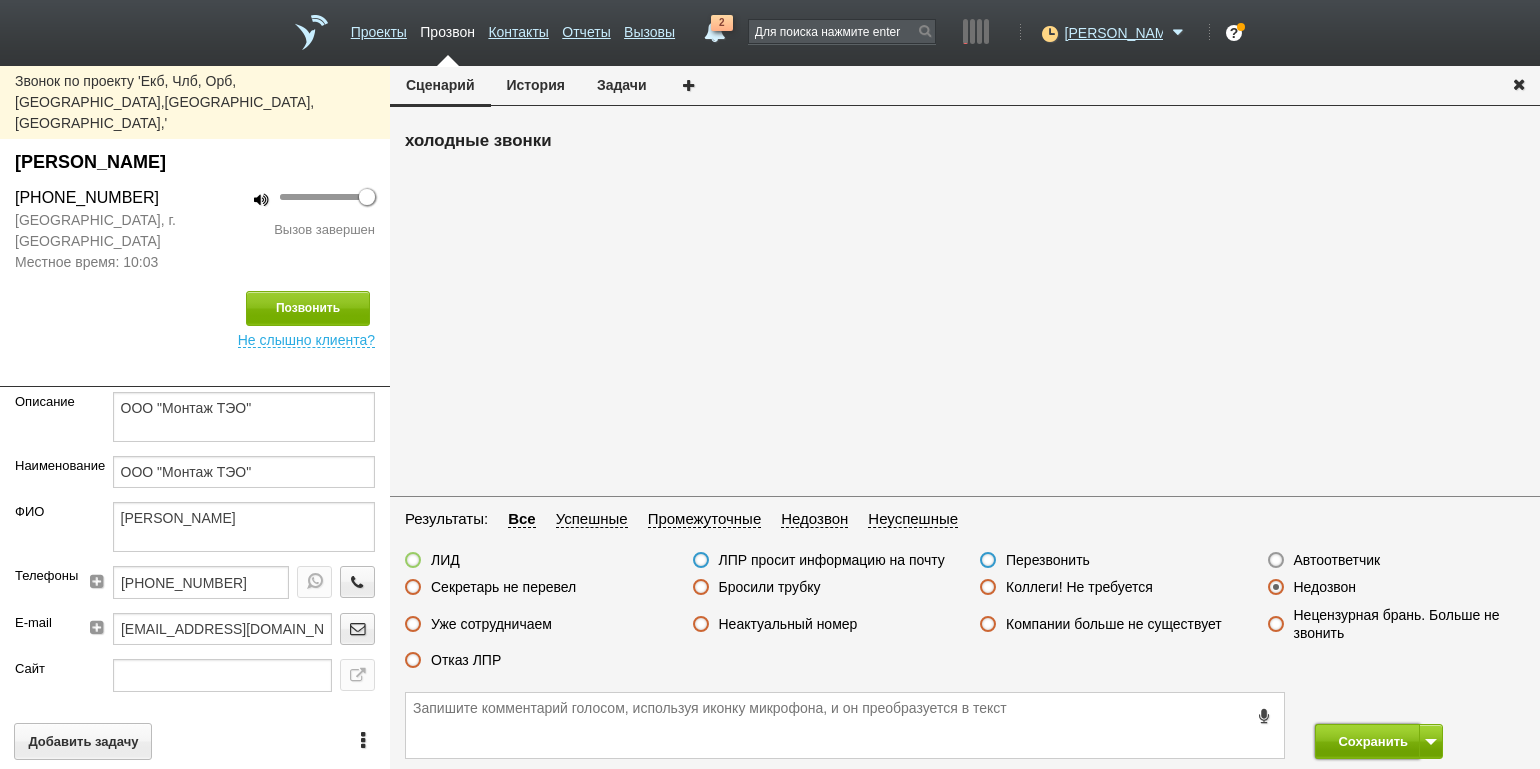 click on "Сохранить" at bounding box center (1367, 741) 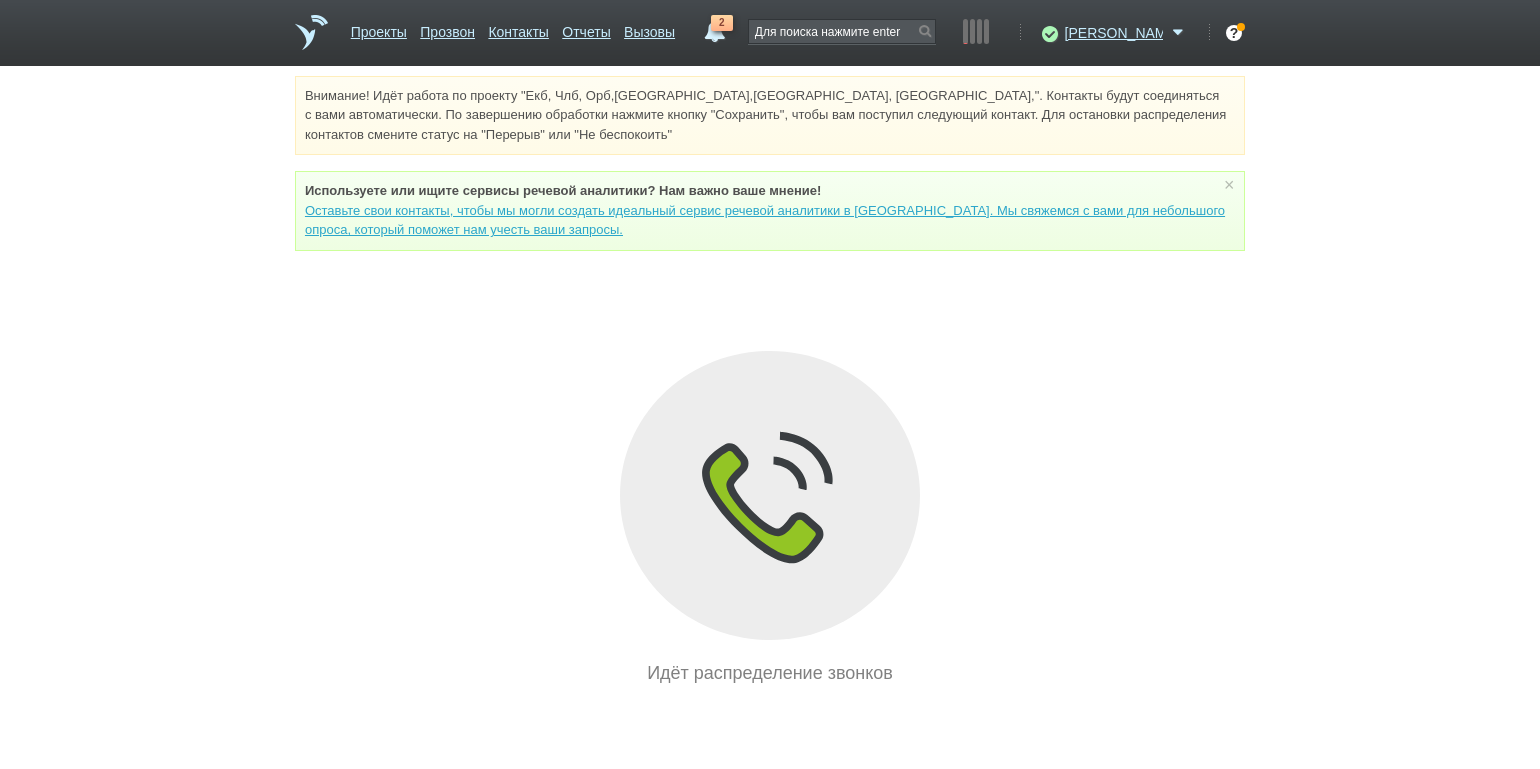 click on "Внимание! Идёт работа по проекту "Екб, Члб, Орб,[GEOGRAPHIC_DATA],[GEOGRAPHIC_DATA], [GEOGRAPHIC_DATA],". Контакты будут соединяться с вами автоматически. По завершению обработки нажмите кнопку "Сохранить", чтобы вам поступил следующий контакт. Для остановки распределения контактов смените статус на "Перерыв" или "Не беспокоить"
Используете или ищите cервисы речевой аналитики? Нам важно ваше мнение!
×
Вы можете звонить напрямую из строки поиска - введите номер и нажмите "Позвонить"
Идёт распределение звонков" at bounding box center (770, 381) 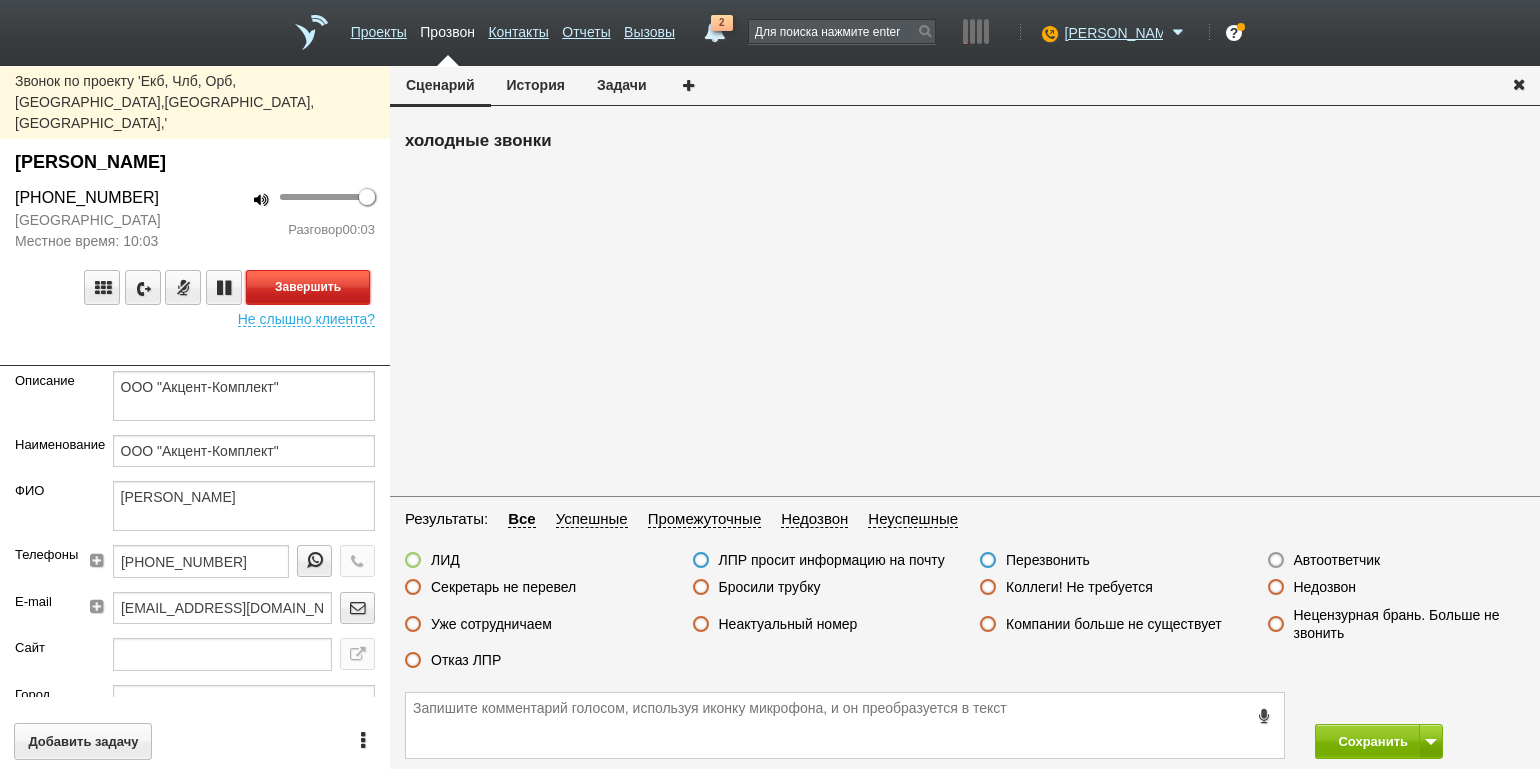 click on "Завершить" at bounding box center (308, 287) 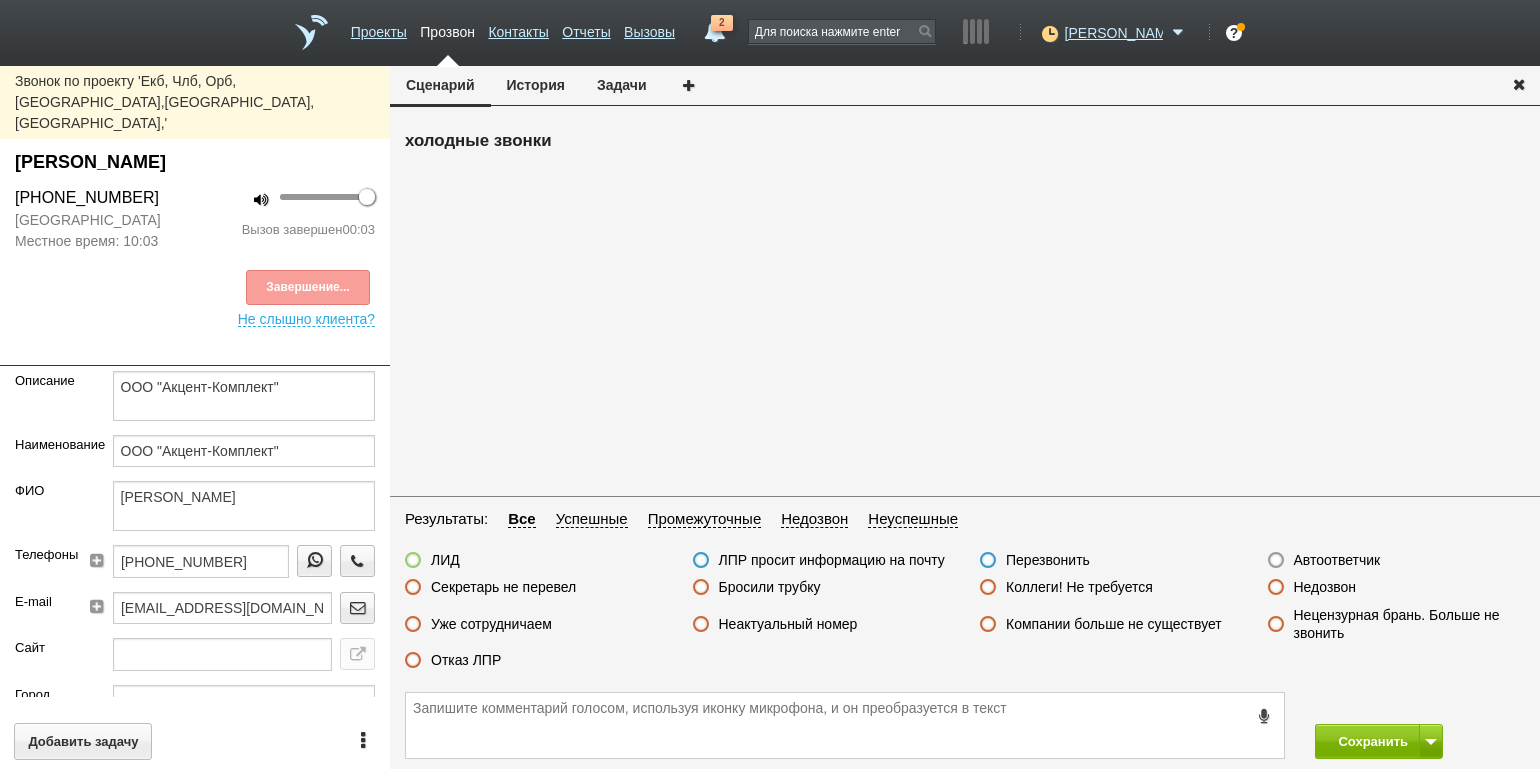 click on "Автоответчик" at bounding box center [1337, 560] 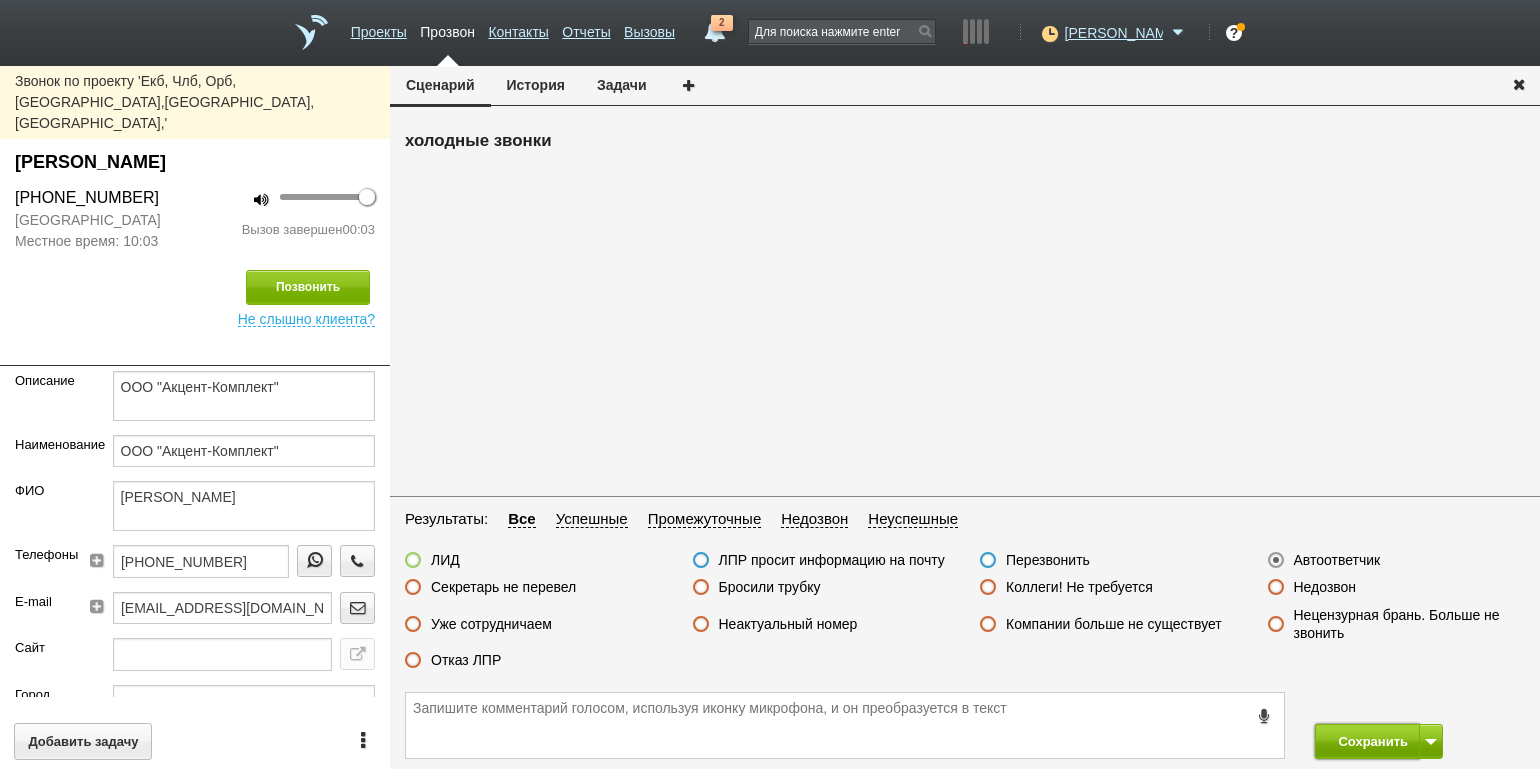 click on "Сохранить" at bounding box center [1367, 741] 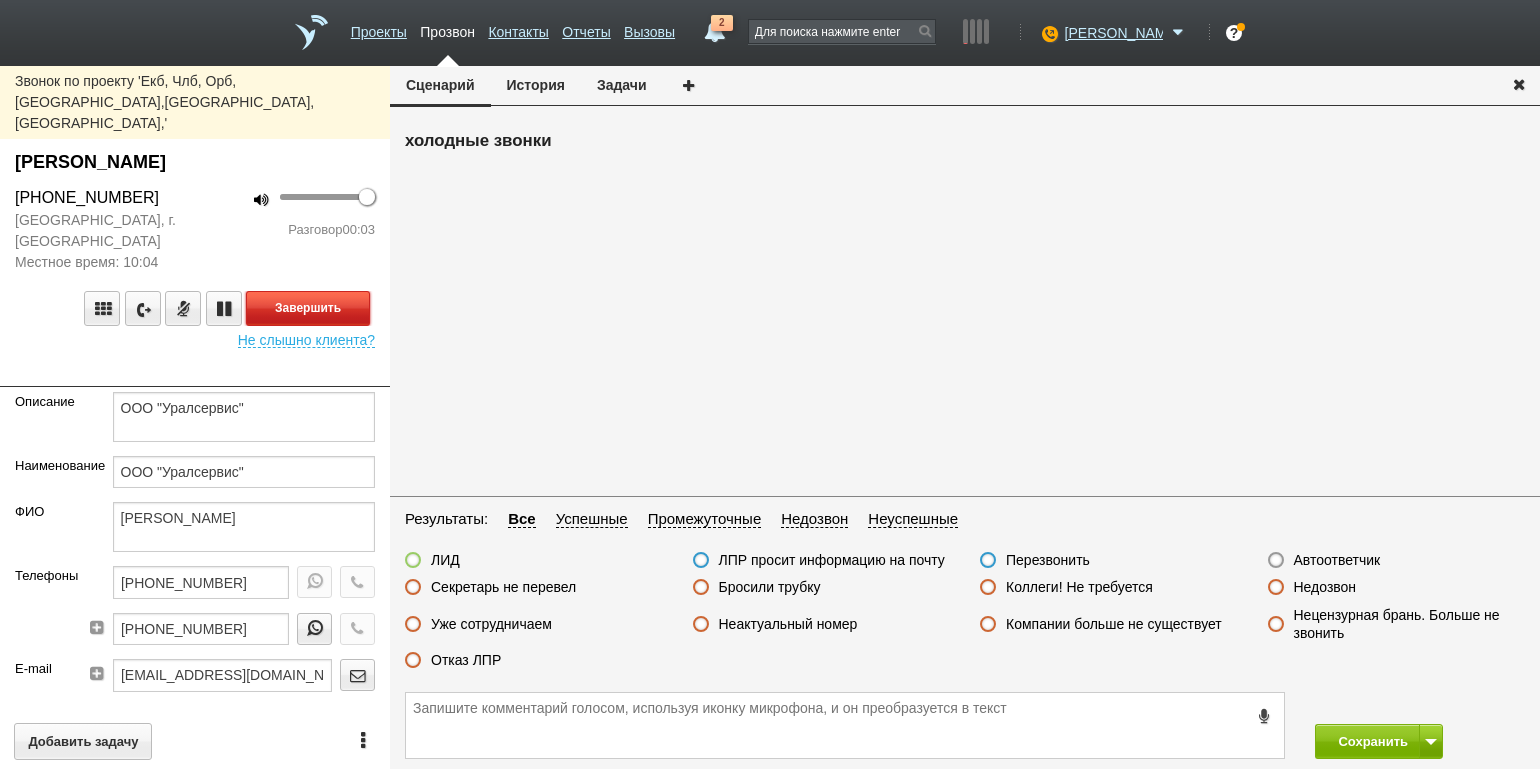 click on "Завершить" at bounding box center (308, 308) 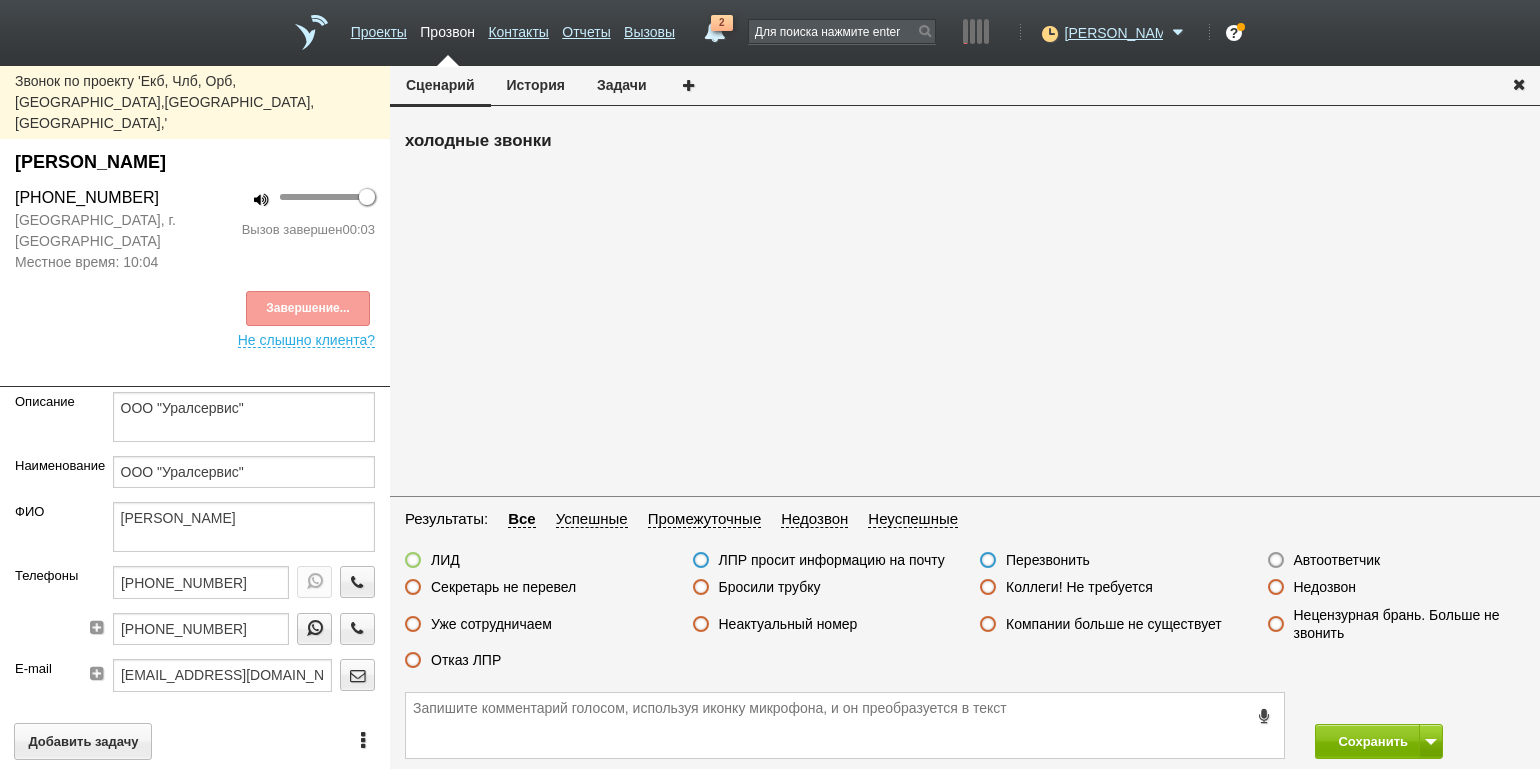 click on "Недозвон" at bounding box center (1325, 587) 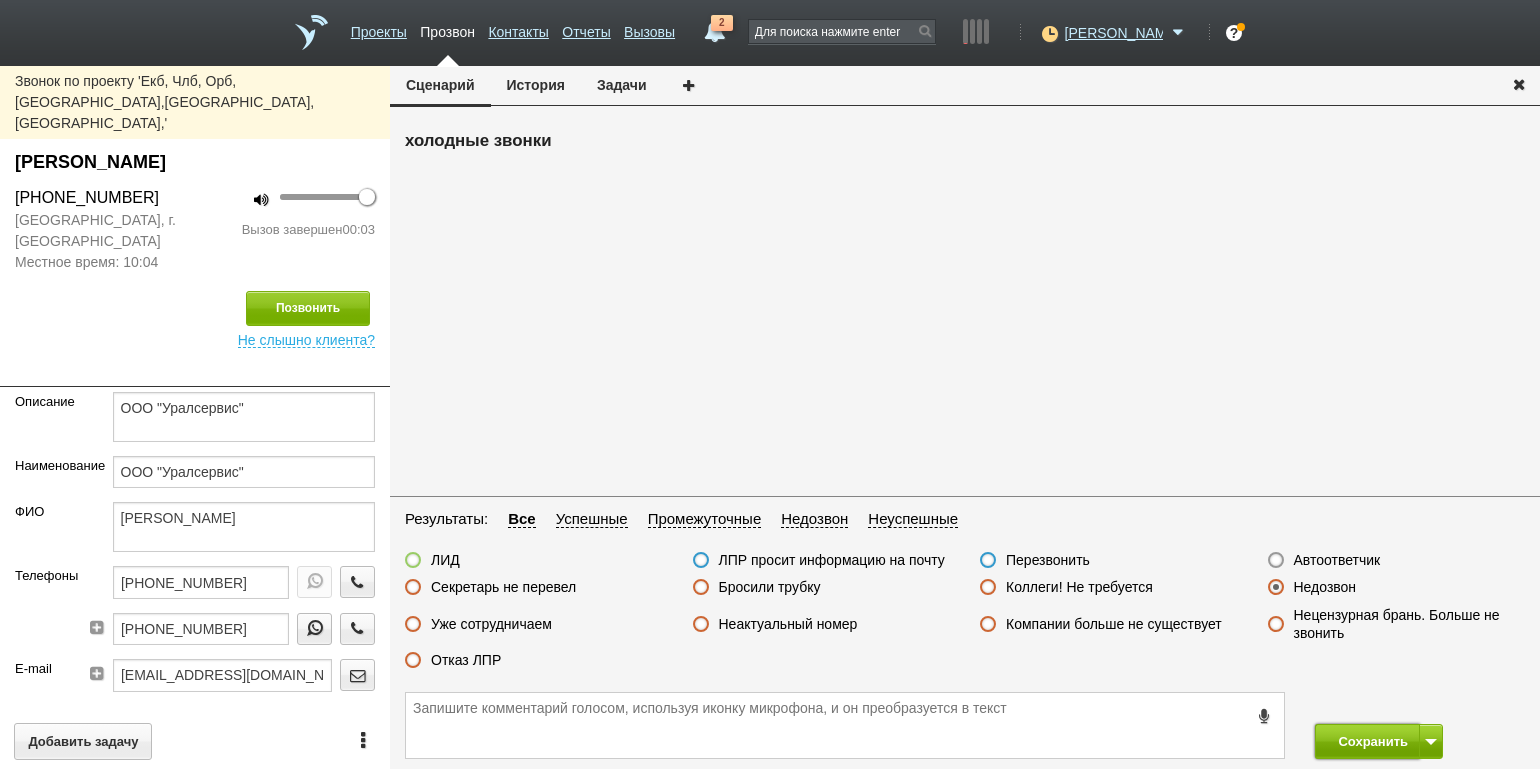 click on "Сохранить" at bounding box center [1367, 741] 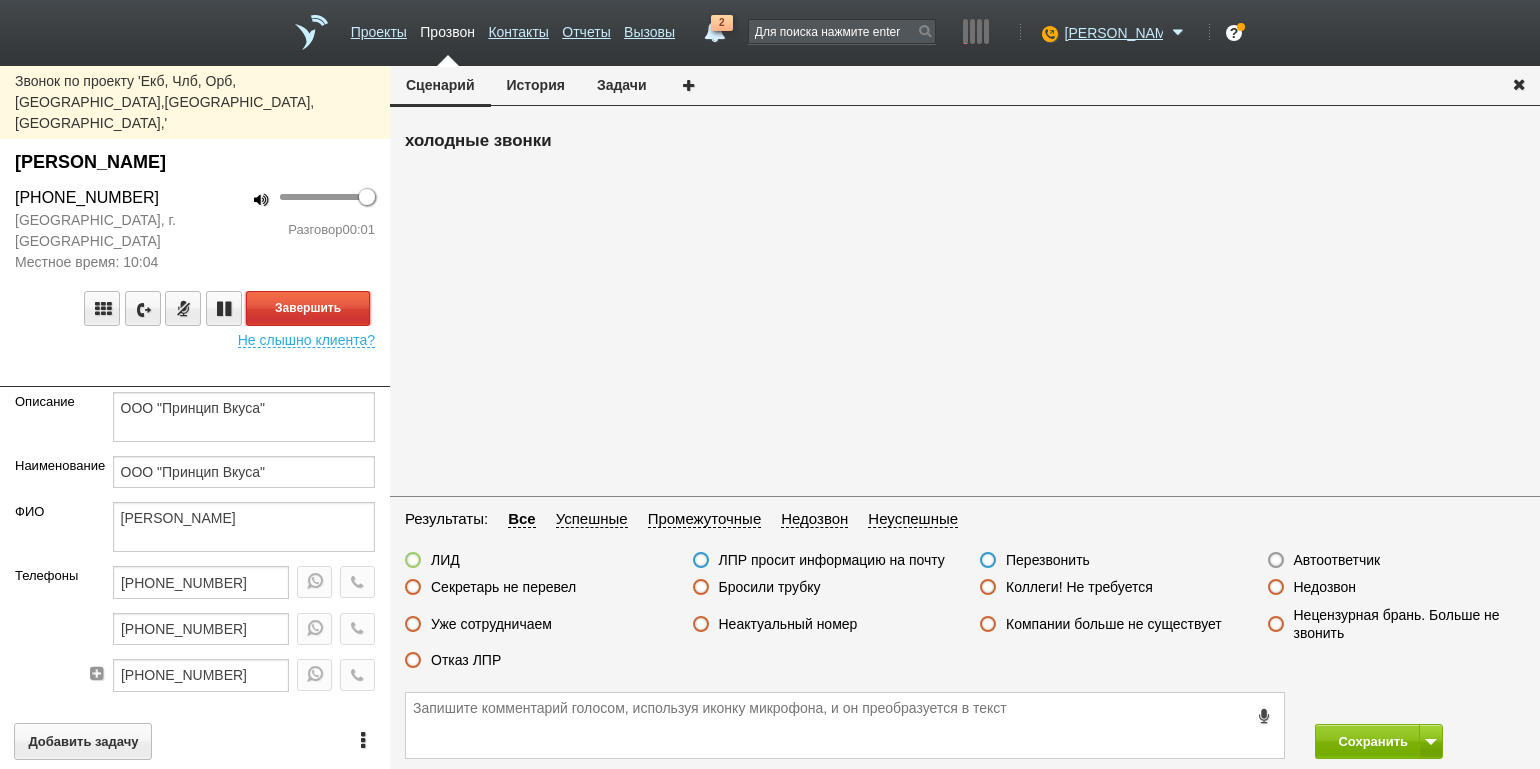 click on "Завершить" at bounding box center [308, 308] 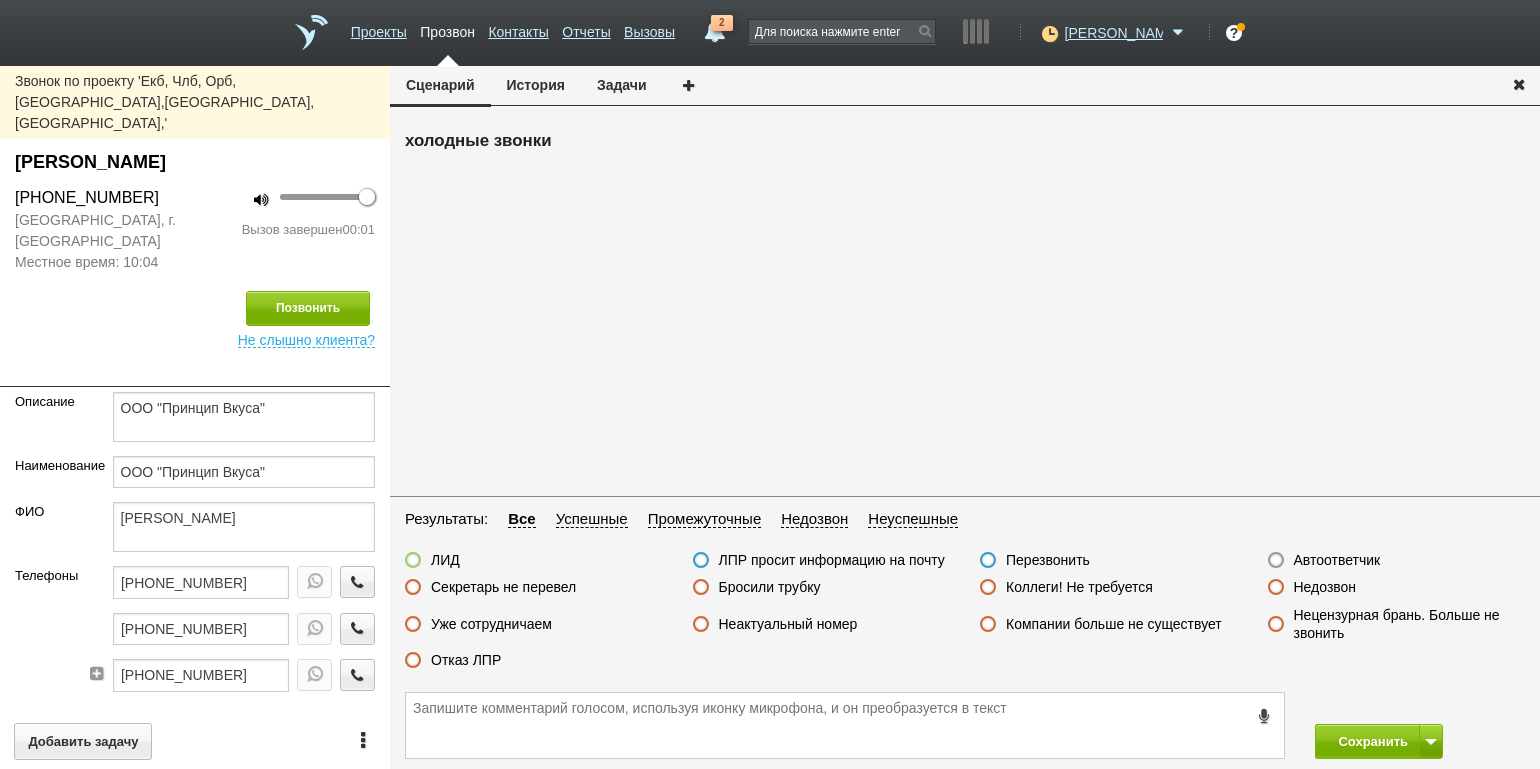 click on "Автоответчик" at bounding box center (1337, 560) 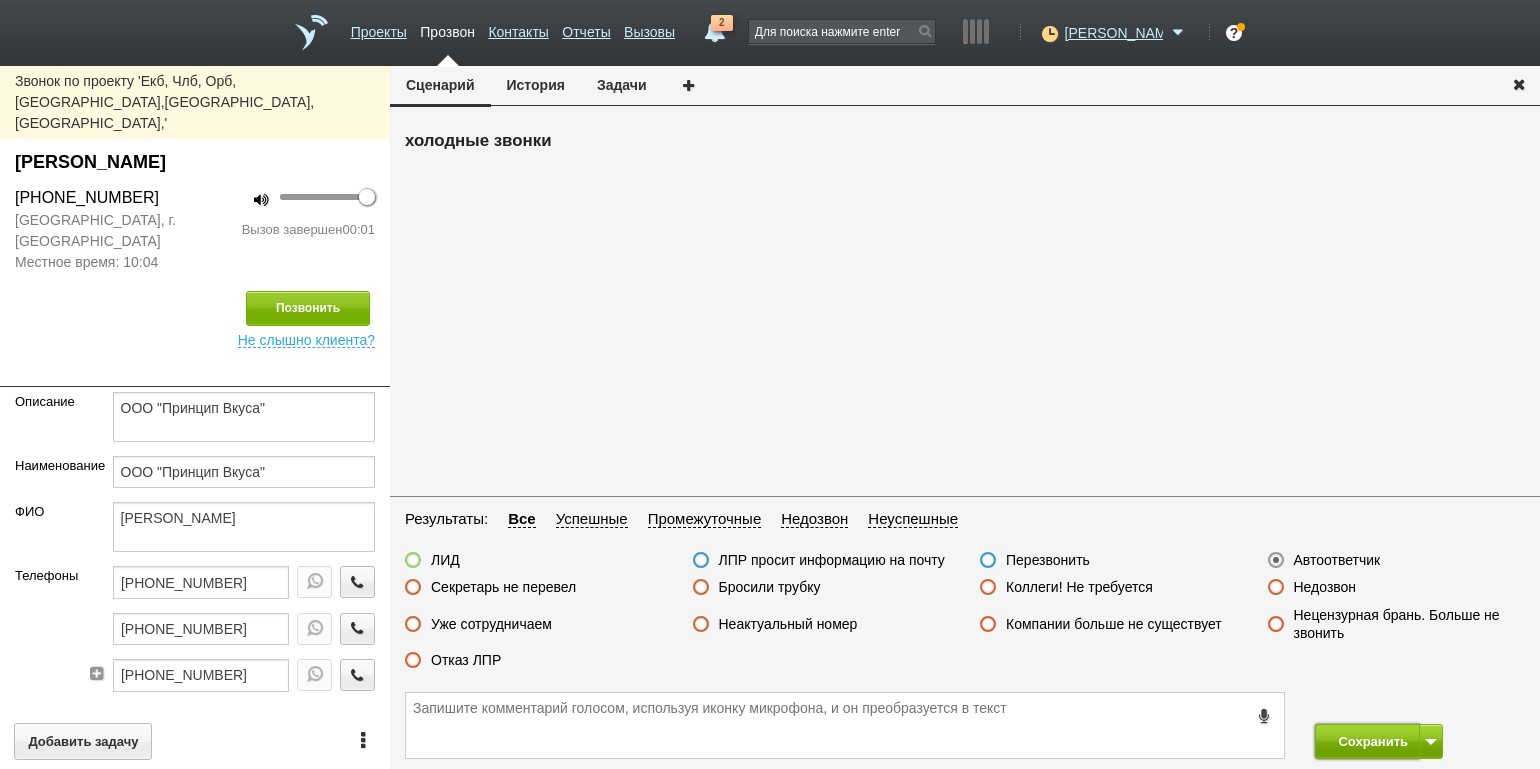 click on "Сохранить" at bounding box center [1367, 741] 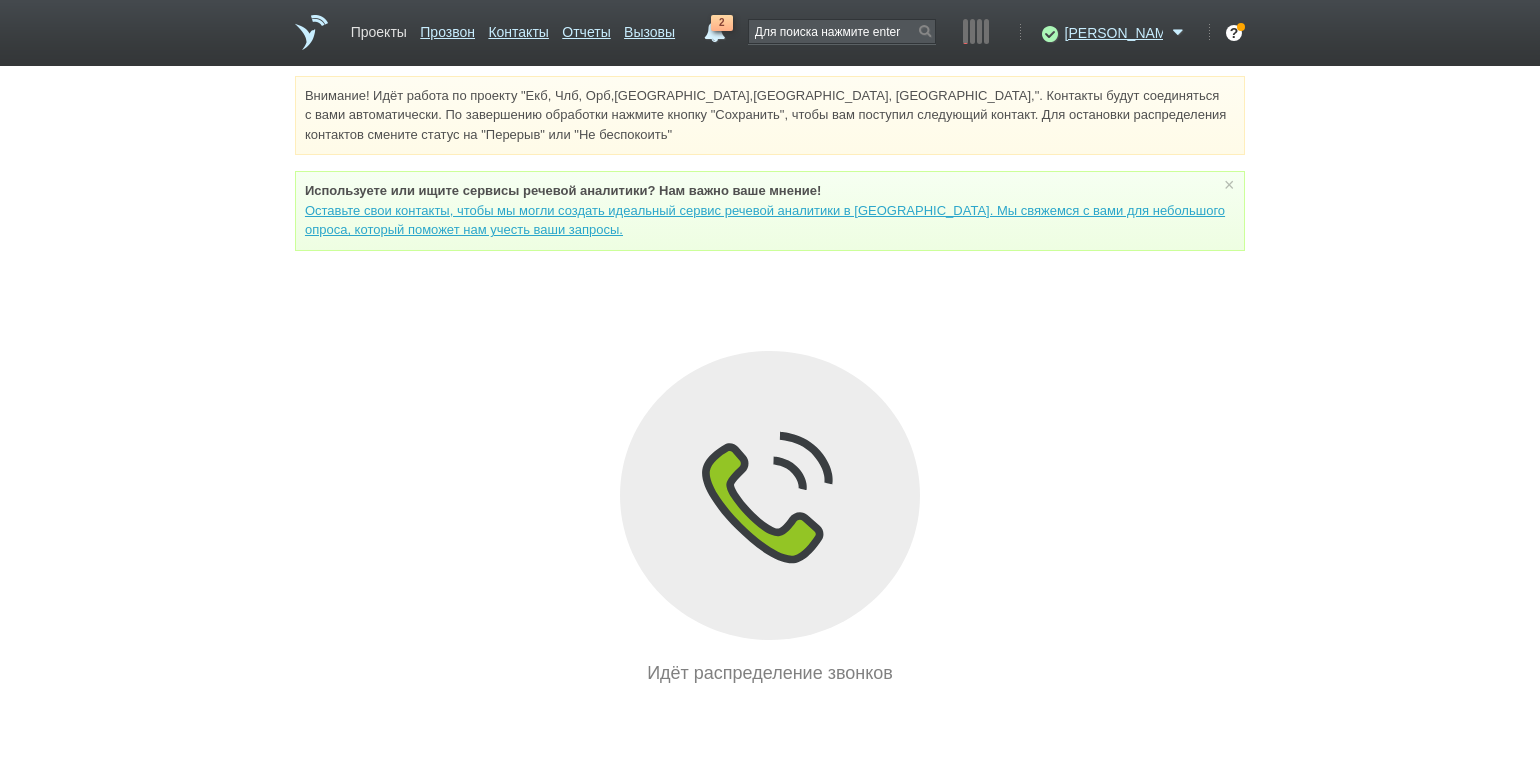 click on "Проекты" at bounding box center [379, 28] 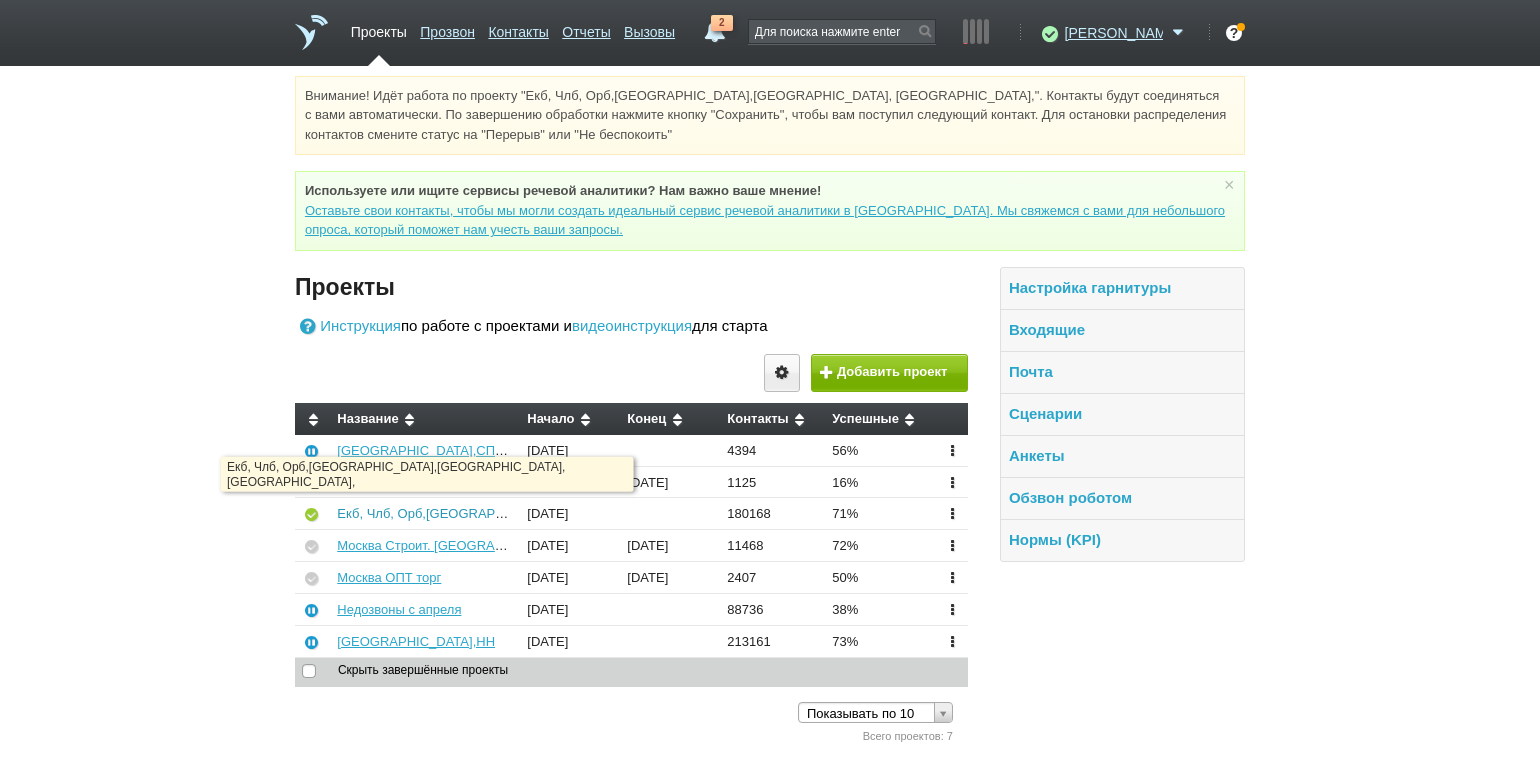 click on "Екб, Члб, Орб,[GEOGRAPHIC_DATA],[GEOGRAPHIC_DATA], [GEOGRAPHIC_DATA]," at bounding box center (591, 513) 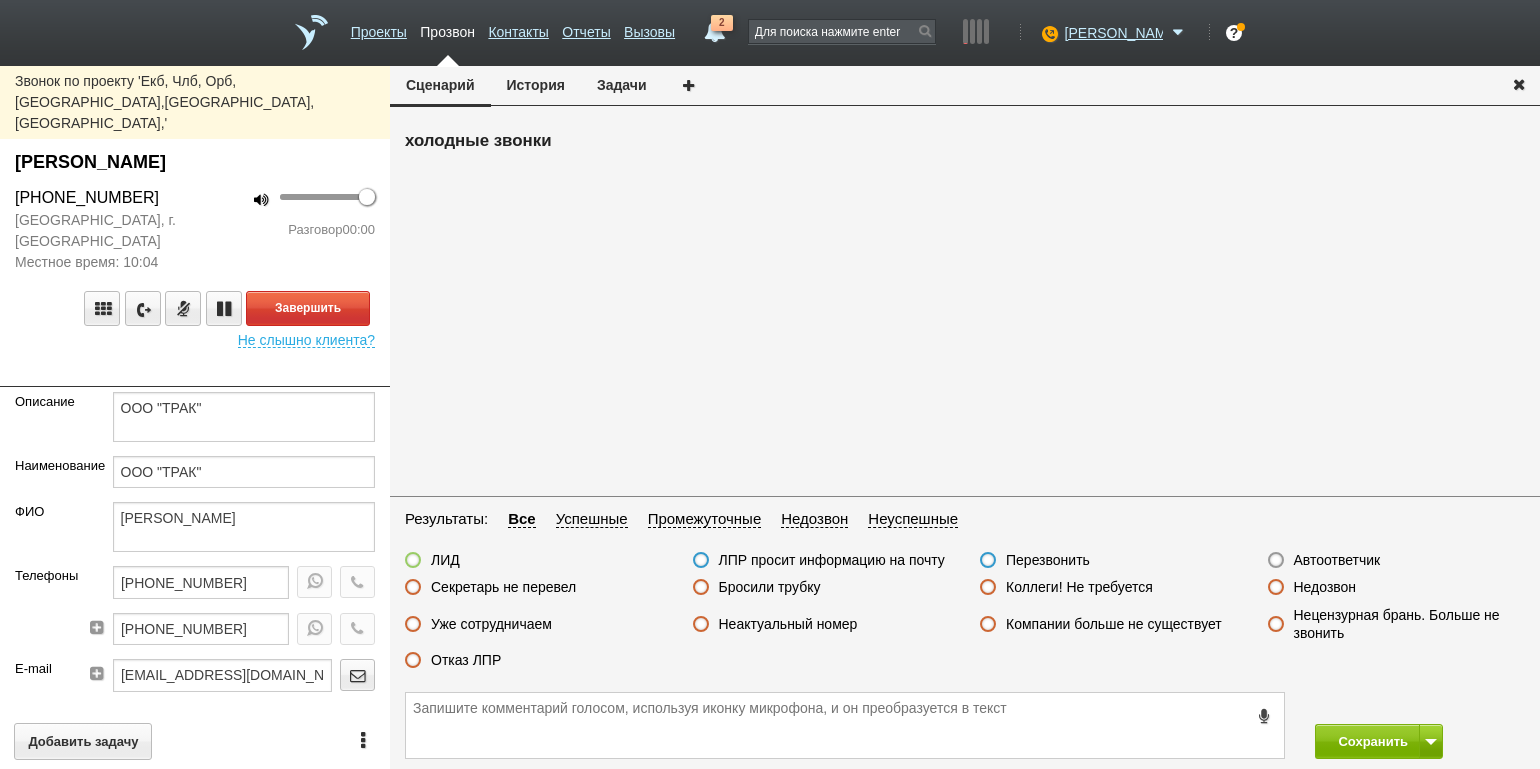 click on "Сценарий История Задачи холодные звонки Результаты: Все Успешные Промежуточные Недозвон Неуспешные ЛИД ЛПР просит информацию на почту Перезвонить Автоответчик Секретарь не перевел Бросили трубку Коллеги! Не требуется Недозвон Уже сотрудничаем Неактуальный номер Компании больше не существует Нецензурная брань. Больше не звонить Отказ ЛПР Сохранить" at bounding box center (965, 417) 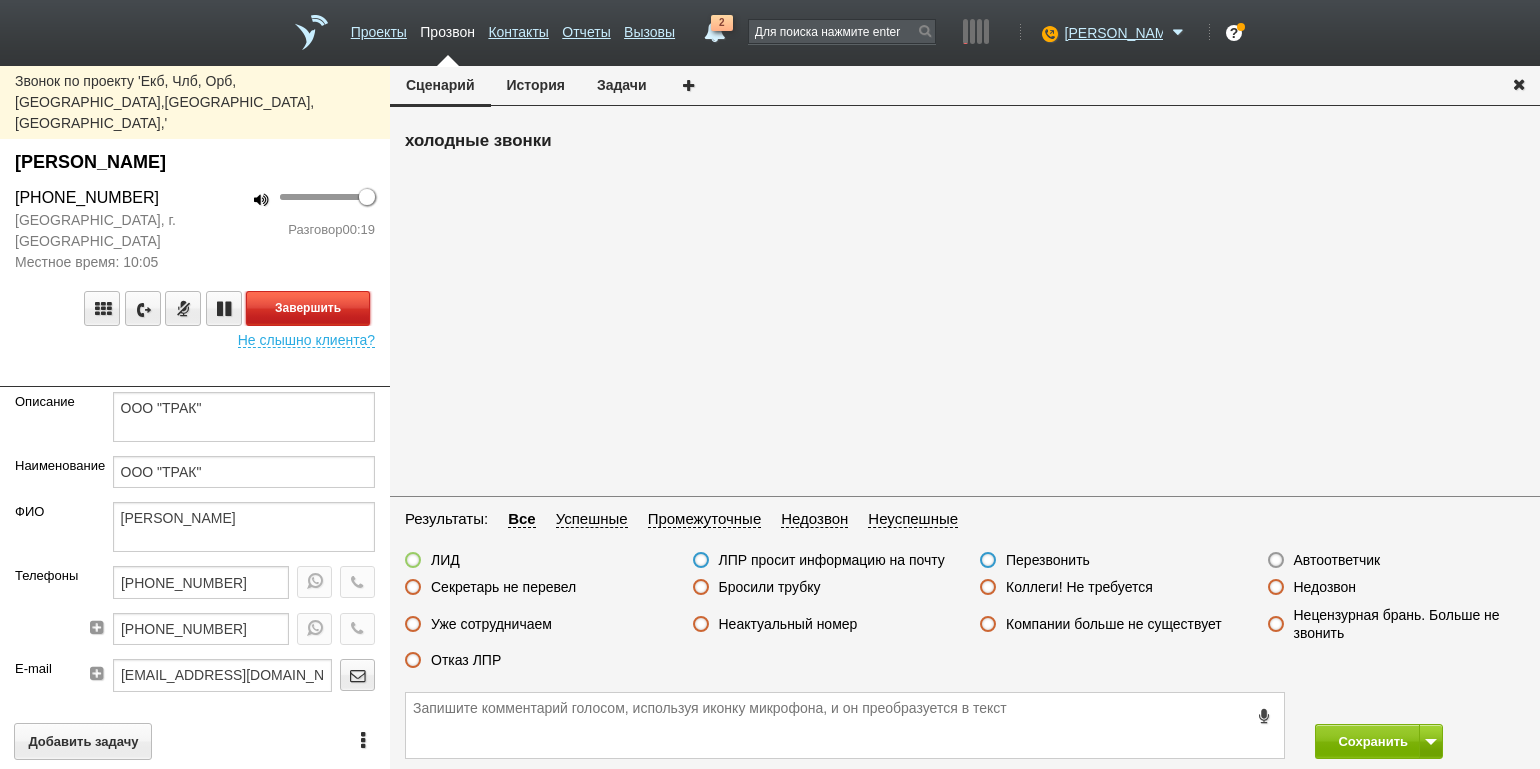 click on "Завершить" at bounding box center (308, 308) 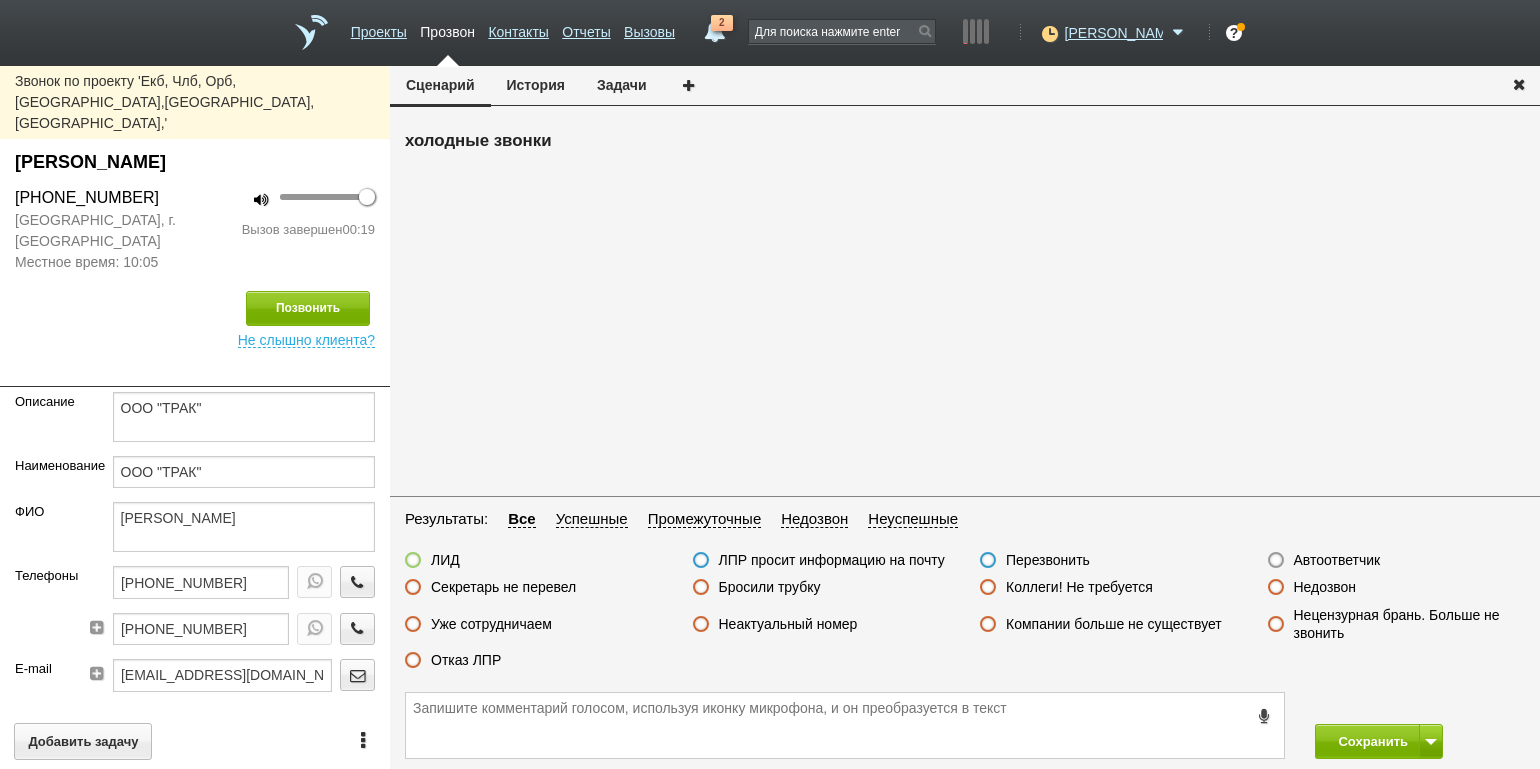 click on "Отказ ЛПР" at bounding box center [466, 660] 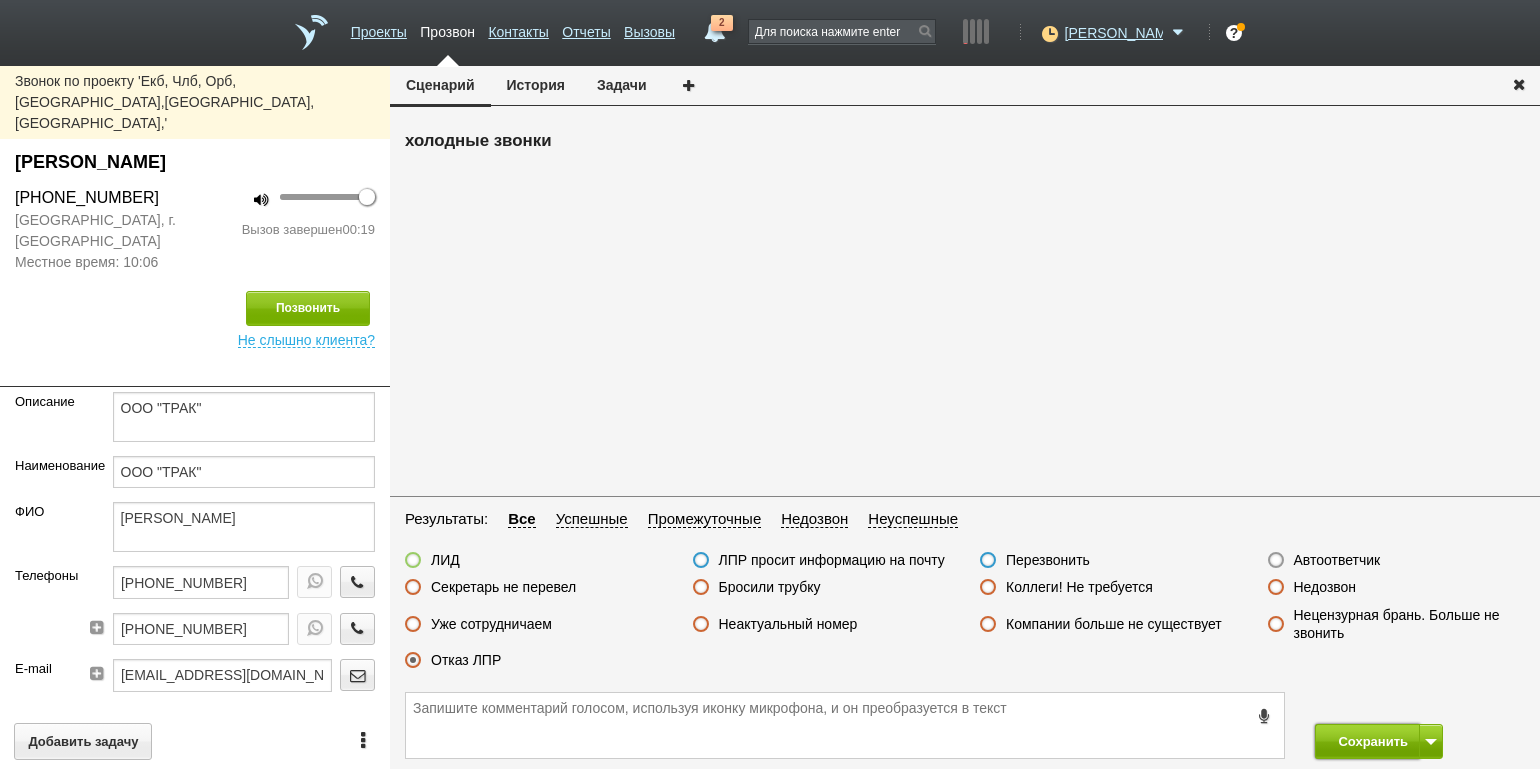 click on "Сохранить" at bounding box center (1367, 741) 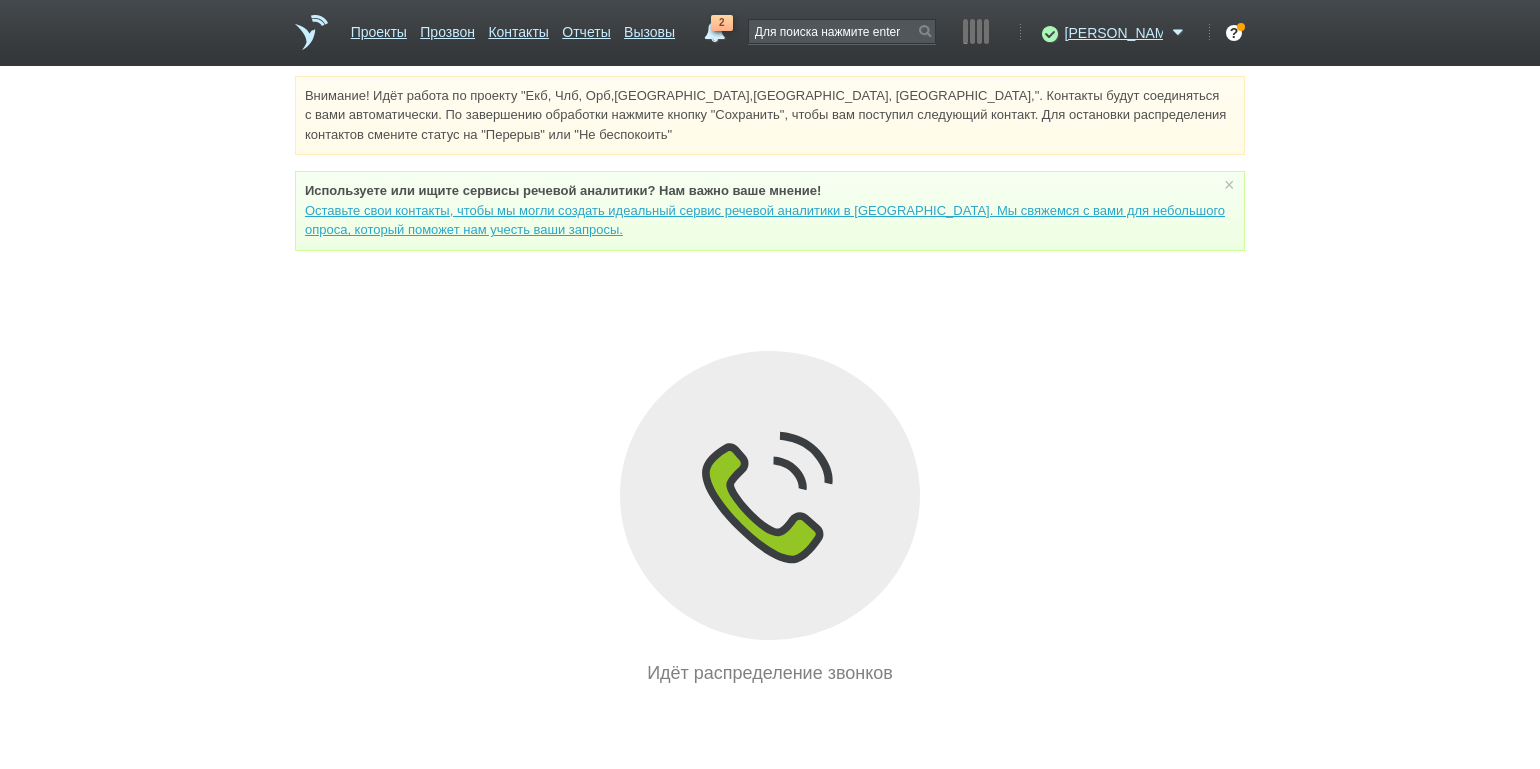 click on "Внимание! Идёт работа по проекту "Екб, Члб, Орб,[GEOGRAPHIC_DATA],[GEOGRAPHIC_DATA], [GEOGRAPHIC_DATA],". Контакты будут соединяться с вами автоматически. По завершению обработки нажмите кнопку "Сохранить", чтобы вам поступил следующий контакт. Для остановки распределения контактов смените статус на "Перерыв" или "Не беспокоить"
Используете или ищите cервисы речевой аналитики? Нам важно ваше мнение!
×
Вы можете звонить напрямую из строки поиска - введите номер и нажмите "Позвонить"
Идёт распределение звонков" at bounding box center [770, 381] 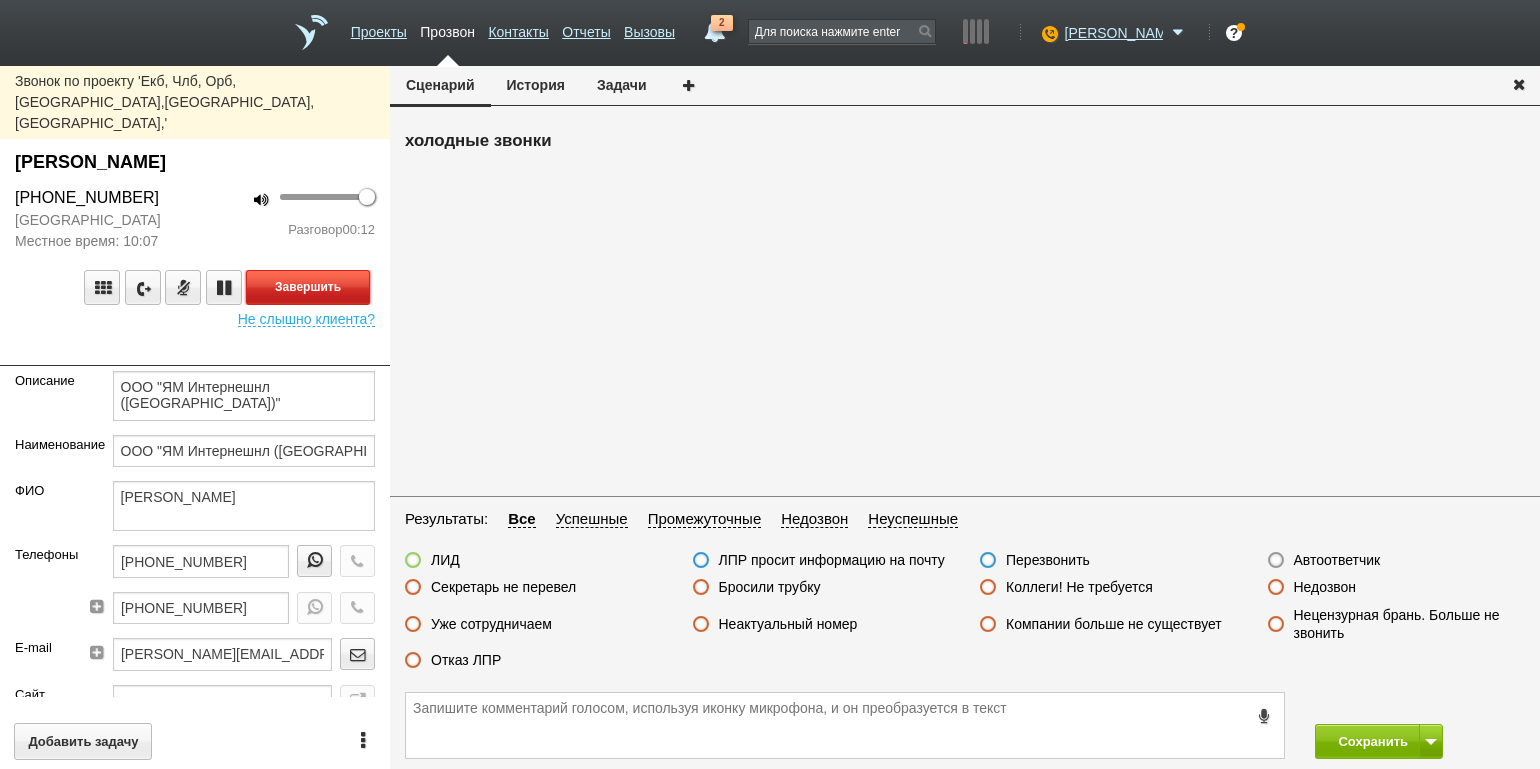 click on "Завершить" at bounding box center (308, 287) 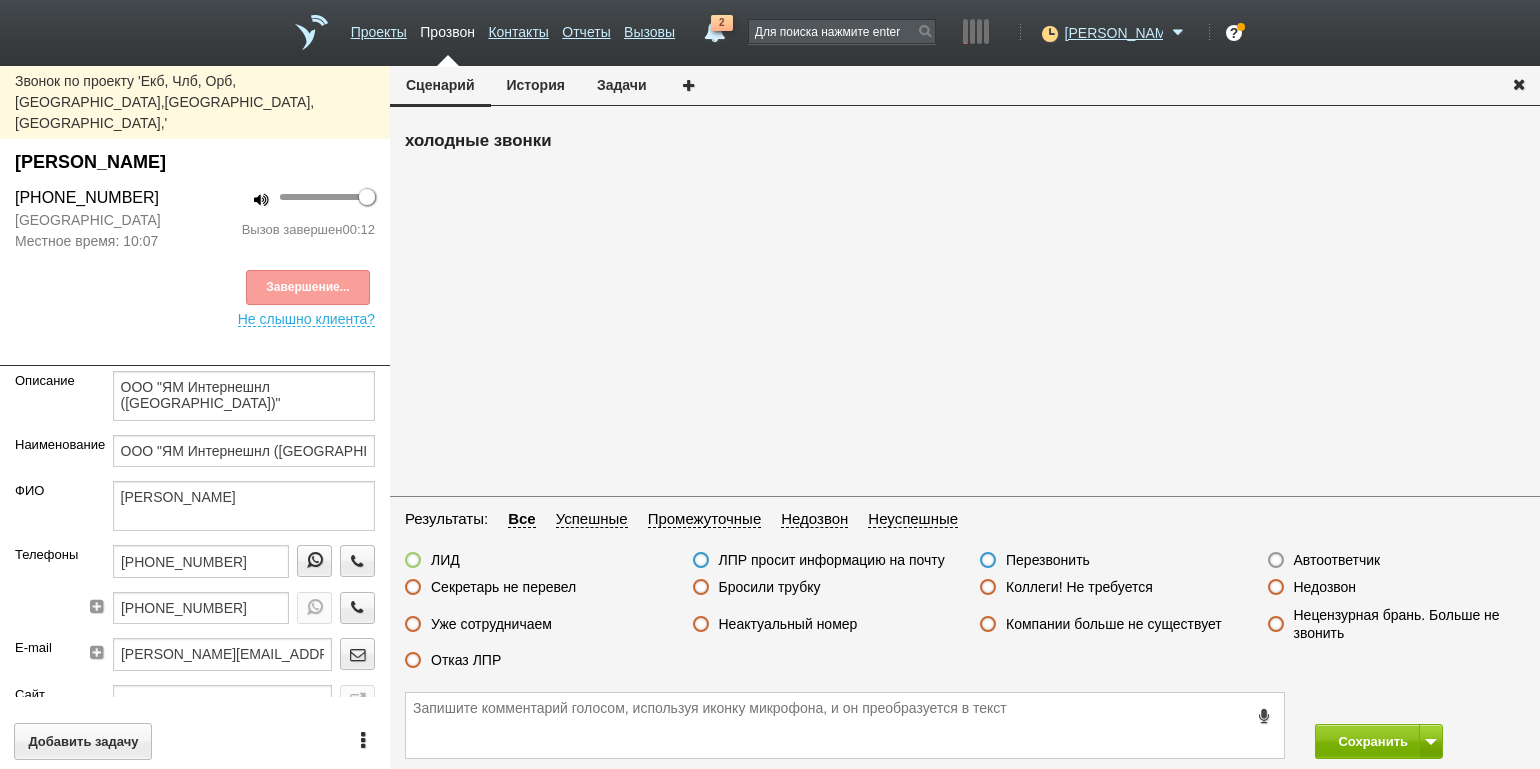 click on "Отказ ЛПР" at bounding box center [466, 660] 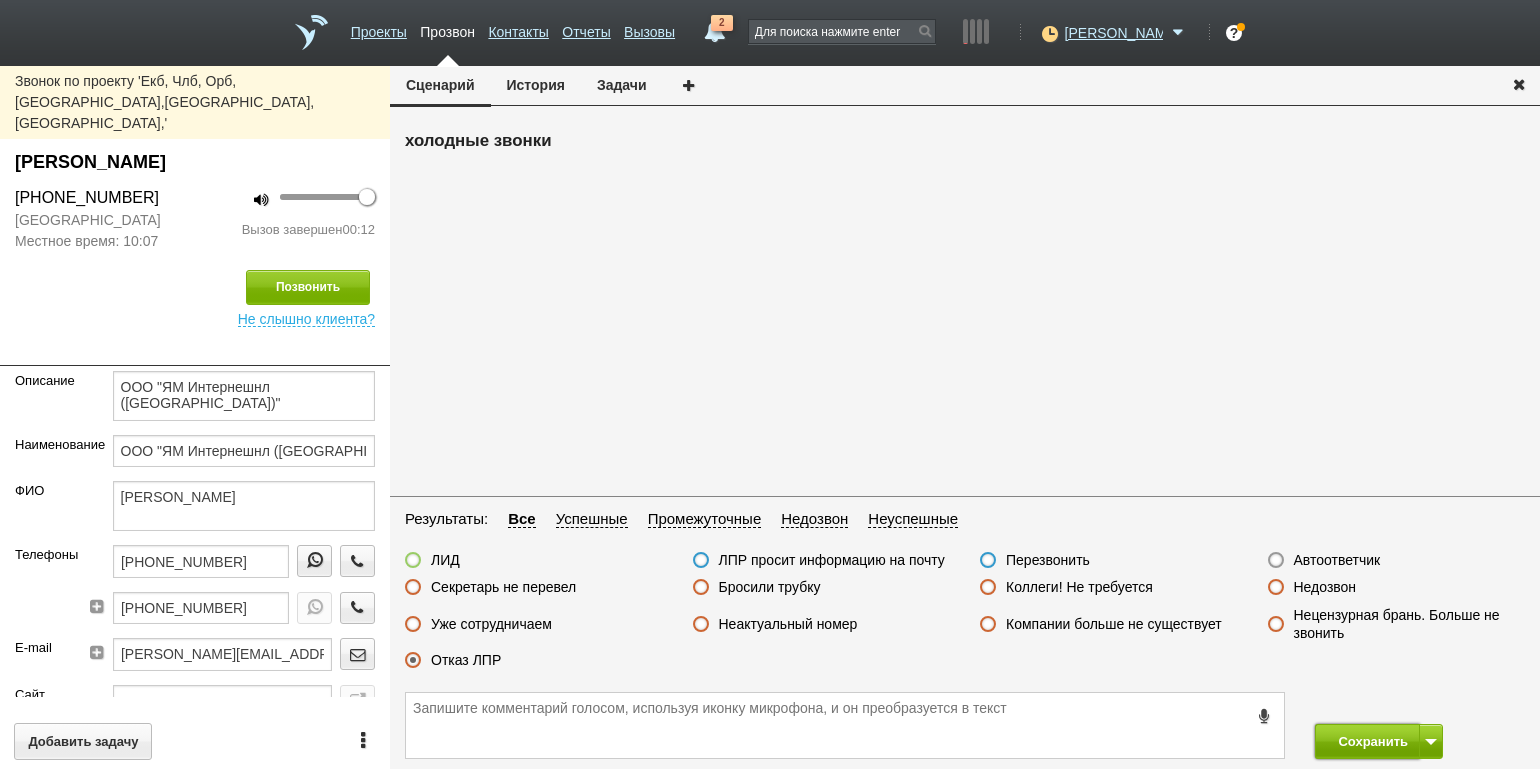 click on "Сохранить" at bounding box center (1367, 741) 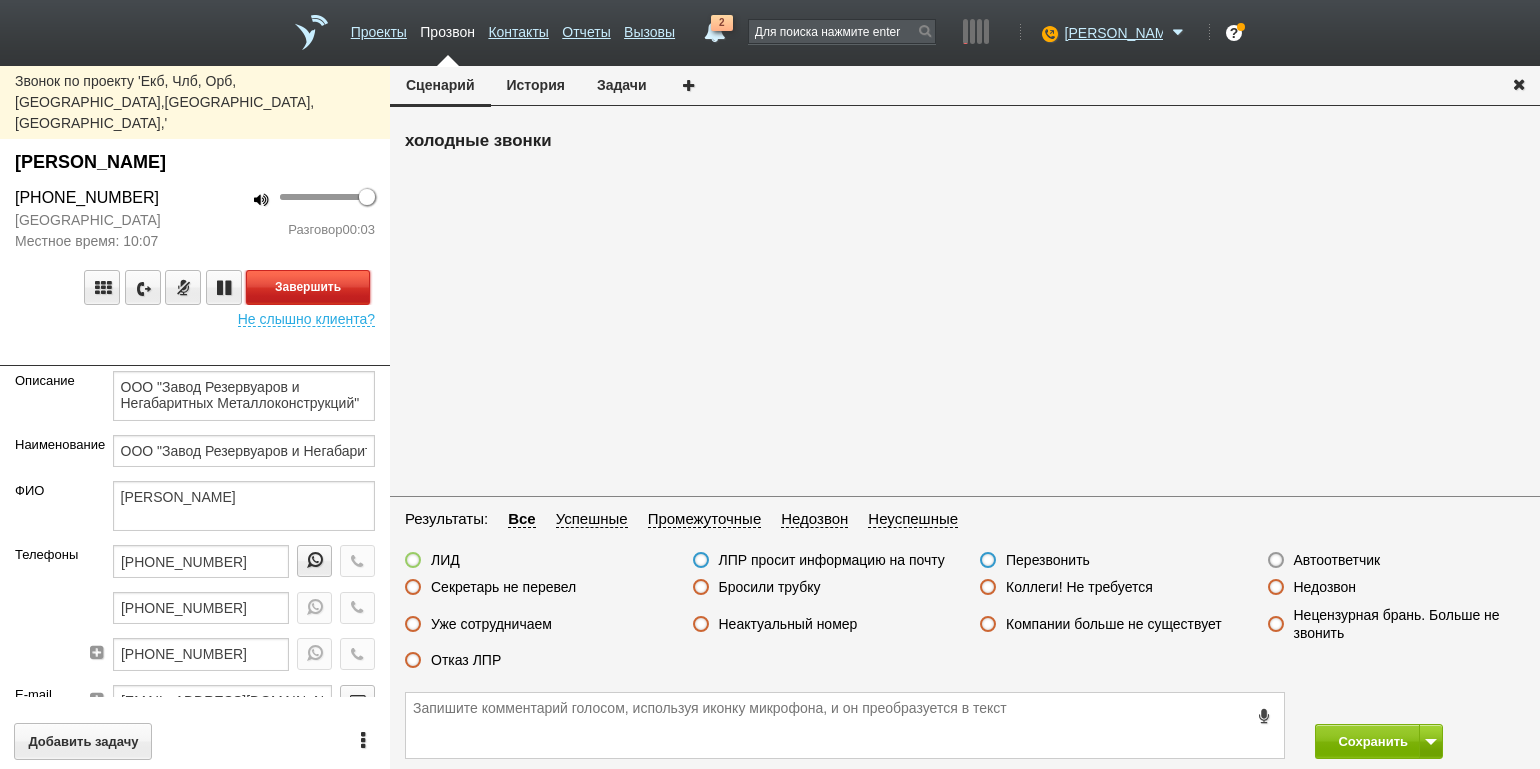 click on "Завершить" at bounding box center [308, 287] 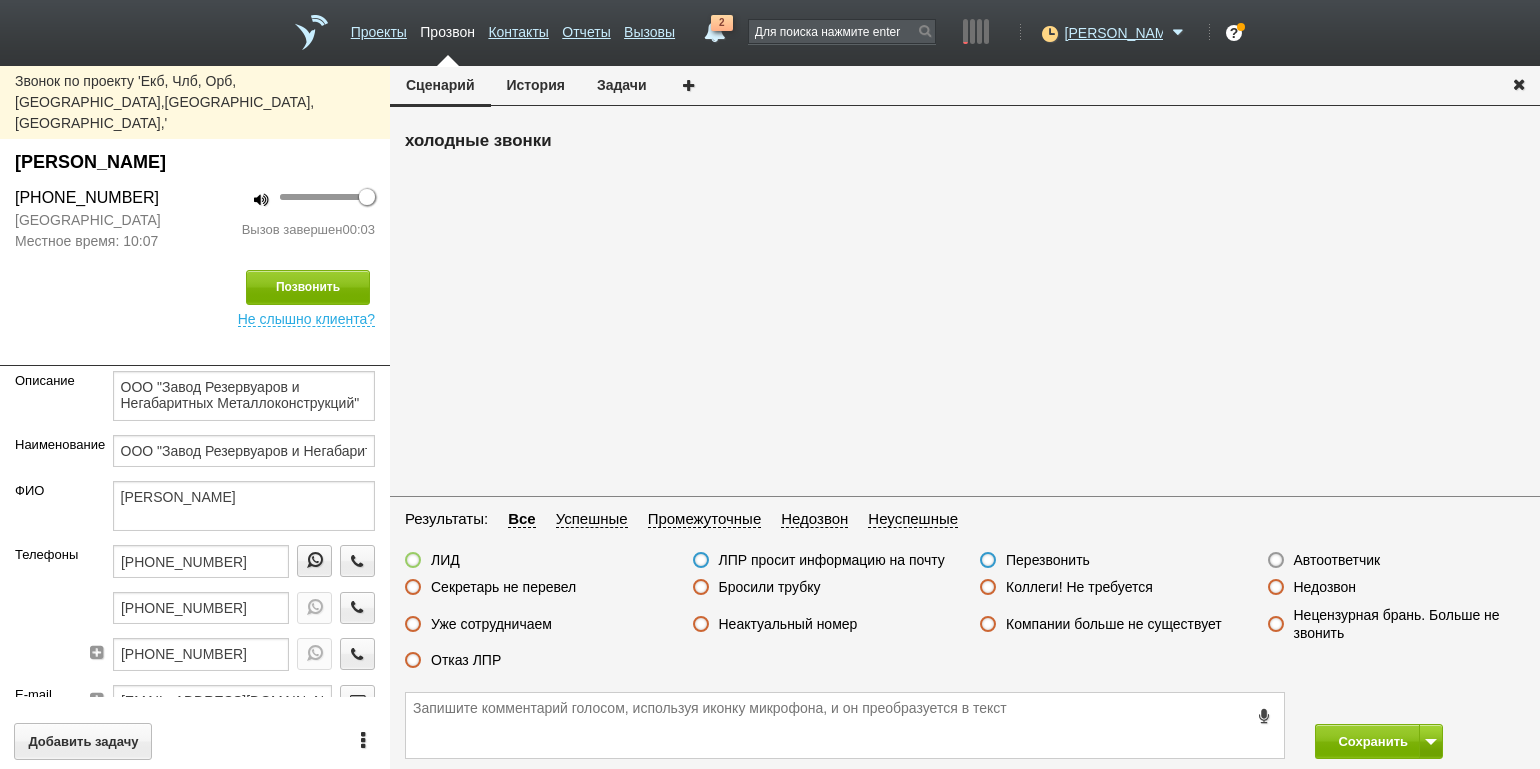click on "Автоответчик" at bounding box center (1337, 560) 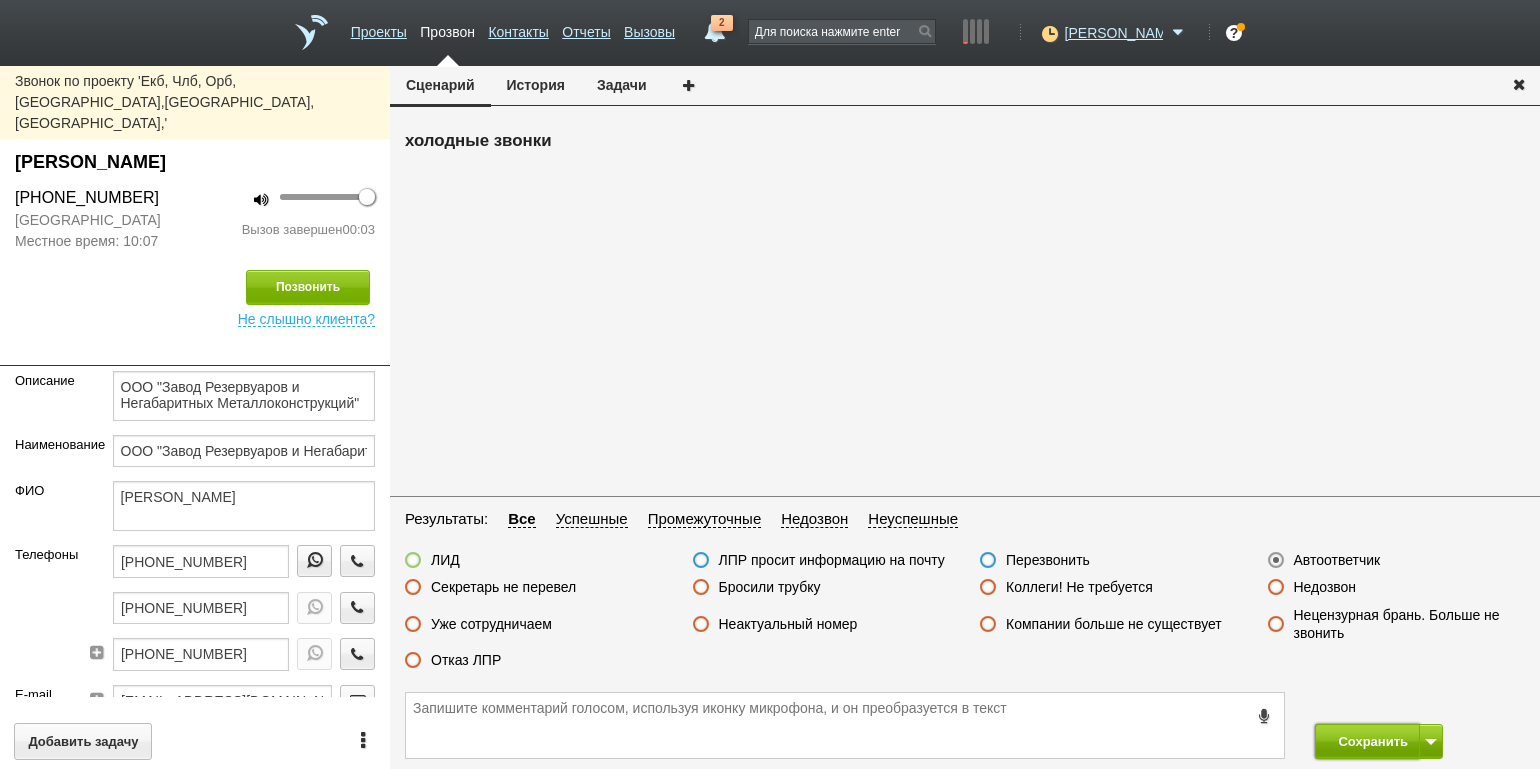 click on "Сохранить" at bounding box center (1367, 741) 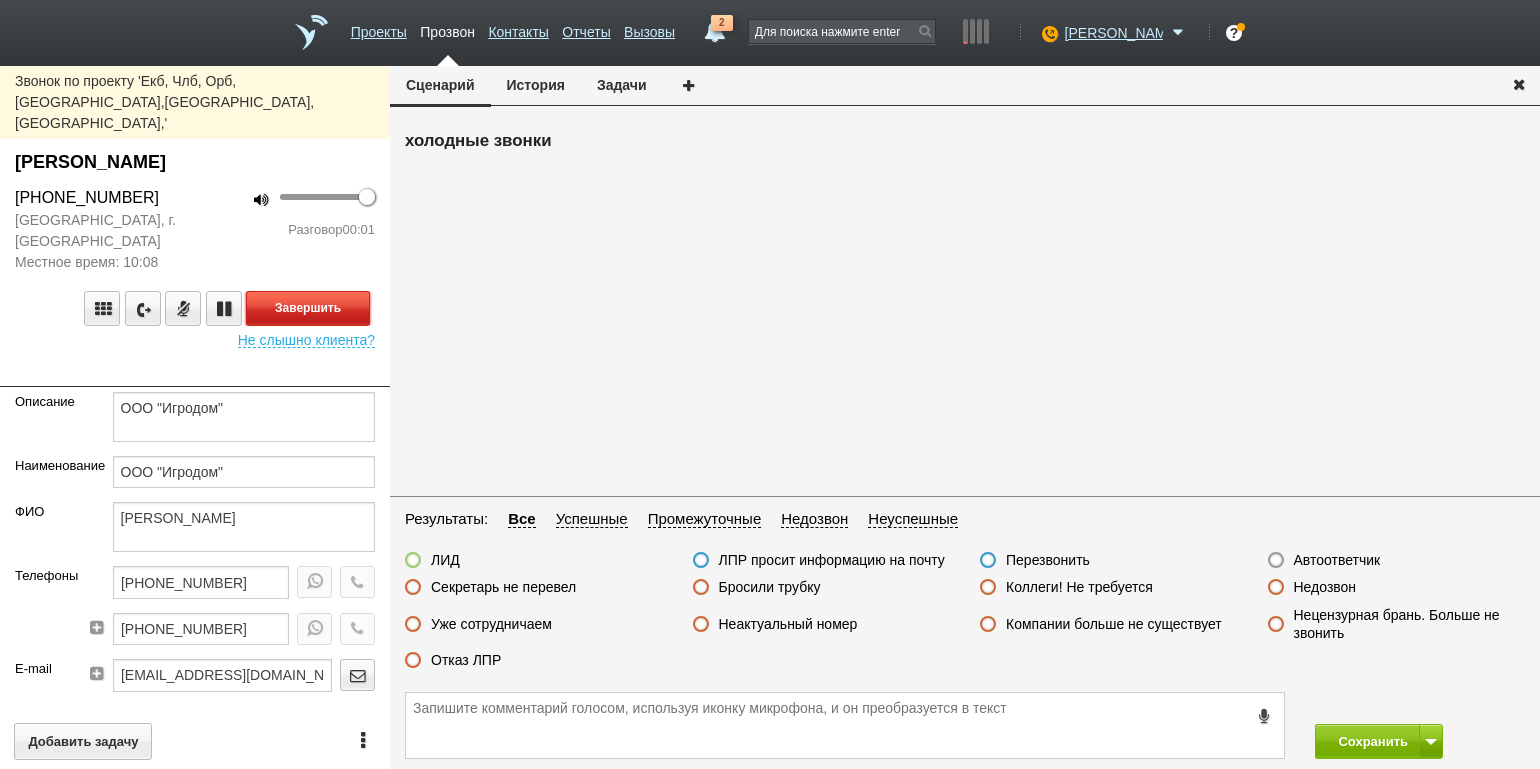 drag, startPoint x: 357, startPoint y: 266, endPoint x: 432, endPoint y: 304, distance: 84.07735 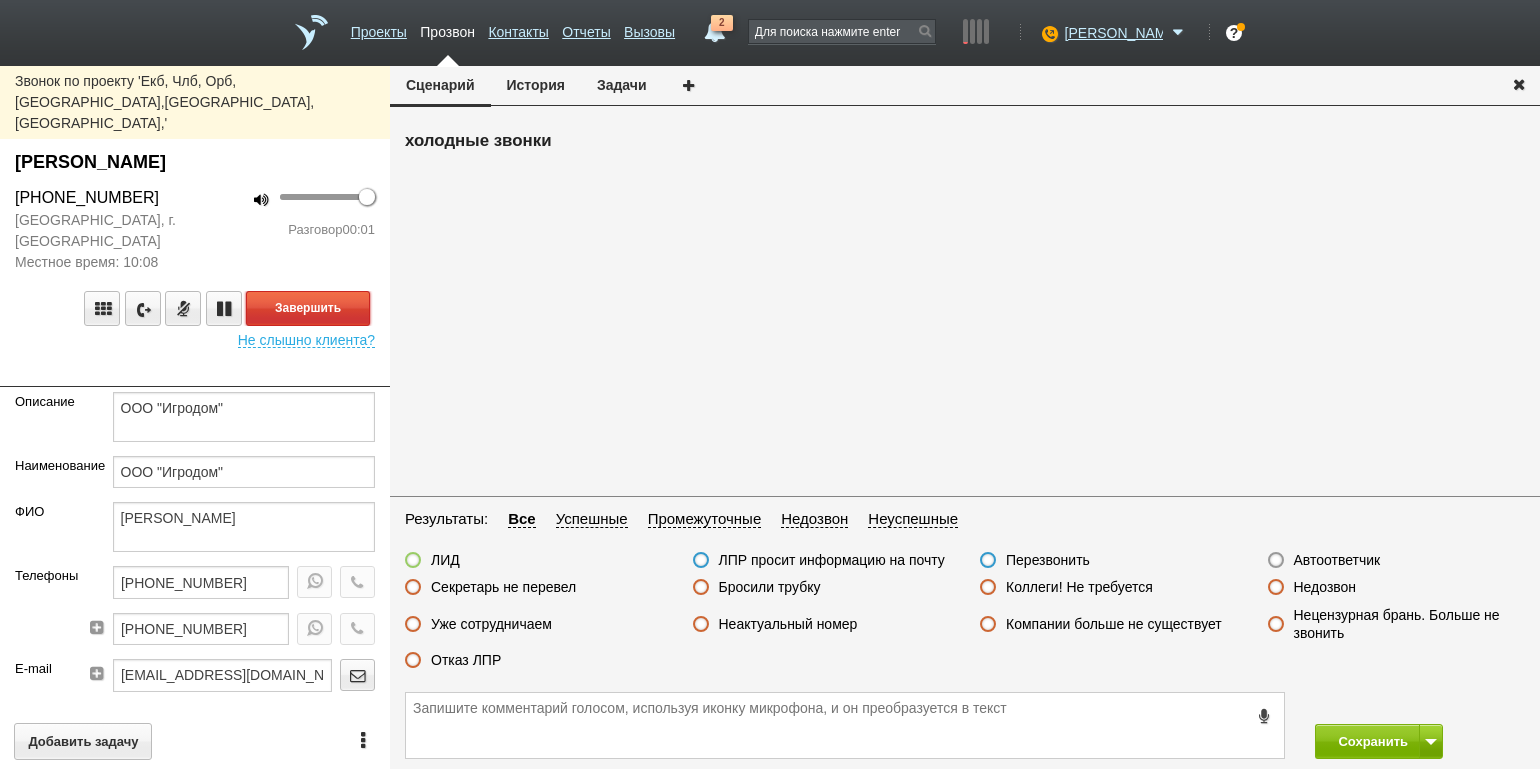 click on "Завершить" at bounding box center [308, 308] 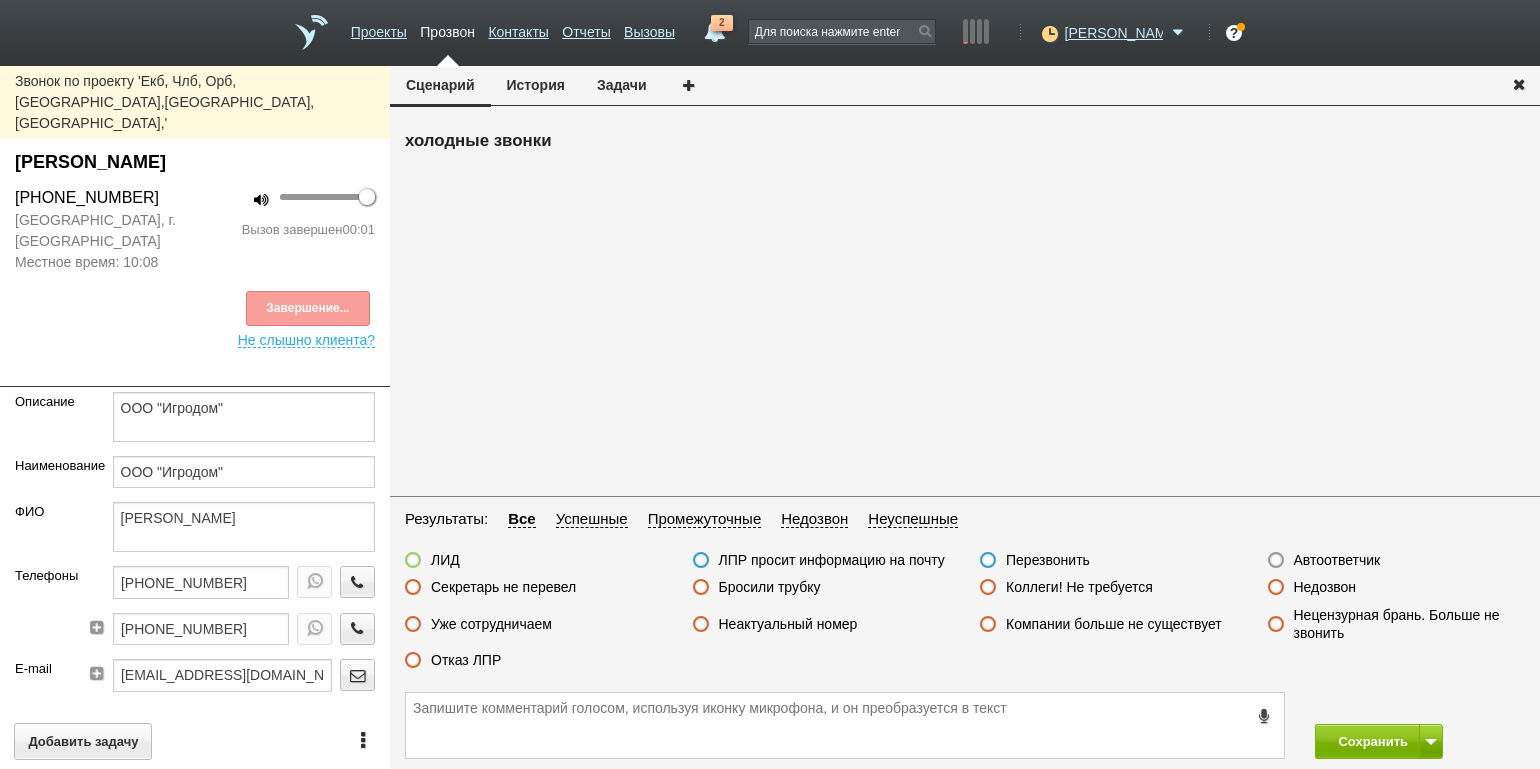 click on "Секретарь не перевел" at bounding box center [503, 587] 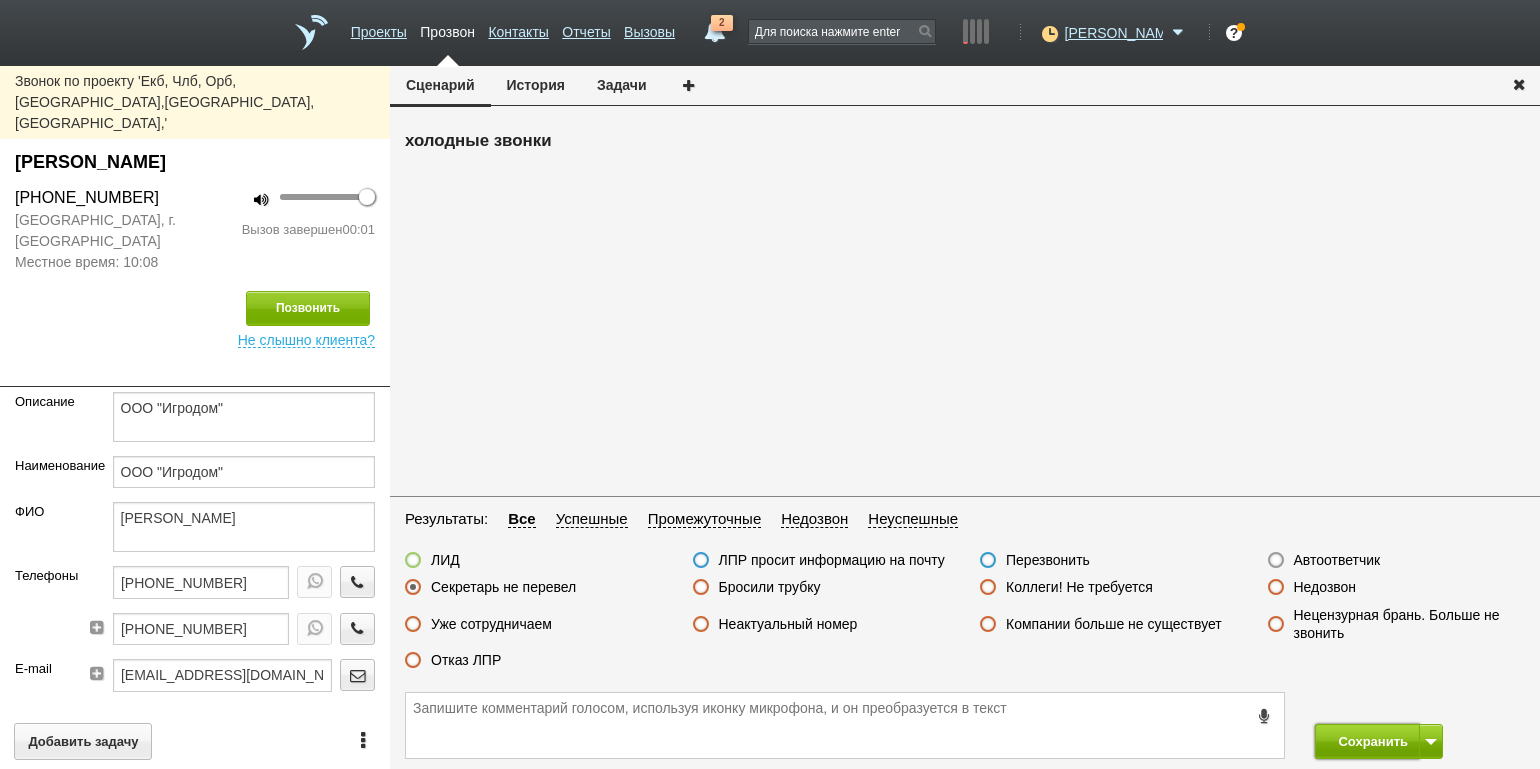 click on "Сохранить" at bounding box center (1367, 741) 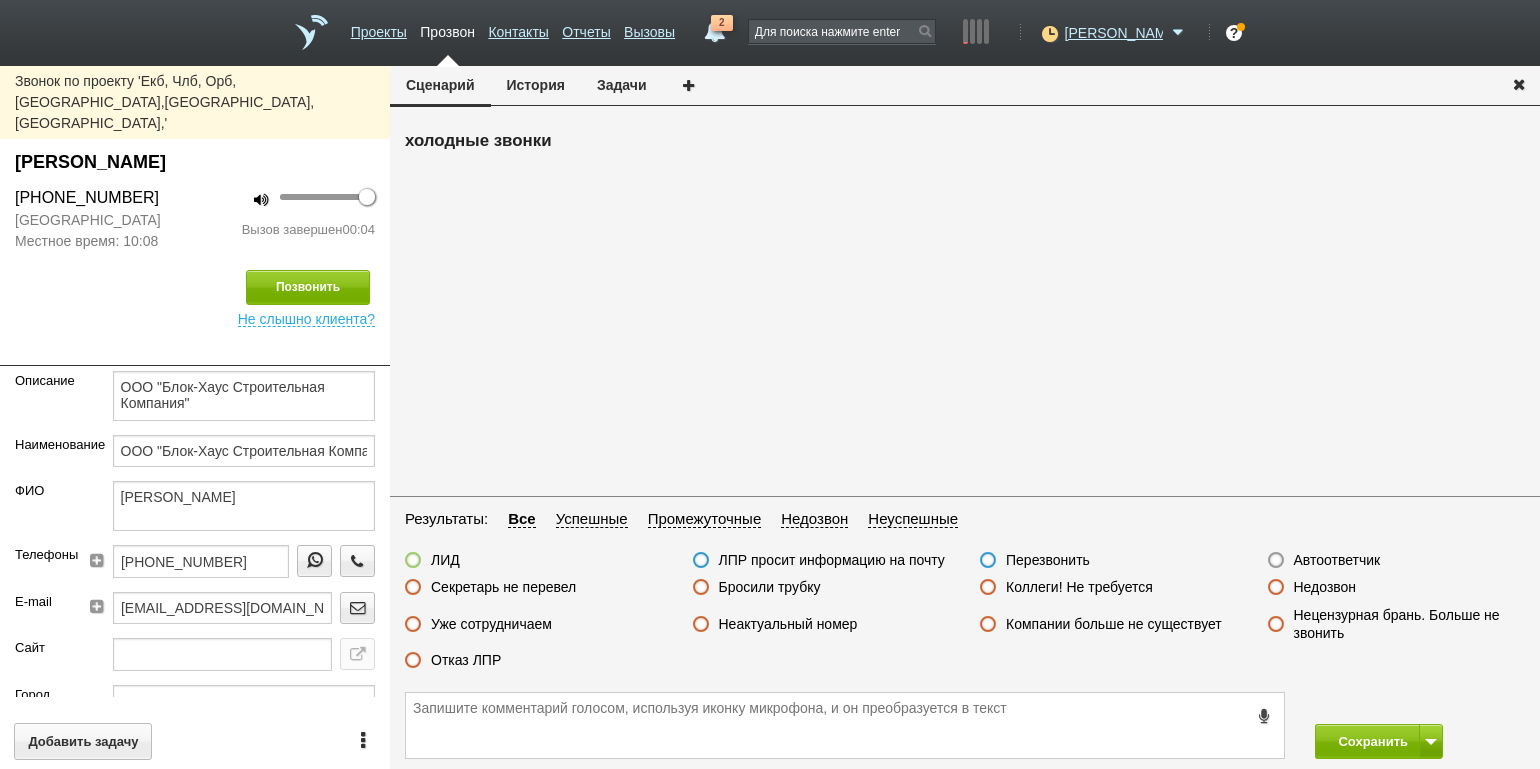 click on "Бросили трубку" at bounding box center (770, 587) 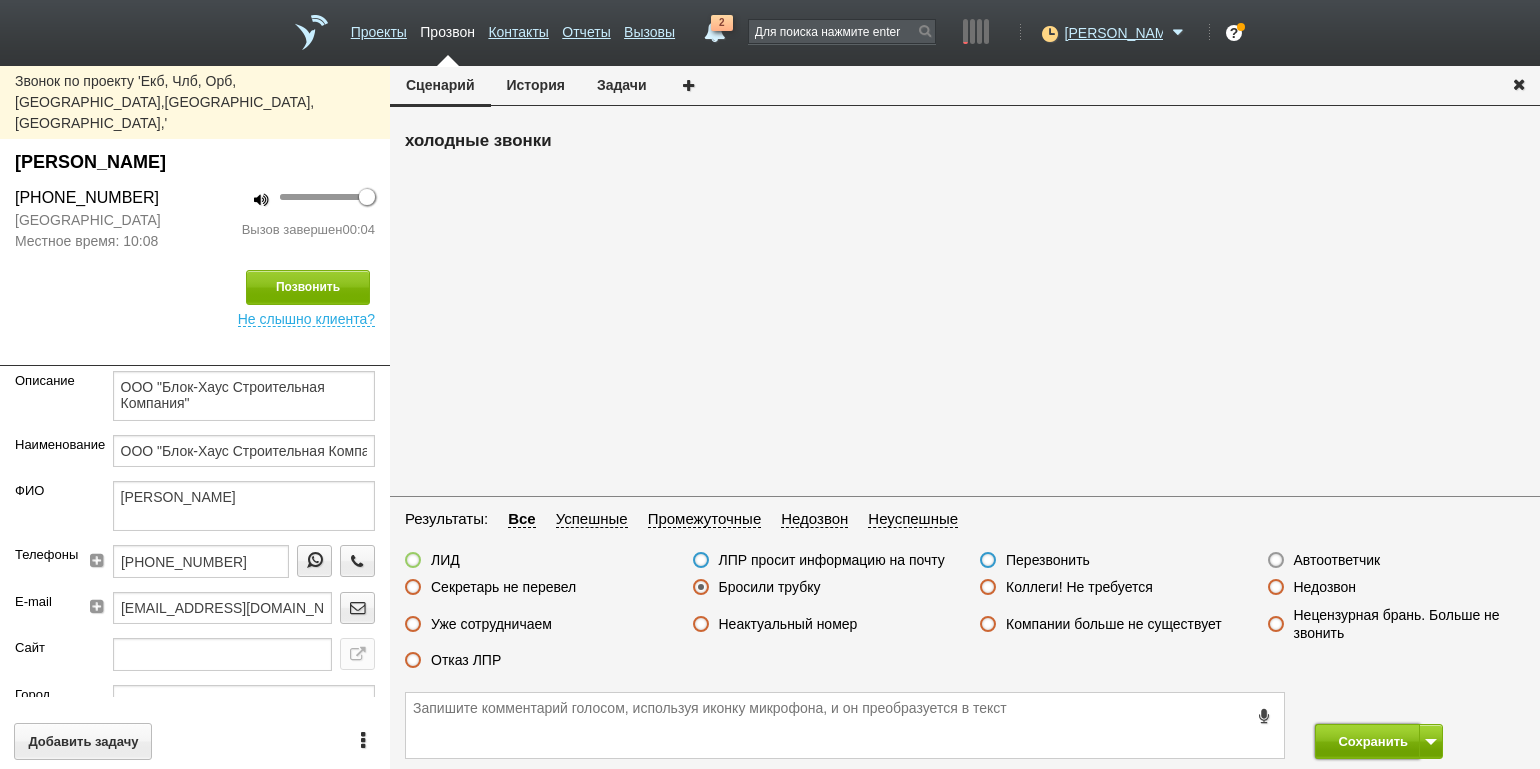 click on "Сохранить" at bounding box center [1367, 741] 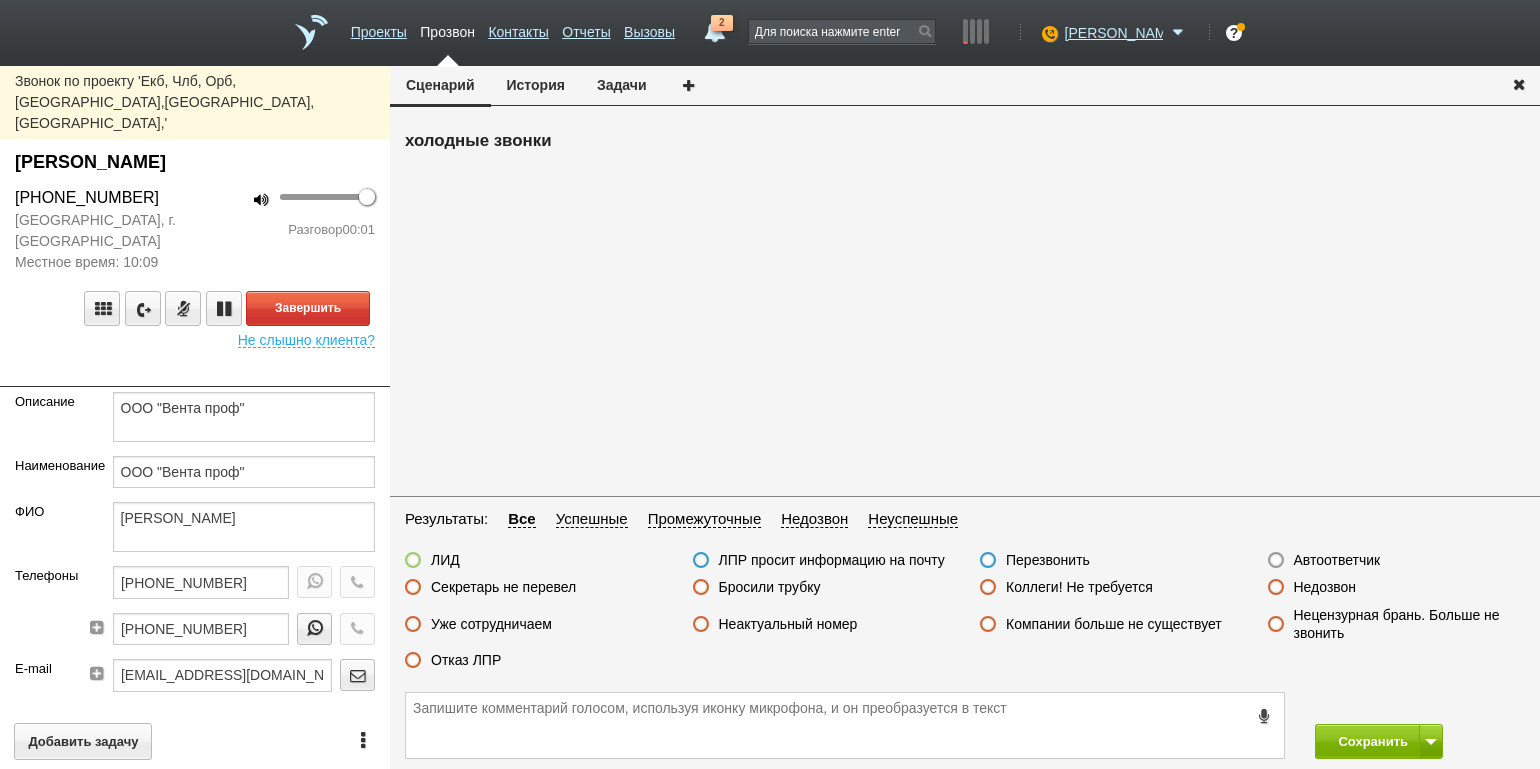 click on "100
Разговор
00:01" at bounding box center (292, 229) 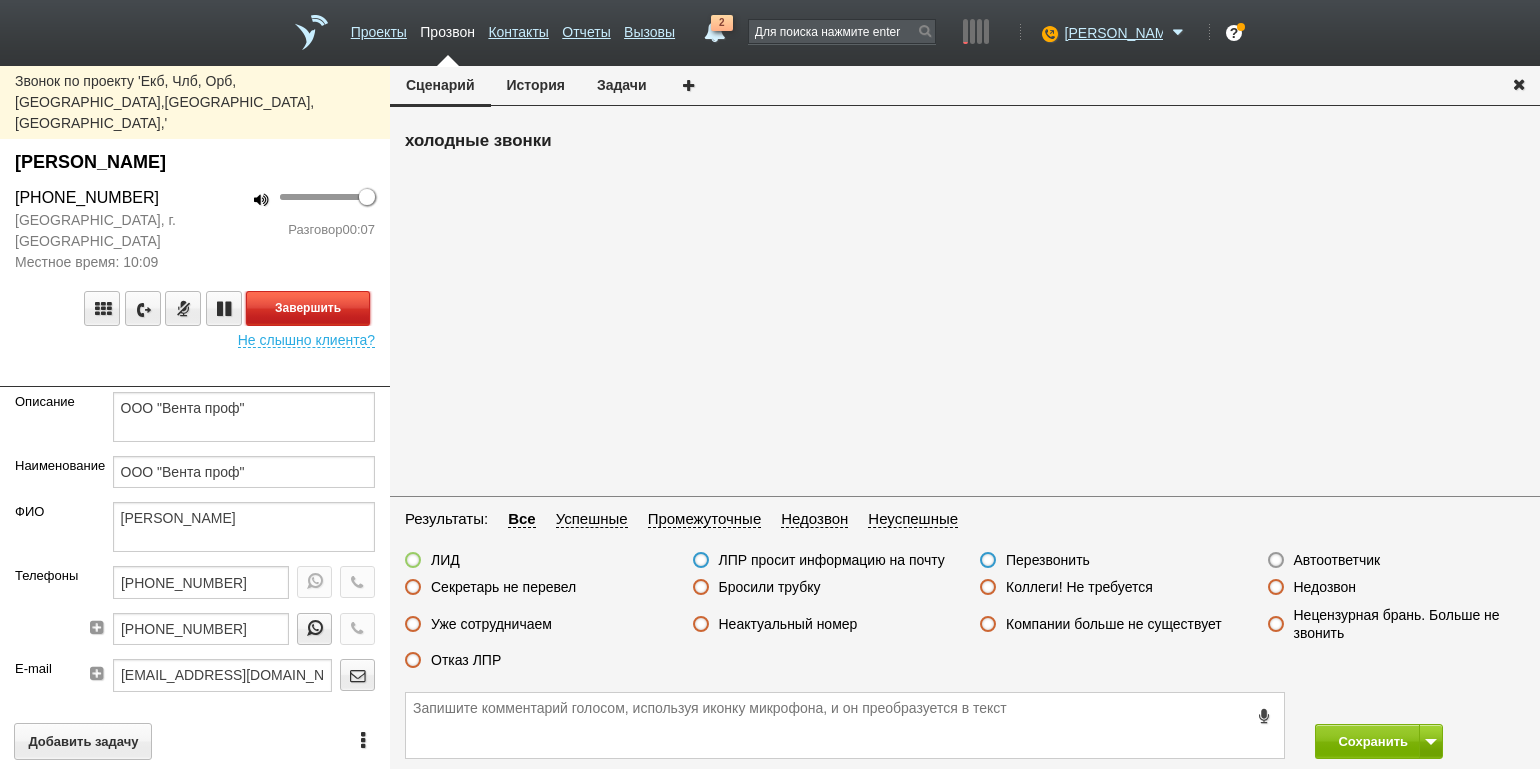 click on "Завершить" at bounding box center [308, 308] 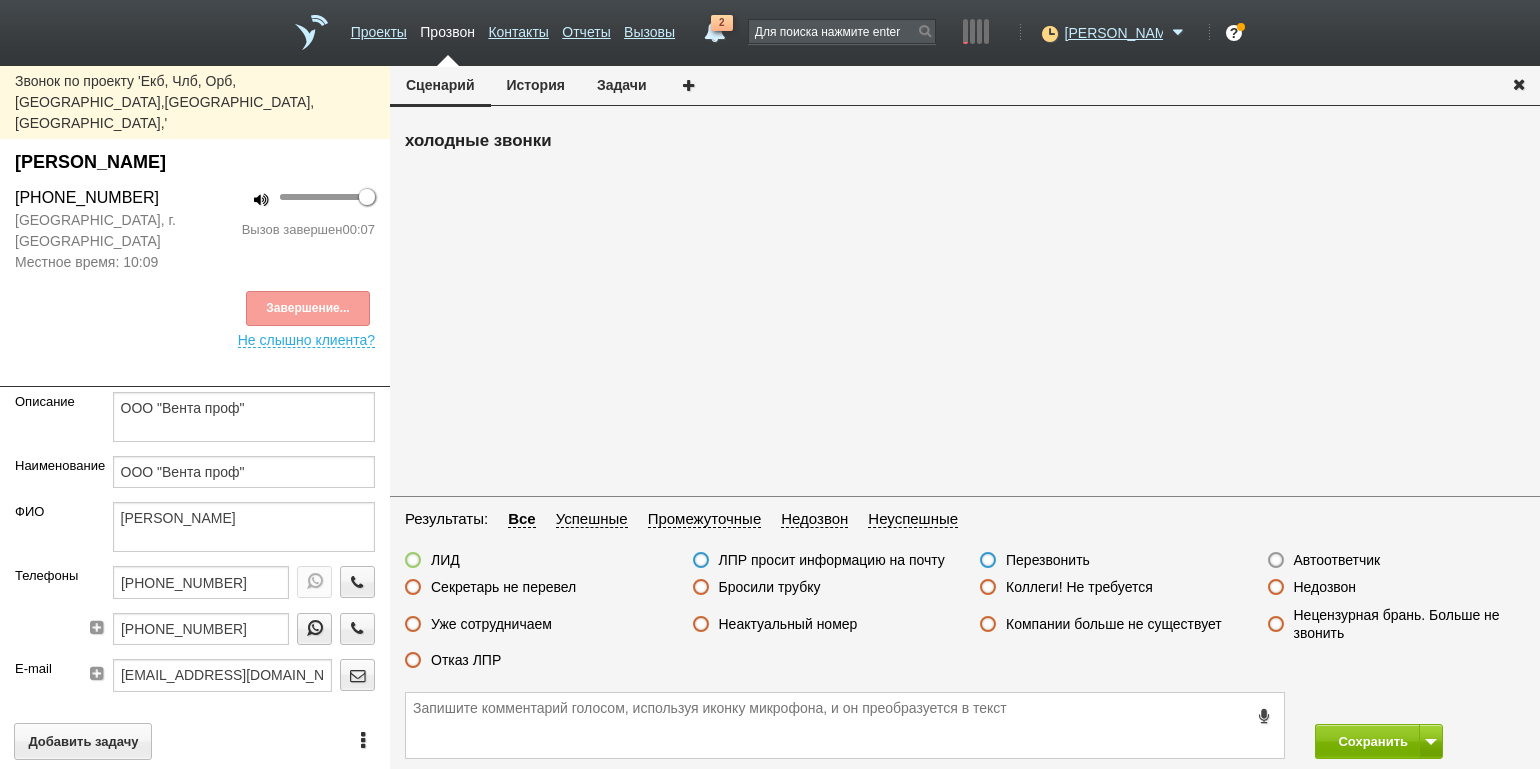 click on "Секретарь не перевел" at bounding box center (503, 587) 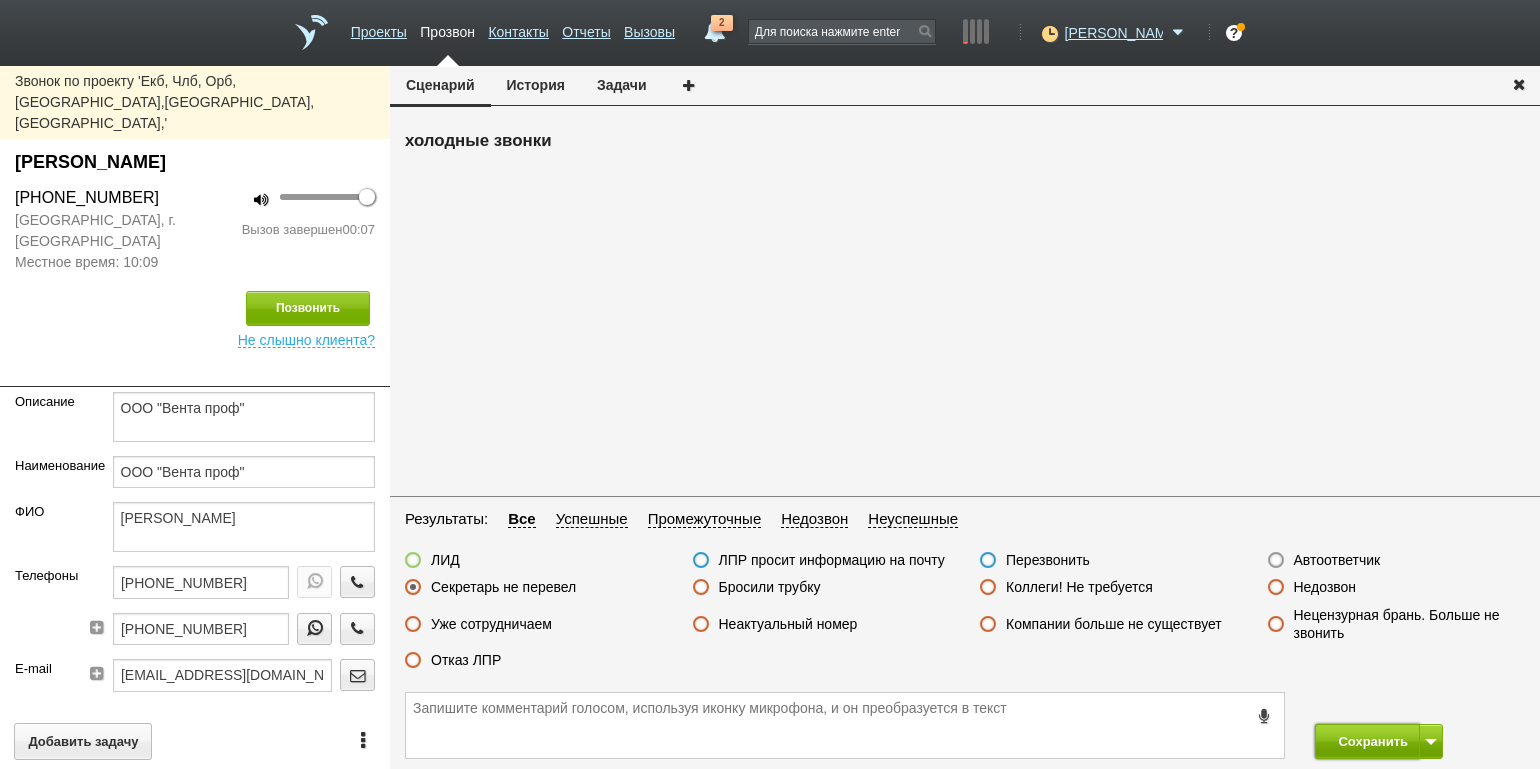 drag, startPoint x: 1338, startPoint y: 745, endPoint x: 1333, endPoint y: 731, distance: 14.866069 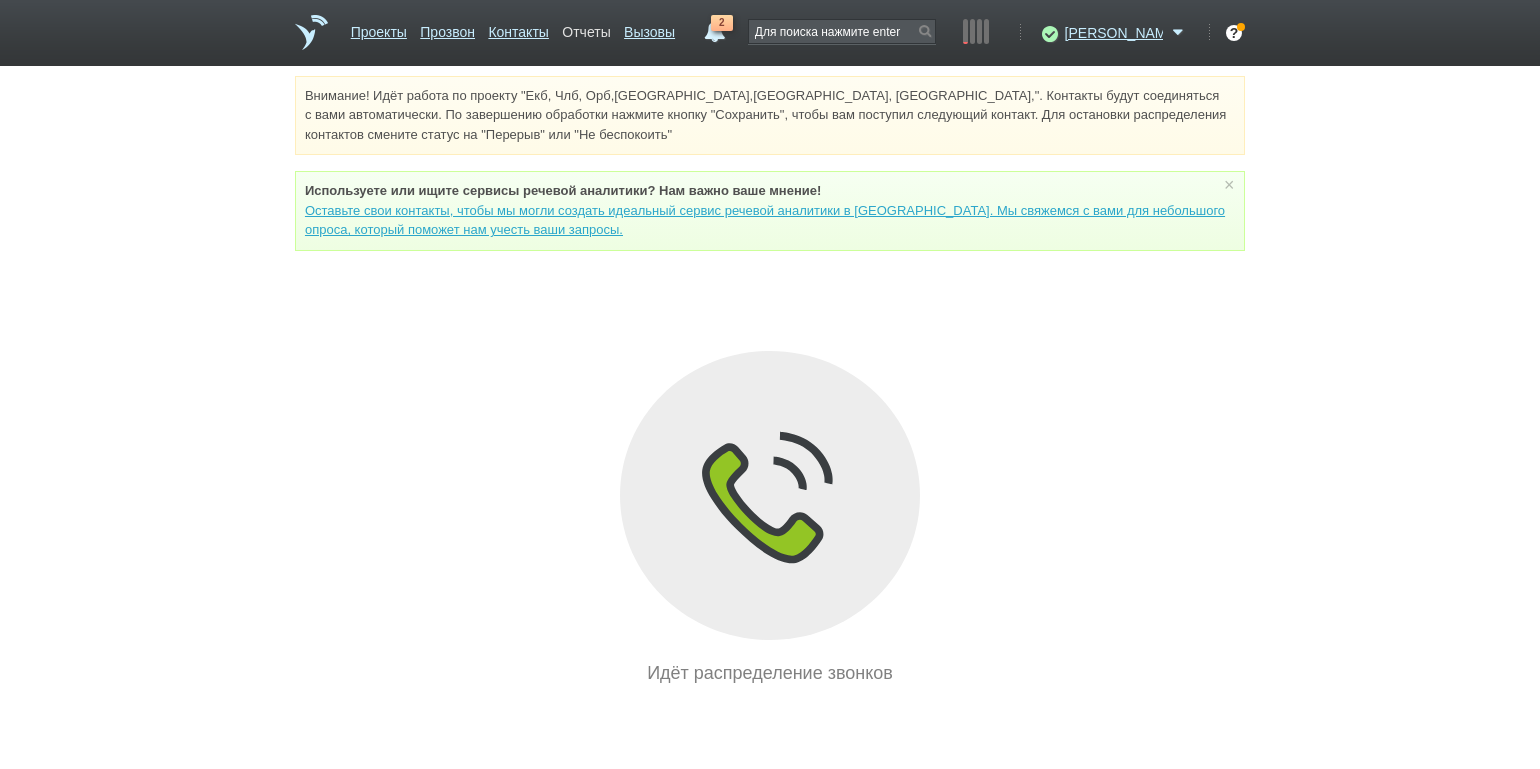 click on "Отчеты" at bounding box center (586, 28) 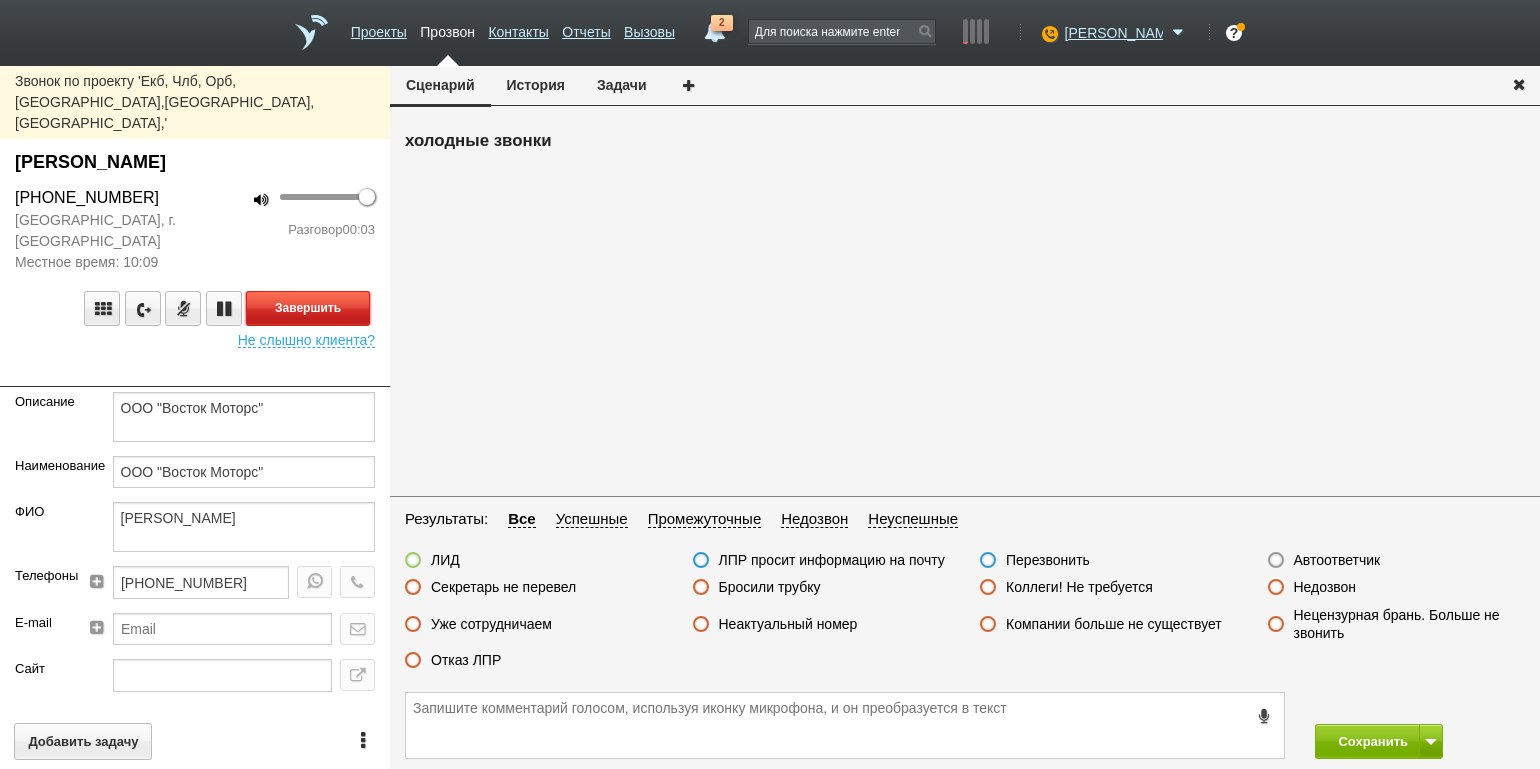 click on "Завершить" at bounding box center [308, 308] 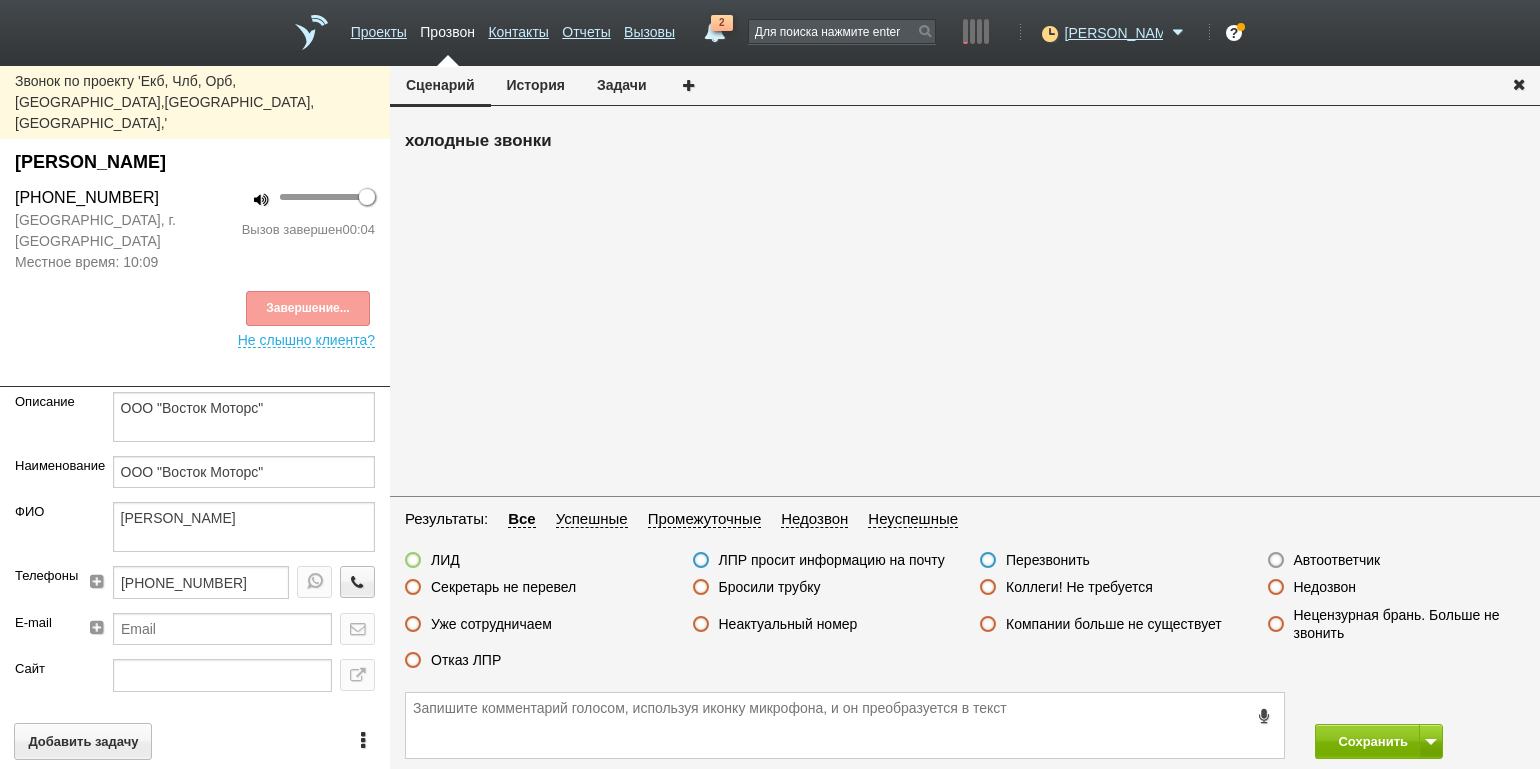 click on "Автоответчик" at bounding box center (1337, 560) 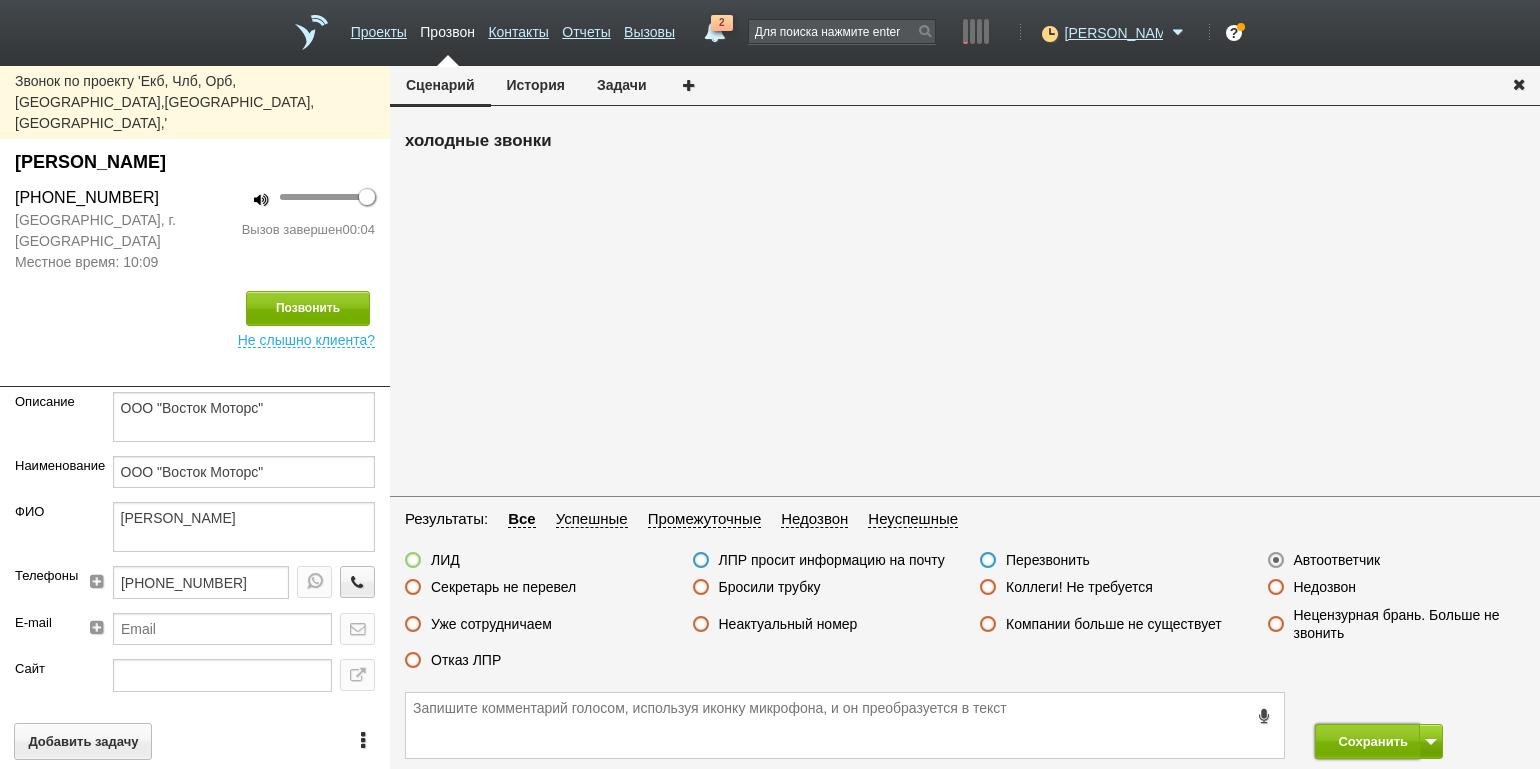 drag, startPoint x: 1349, startPoint y: 735, endPoint x: 1294, endPoint y: 702, distance: 64.14047 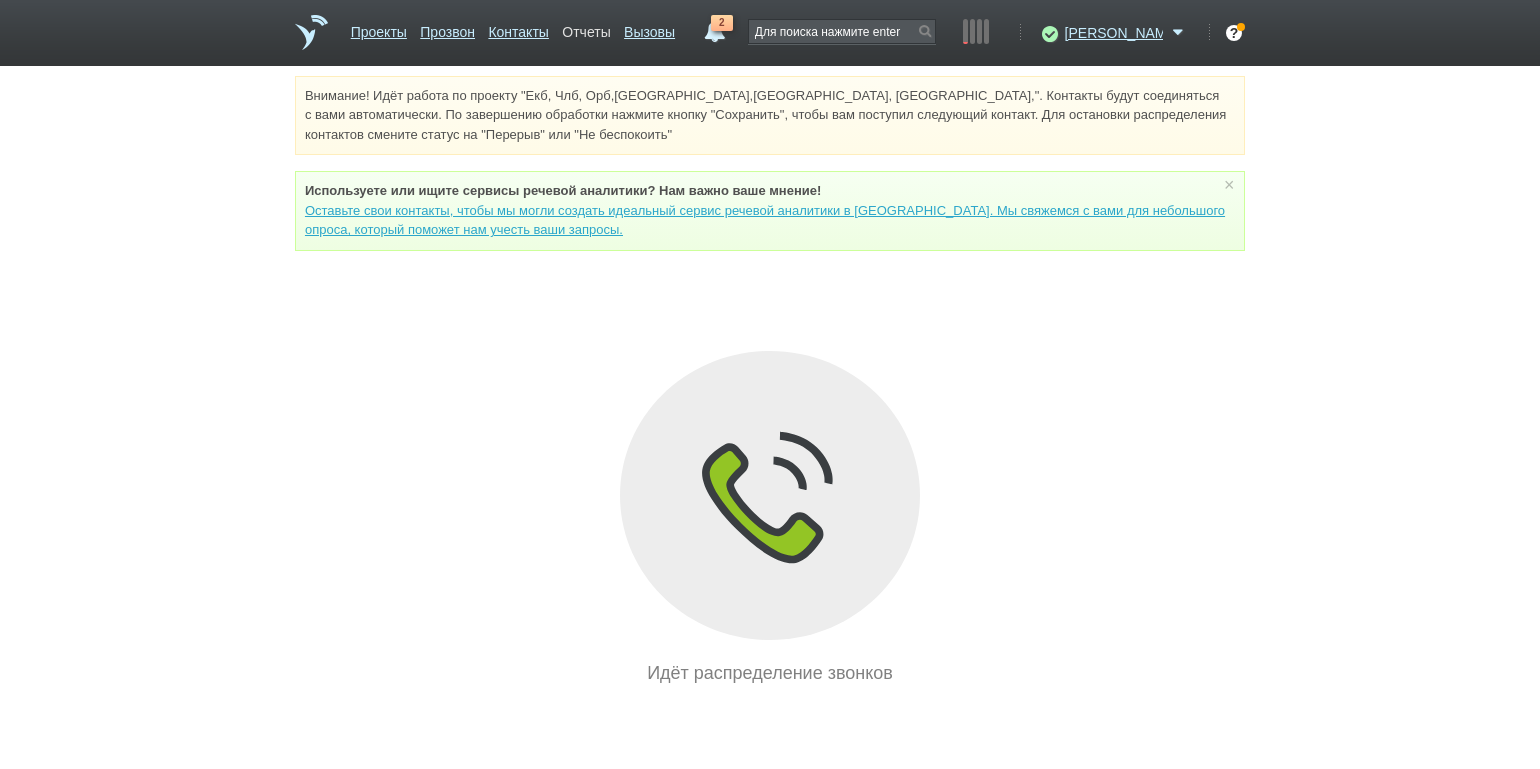 click on "Отчеты" at bounding box center [586, 28] 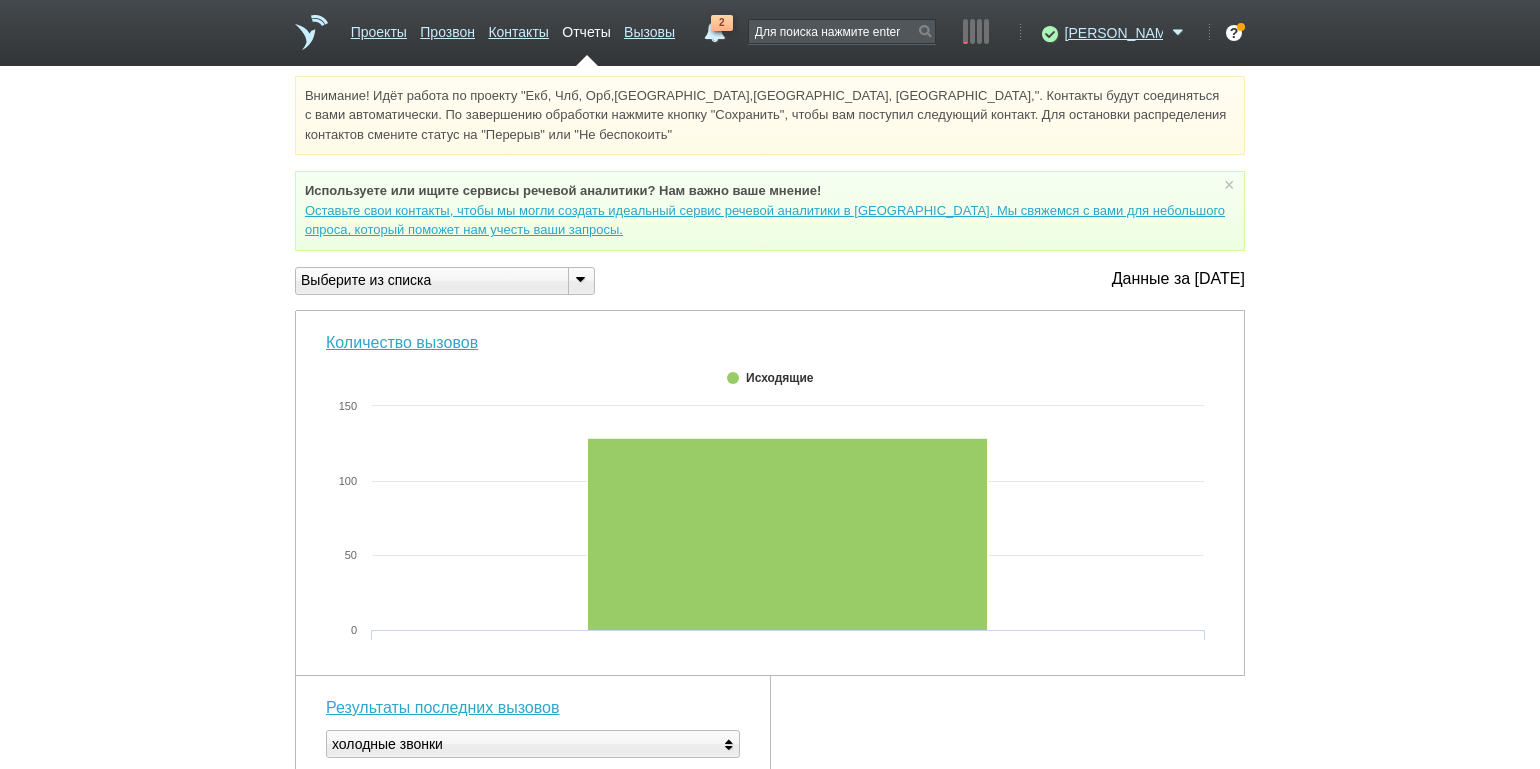 drag, startPoint x: 578, startPoint y: 283, endPoint x: 566, endPoint y: 296, distance: 17.691807 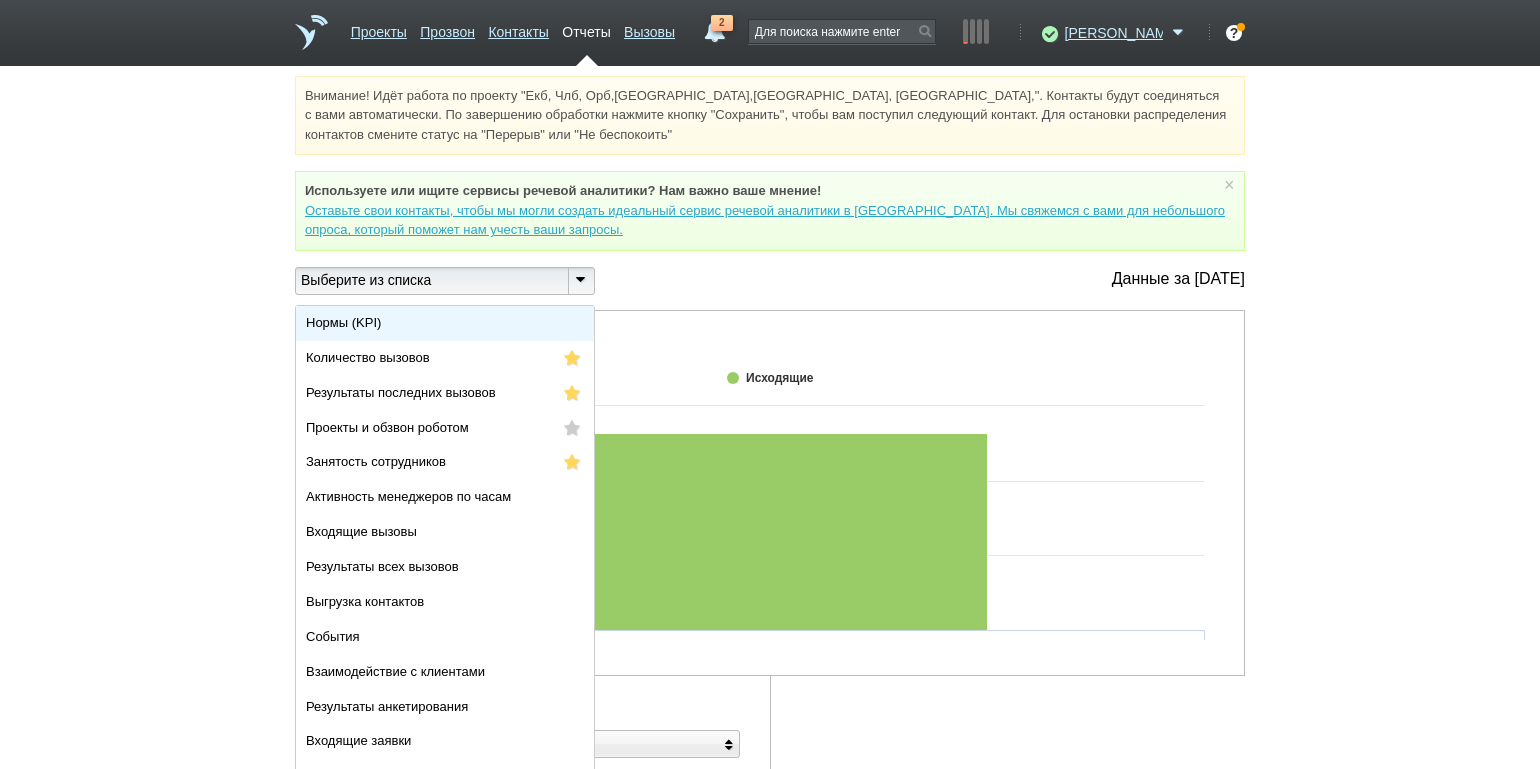 click on "Нормы (KPI)" at bounding box center [445, 323] 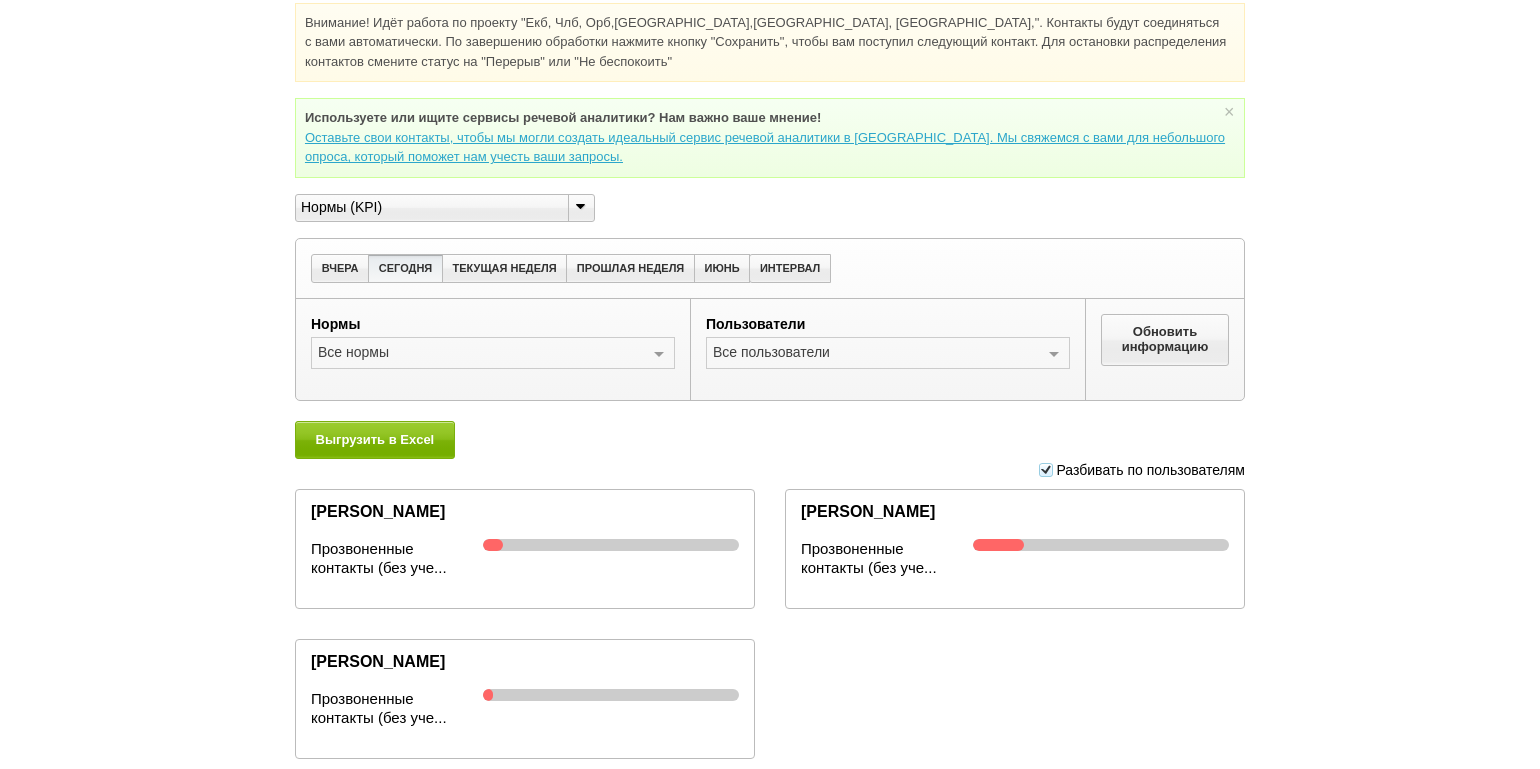 scroll, scrollTop: 128, scrollLeft: 0, axis: vertical 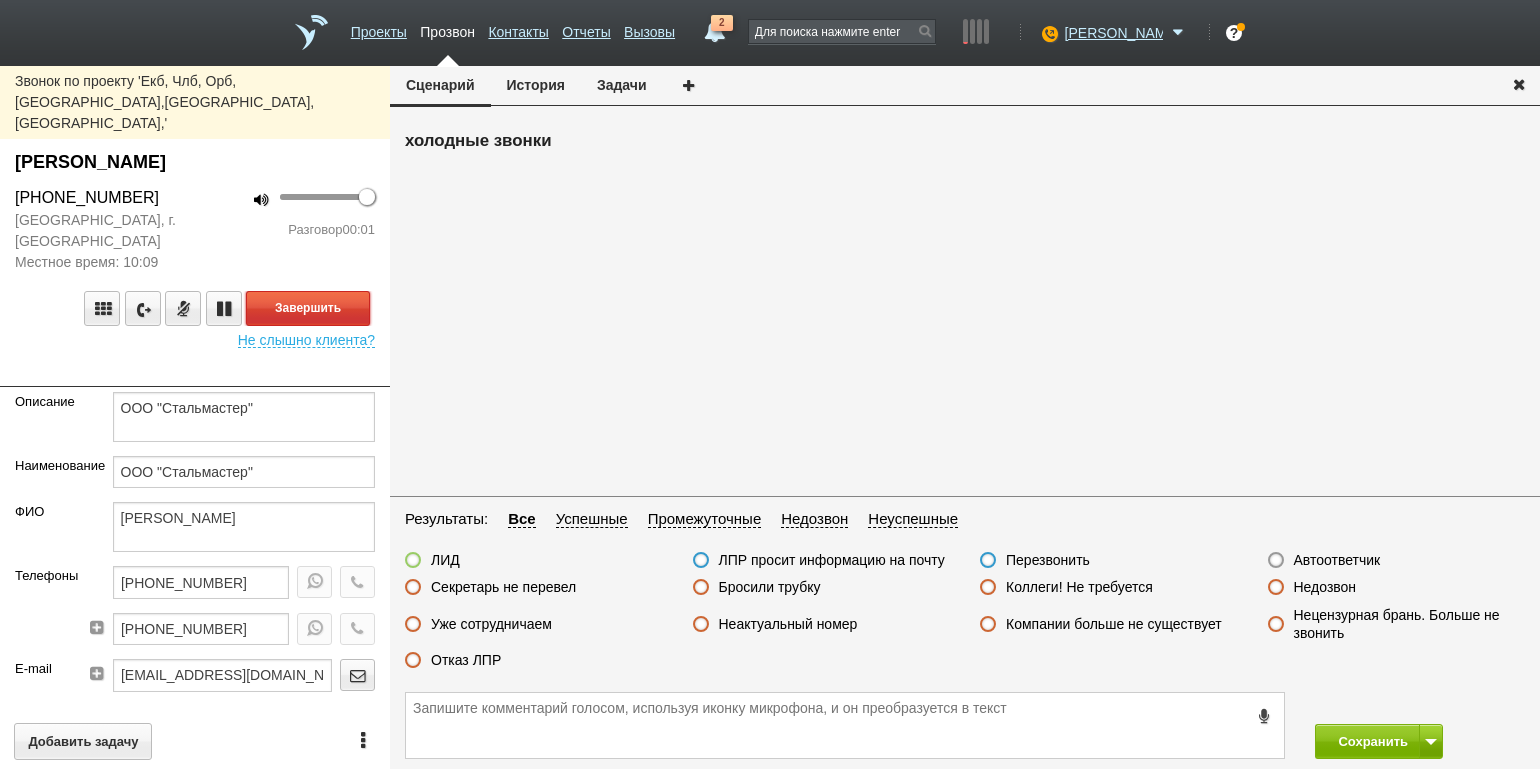 click on "Завершить" at bounding box center (308, 308) 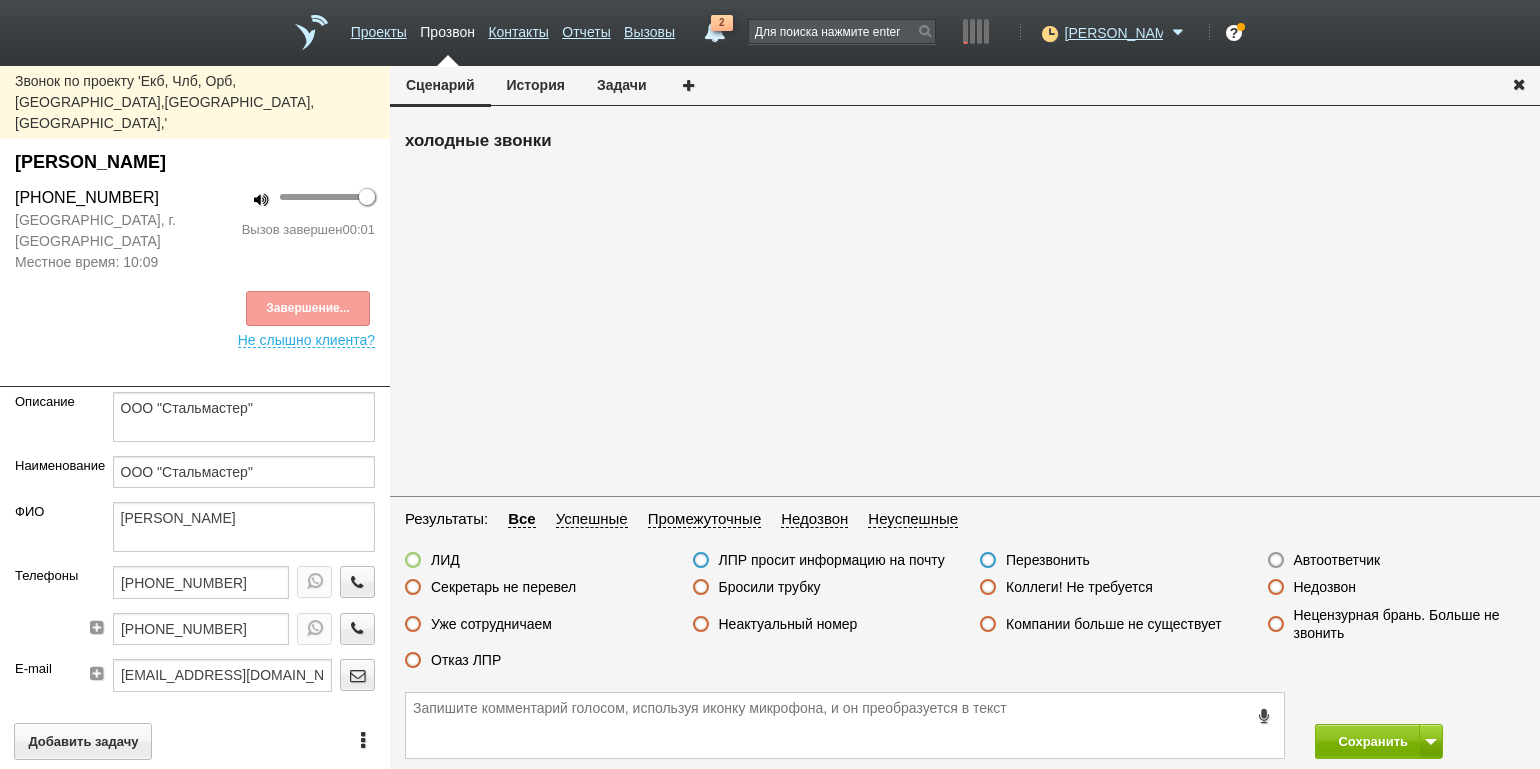 drag, startPoint x: 1359, startPoint y: 553, endPoint x: 1379, endPoint y: 624, distance: 73.76314 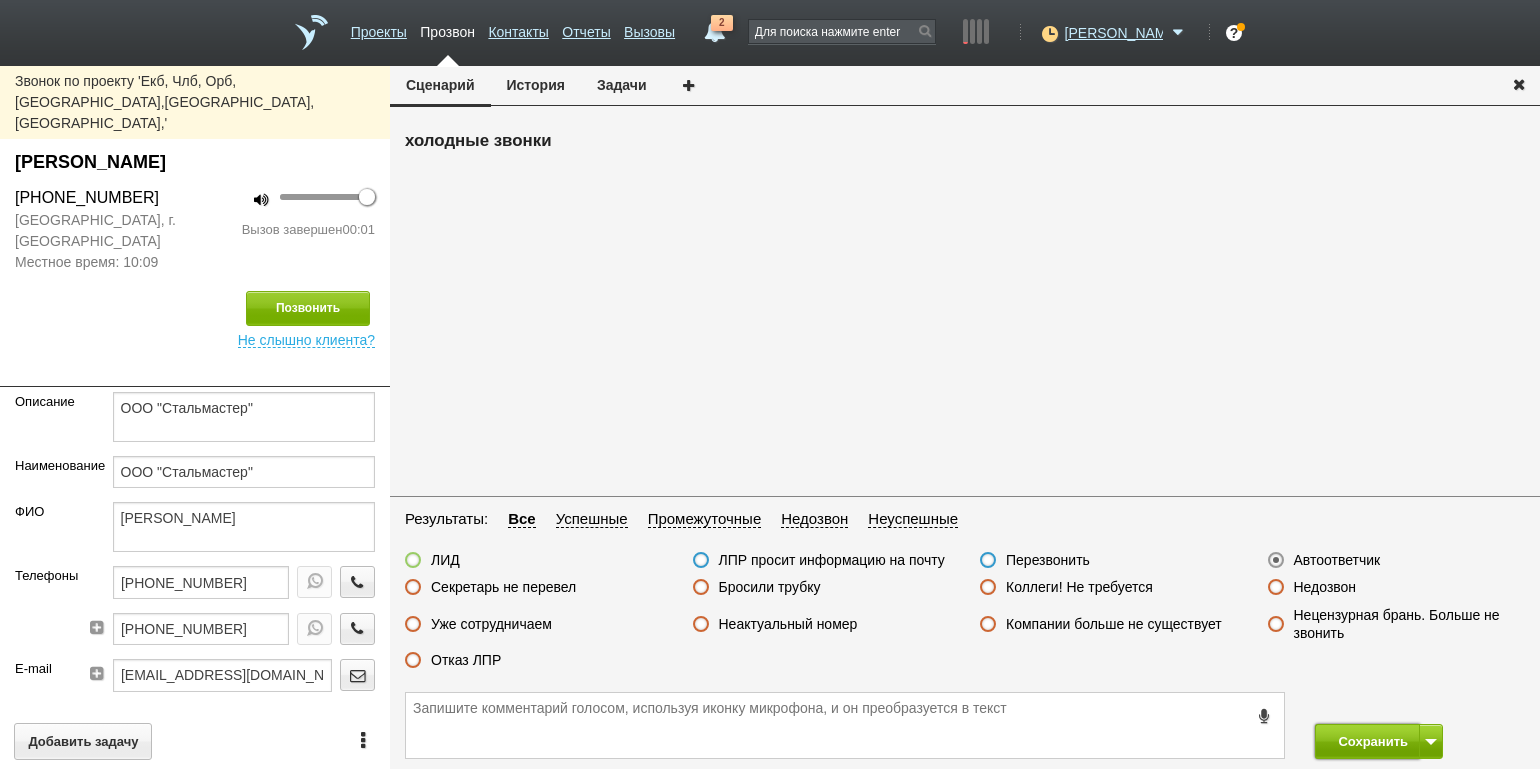 click on "Сохранить" at bounding box center [1367, 741] 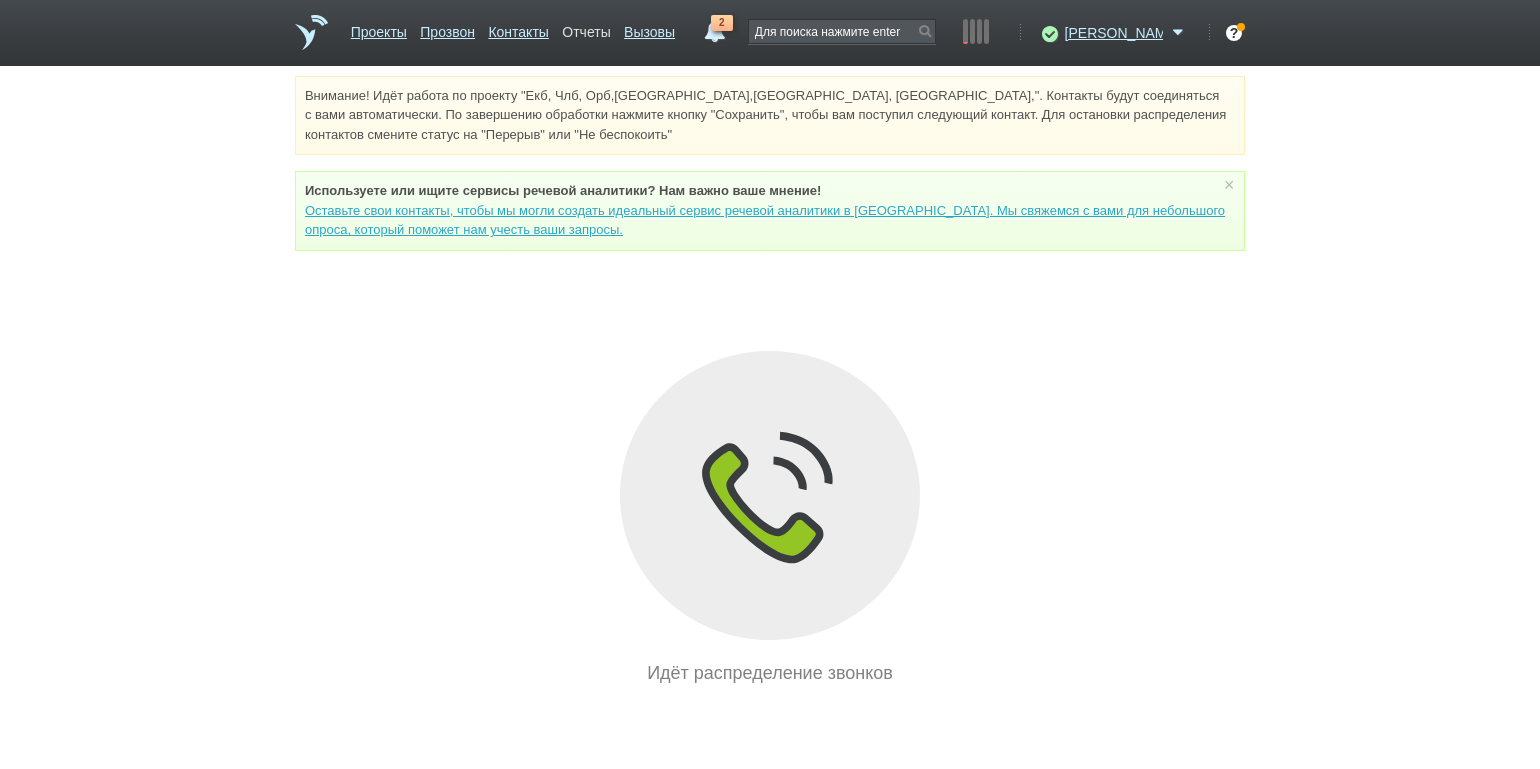 click on "Отчеты" at bounding box center [586, 28] 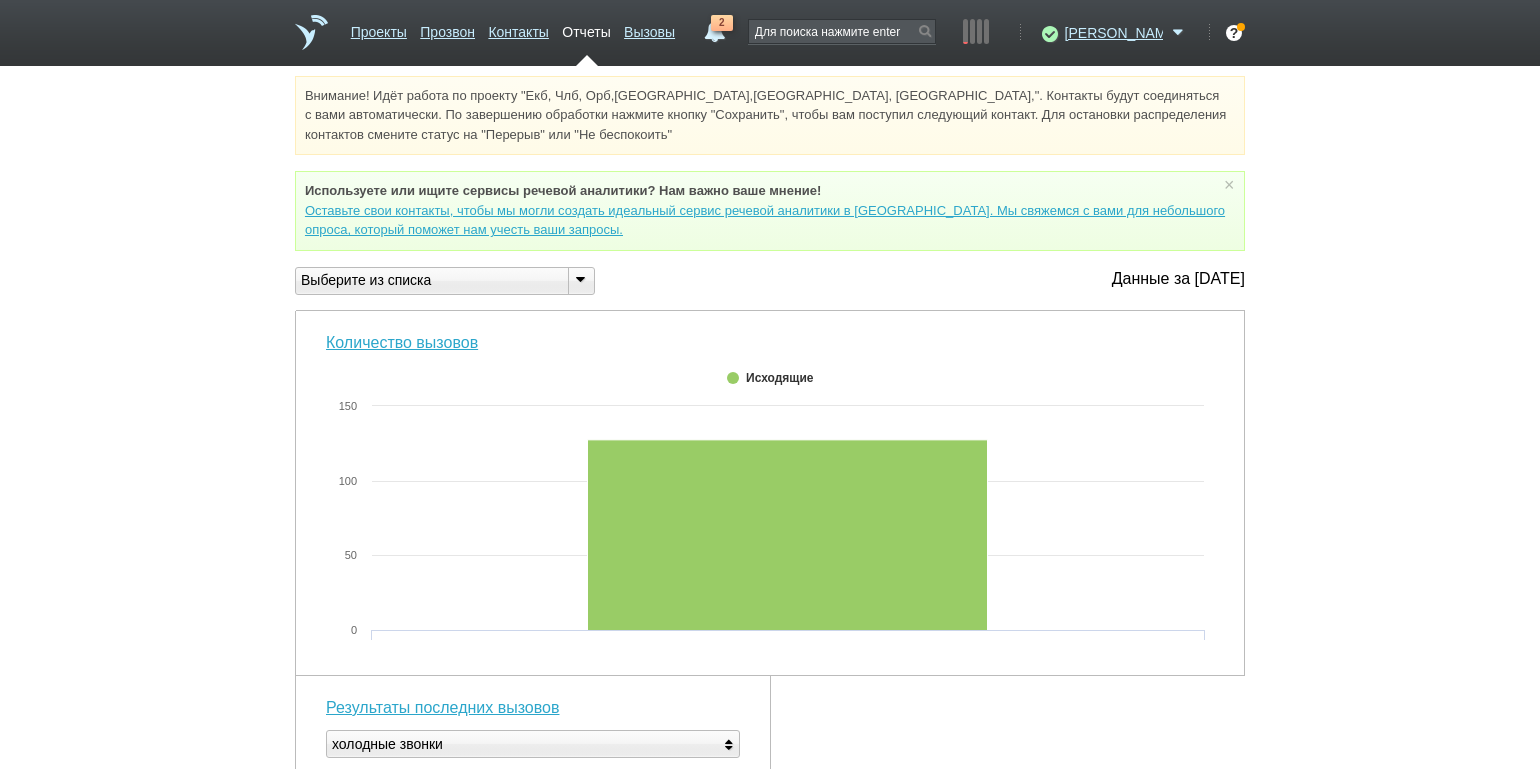 click at bounding box center (580, 279) 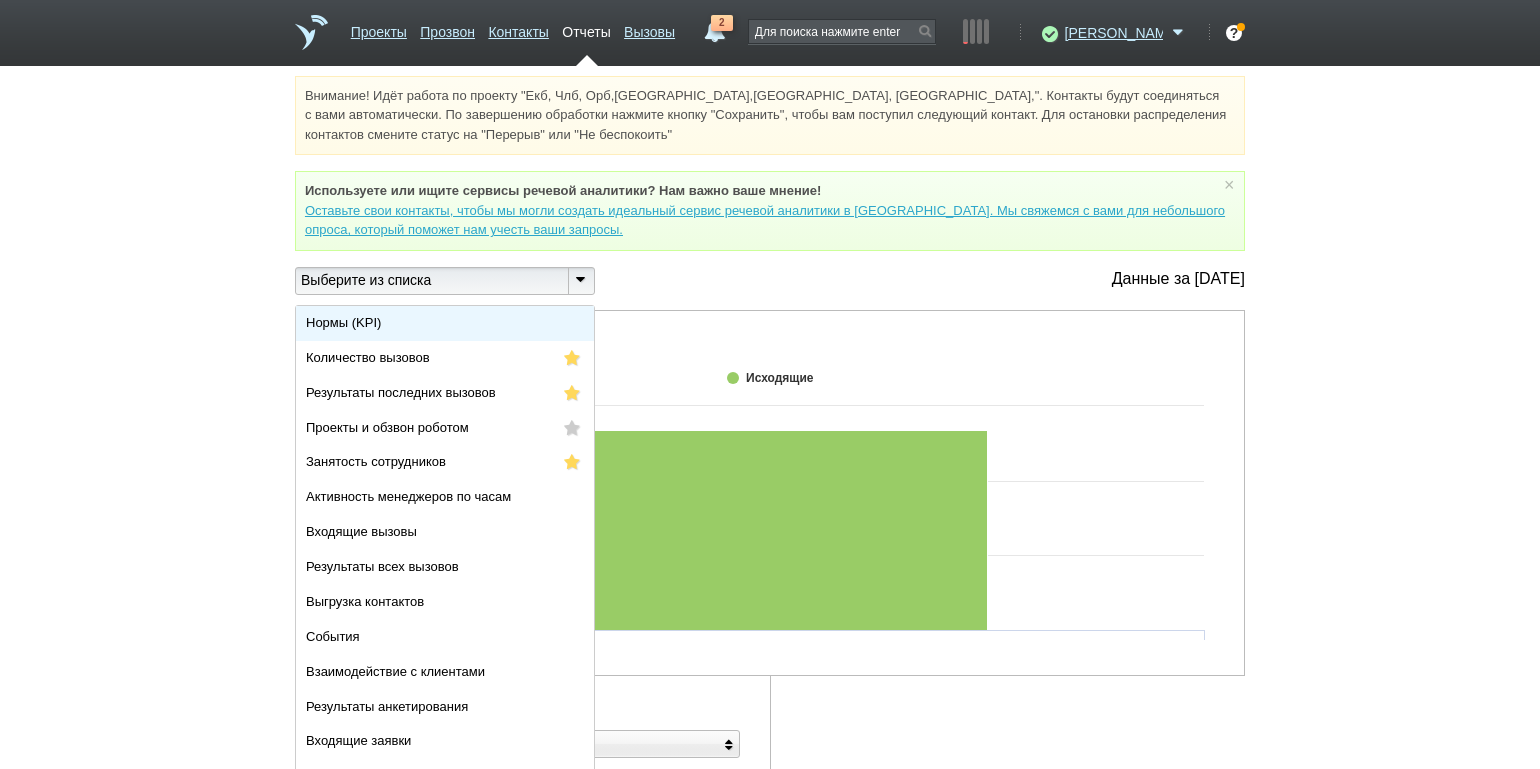 click on "Нормы (KPI)" at bounding box center (445, 323) 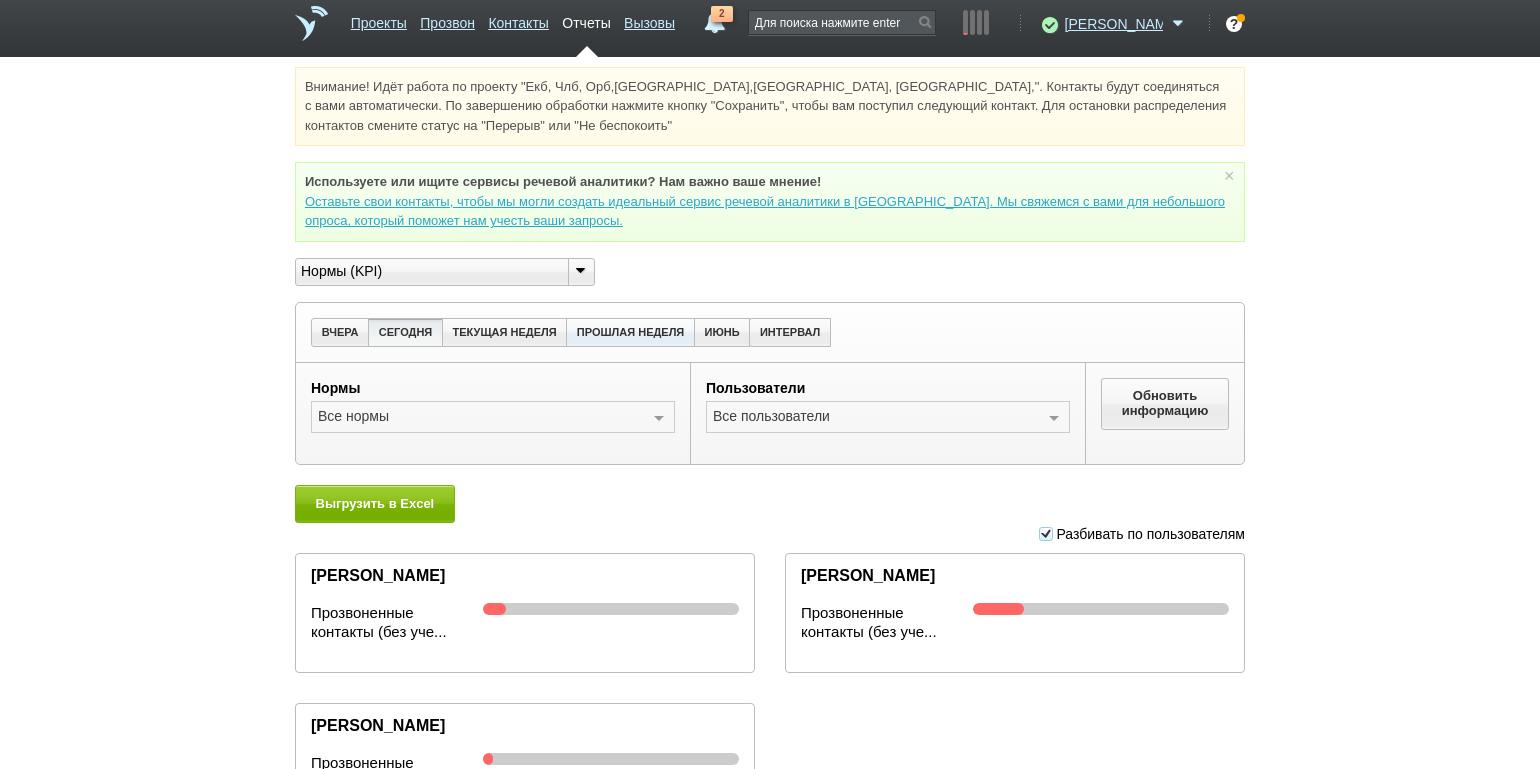 scroll, scrollTop: 0, scrollLeft: 0, axis: both 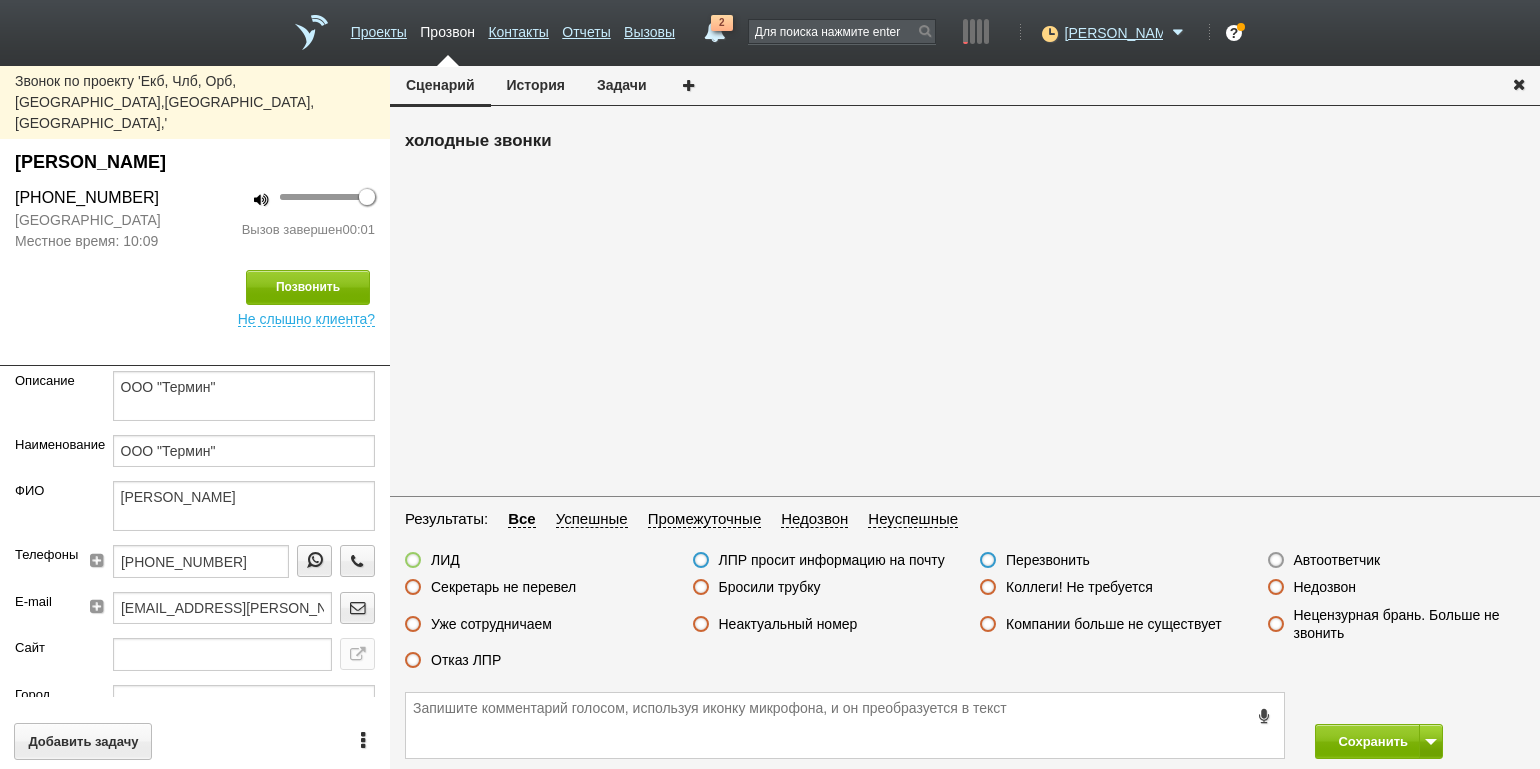 click on "Недозвон" at bounding box center (1325, 587) 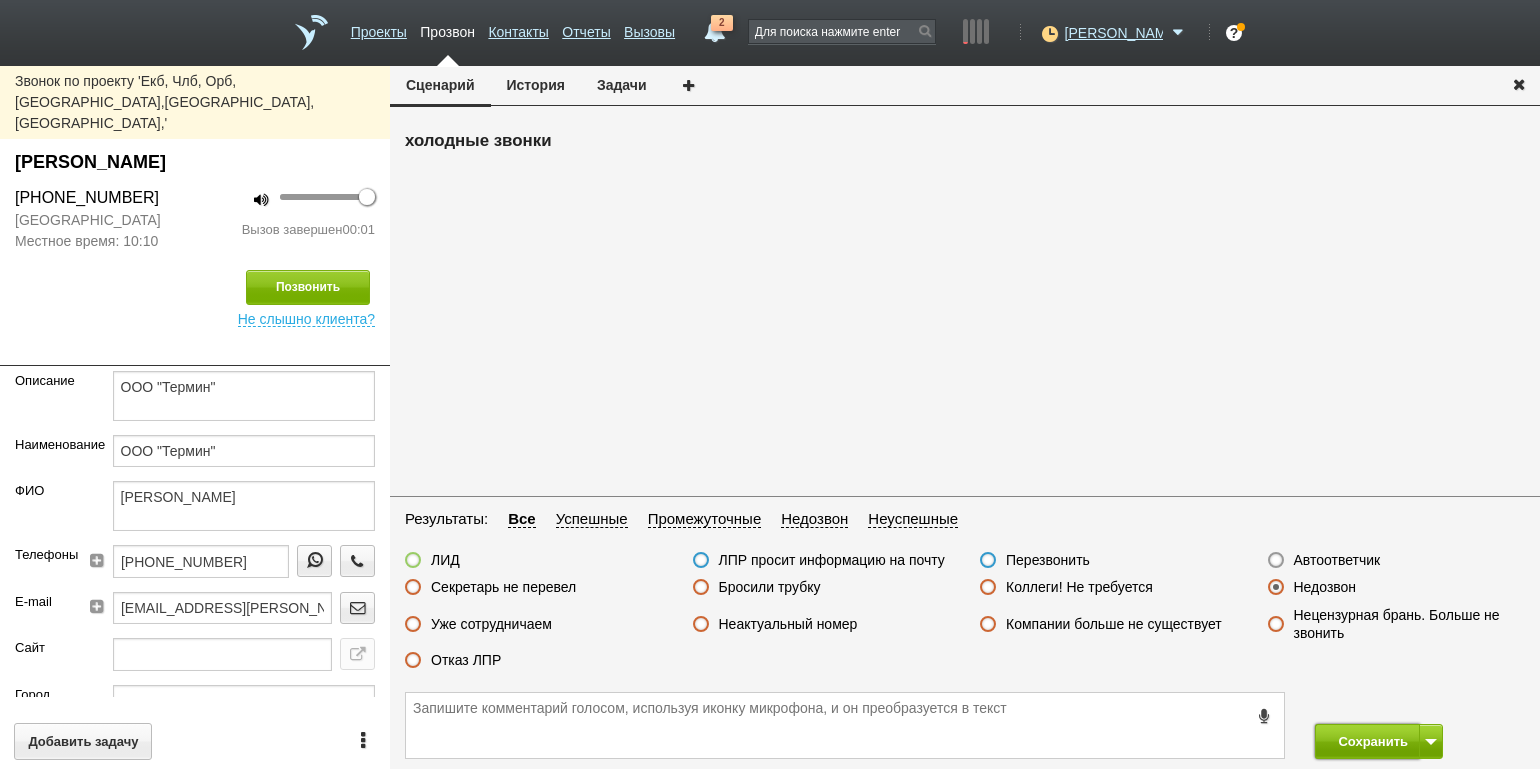 click on "Сохранить" at bounding box center [1367, 741] 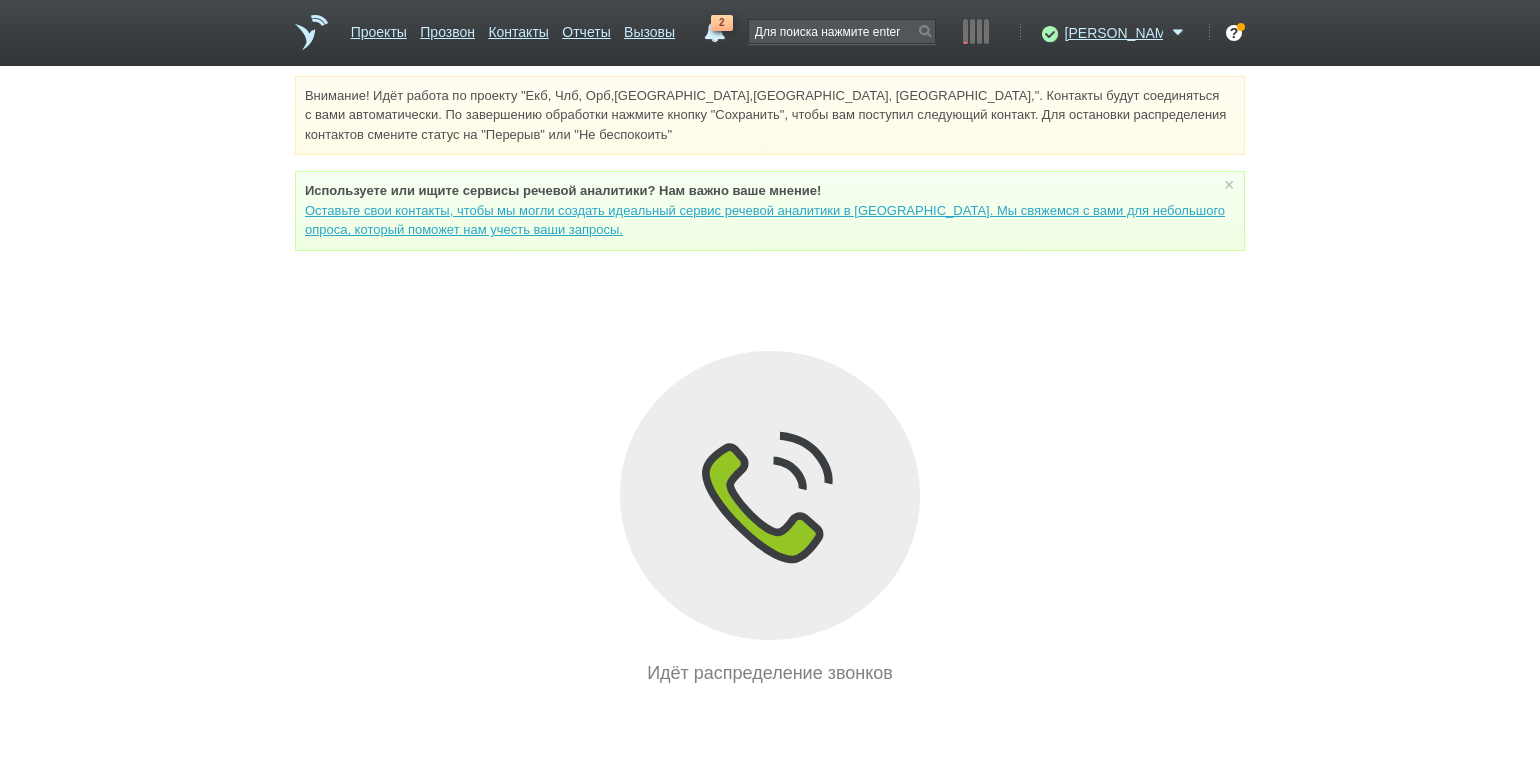 click on "Внимание! Идёт работа по проекту "Екб, Члб, Орб,[GEOGRAPHIC_DATA],[GEOGRAPHIC_DATA], [GEOGRAPHIC_DATA],". Контакты будут соединяться с вами автоматически. По завершению обработки нажмите кнопку "Сохранить", чтобы вам поступил следующий контакт. Для остановки распределения контактов смените статус на "Перерыв" или "Не беспокоить"
Используете или ищите cервисы речевой аналитики? Нам важно ваше мнение!
×
Вы можете звонить напрямую из строки поиска - введите номер и нажмите "Позвонить"
Идёт распределение звонков" at bounding box center (770, 381) 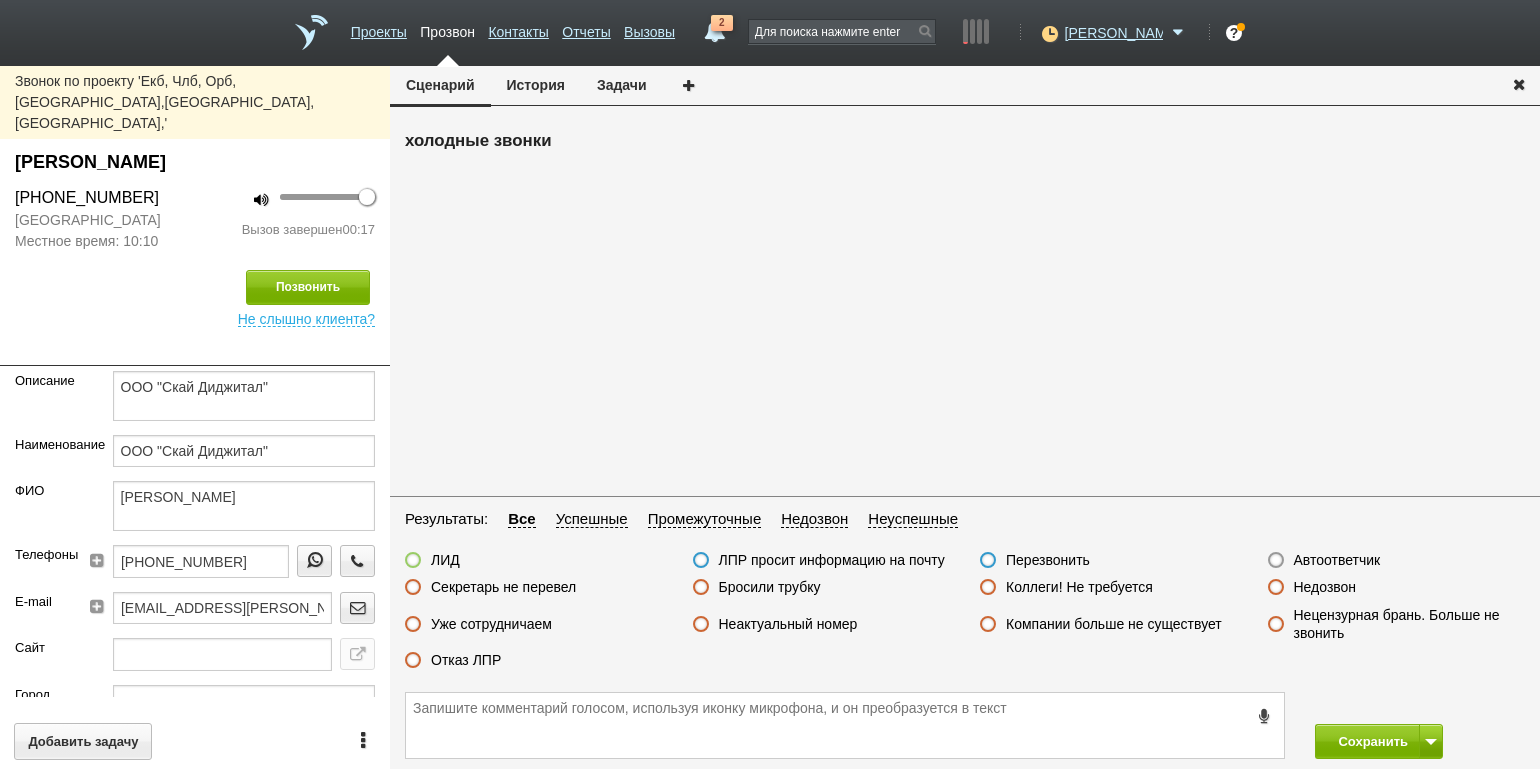 click on "Бросили трубку" at bounding box center [770, 587] 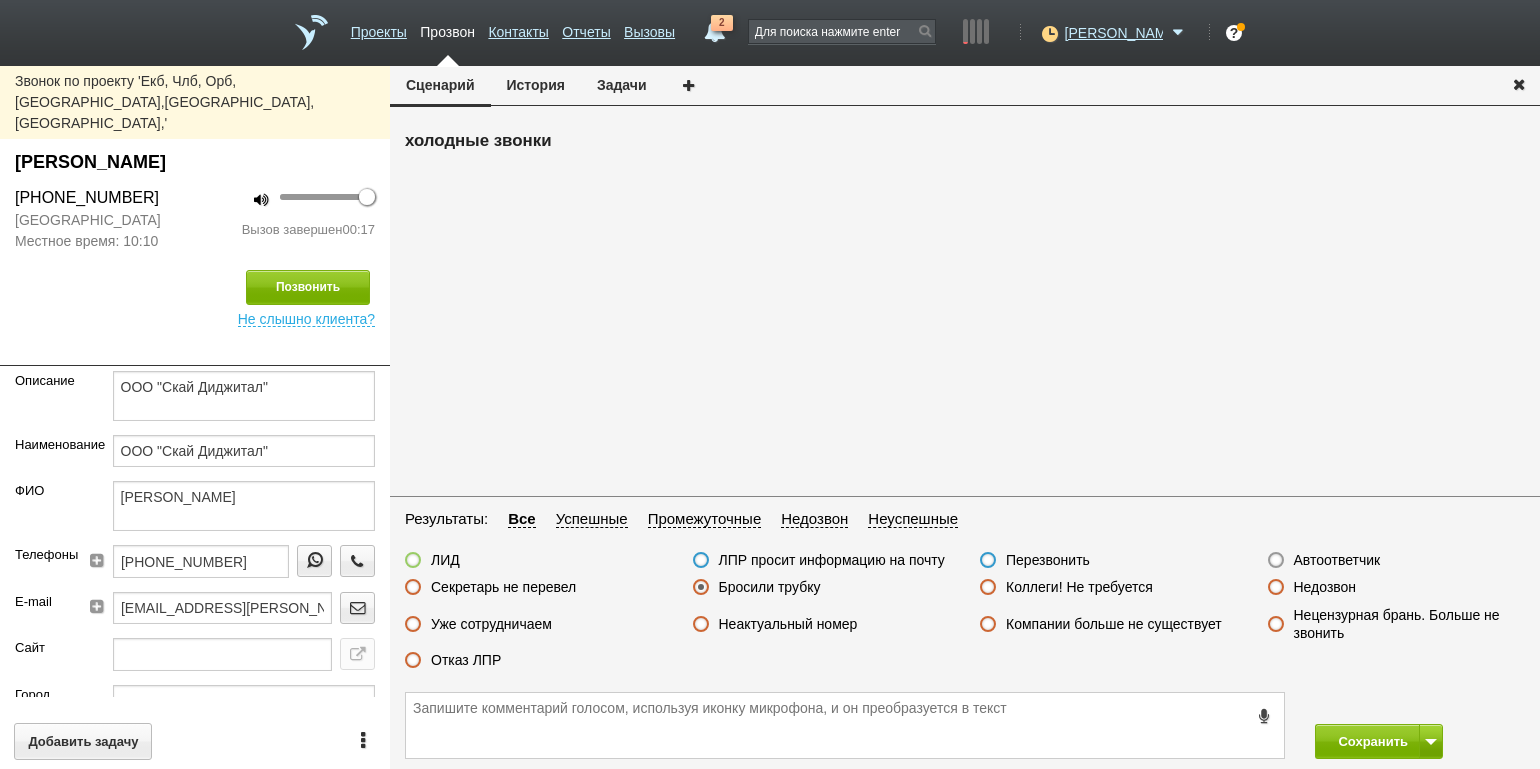 click on "Отказ ЛПР" at bounding box center [466, 660] 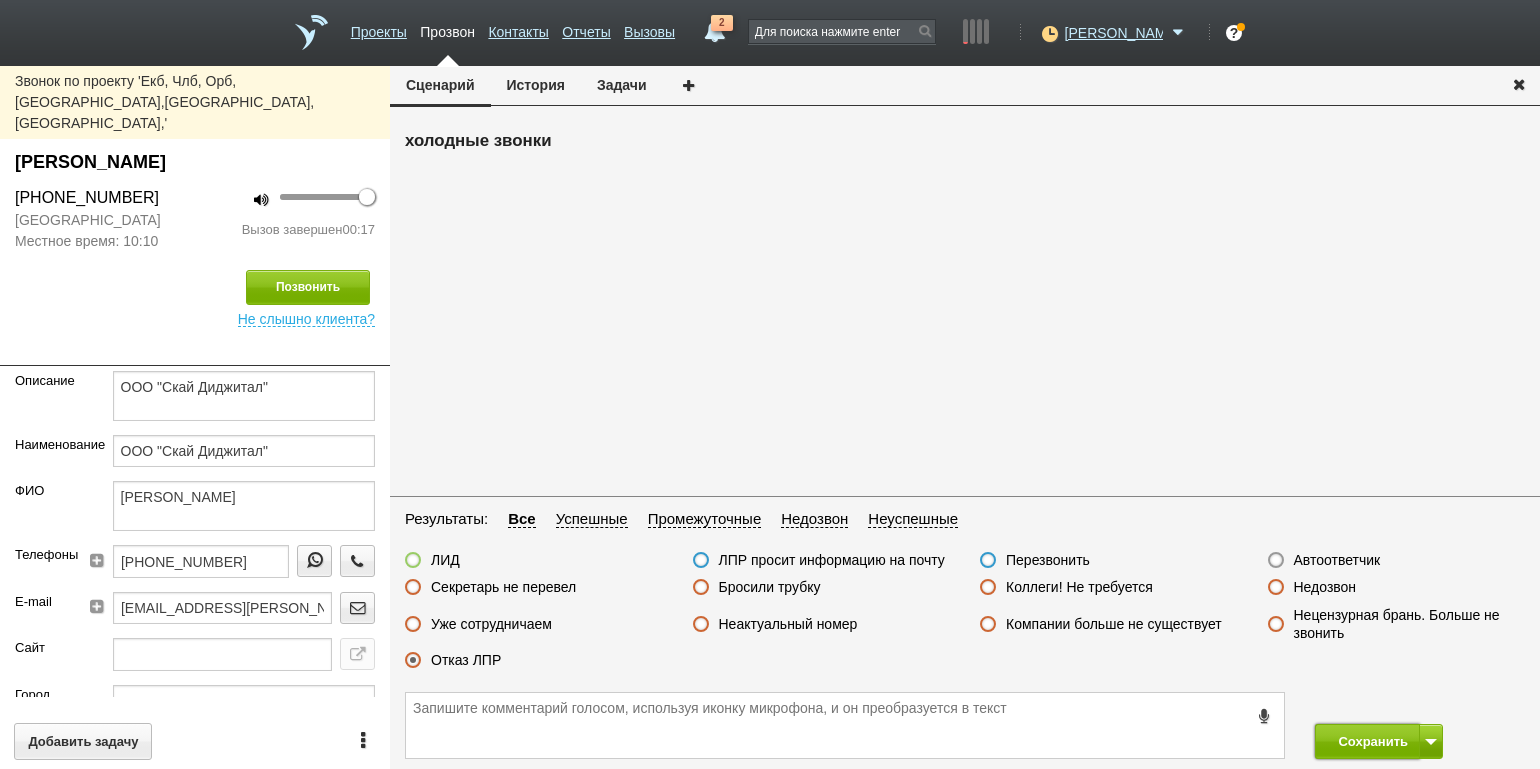 drag, startPoint x: 1335, startPoint y: 736, endPoint x: 1268, endPoint y: 662, distance: 99.824844 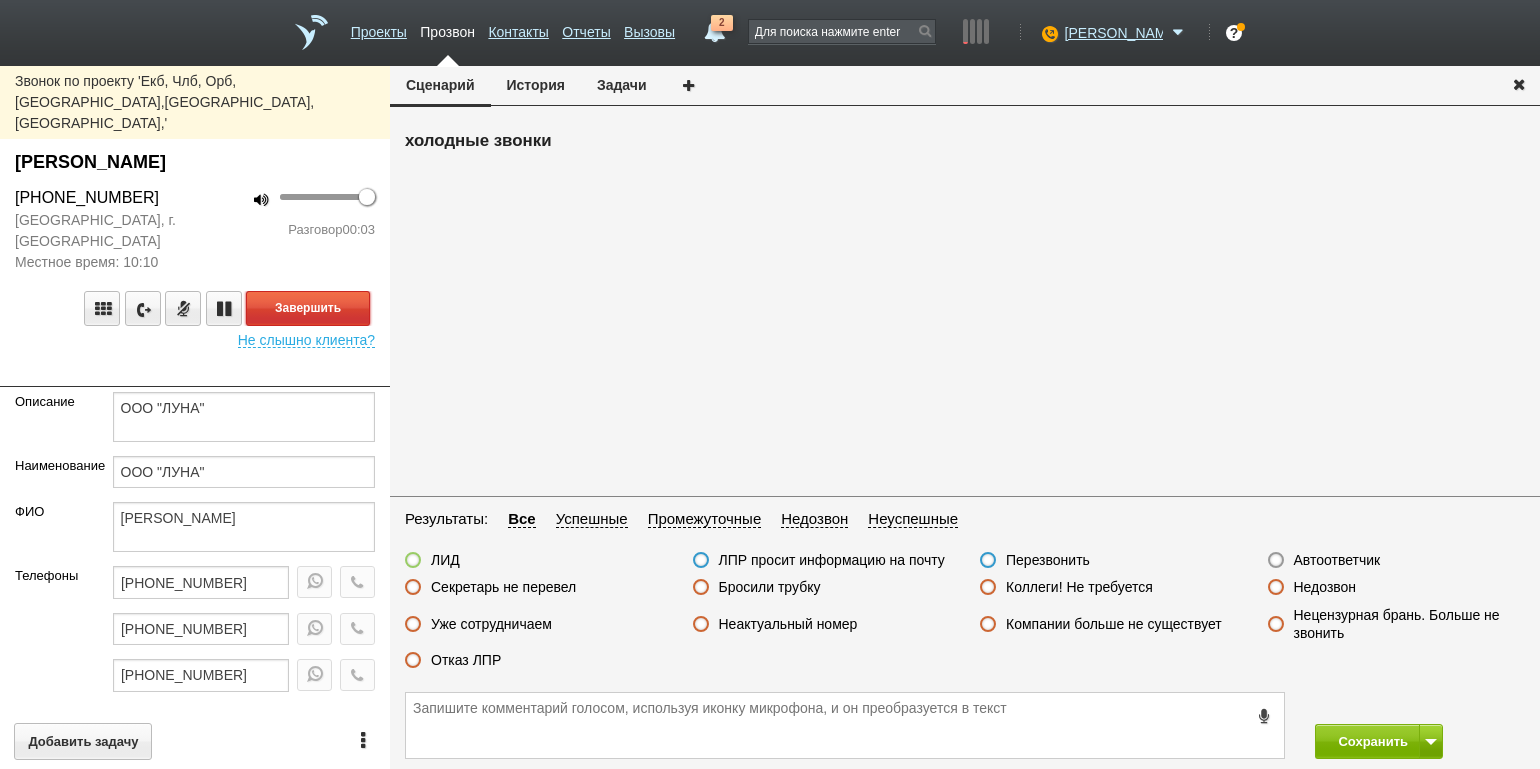 click on "Завершить" at bounding box center [308, 308] 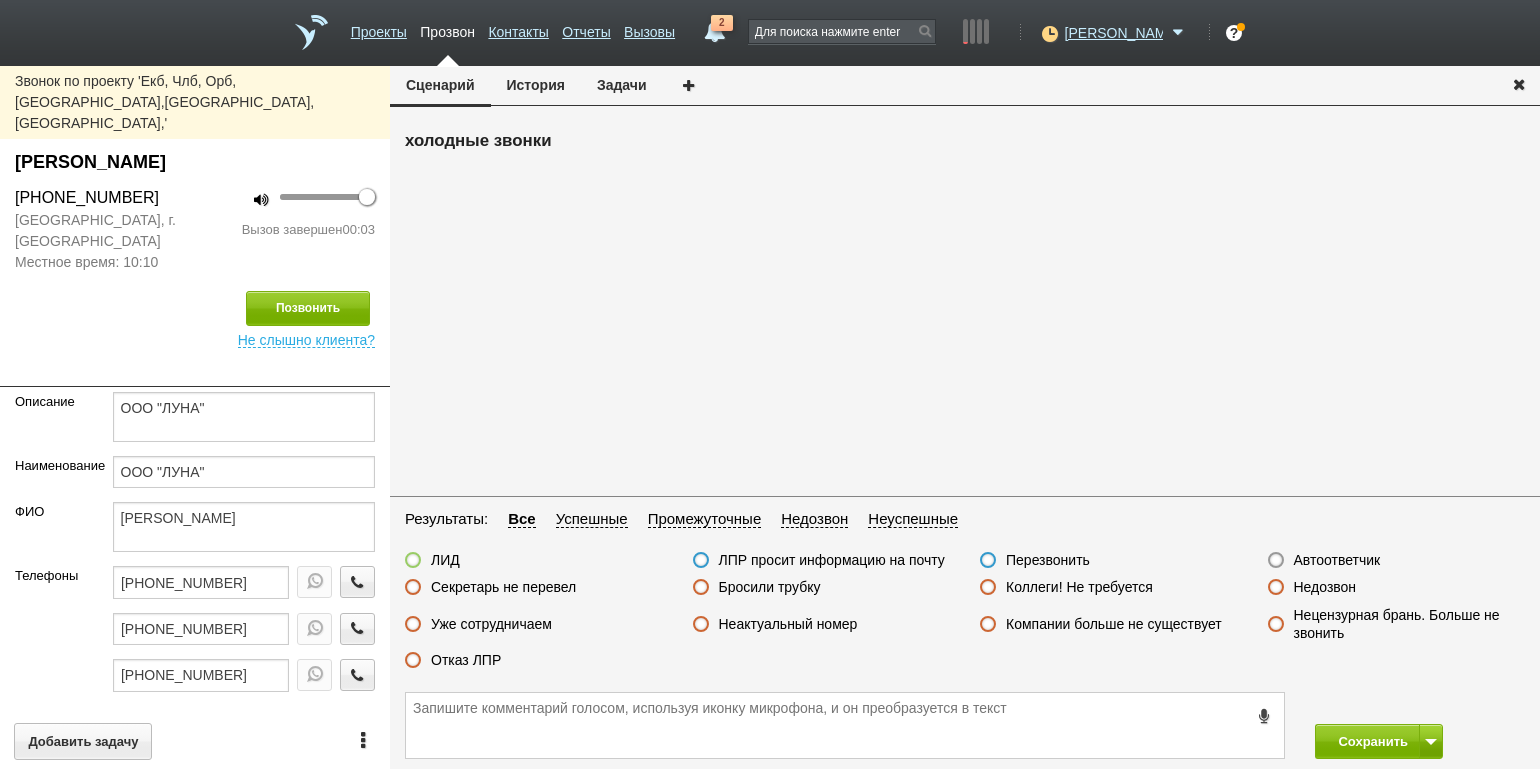 click on "Результаты: Все Успешные Промежуточные Недозвон Неуспешные ЛИД ЛПР просит информацию на почту Перезвонить Автоответчик Секретарь не перевел Бросили трубку Коллеги! Не требуется Недозвон Уже сотрудничаем Неактуальный номер Компании больше не существует Нецензурная брань. Больше не звонить Отказ ЛПР" at bounding box center [965, 595] 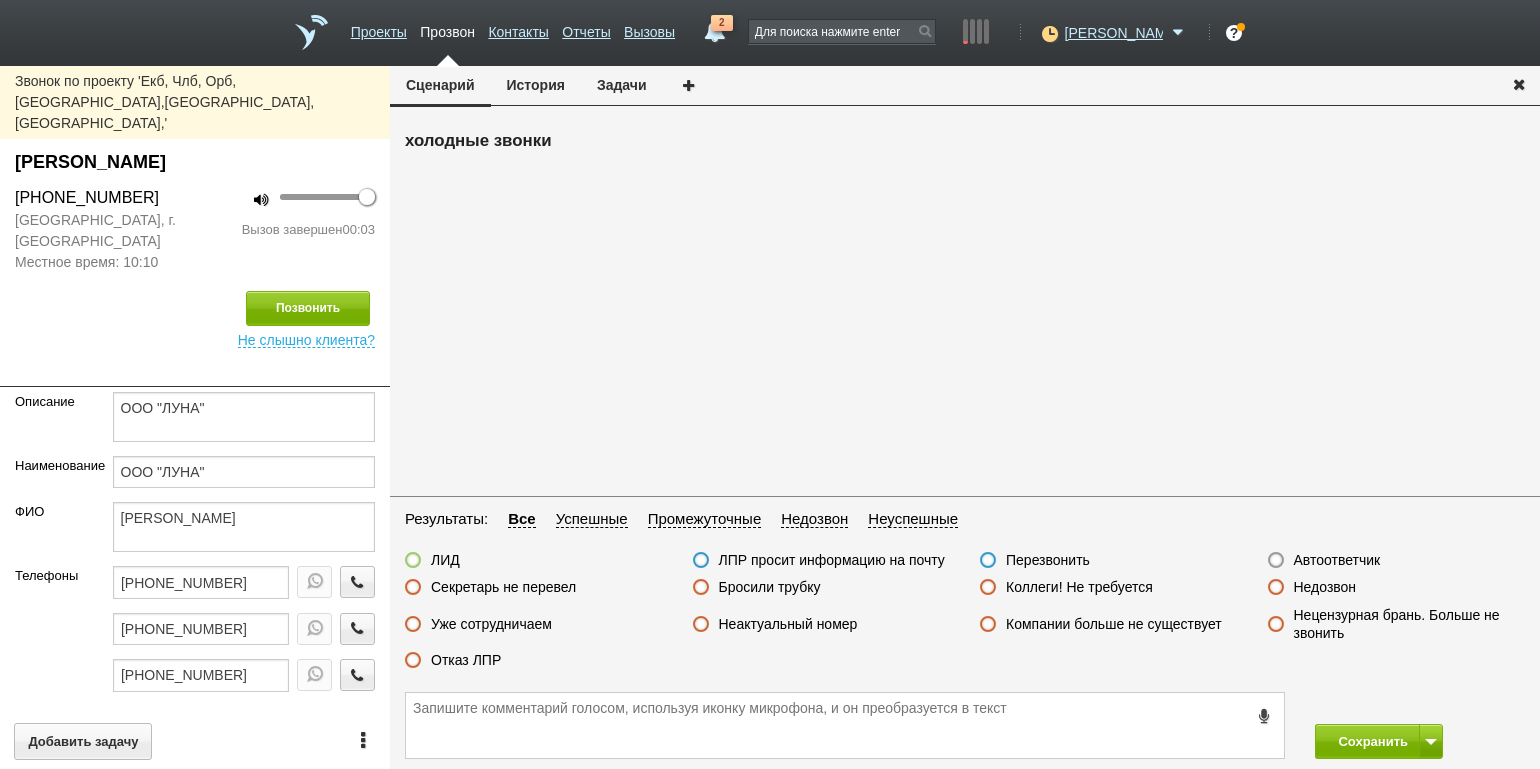 click on "Автоответчик" at bounding box center [1337, 560] 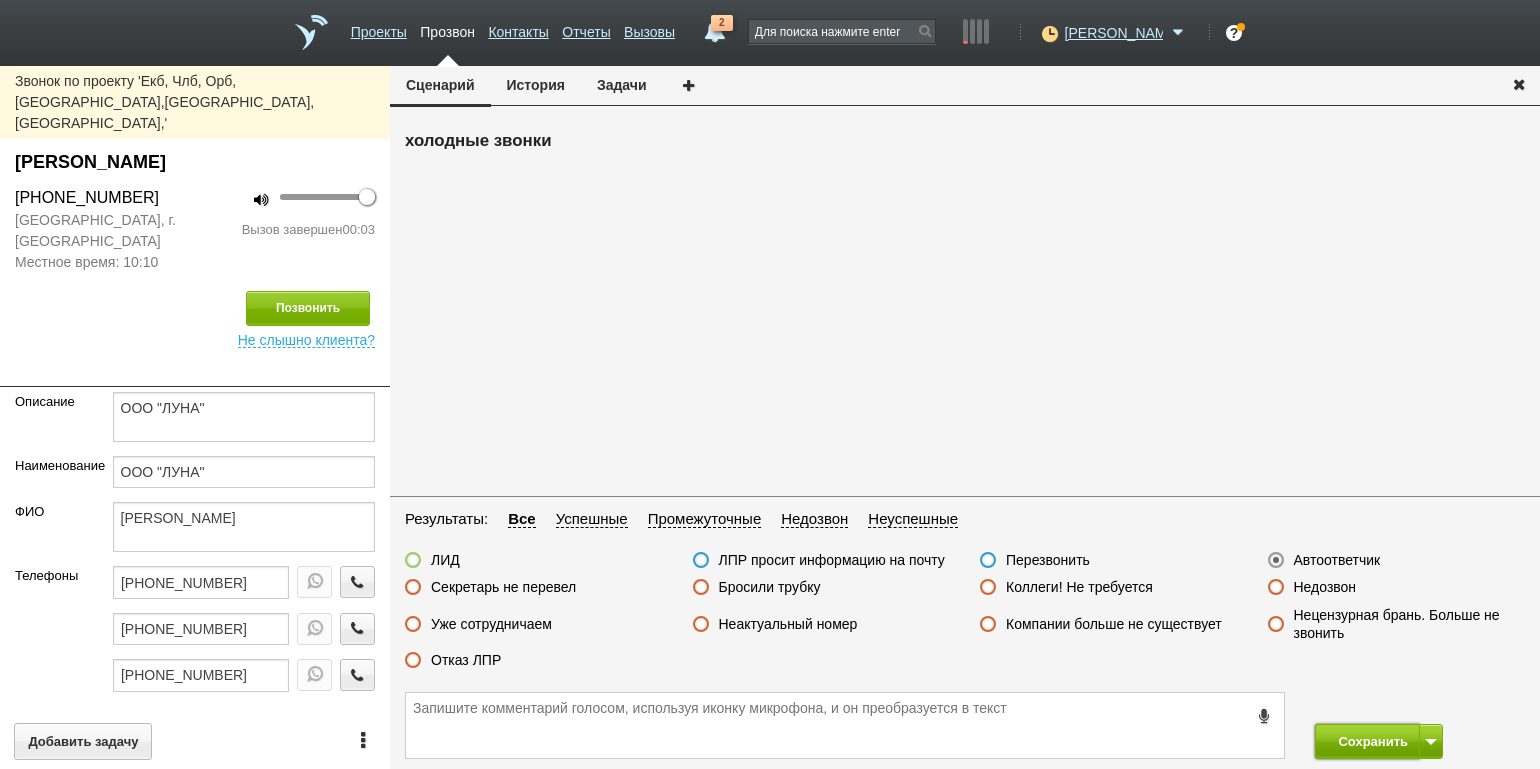 click on "Сохранить" at bounding box center (1367, 741) 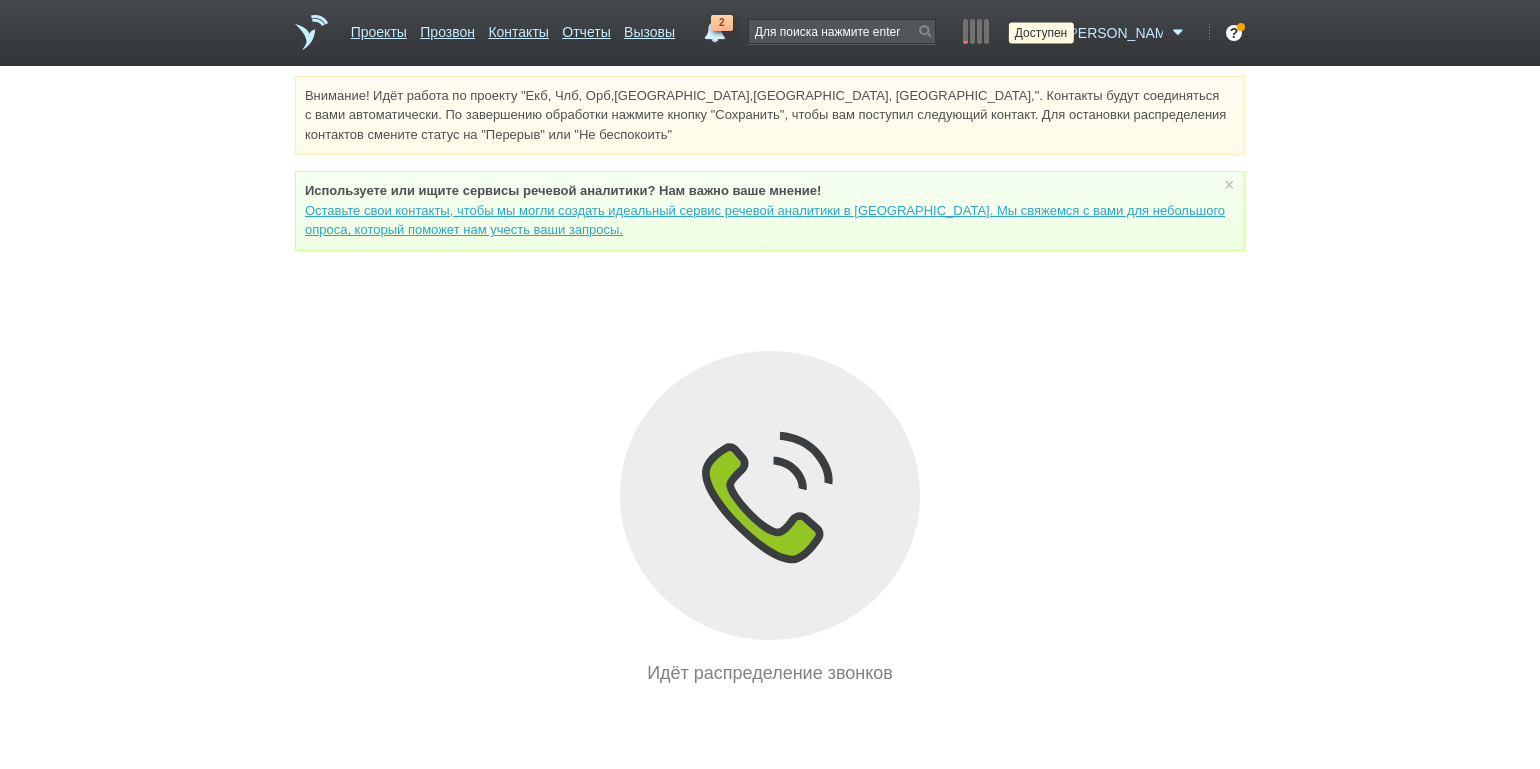 click at bounding box center (1047, 33) 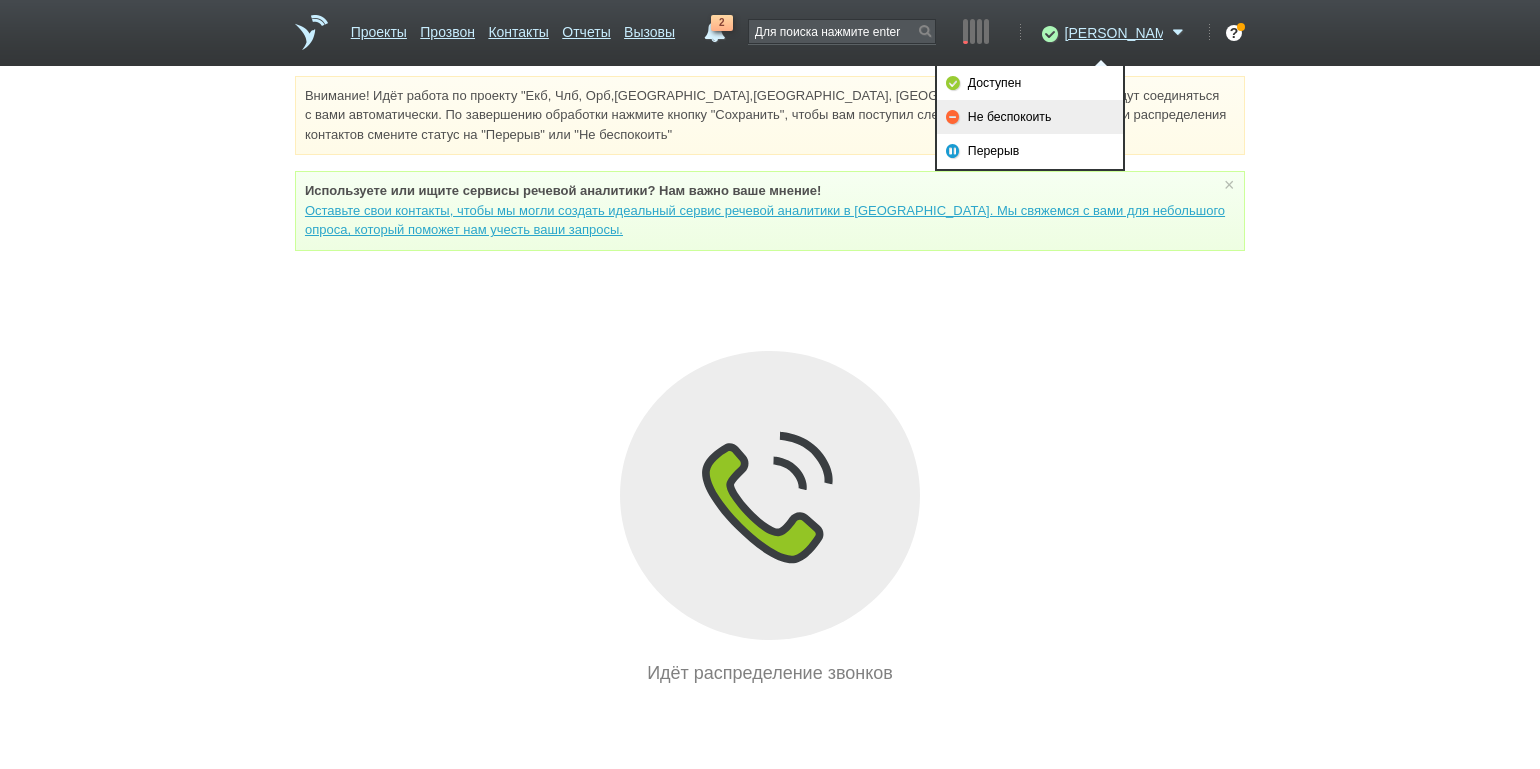 click on "Не беспокоить" at bounding box center [1030, 117] 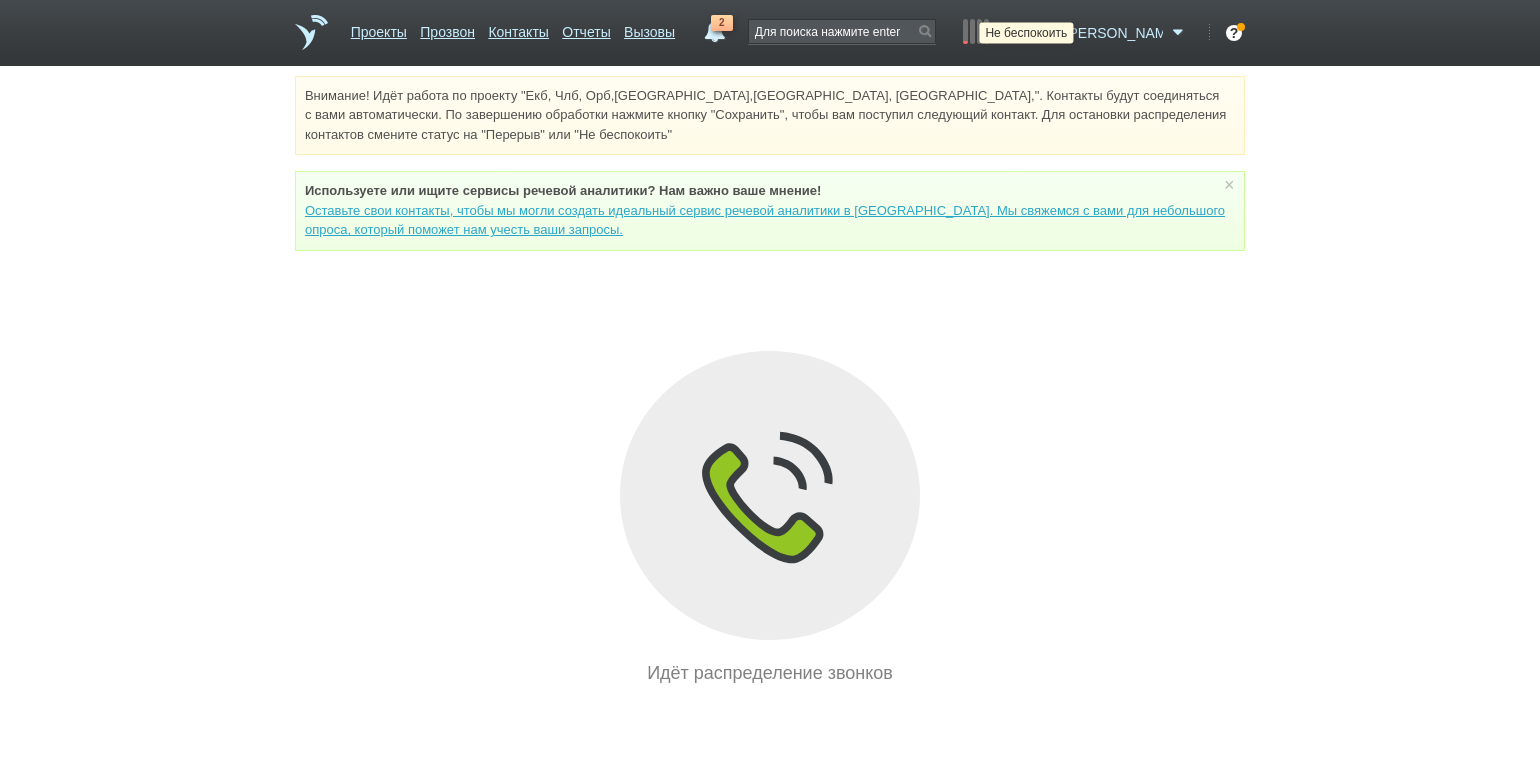 click at bounding box center (1047, 33) 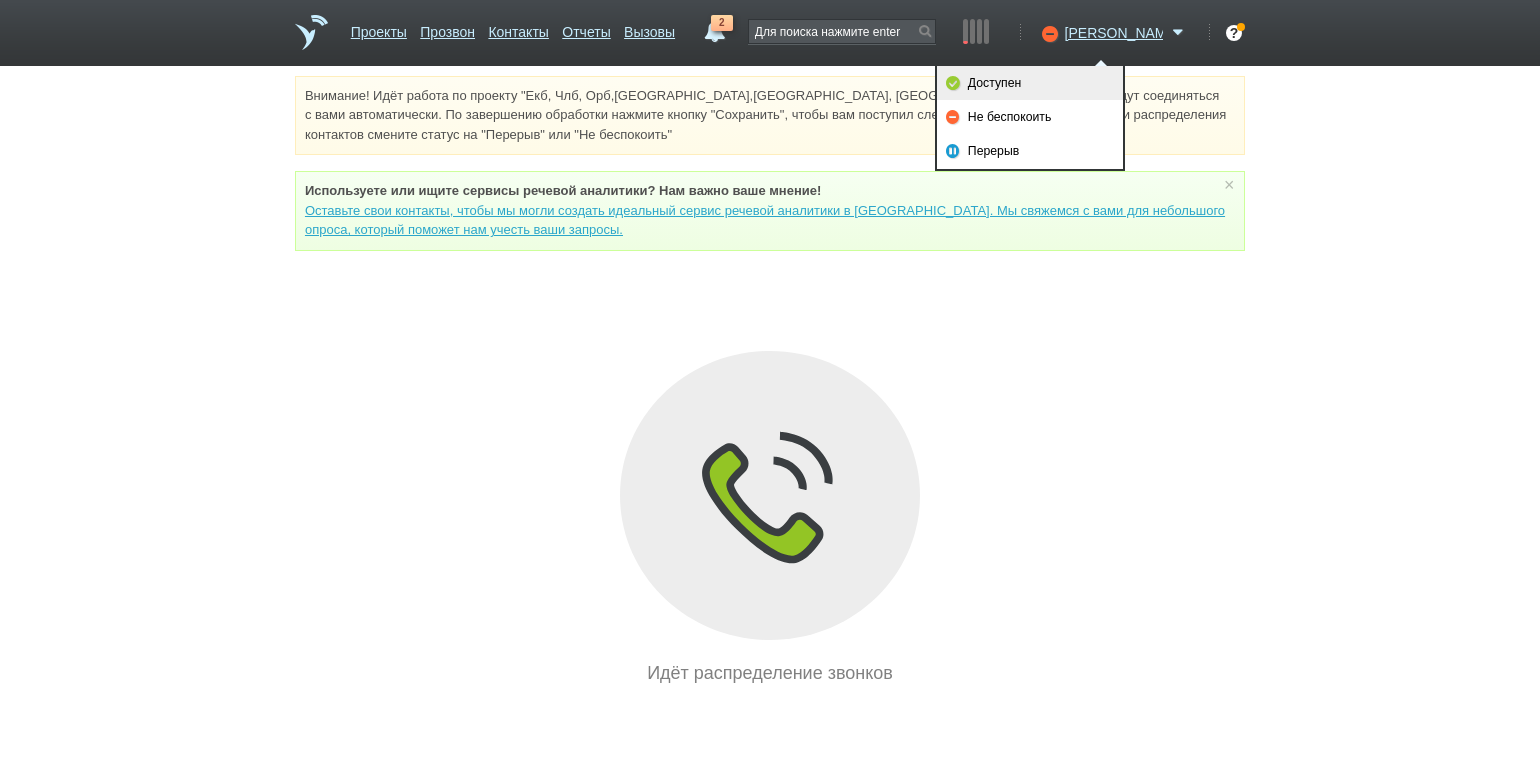 click on "Доступен" at bounding box center (1030, 83) 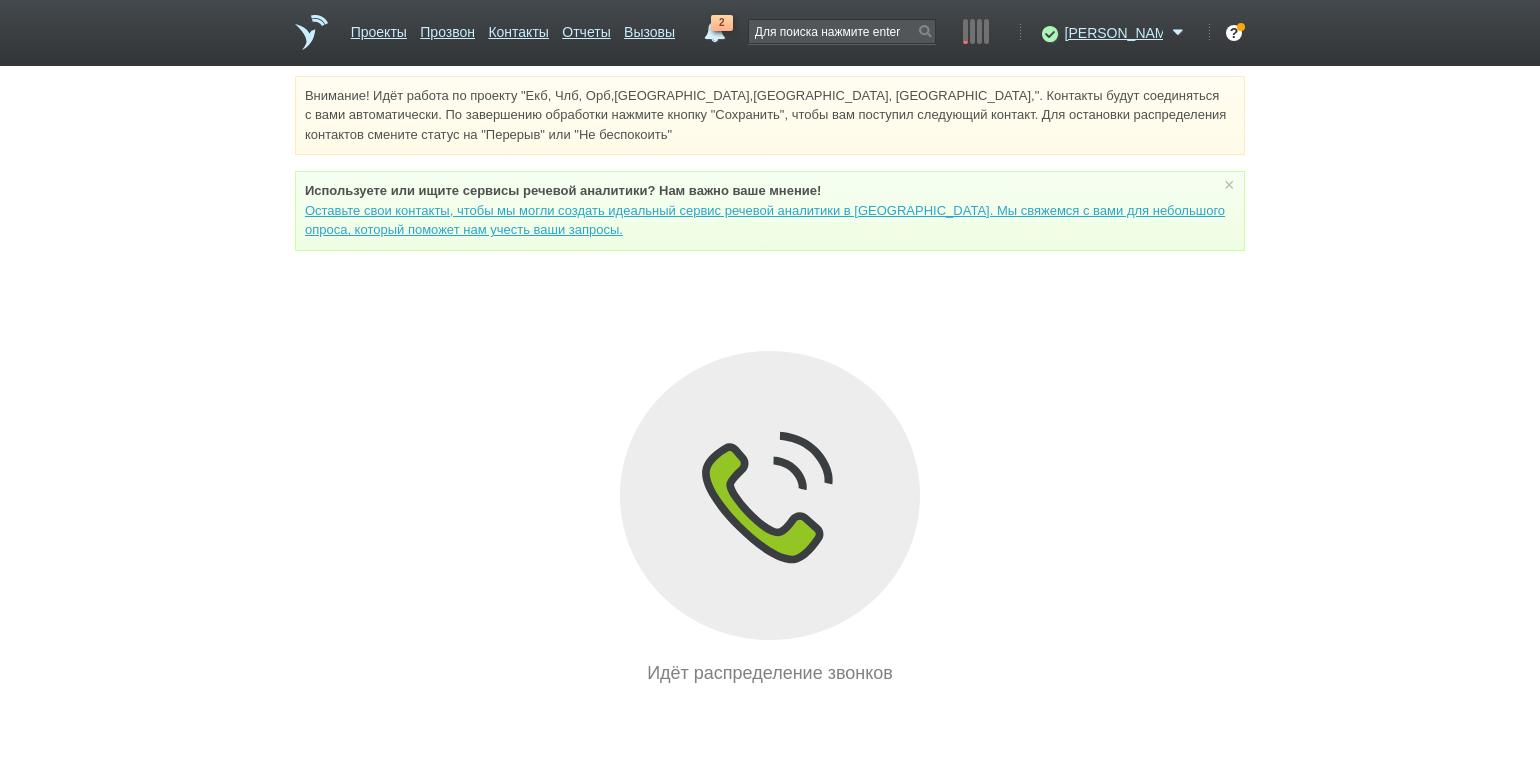 click on "2" at bounding box center (715, 27) 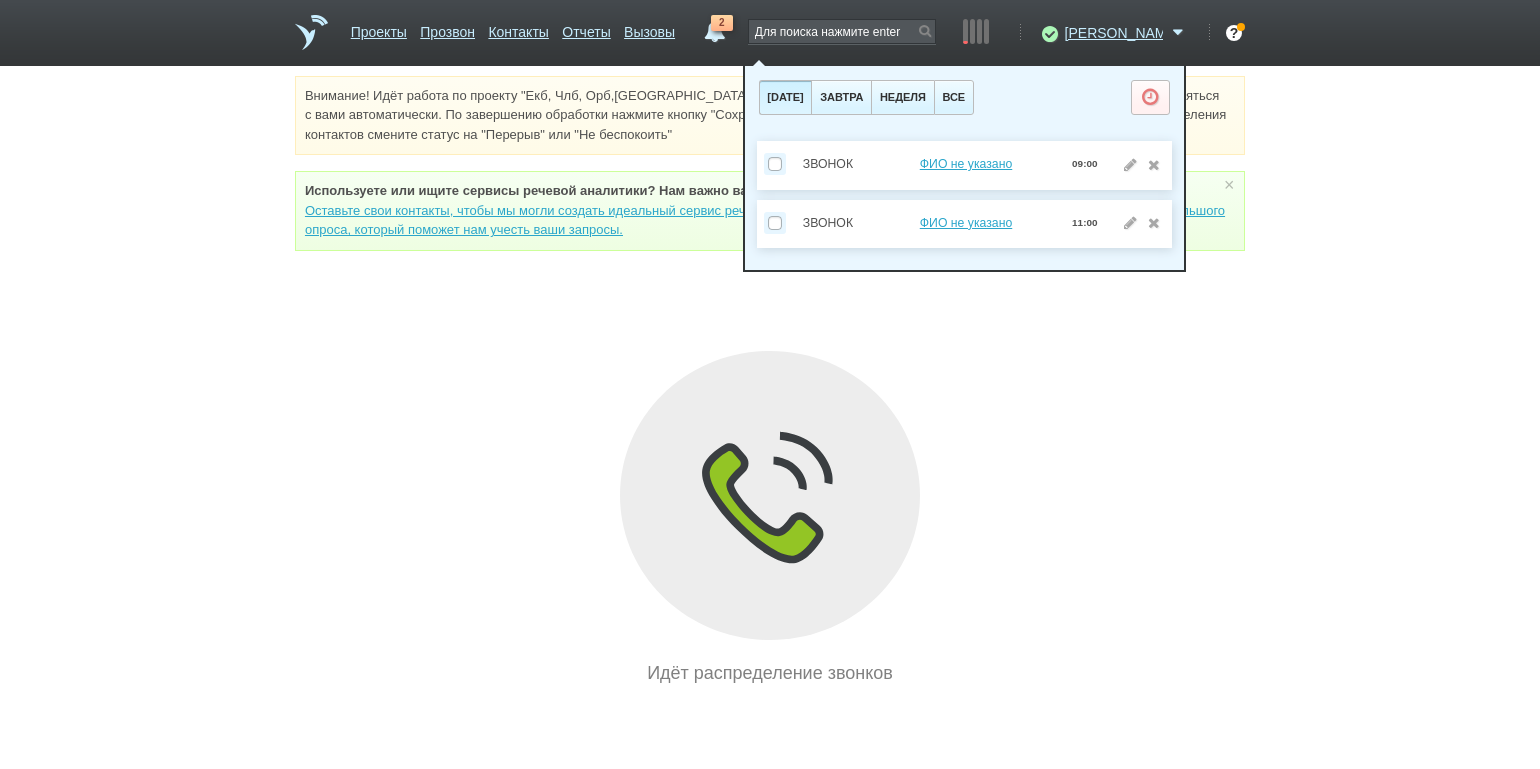 click on "Идёт распределение звонков" at bounding box center [770, 519] 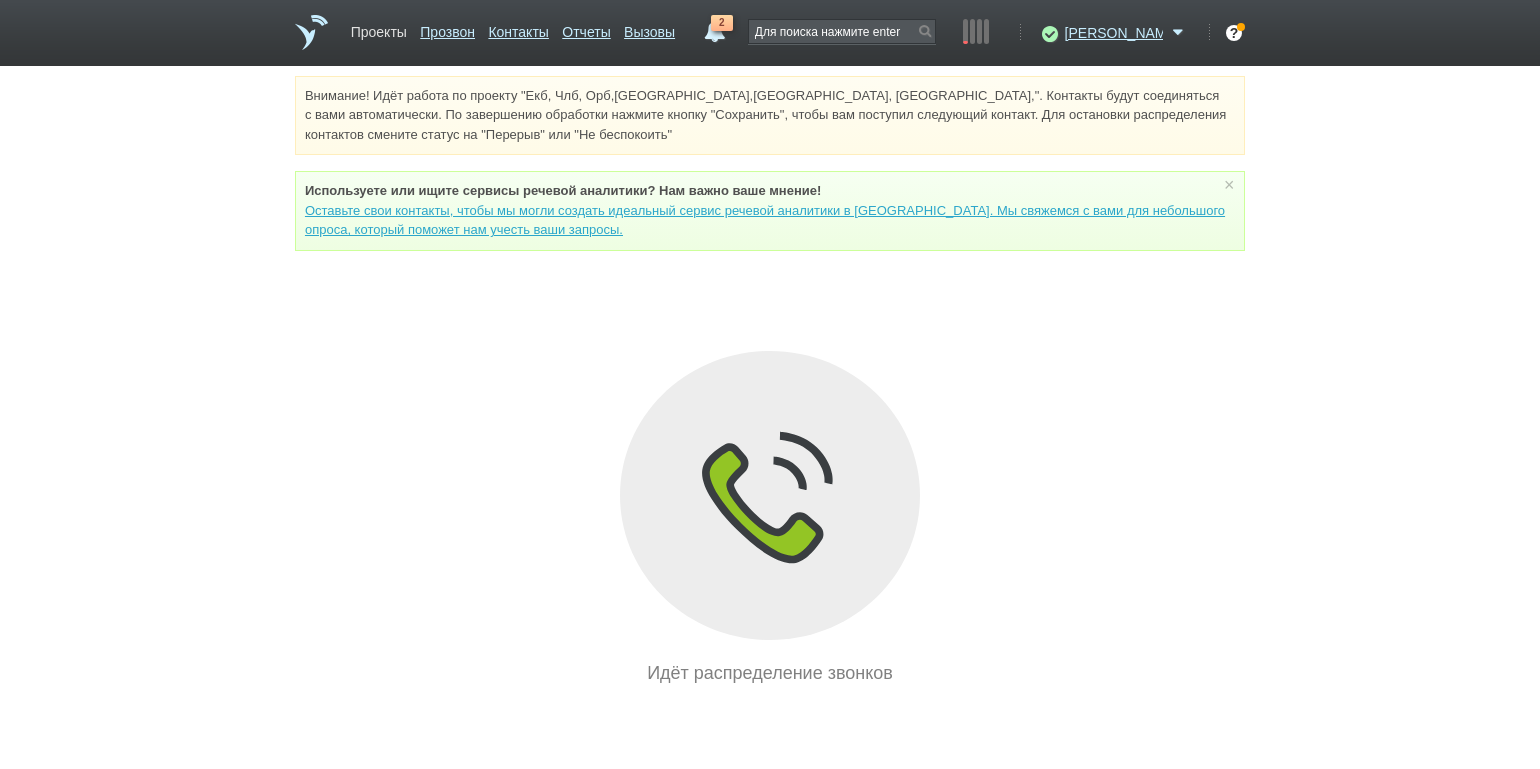 click on "Проекты" at bounding box center (379, 28) 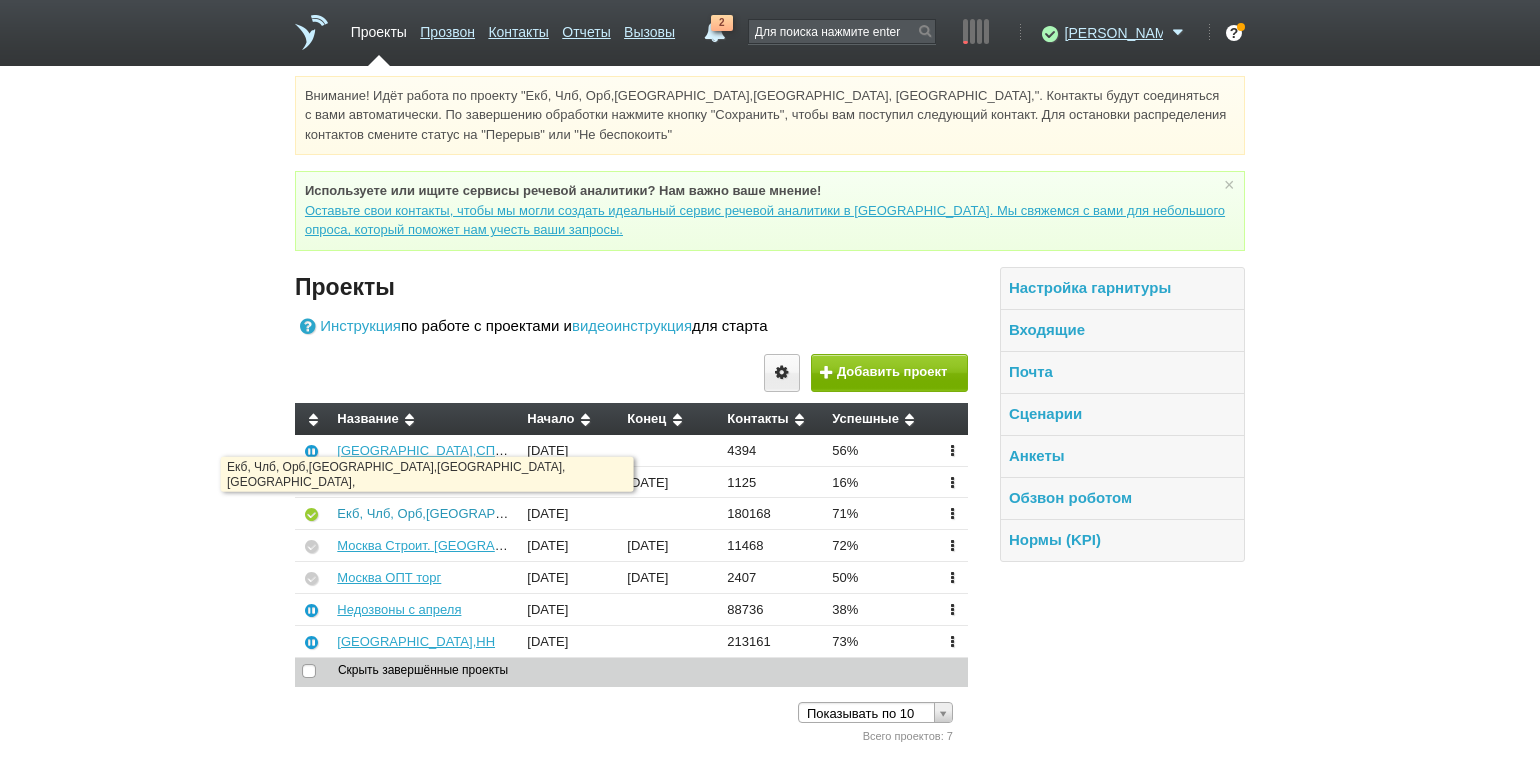 click on "Екб, Члб, Орб,[GEOGRAPHIC_DATA],[GEOGRAPHIC_DATA], [GEOGRAPHIC_DATA]," at bounding box center [591, 513] 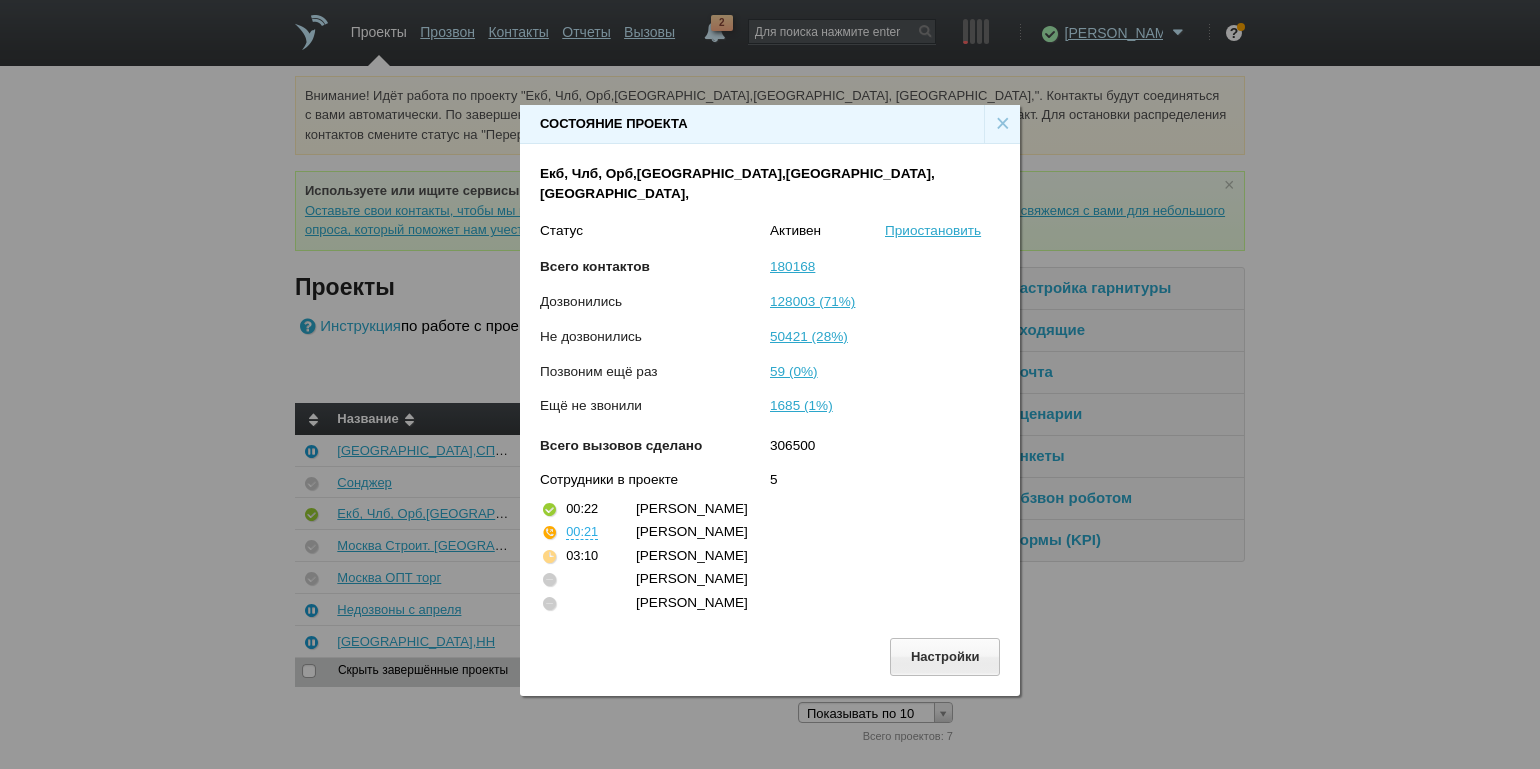 click on "×" at bounding box center (1002, 124) 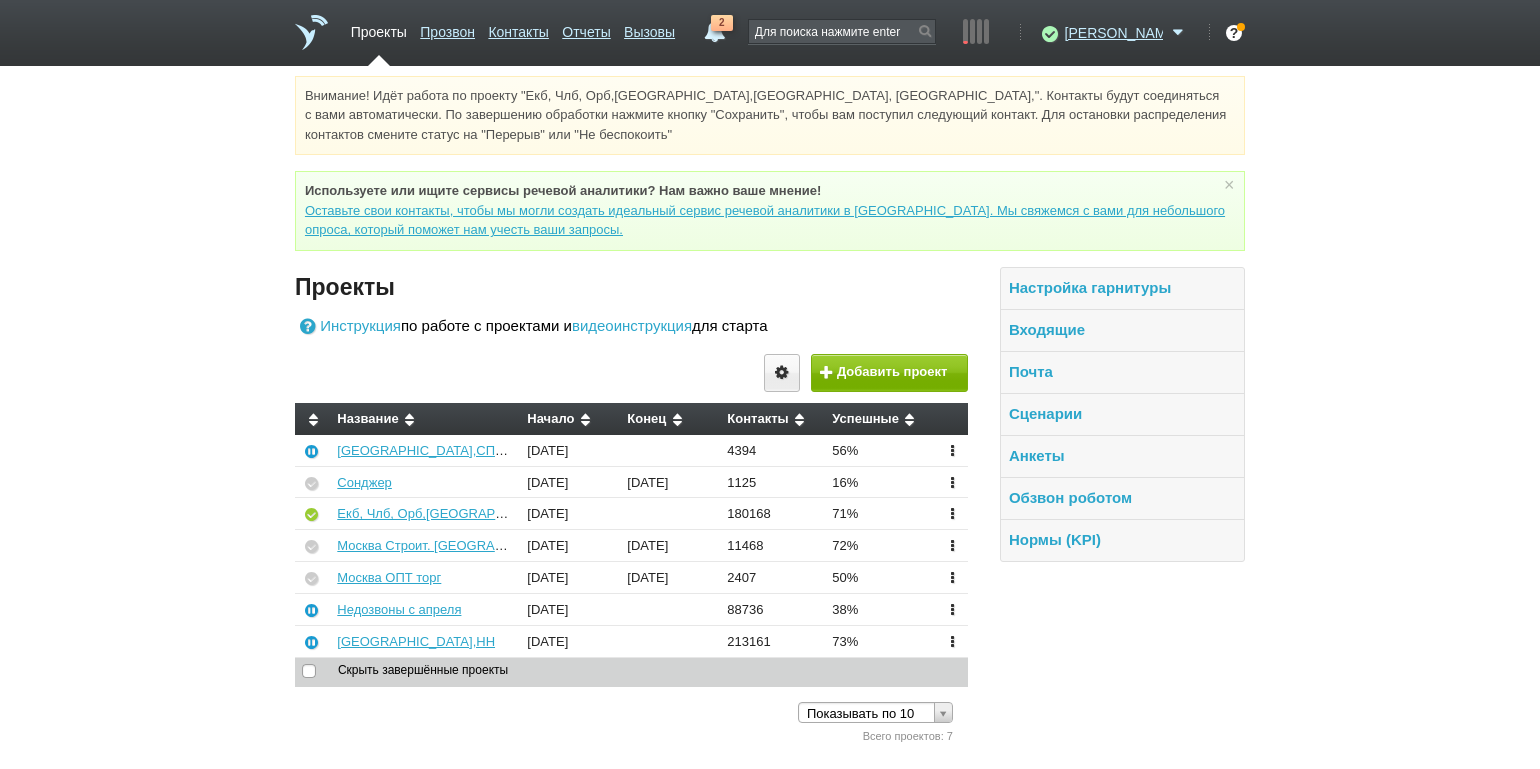click on "Внимание! Идёт работа по проекту "Екб, Члб, Орб,[GEOGRAPHIC_DATA],[GEOGRAPHIC_DATA], [GEOGRAPHIC_DATA],". Контакты будут соединяться с вами автоматически. По завершению обработки нажмите кнопку "Сохранить", чтобы вам поступил следующий контакт. Для остановки распределения контактов смените статус на "Перерыв" или "Не беспокоить"
Используете или ищите cервисы речевой аналитики? Нам важно ваше мнение!
×
Вы можете звонить напрямую из строки поиска - введите номер и нажмите "Позвонить"
Проекты
Инструкция видеоинструкция" at bounding box center (770, 411) 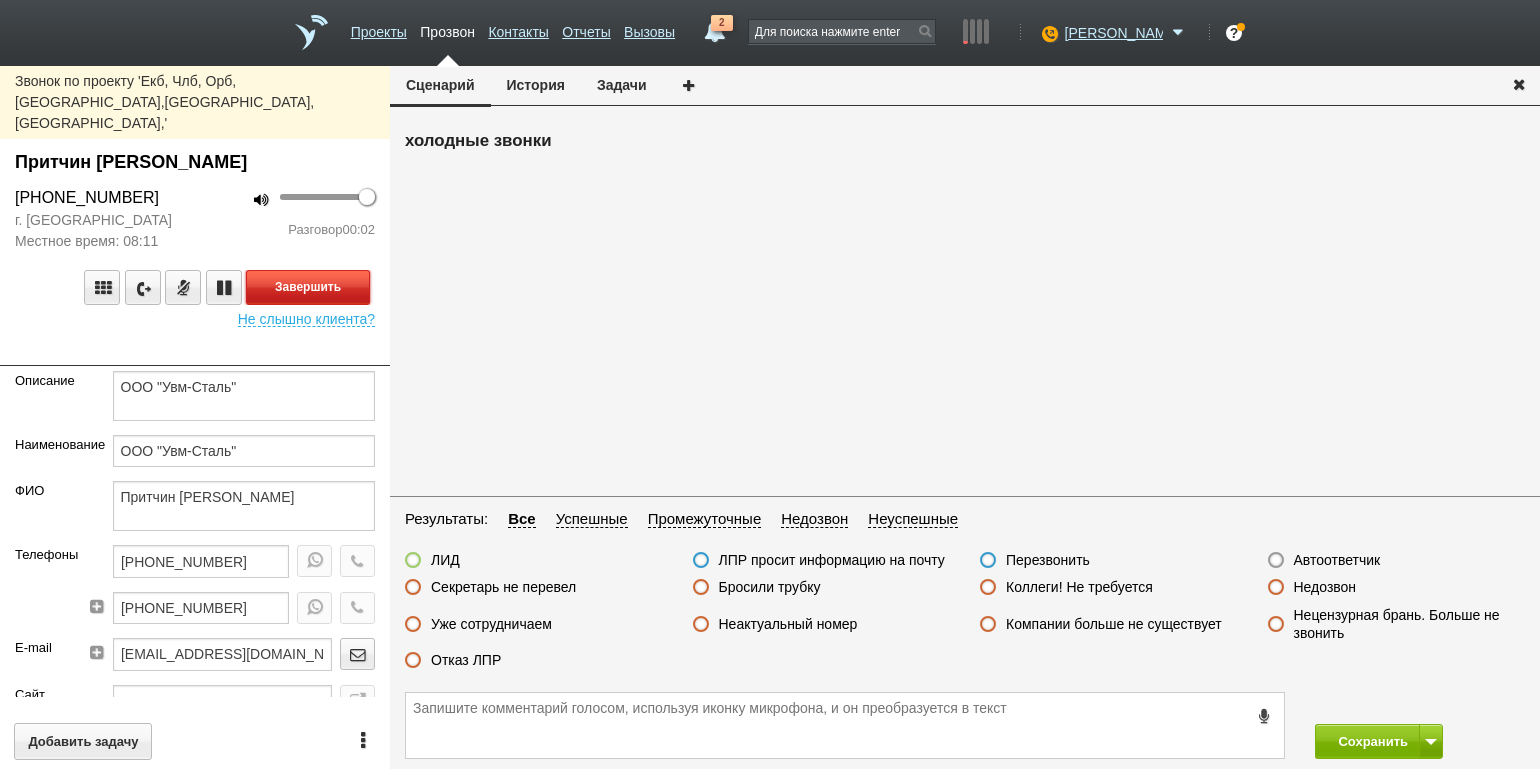 click on "Завершить" at bounding box center (308, 287) 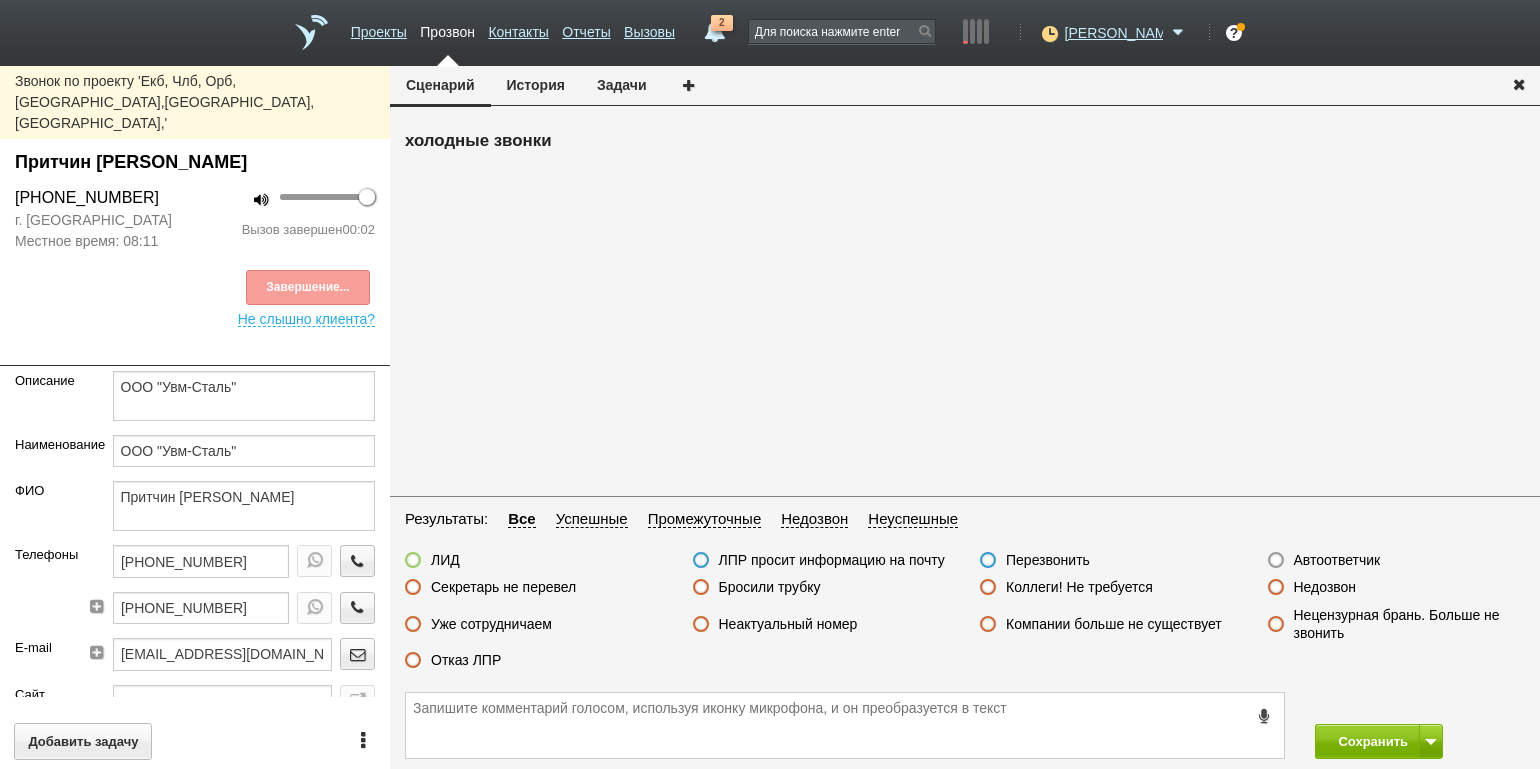 click on "Автоответчик" at bounding box center [1337, 560] 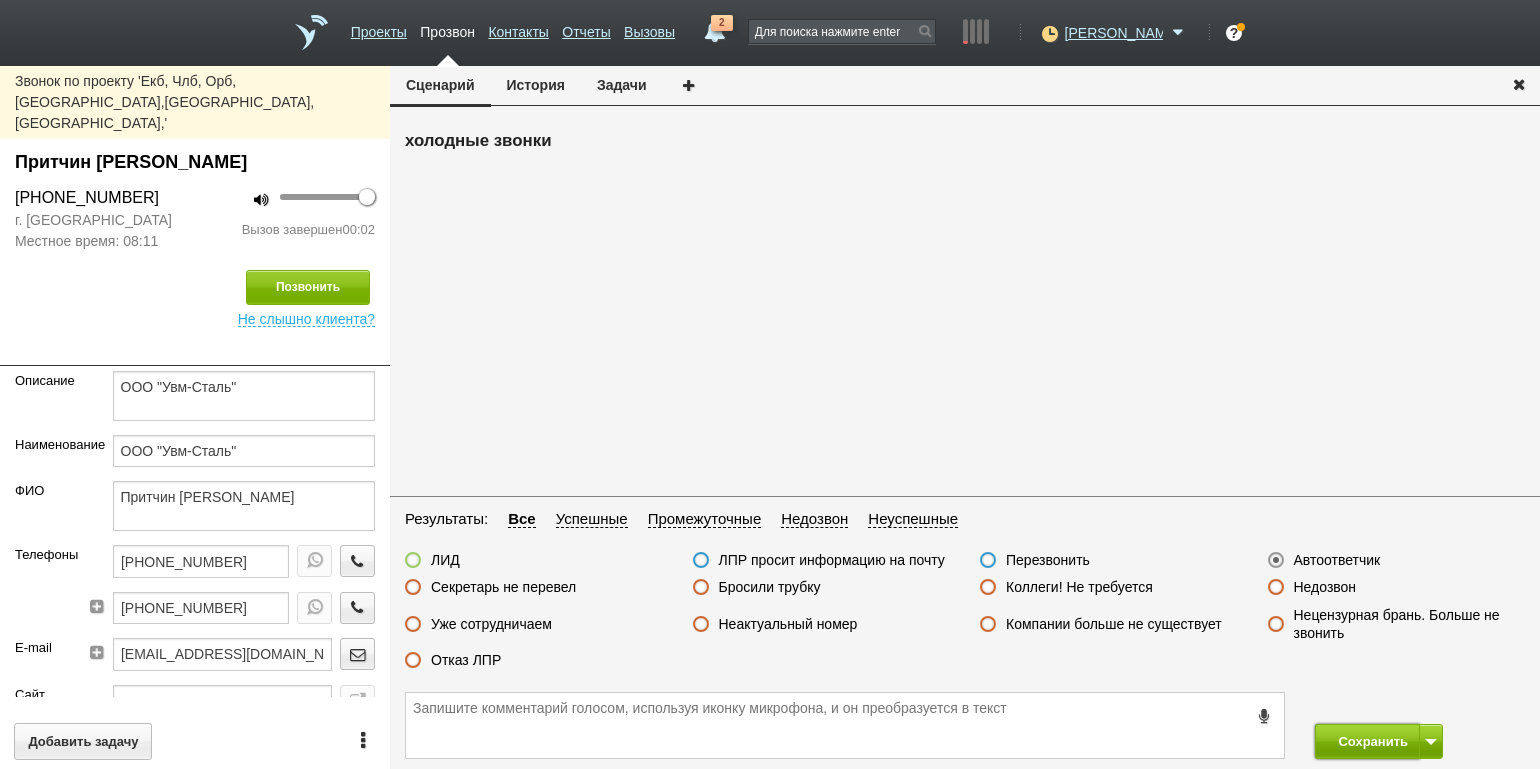 click on "Сохранить" at bounding box center [1367, 741] 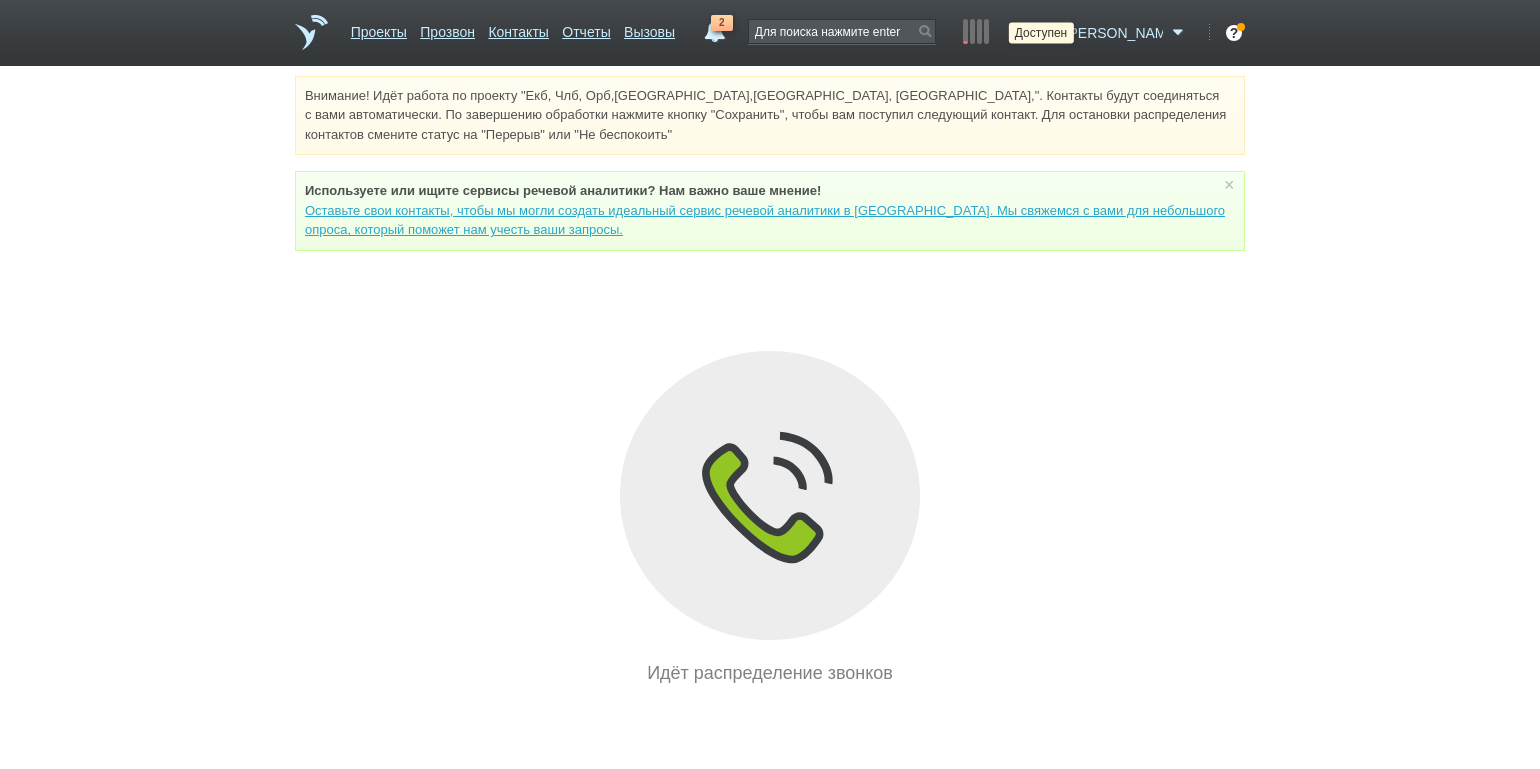 click at bounding box center [1047, 33] 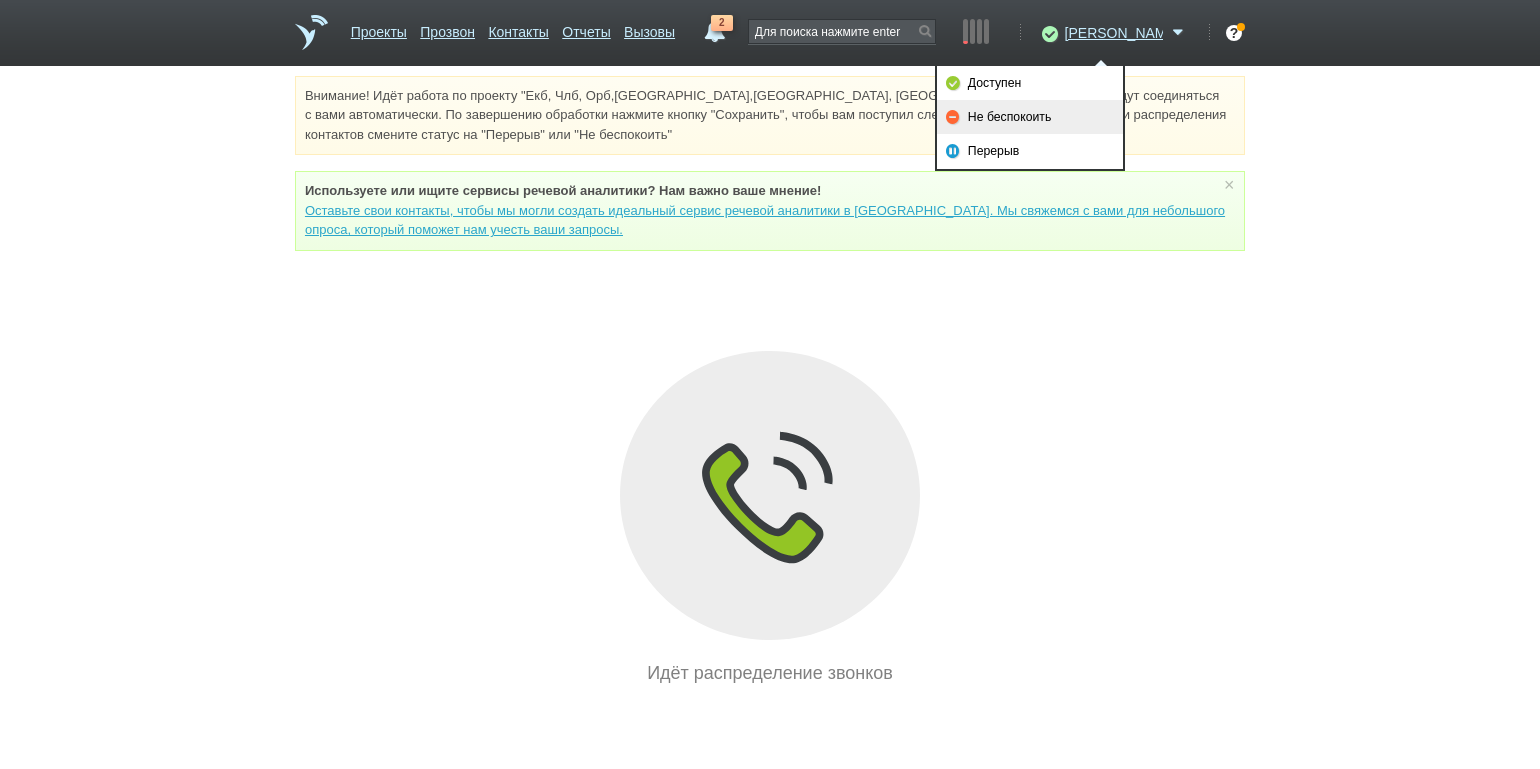 click on "Не беспокоить" at bounding box center (1030, 117) 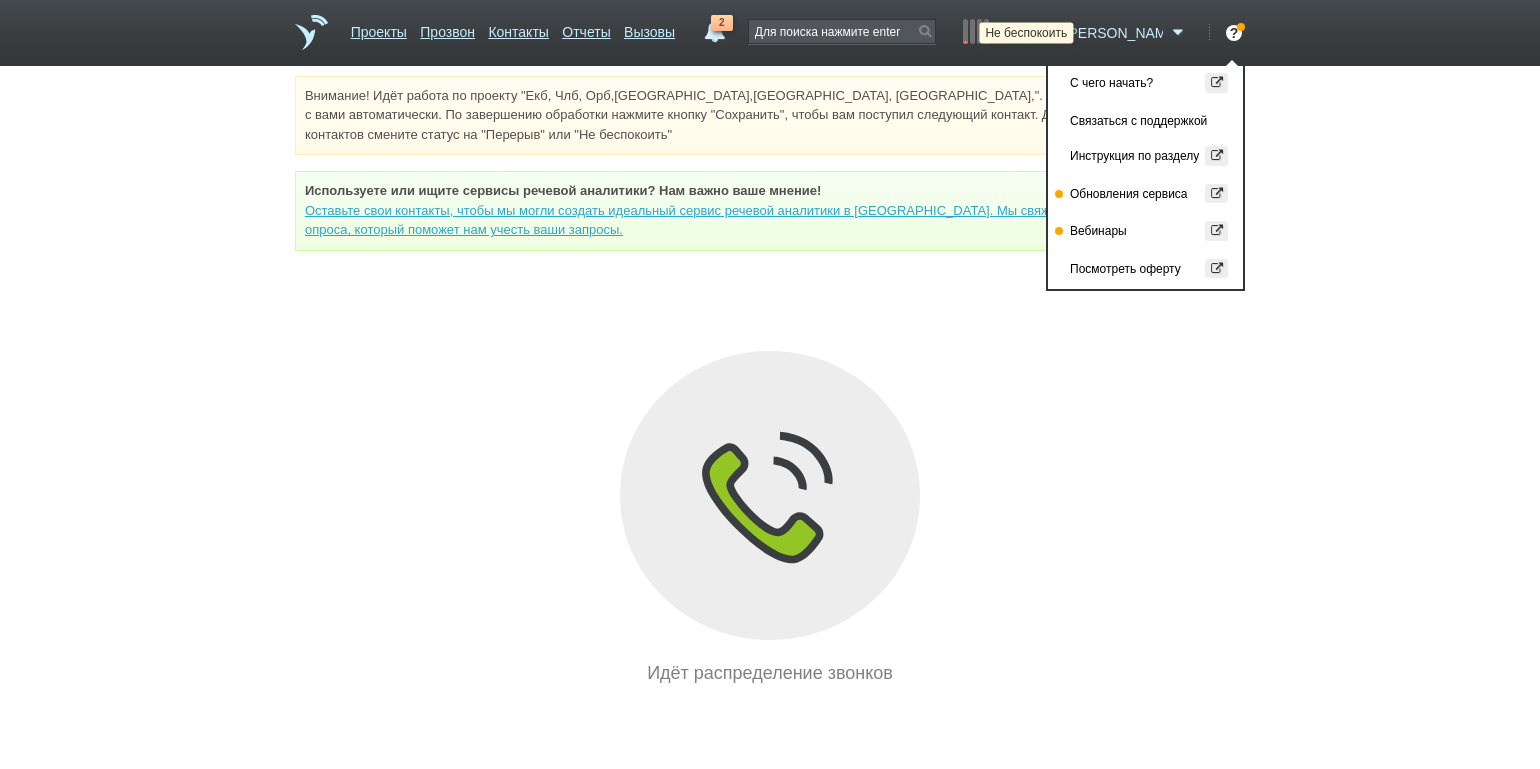 click at bounding box center [1047, 33] 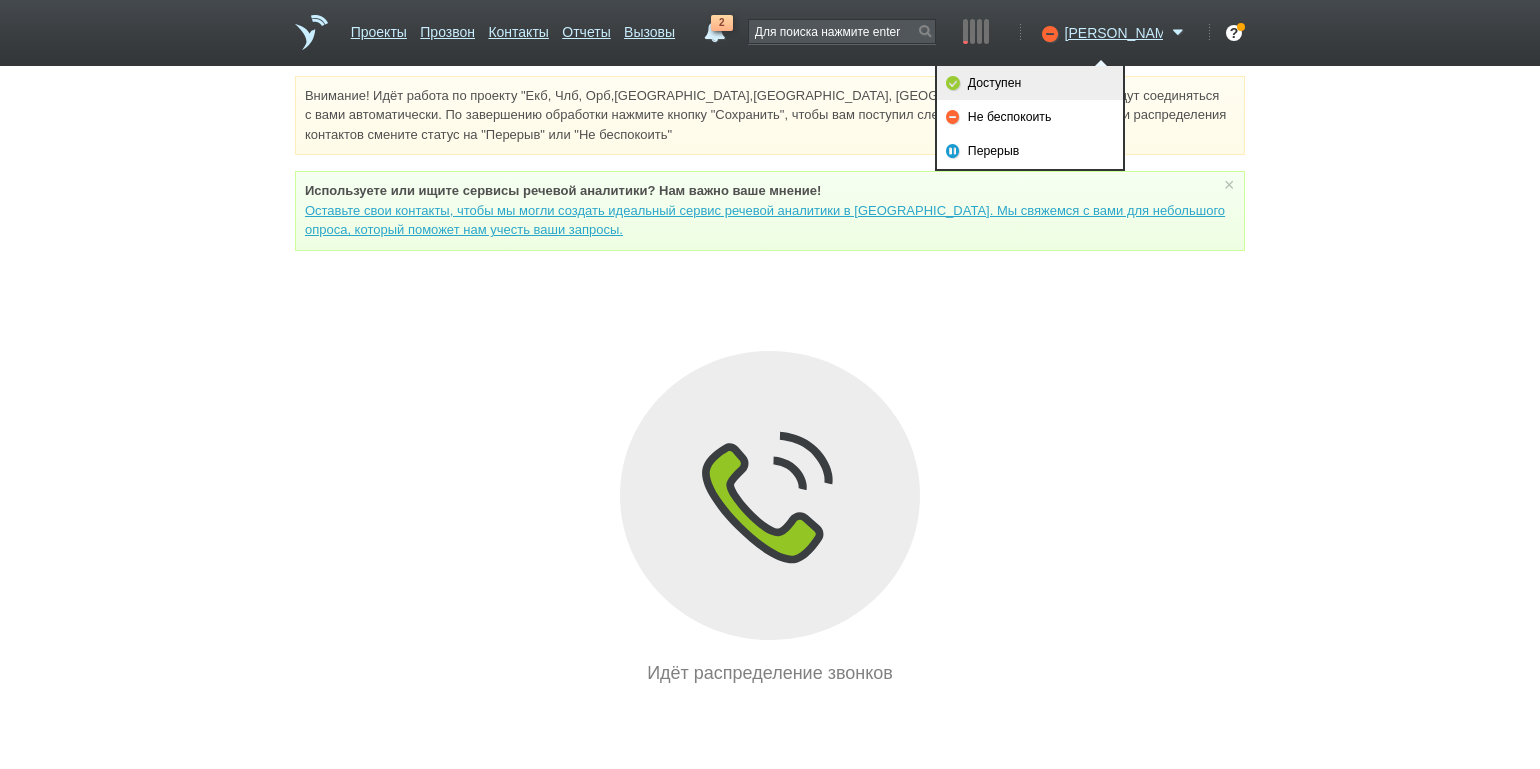 click on "Доступен" at bounding box center [1030, 83] 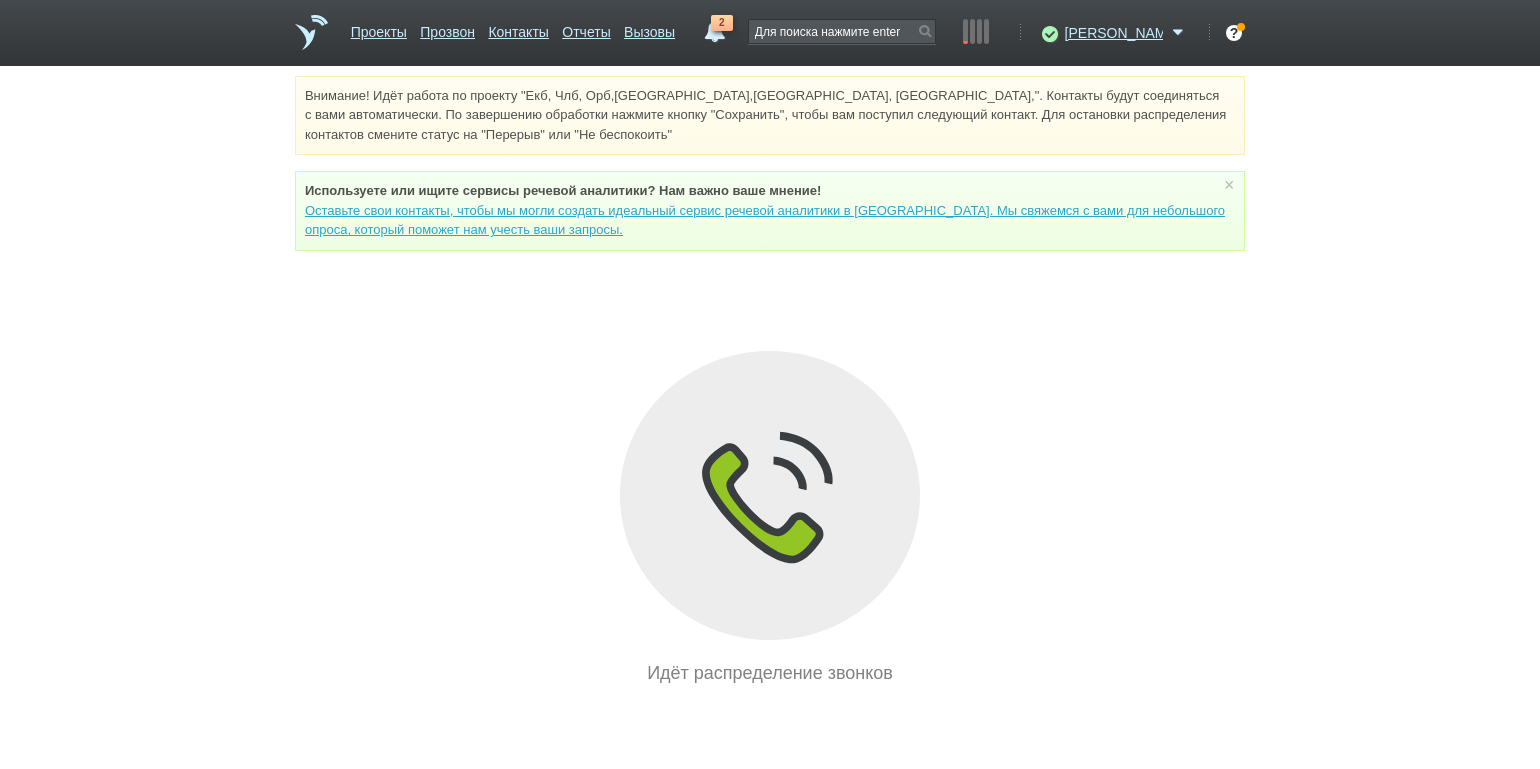 click on "Внимание! Идёт работа по проекту "Екб, Члб, Орб,[GEOGRAPHIC_DATA],[GEOGRAPHIC_DATA], [GEOGRAPHIC_DATA],". Контакты будут соединяться с вами автоматически. По завершению обработки нажмите кнопку "Сохранить", чтобы вам поступил следующий контакт. Для остановки распределения контактов смените статус на "Перерыв" или "Не беспокоить"
Используете или ищите cервисы речевой аналитики? Нам важно ваше мнение!
×
Вы можете звонить напрямую из строки поиска - введите номер и нажмите "Позвонить"
Идёт распределение звонков" at bounding box center (770, 381) 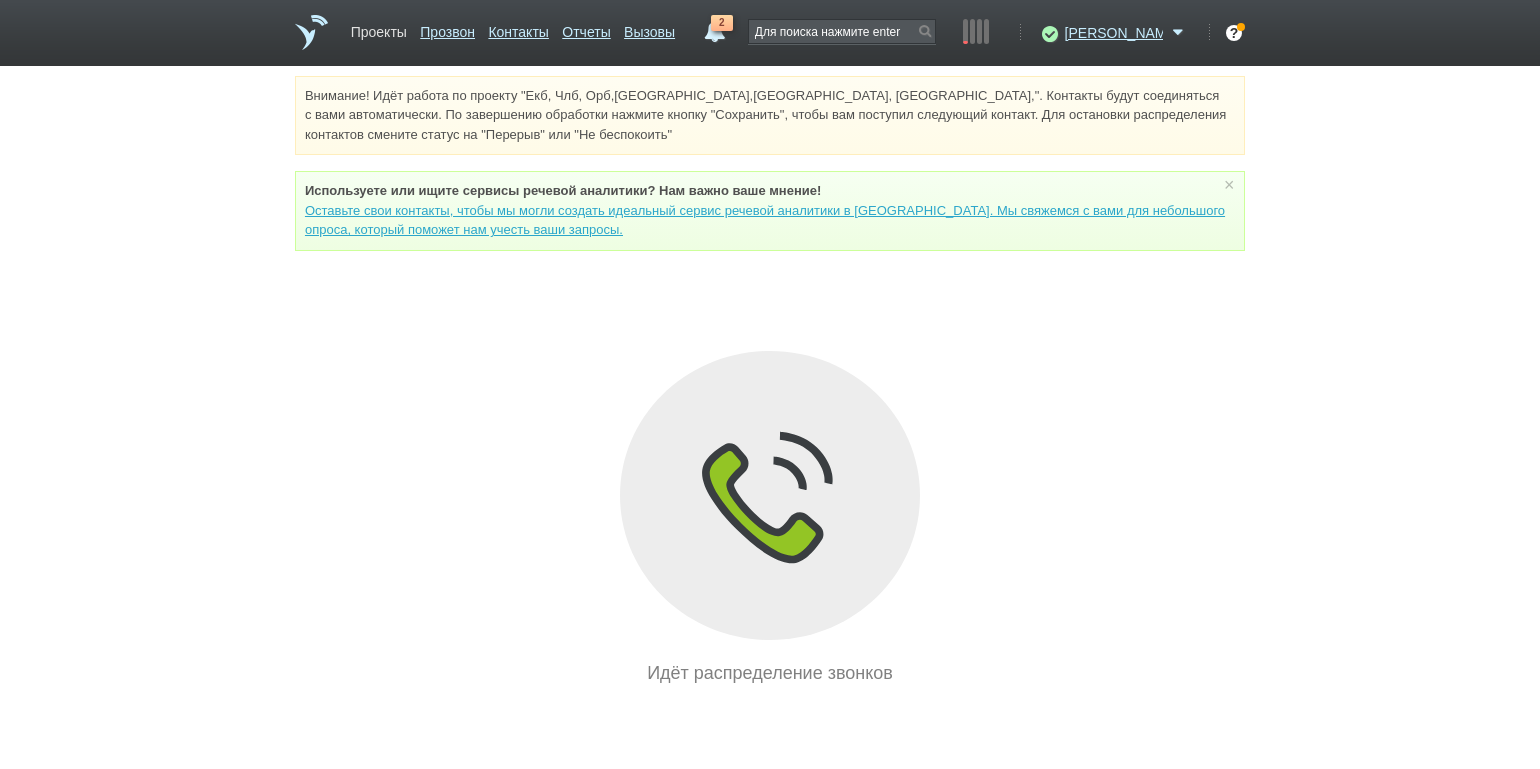 click on "Проекты" at bounding box center (379, 28) 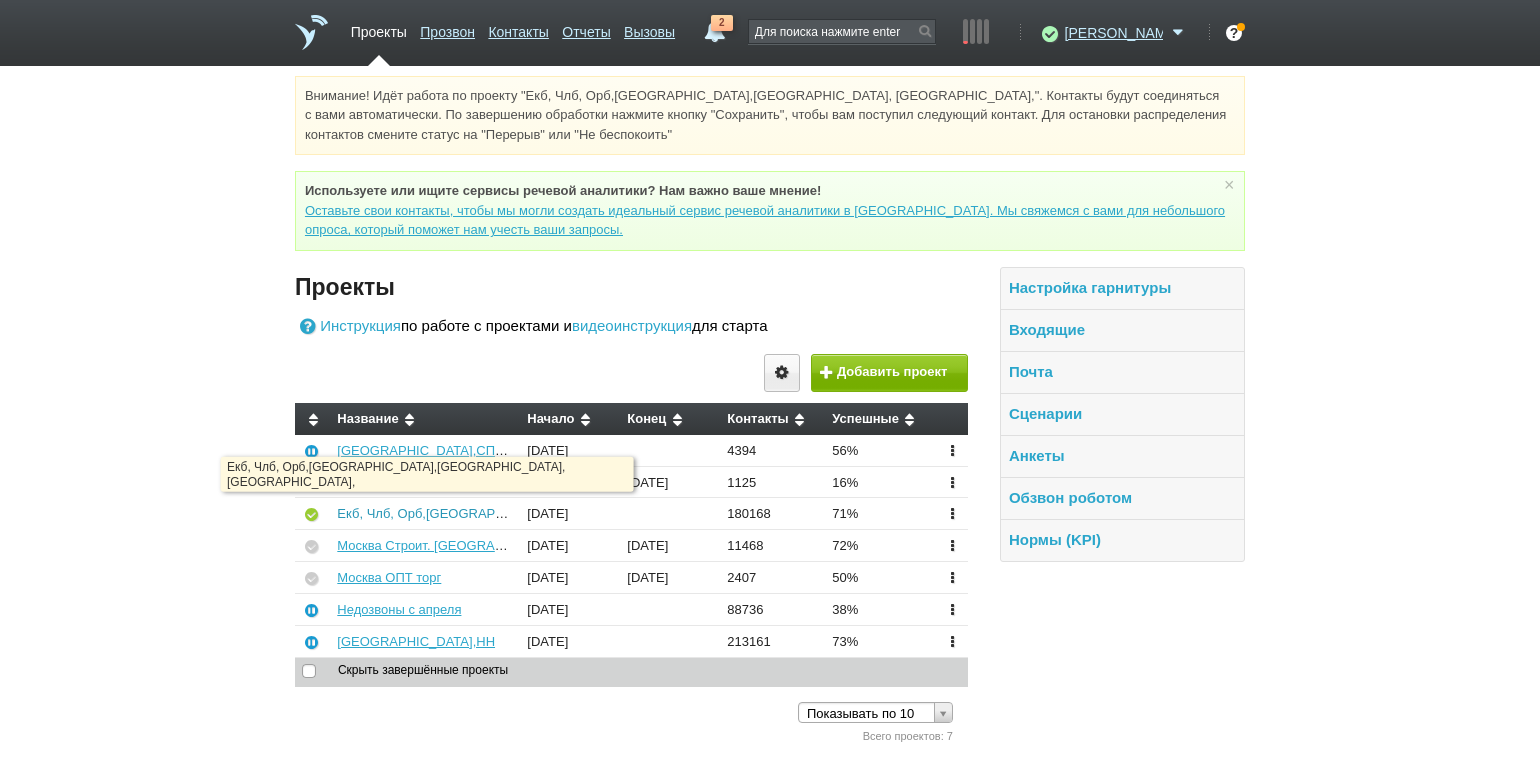 click on "Екб, Члб, Орб,[GEOGRAPHIC_DATA],[GEOGRAPHIC_DATA], [GEOGRAPHIC_DATA]," at bounding box center (591, 513) 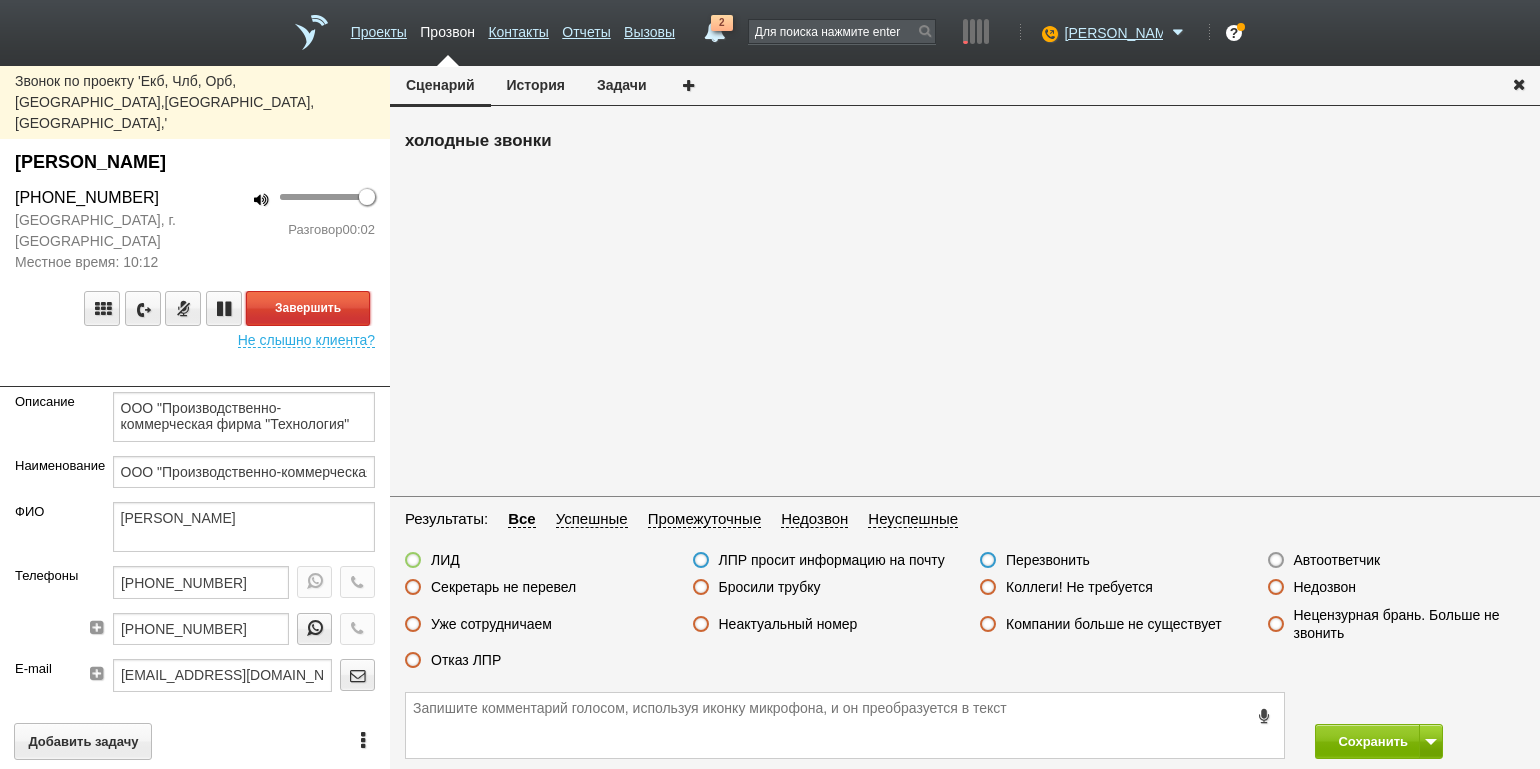 drag, startPoint x: 344, startPoint y: 266, endPoint x: 687, endPoint y: 367, distance: 357.5612 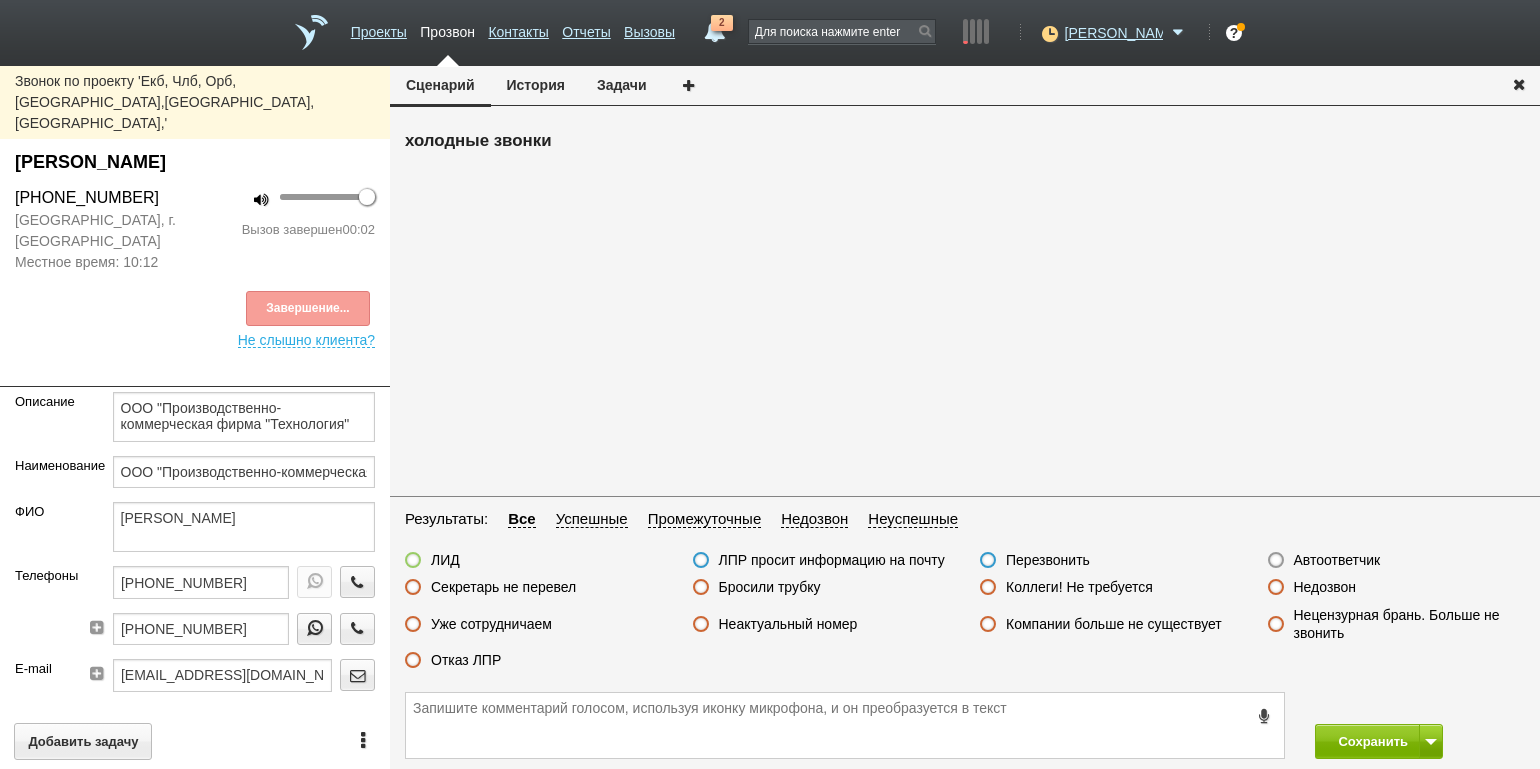 drag, startPoint x: 1320, startPoint y: 560, endPoint x: 1363, endPoint y: 636, distance: 87.32124 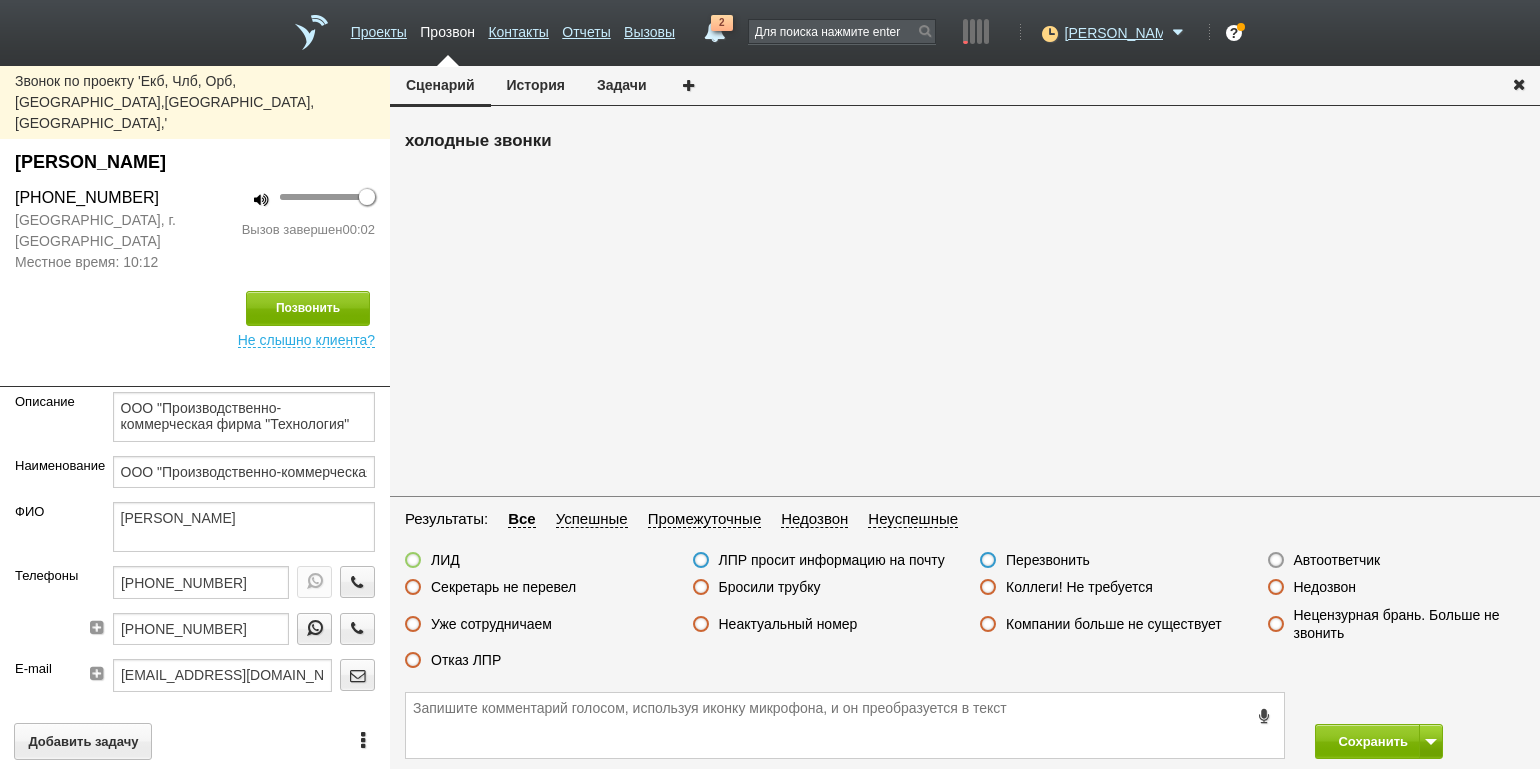 click on "Автоответчик" at bounding box center [1337, 560] 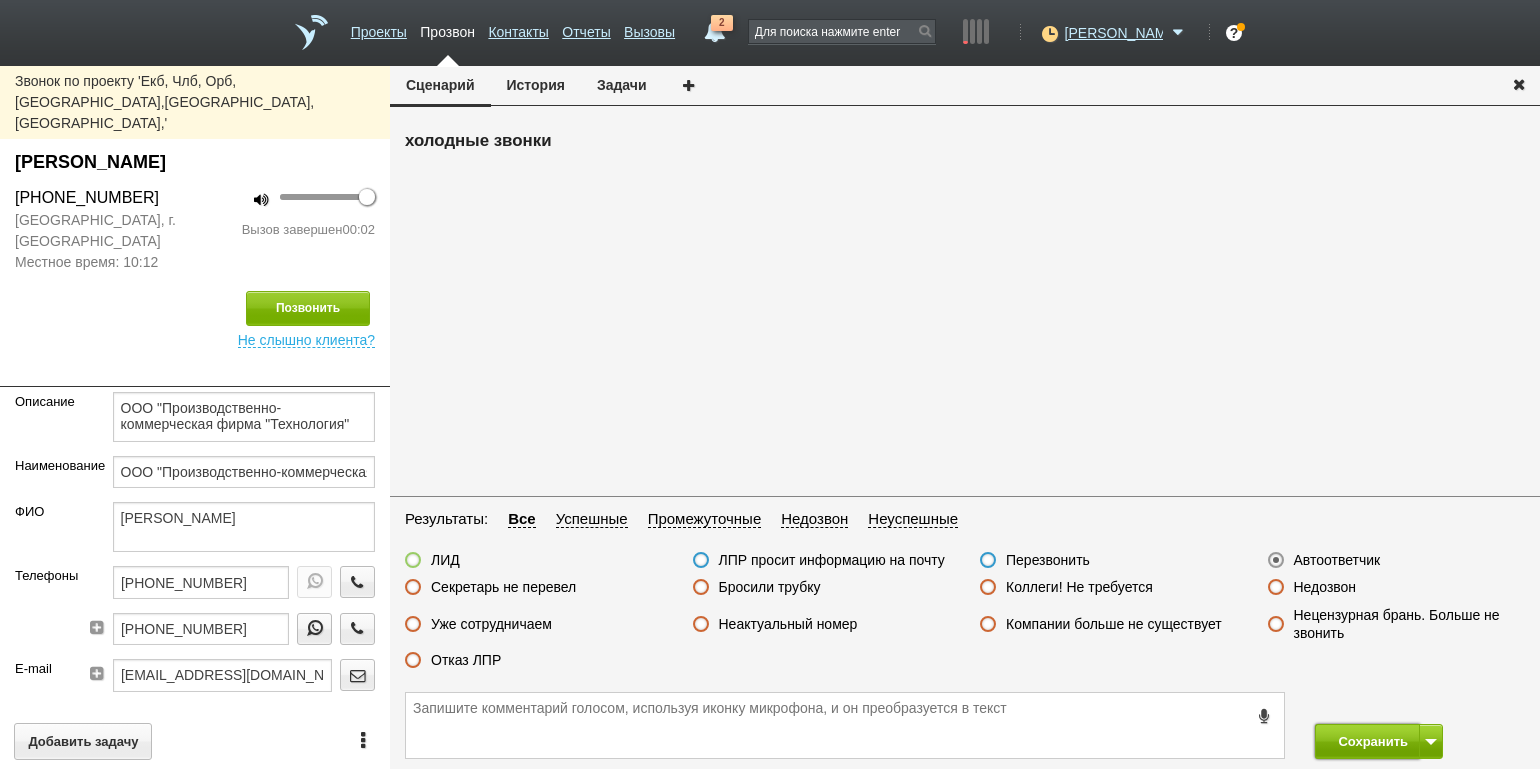 click on "Сохранить" at bounding box center (1367, 741) 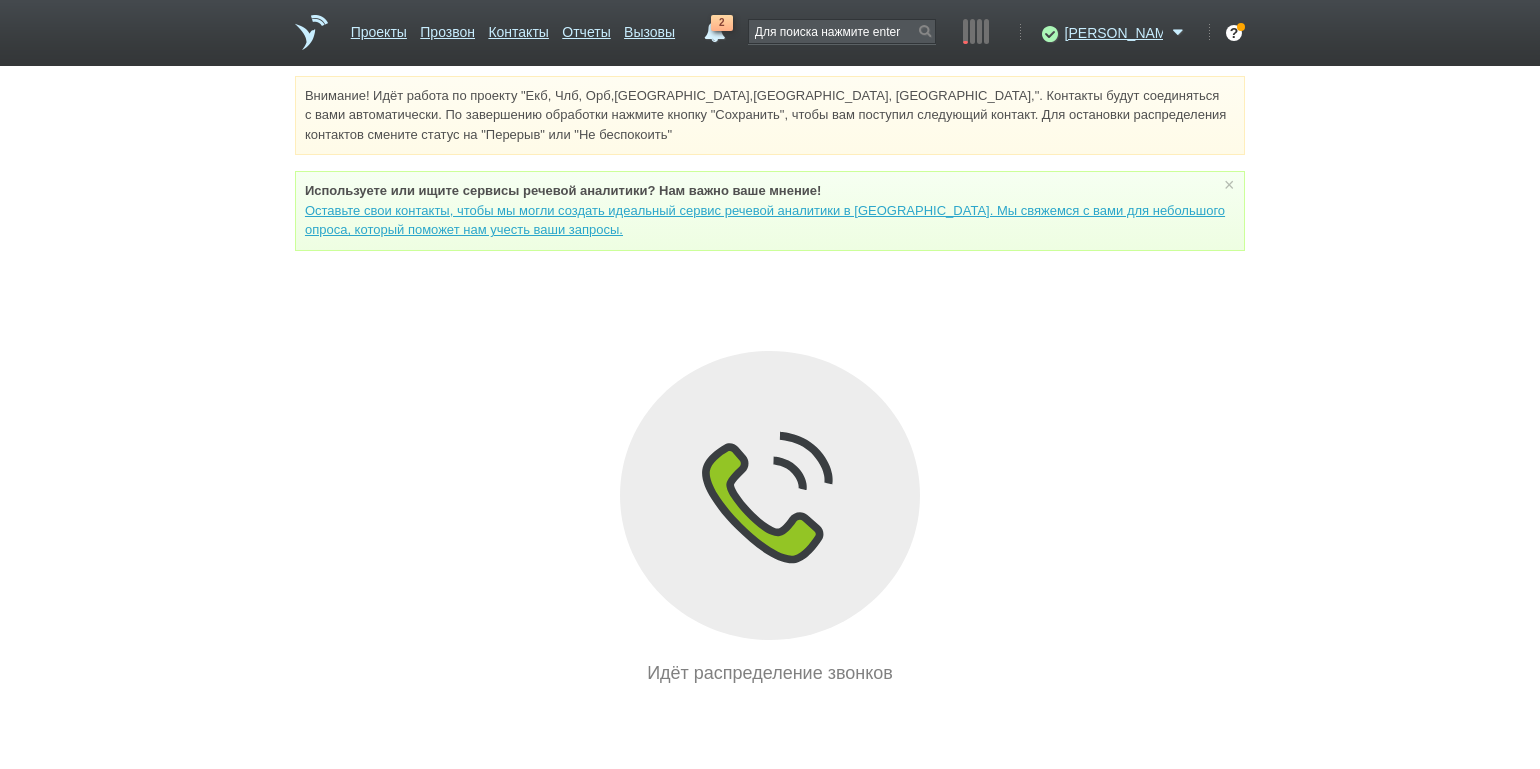 click on "Внимание! Идёт работа по проекту "Екб, Члб, Орб,[GEOGRAPHIC_DATA],[GEOGRAPHIC_DATA], [GEOGRAPHIC_DATA],". Контакты будут соединяться с вами автоматически. По завершению обработки нажмите кнопку "Сохранить", чтобы вам поступил следующий контакт. Для остановки распределения контактов смените статус на "Перерыв" или "Не беспокоить"
Используете или ищите cервисы речевой аналитики? Нам важно ваше мнение!
×
Вы можете звонить напрямую из строки поиска - введите номер и нажмите "Позвонить"
Идёт распределение звонков" at bounding box center (770, 381) 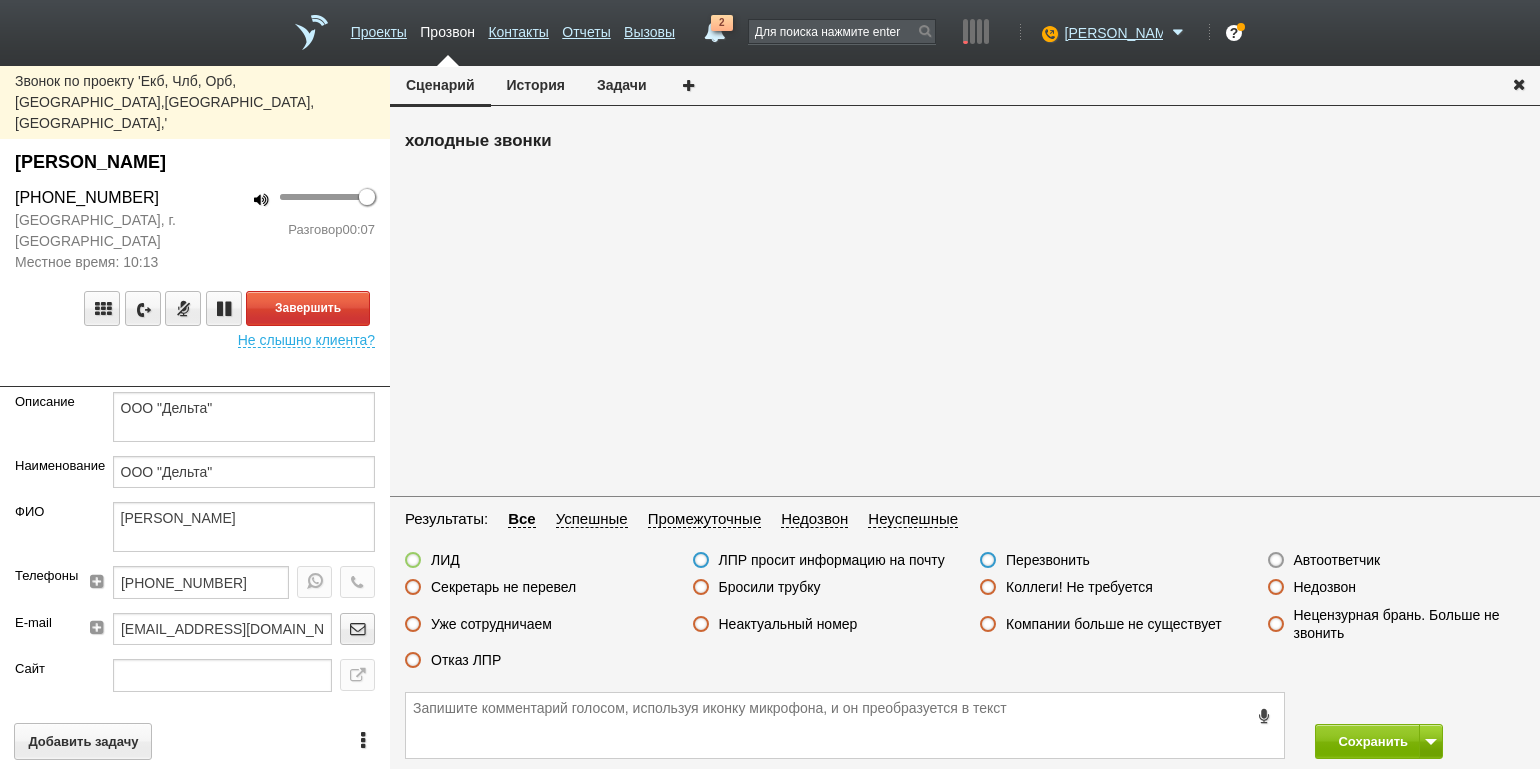 click on "[GEOGRAPHIC_DATA], г. [GEOGRAPHIC_DATA]  Местное время: 10:13" at bounding box center [97, 241] 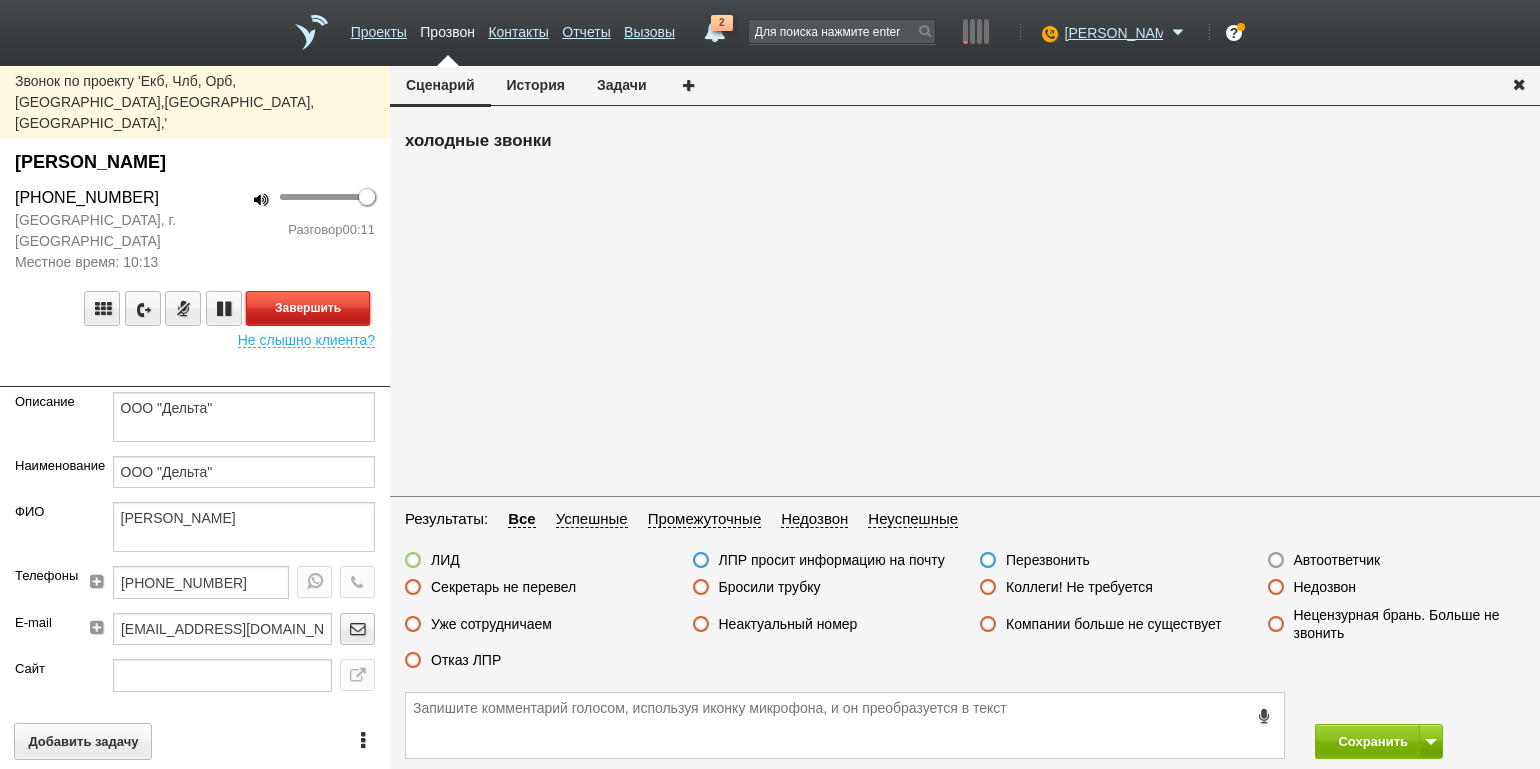 click on "Завершить" at bounding box center [308, 308] 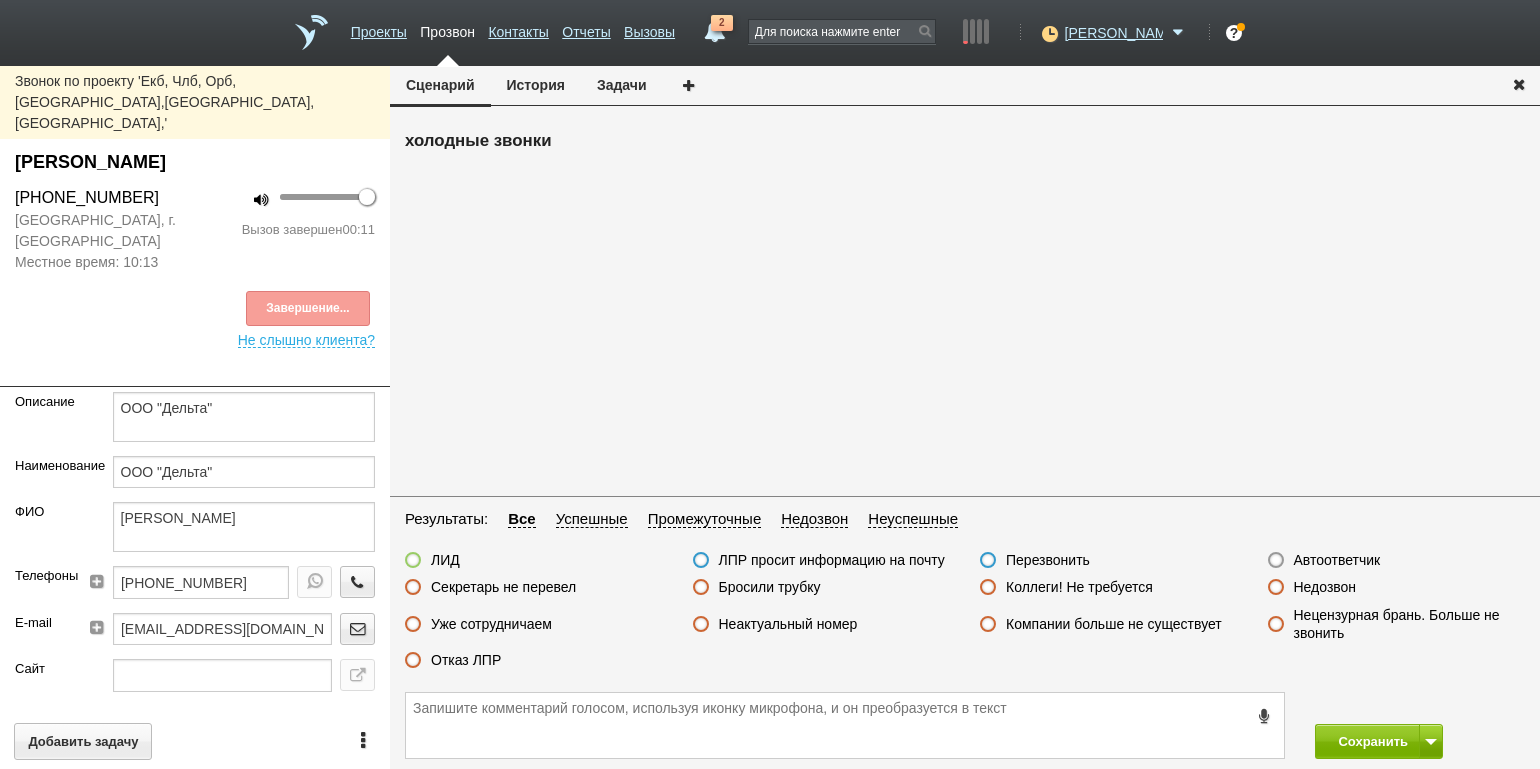 click on "Отказ ЛПР" at bounding box center (466, 660) 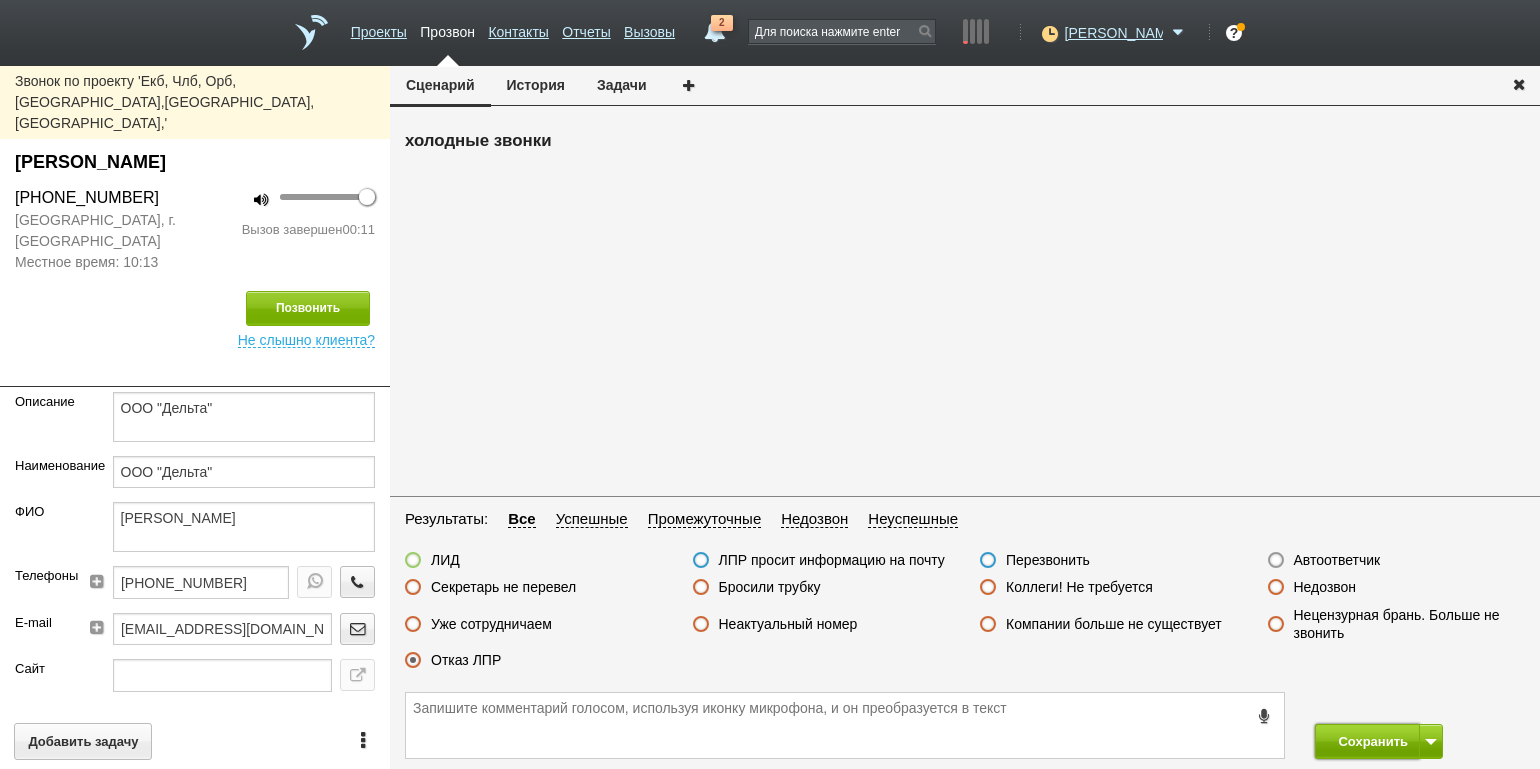 click on "Сохранить" at bounding box center [1367, 741] 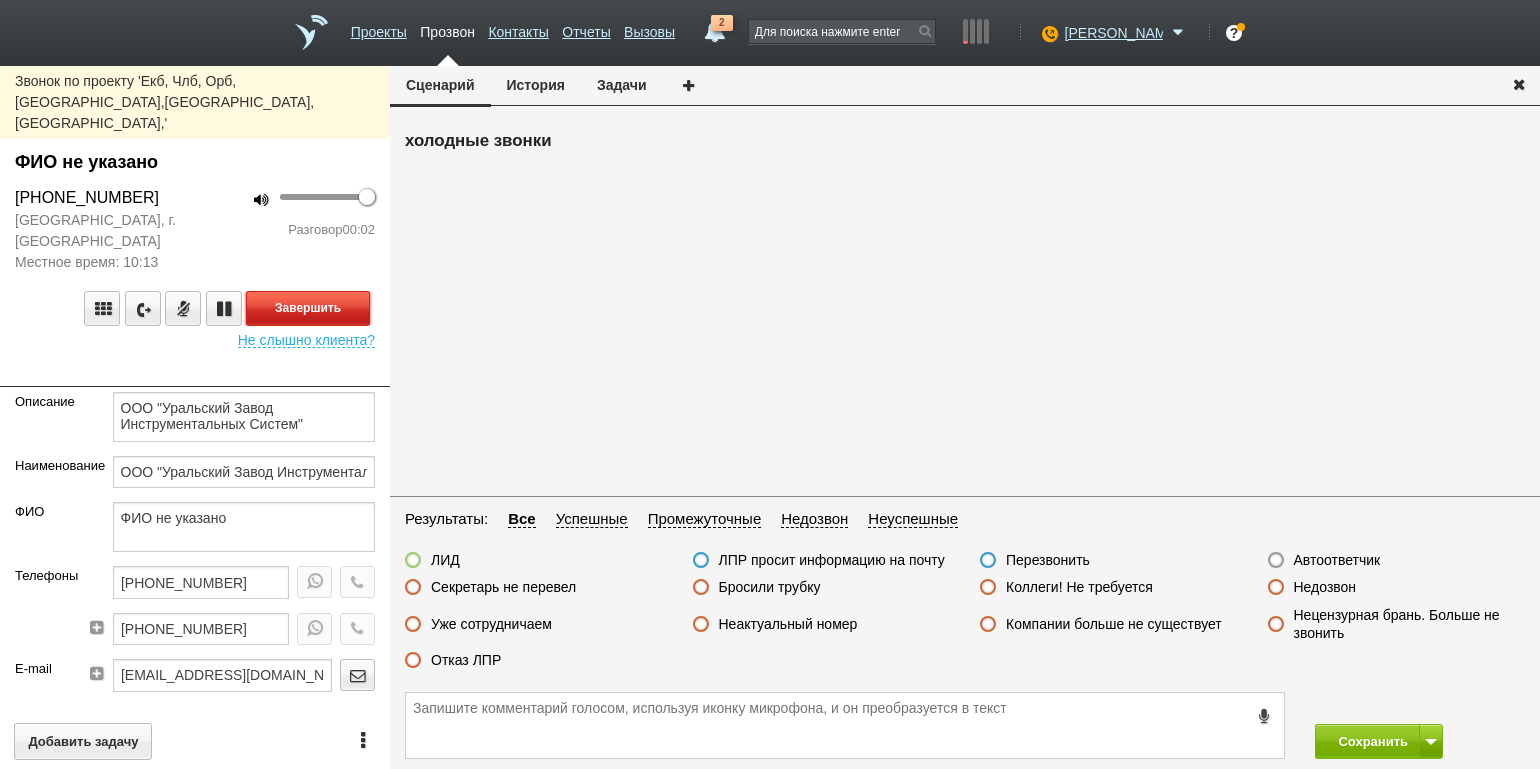 click on "Завершить" at bounding box center (308, 308) 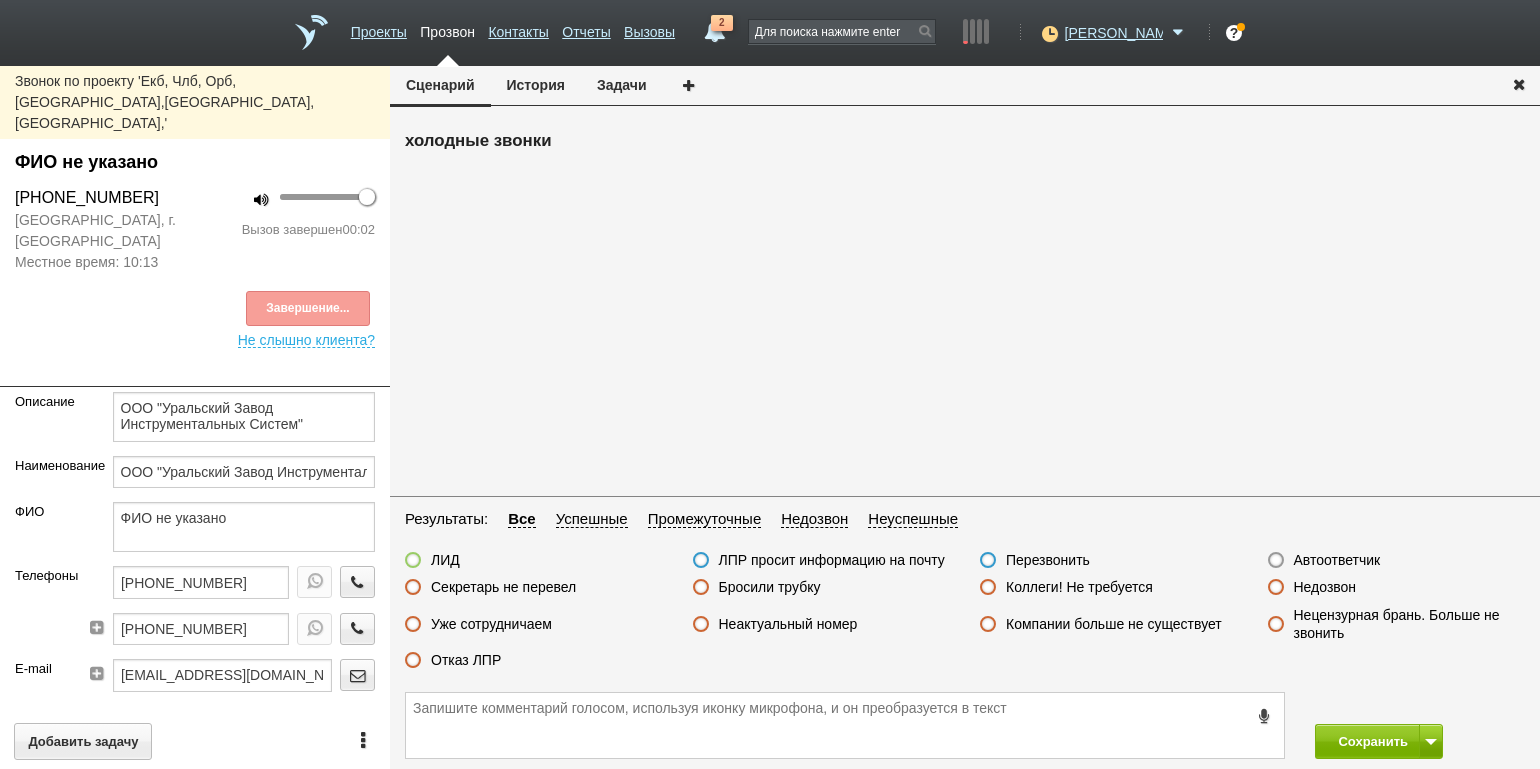 drag, startPoint x: 1320, startPoint y: 562, endPoint x: 1365, endPoint y: 615, distance: 69.52697 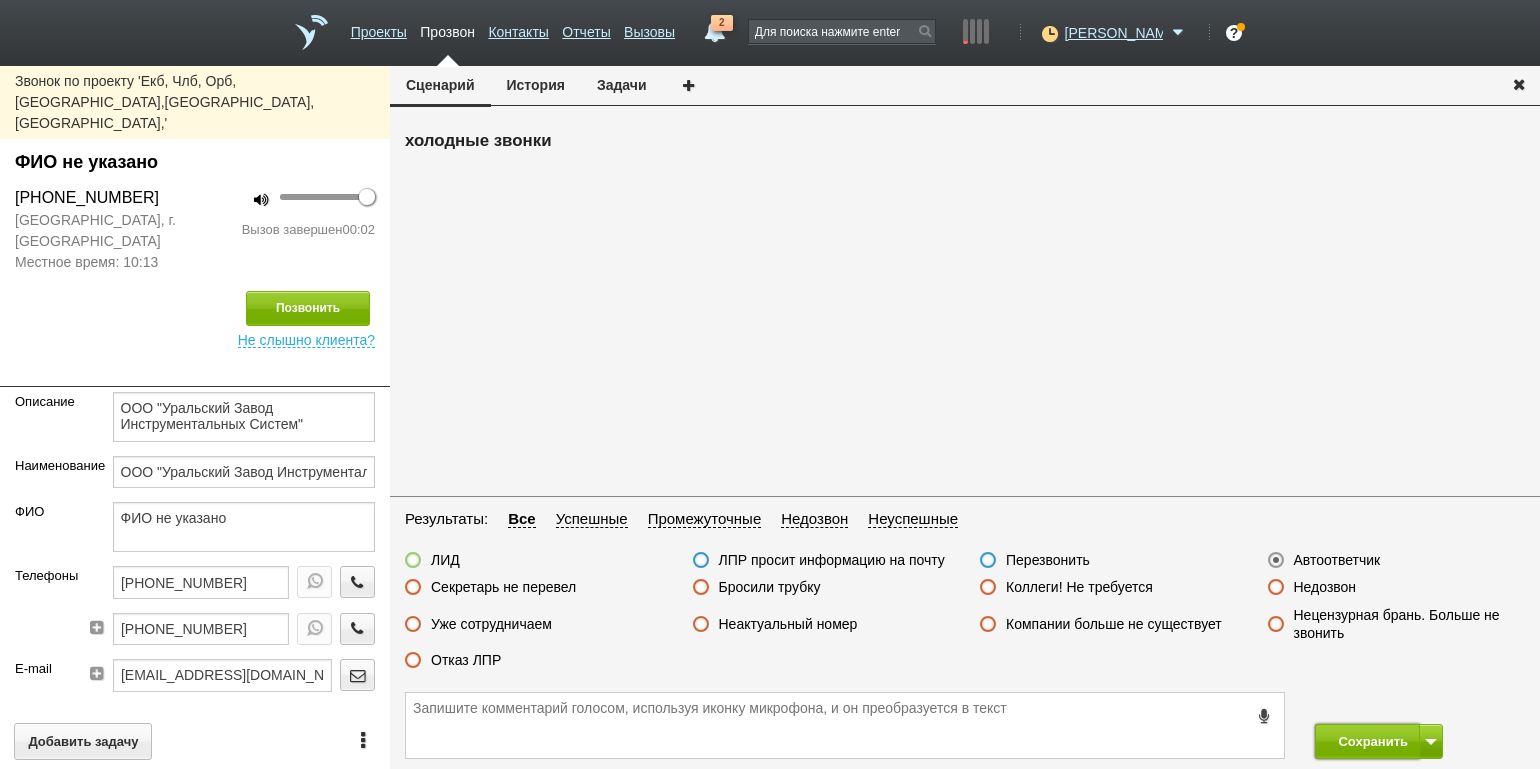 drag, startPoint x: 1351, startPoint y: 736, endPoint x: 1304, endPoint y: 697, distance: 61.073727 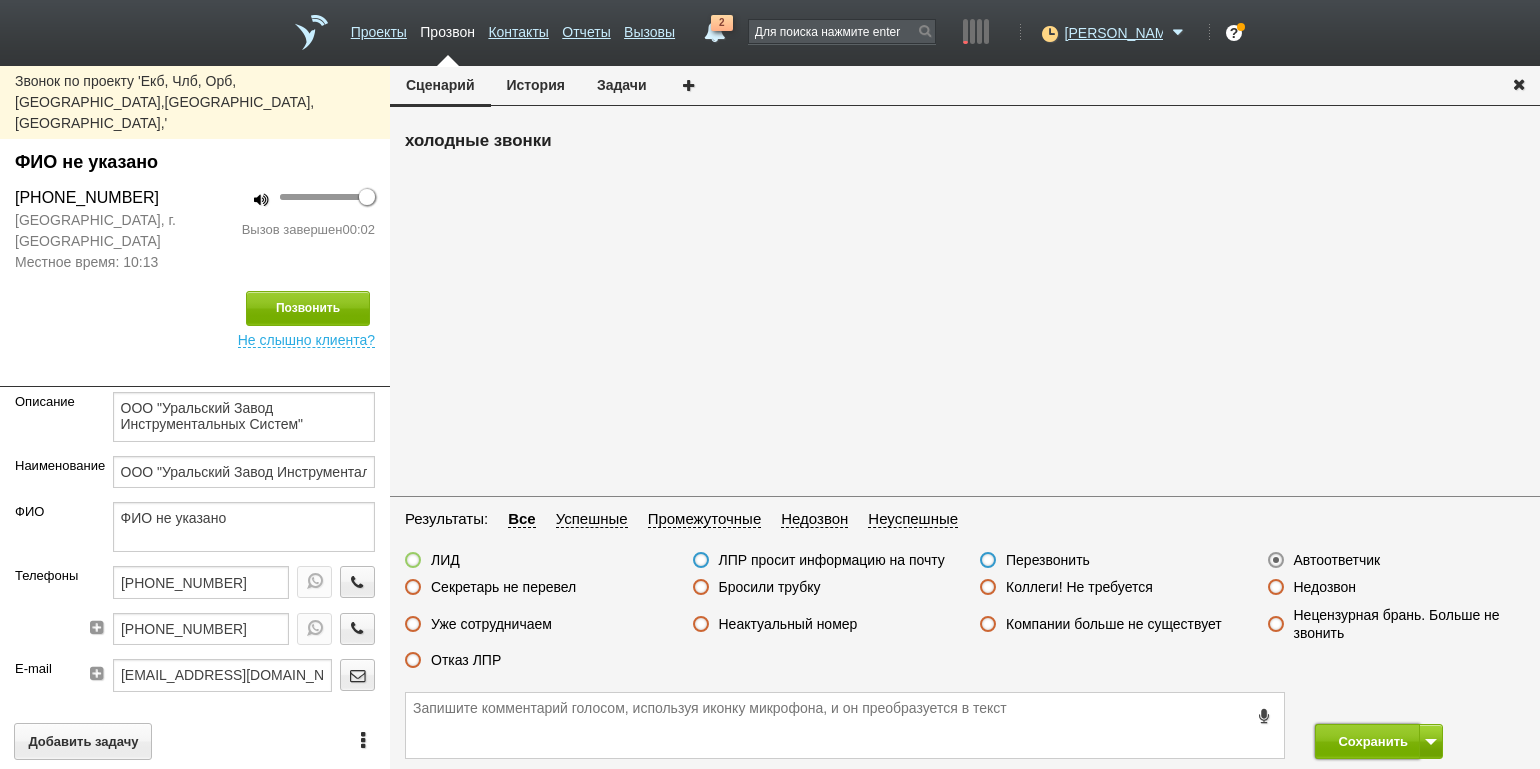 click on "Сохранить" at bounding box center [1367, 741] 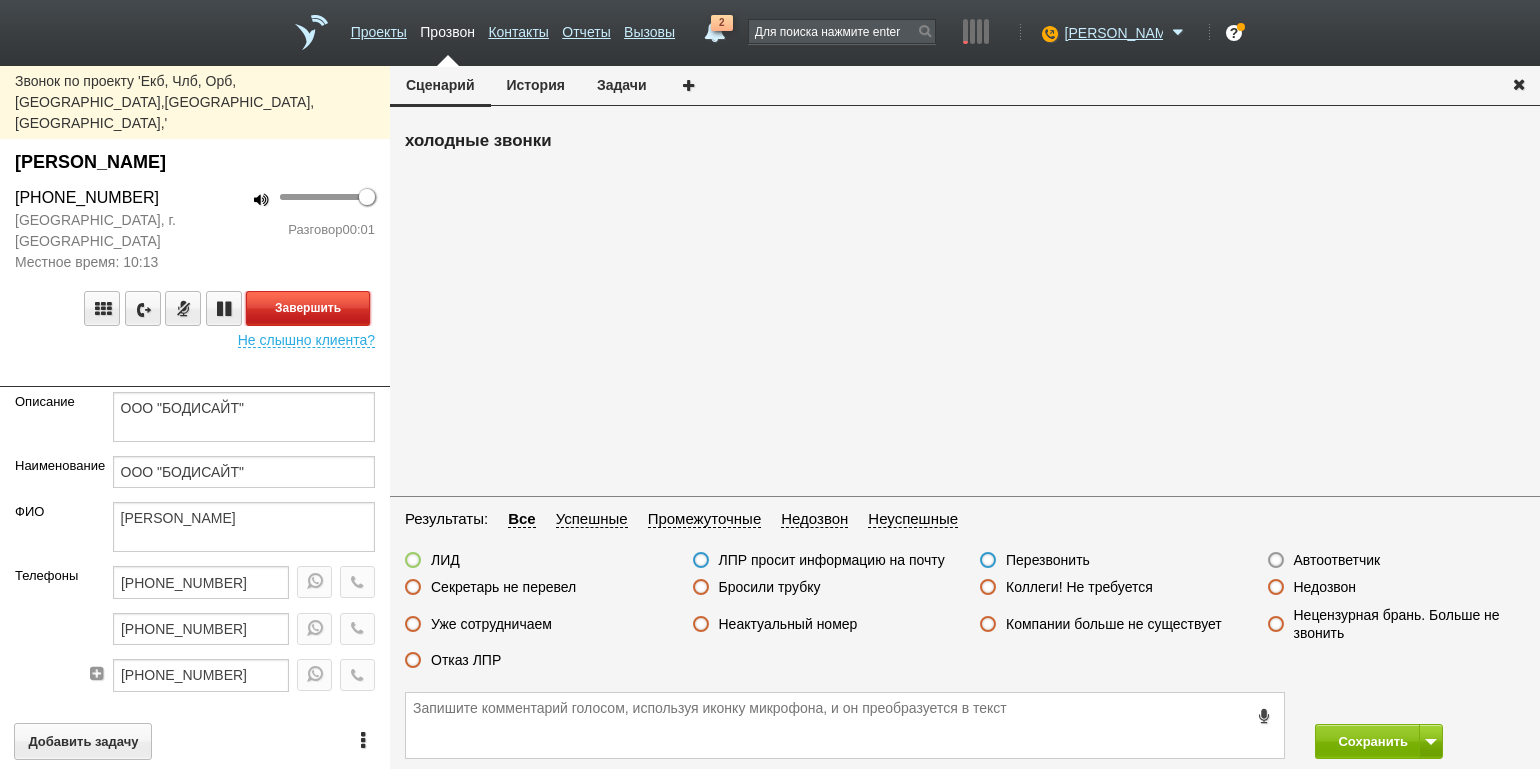 click on "Завершить" at bounding box center (308, 308) 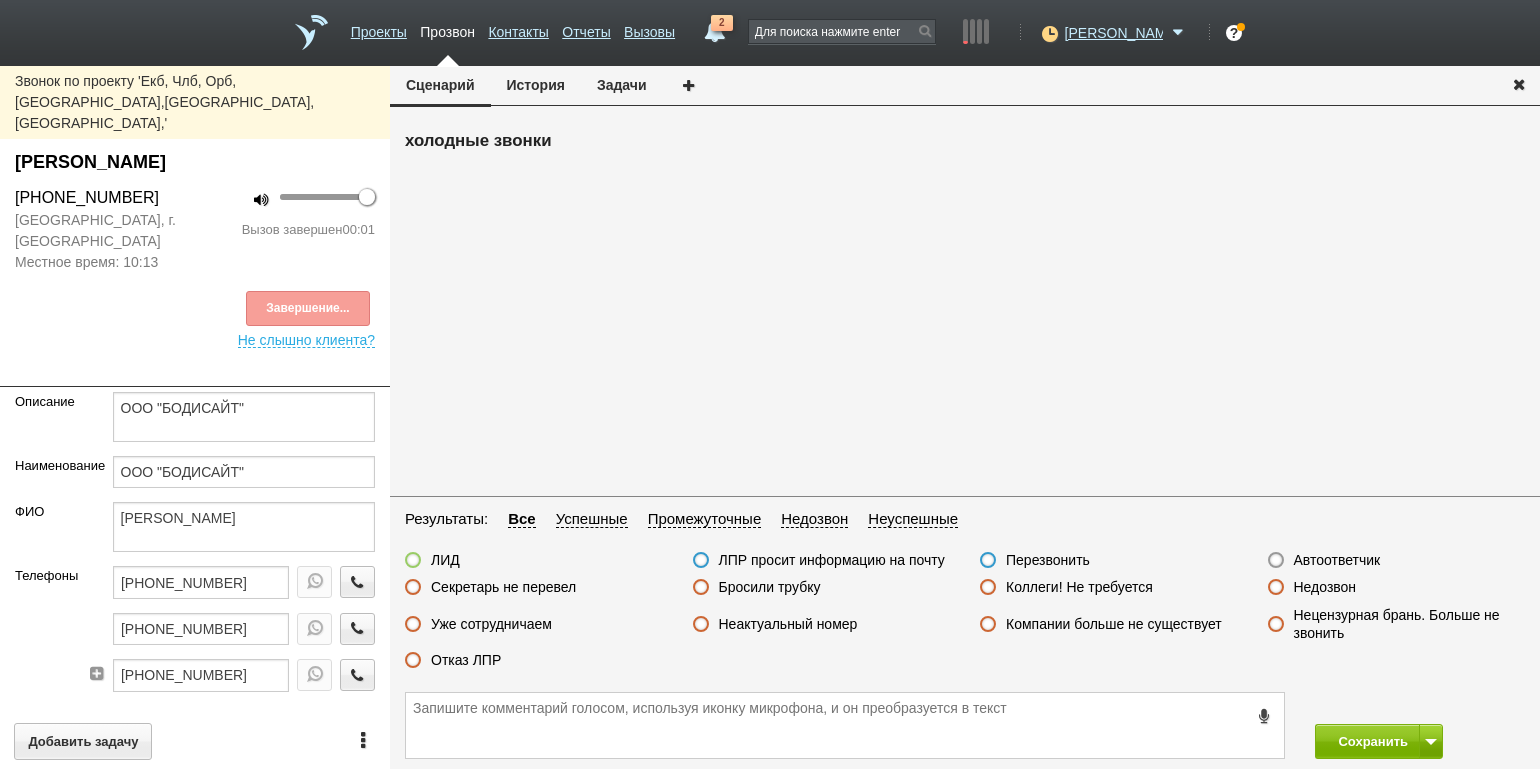 click on "Автоответчик" at bounding box center (1337, 560) 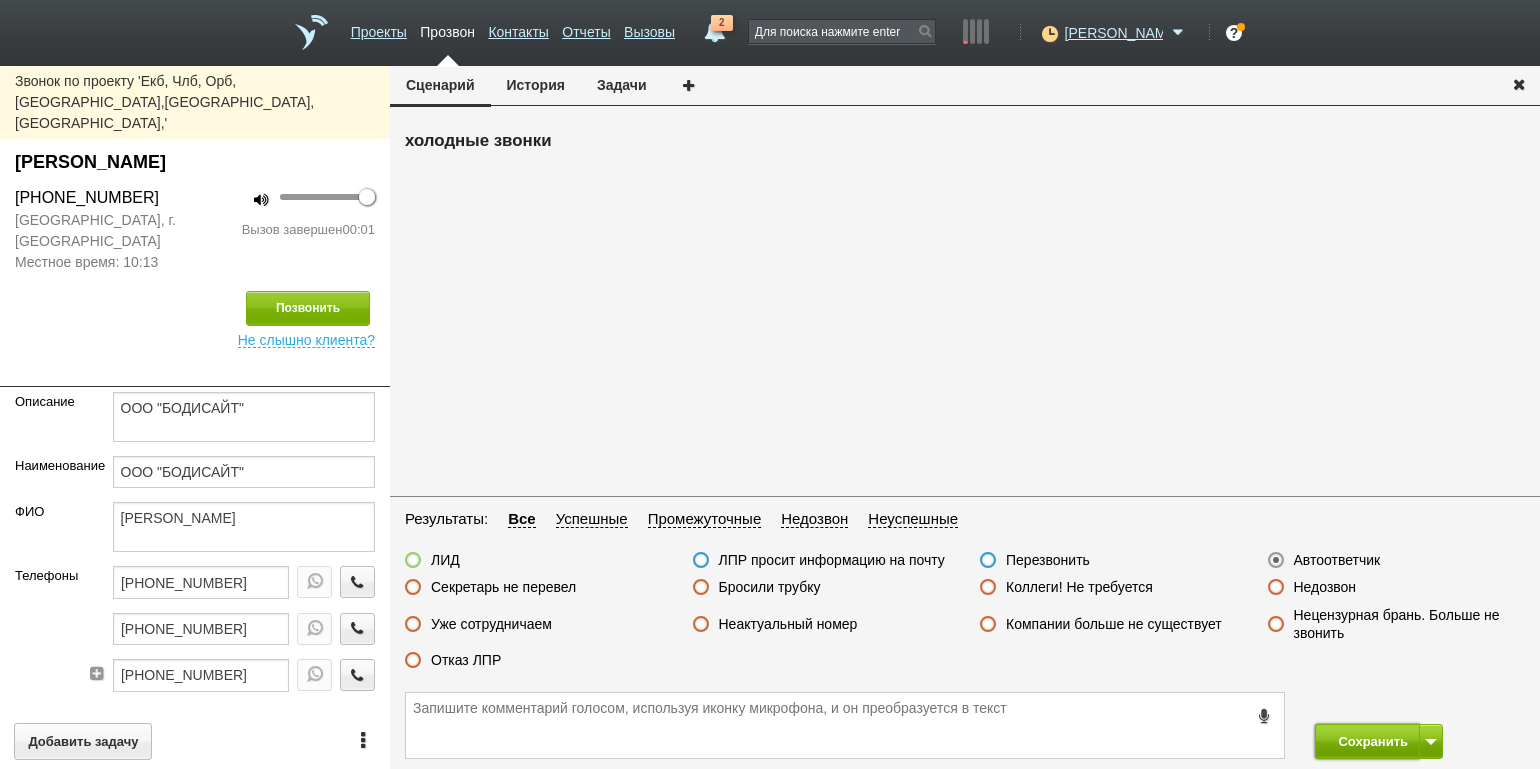 click on "Сохранить" at bounding box center [1367, 741] 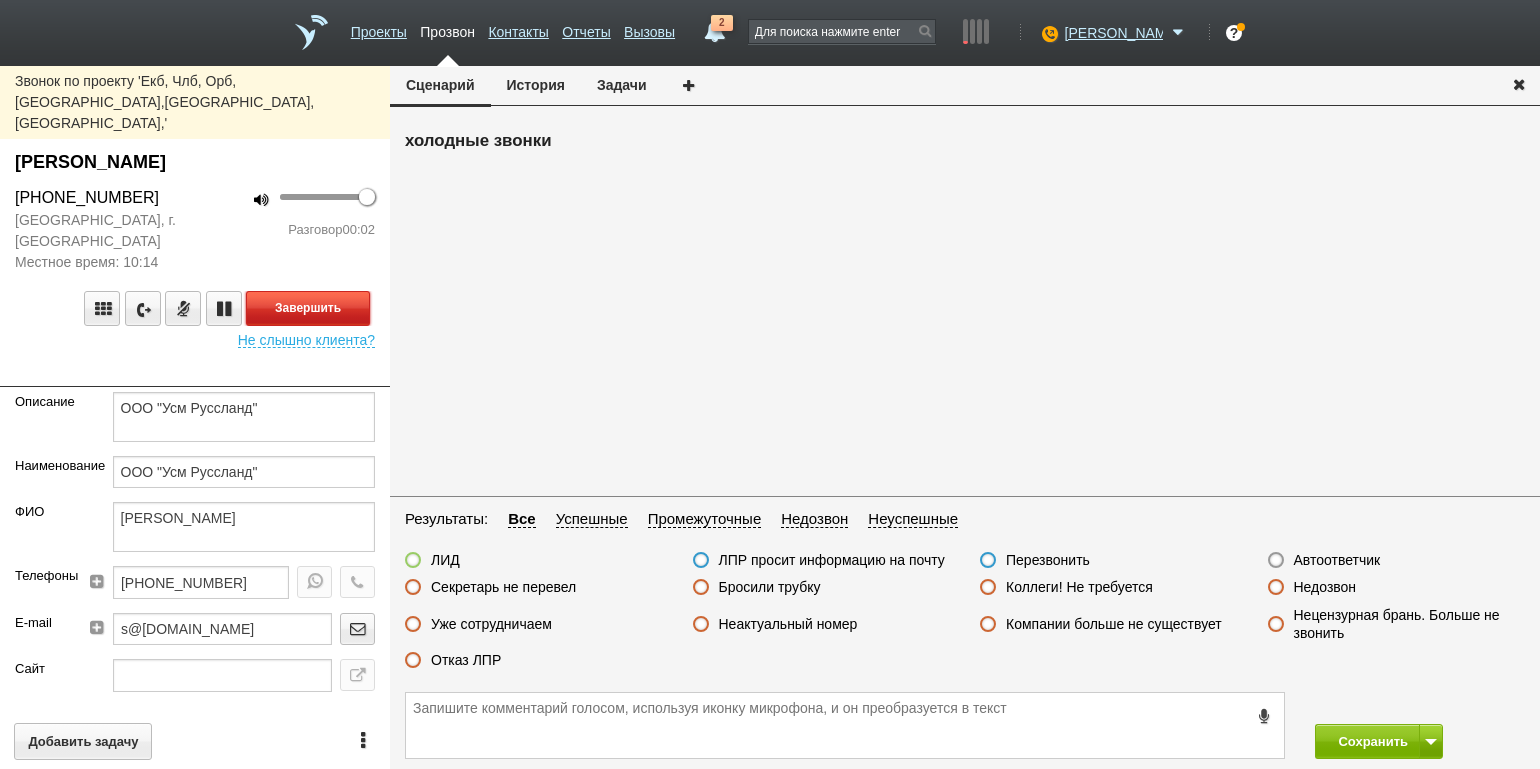 click on "Завершить" at bounding box center (308, 308) 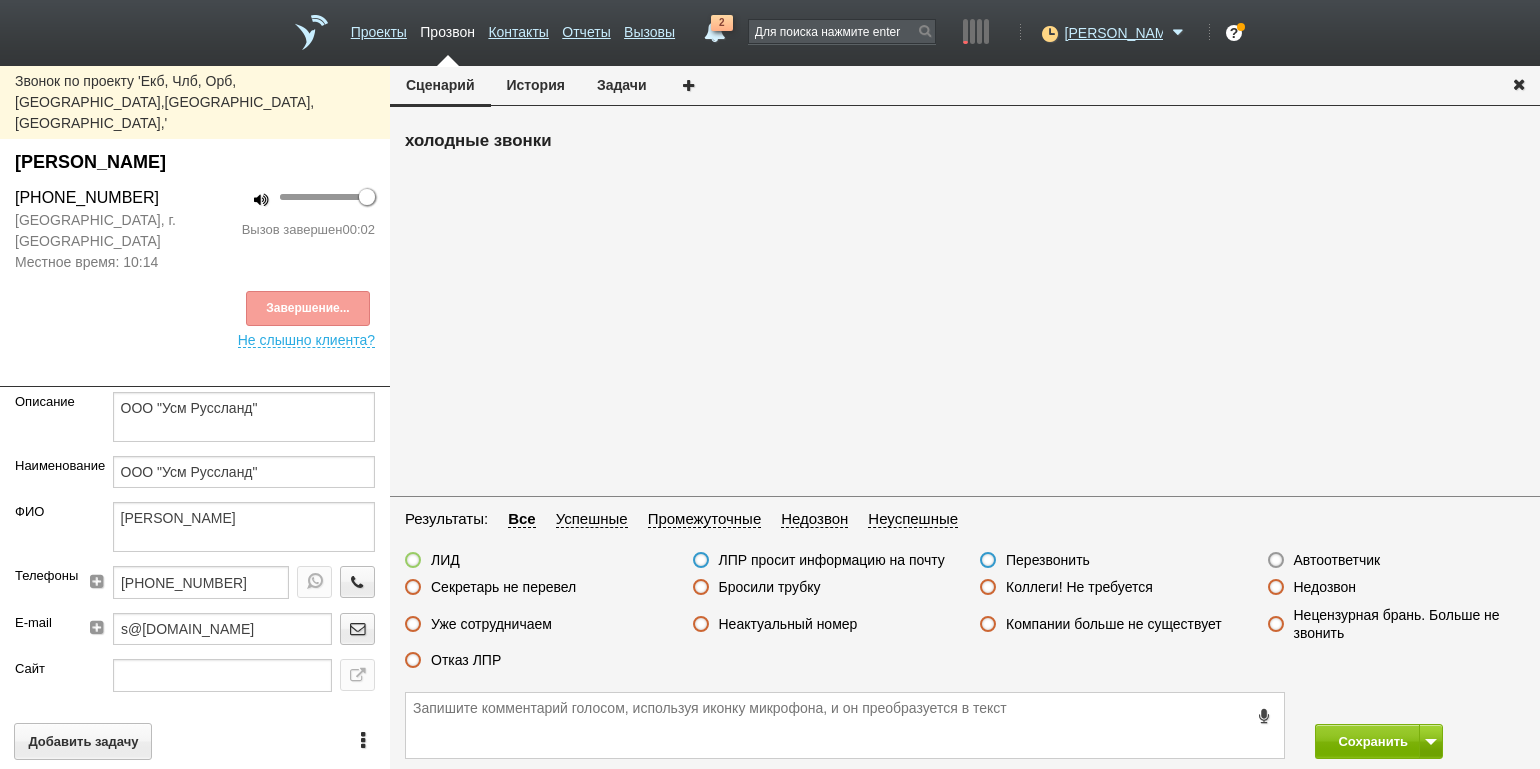 click on "Автоответчик" at bounding box center (1337, 560) 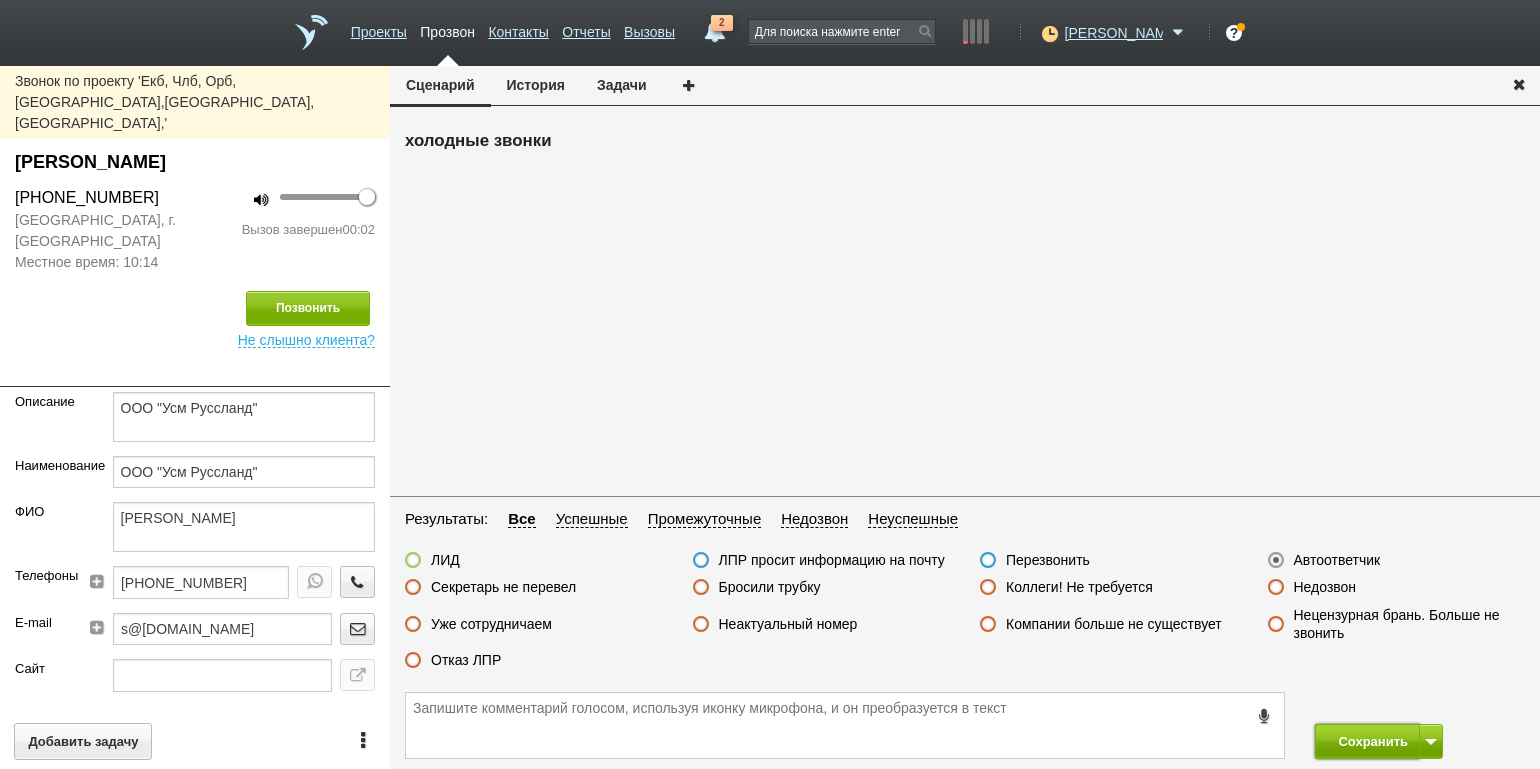 click on "Сохранить" at bounding box center [1367, 741] 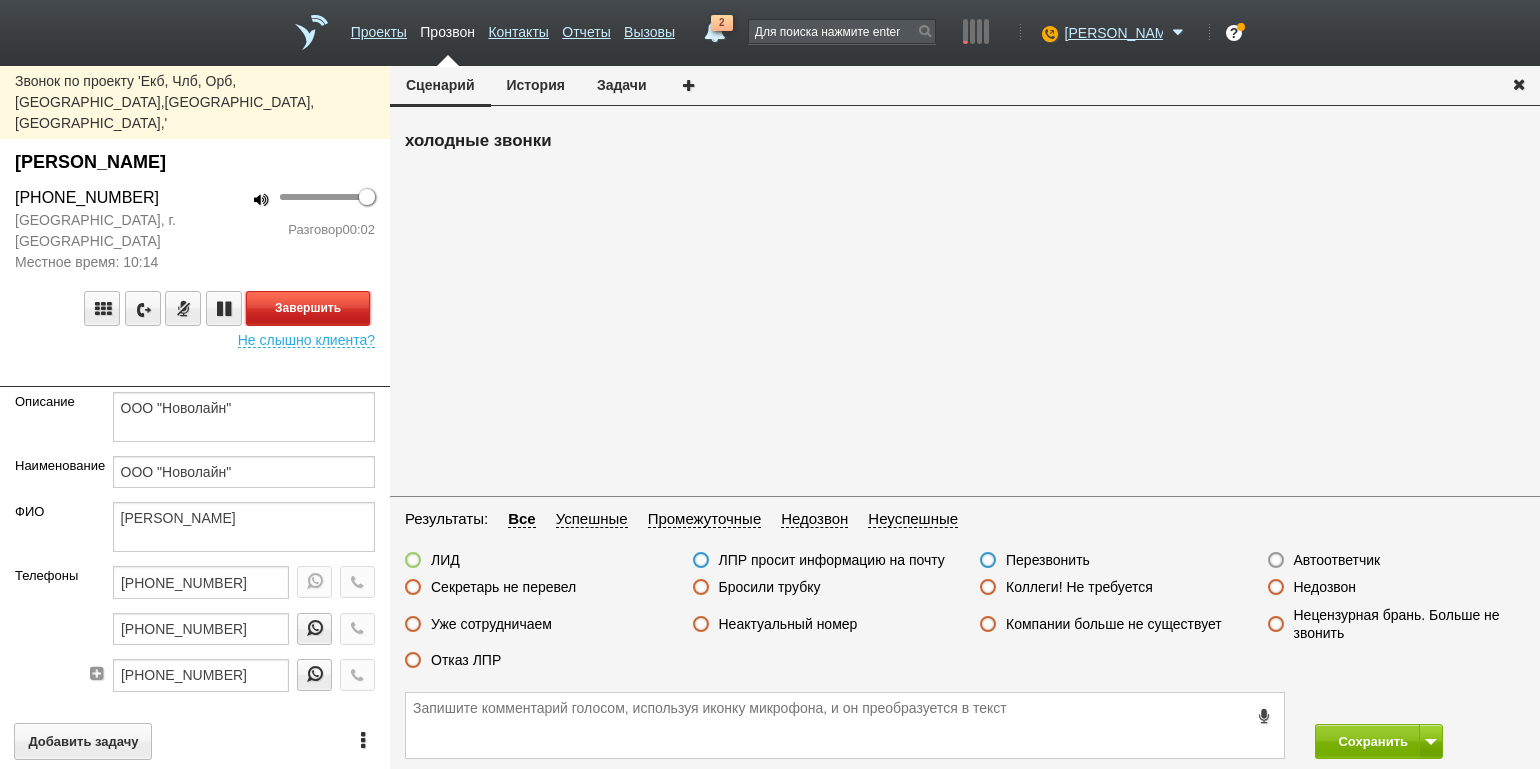 click on "Завершить" at bounding box center [308, 308] 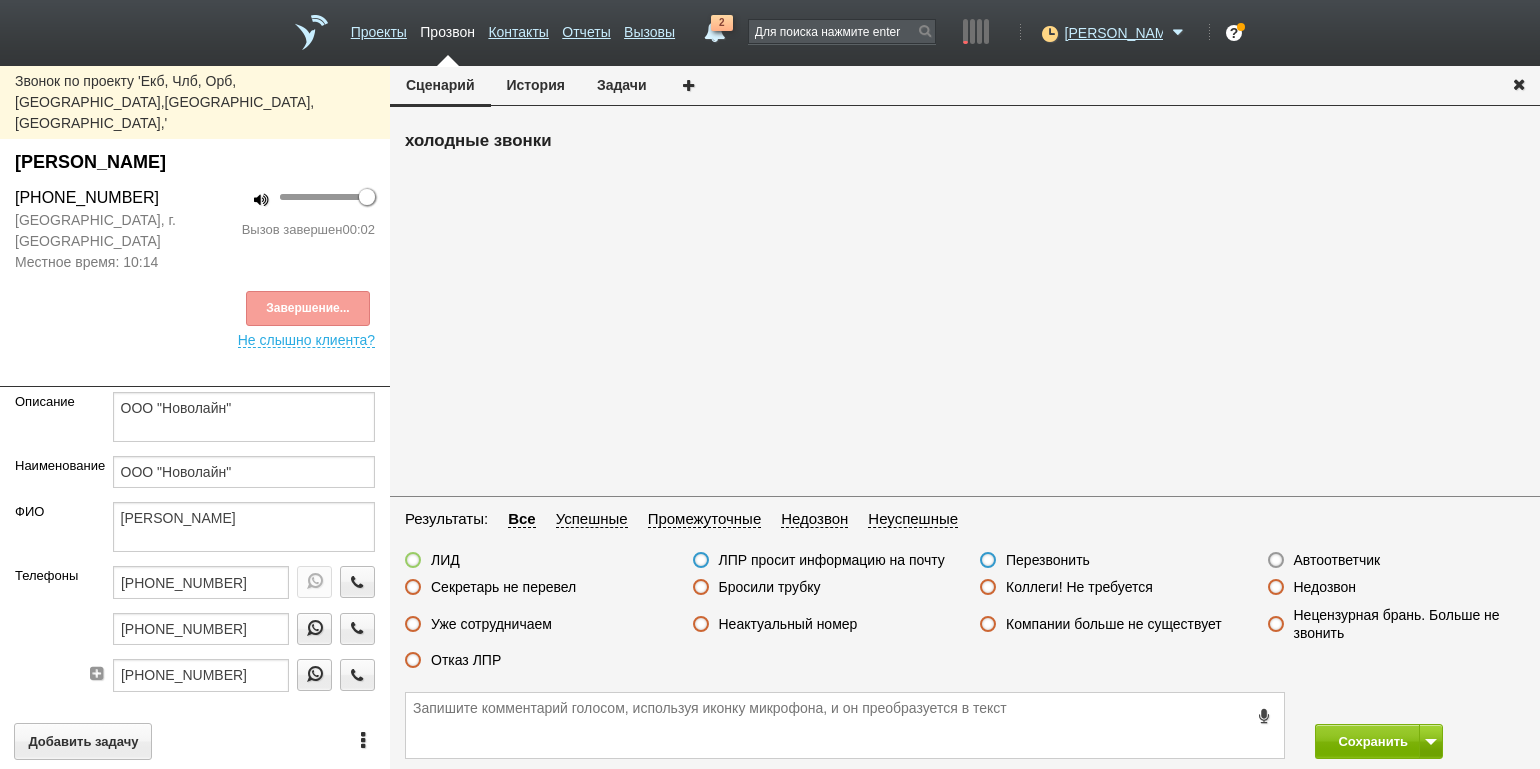 click on "Автоответчик" at bounding box center (1337, 560) 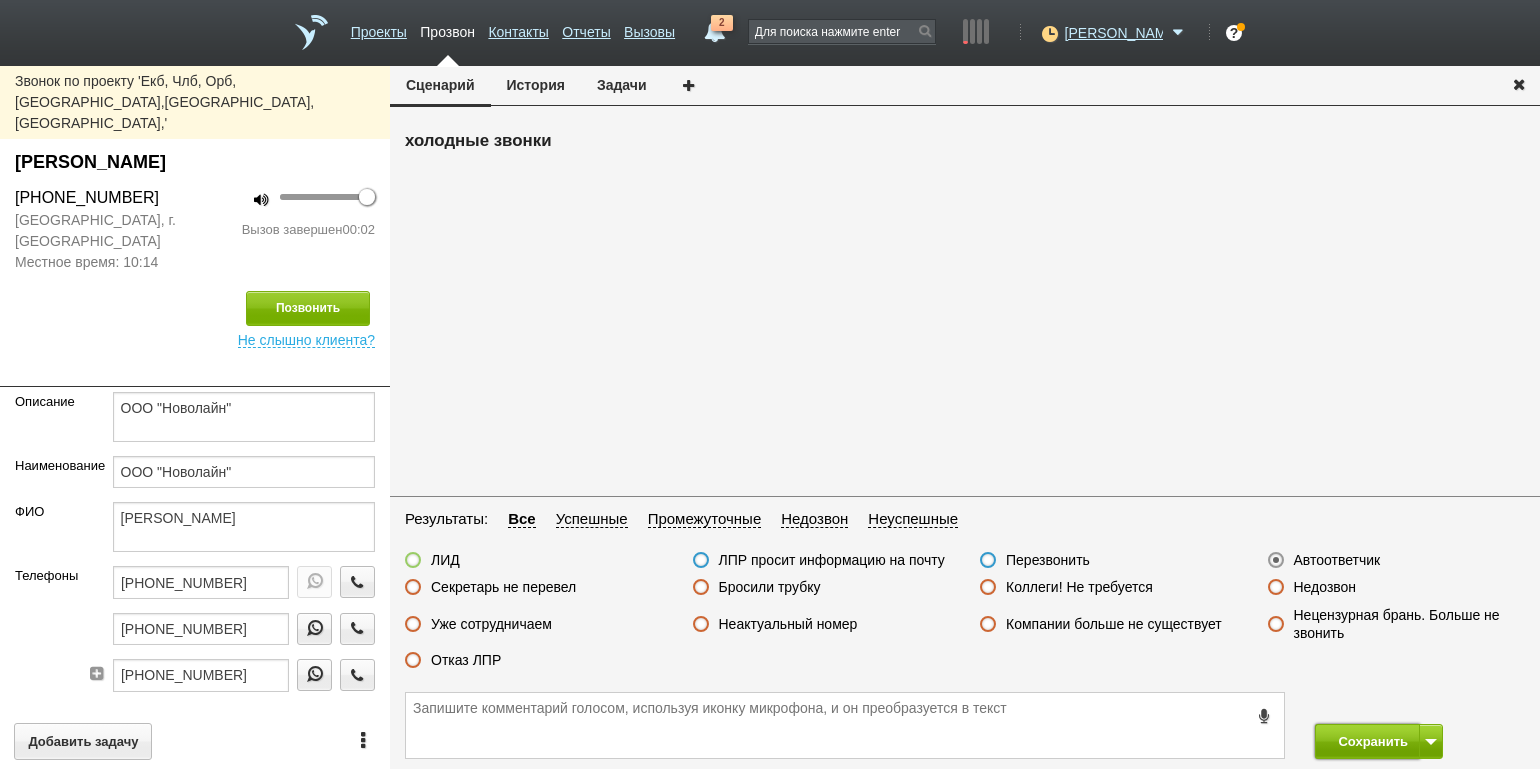 click on "Сохранить" at bounding box center (1367, 741) 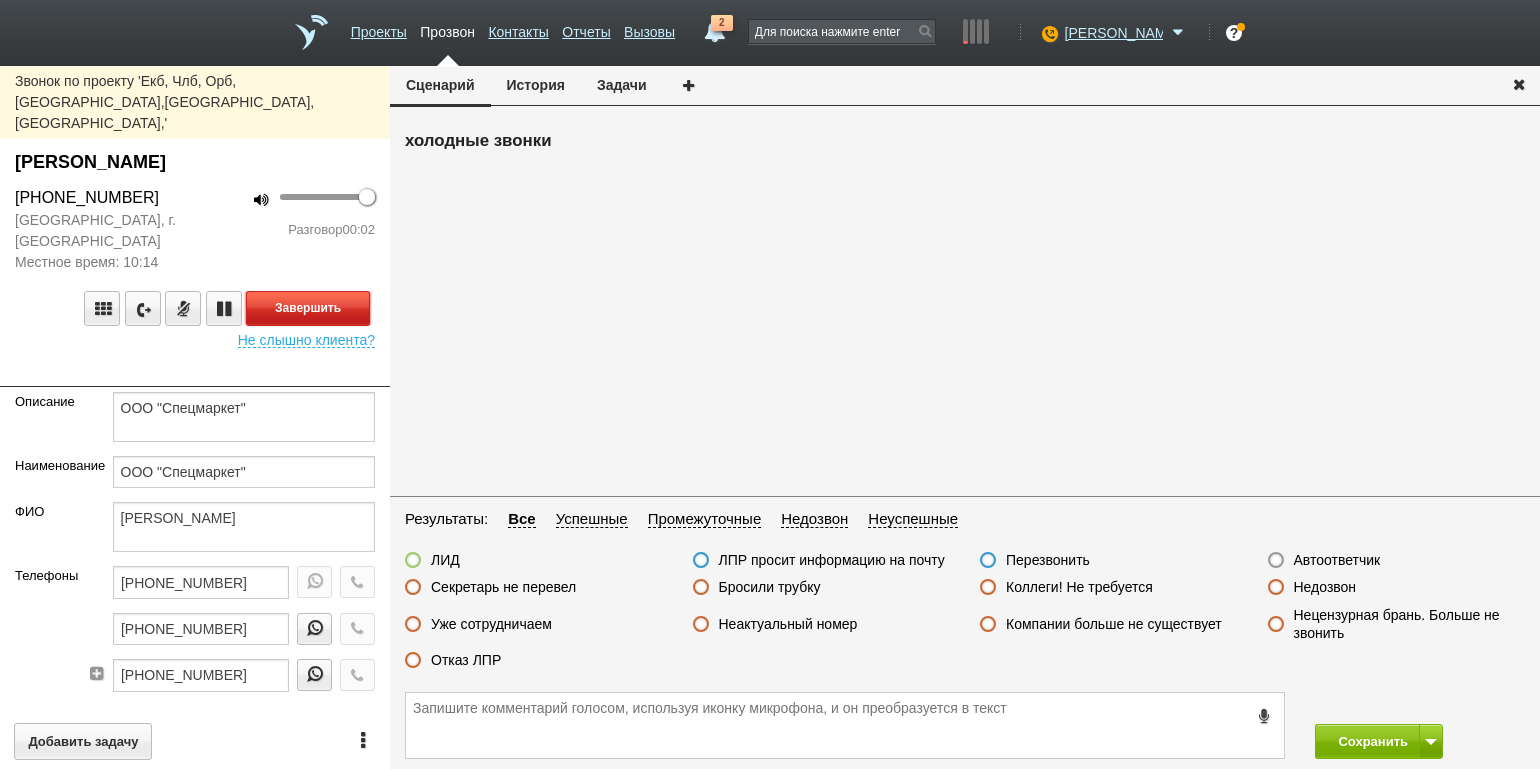 click on "Завершить" at bounding box center (308, 308) 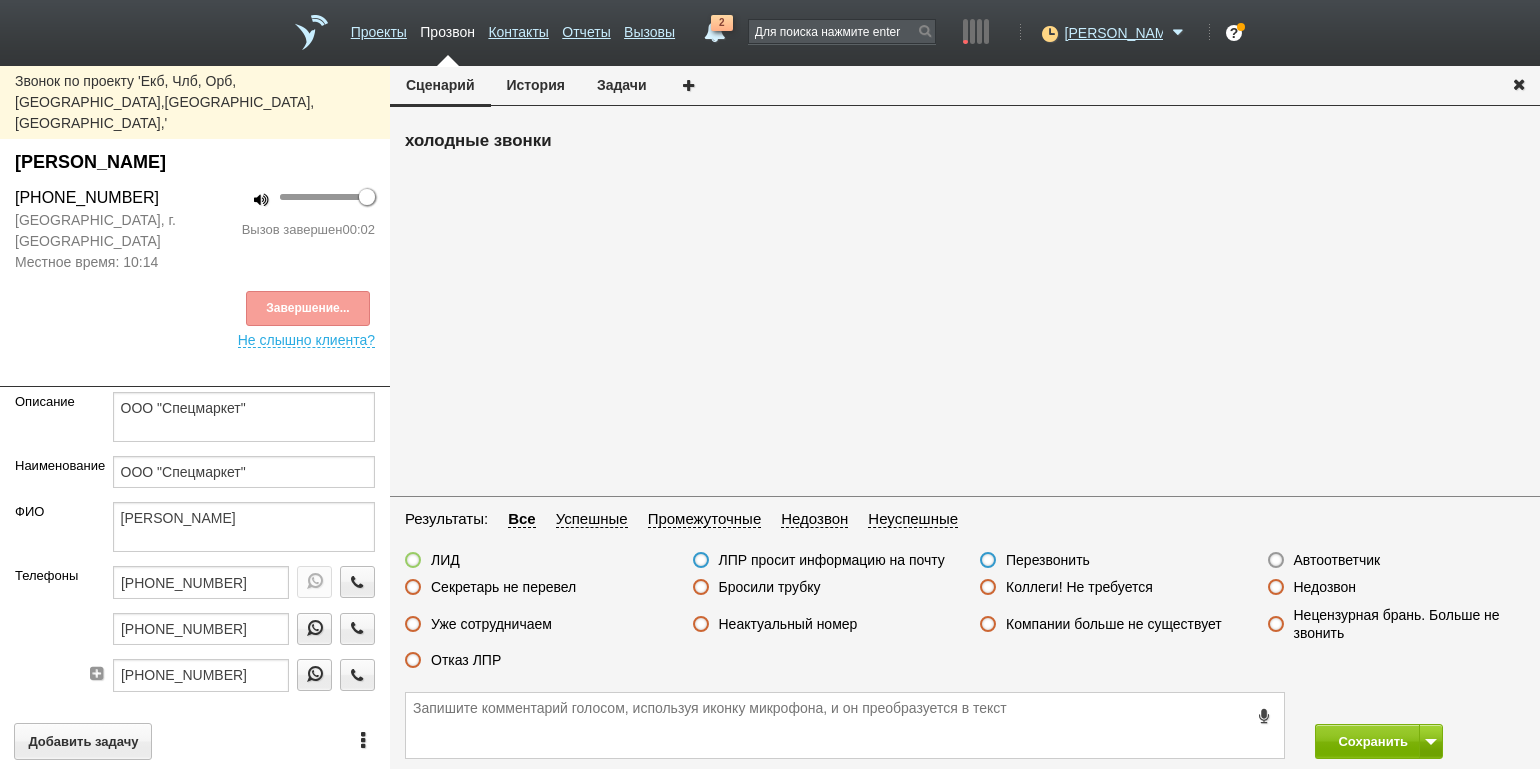 click on "Автоответчик" at bounding box center (1337, 560) 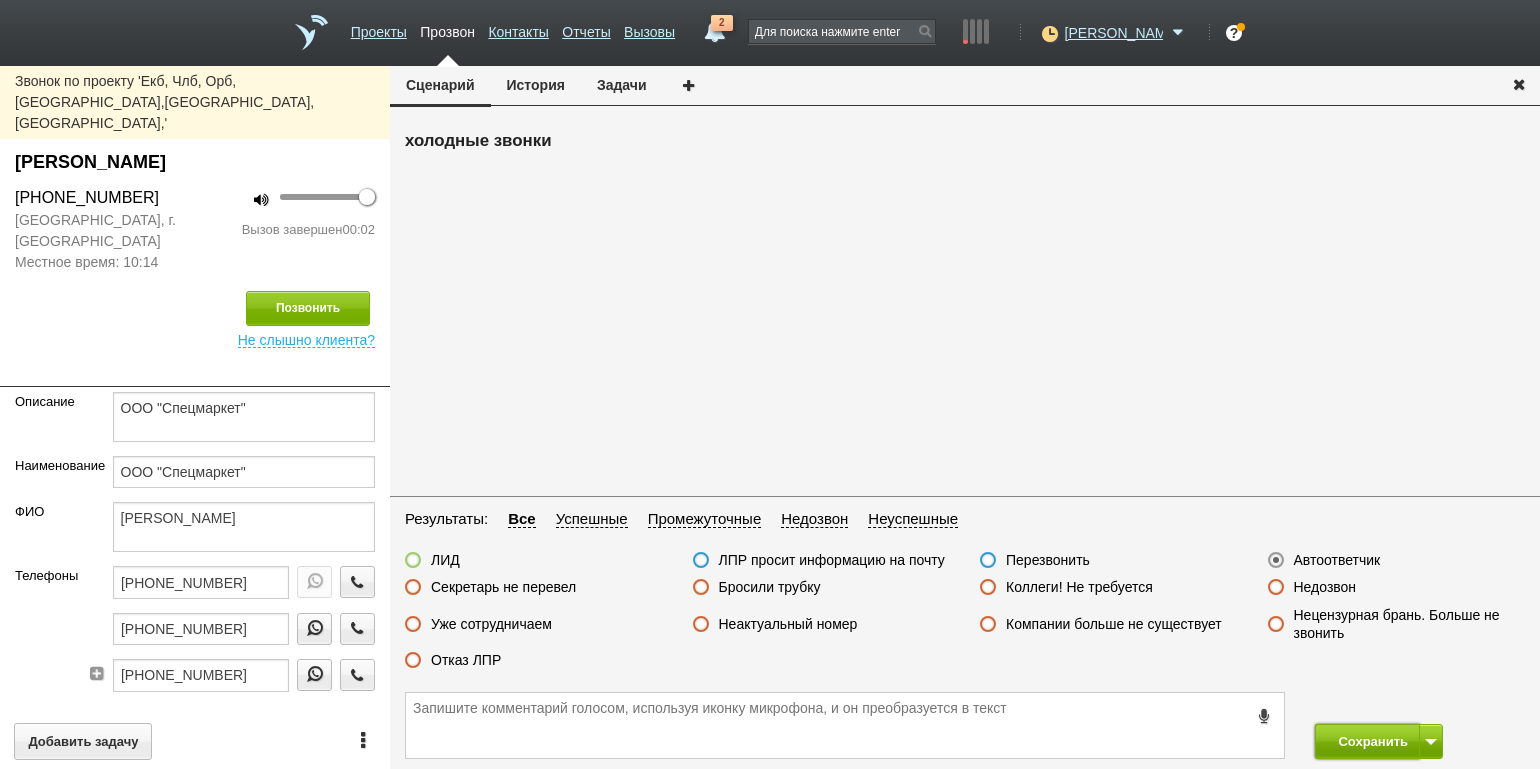 click on "Сохранить" at bounding box center (1367, 741) 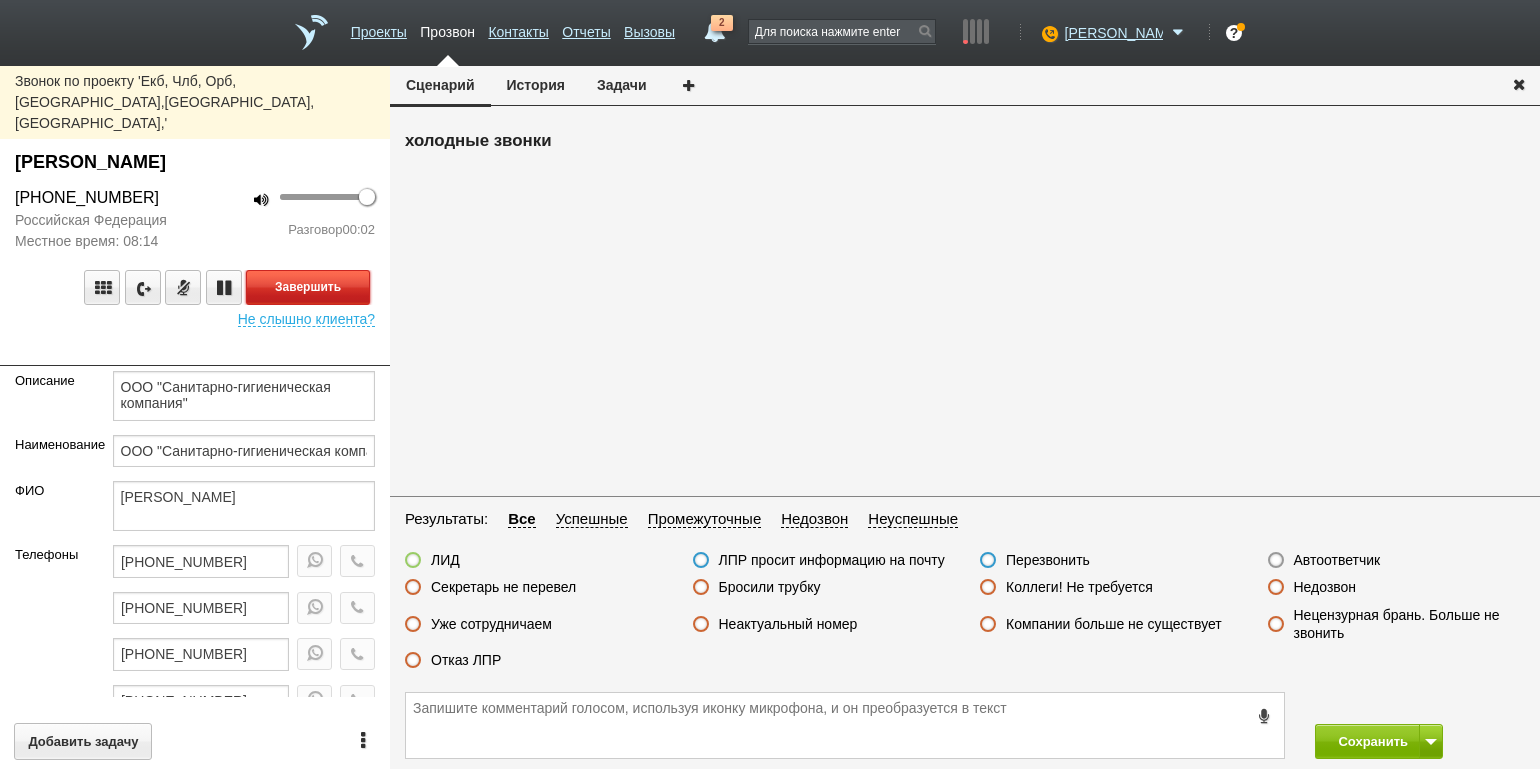 click on "Завершить" at bounding box center [308, 287] 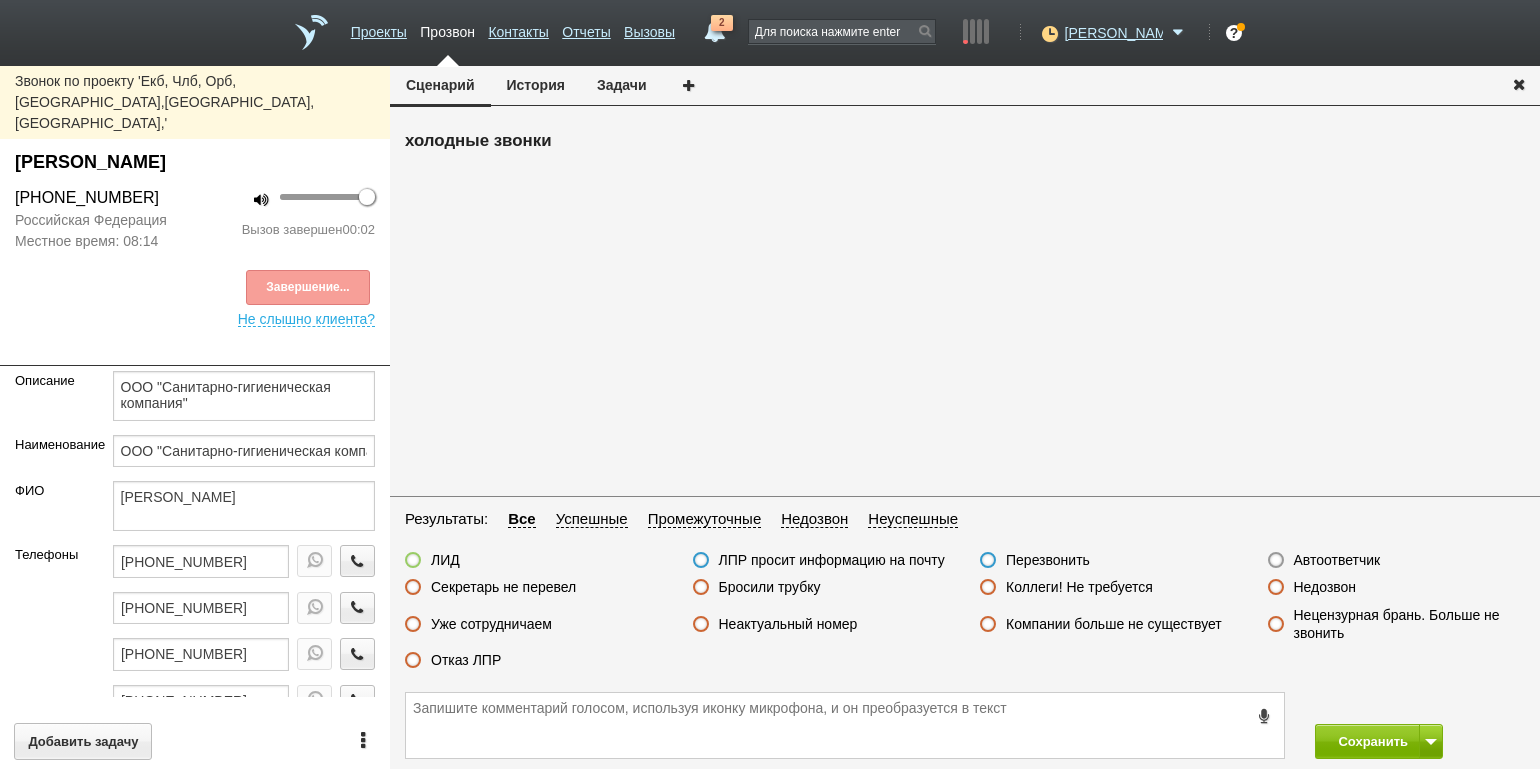 click on "Автоответчик" at bounding box center (1337, 560) 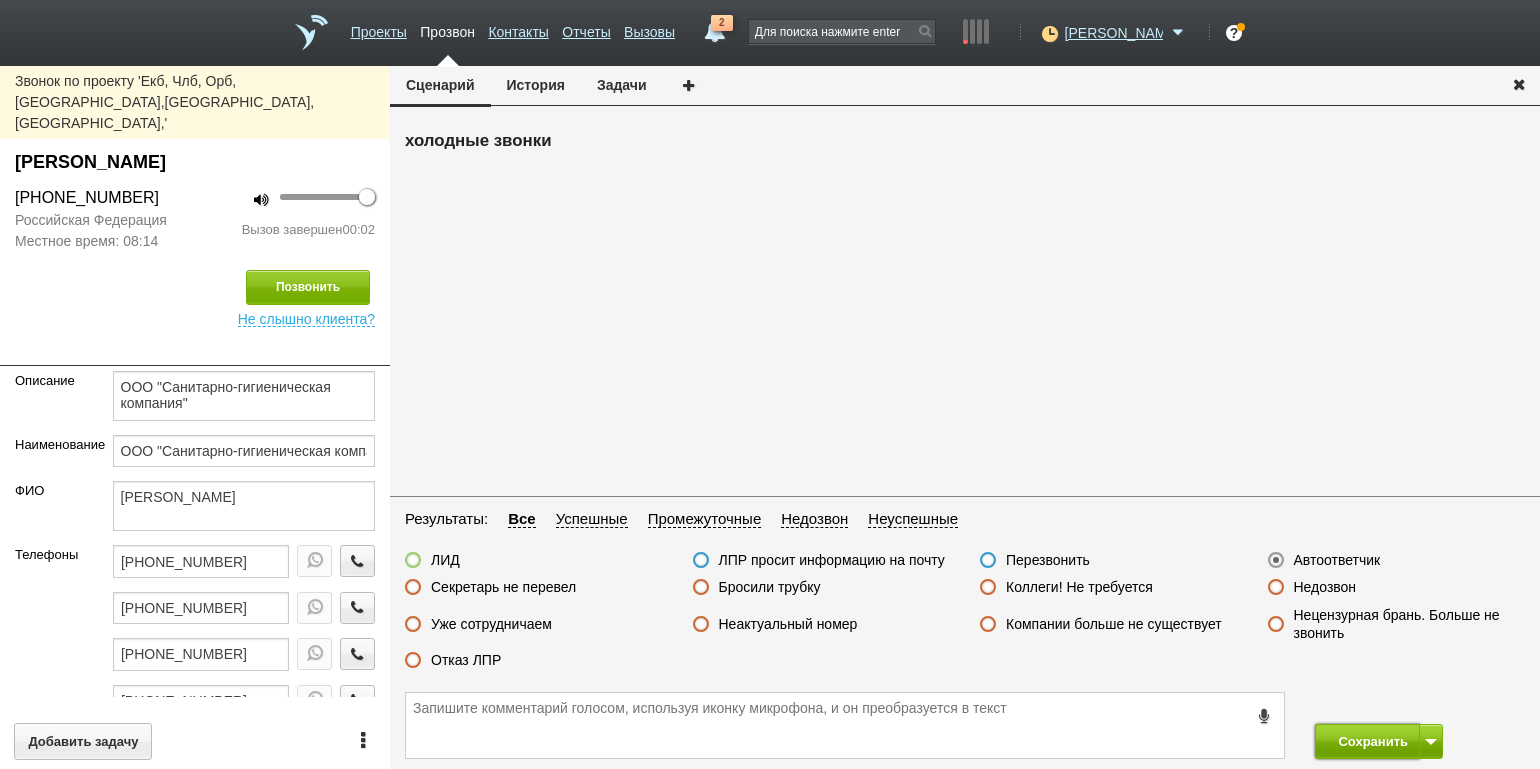 click on "Сохранить" at bounding box center (1367, 741) 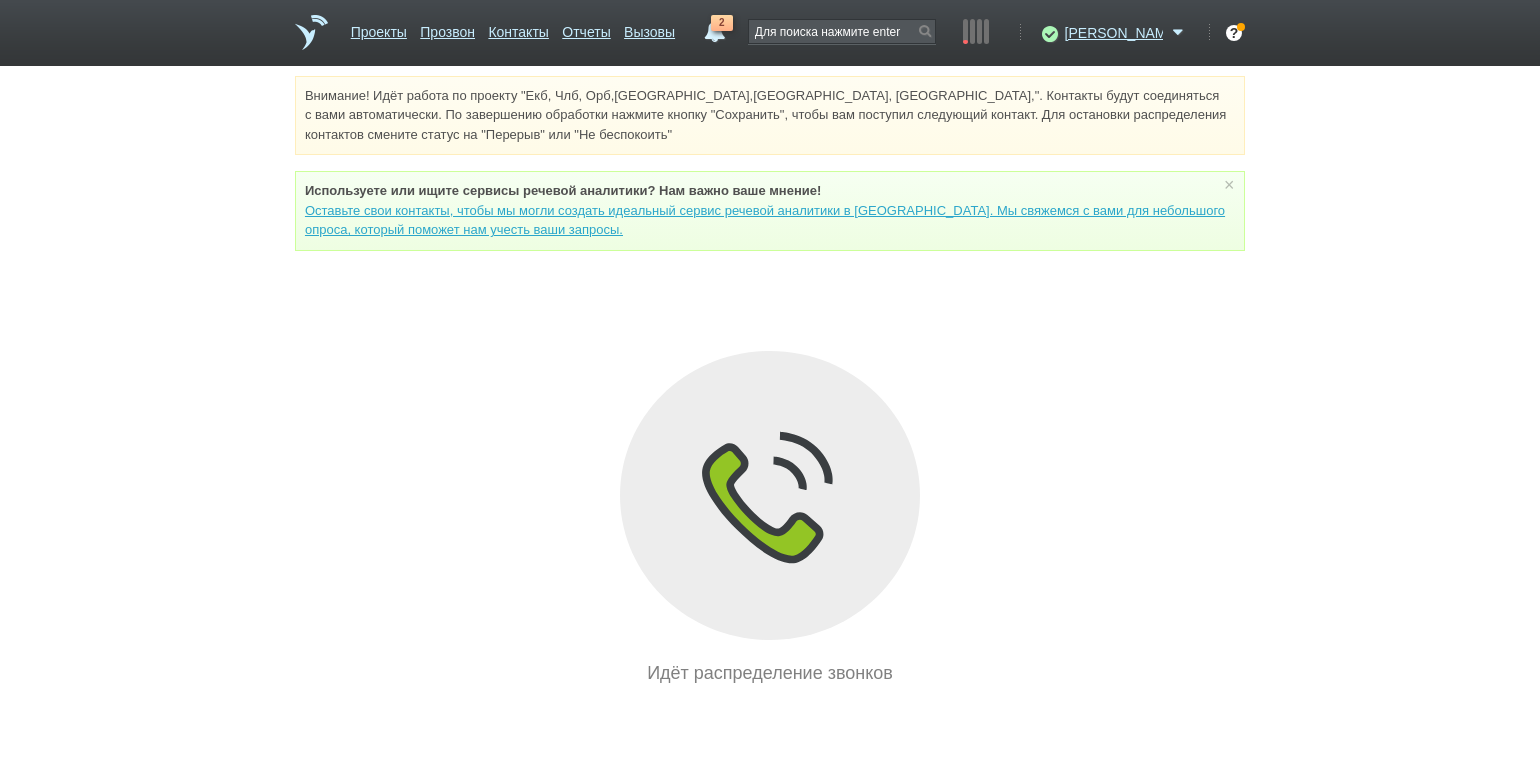 click on "Внимание! Идёт работа по проекту "Екб, Члб, Орб,[GEOGRAPHIC_DATA],[GEOGRAPHIC_DATA], [GEOGRAPHIC_DATA],". Контакты будут соединяться с вами автоматически. По завершению обработки нажмите кнопку "Сохранить", чтобы вам поступил следующий контакт. Для остановки распределения контактов смените статус на "Перерыв" или "Не беспокоить"
Используете или ищите cервисы речевой аналитики? Нам важно ваше мнение!
×
Вы можете звонить напрямую из строки поиска - введите номер и нажмите "Позвонить"
Идёт распределение звонков" at bounding box center (770, 381) 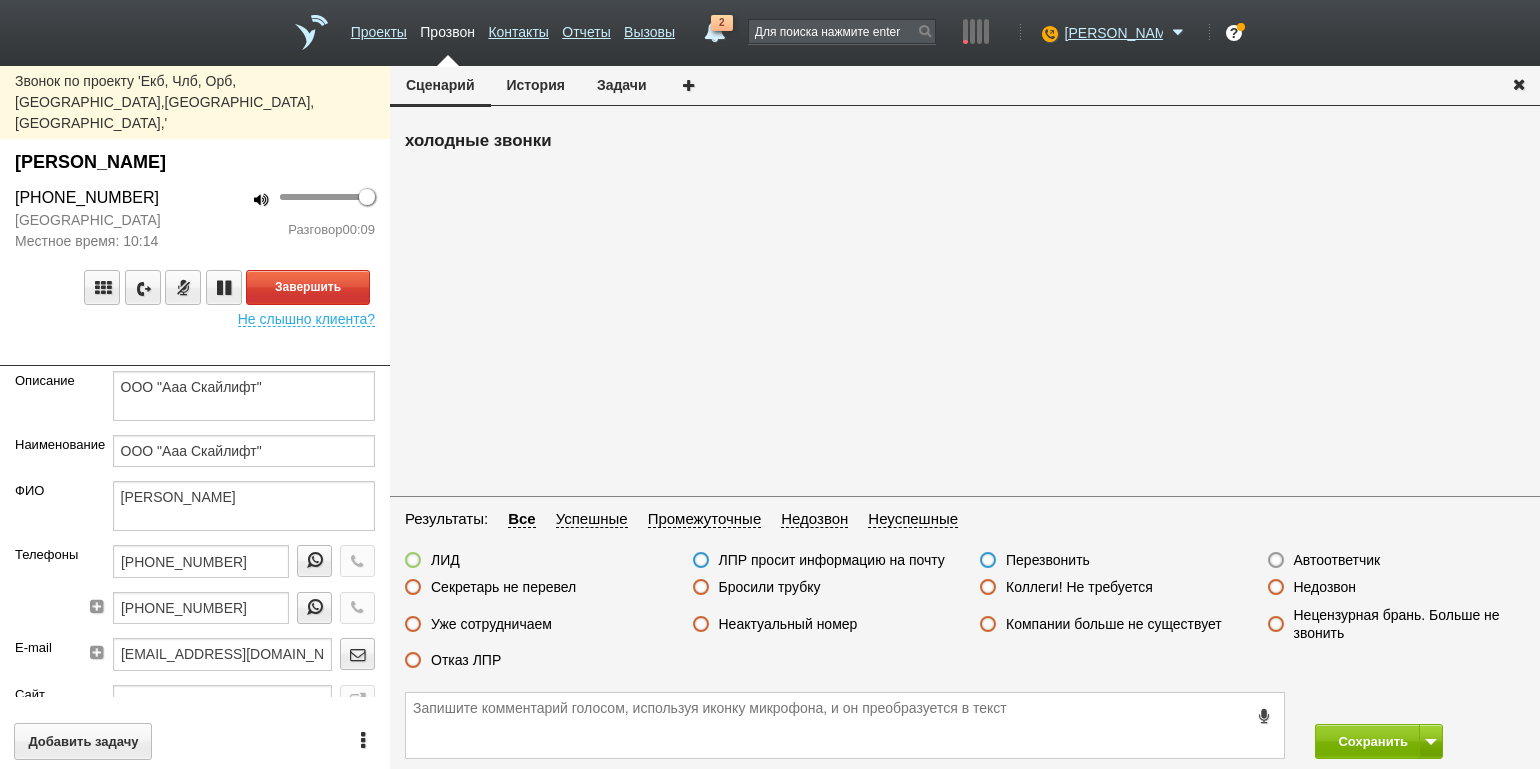 click on "Завершить Не слышно клиента?" at bounding box center (195, 289) 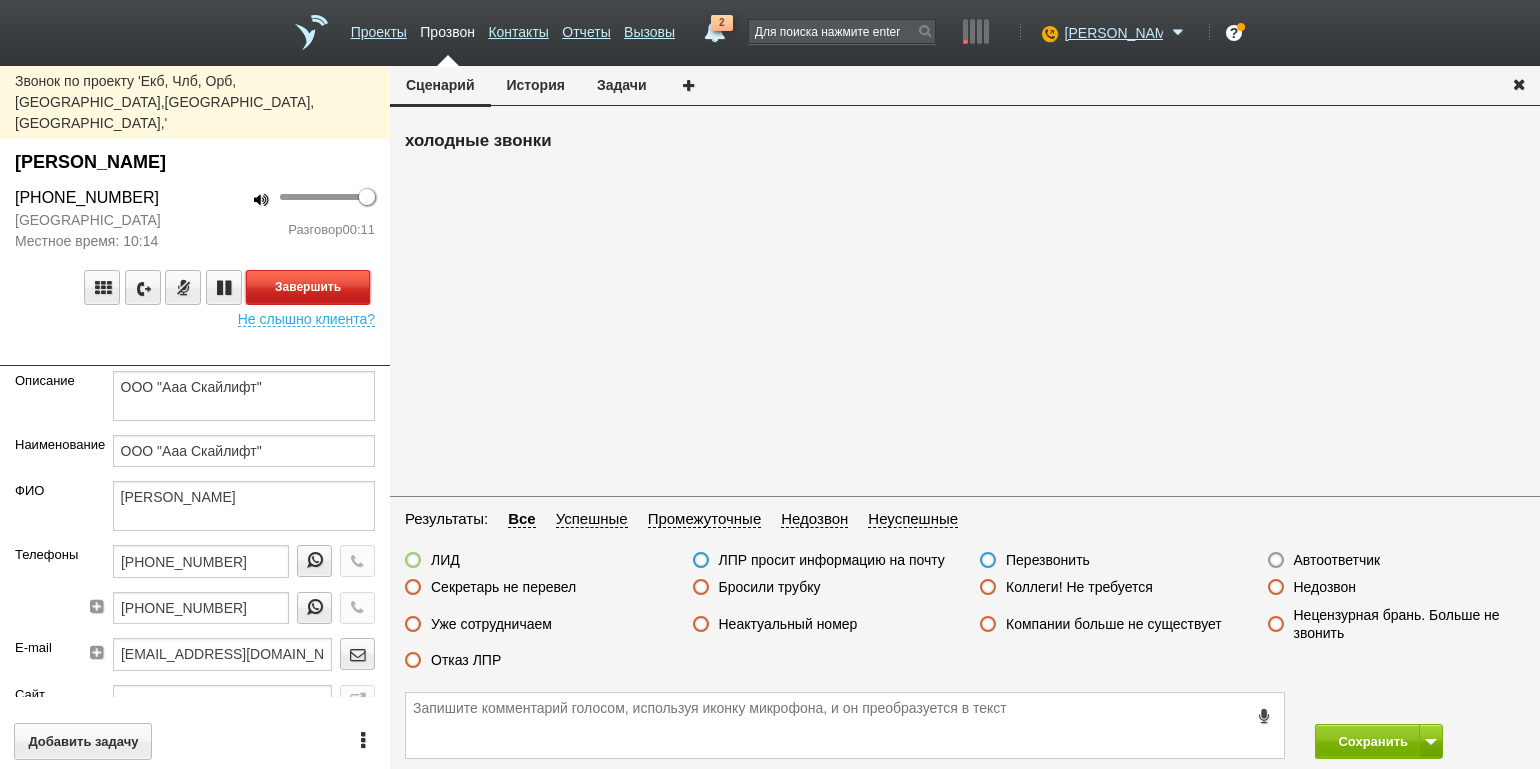 click on "Завершить" at bounding box center (308, 287) 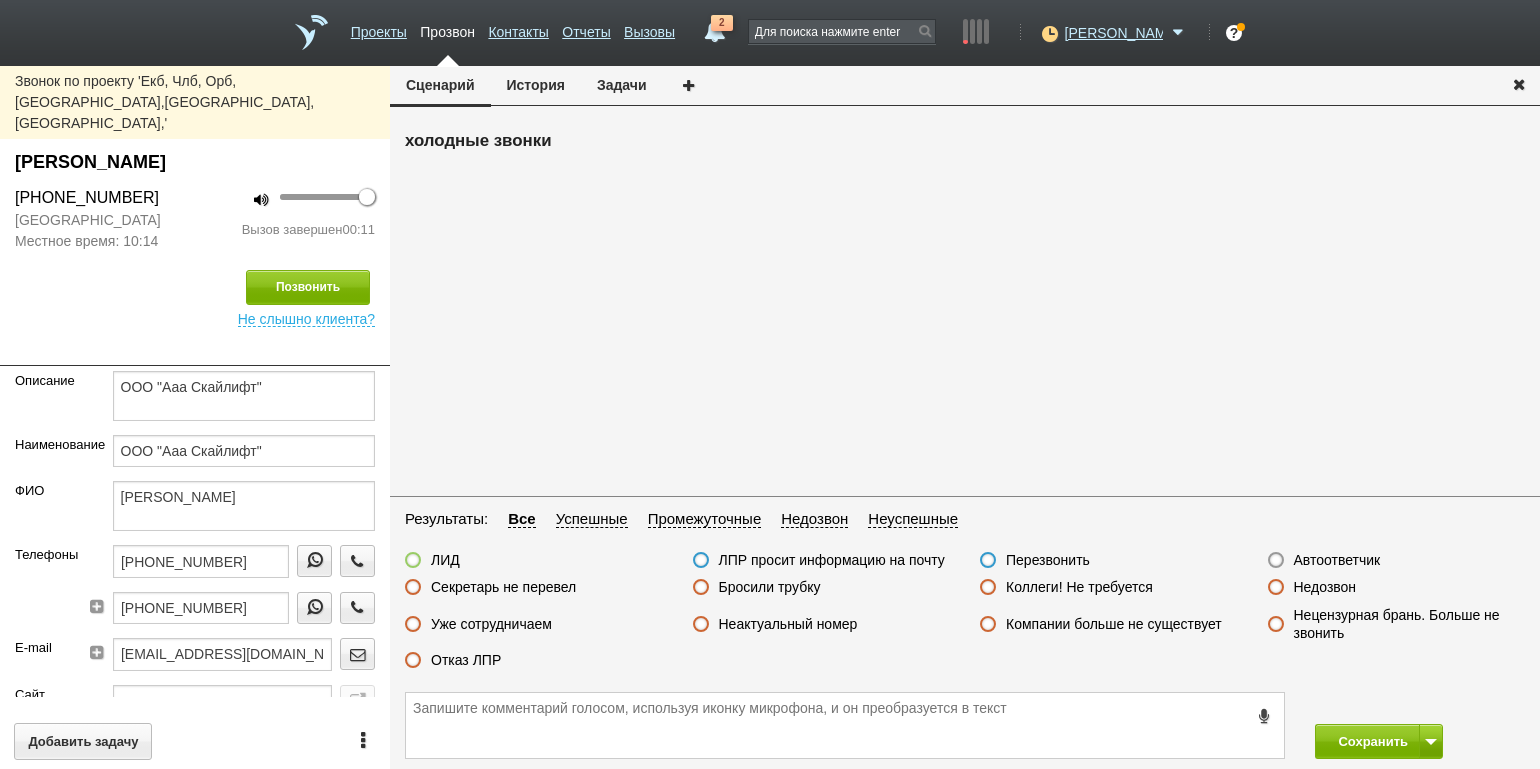 click on "ЛИД ЛПР просит информацию на почту Перезвонить Автоответчик Секретарь не перевел Бросили трубку Коллеги! Не требуется Недозвон Уже сотрудничаем Неактуальный номер Компании больше не существует Нецензурная брань. Больше не звонить Отказ ЛПР" at bounding box center [965, 615] 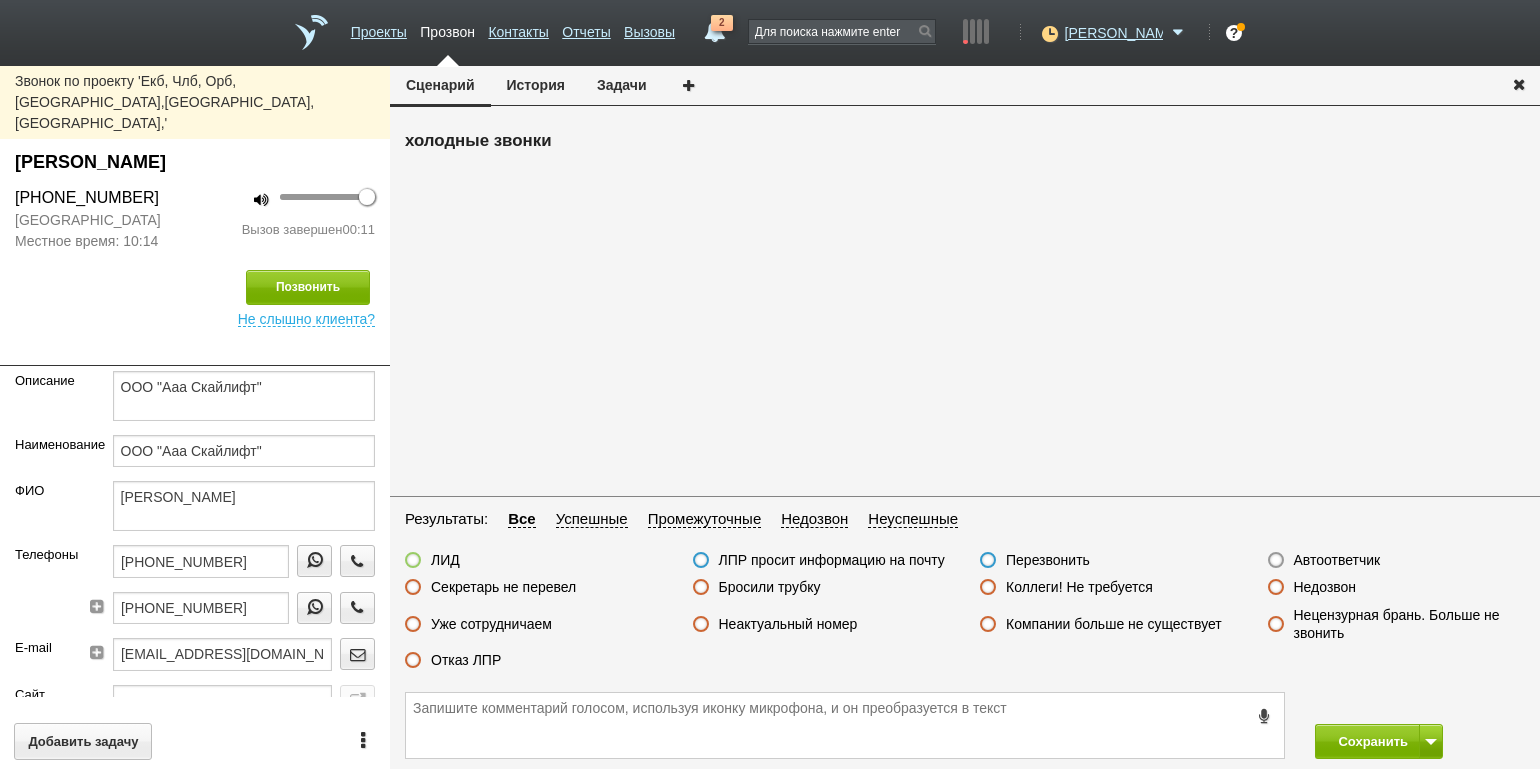 click on "Отказ ЛПР" at bounding box center [466, 660] 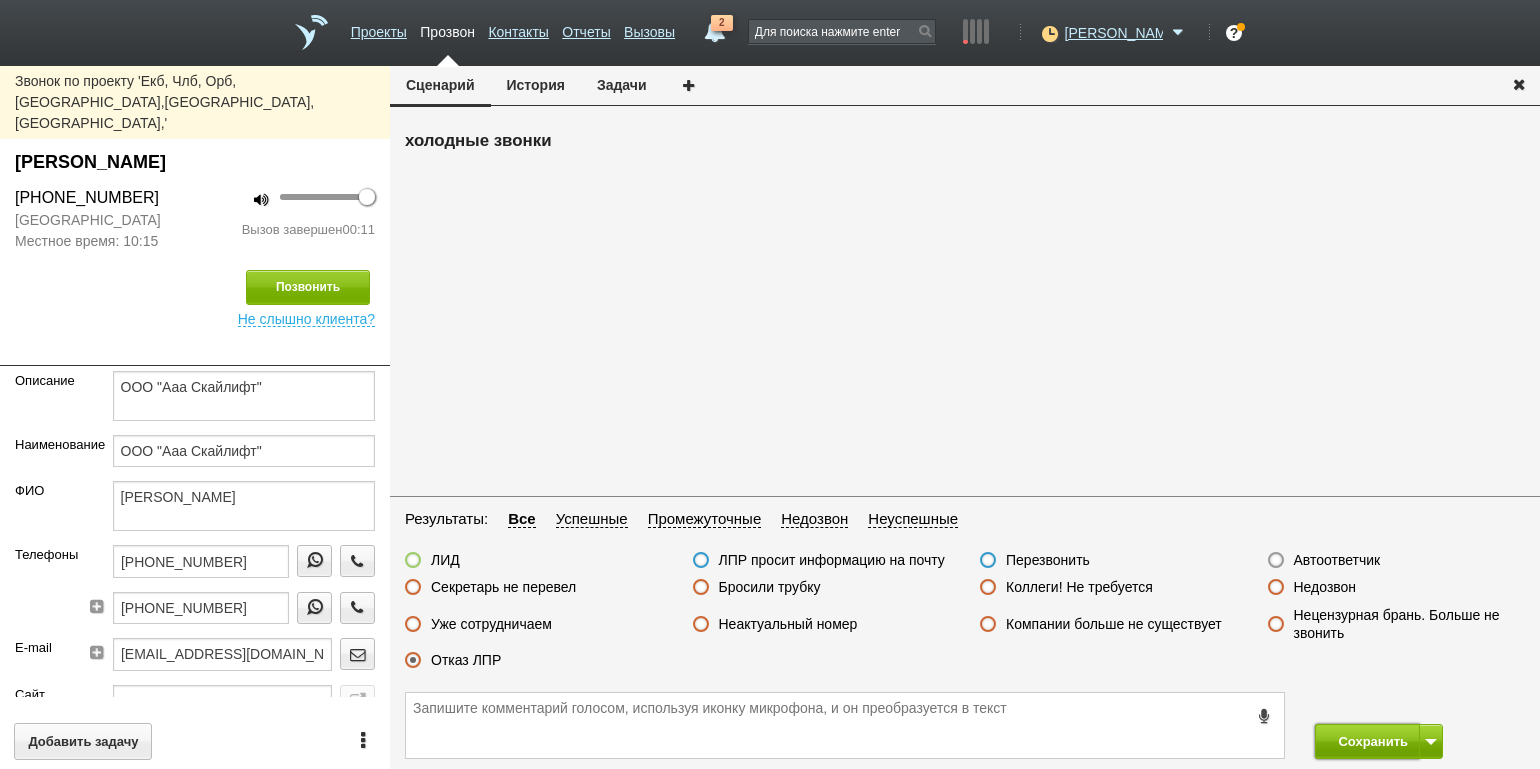 click on "Сохранить" at bounding box center (1367, 741) 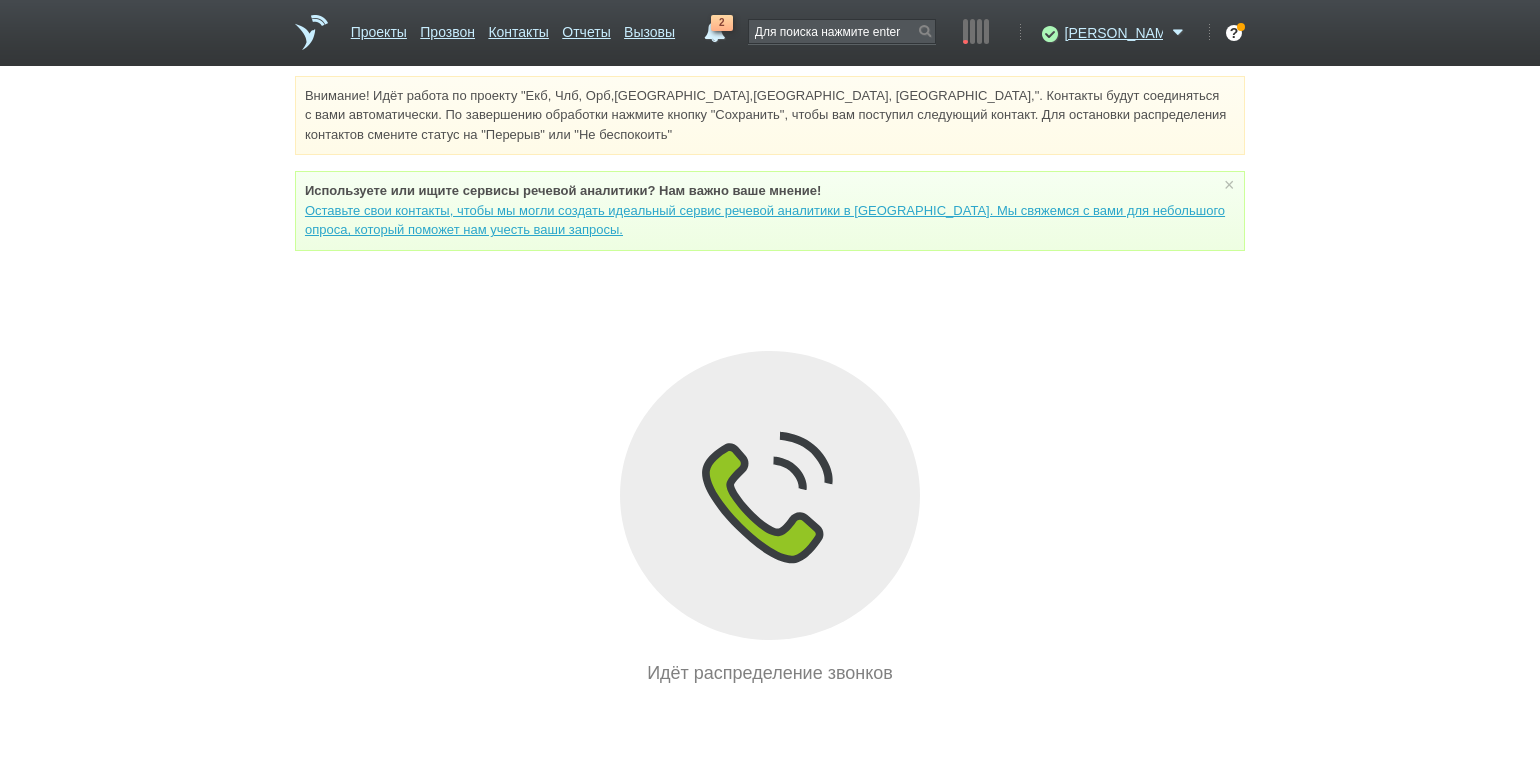 click on "Внимание! Идёт работа по проекту "Екб, Члб, Орб,[GEOGRAPHIC_DATA],[GEOGRAPHIC_DATA], [GEOGRAPHIC_DATA],". Контакты будут соединяться с вами автоматически. По завершению обработки нажмите кнопку "Сохранить", чтобы вам поступил следующий контакт. Для остановки распределения контактов смените статус на "Перерыв" или "Не беспокоить"
Используете или ищите cервисы речевой аналитики? Нам важно ваше мнение!
×
Вы можете звонить напрямую из строки поиска - введите номер и нажмите "Позвонить"
Идёт распределение звонков" at bounding box center [770, 381] 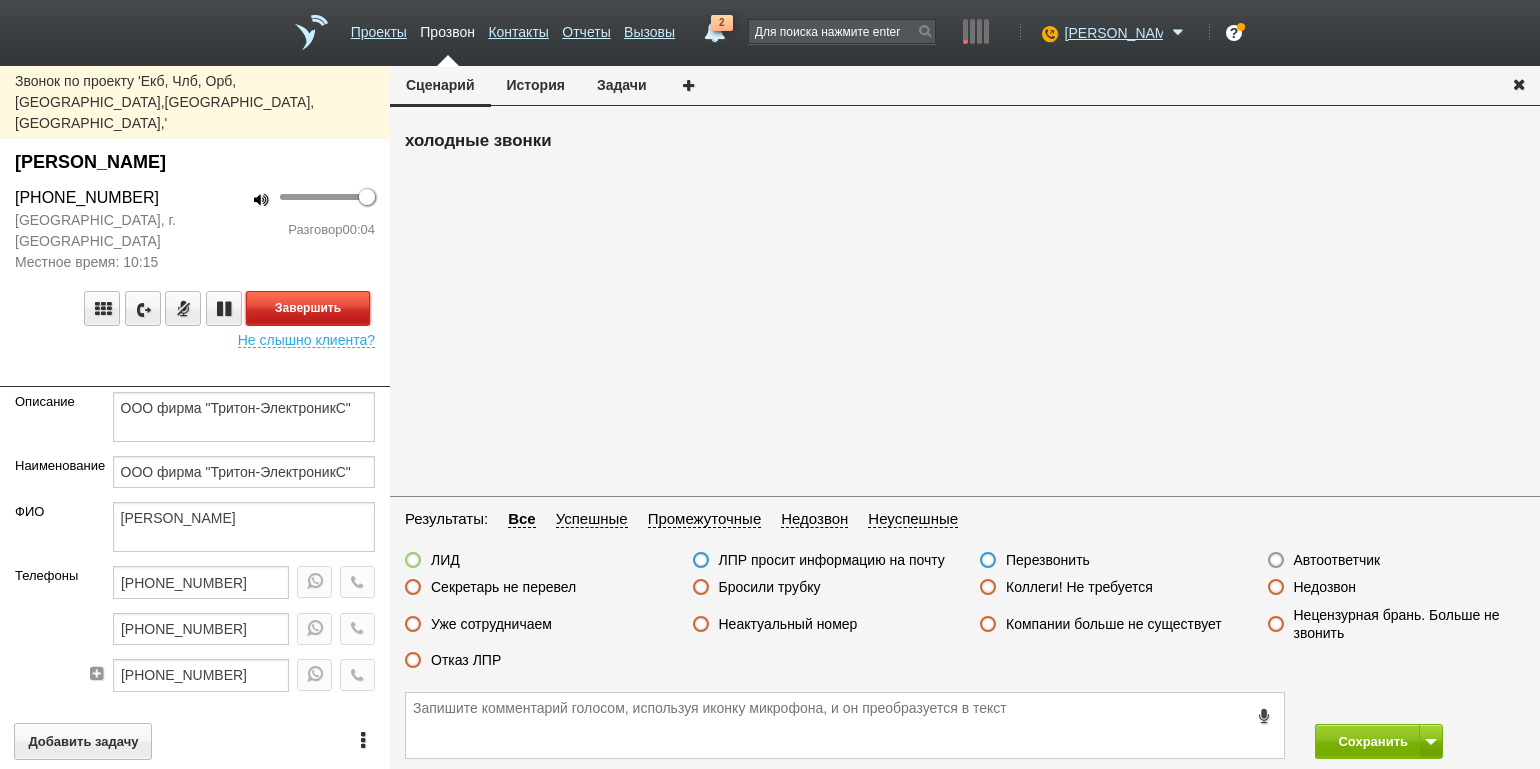 click on "Завершить" at bounding box center [308, 308] 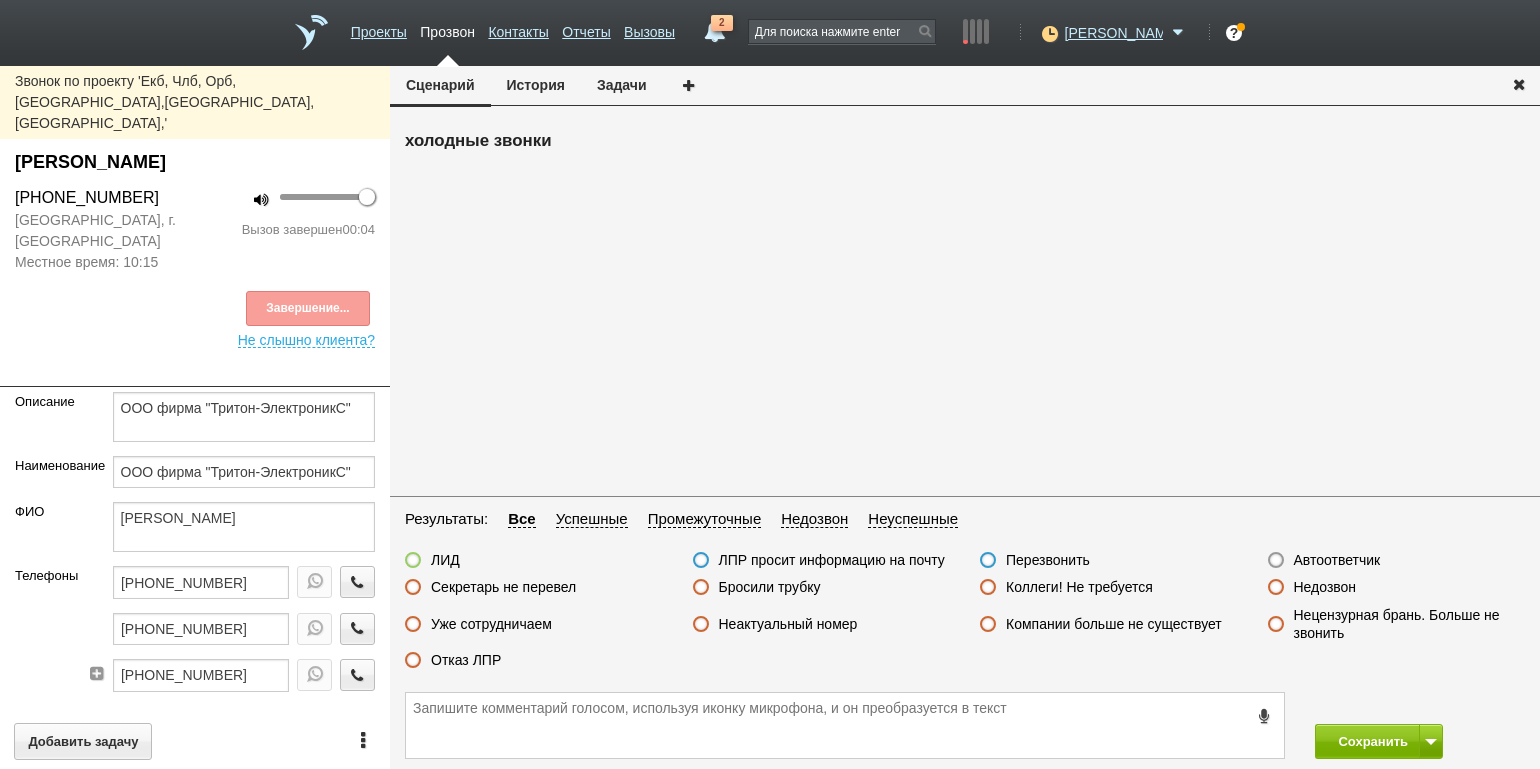 click on "Автоответчик" at bounding box center (1337, 560) 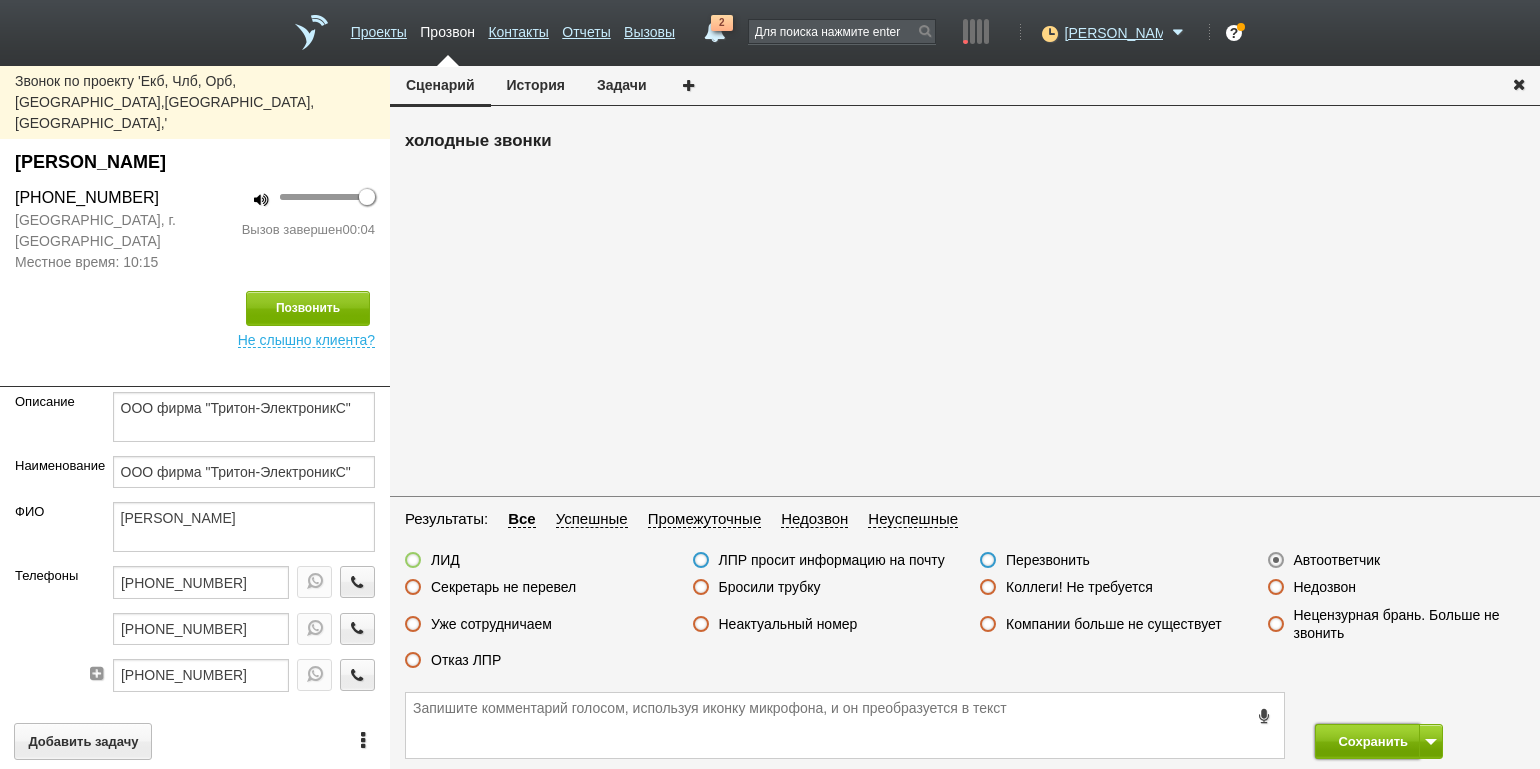 click on "Сохранить" at bounding box center [1367, 741] 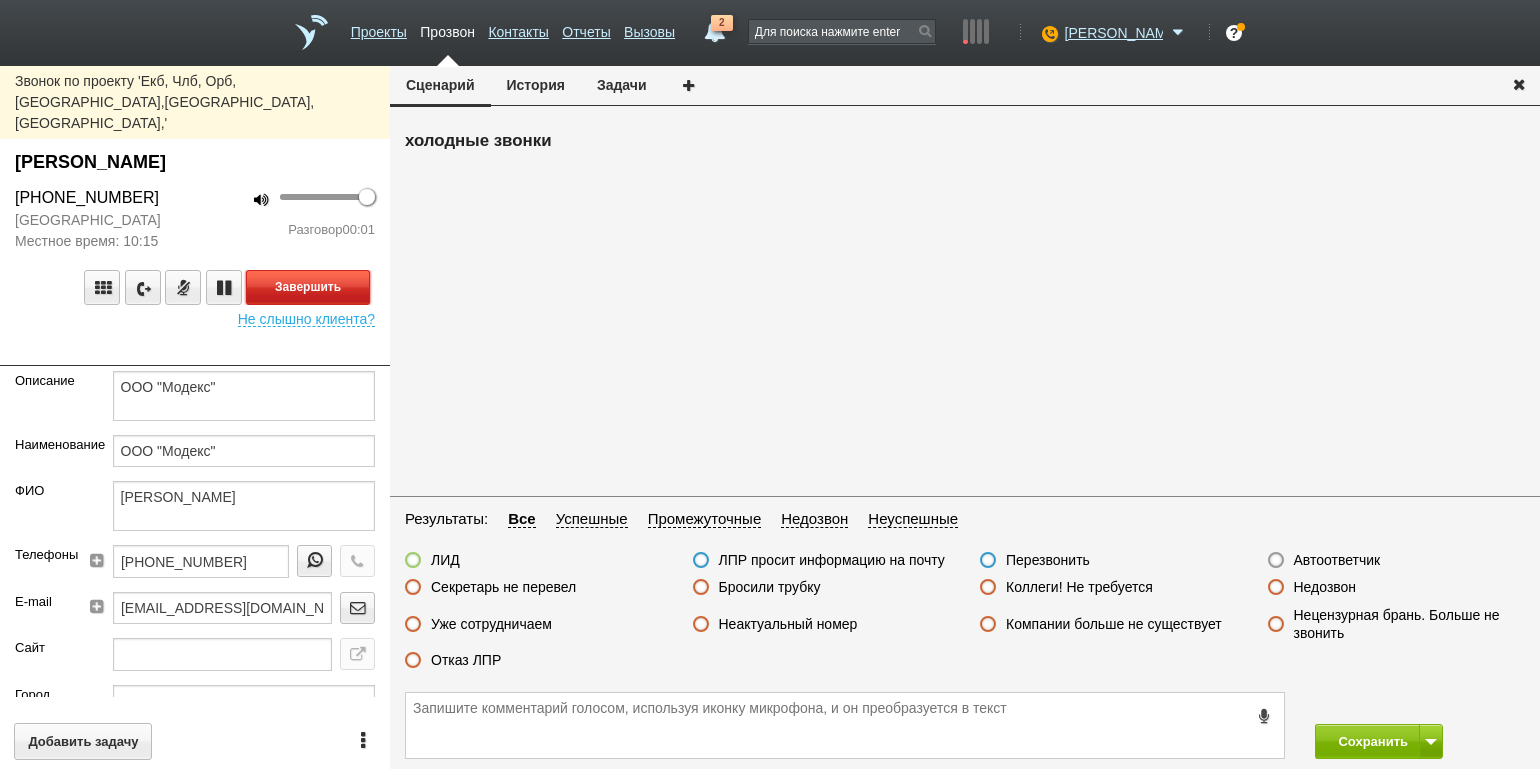 click on "Завершить" at bounding box center (308, 287) 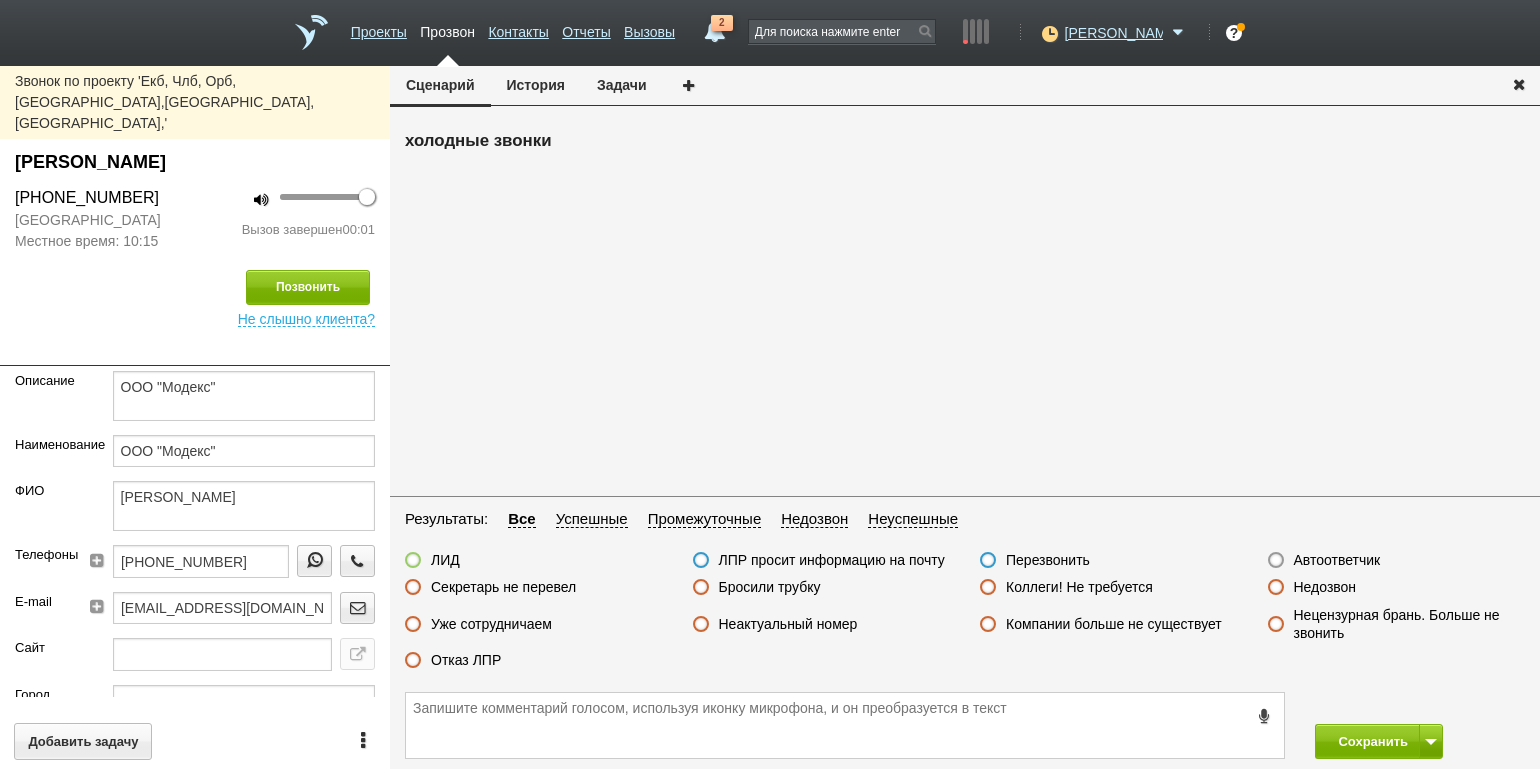 click on "Автоответчик" at bounding box center [1337, 560] 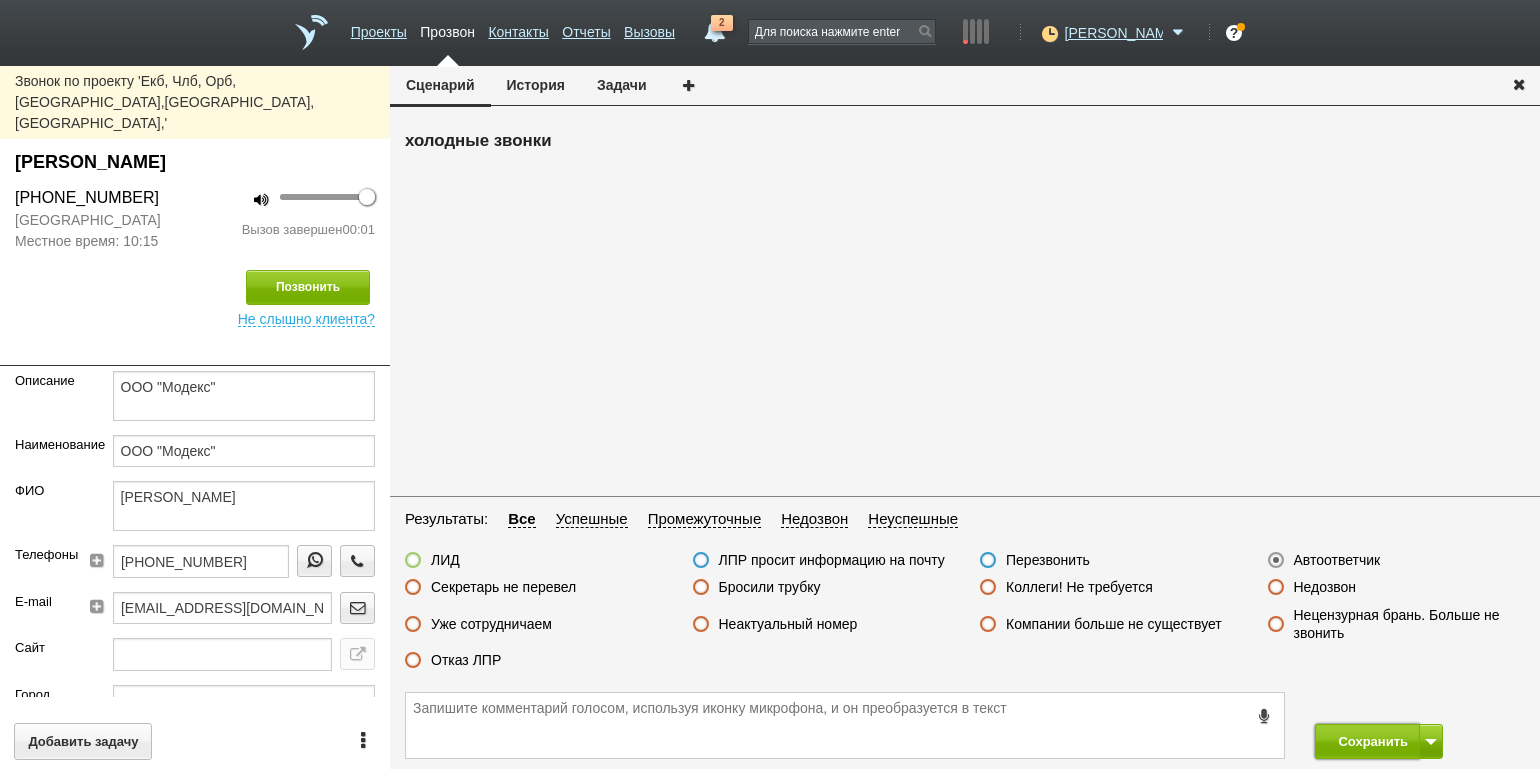 drag, startPoint x: 1357, startPoint y: 755, endPoint x: 1252, endPoint y: 551, distance: 229.43626 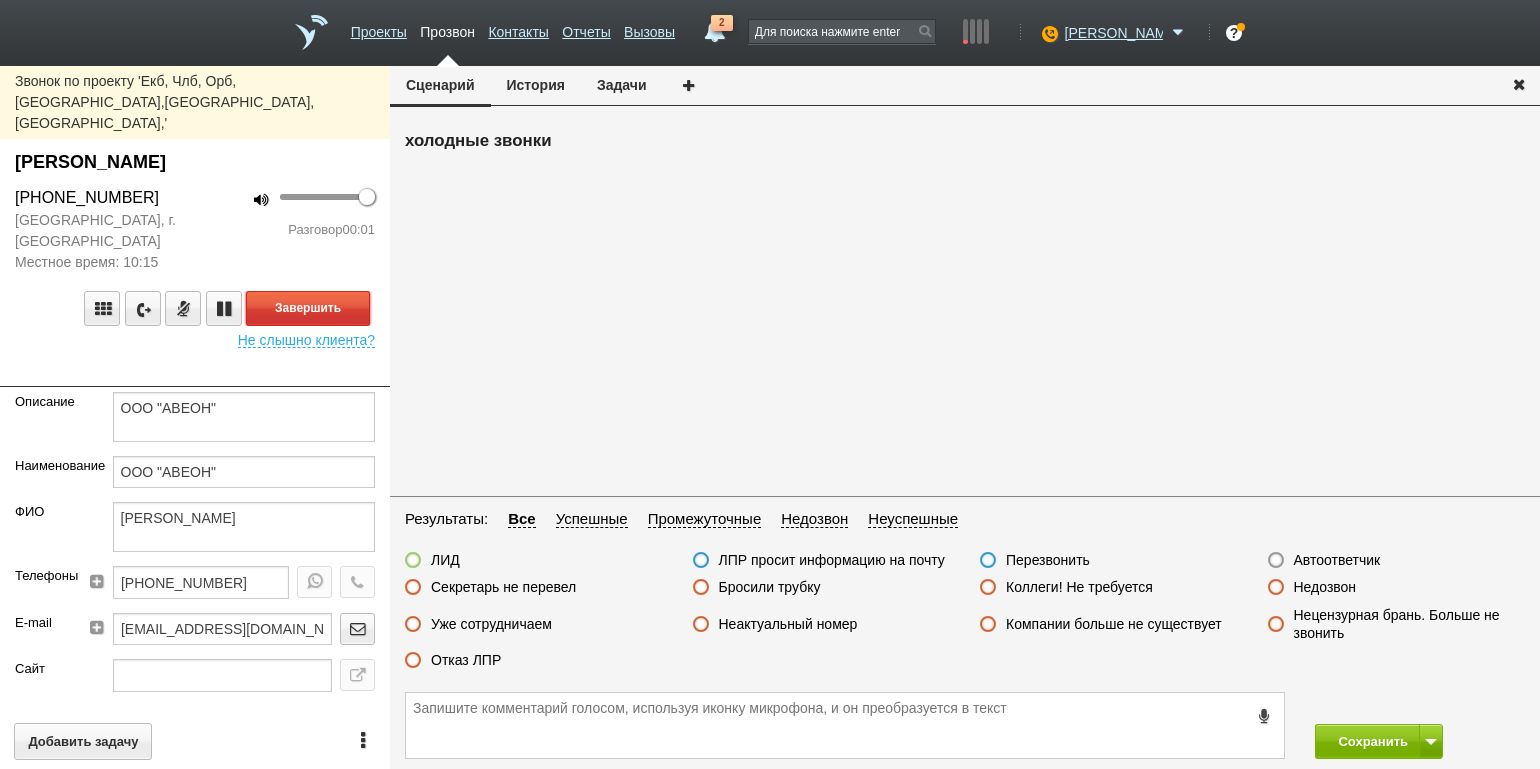 drag, startPoint x: 314, startPoint y: 268, endPoint x: 328, endPoint y: 276, distance: 16.124516 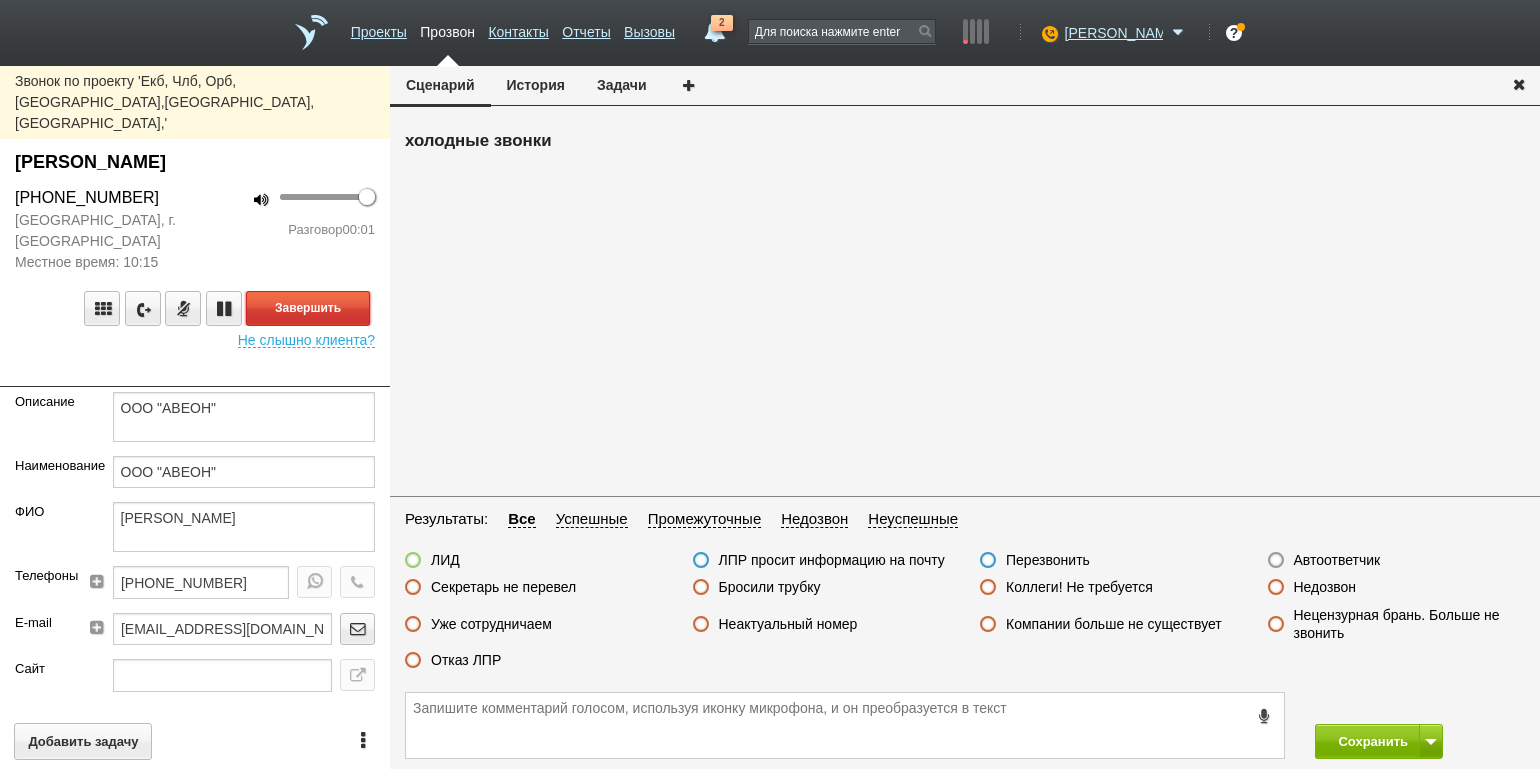 click on "Завершить" at bounding box center (308, 308) 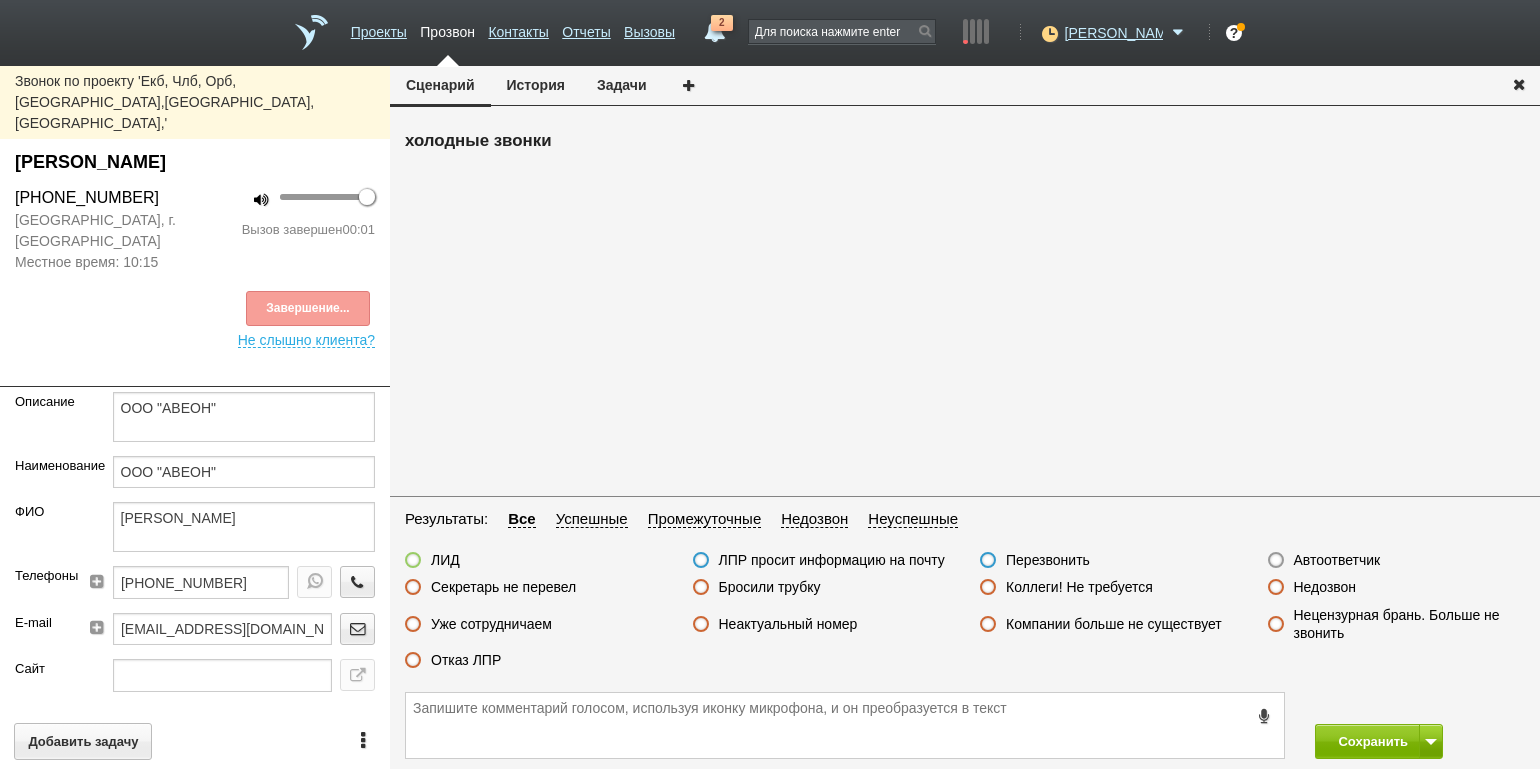 click on "Автоответчик" at bounding box center [1337, 560] 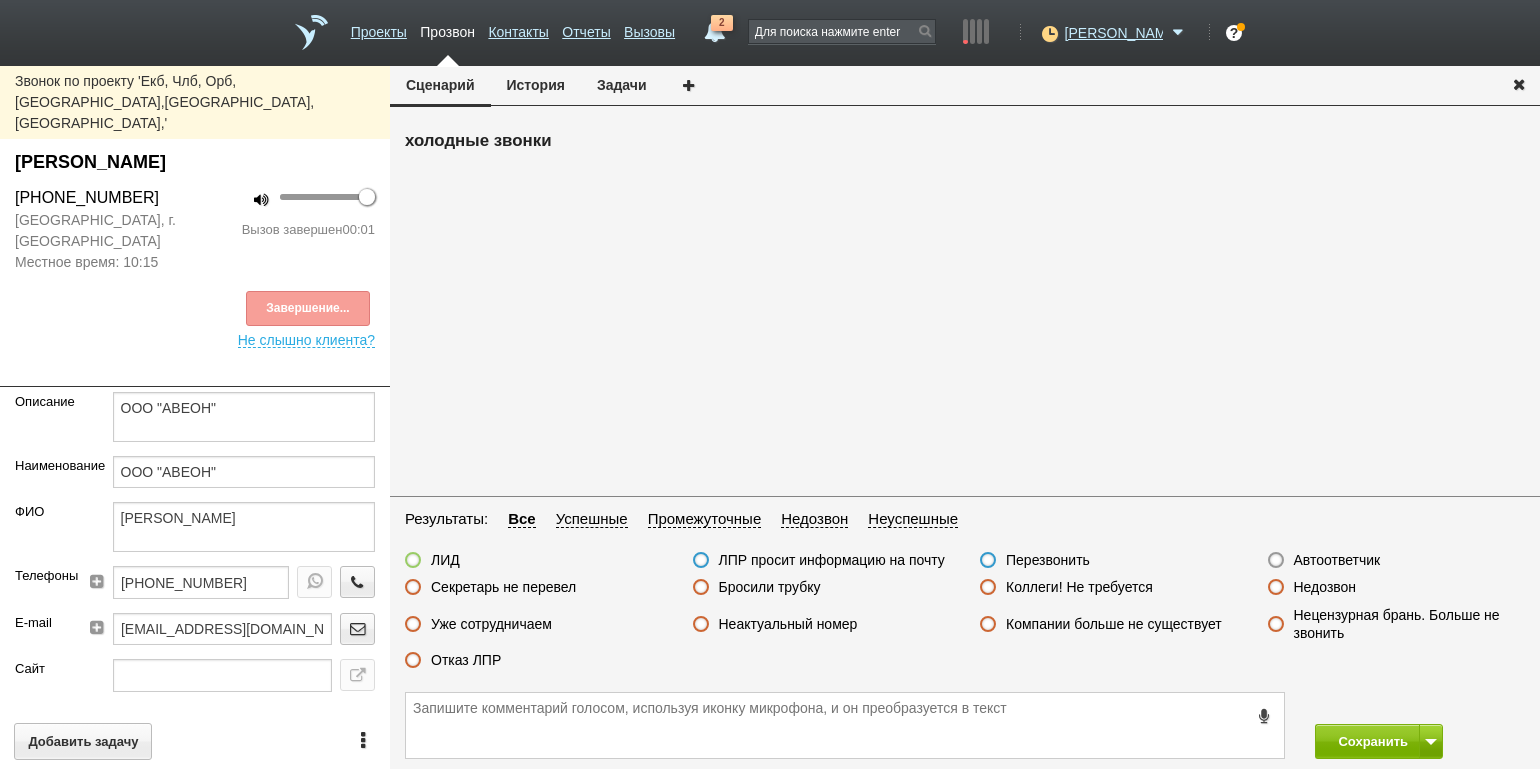 click on "Автоответчик" at bounding box center (0, 0) 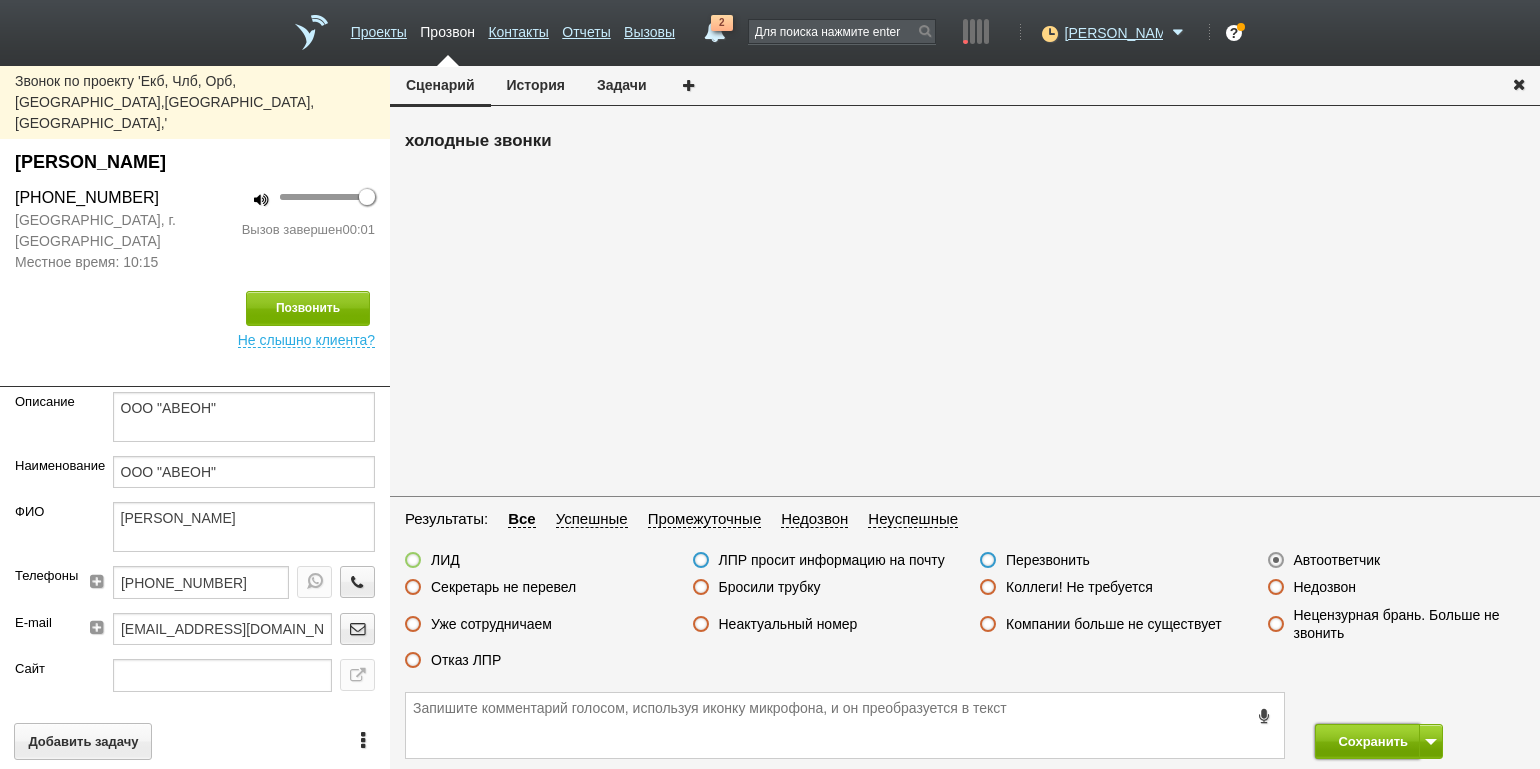 click on "Сохранить" at bounding box center [1367, 741] 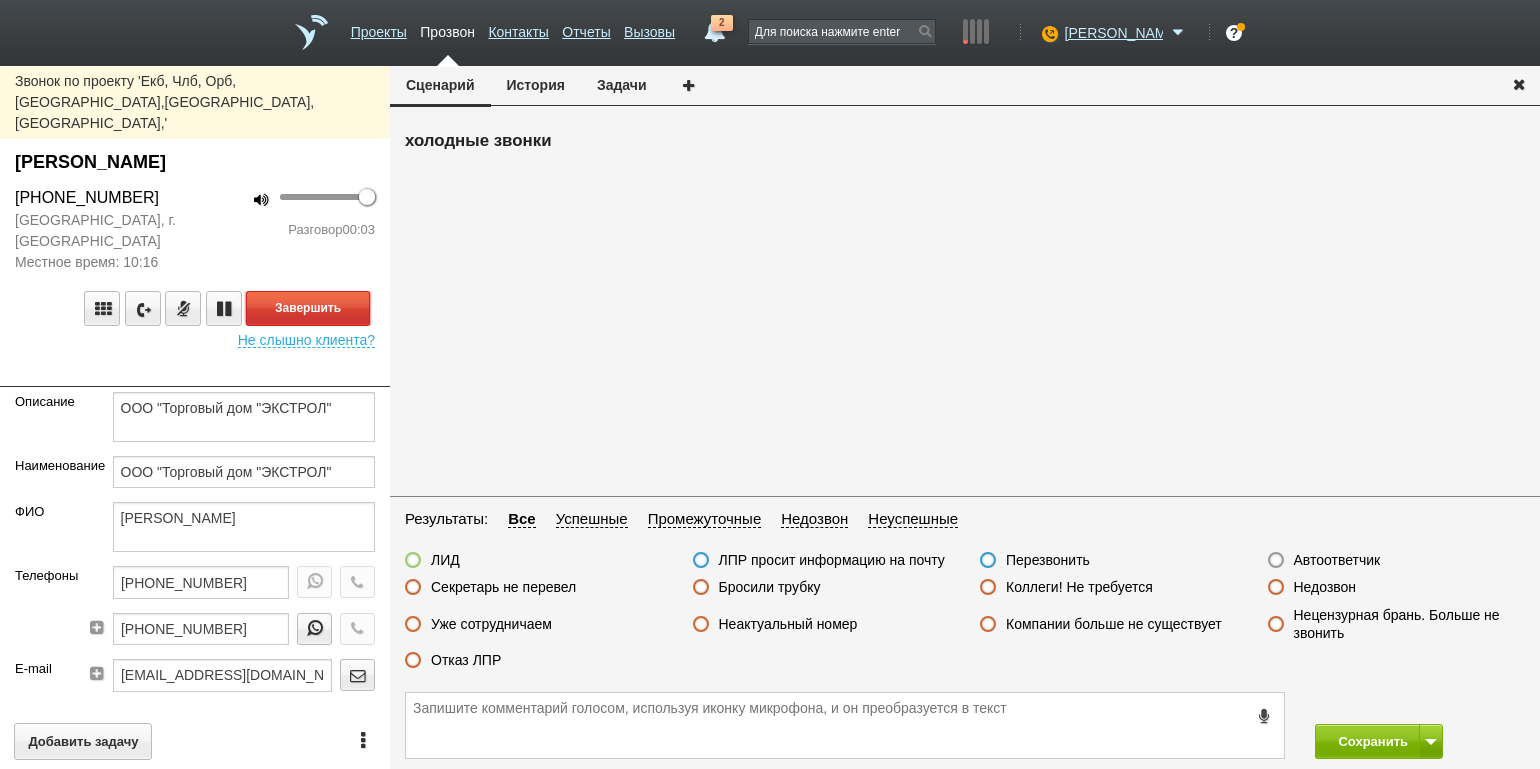 drag, startPoint x: 348, startPoint y: 268, endPoint x: 465, endPoint y: 298, distance: 120.784935 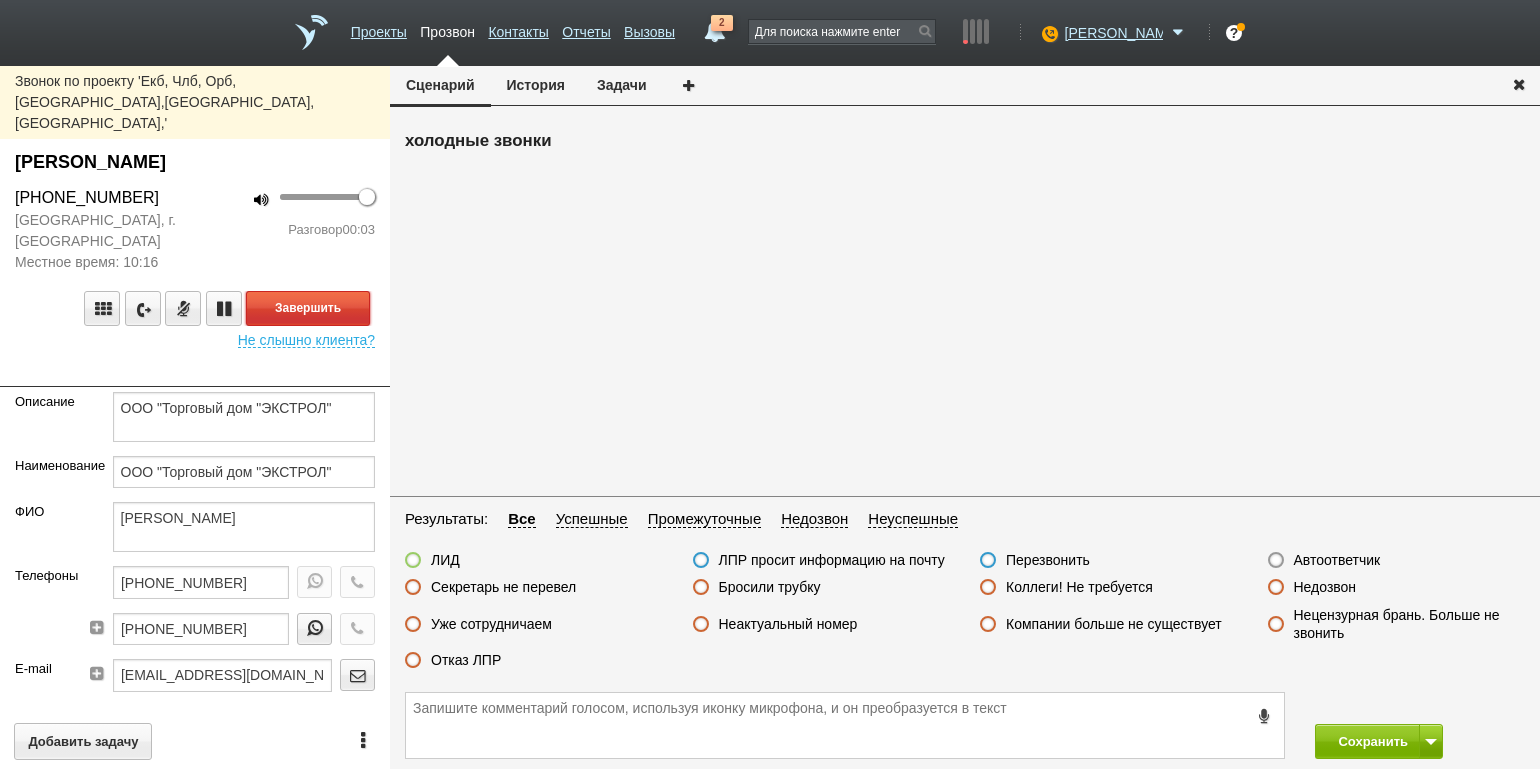 click on "Завершить" at bounding box center [308, 308] 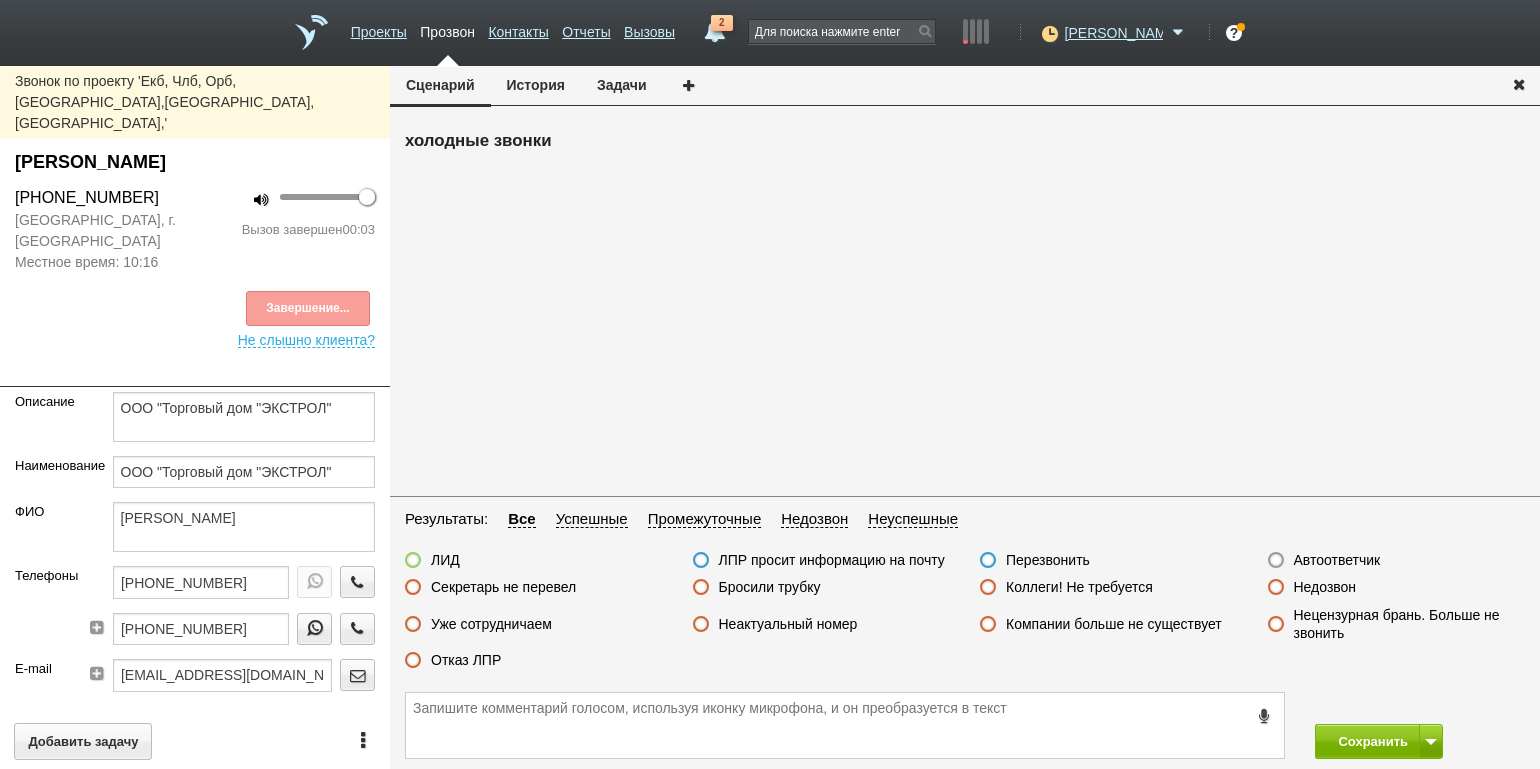 click on "Автоответчик" at bounding box center [1337, 560] 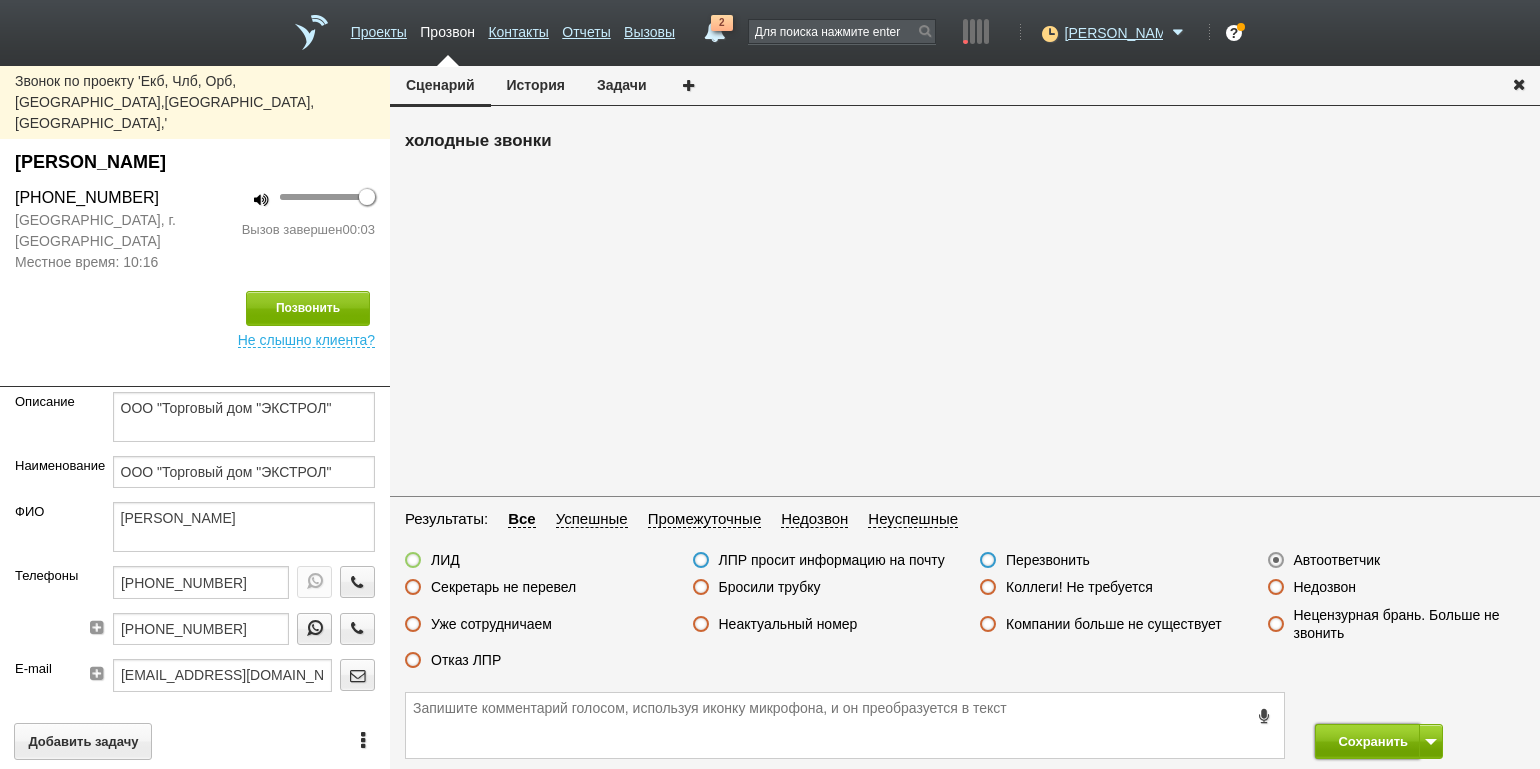 click on "Сохранить" at bounding box center [1367, 741] 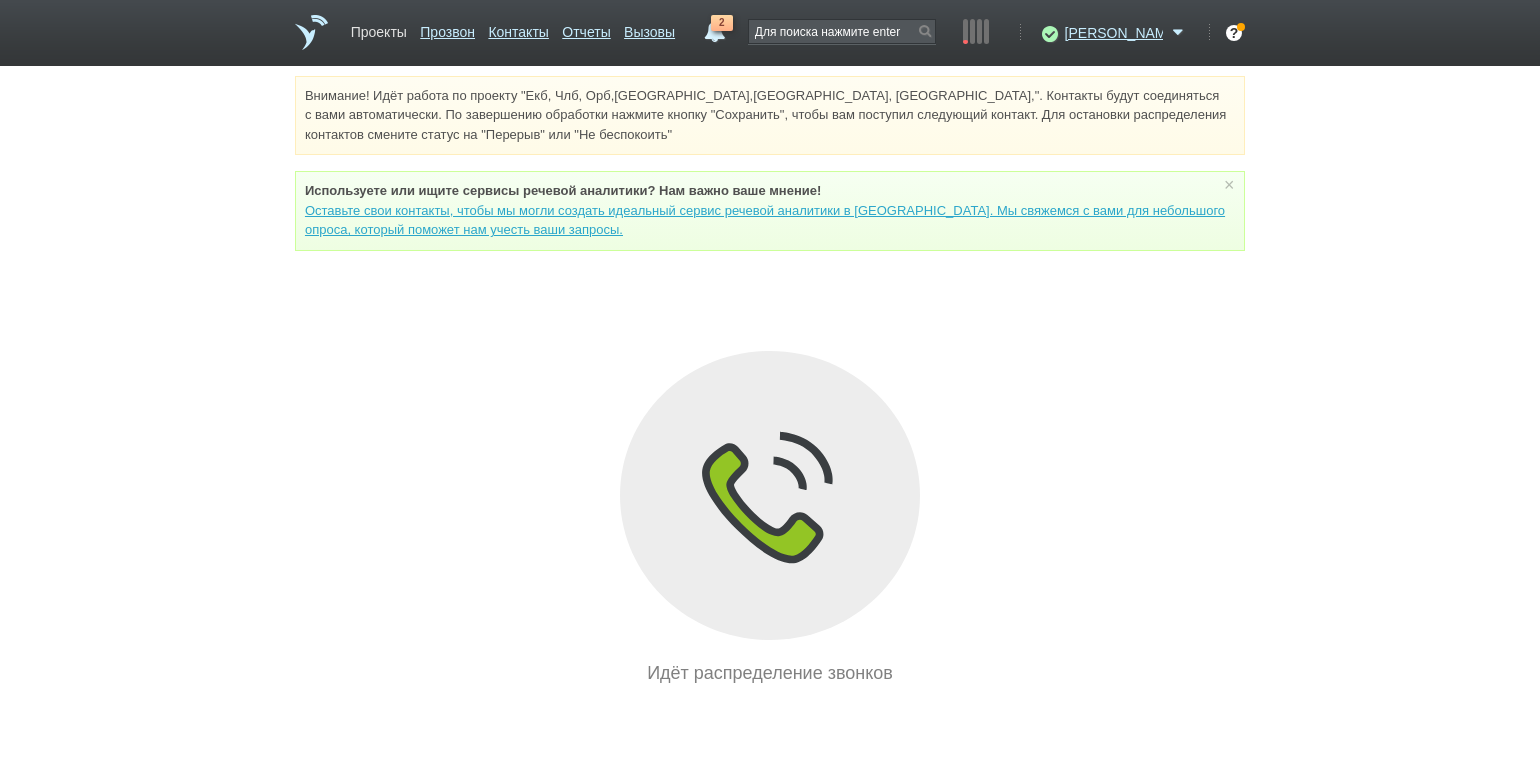 click on "Проекты" at bounding box center (379, 28) 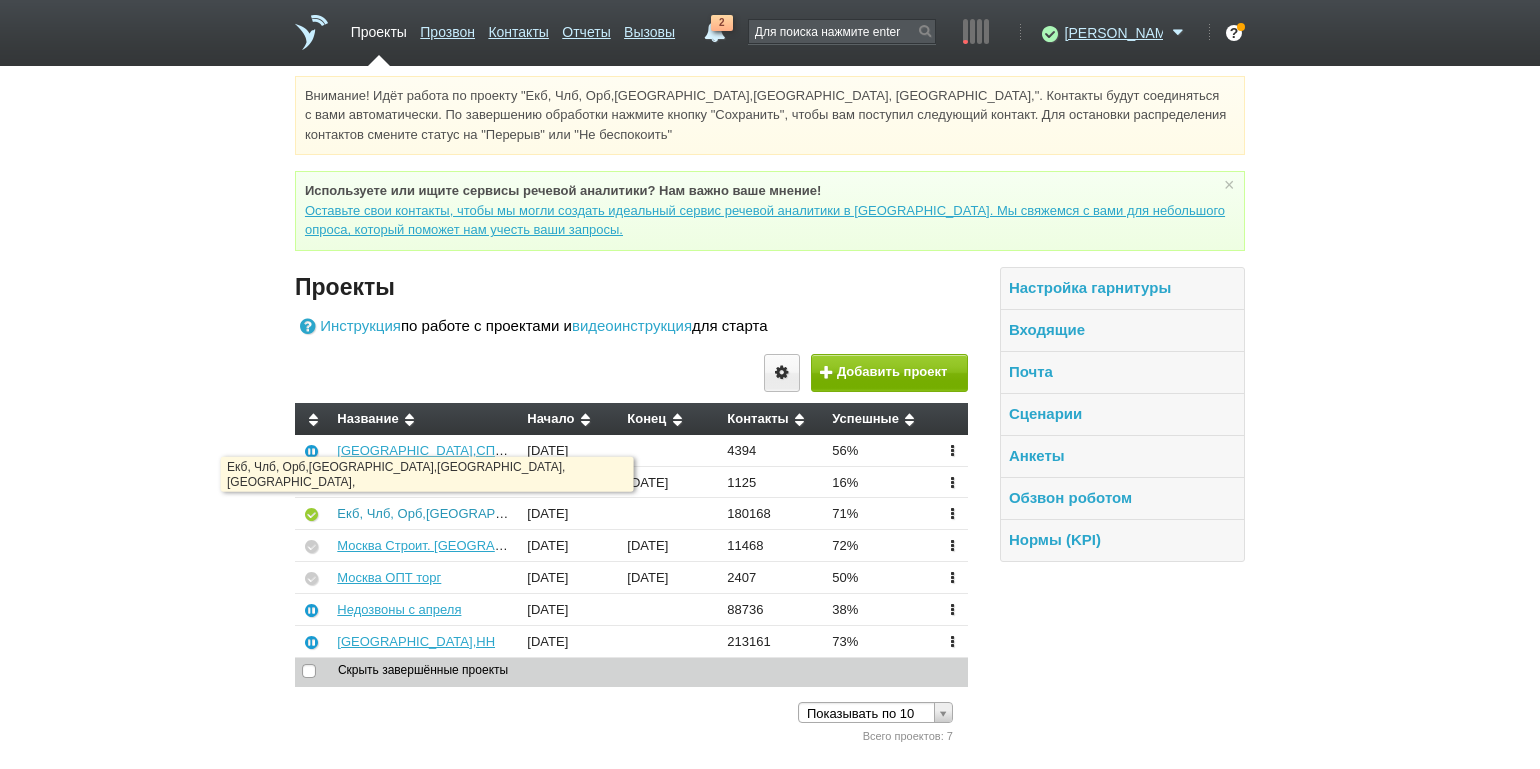 click on "Екб, Члб, Орб,[GEOGRAPHIC_DATA],[GEOGRAPHIC_DATA], [GEOGRAPHIC_DATA]," at bounding box center (591, 513) 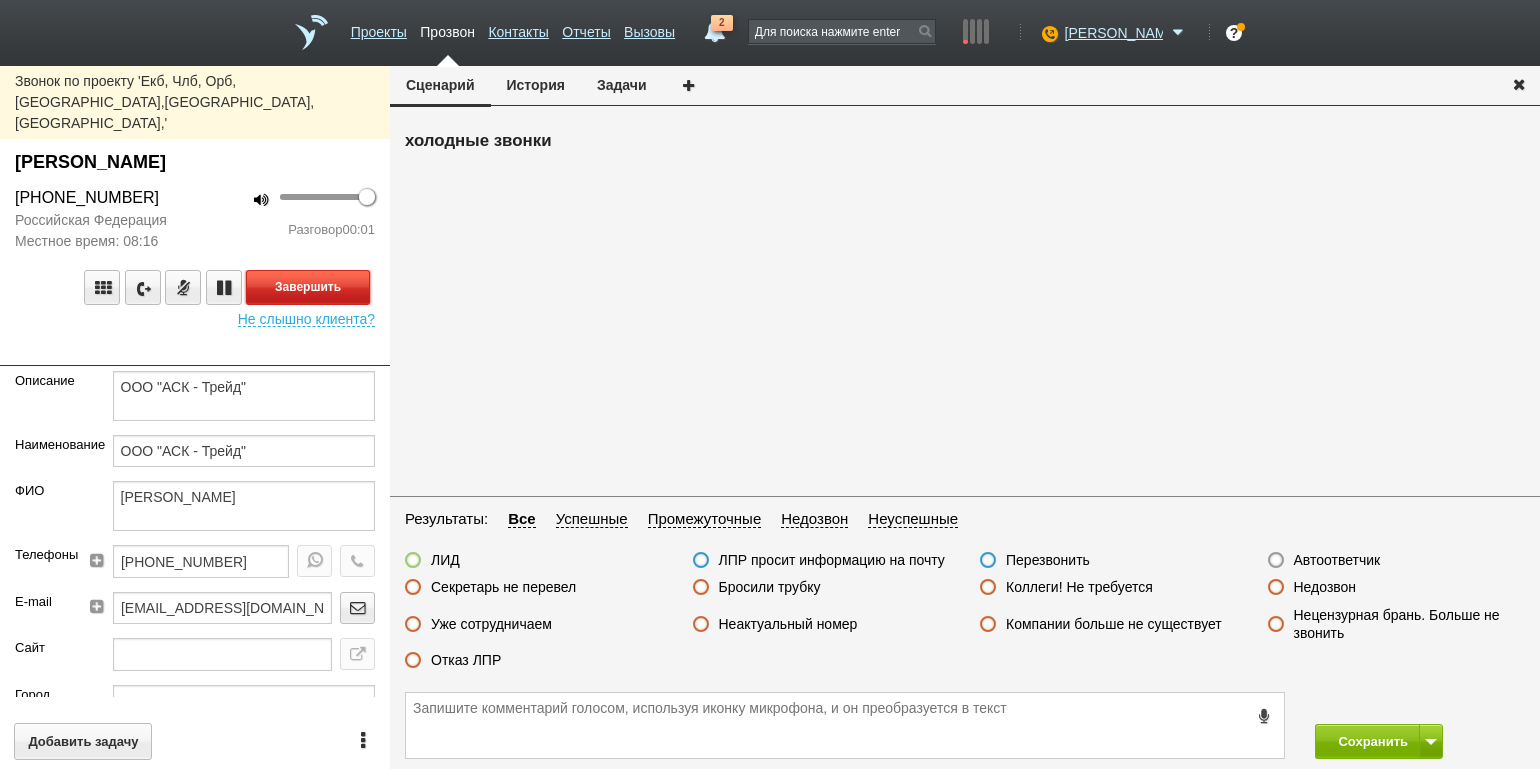 click on "Завершить" at bounding box center (308, 287) 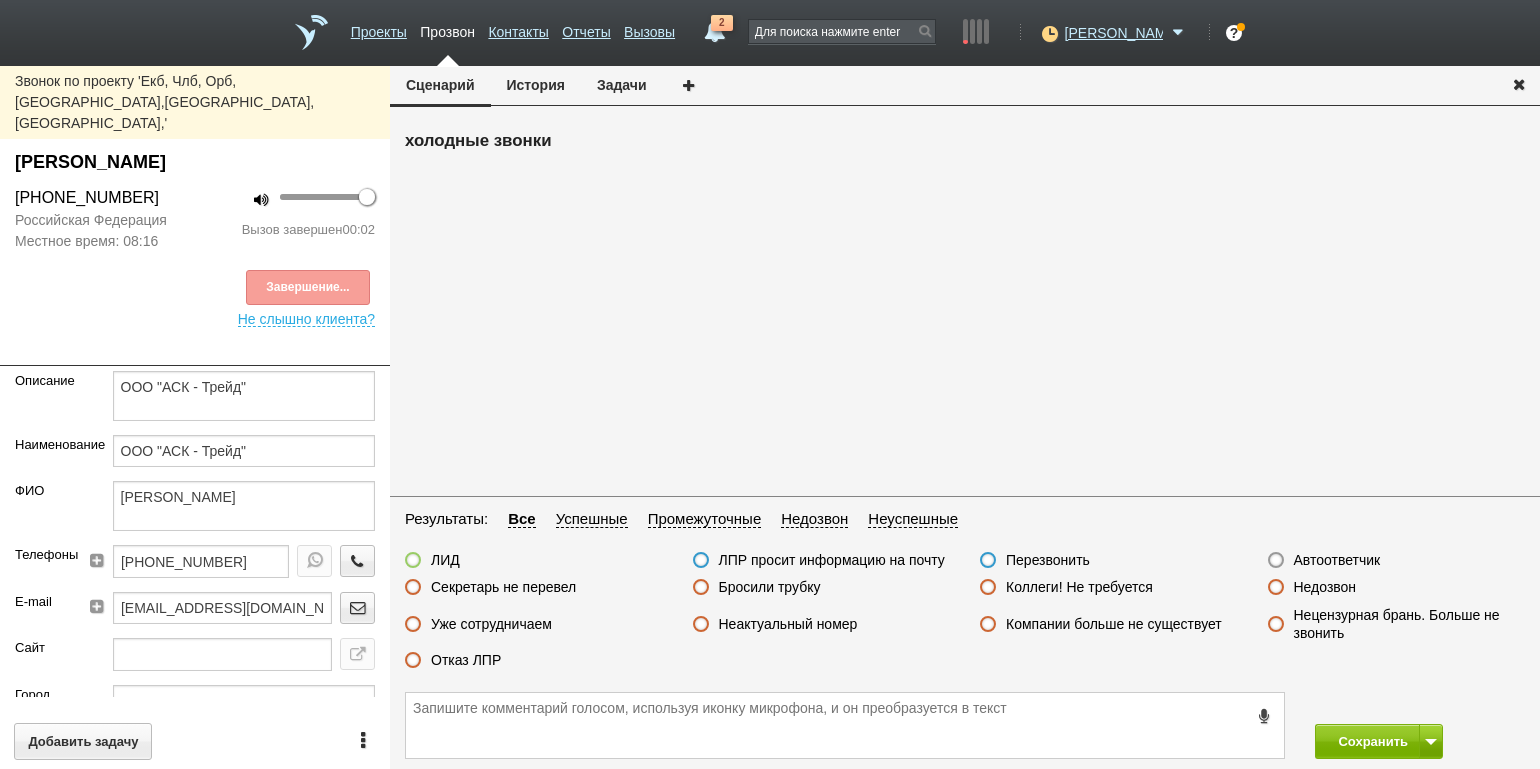 click on "Автоответчик" at bounding box center (1337, 560) 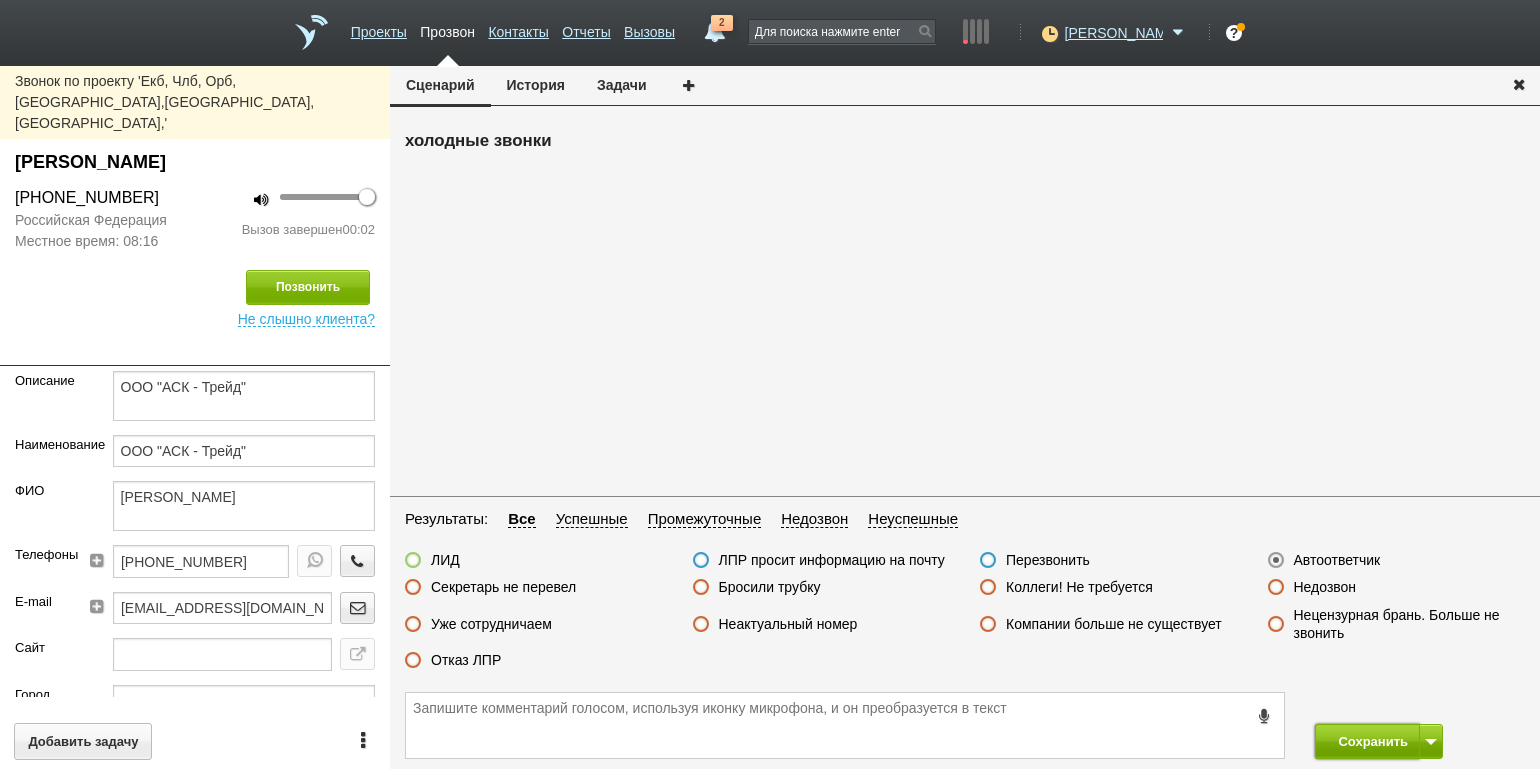click on "Сохранить" at bounding box center [1367, 741] 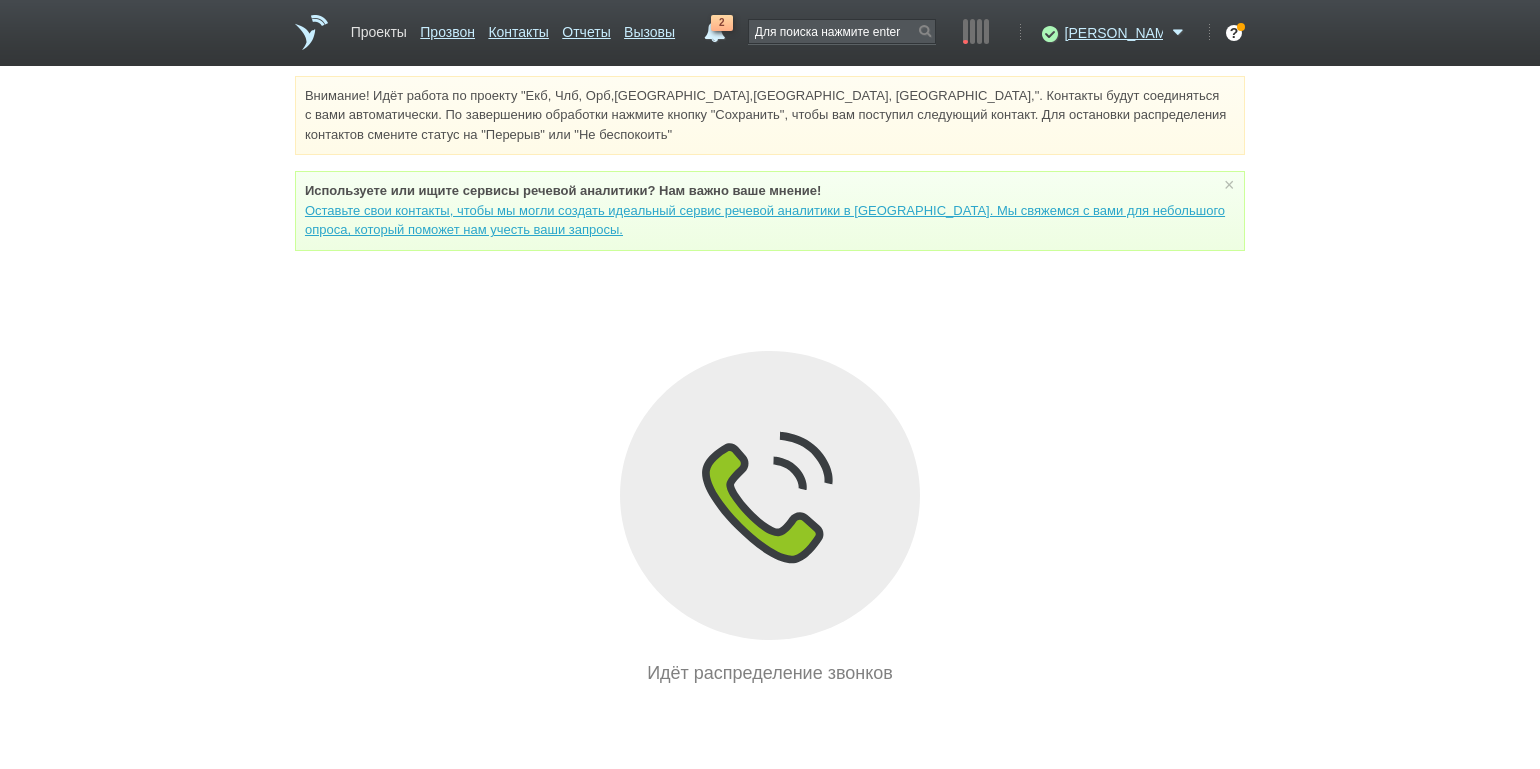 click on "Проекты" at bounding box center [379, 28] 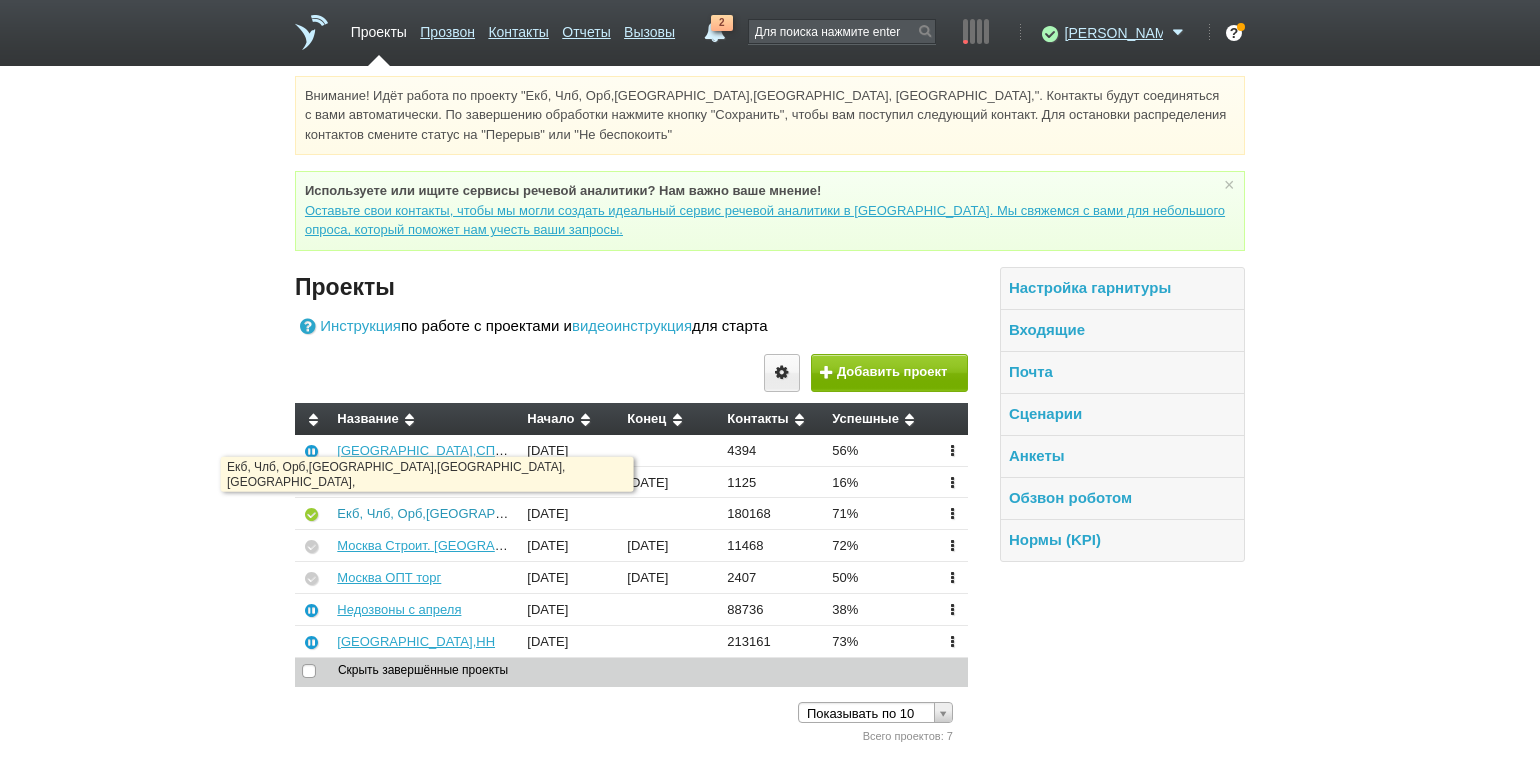 click on "Екб, Члб, Орб,[GEOGRAPHIC_DATA],[GEOGRAPHIC_DATA], [GEOGRAPHIC_DATA]," at bounding box center (591, 513) 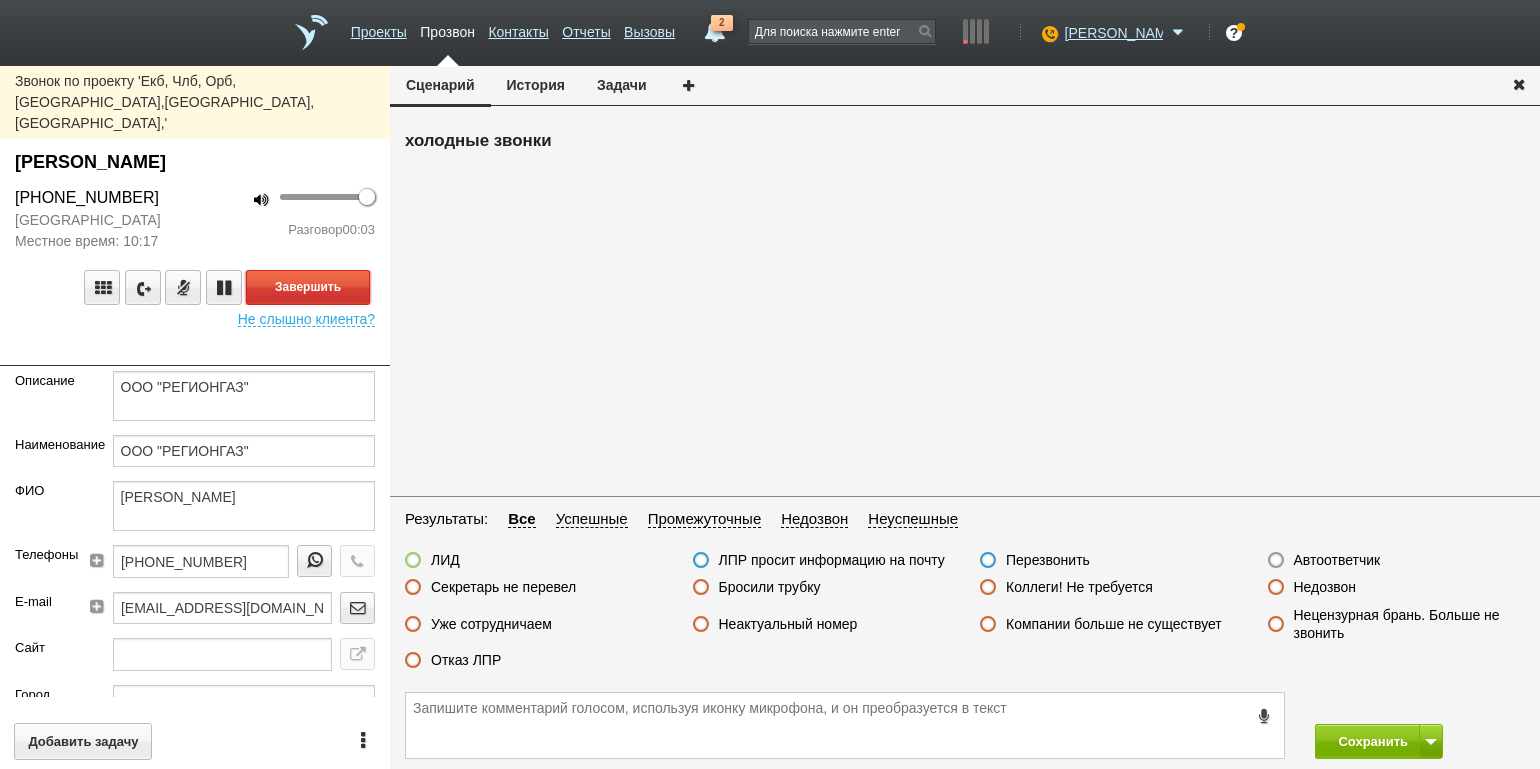 click on "Завершить" at bounding box center (308, 287) 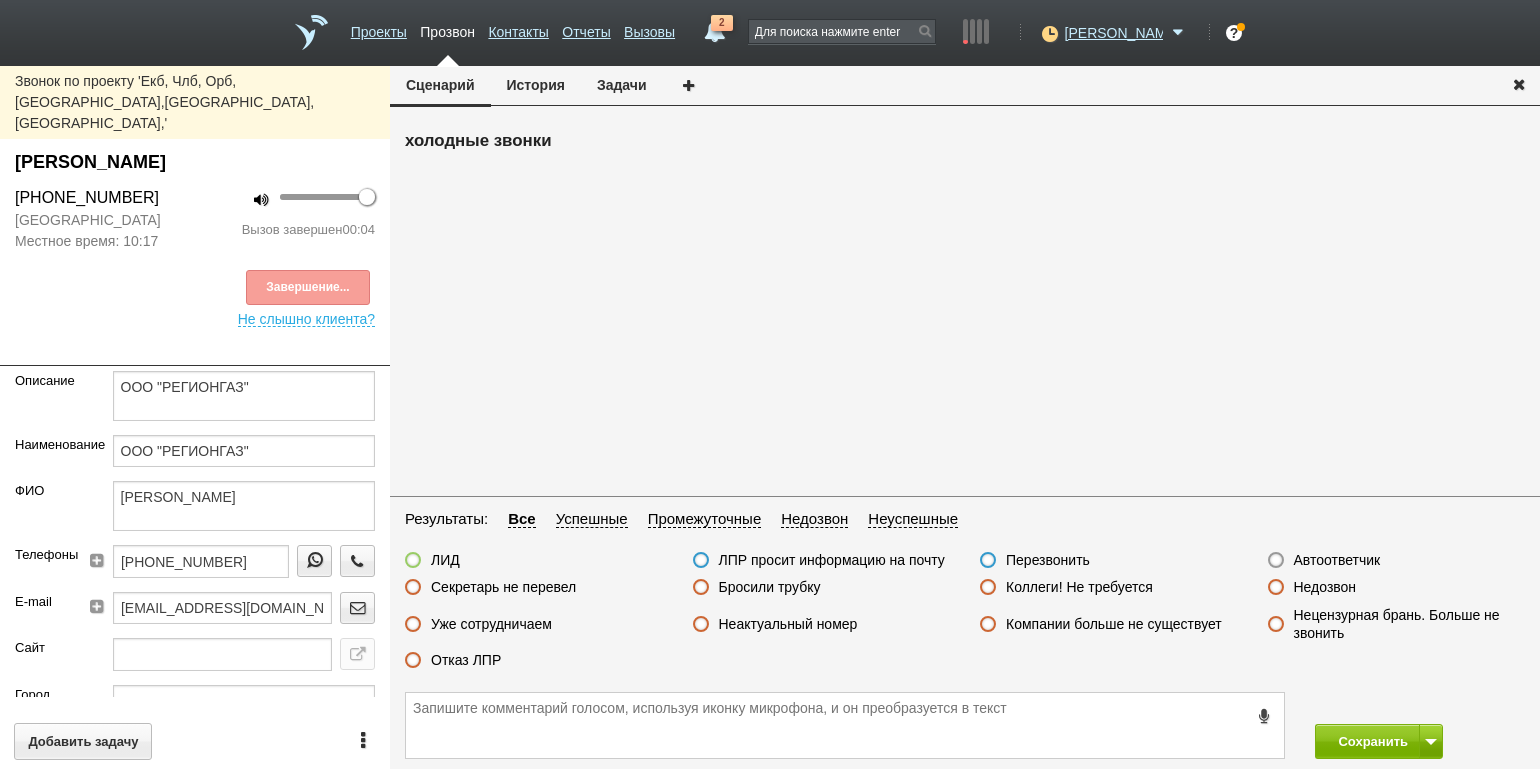 click on "Автоответчик" at bounding box center (1337, 560) 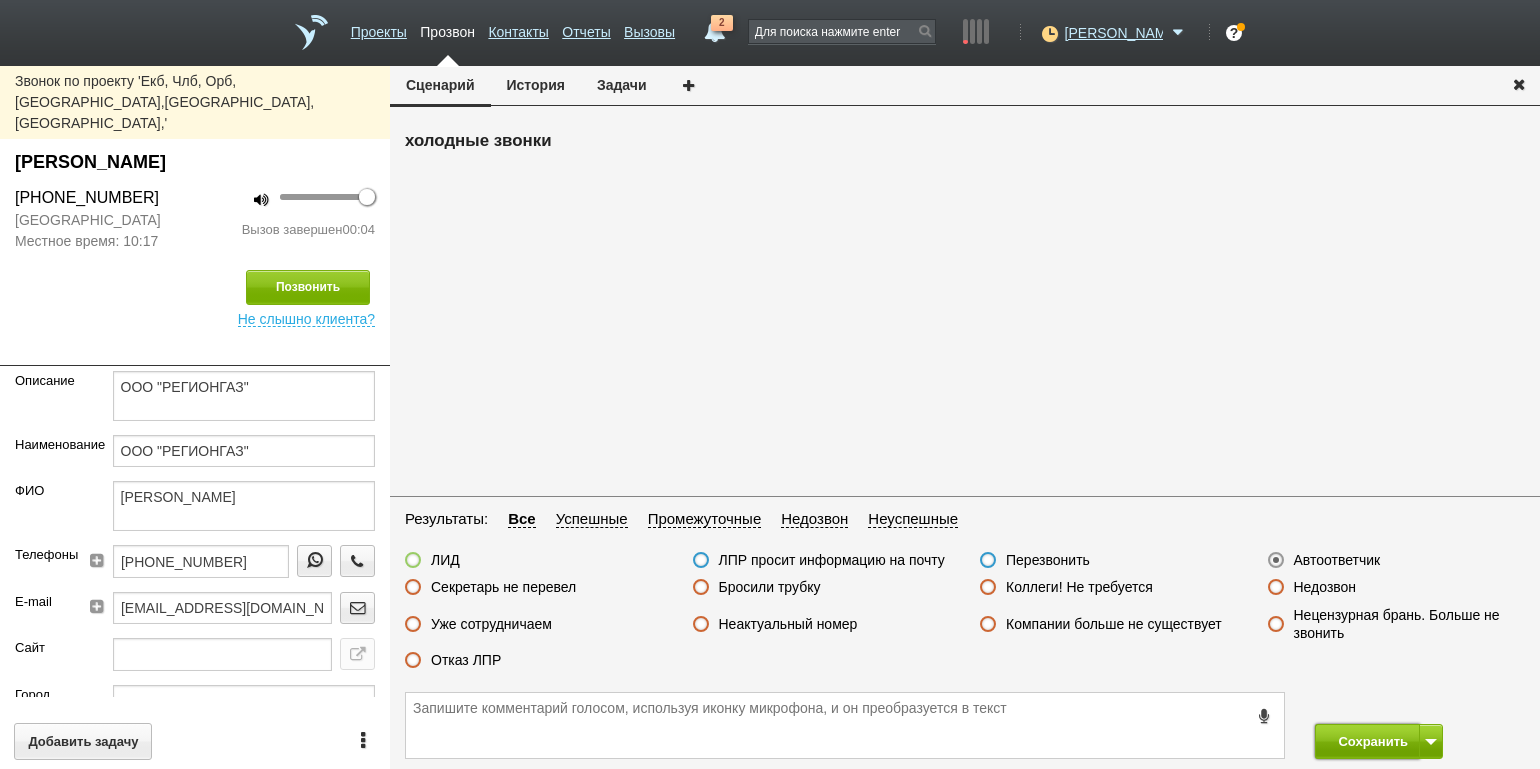 click on "Сохранить" at bounding box center (1367, 741) 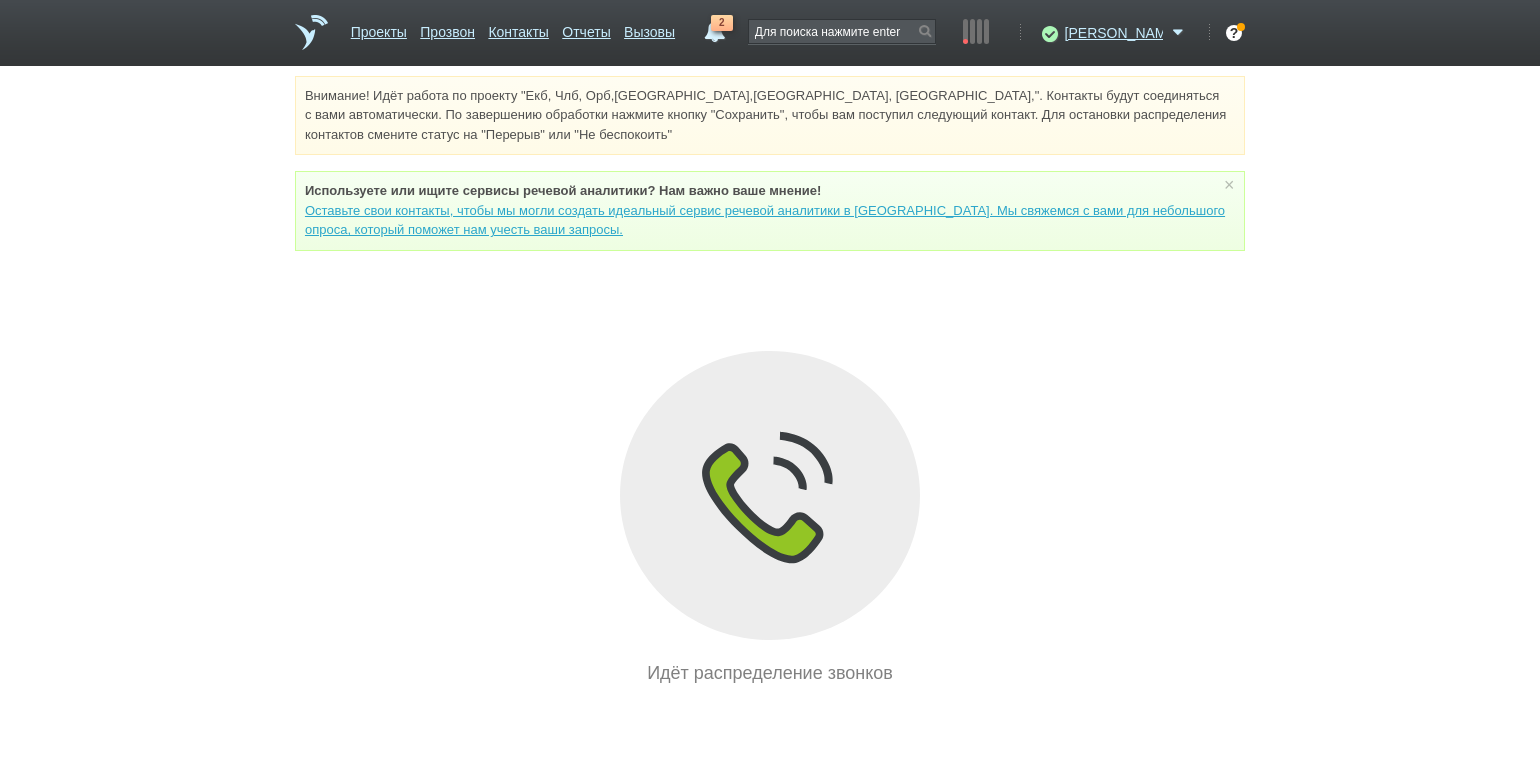click on "Внимание! Идёт работа по проекту "Екб, Члб, Орб,[GEOGRAPHIC_DATA],[GEOGRAPHIC_DATA], [GEOGRAPHIC_DATA],". Контакты будут соединяться с вами автоматически. По завершению обработки нажмите кнопку "Сохранить", чтобы вам поступил следующий контакт. Для остановки распределения контактов смените статус на "Перерыв" или "Не беспокоить"
Используете или ищите cервисы речевой аналитики? Нам важно ваше мнение!
×
Вы можете звонить напрямую из строки поиска - введите номер и нажмите "Позвонить"
Идёт распределение звонков" at bounding box center [770, 381] 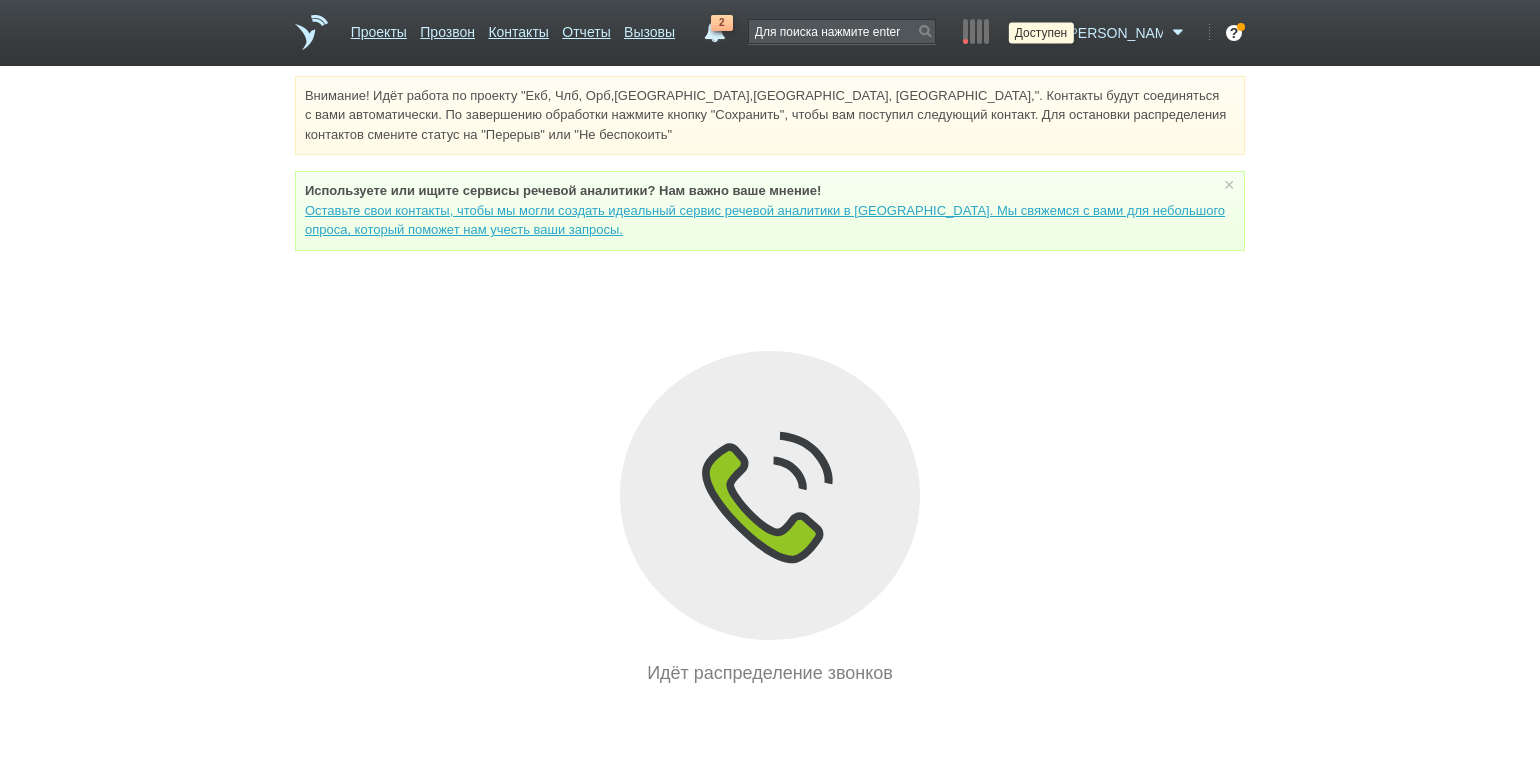 click at bounding box center [1047, 33] 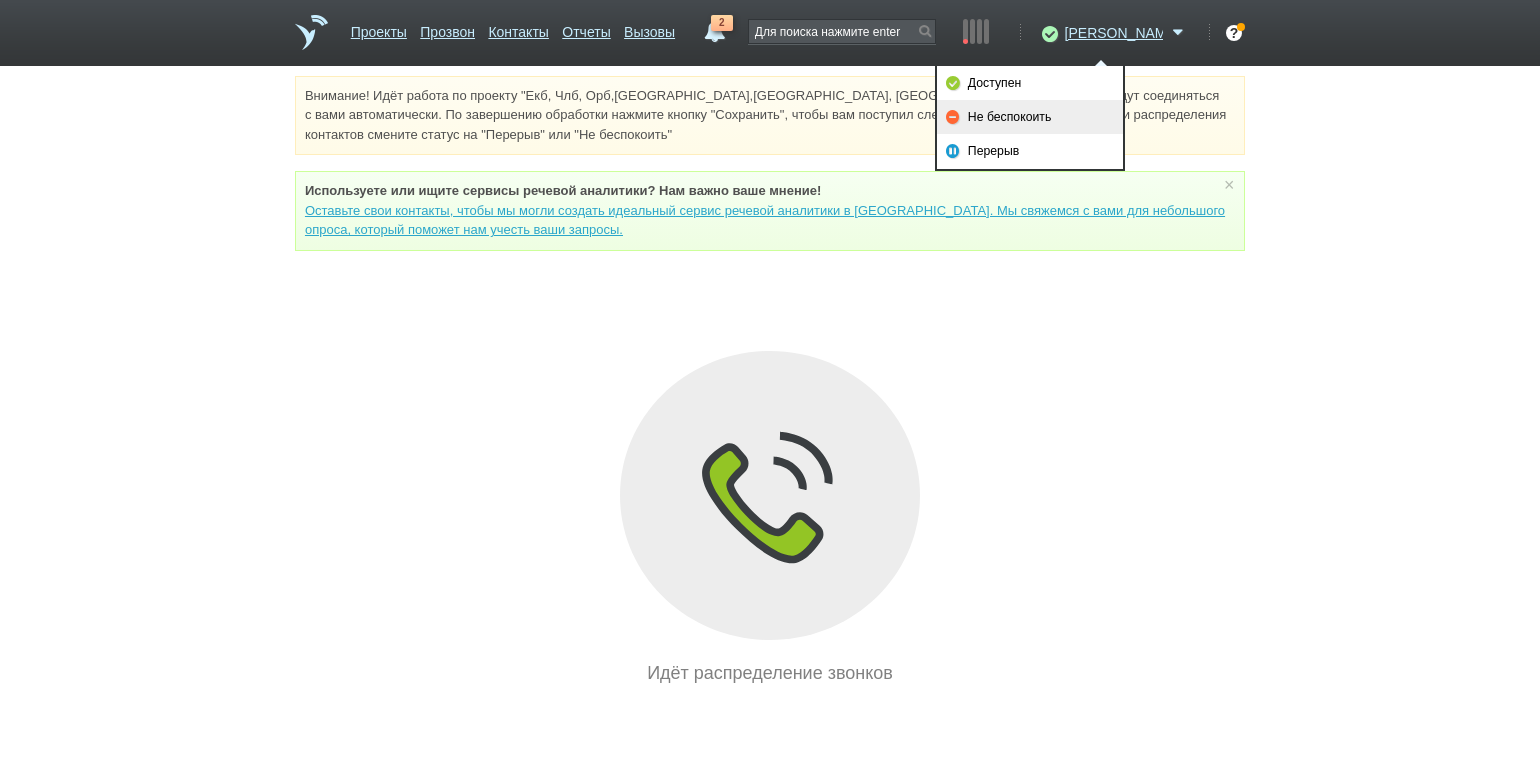 click on "Не беспокоить" at bounding box center [1030, 117] 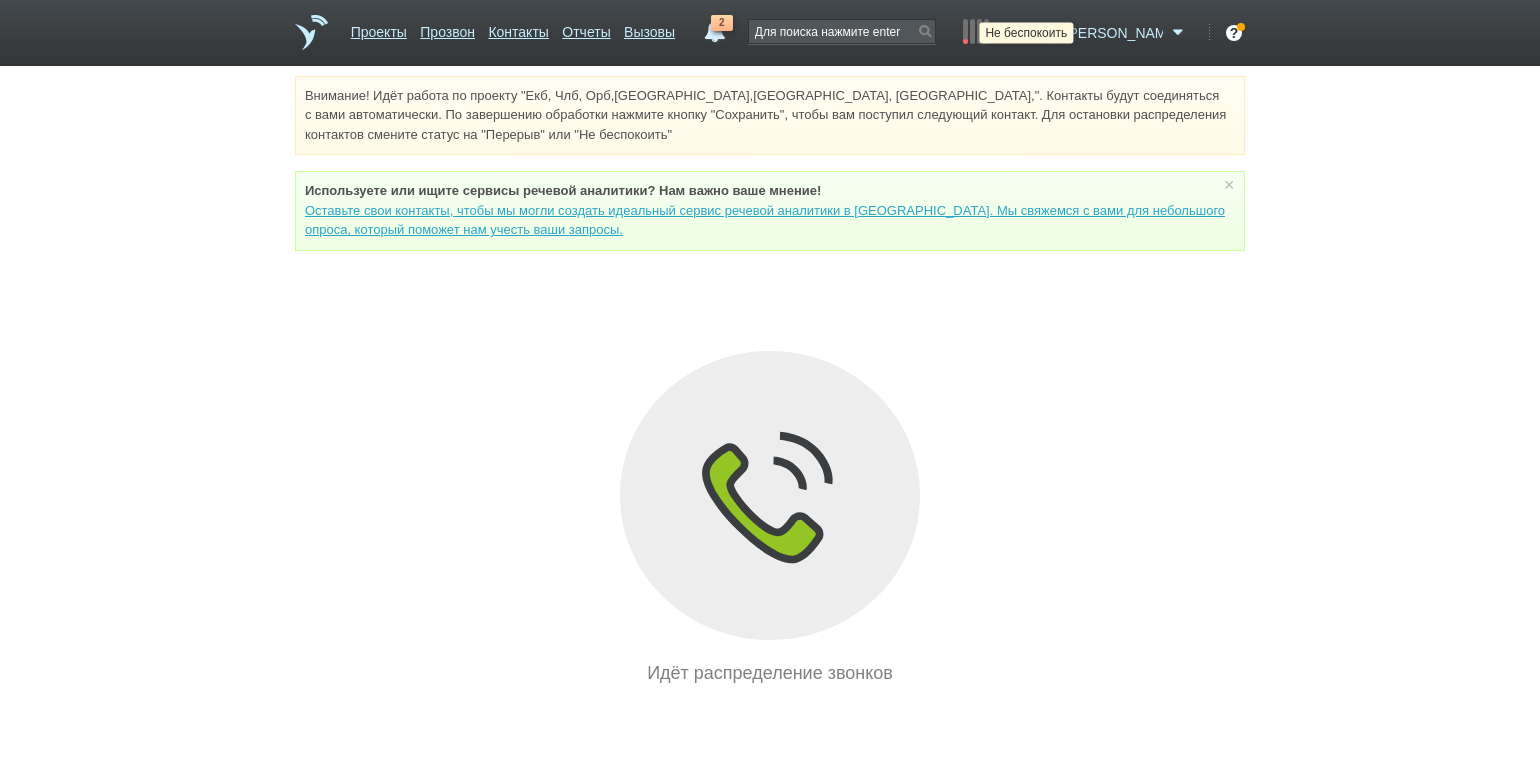 click at bounding box center [1047, 33] 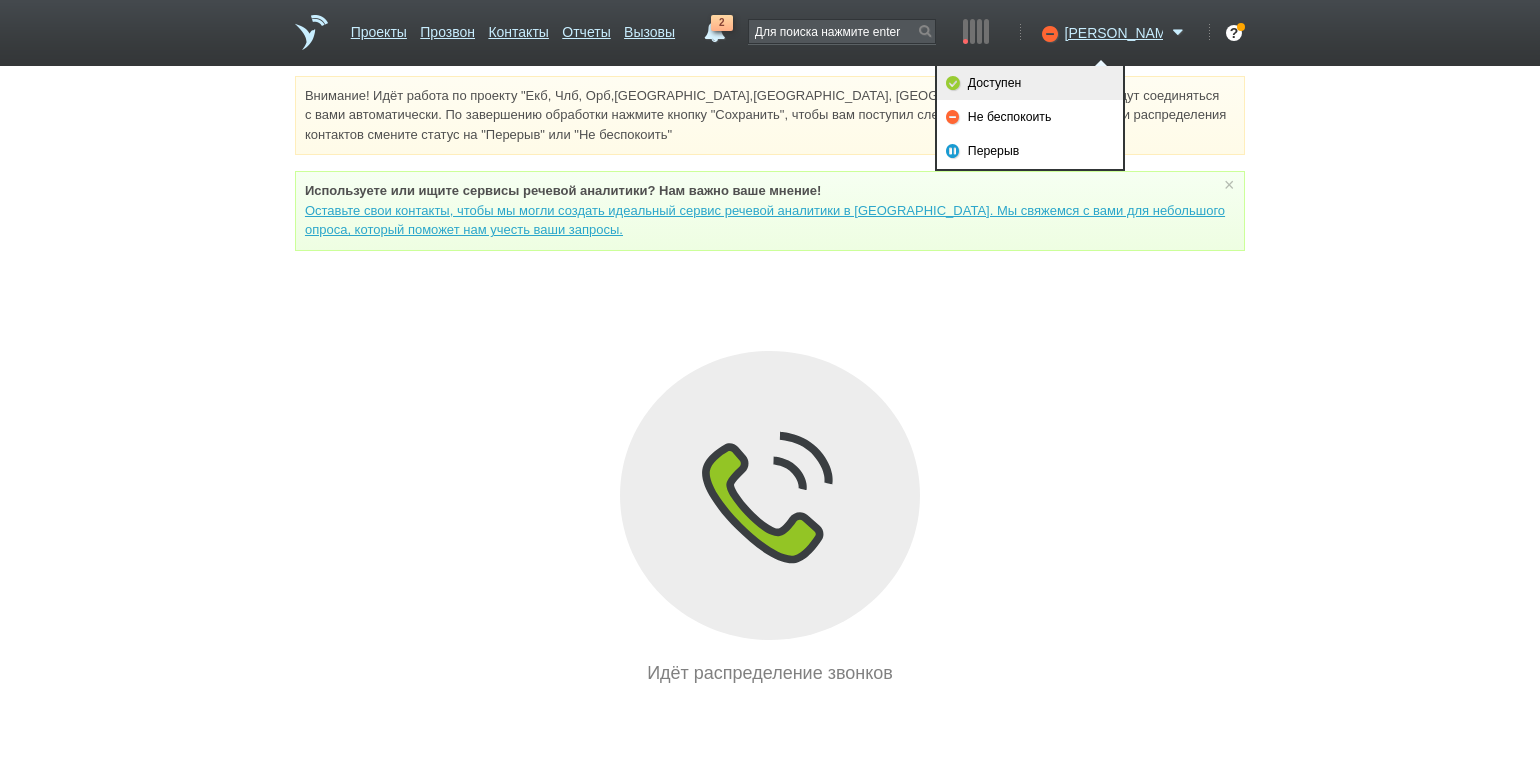 click on "Доступен" at bounding box center [1030, 83] 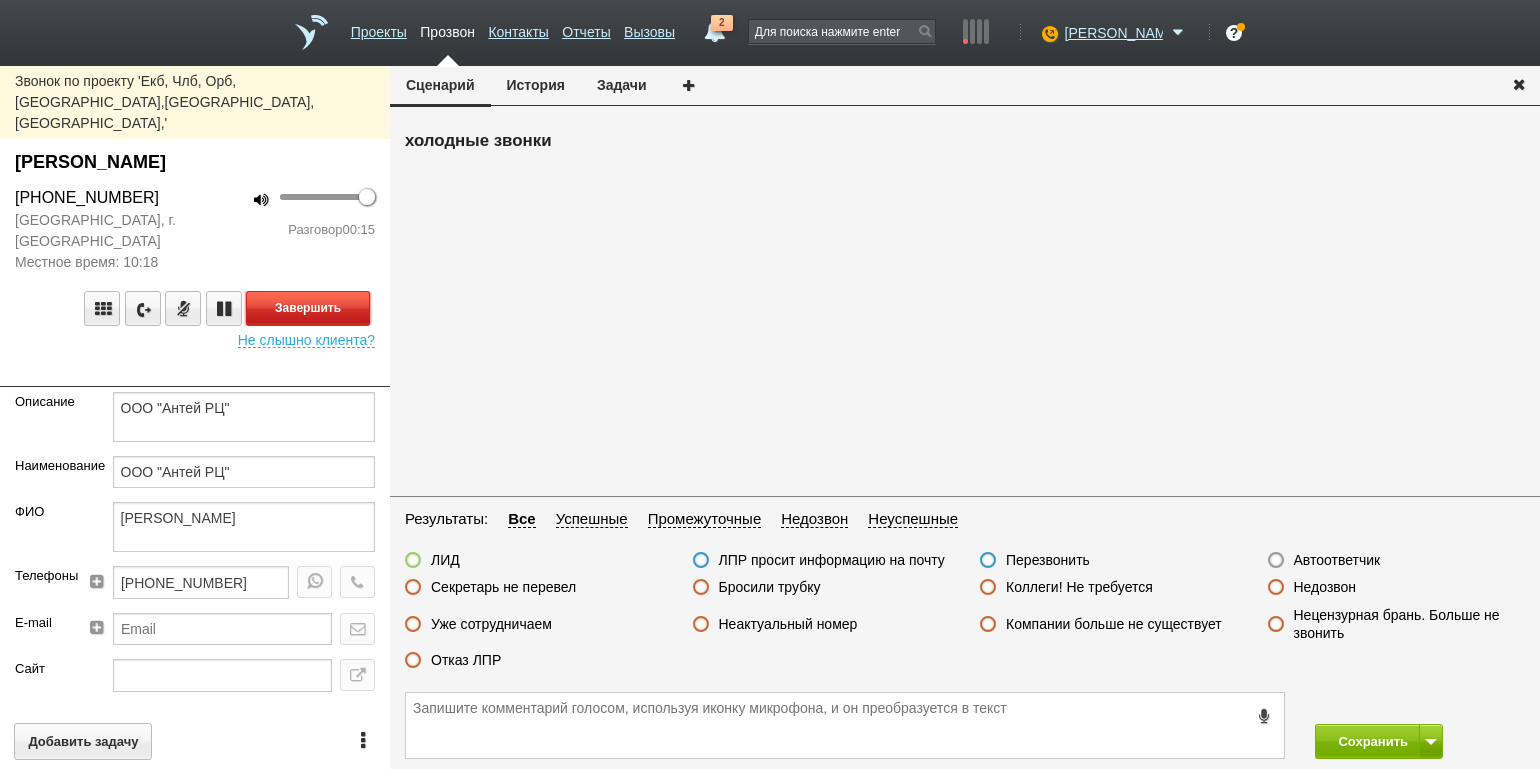 click on "Завершить" at bounding box center (308, 308) 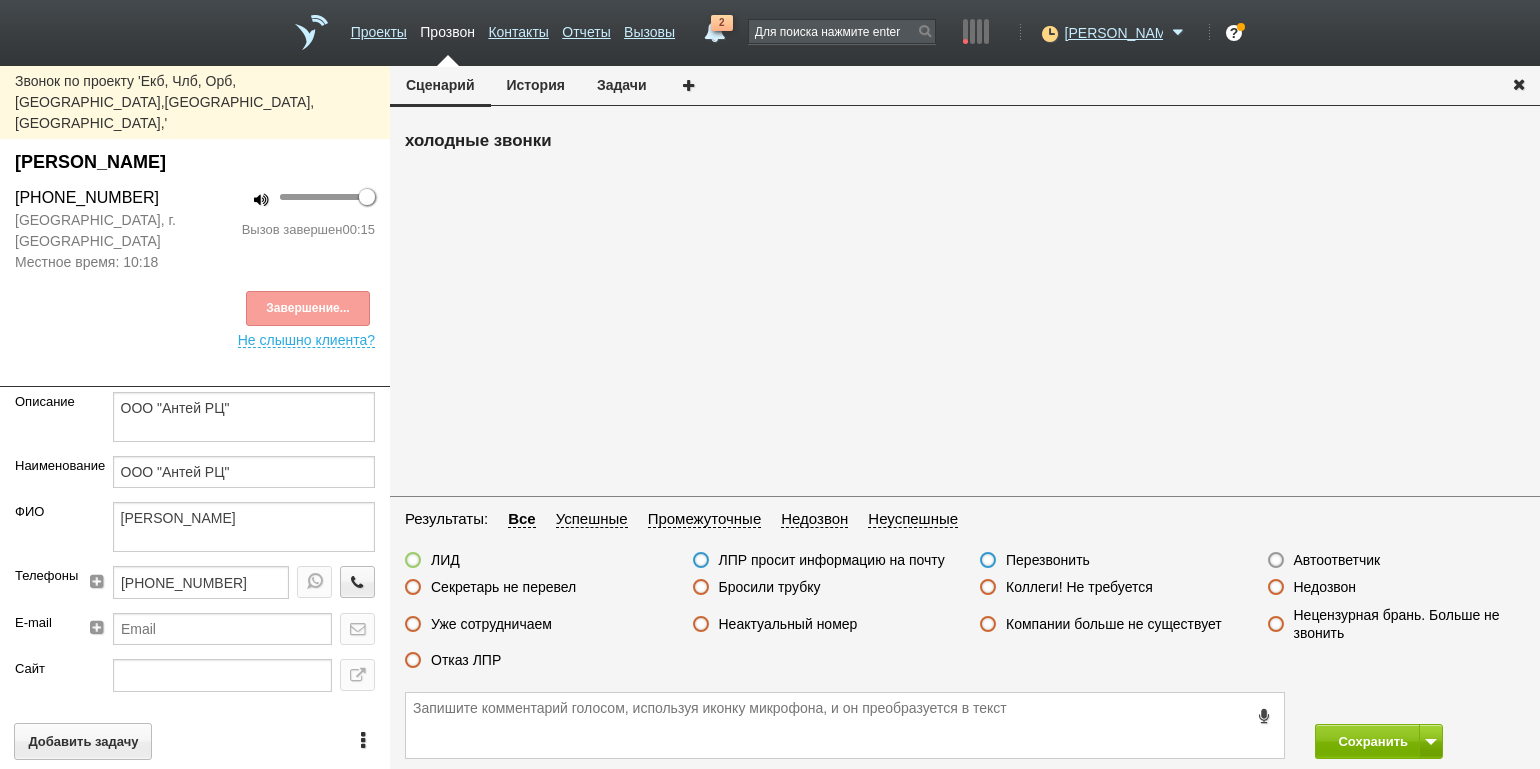 click on "ЛИД ЛПР просит информацию на почту Перезвонить Автоответчик Секретарь не перевел Бросили трубку Коллеги! Не требуется Недозвон Уже сотрудничаем Неактуальный номер Компании больше не существует Нецензурная брань. Больше не звонить Отказ ЛПР" at bounding box center (965, 615) 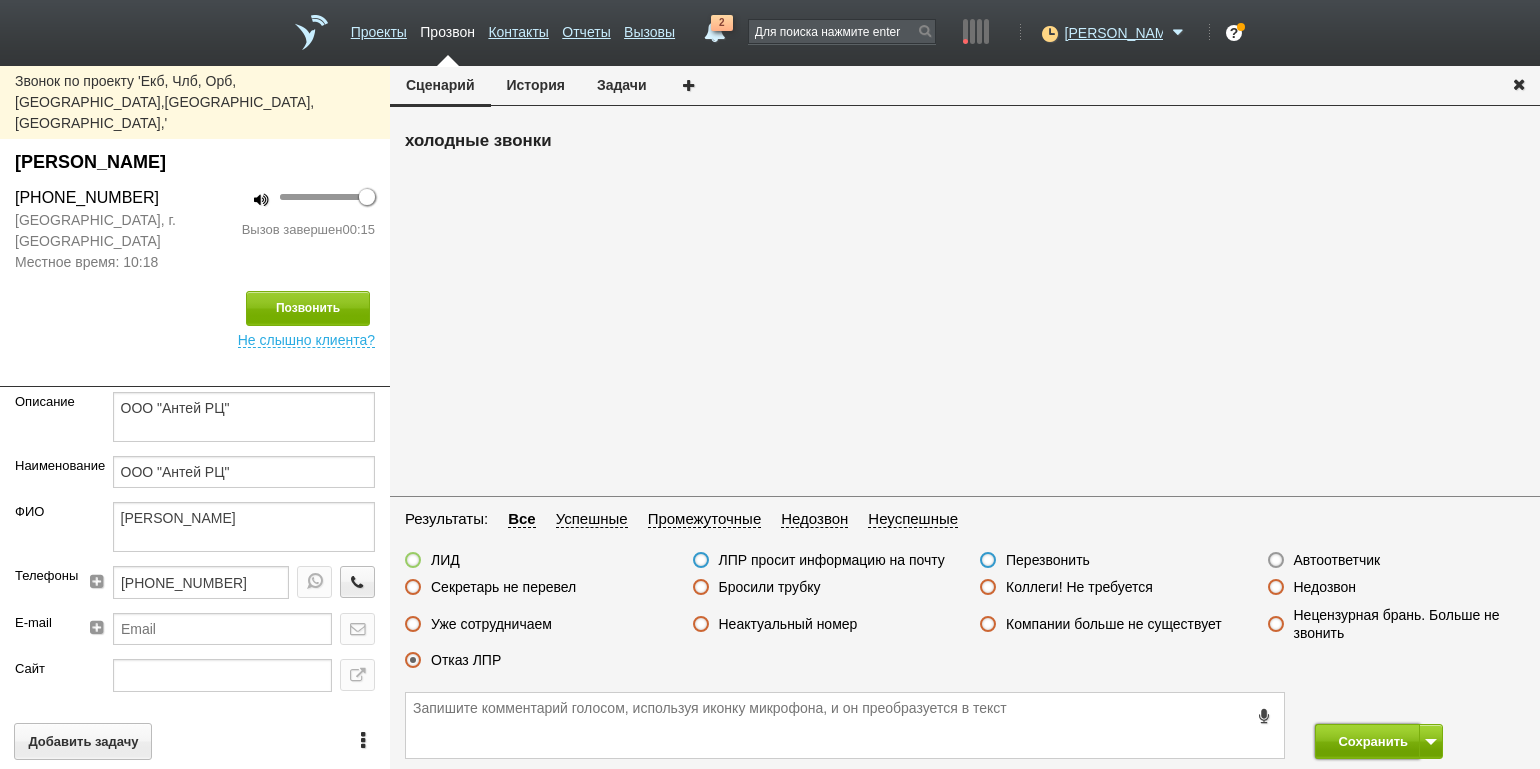 click on "Сохранить" at bounding box center (1367, 741) 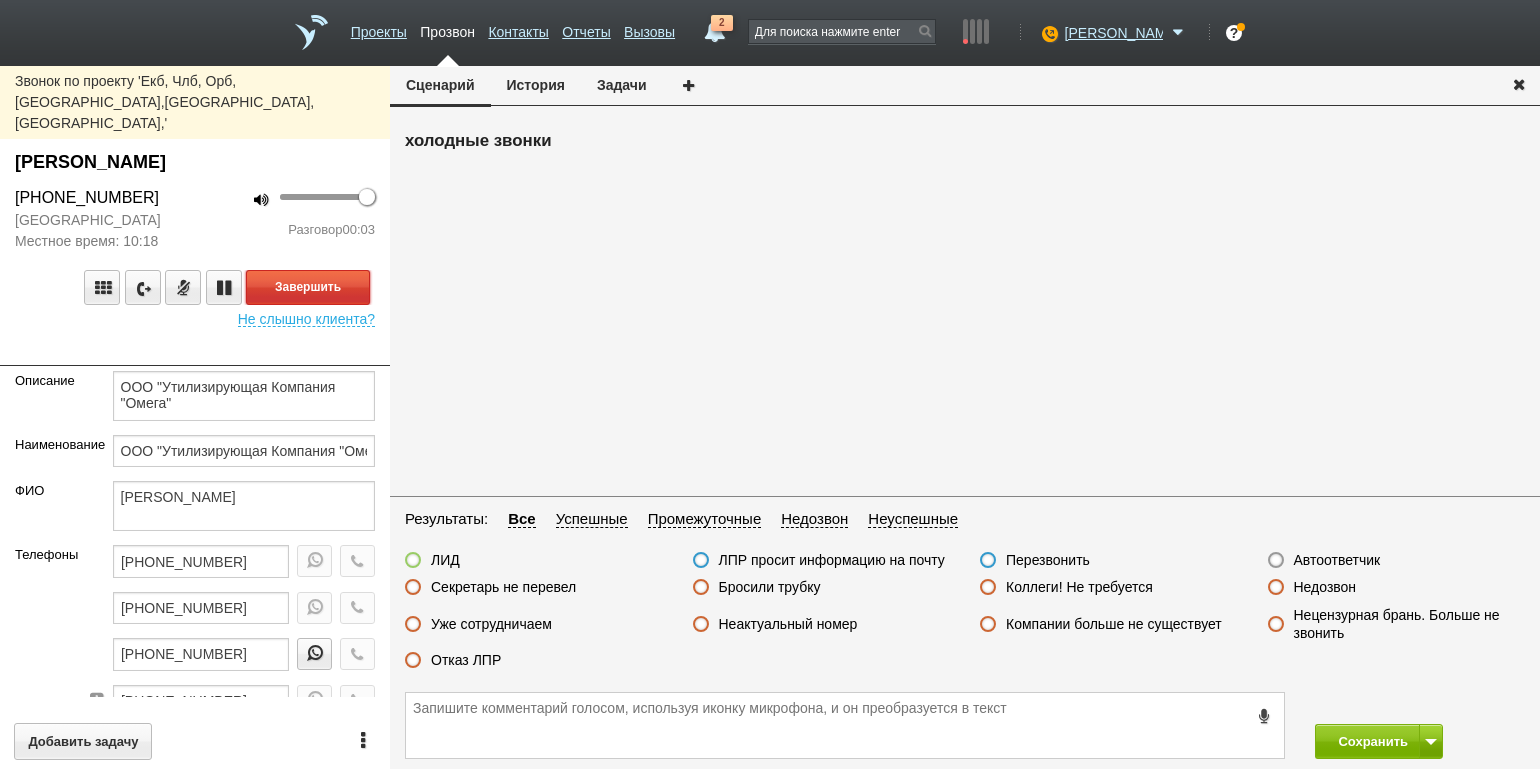 drag, startPoint x: 318, startPoint y: 243, endPoint x: 352, endPoint y: 242, distance: 34.0147 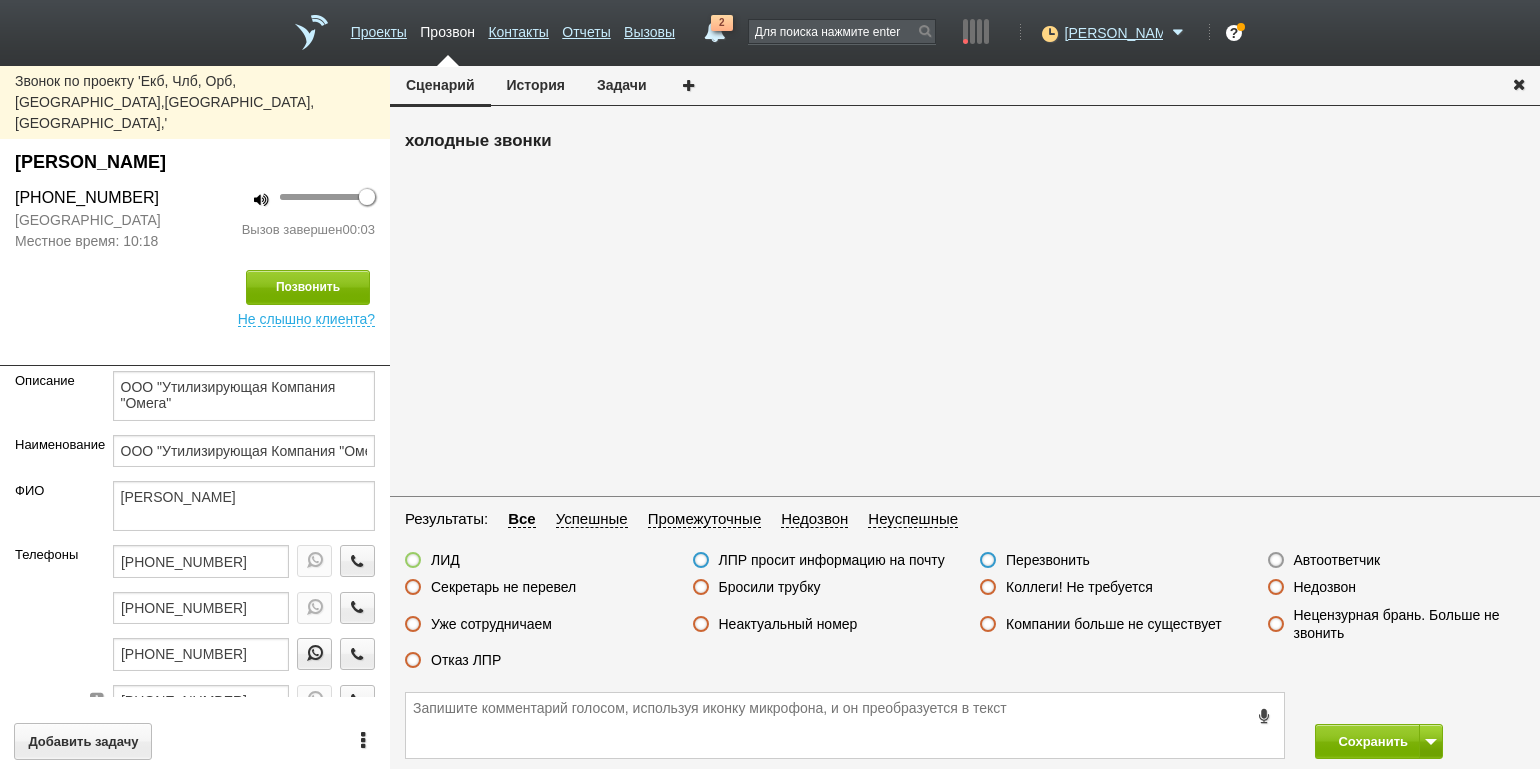 click on "Автоответчик" at bounding box center [1324, 561] 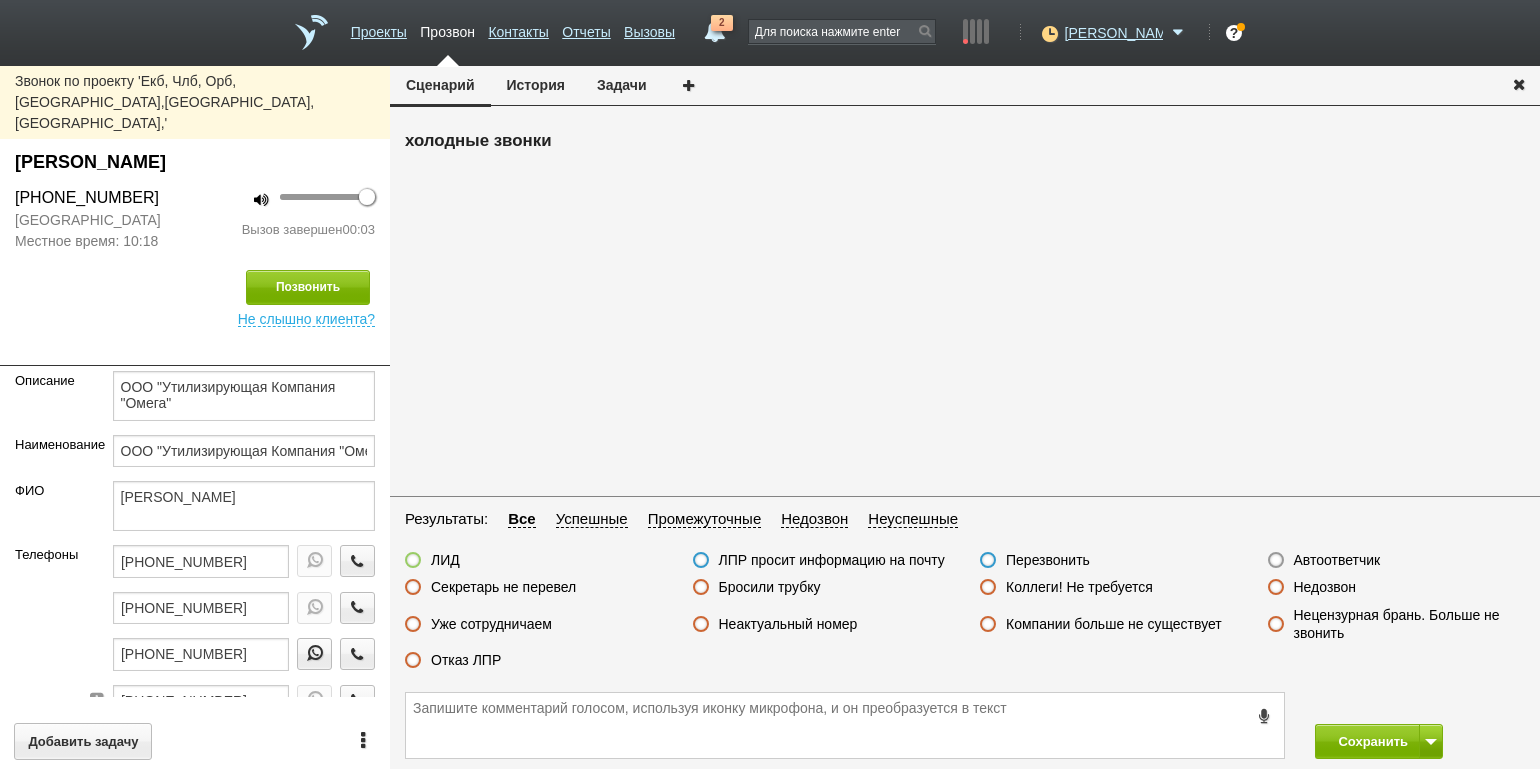 click on "Автоответчик" at bounding box center [1337, 560] 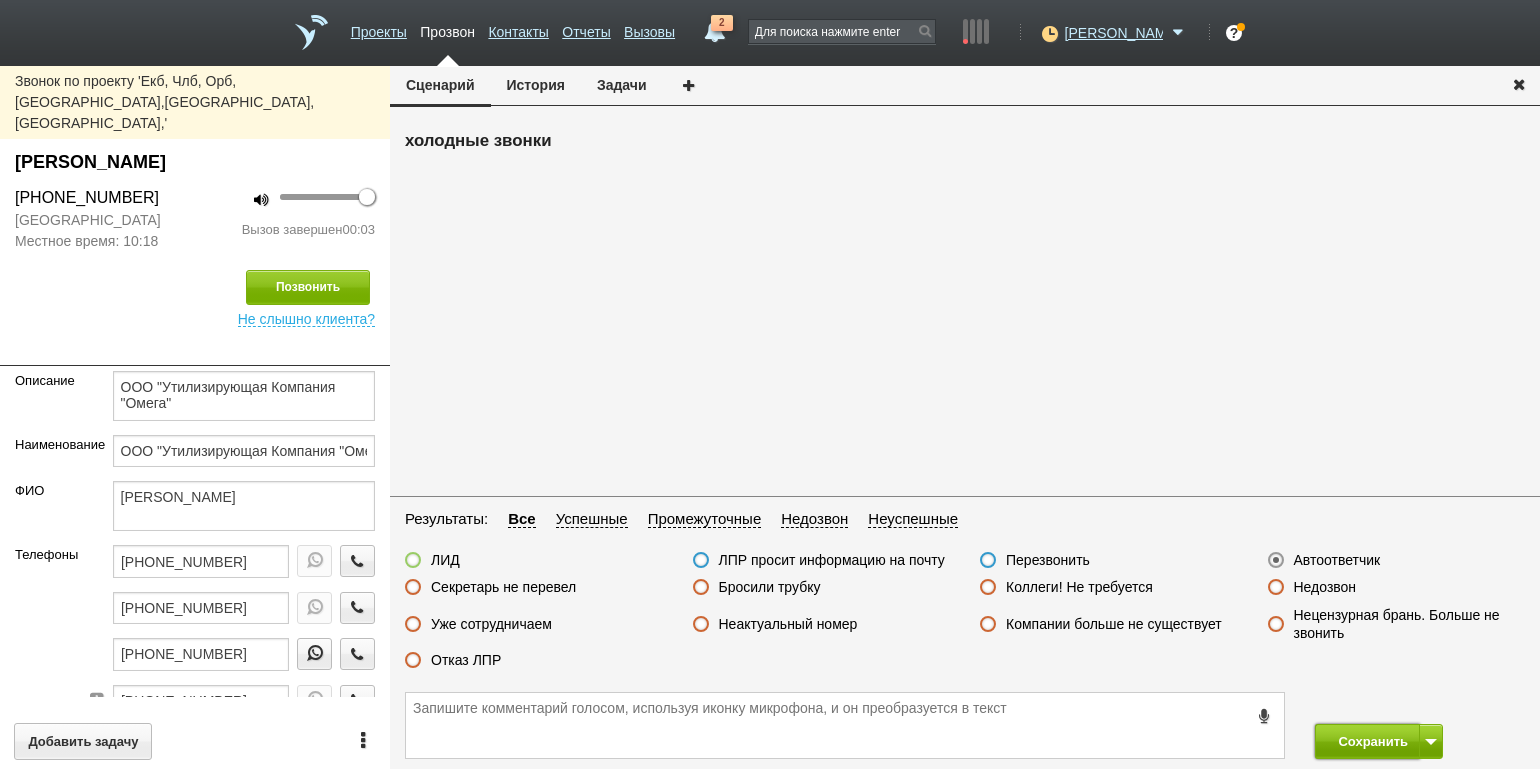 click on "Сохранить" at bounding box center [1367, 741] 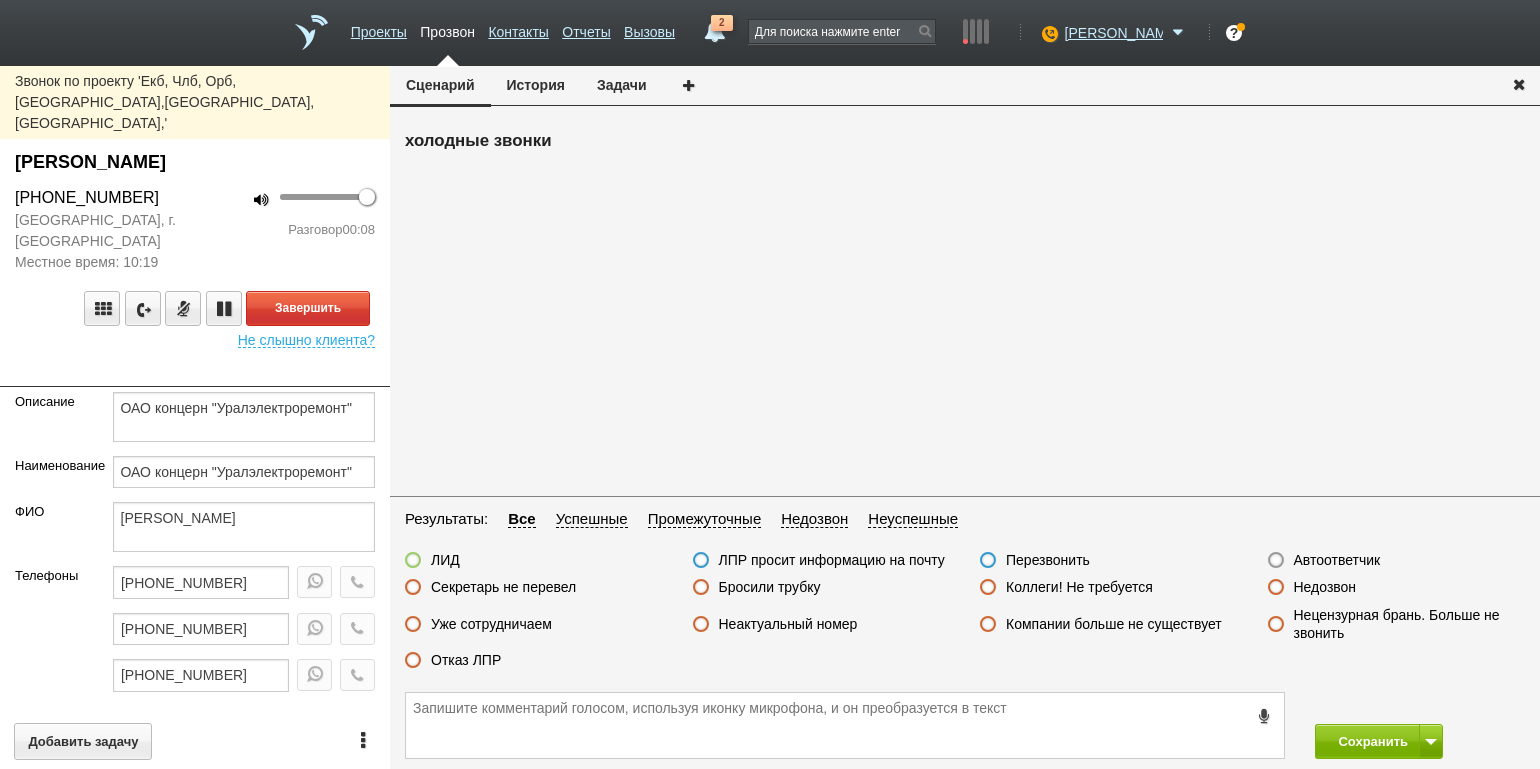 click at bounding box center [195, 372] 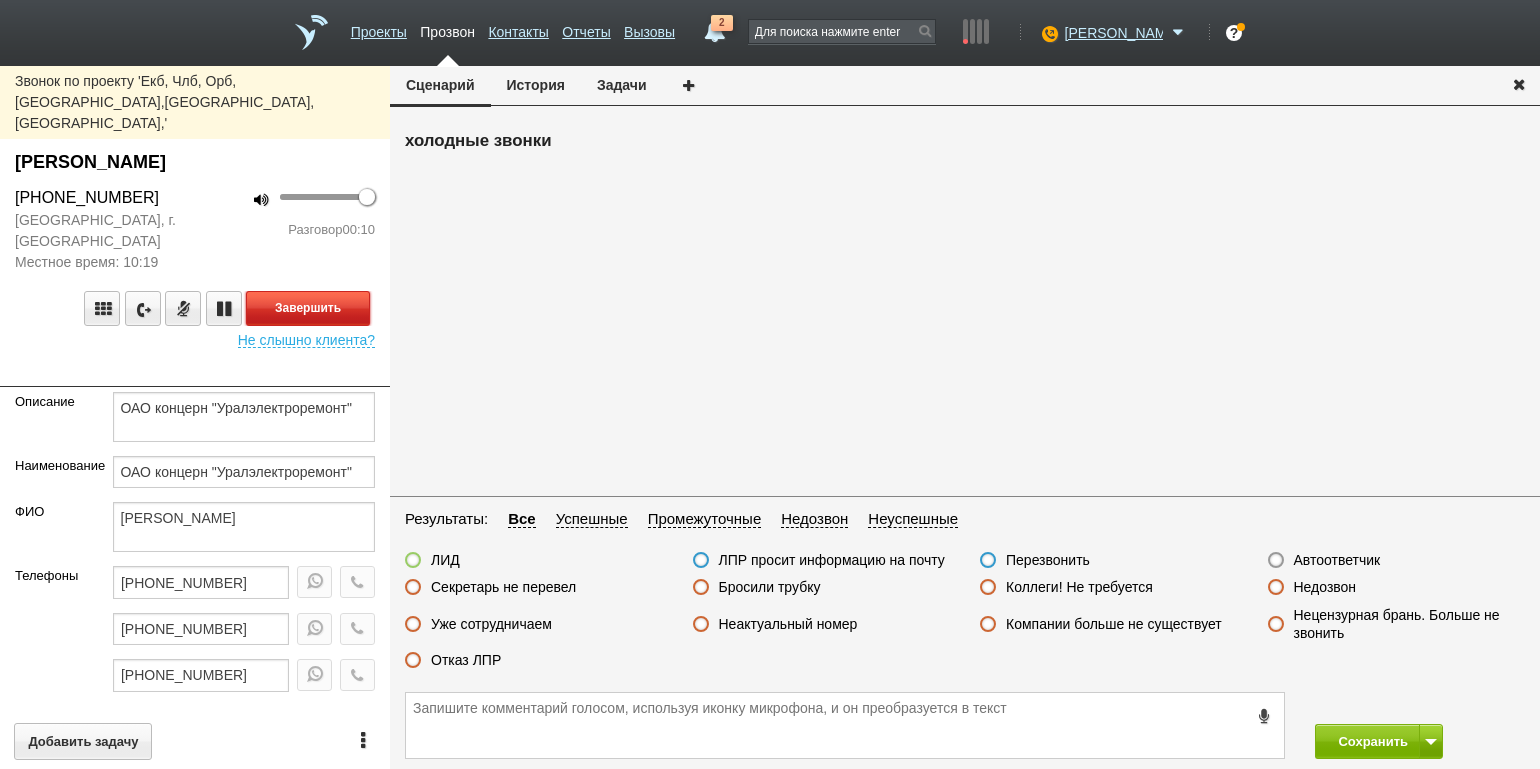click on "Завершить" at bounding box center (308, 308) 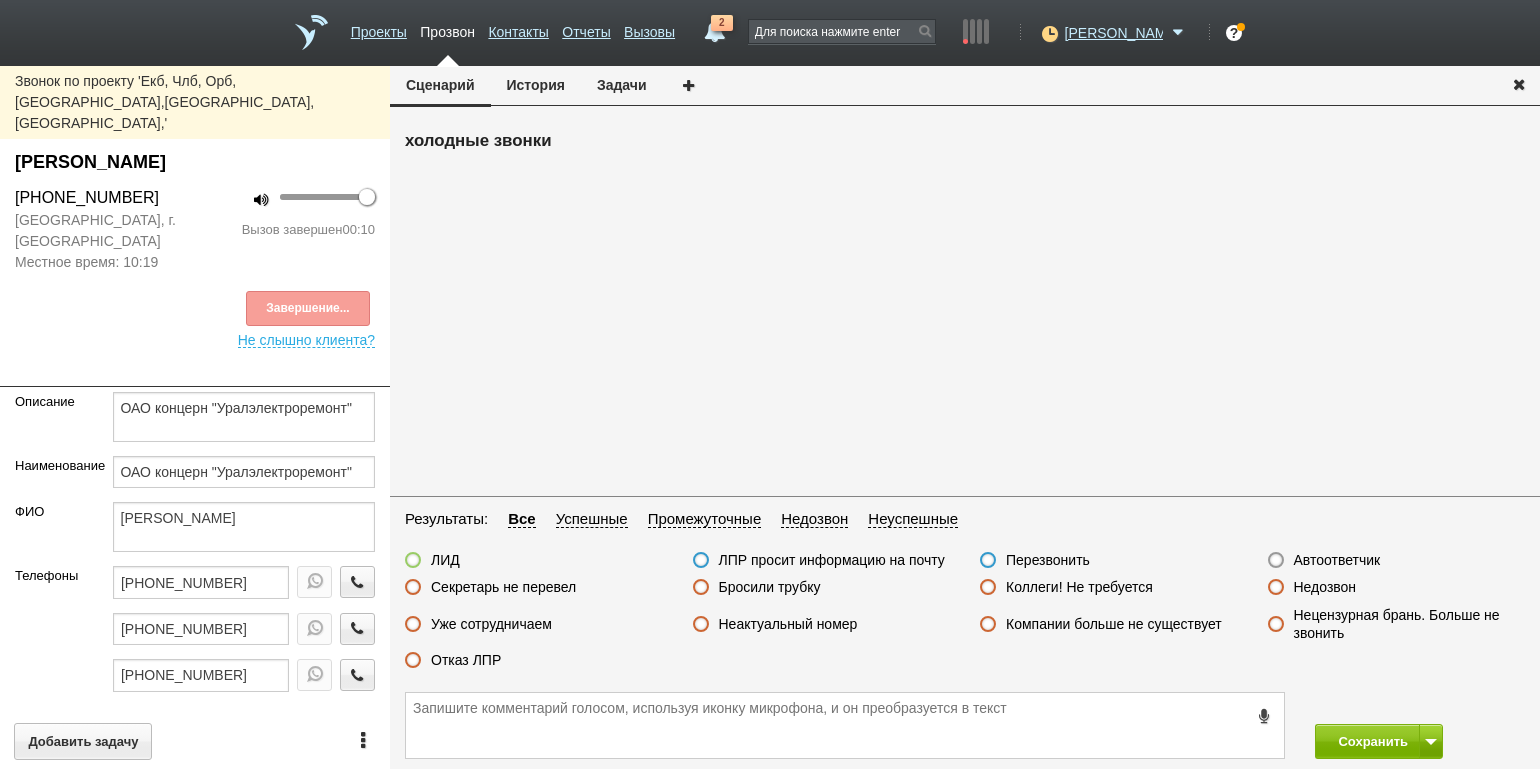 click on "Отказ ЛПР" at bounding box center [466, 660] 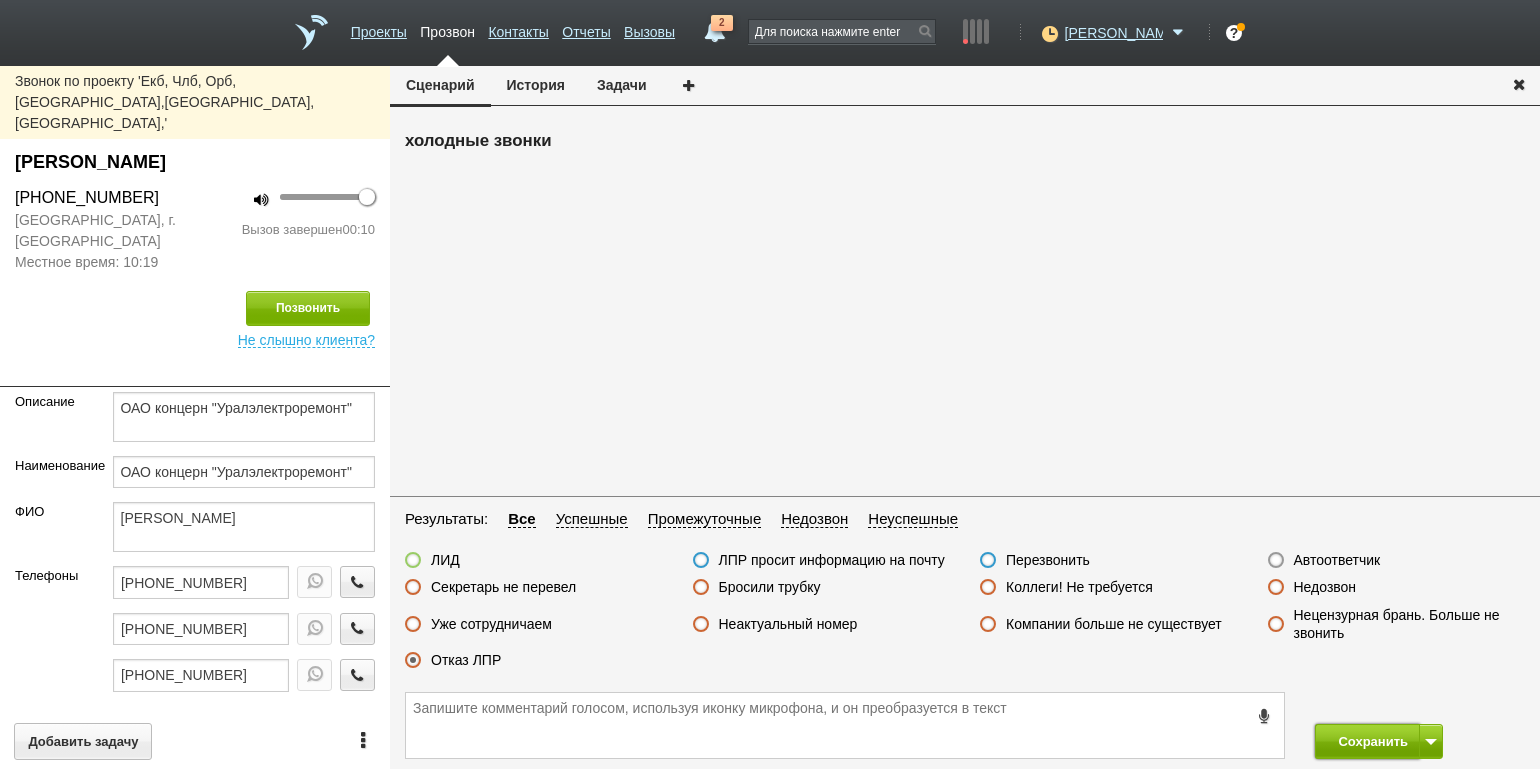 drag, startPoint x: 1326, startPoint y: 754, endPoint x: 1272, endPoint y: 690, distance: 83.737686 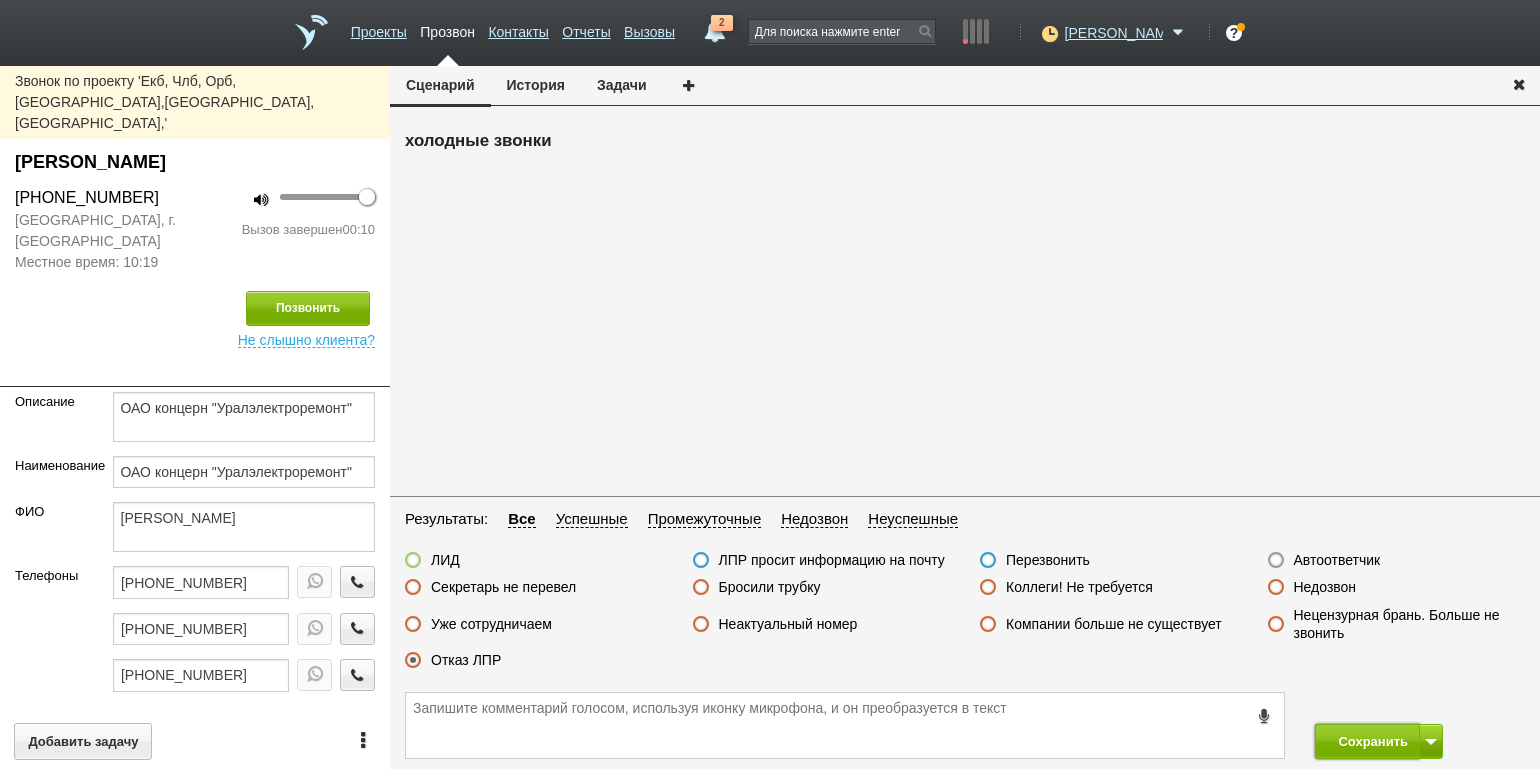 click on "Сохранить" at bounding box center (1367, 741) 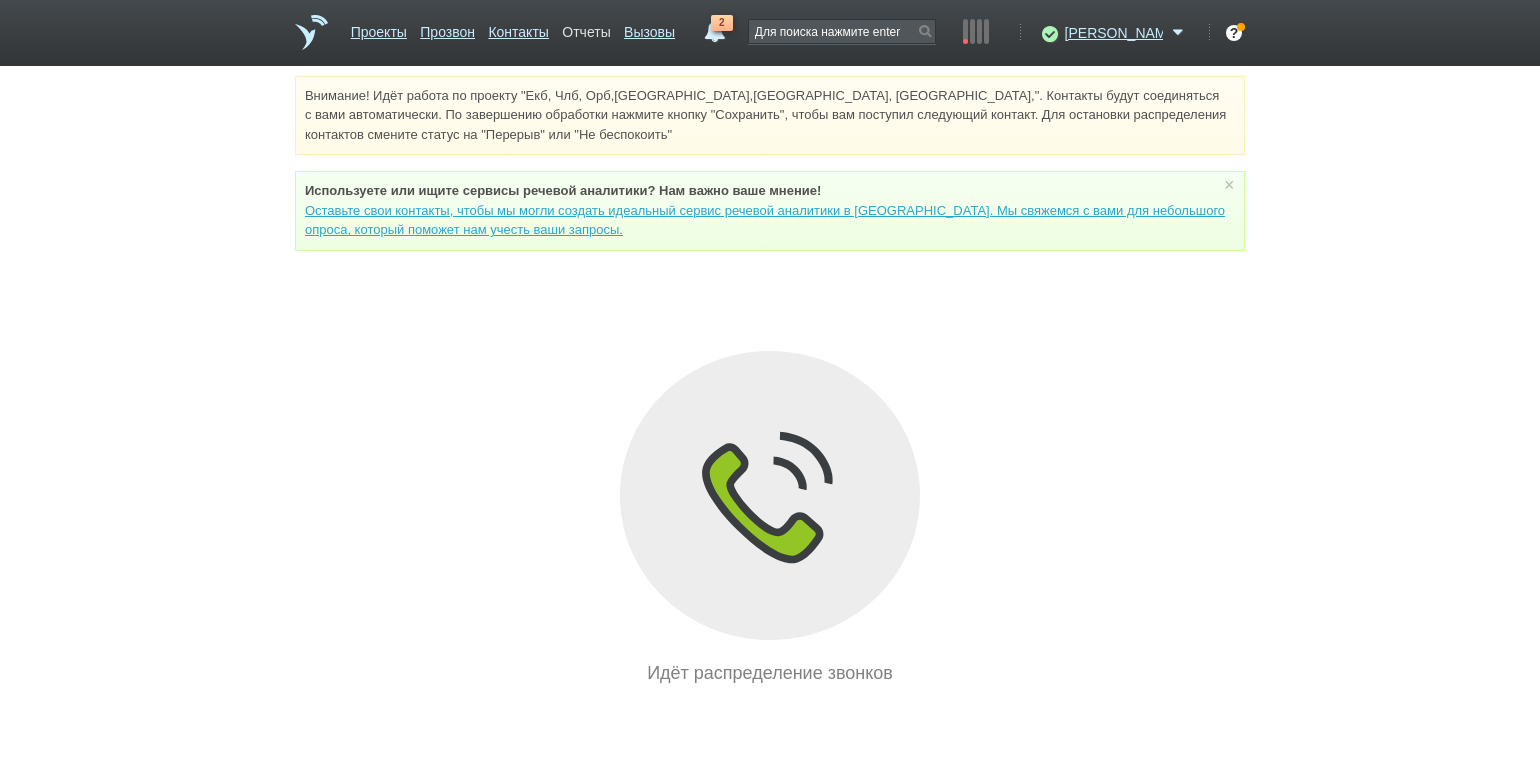 click on "Отчеты" at bounding box center [586, 28] 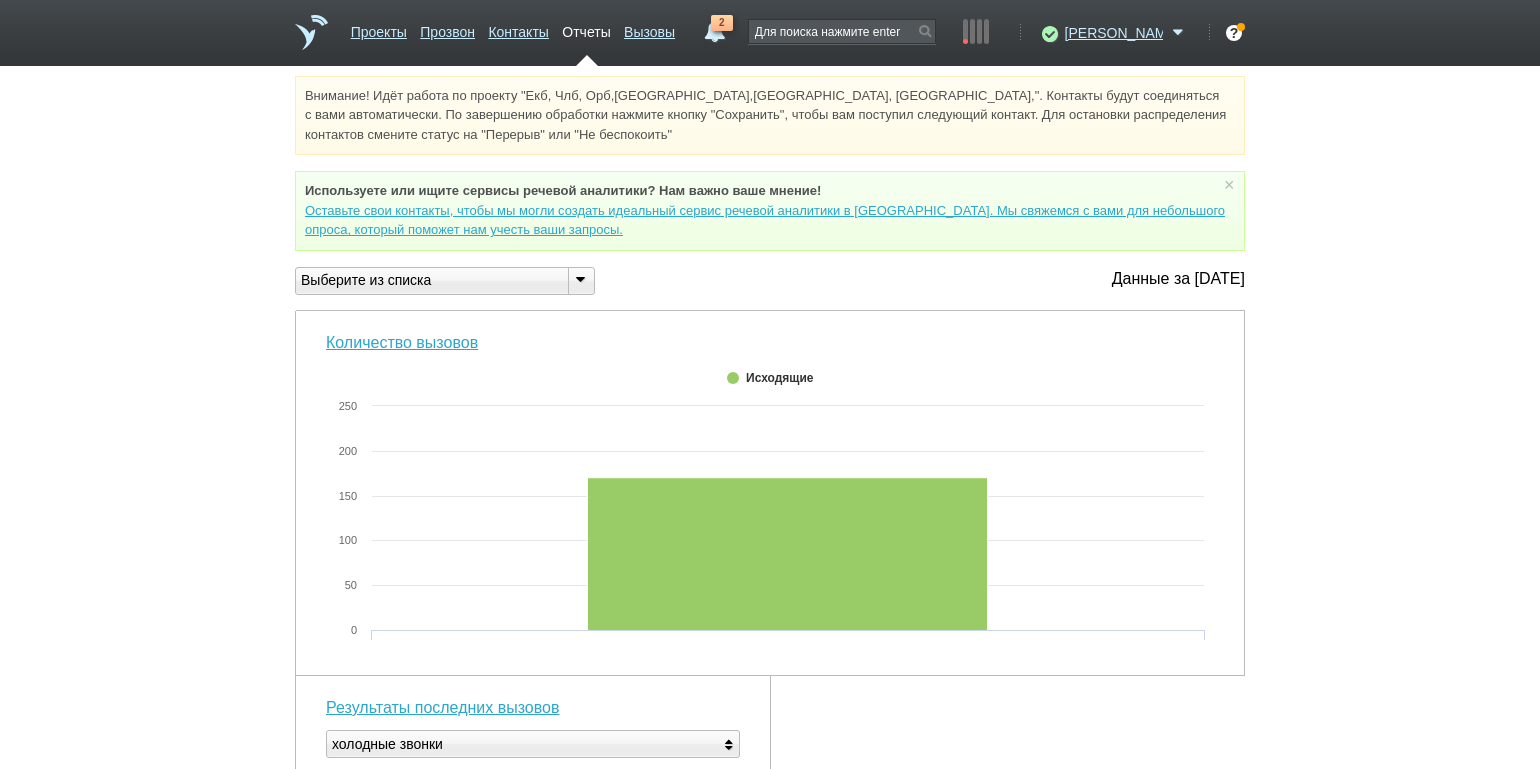 click at bounding box center [581, 281] 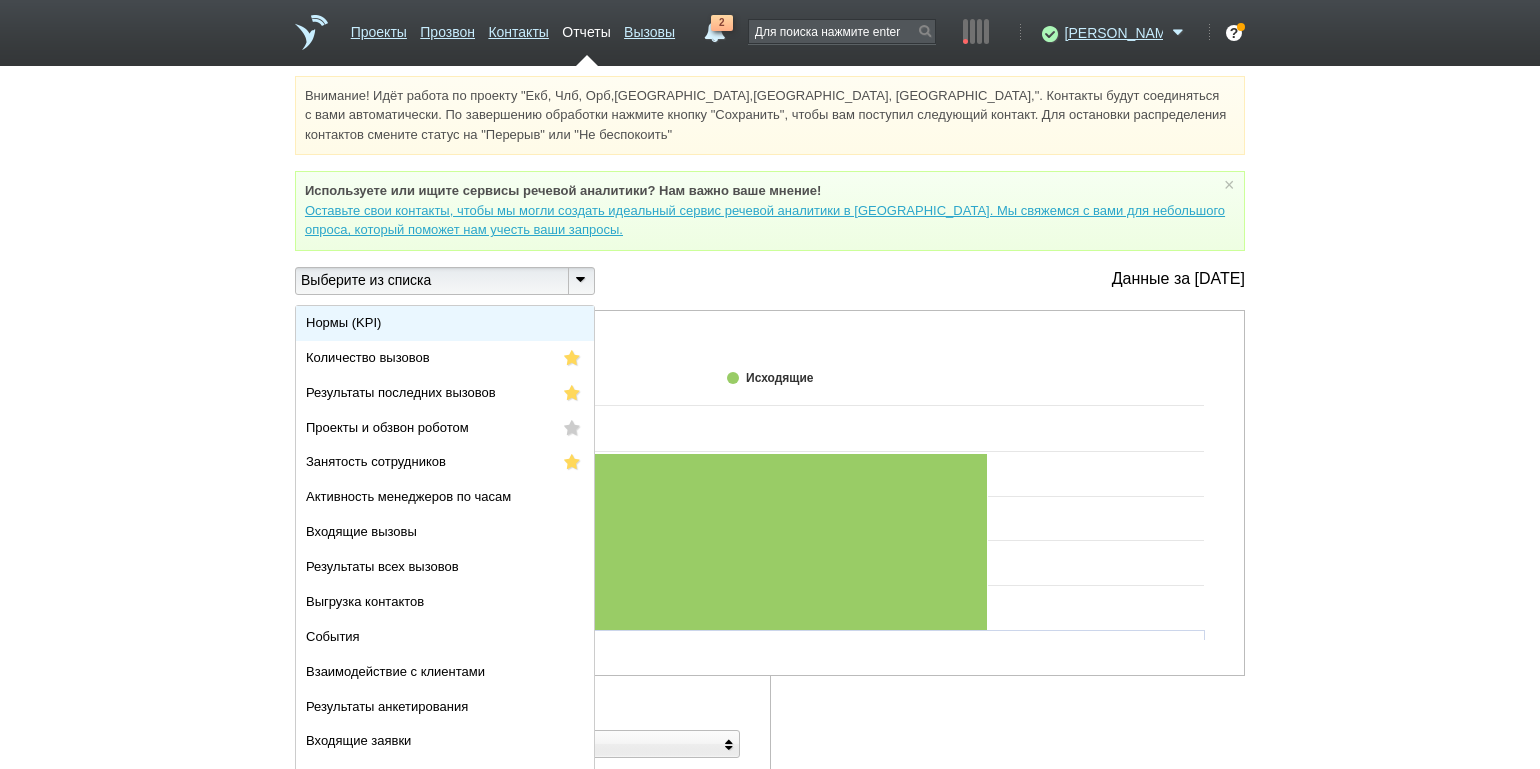 click on "Нормы (KPI)" at bounding box center [445, 323] 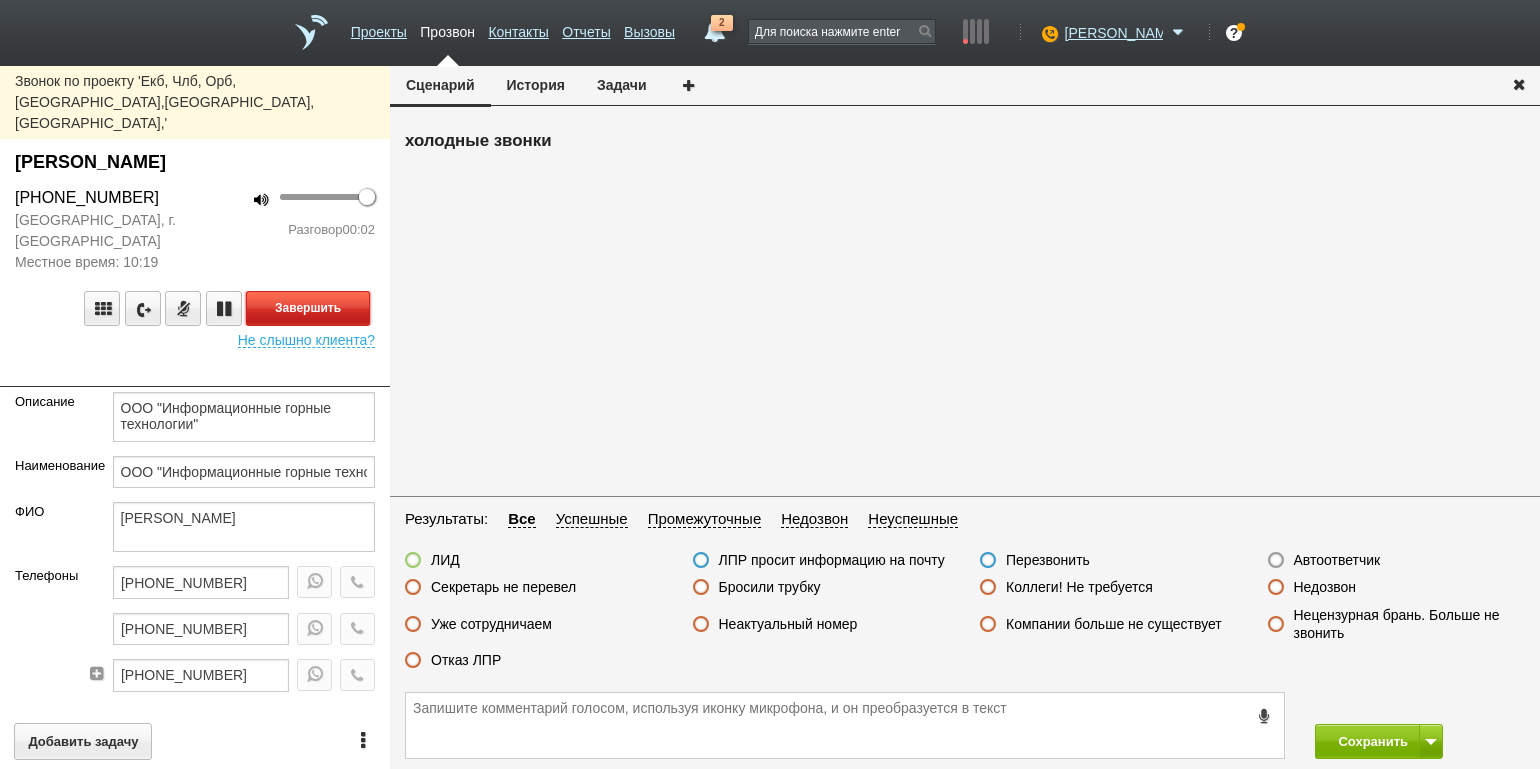 click on "Завершить" at bounding box center (308, 308) 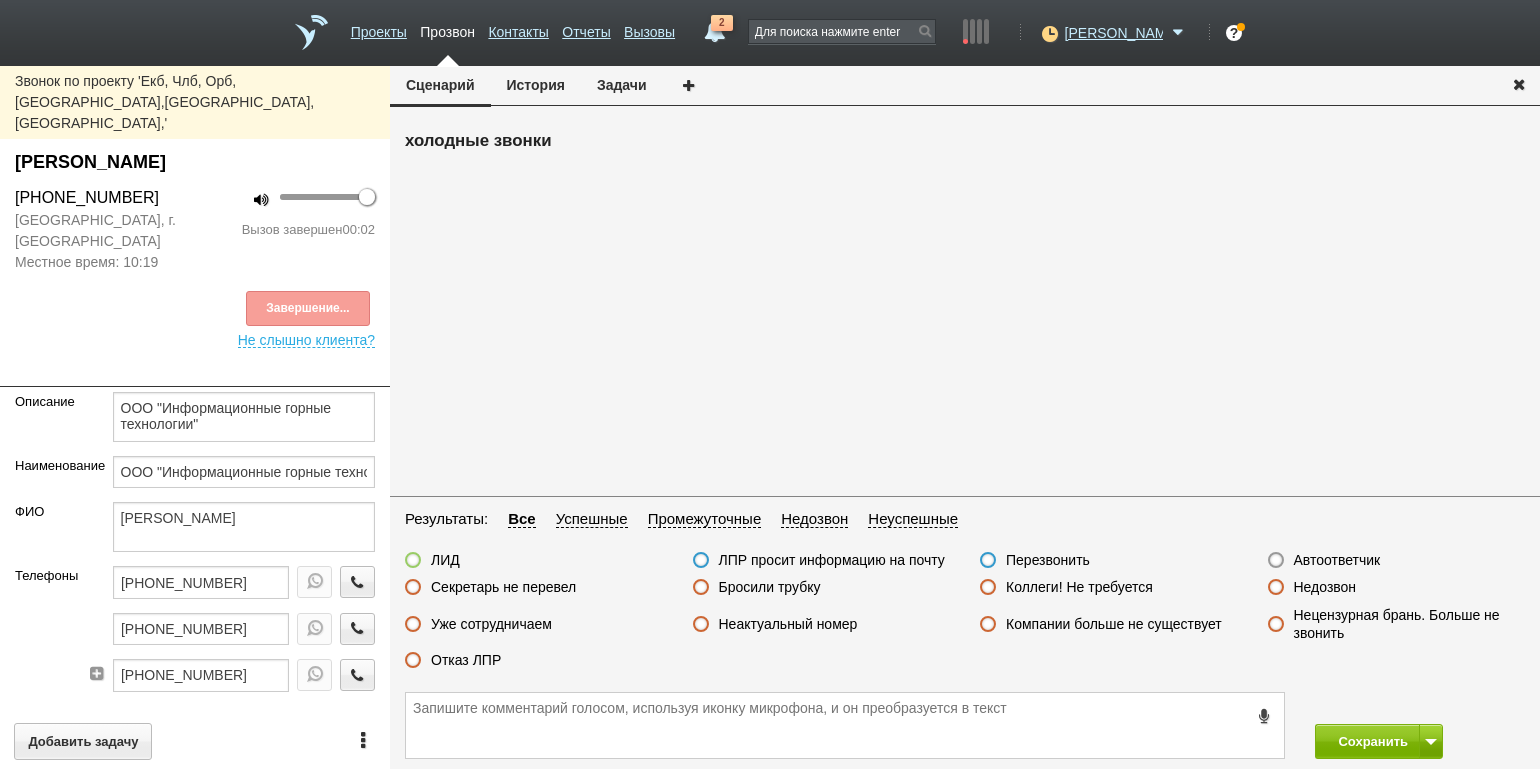 click on "Автоответчик" at bounding box center [1324, 561] 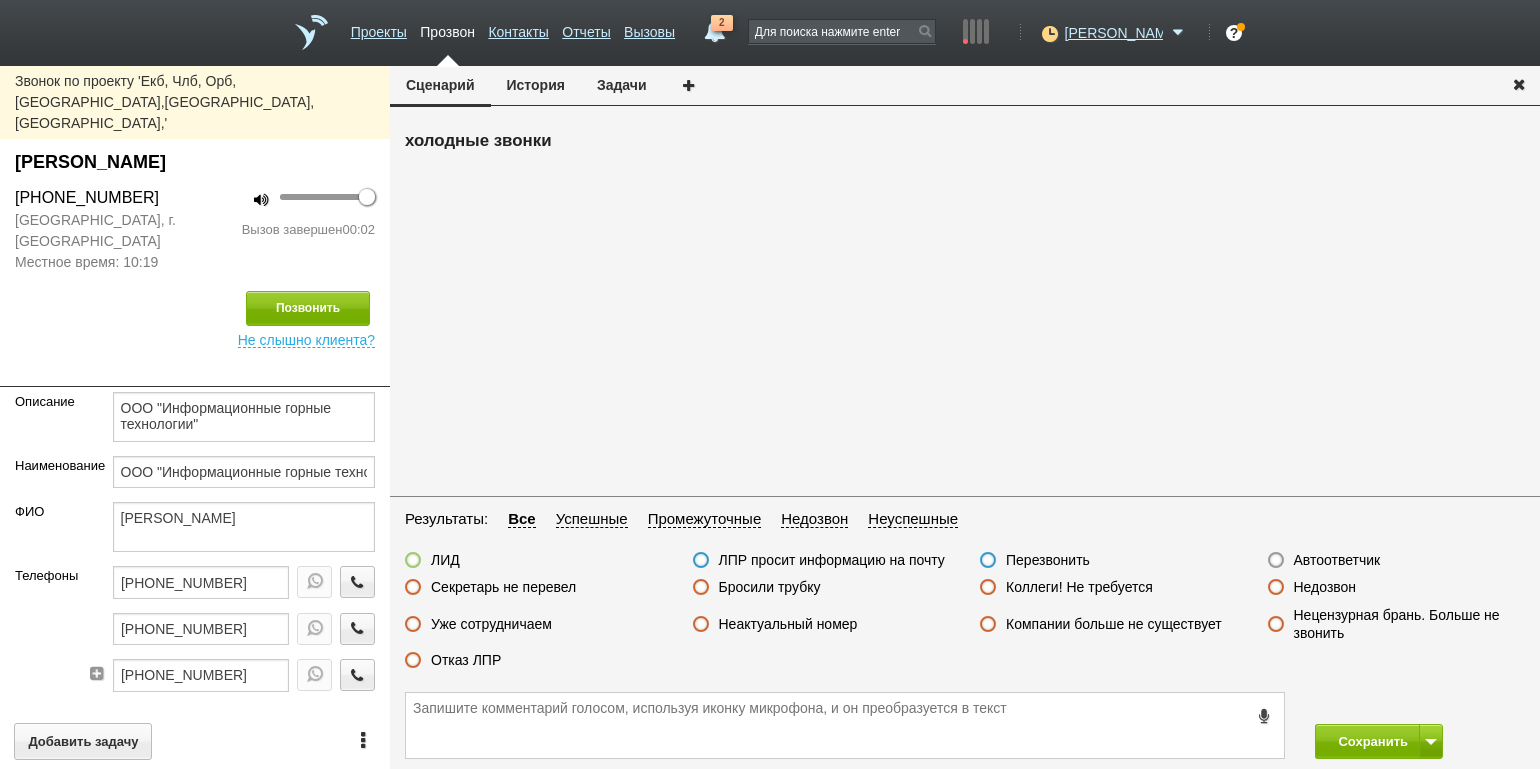 click on "Автоответчик" at bounding box center [1337, 560] 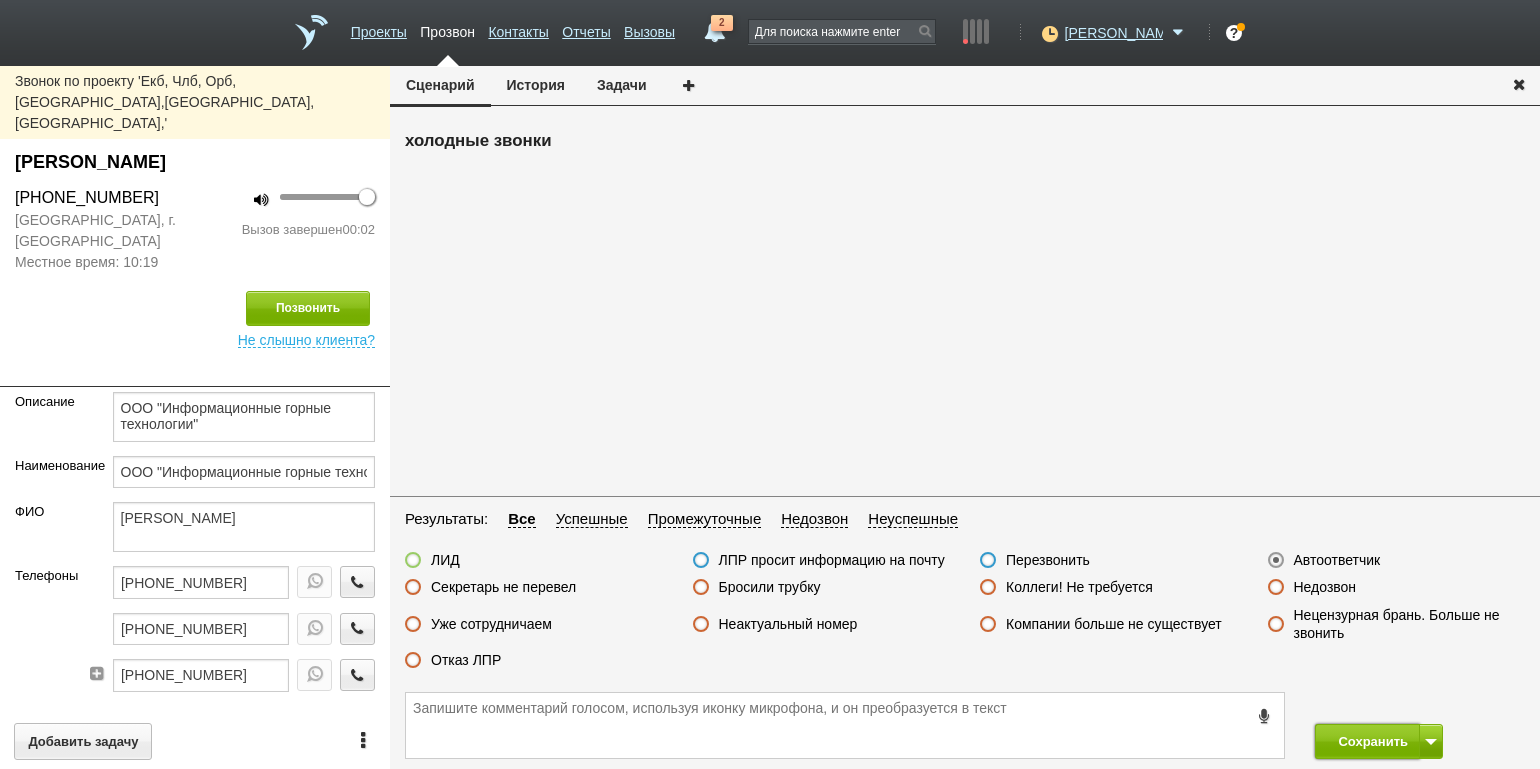 drag, startPoint x: 1358, startPoint y: 739, endPoint x: 1316, endPoint y: 676, distance: 75.716576 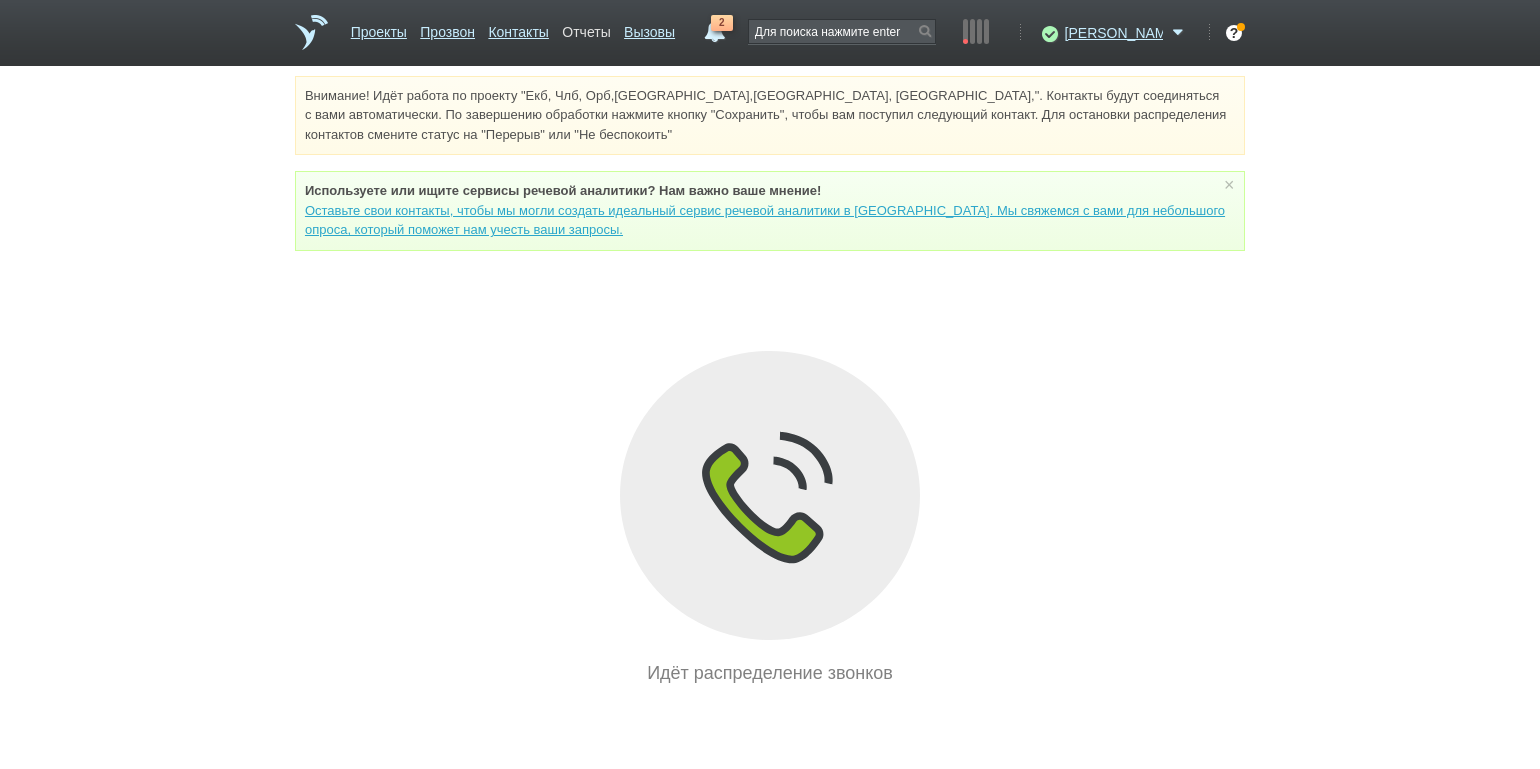 click on "Отчеты" at bounding box center [586, 28] 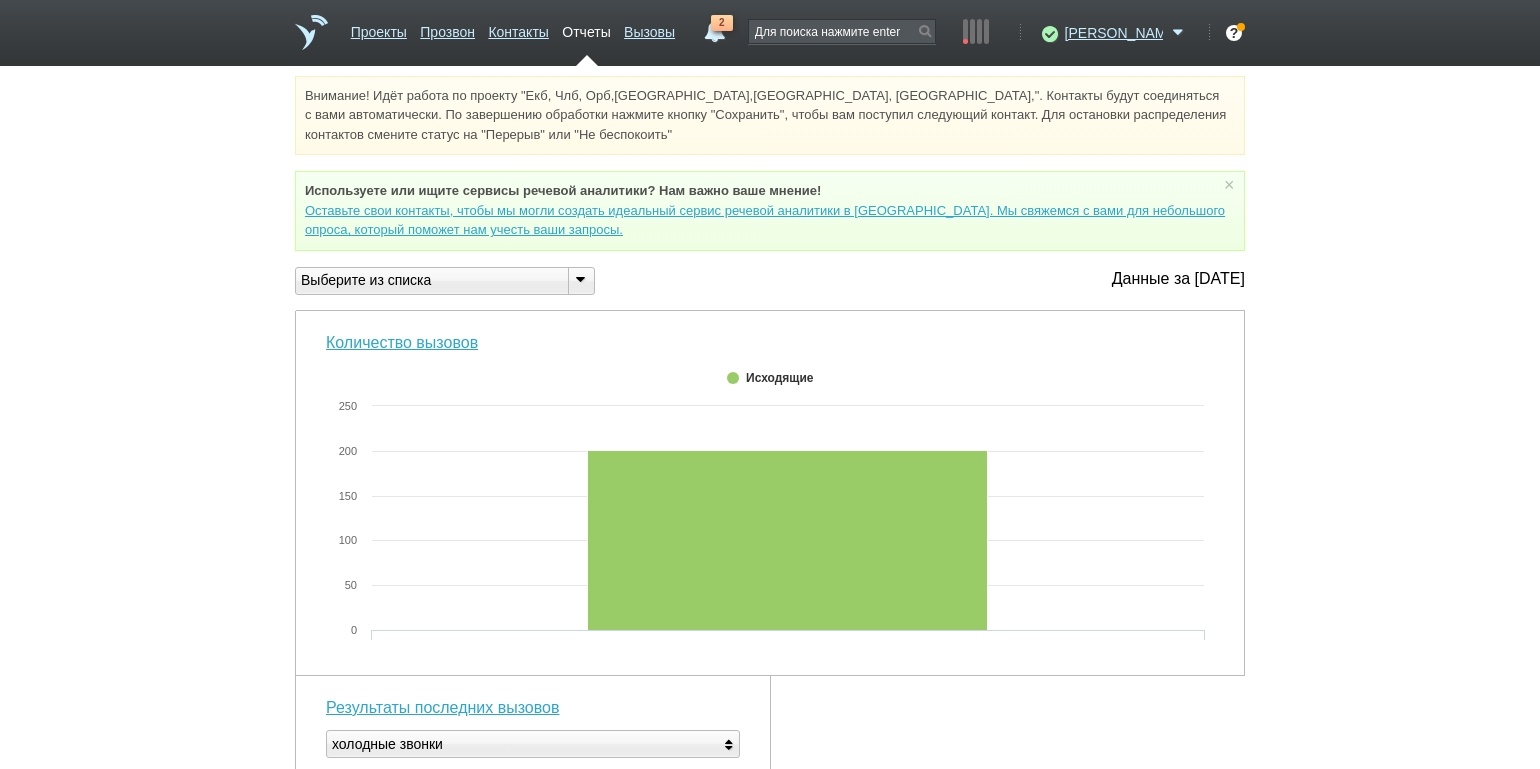 click at bounding box center (580, 279) 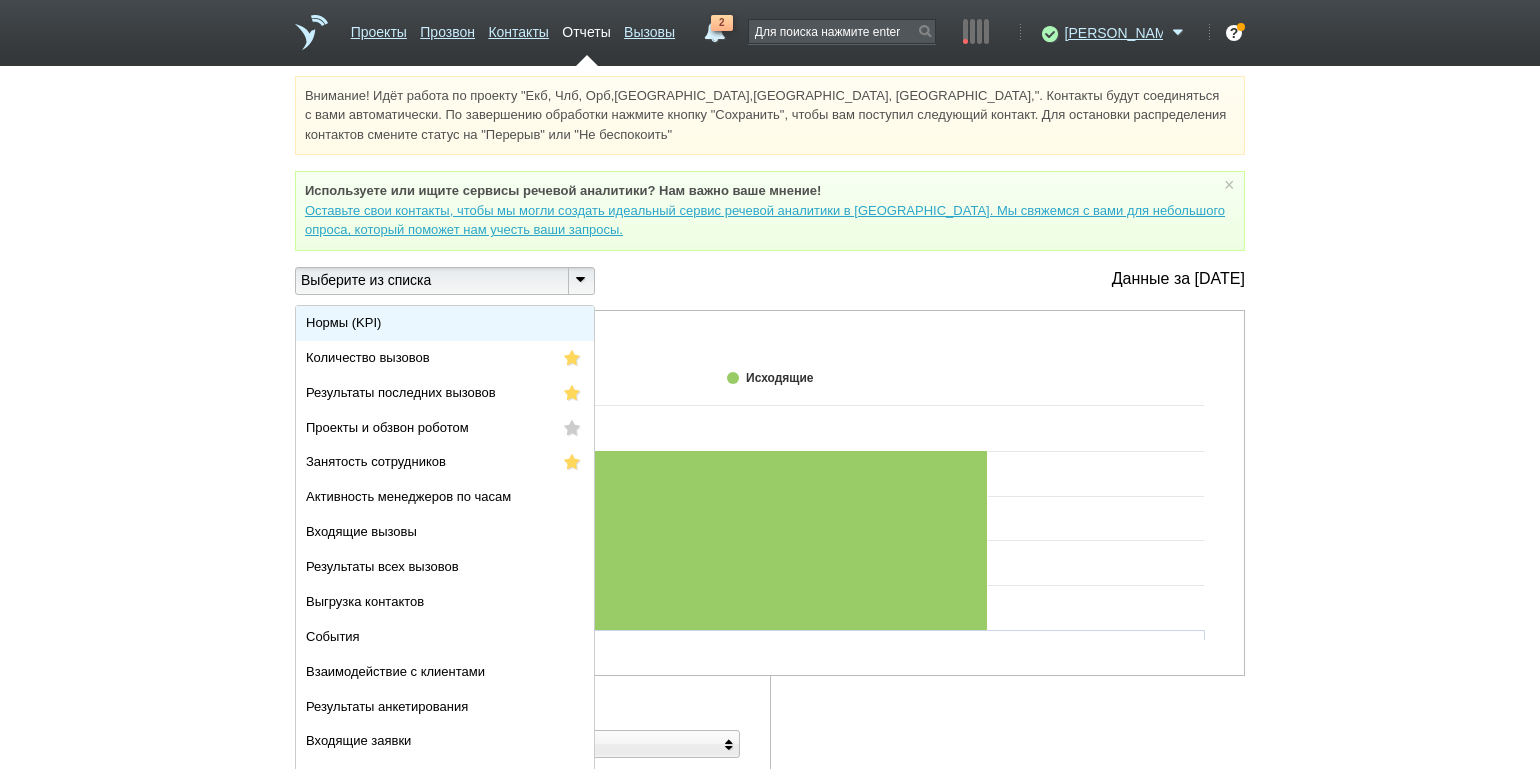click on "Нормы (KPI)" at bounding box center (445, 323) 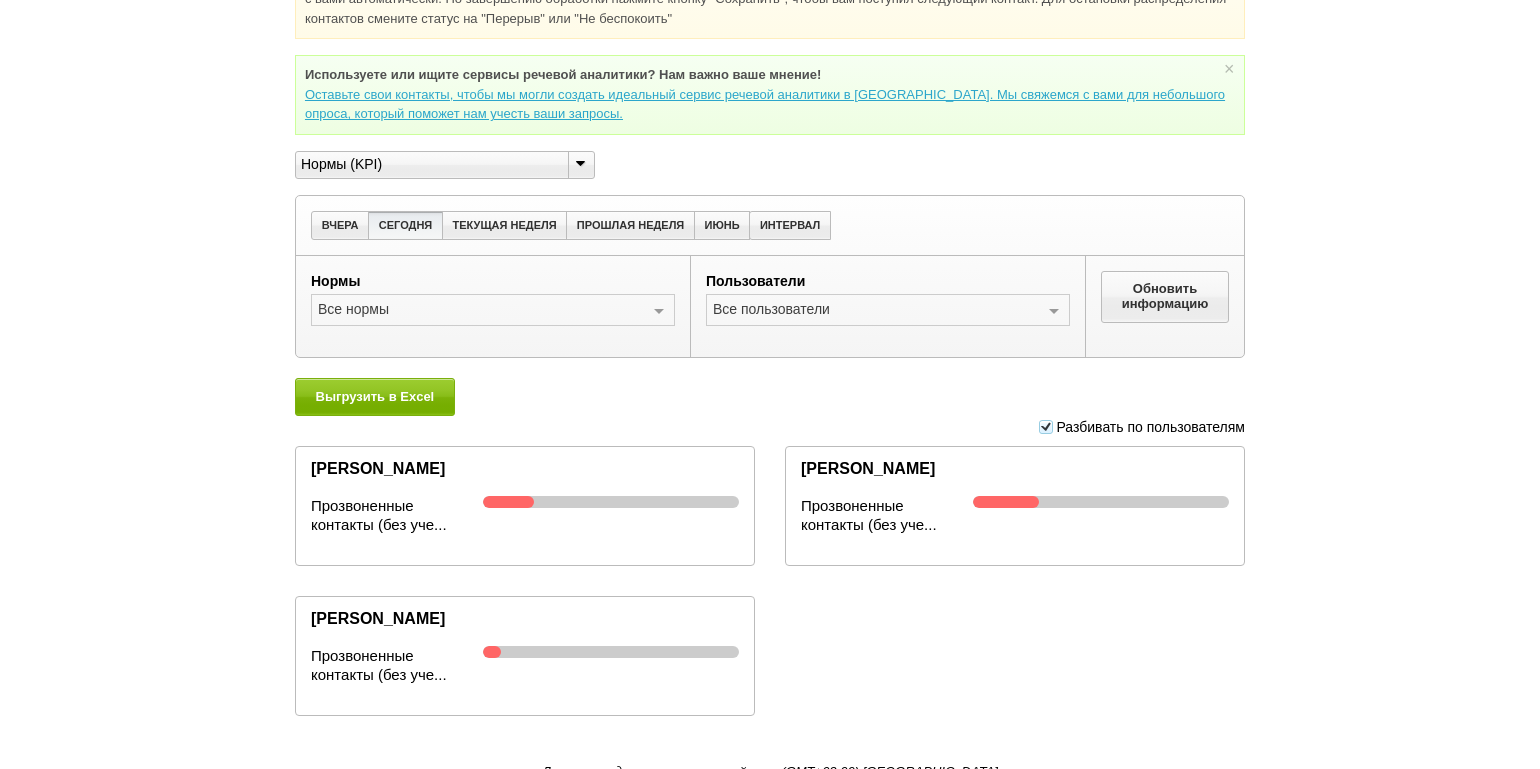 scroll, scrollTop: 128, scrollLeft: 0, axis: vertical 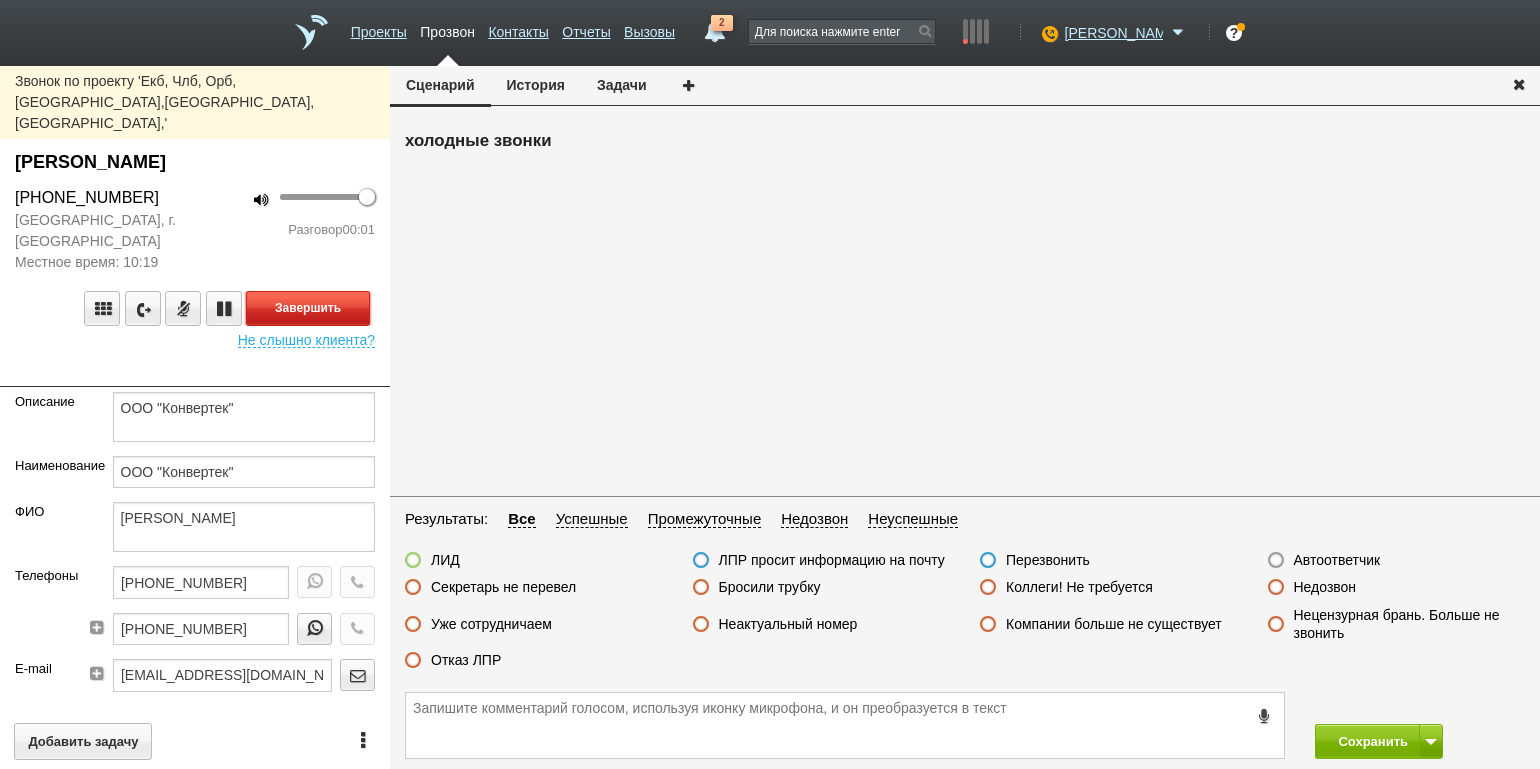 click on "Завершить" at bounding box center [308, 308] 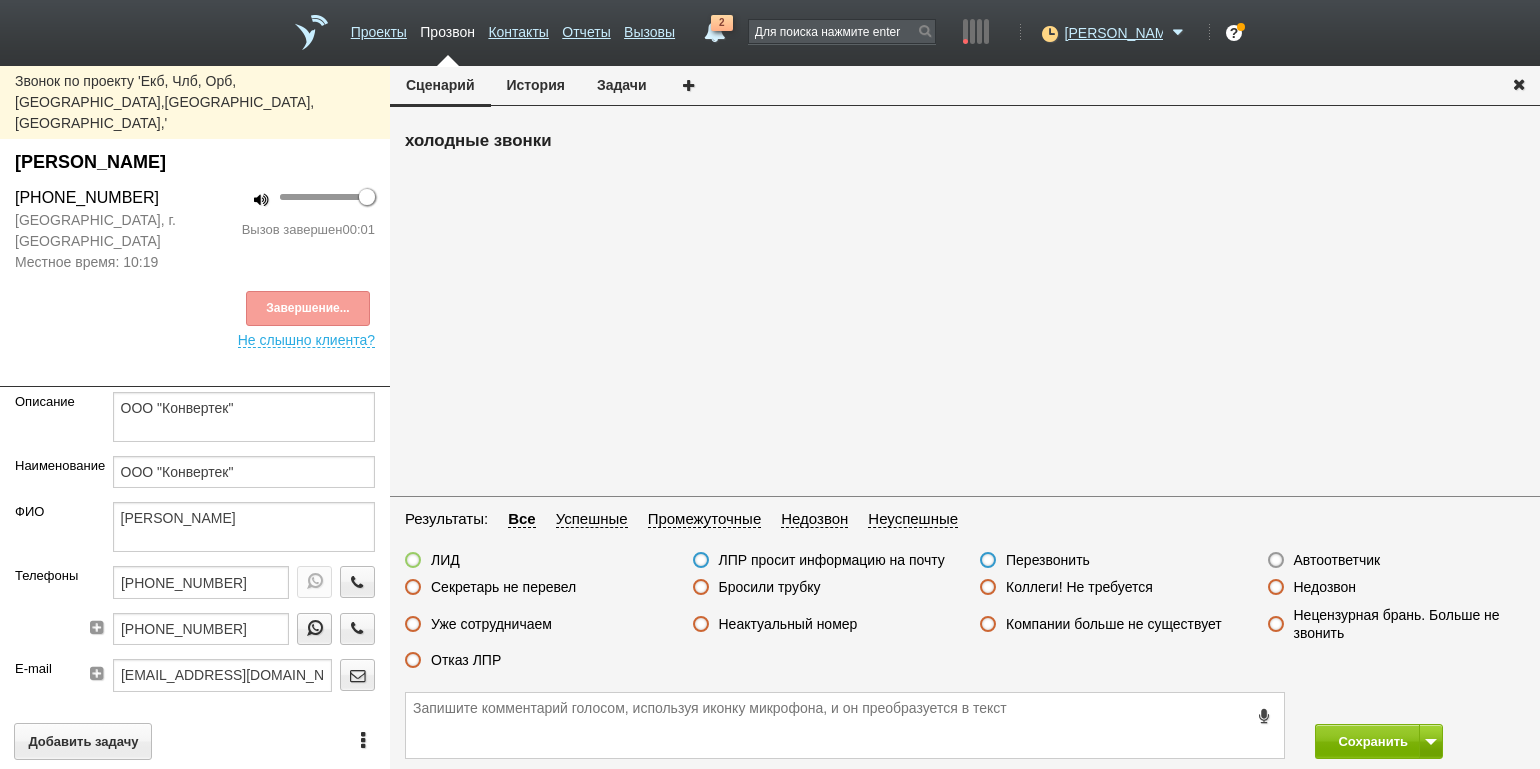 click on "Автоответчик" at bounding box center (1337, 560) 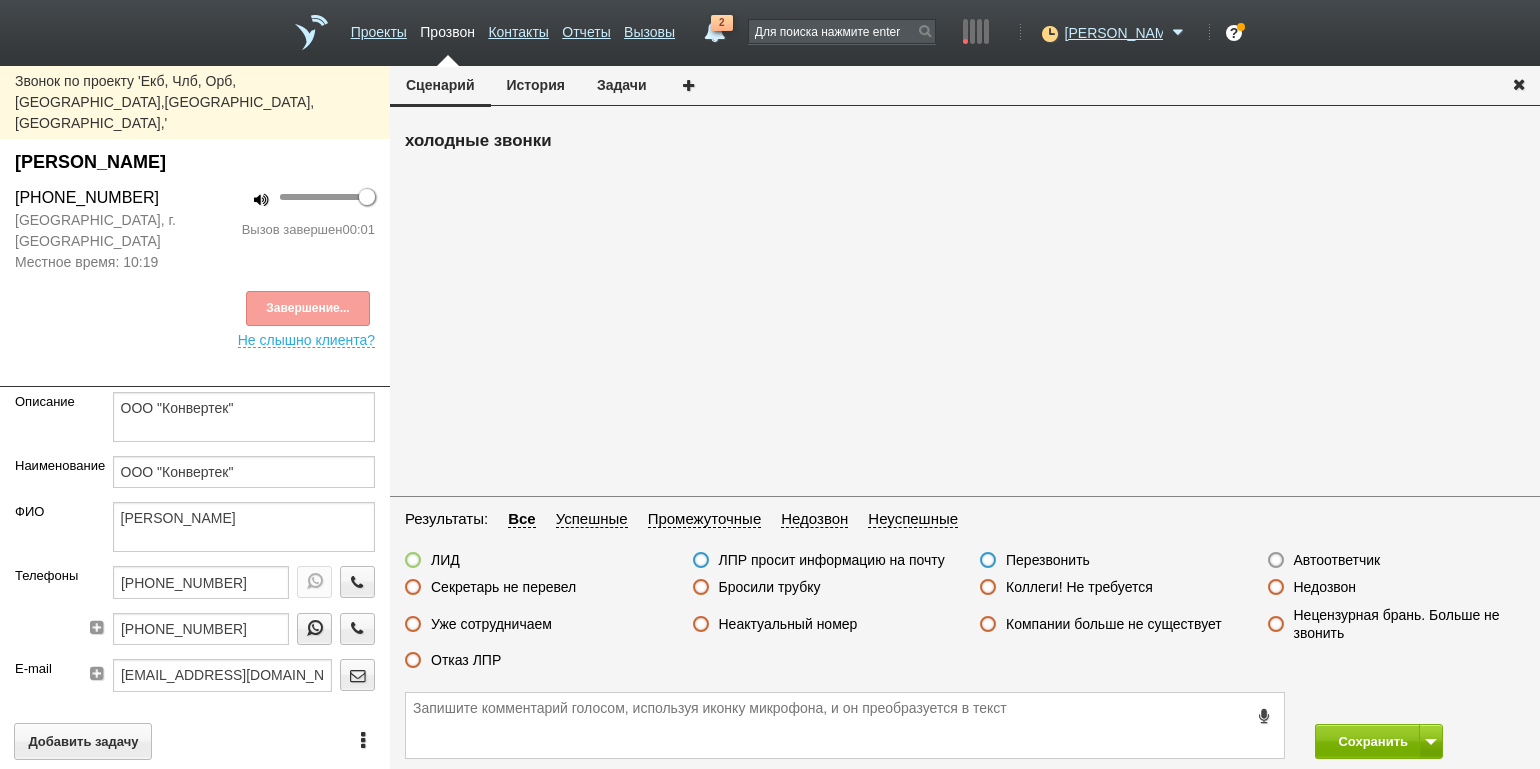 click on "Автоответчик" at bounding box center [0, 0] 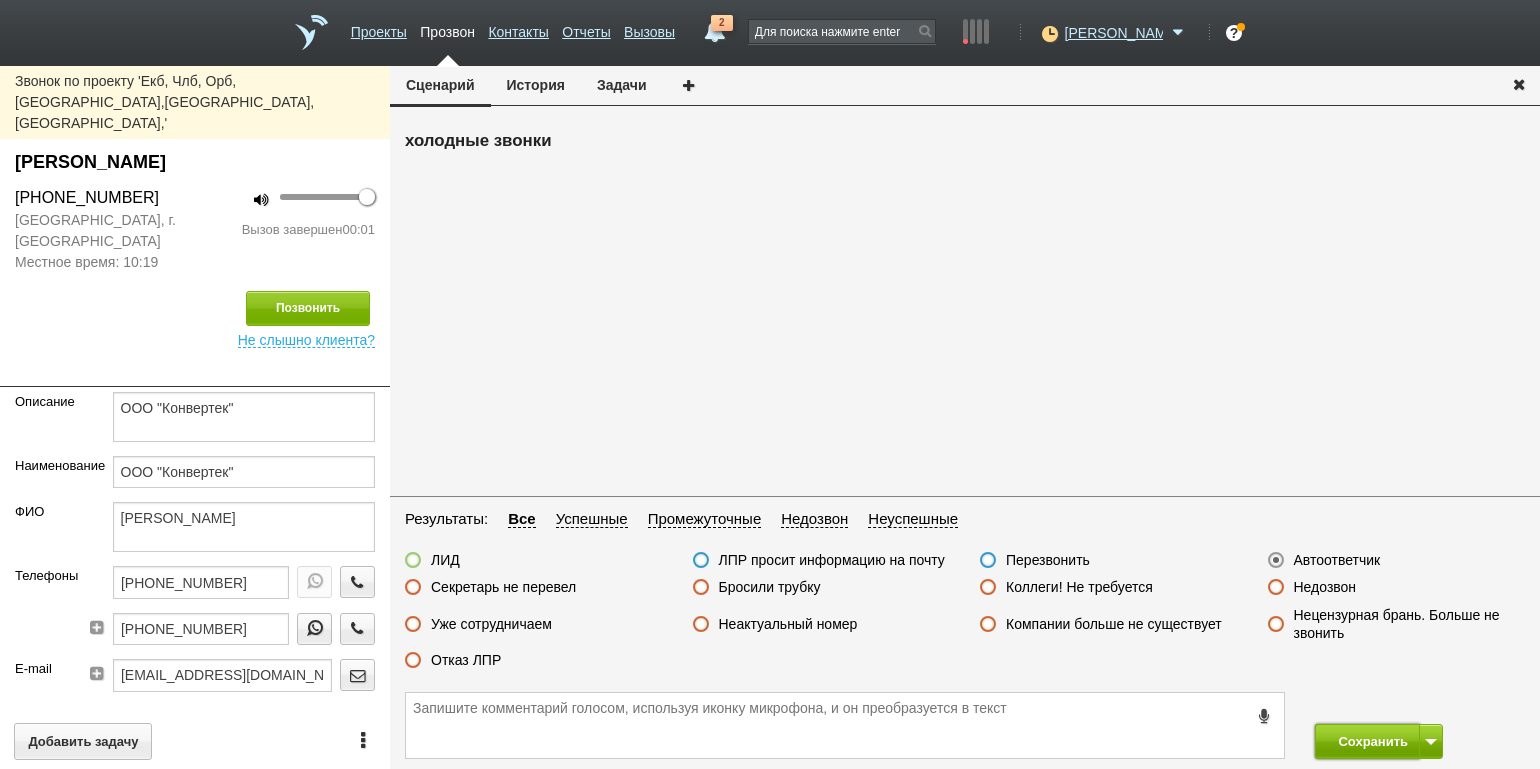 click on "Сохранить" at bounding box center (1367, 741) 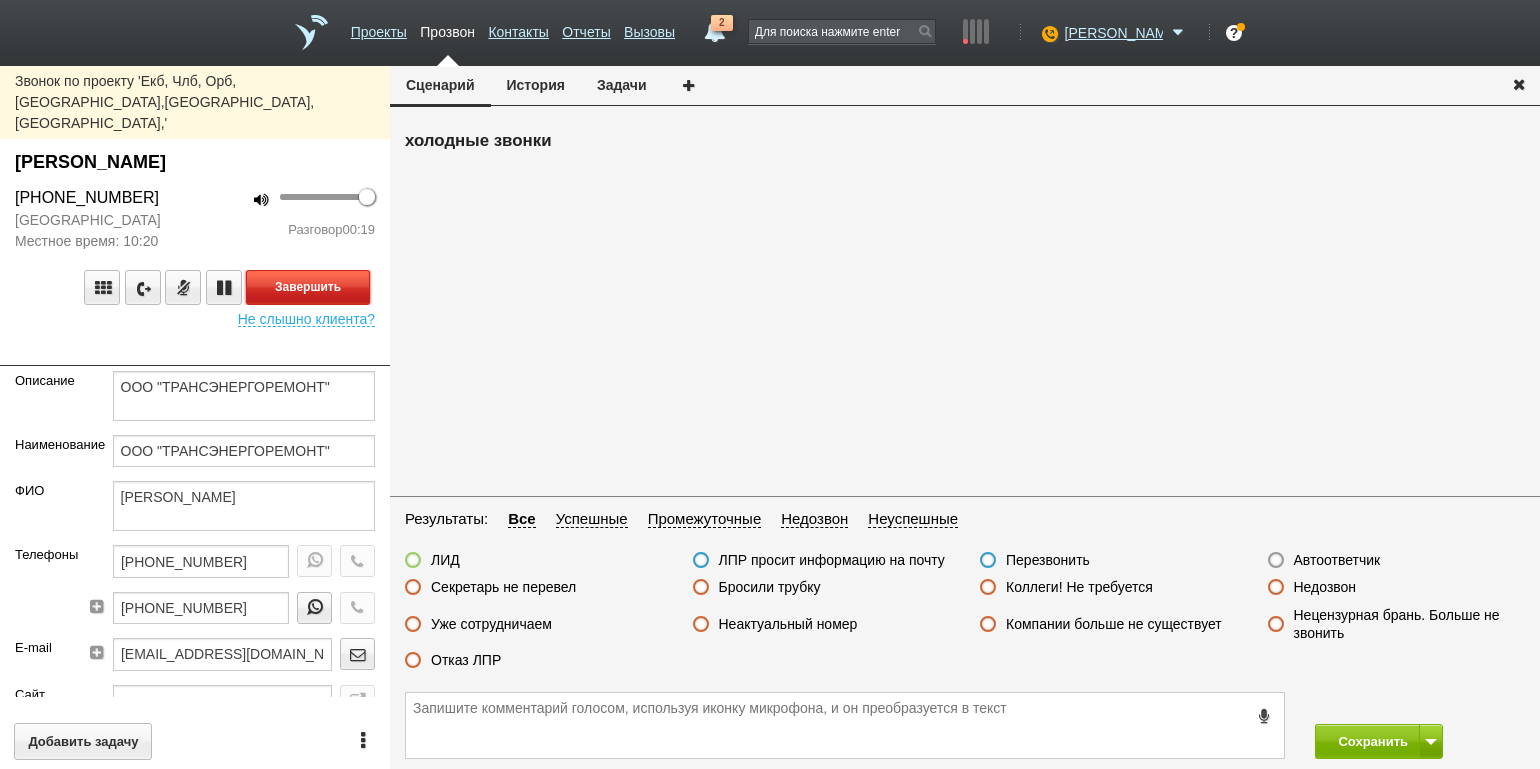 click on "Завершить" at bounding box center [308, 287] 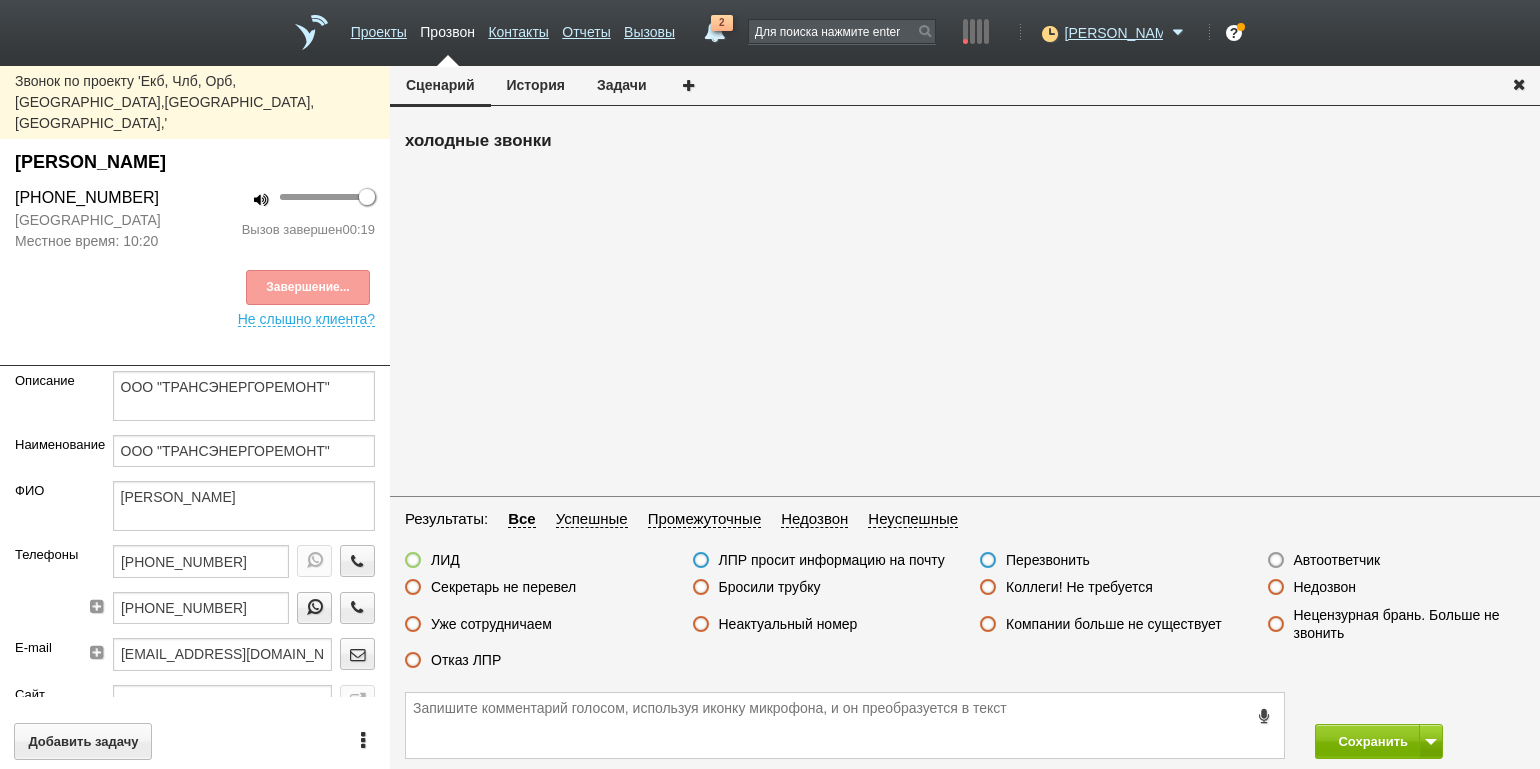click on "Отказ ЛПР" at bounding box center [466, 660] 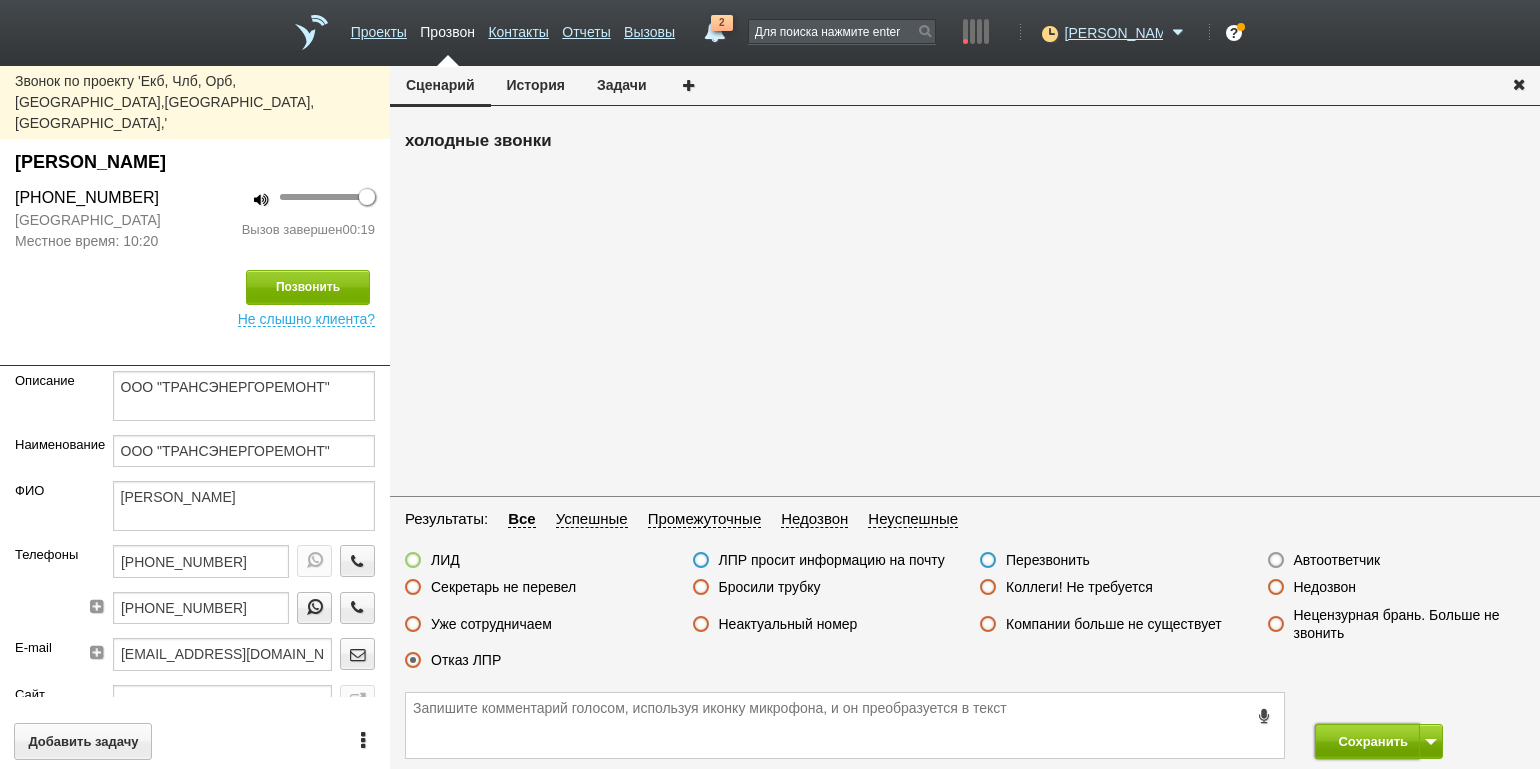 click on "Сохранить" at bounding box center (1367, 741) 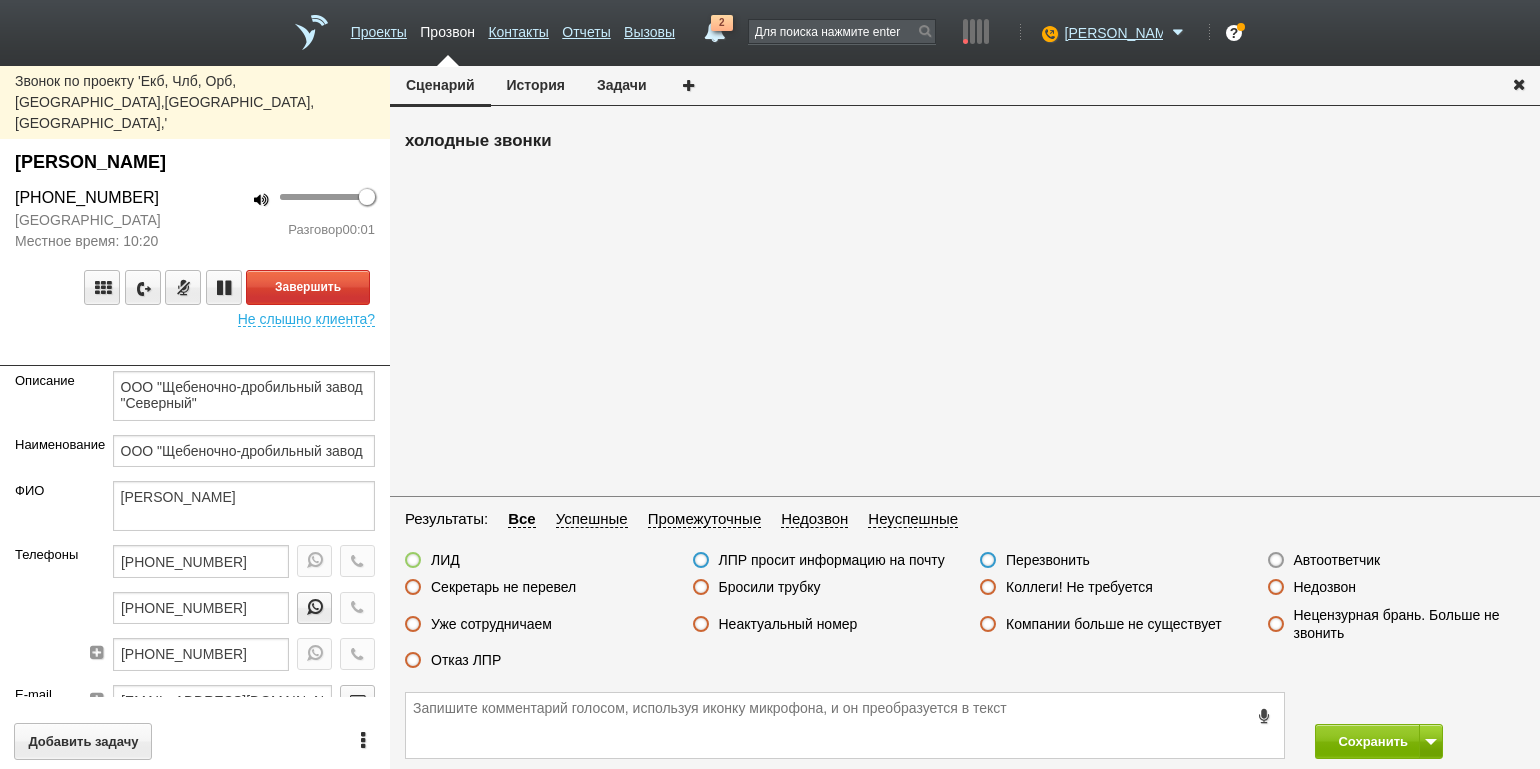 drag, startPoint x: 177, startPoint y: 300, endPoint x: 193, endPoint y: 294, distance: 17.088007 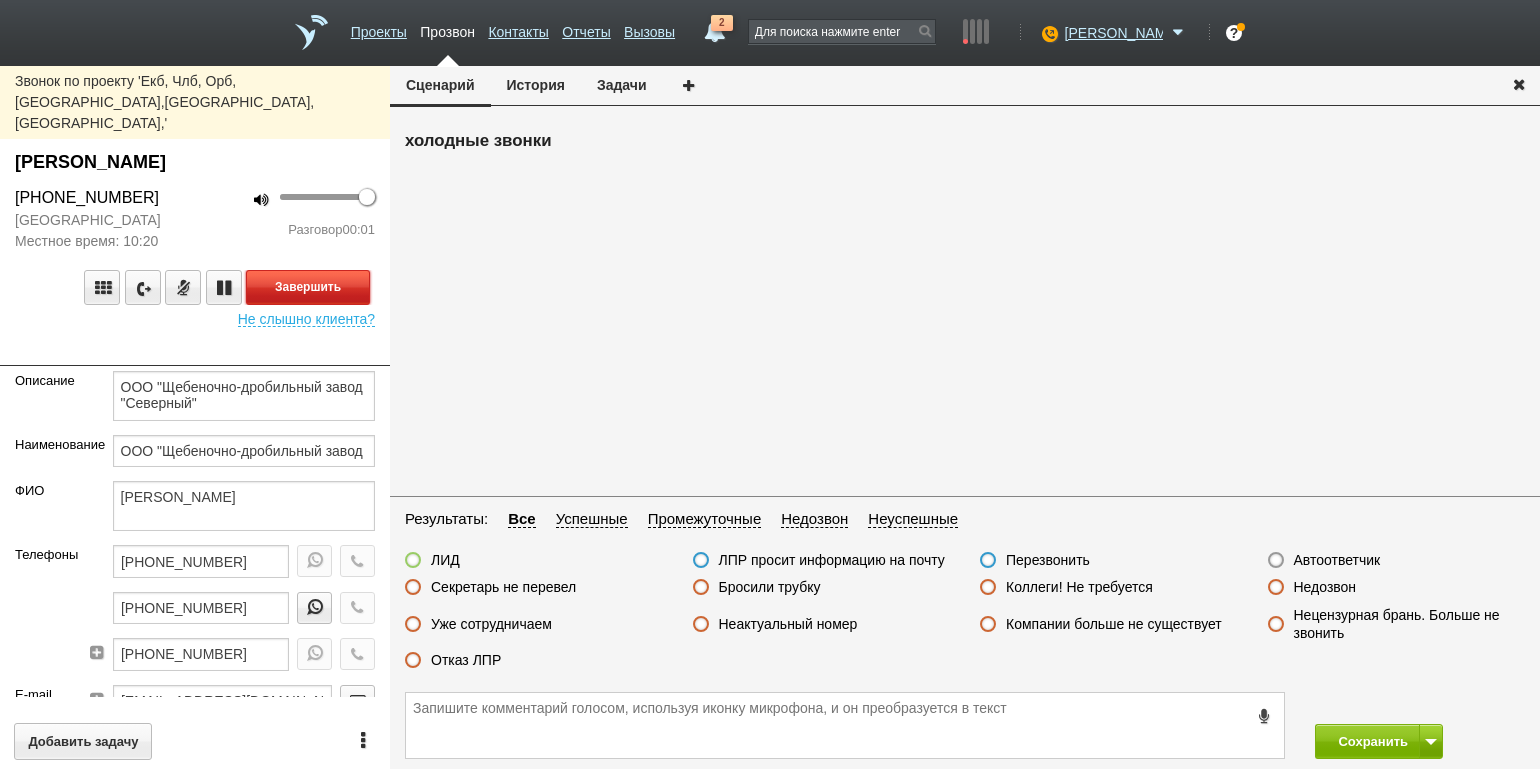 click on "Завершить" at bounding box center (308, 287) 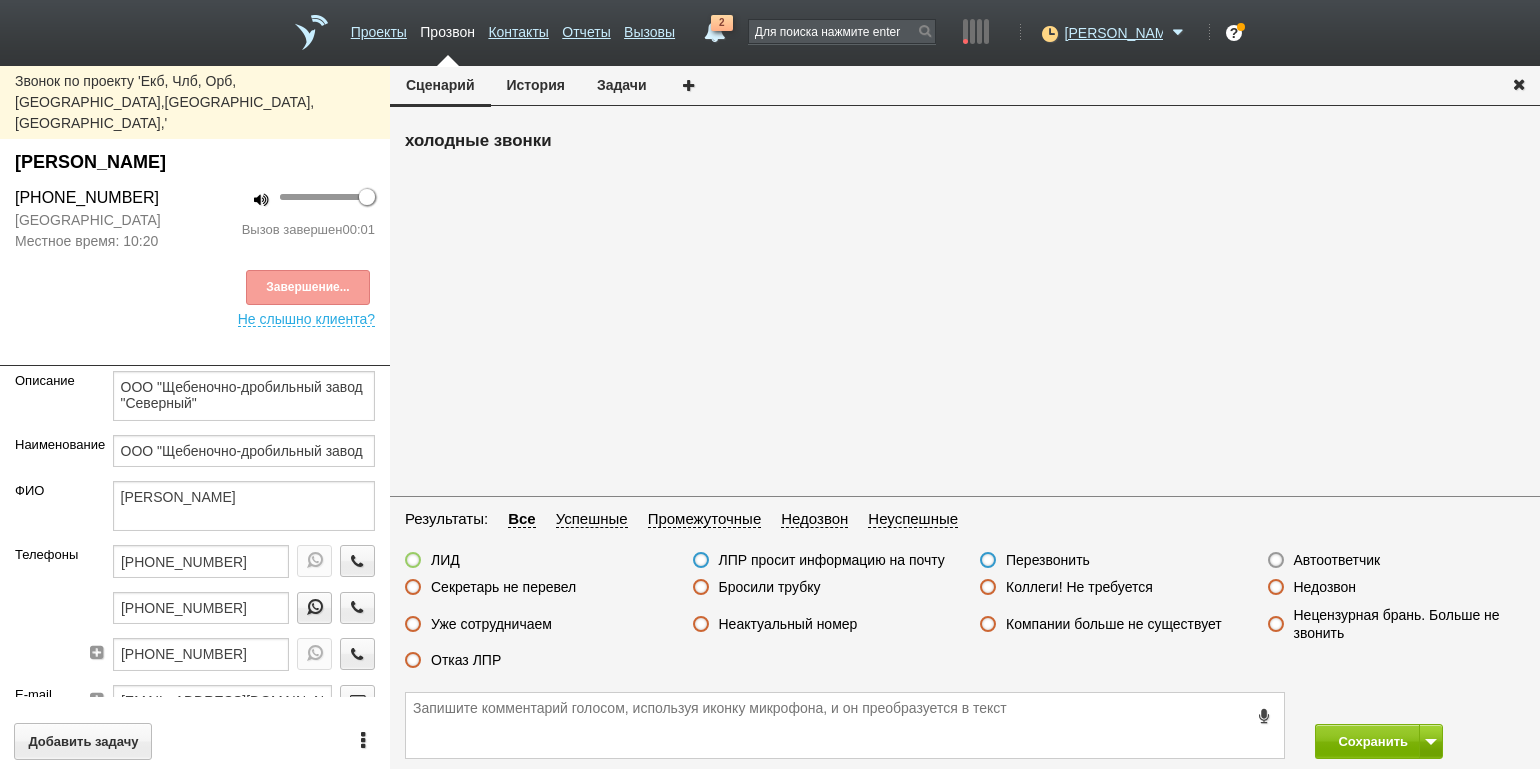 click on "Автоответчик" at bounding box center (1337, 560) 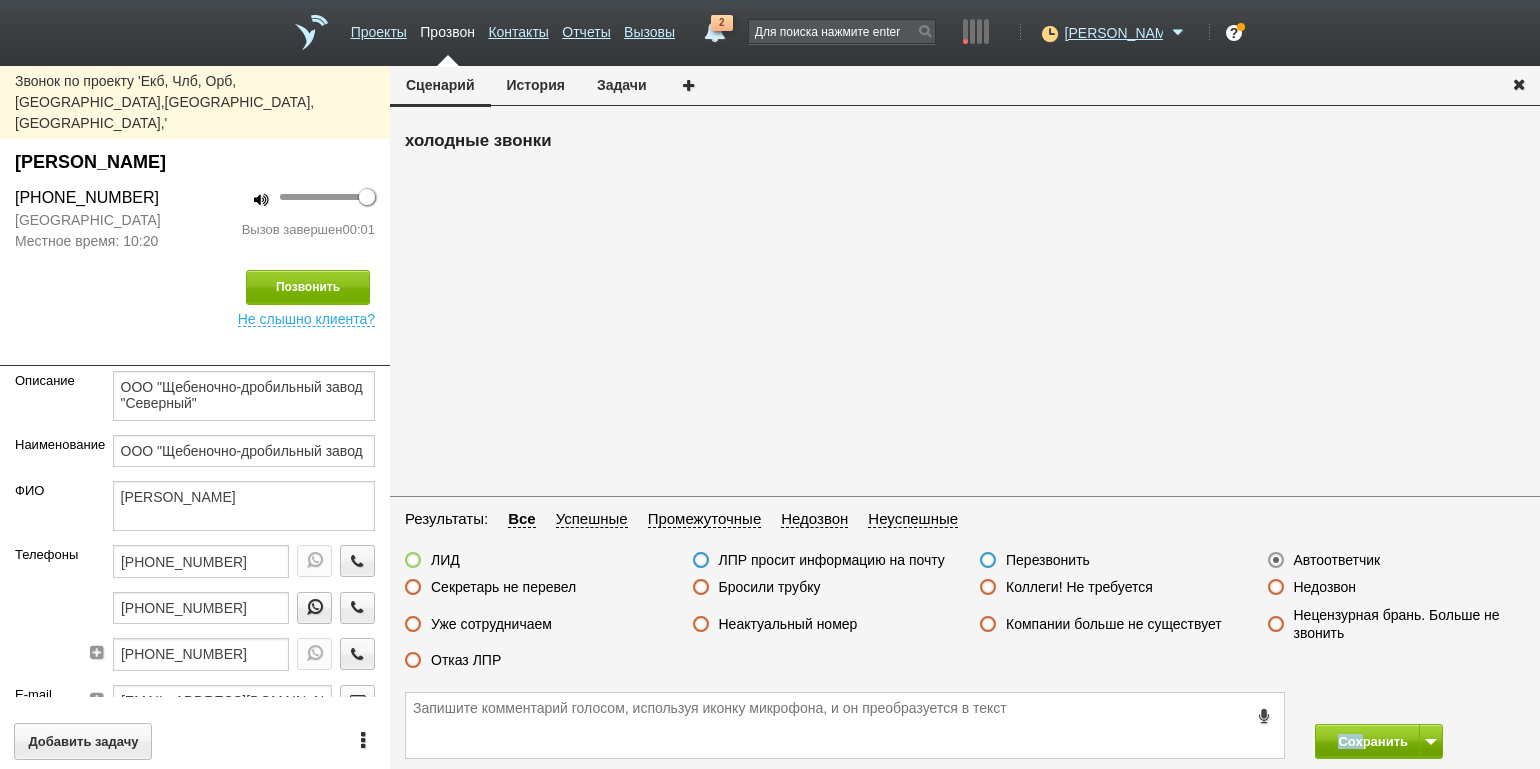 click on "Сохранить" at bounding box center (965, 725) 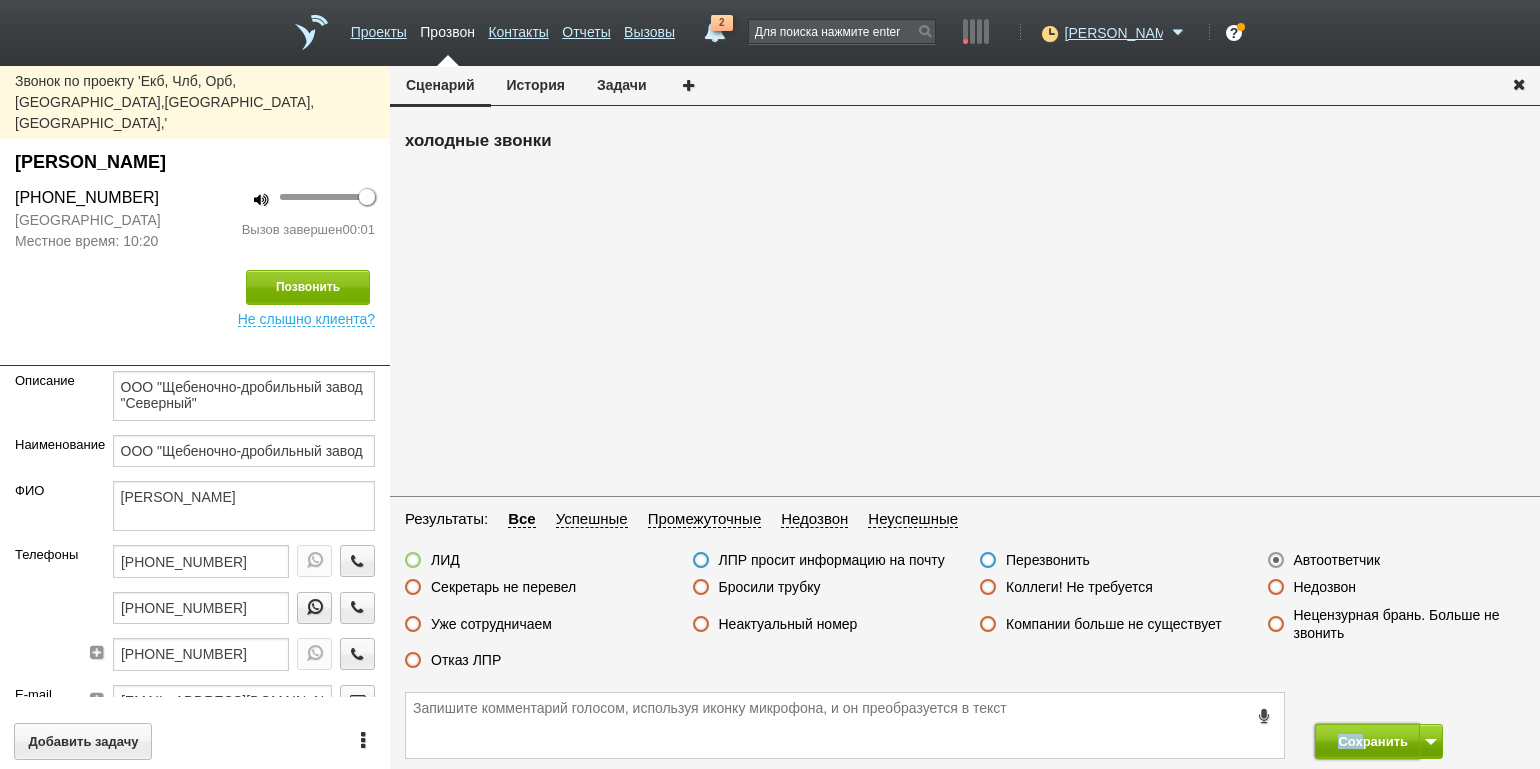 click on "Сохранить" at bounding box center [1367, 741] 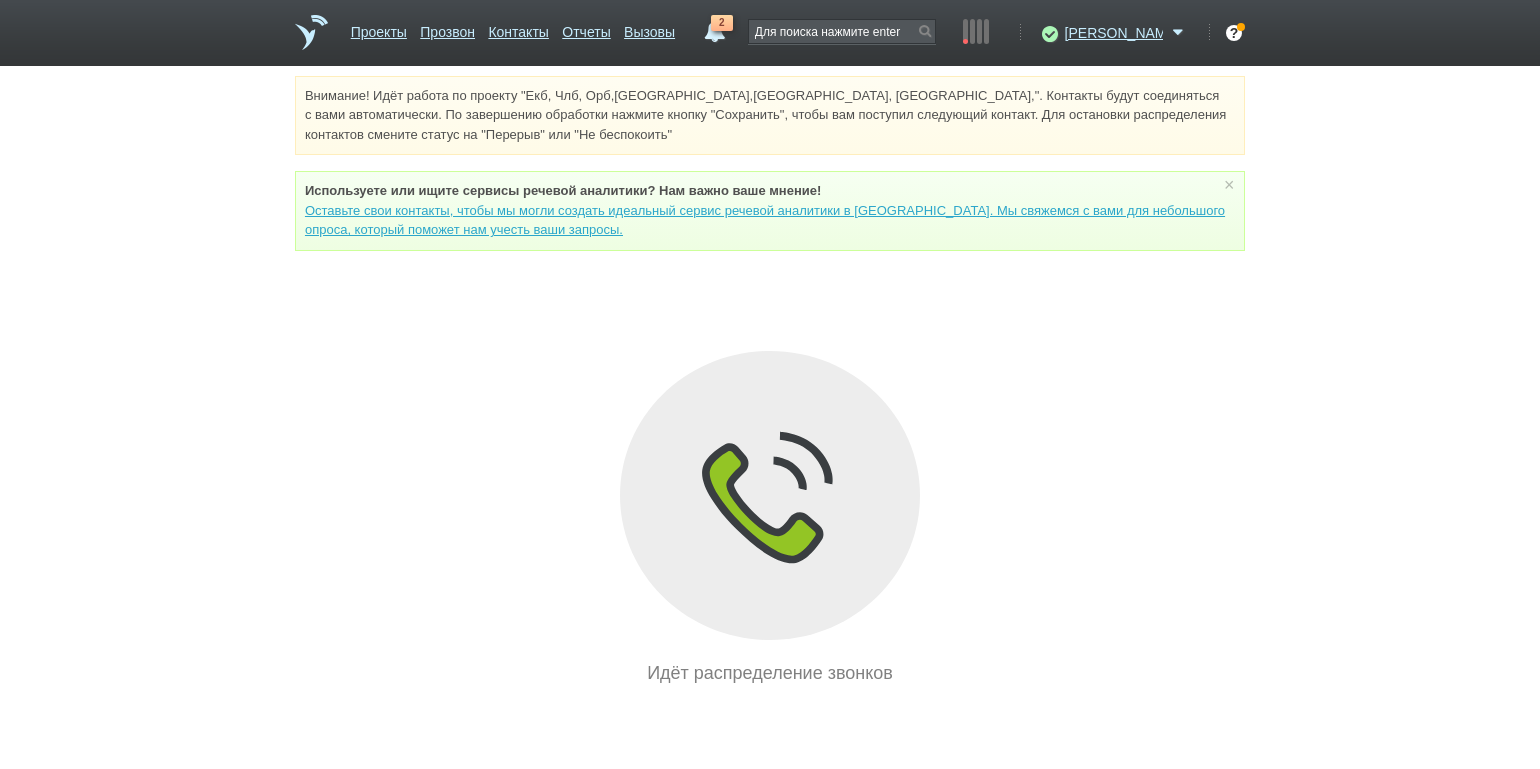 click on "Внимание! Идёт работа по проекту "Екб, Члб, Орб,[GEOGRAPHIC_DATA],[GEOGRAPHIC_DATA], [GEOGRAPHIC_DATA],". Контакты будут соединяться с вами автоматически. По завершению обработки нажмите кнопку "Сохранить", чтобы вам поступил следующий контакт. Для остановки распределения контактов смените статус на "Перерыв" или "Не беспокоить"
Используете или ищите cервисы речевой аналитики? Нам важно ваше мнение!
×
Вы можете звонить напрямую из строки поиска - введите номер и нажмите "Позвонить"
Идёт распределение звонков" at bounding box center [770, 381] 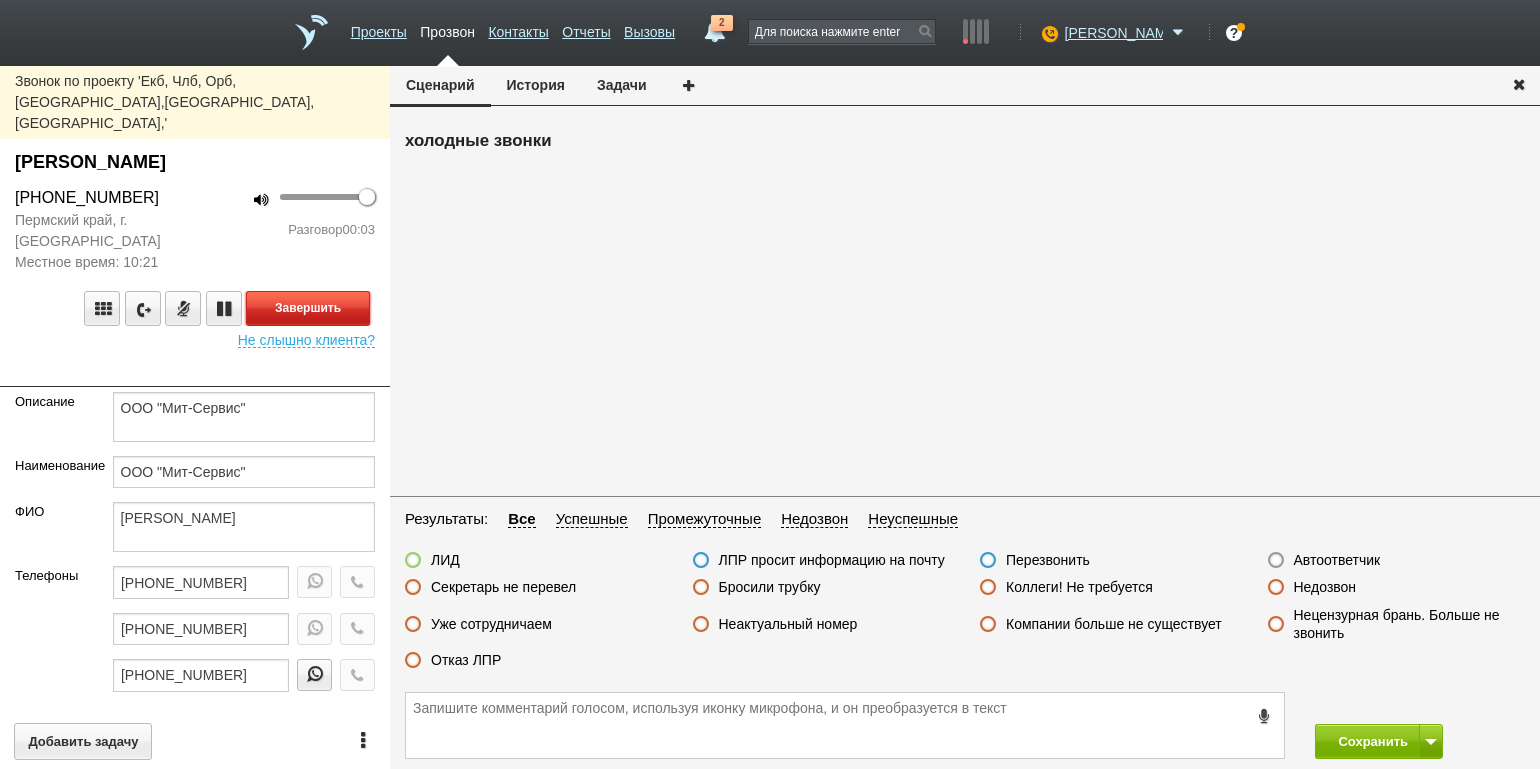click on "Завершить" at bounding box center [308, 308] 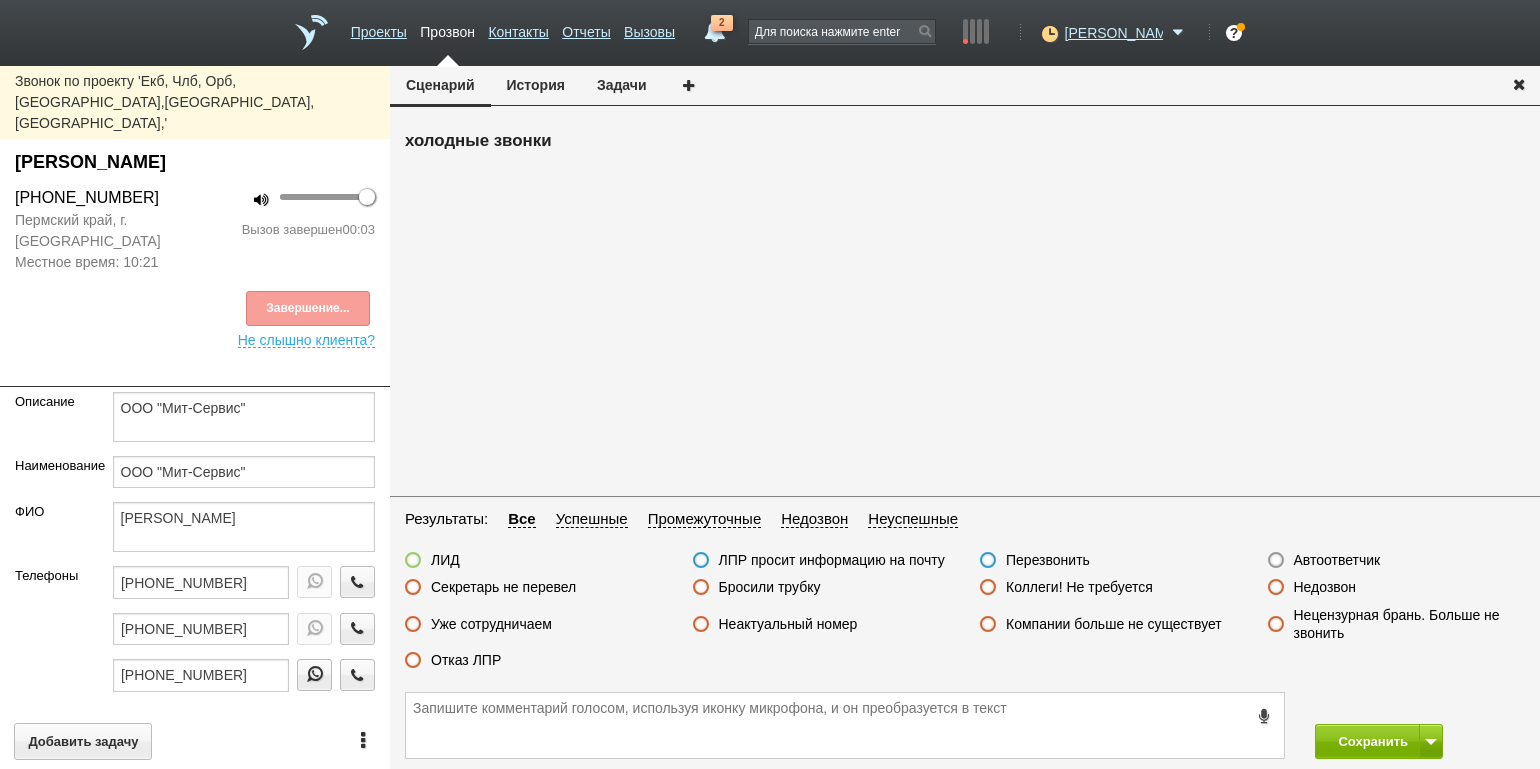 drag, startPoint x: 1334, startPoint y: 589, endPoint x: 1372, endPoint y: 672, distance: 91.28527 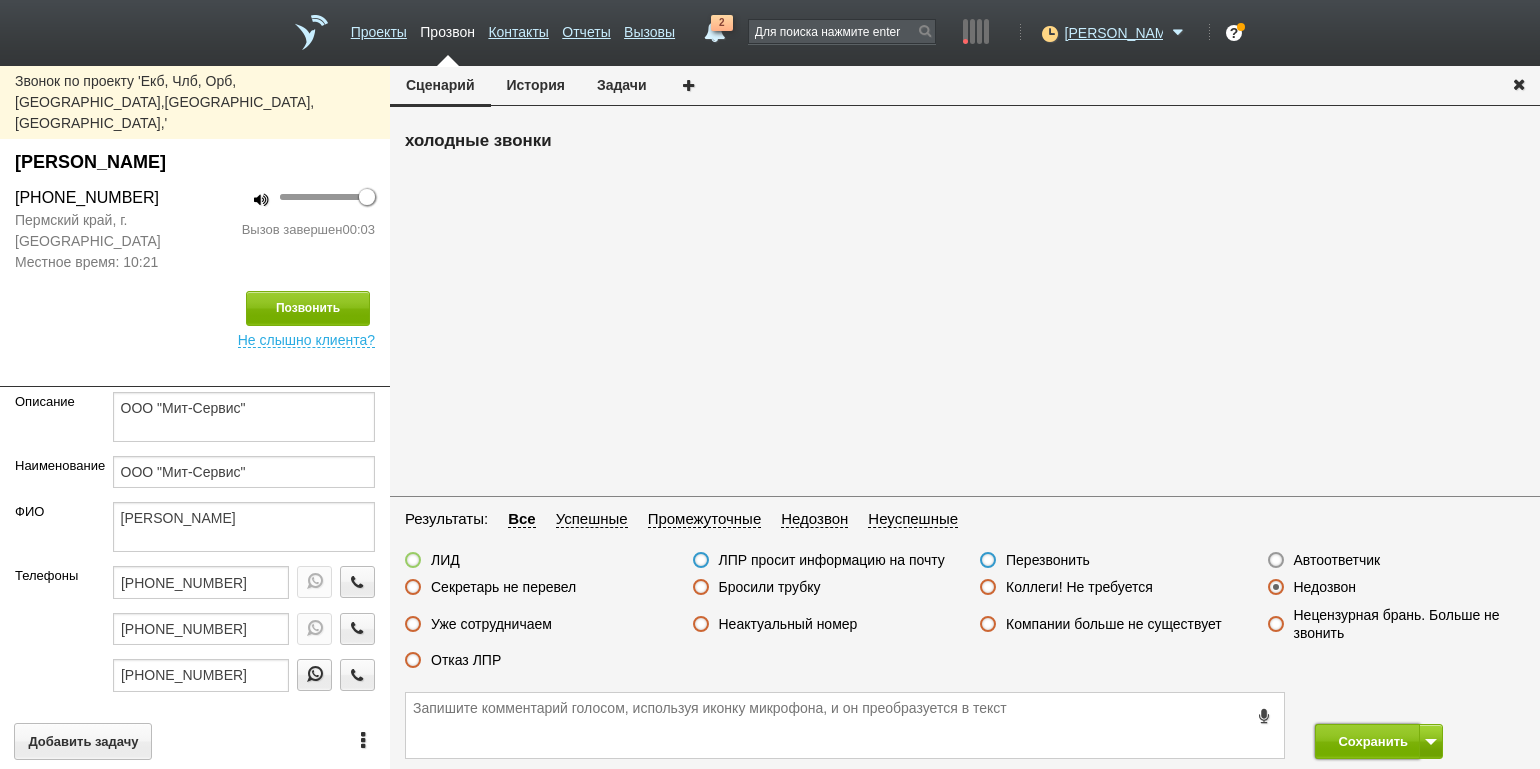 drag, startPoint x: 1377, startPoint y: 744, endPoint x: 1155, endPoint y: 585, distance: 273.06592 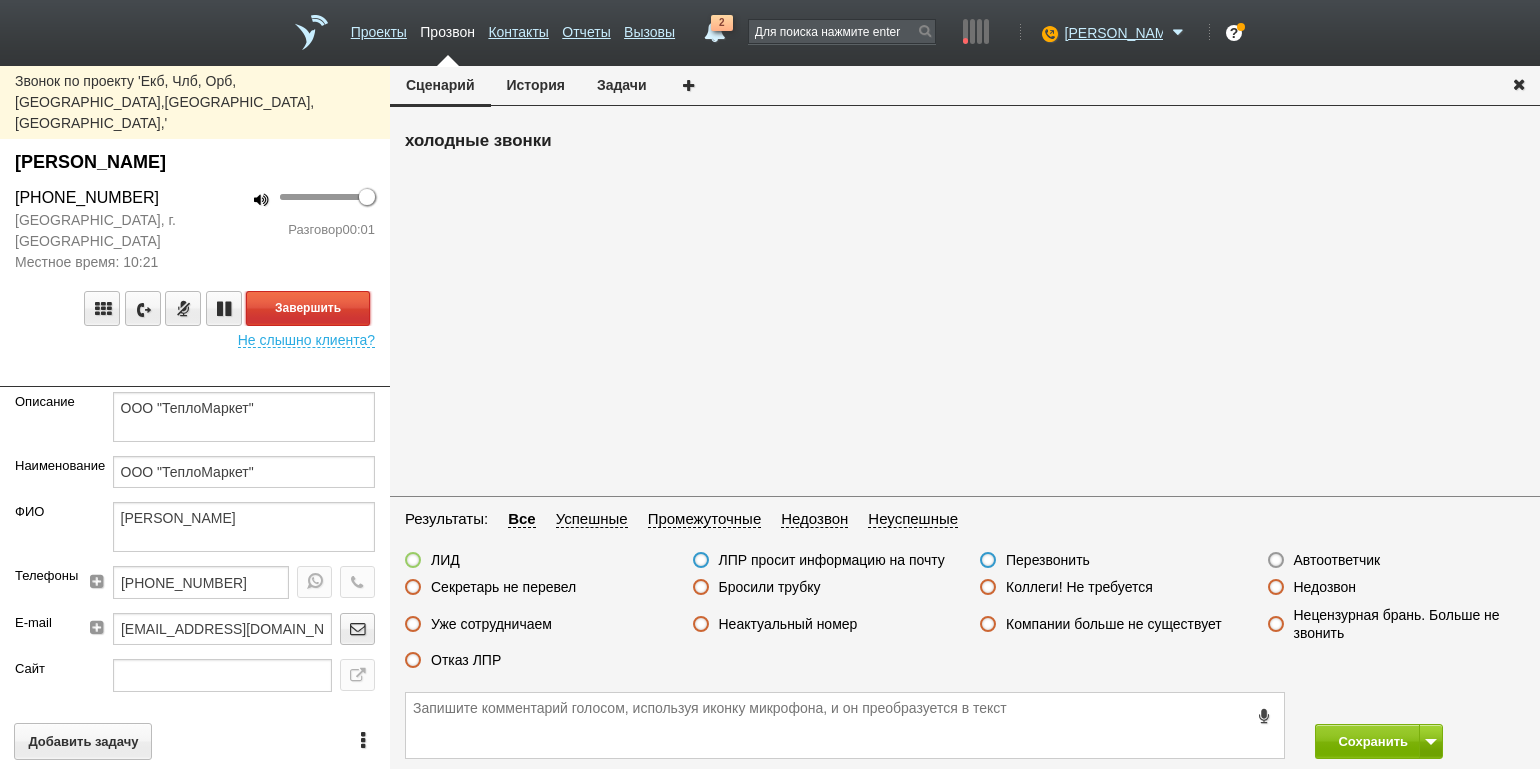drag, startPoint x: 309, startPoint y: 265, endPoint x: 414, endPoint y: 305, distance: 112.36102 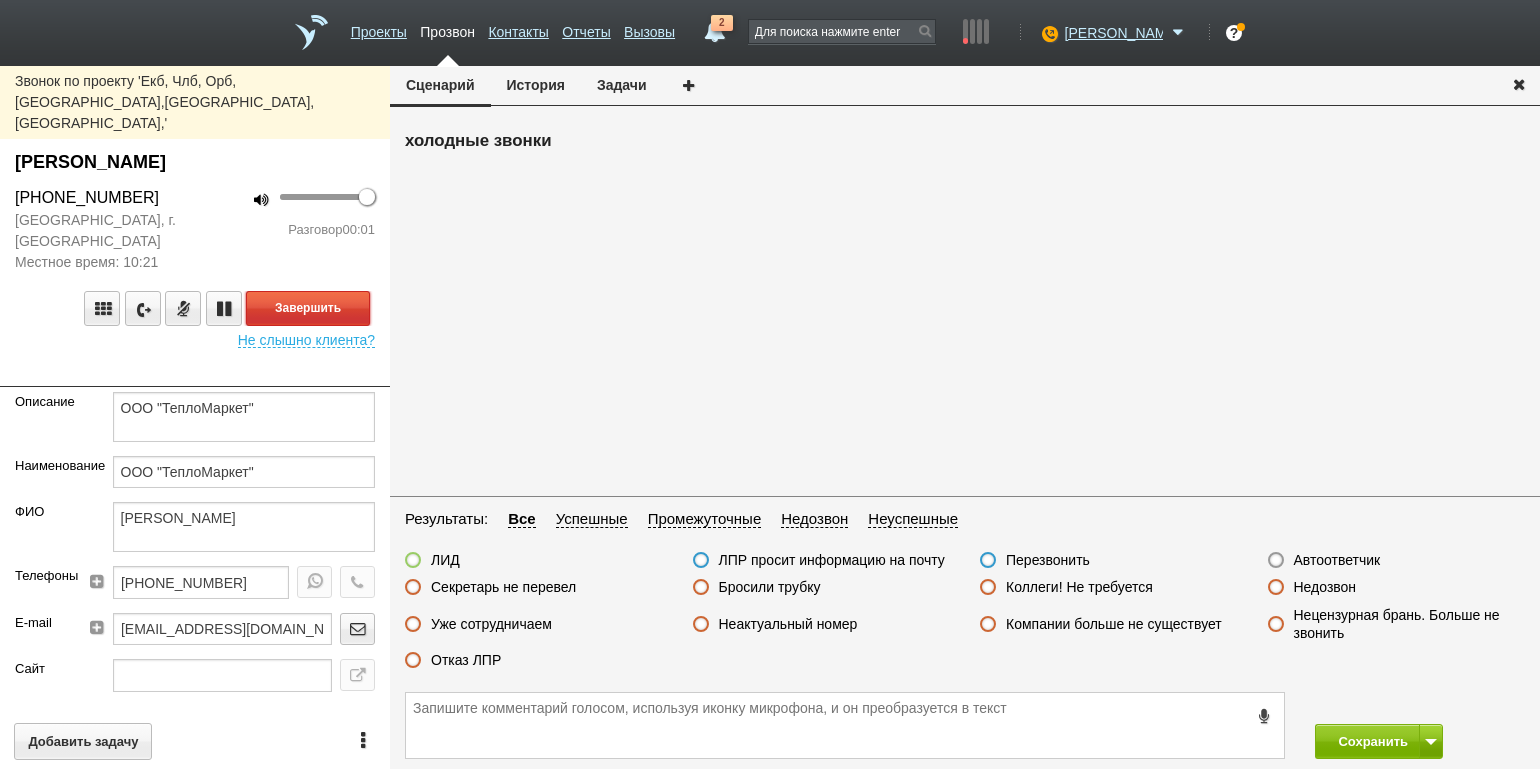 click on "Завершить" at bounding box center [308, 308] 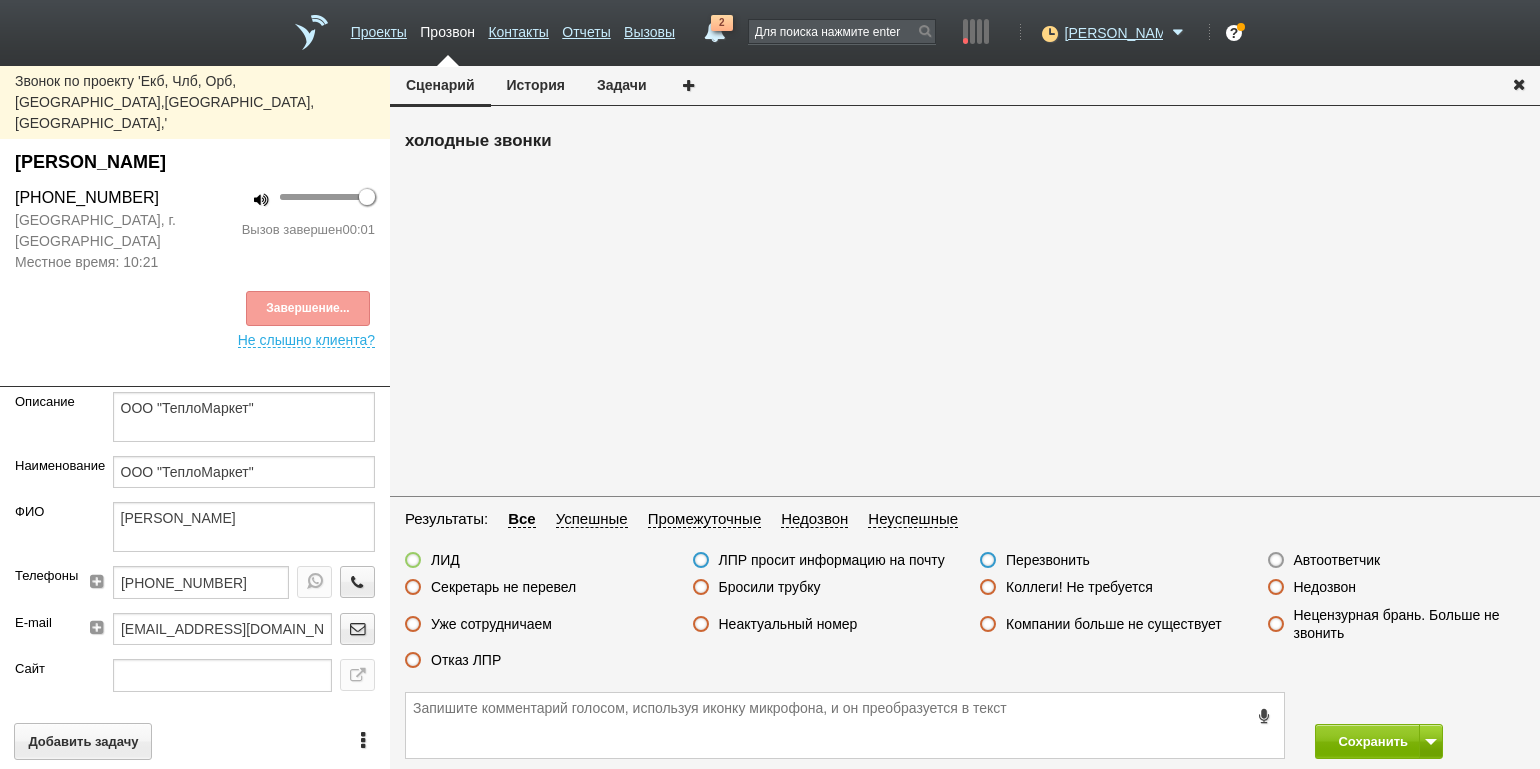 click on "Недозвон" at bounding box center (1325, 587) 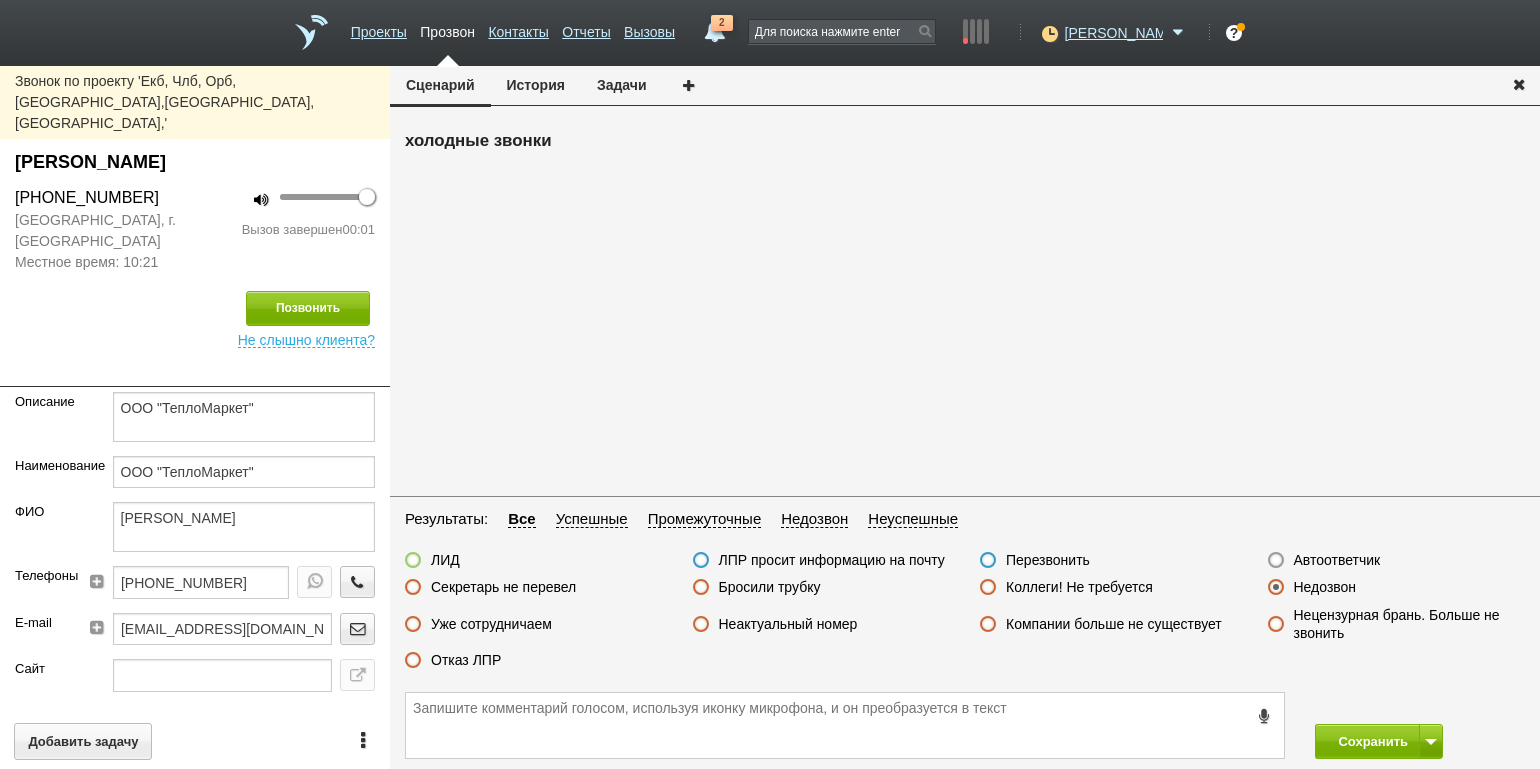 click on "Сохранить" at bounding box center [965, 725] 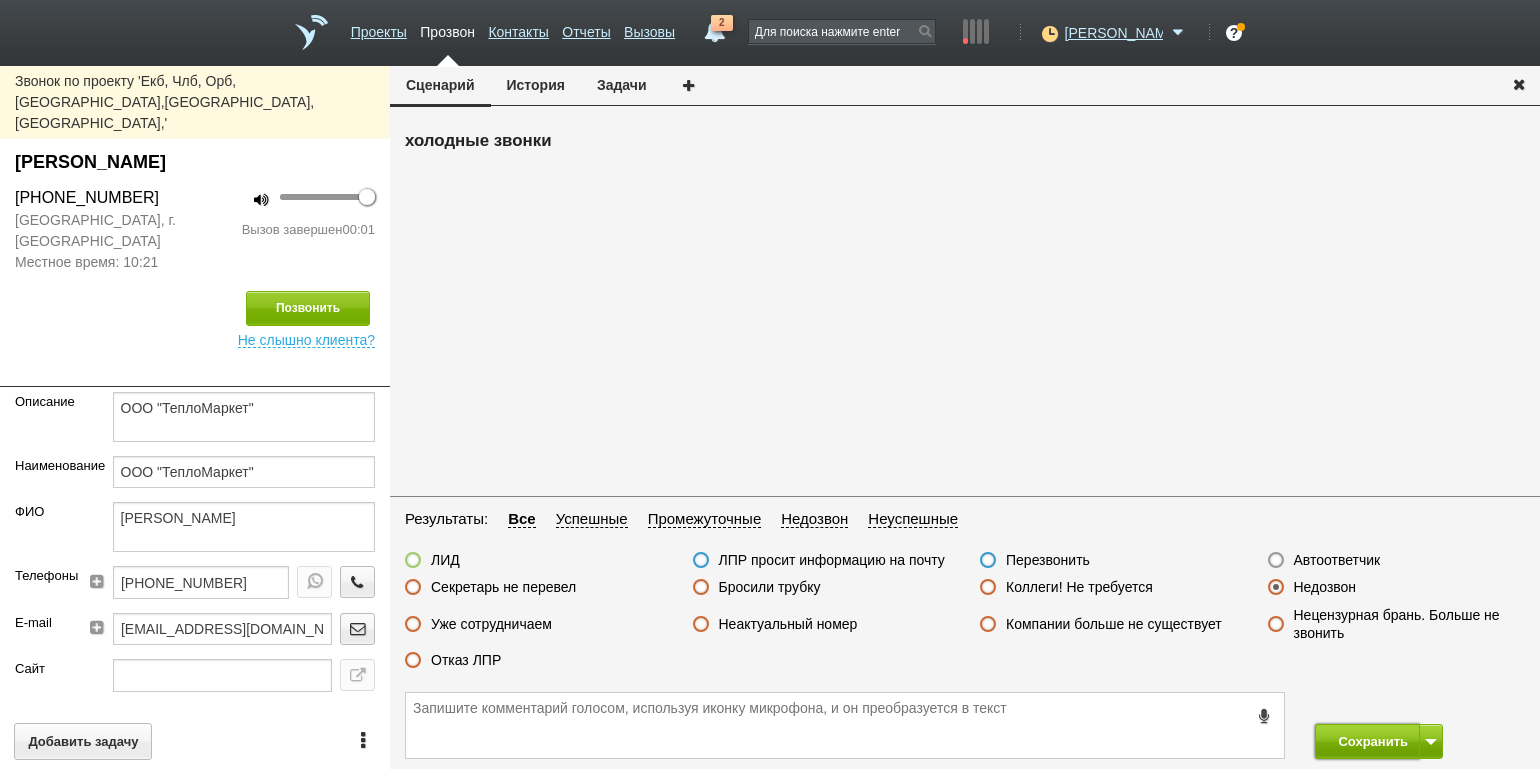 click on "Сохранить" at bounding box center [1367, 741] 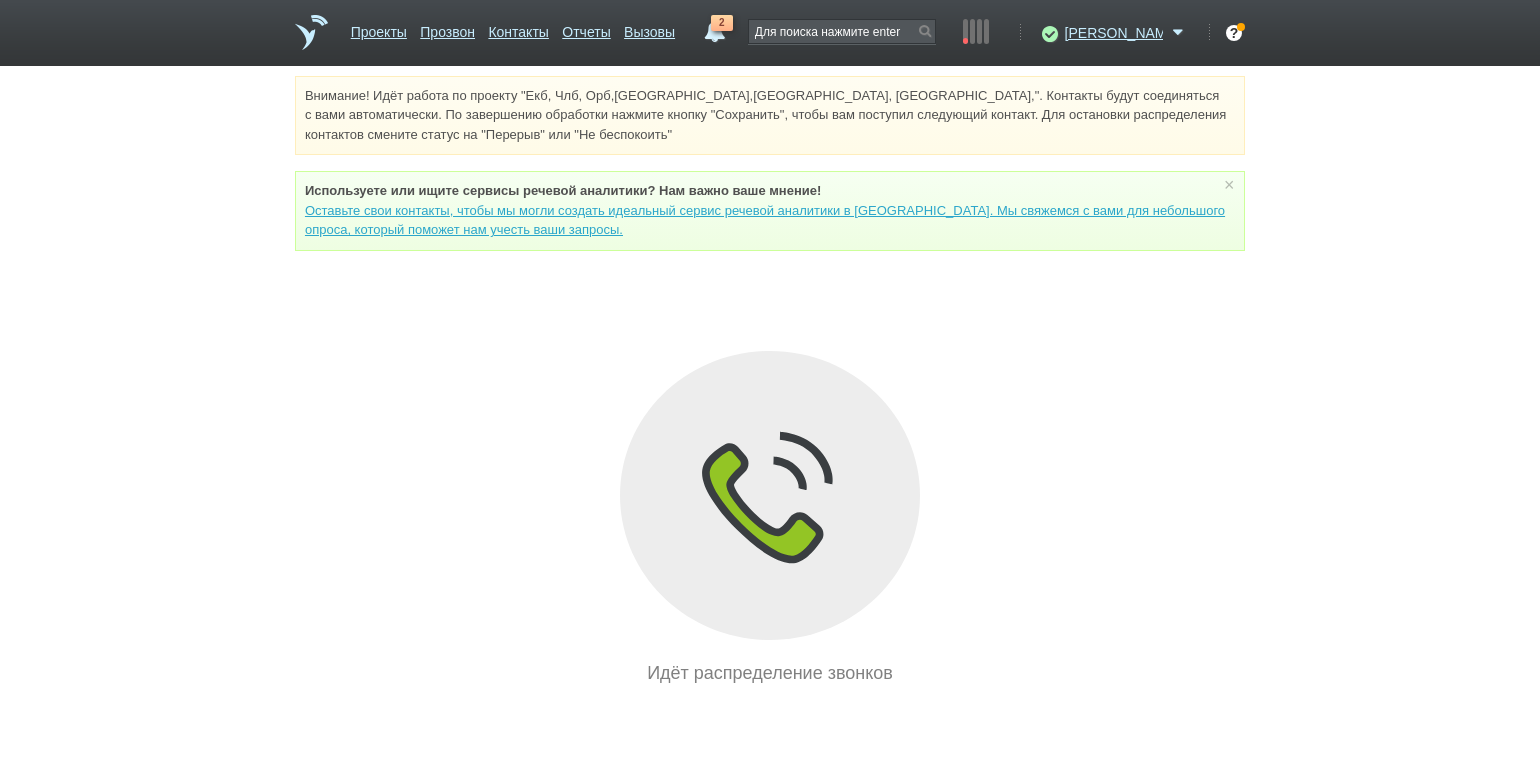 click on "Внимание! Идёт работа по проекту "Екб, Члб, Орб,[GEOGRAPHIC_DATA],[GEOGRAPHIC_DATA], [GEOGRAPHIC_DATA],". Контакты будут соединяться с вами автоматически. По завершению обработки нажмите кнопку "Сохранить", чтобы вам поступил следующий контакт. Для остановки распределения контактов смените статус на "Перерыв" или "Не беспокоить"
Используете или ищите cервисы речевой аналитики? Нам важно ваше мнение!
×
Вы можете звонить напрямую из строки поиска - введите номер и нажмите "Позвонить"
Идёт распределение звонков" at bounding box center [770, 381] 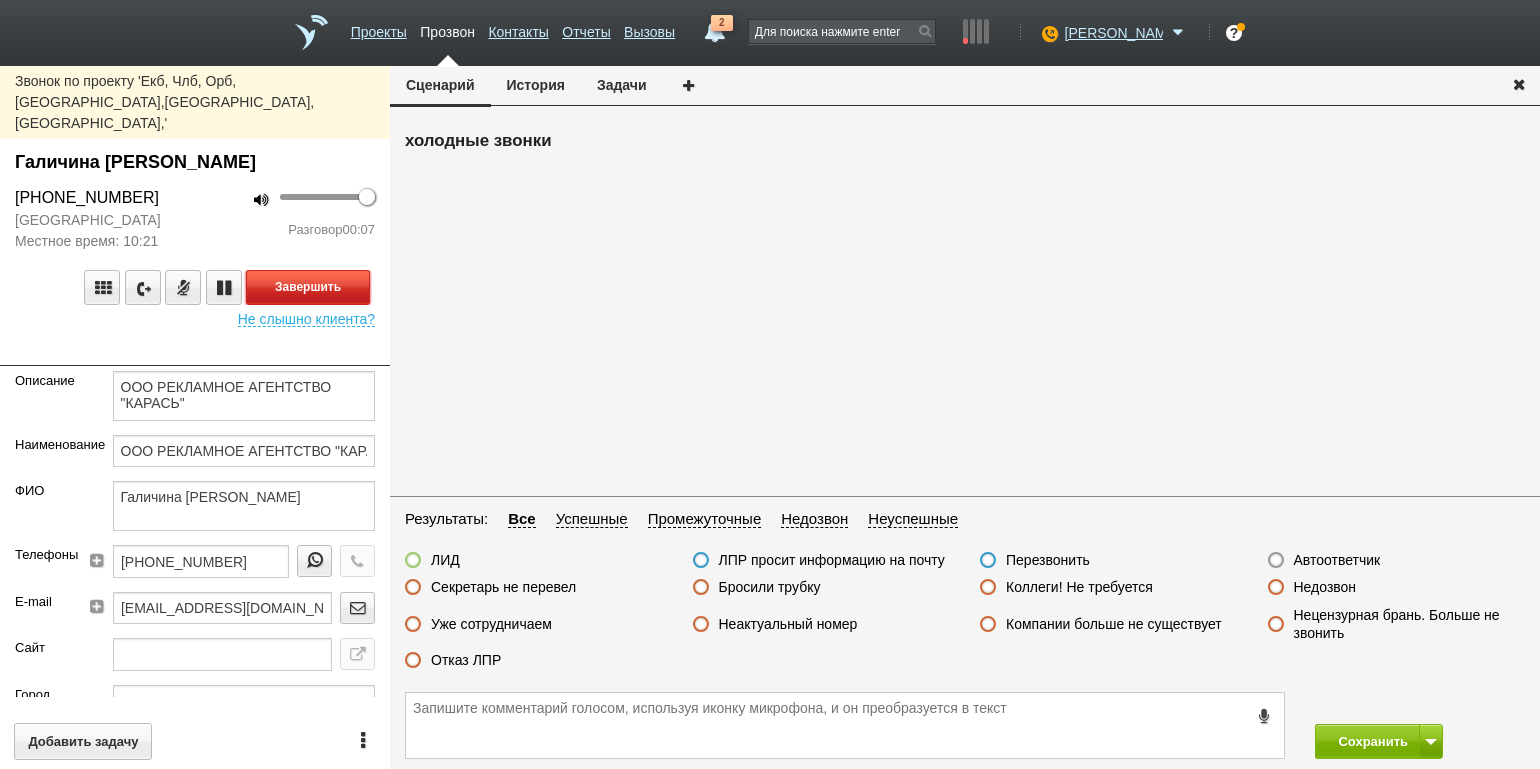 click on "Завершить" at bounding box center (308, 287) 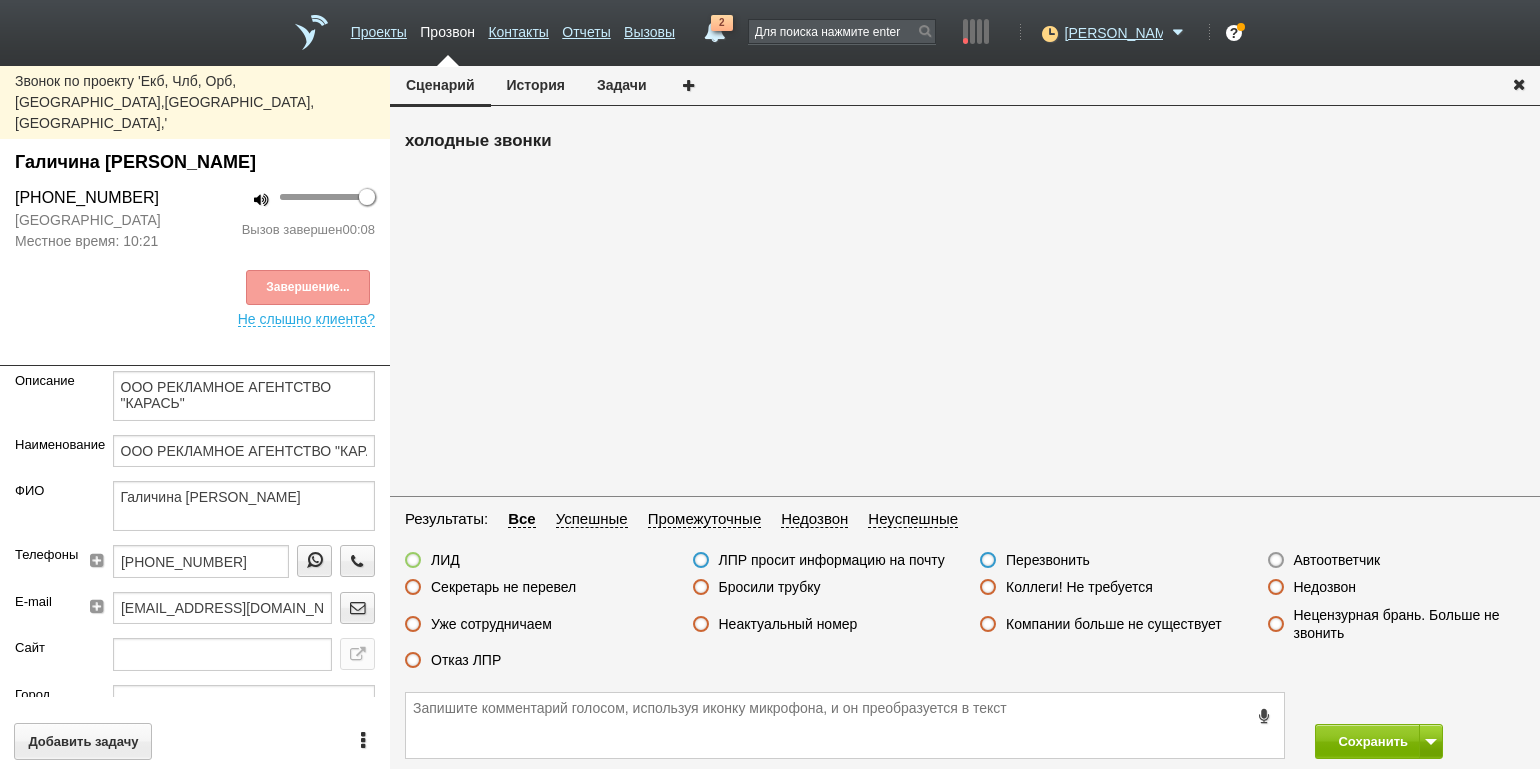click on "Неактуальный номер" at bounding box center (788, 624) 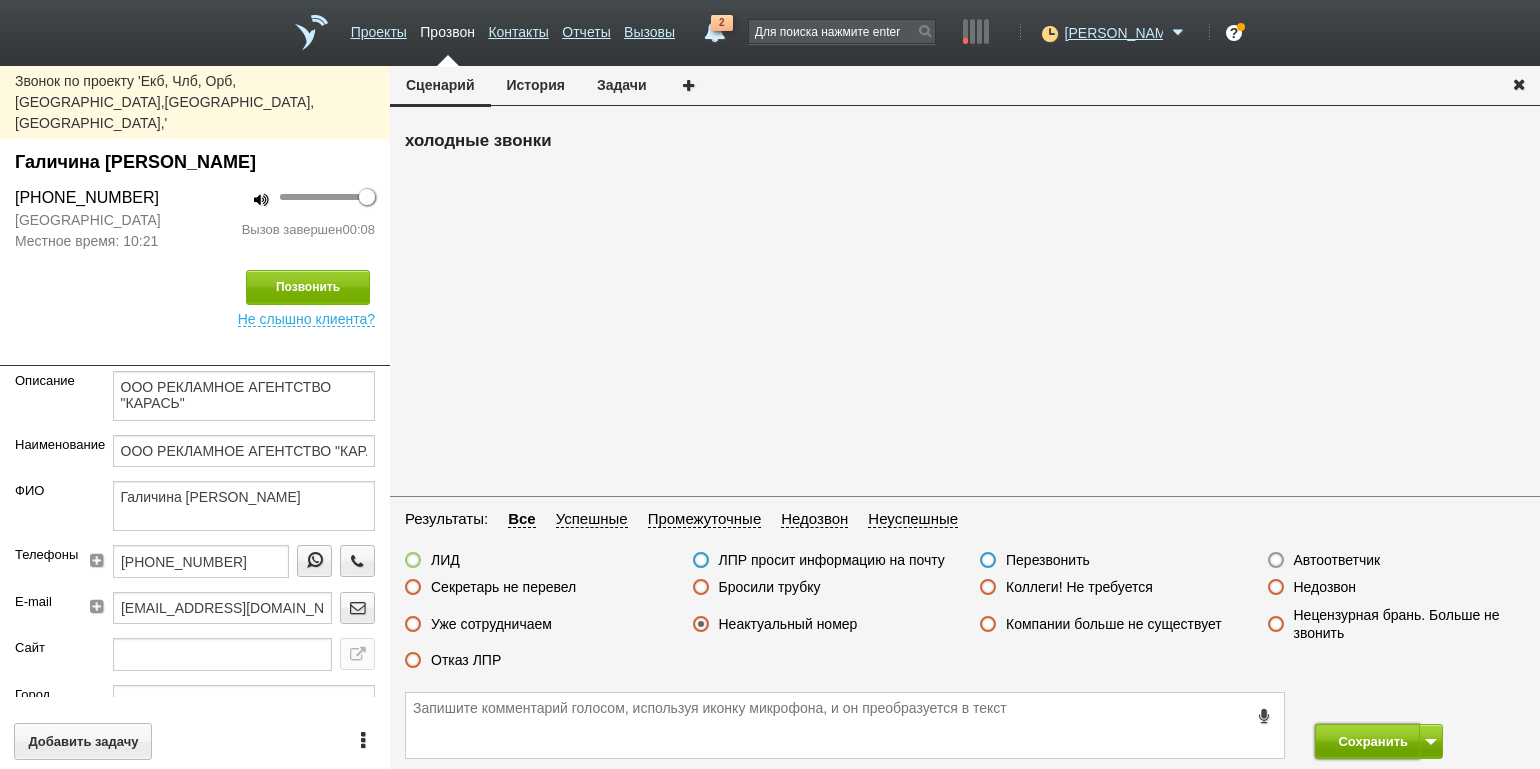 click on "Сохранить" at bounding box center (1367, 741) 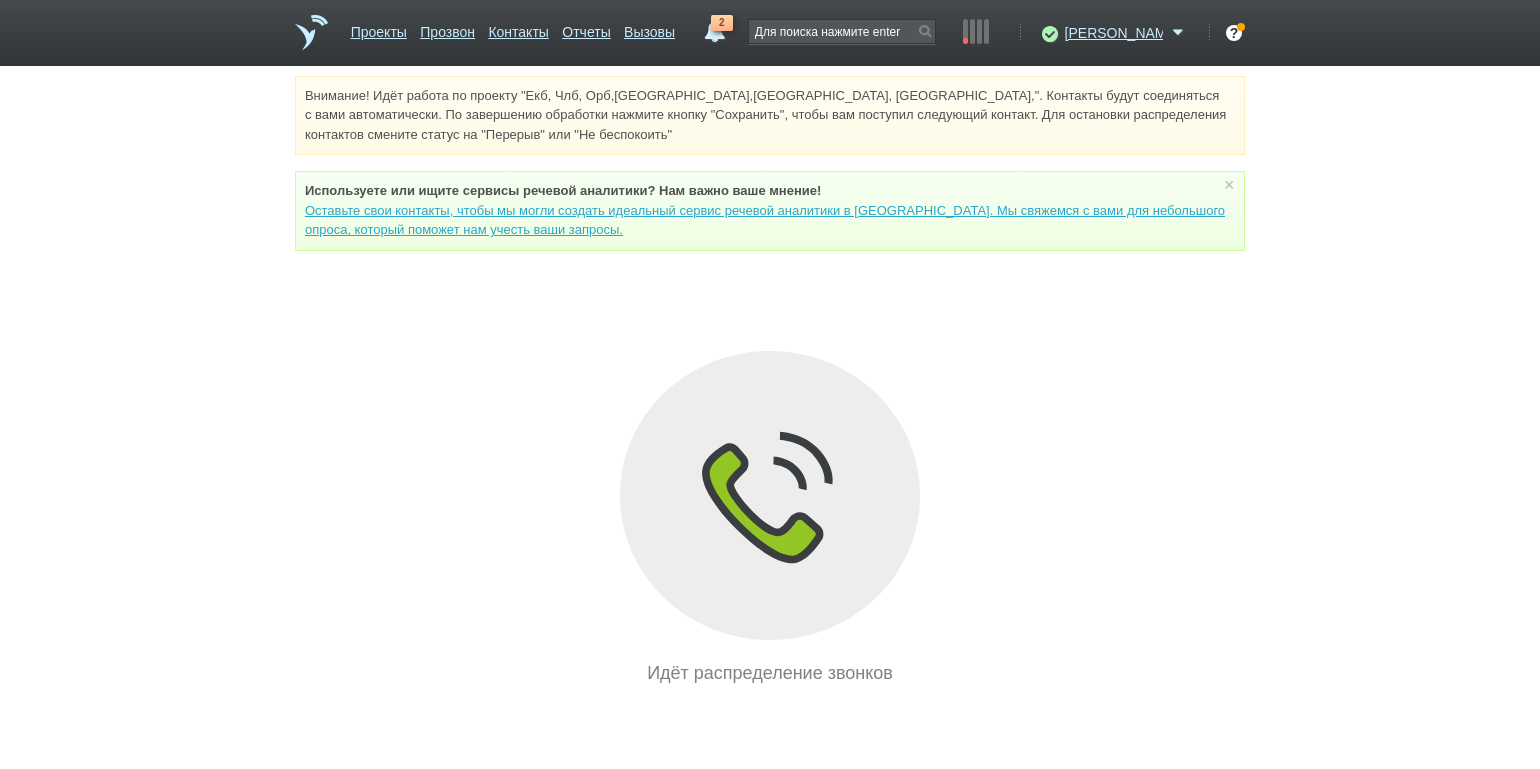 click on "Внимание! Идёт работа по проекту "Екб, Члб, Орб,[GEOGRAPHIC_DATA],[GEOGRAPHIC_DATA], [GEOGRAPHIC_DATA],". Контакты будут соединяться с вами автоматически. По завершению обработки нажмите кнопку "Сохранить", чтобы вам поступил следующий контакт. Для остановки распределения контактов смените статус на "Перерыв" или "Не беспокоить"
Используете или ищите cервисы речевой аналитики? Нам важно ваше мнение!
×
Вы можете звонить напрямую из строки поиска - введите номер и нажмите "Позвонить"
Идёт распределение звонков" at bounding box center [770, 381] 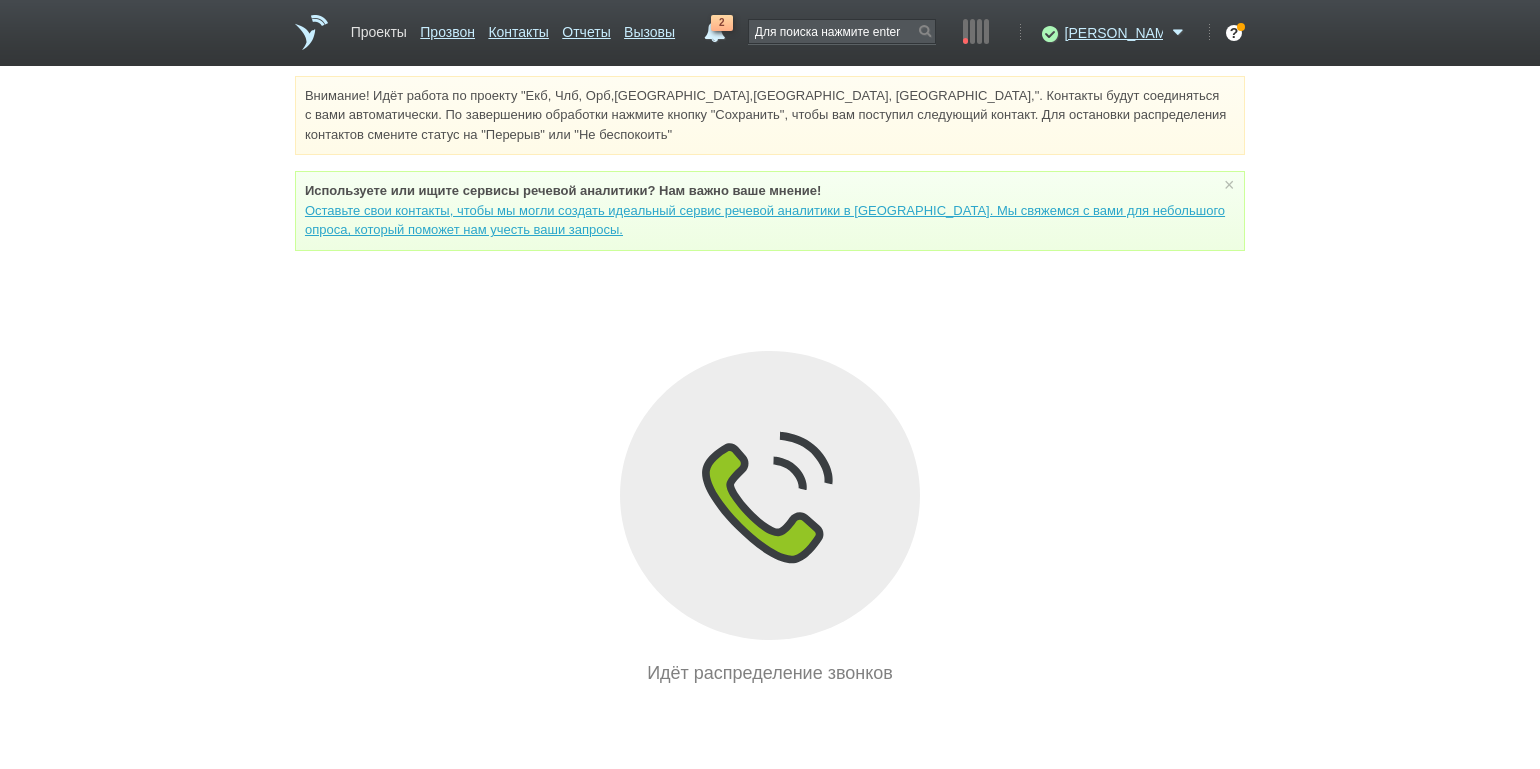 click on "Проекты" at bounding box center [379, 28] 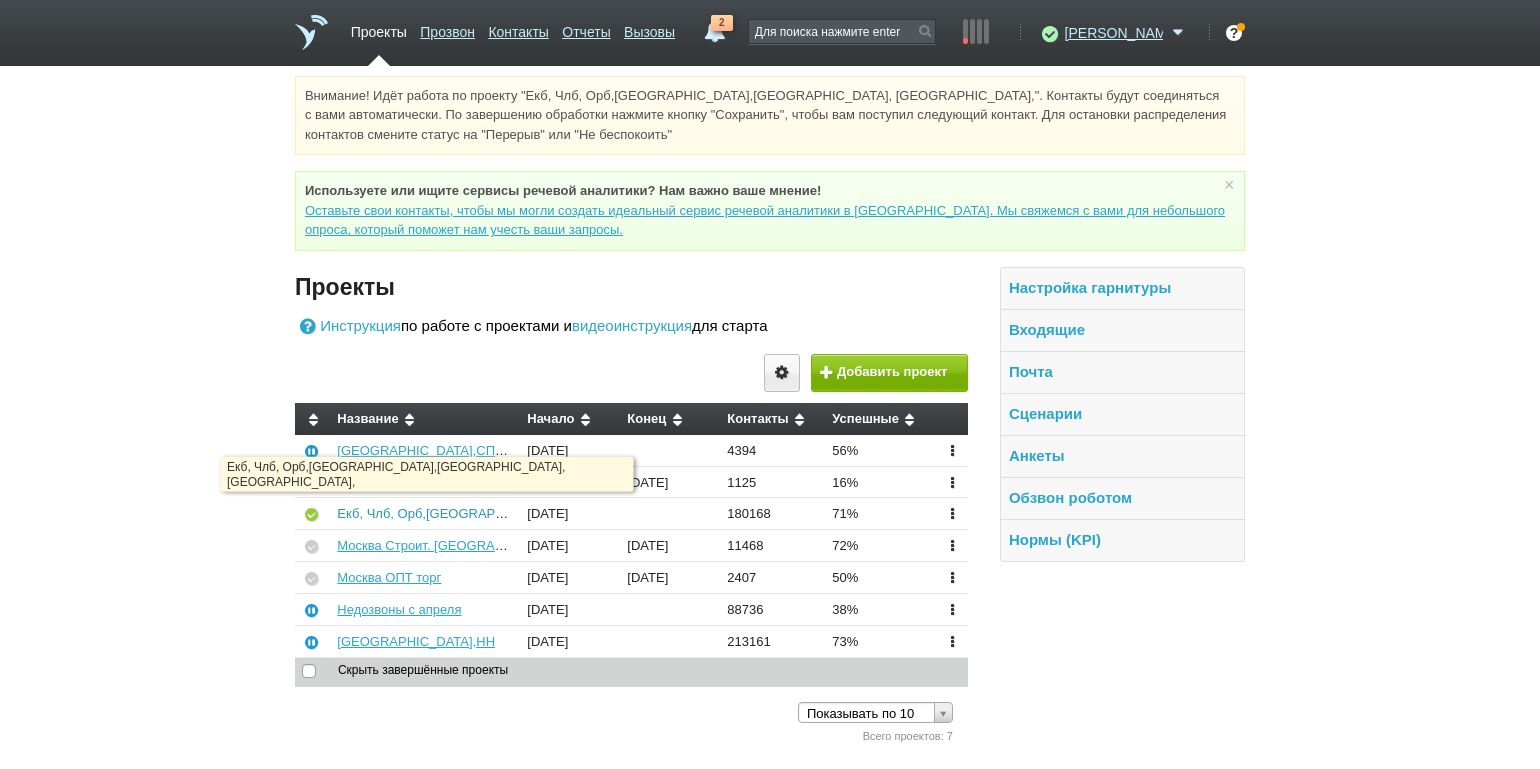click on "Екб, Члб, Орб,[GEOGRAPHIC_DATA],[GEOGRAPHIC_DATA], [GEOGRAPHIC_DATA]," at bounding box center (591, 513) 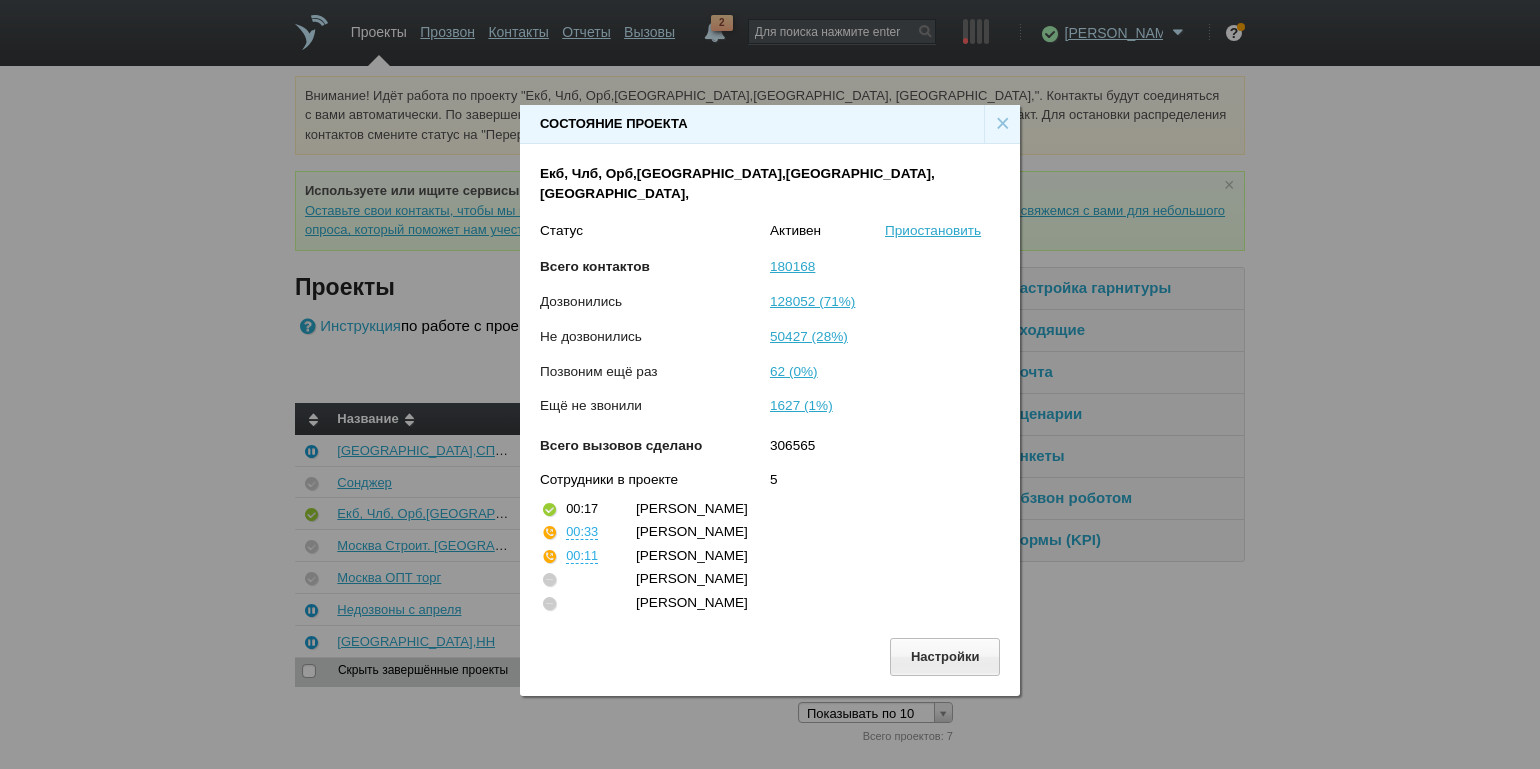 click on "×" at bounding box center (1002, 124) 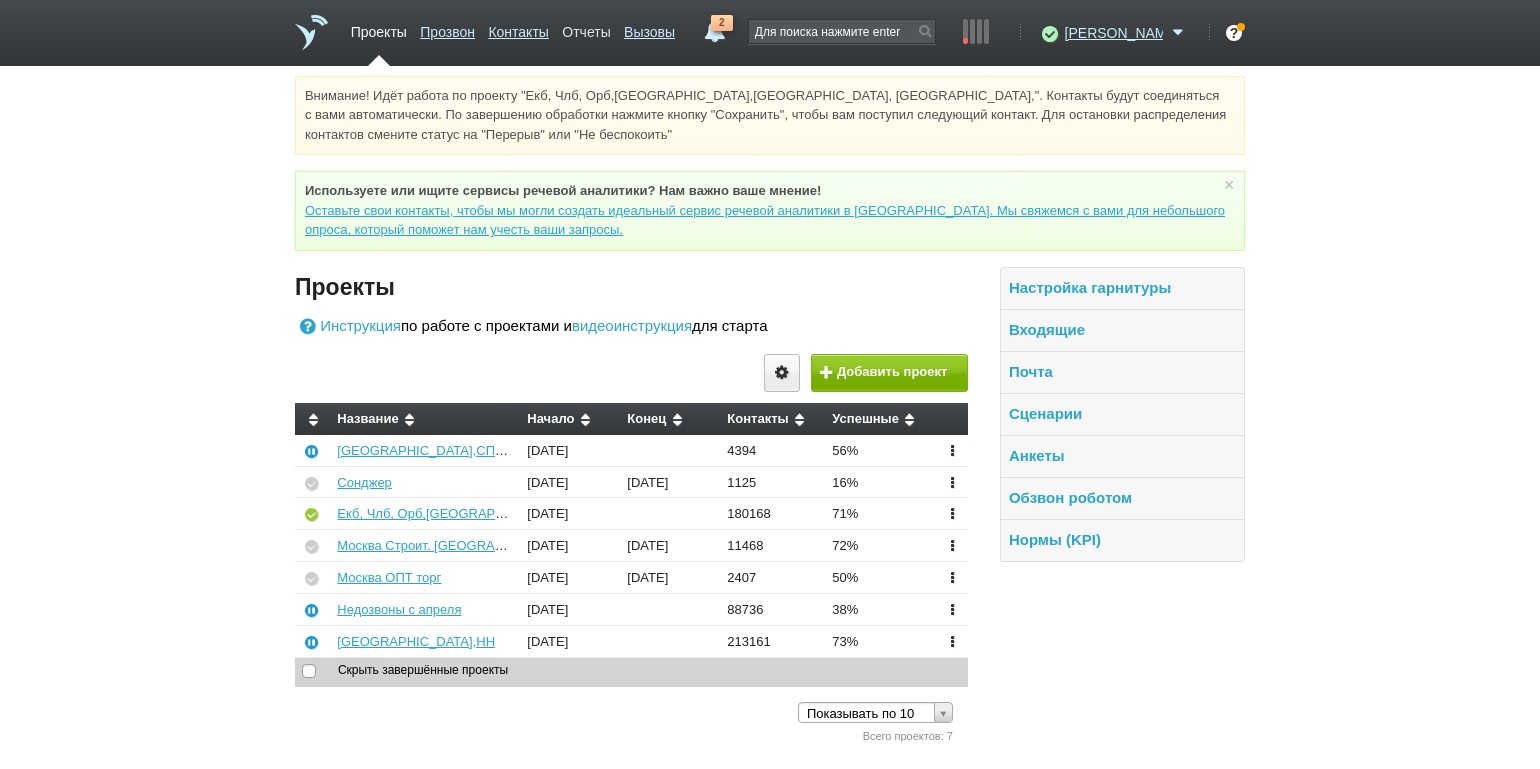 click on "Отчеты" at bounding box center (586, 28) 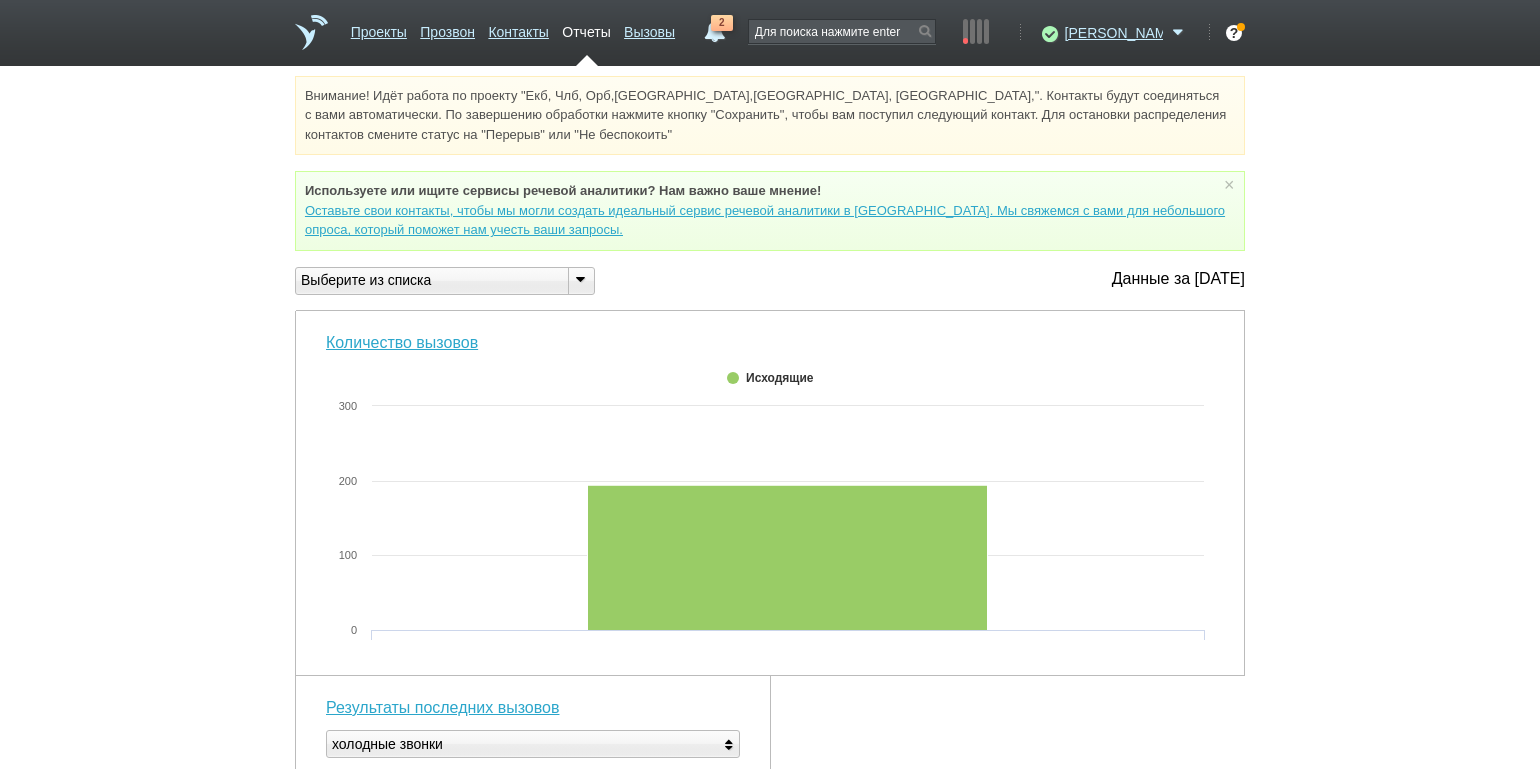 click at bounding box center (580, 279) 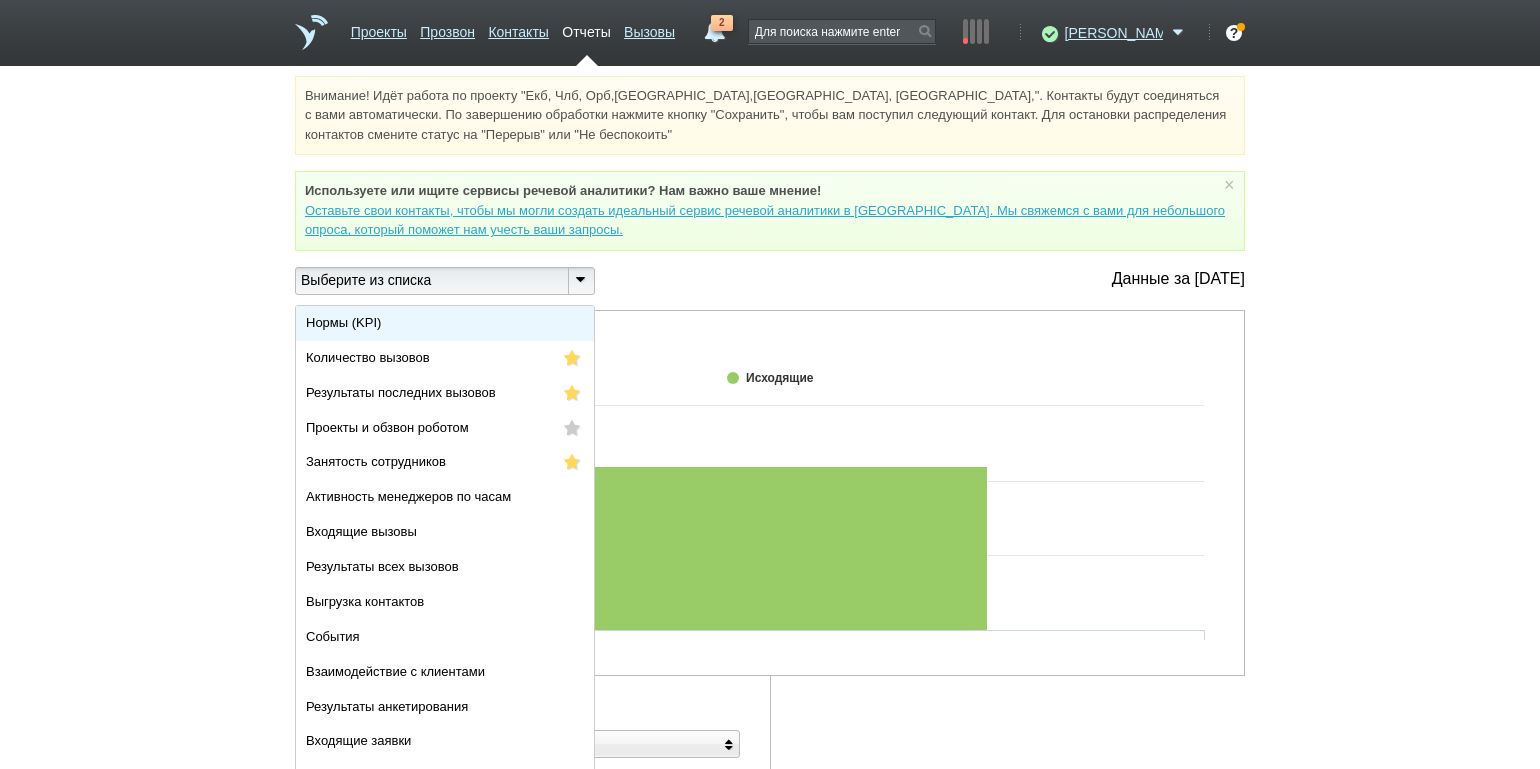 click on "Нормы (KPI)" at bounding box center [445, 323] 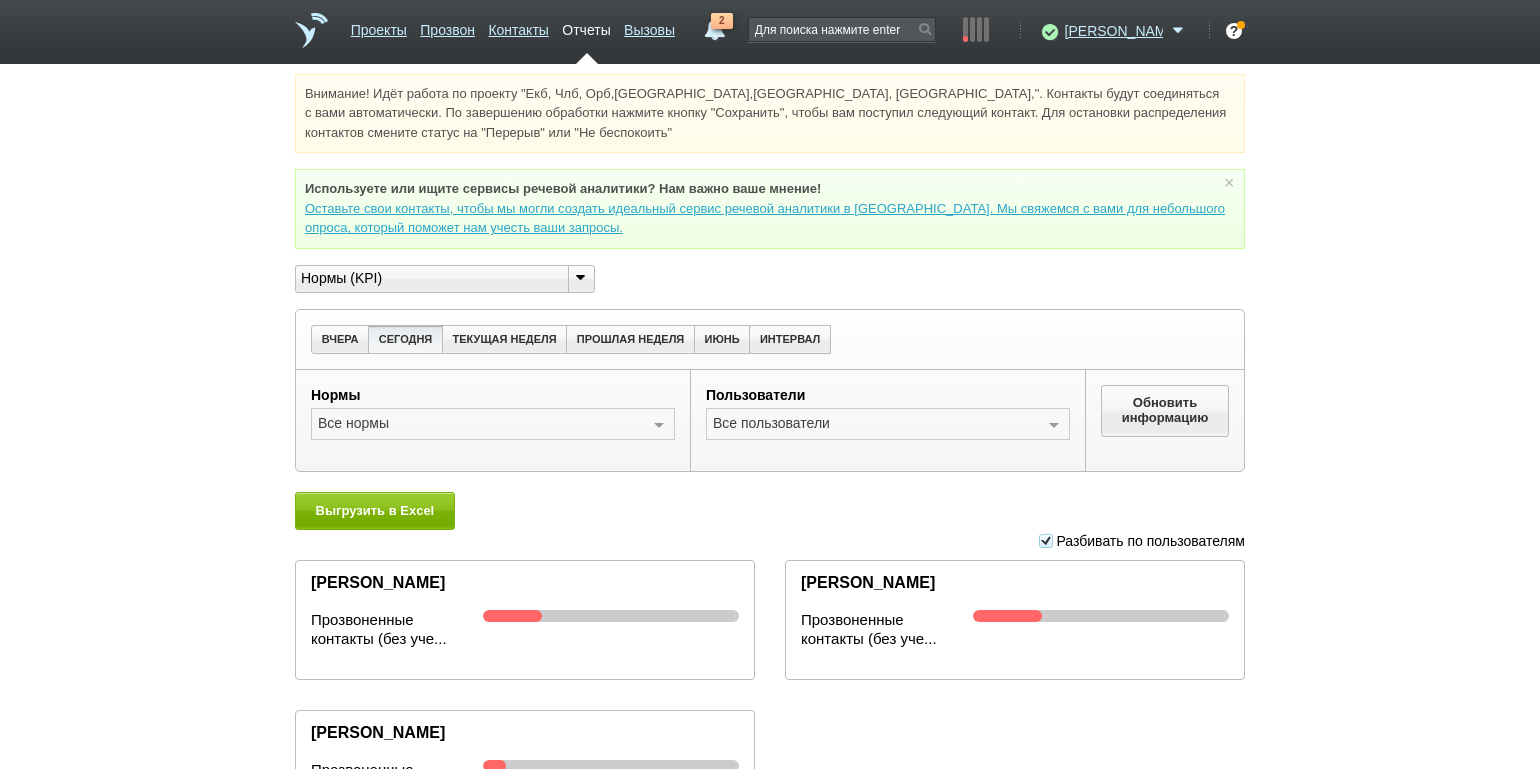 scroll, scrollTop: 0, scrollLeft: 0, axis: both 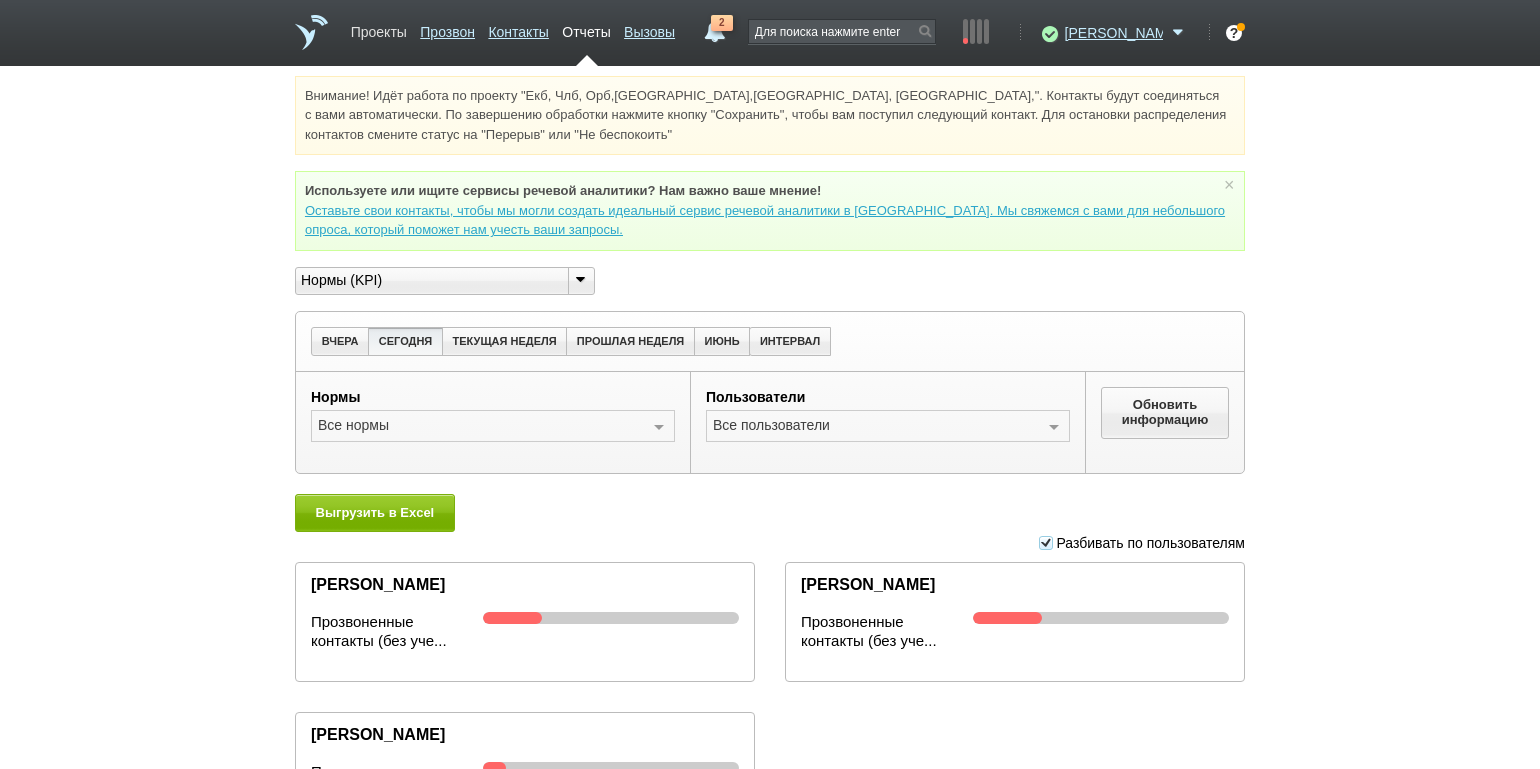 click on "Проекты" at bounding box center (379, 28) 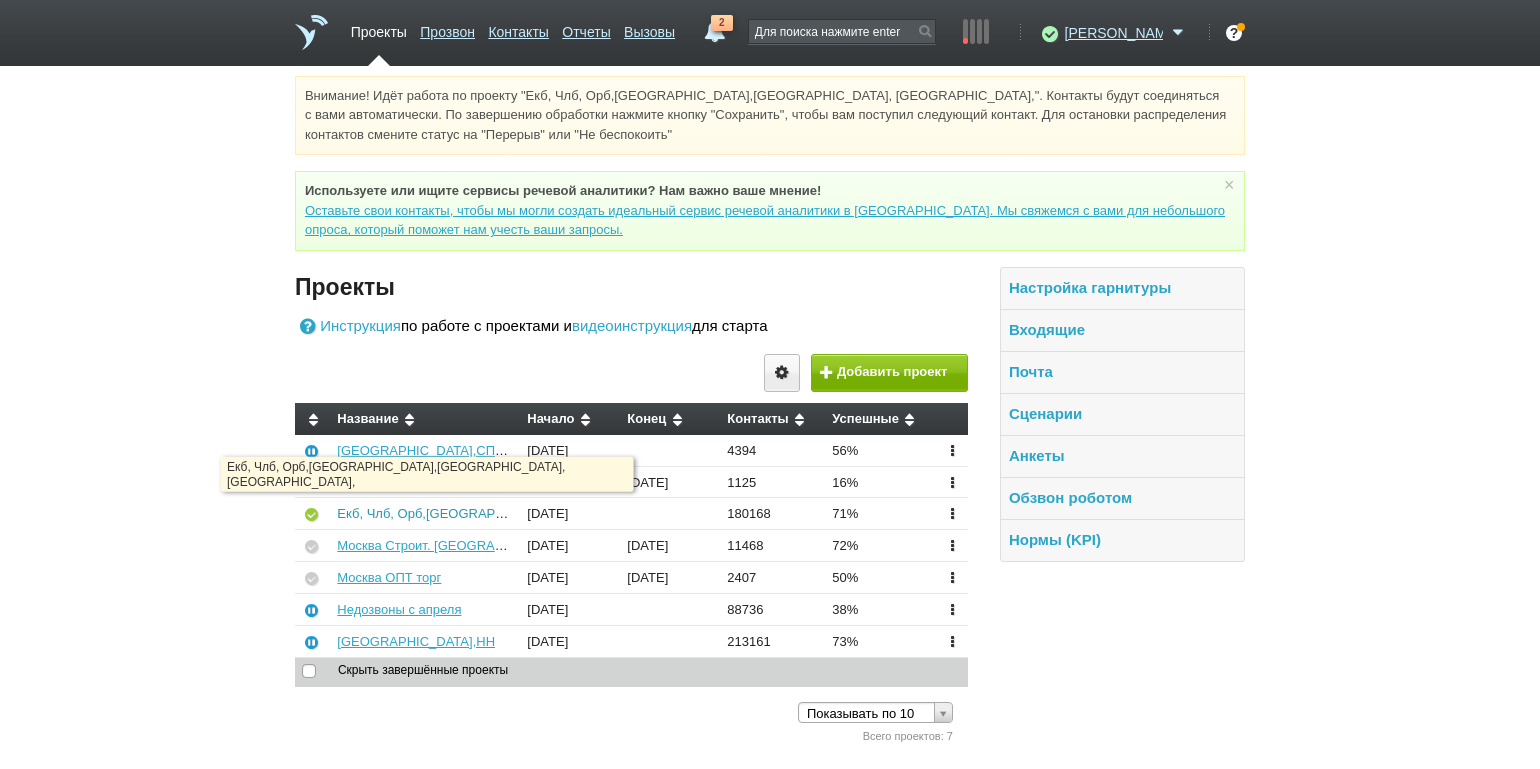 click on "Екб, Члб, Орб,[GEOGRAPHIC_DATA],[GEOGRAPHIC_DATA], [GEOGRAPHIC_DATA]," at bounding box center [591, 513] 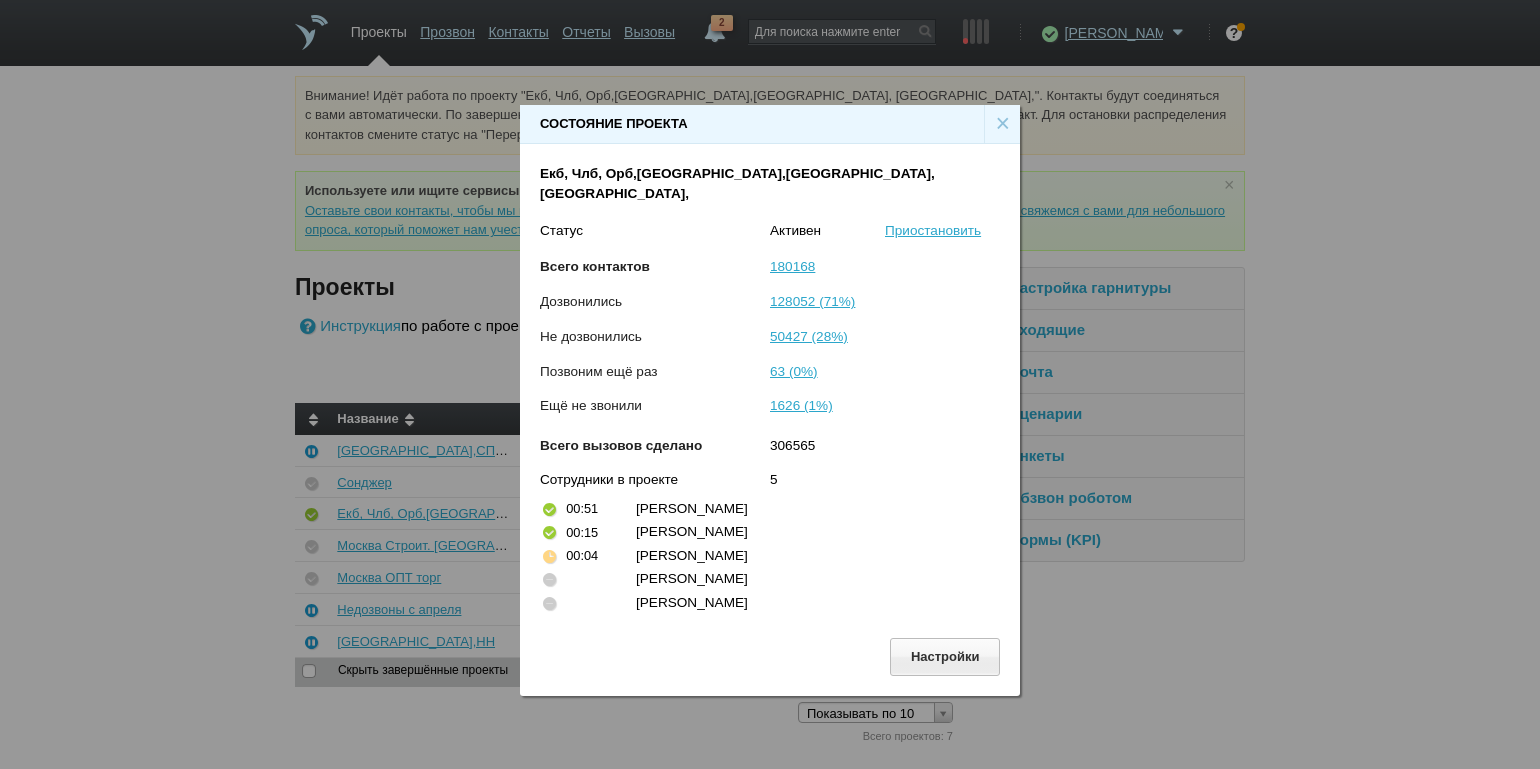 click on "×" at bounding box center [1002, 124] 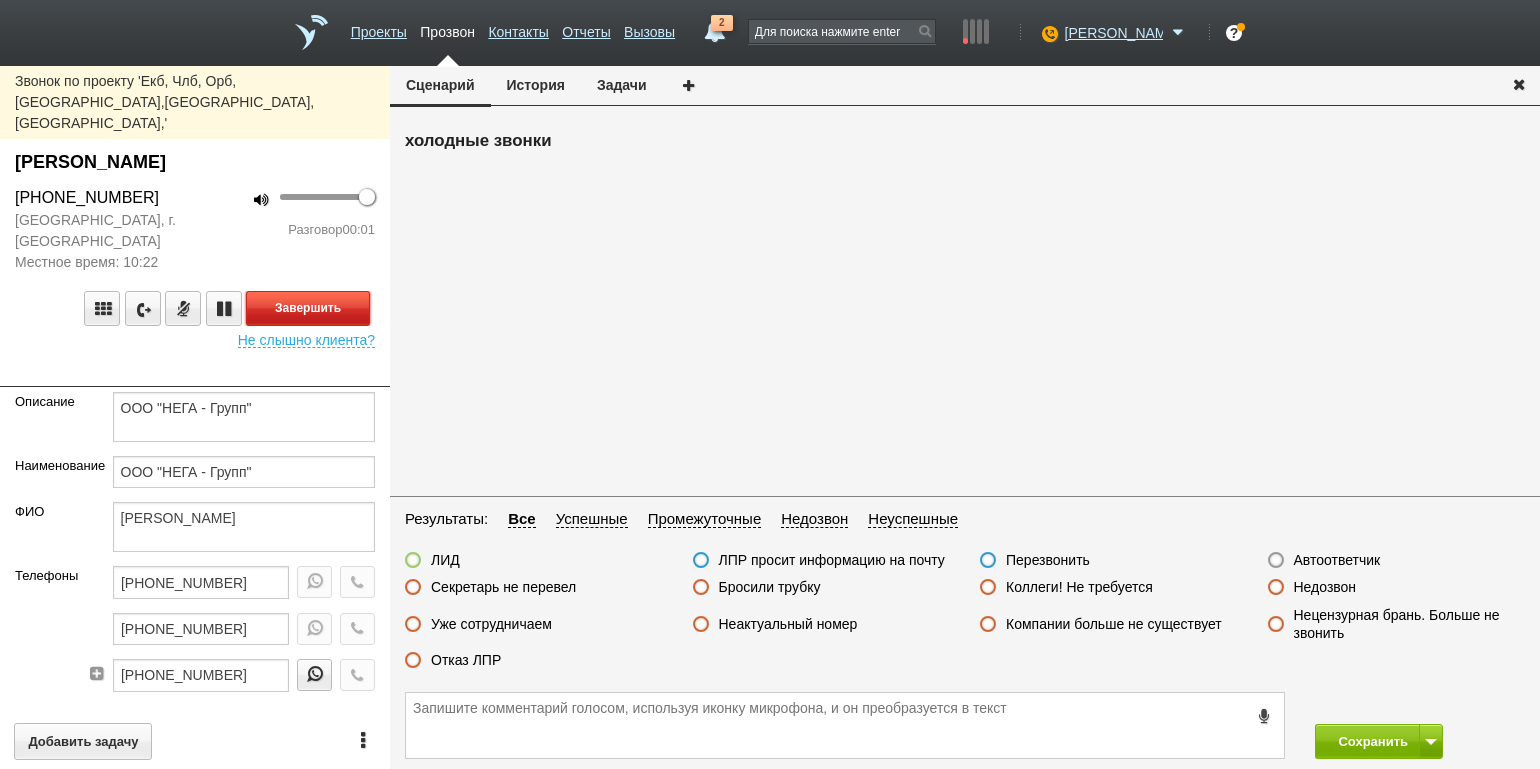 click on "Завершить" at bounding box center (308, 308) 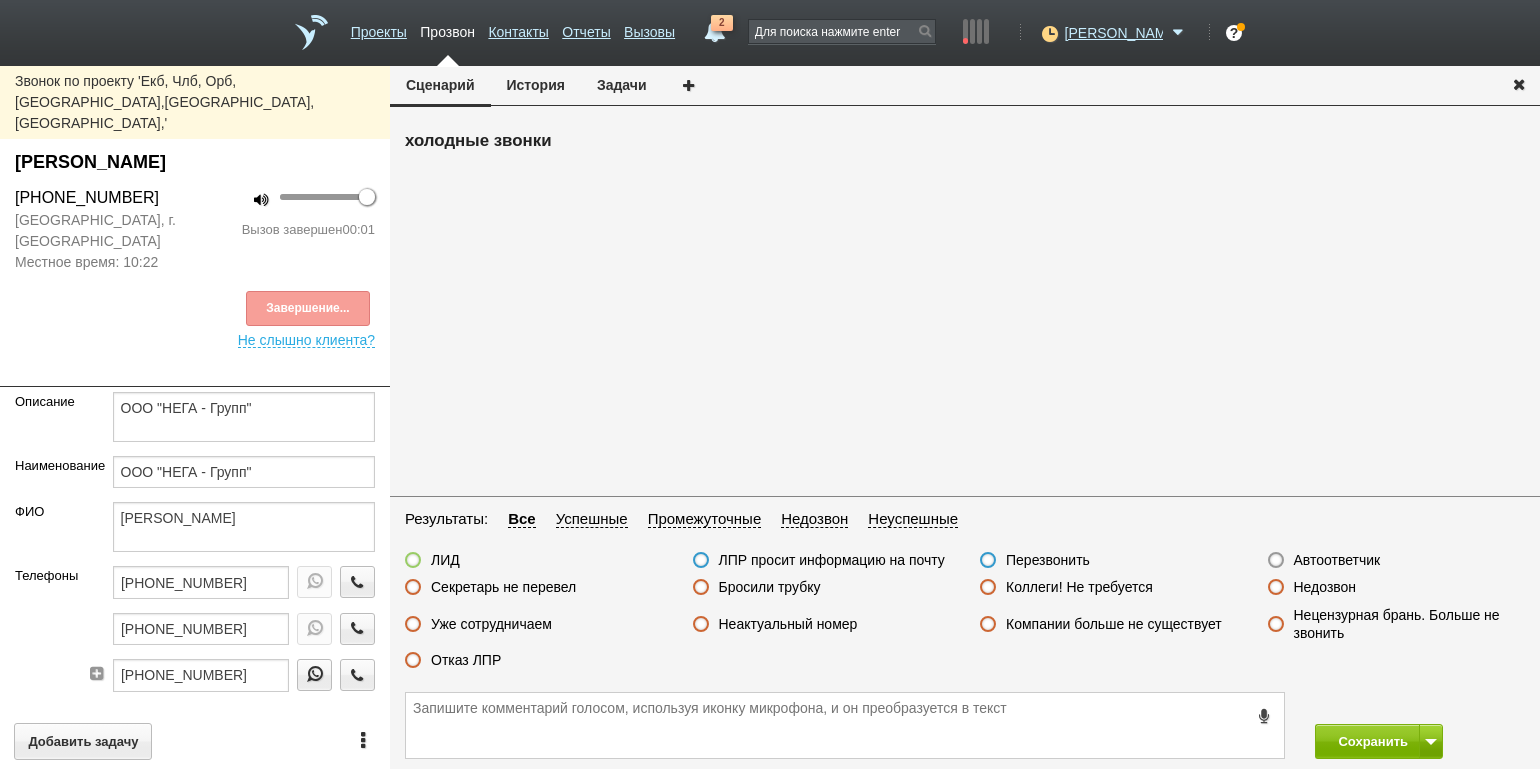 click on "Автоответчик" at bounding box center [1337, 560] 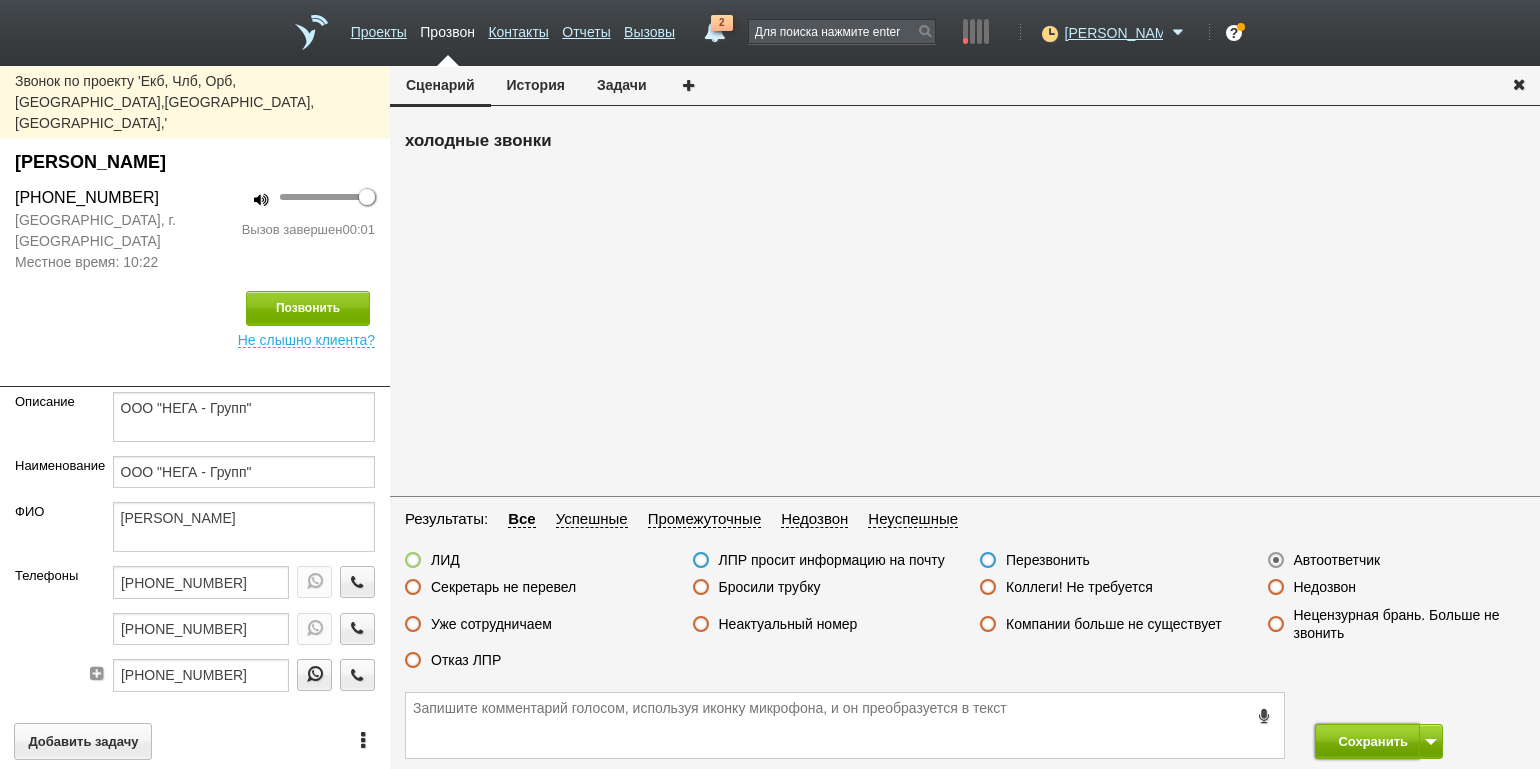 click on "Сохранить" at bounding box center (1367, 741) 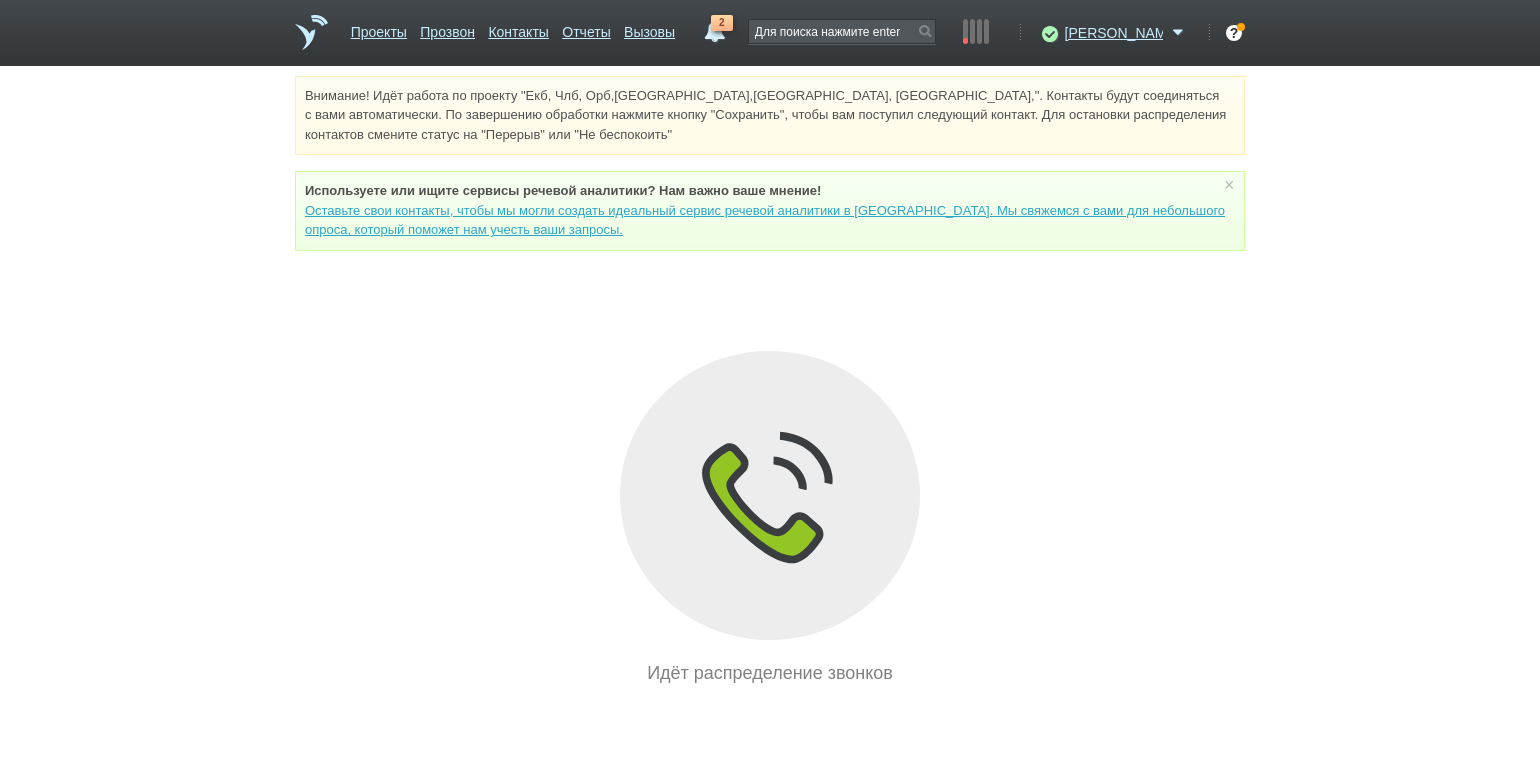 click on "Внимание! Идёт работа по проекту "Екб, Члб, Орб,[GEOGRAPHIC_DATA],[GEOGRAPHIC_DATA], [GEOGRAPHIC_DATA],". Контакты будут соединяться с вами автоматически. По завершению обработки нажмите кнопку "Сохранить", чтобы вам поступил следующий контакт. Для остановки распределения контактов смените статус на "Перерыв" или "Не беспокоить"
Используете или ищите cервисы речевой аналитики? Нам важно ваше мнение!
×
Вы можете звонить напрямую из строки поиска - введите номер и нажмите "Позвонить"
Идёт распределение звонков" at bounding box center (770, 381) 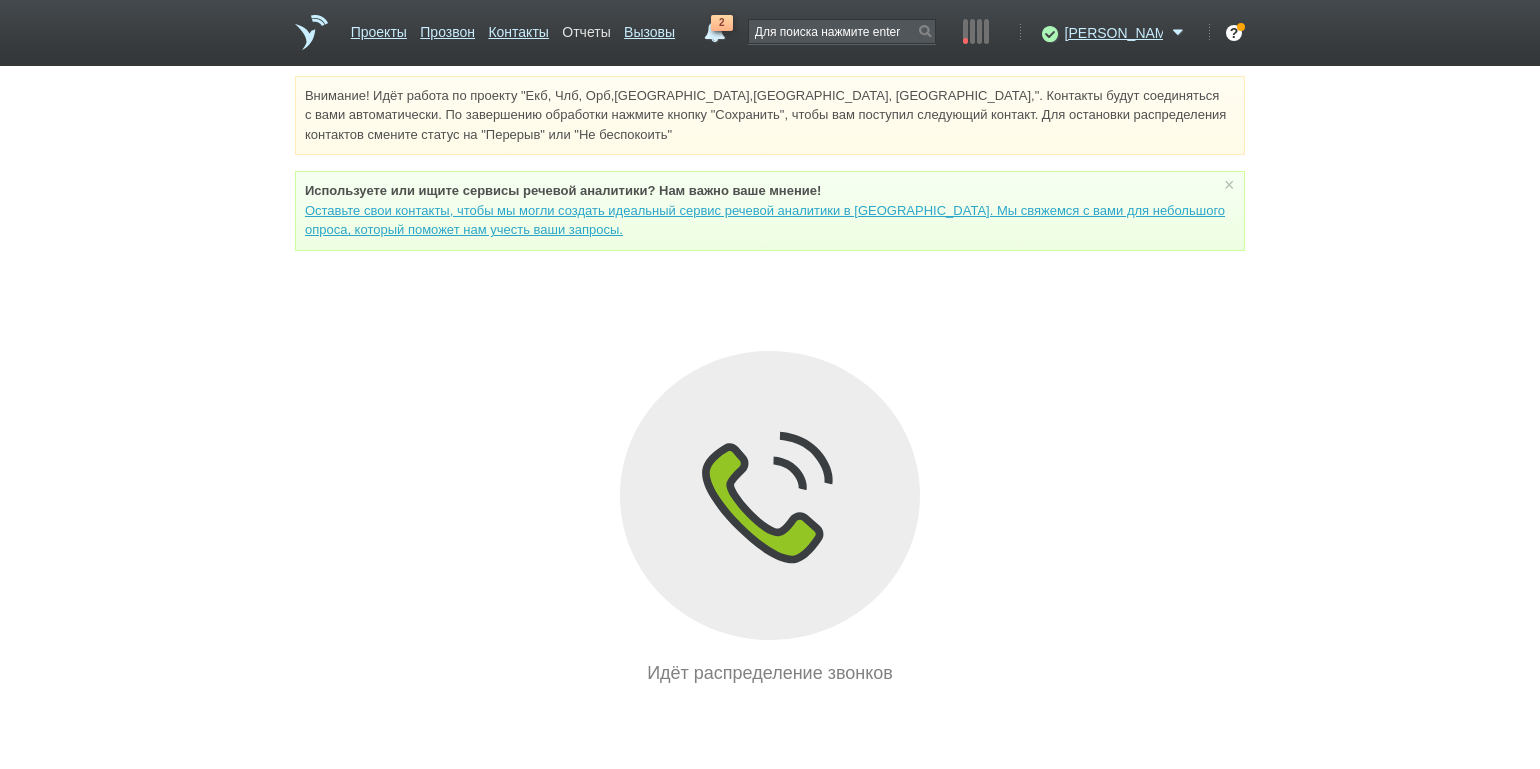 click on "Отчеты" at bounding box center [586, 28] 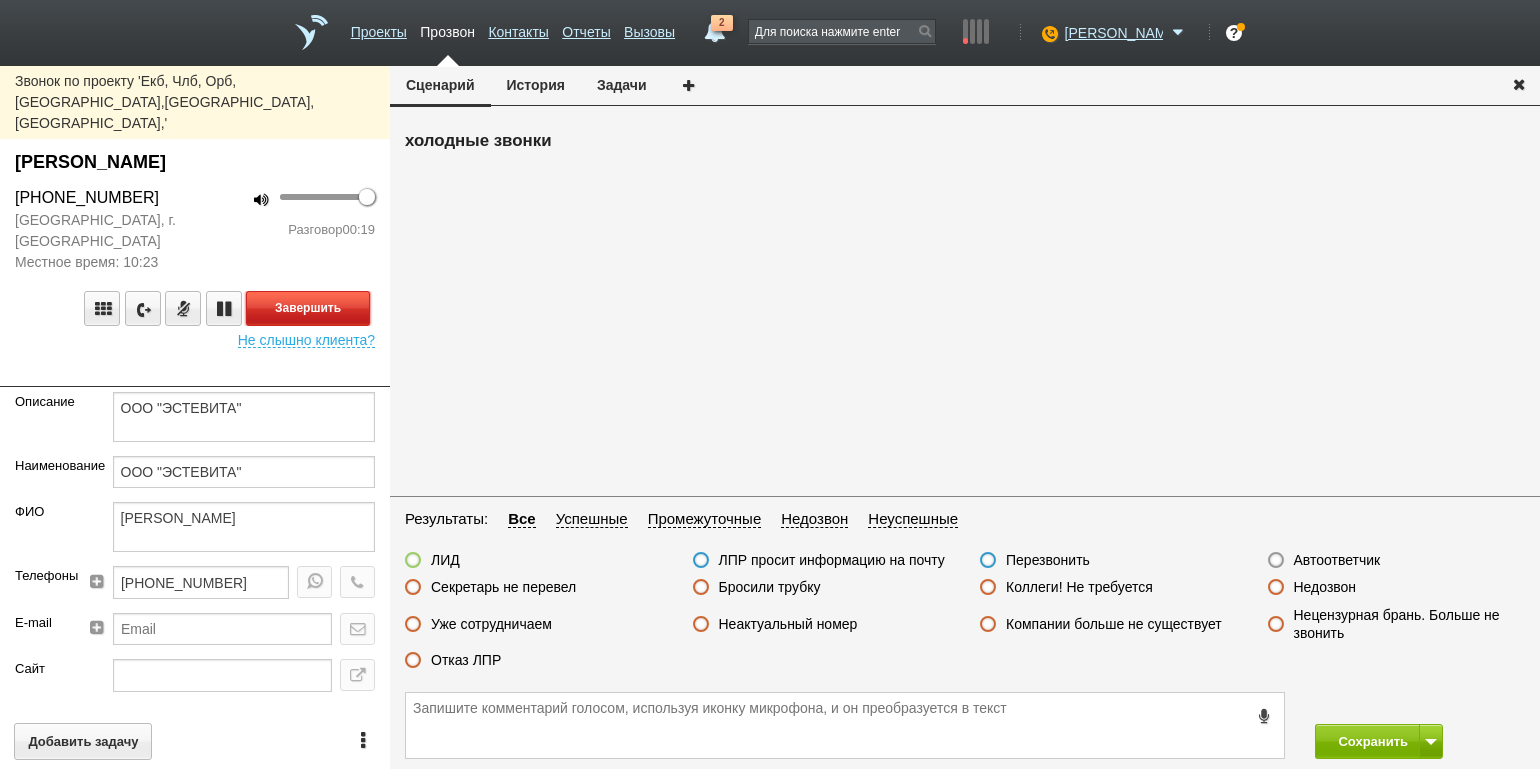 click on "Завершить" at bounding box center (308, 308) 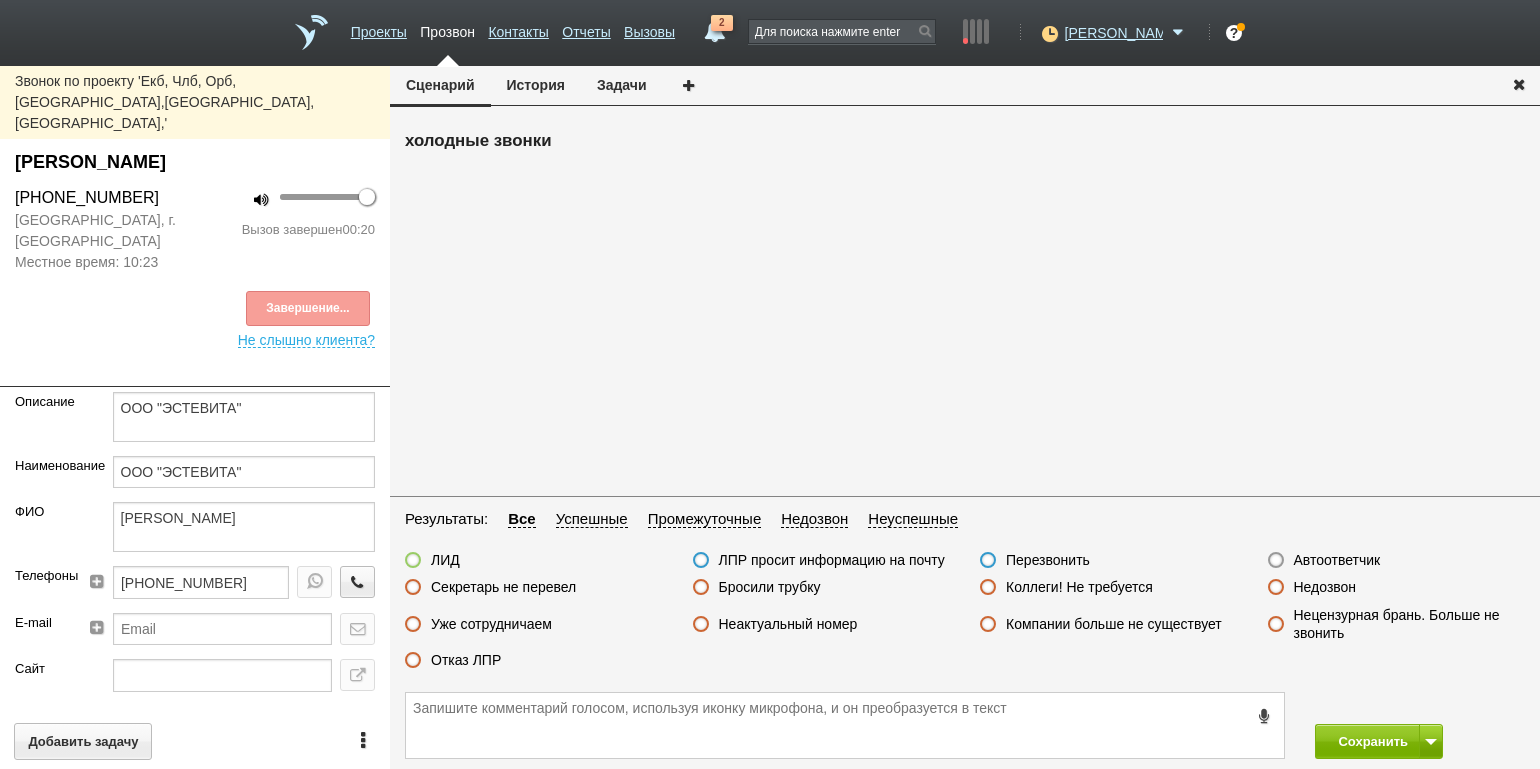 click on "Секретарь не перевел" at bounding box center (503, 587) 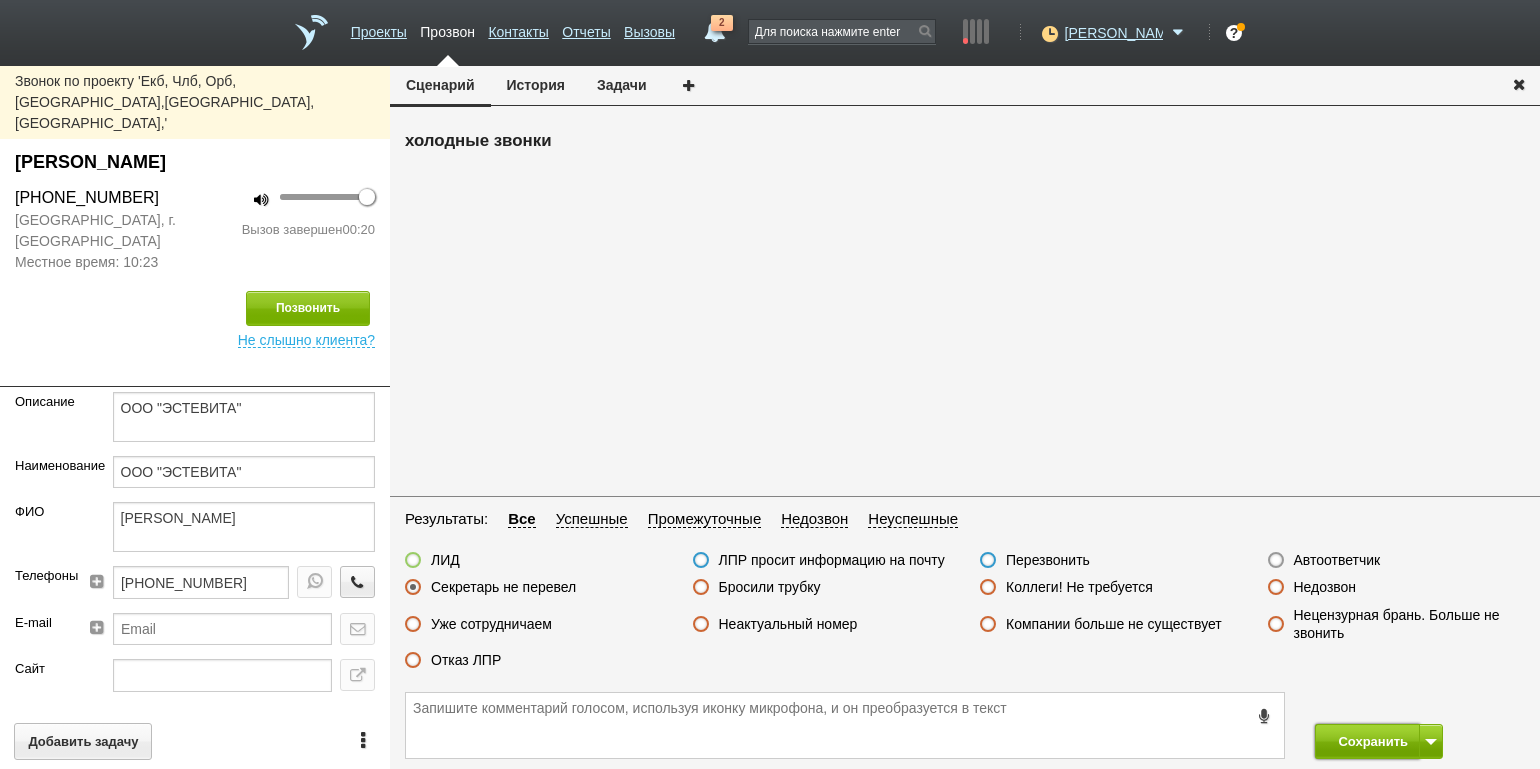 click on "Сохранить" at bounding box center [1367, 741] 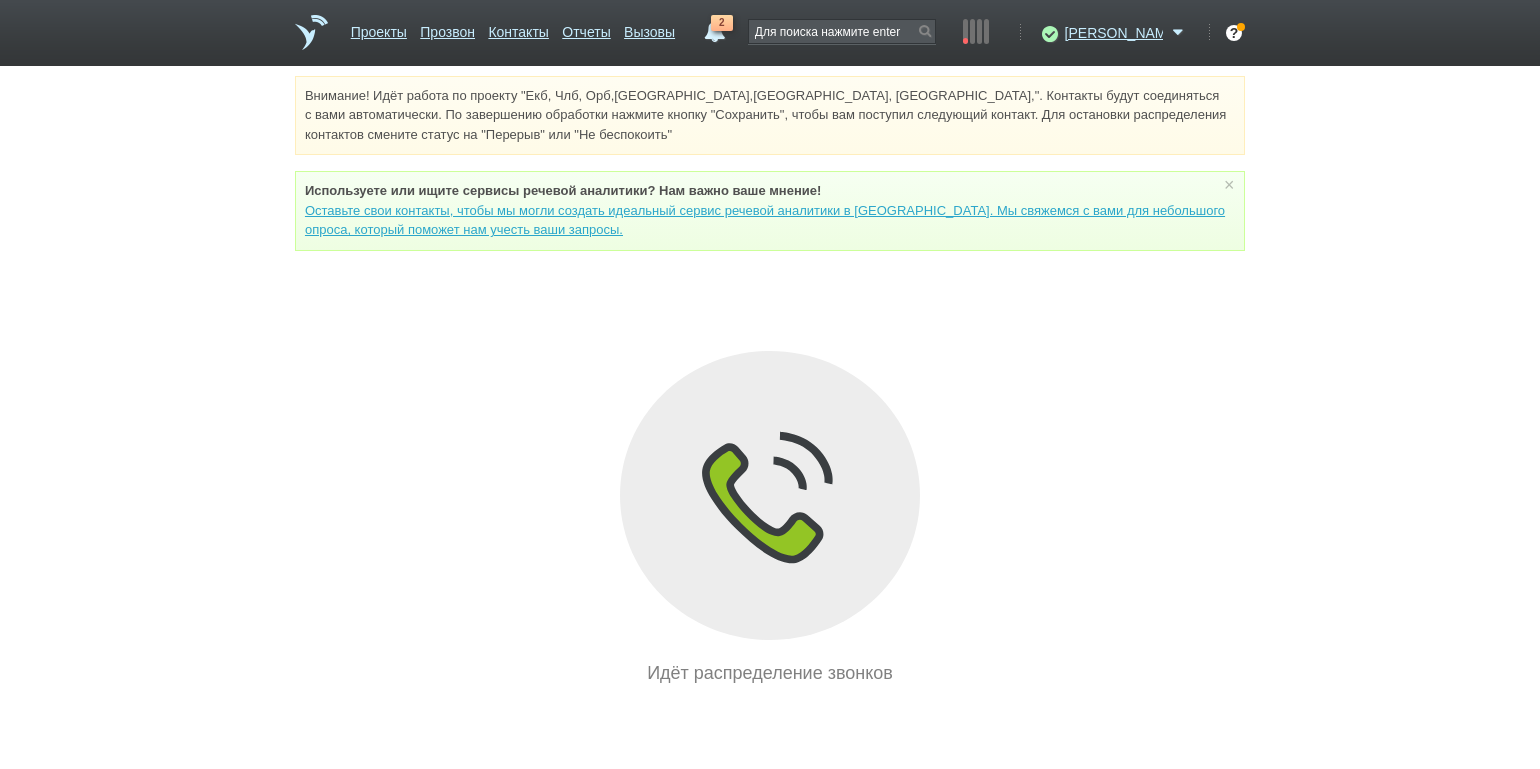 click on "Внимание! Идёт работа по проекту "Екб, Члб, Орб,[GEOGRAPHIC_DATA],[GEOGRAPHIC_DATA], [GEOGRAPHIC_DATA],". Контакты будут соединяться с вами автоматически. По завершению обработки нажмите кнопку "Сохранить", чтобы вам поступил следующий контакт. Для остановки распределения контактов смените статус на "Перерыв" или "Не беспокоить"
Используете или ищите cервисы речевой аналитики? Нам важно ваше мнение!
×
Вы можете звонить напрямую из строки поиска - введите номер и нажмите "Позвонить"
Идёт распределение звонков" at bounding box center [770, 381] 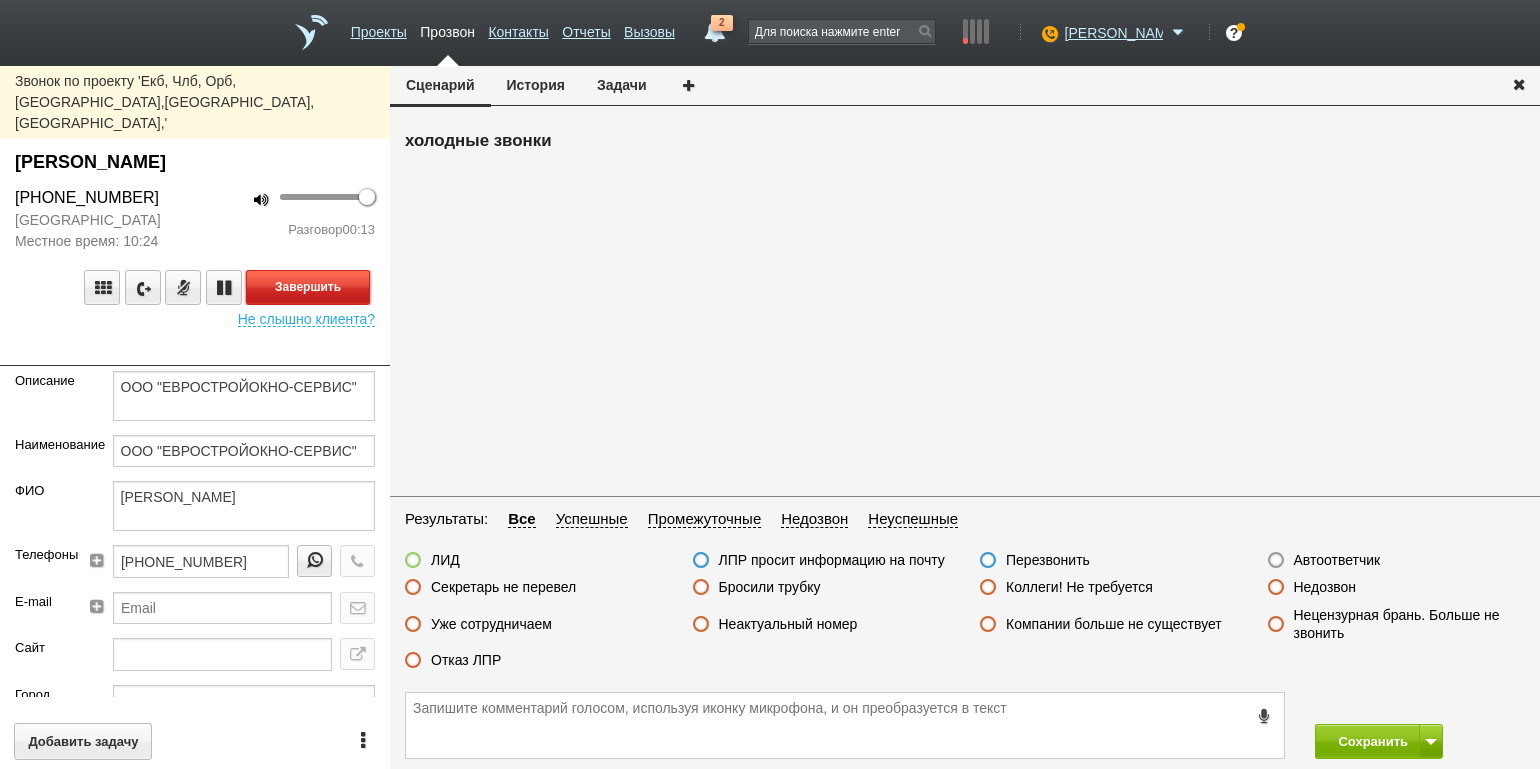 click on "Завершить" at bounding box center (308, 287) 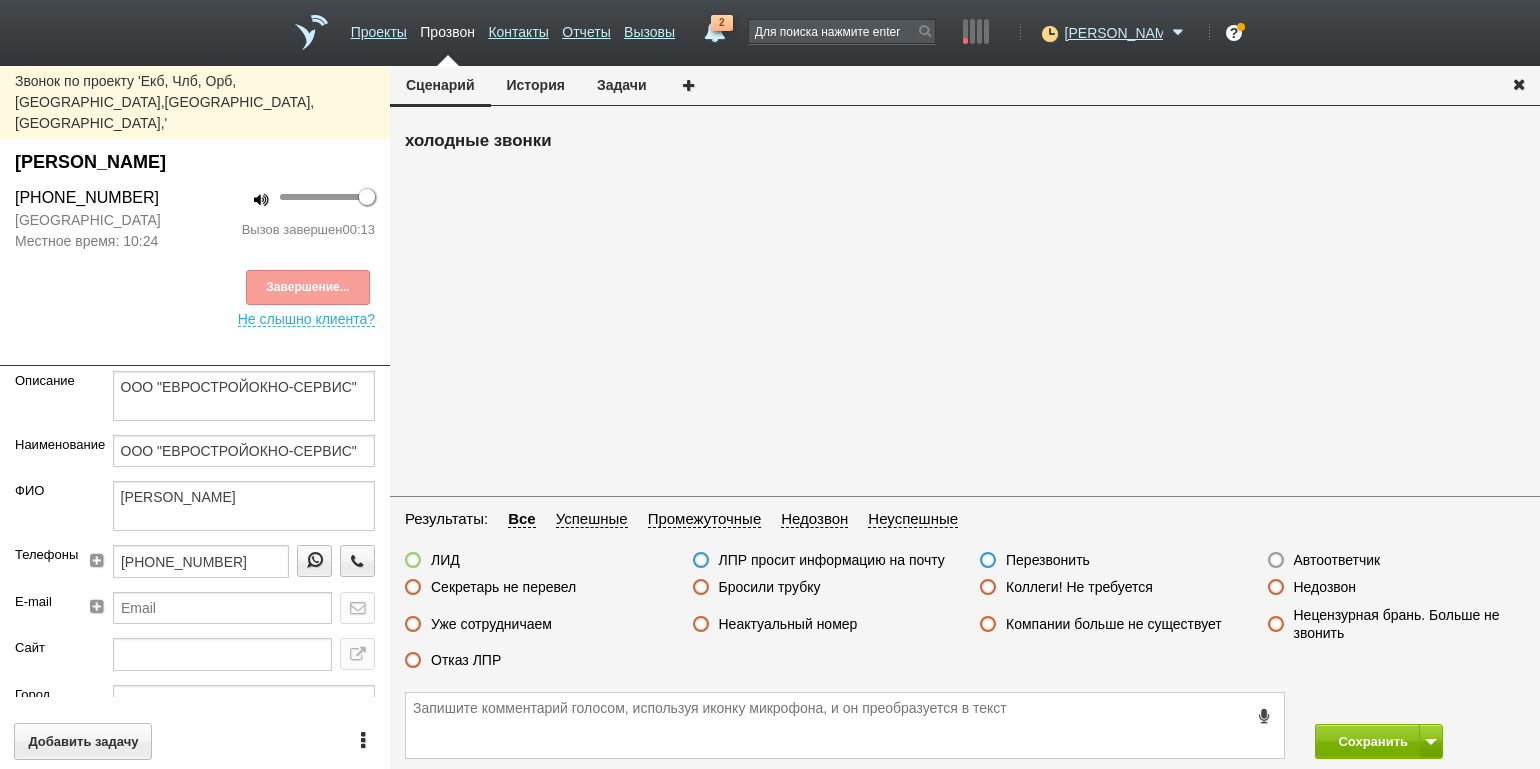 drag, startPoint x: 519, startPoint y: 584, endPoint x: 568, endPoint y: 591, distance: 49.497475 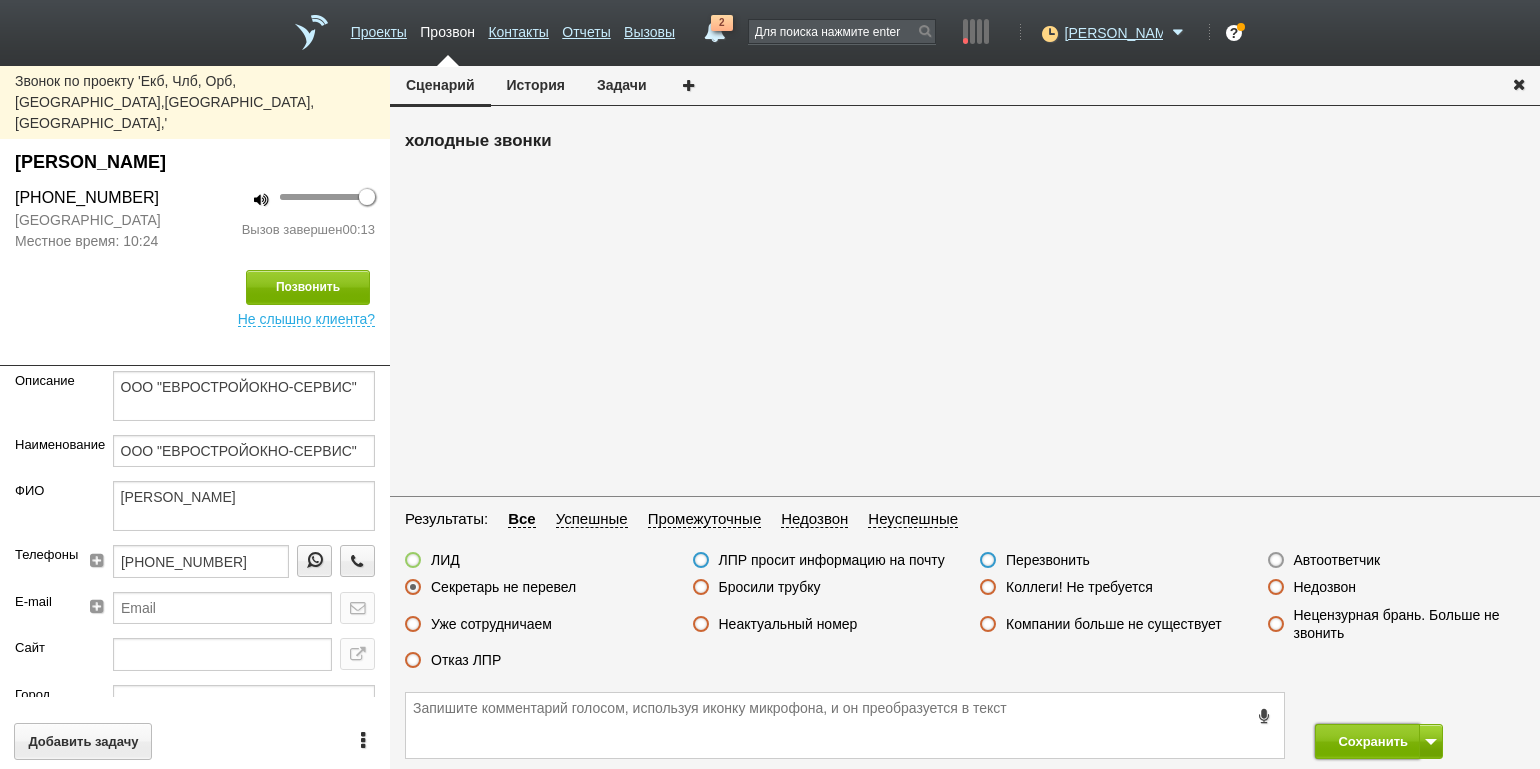 drag, startPoint x: 1354, startPoint y: 742, endPoint x: 1267, endPoint y: 686, distance: 103.46497 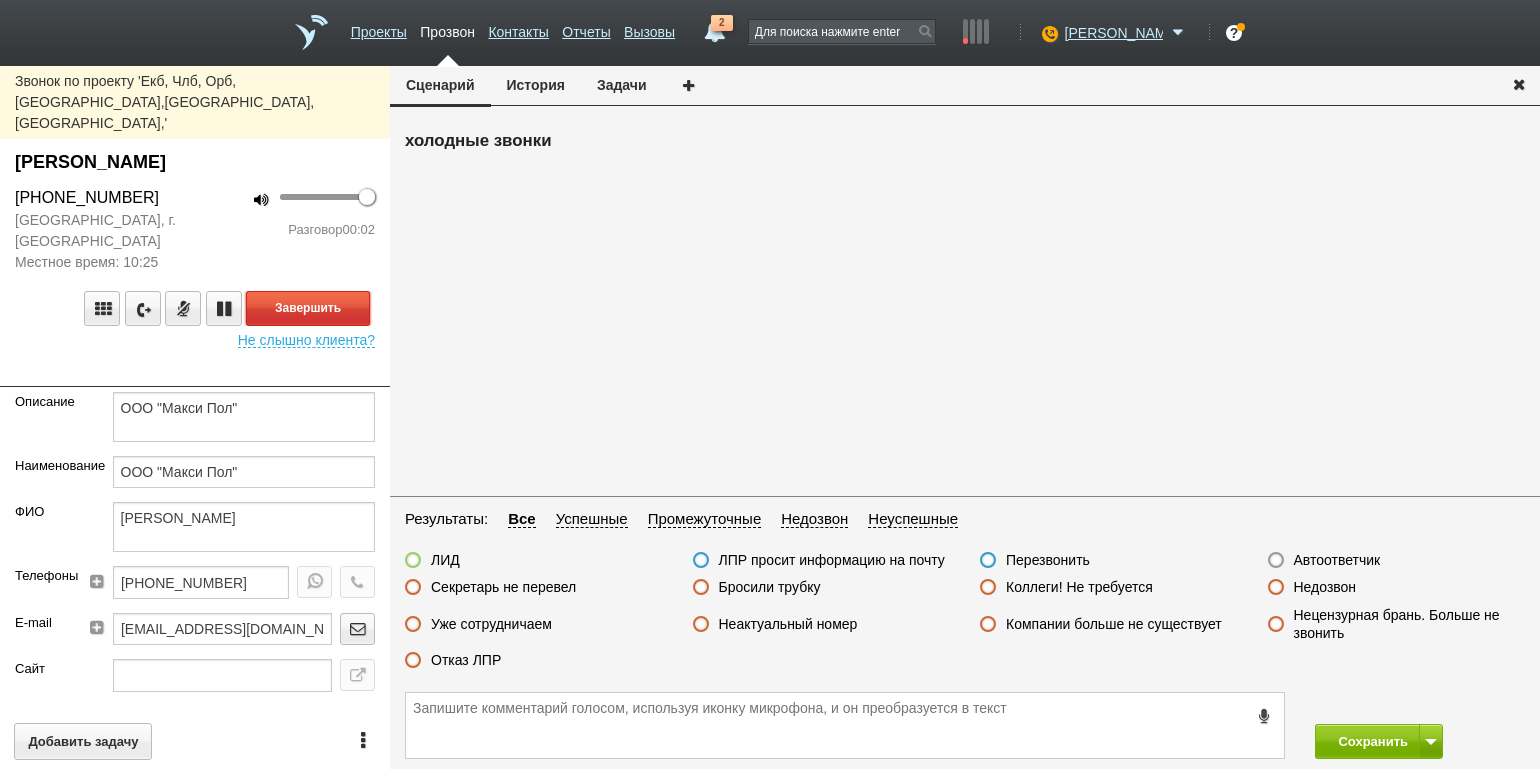 click on "Завершить" at bounding box center [308, 308] 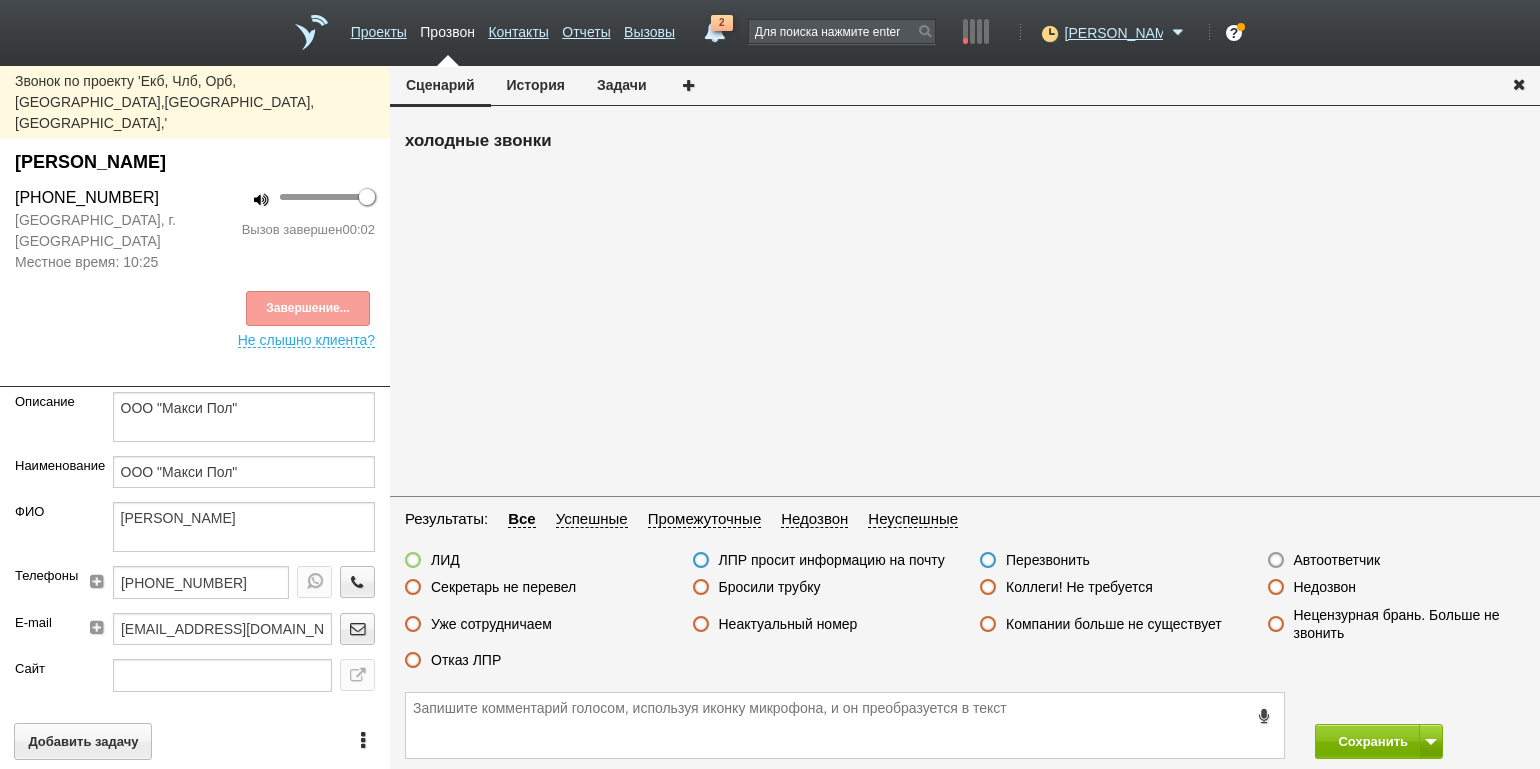 click on "Автоответчик" at bounding box center [1337, 560] 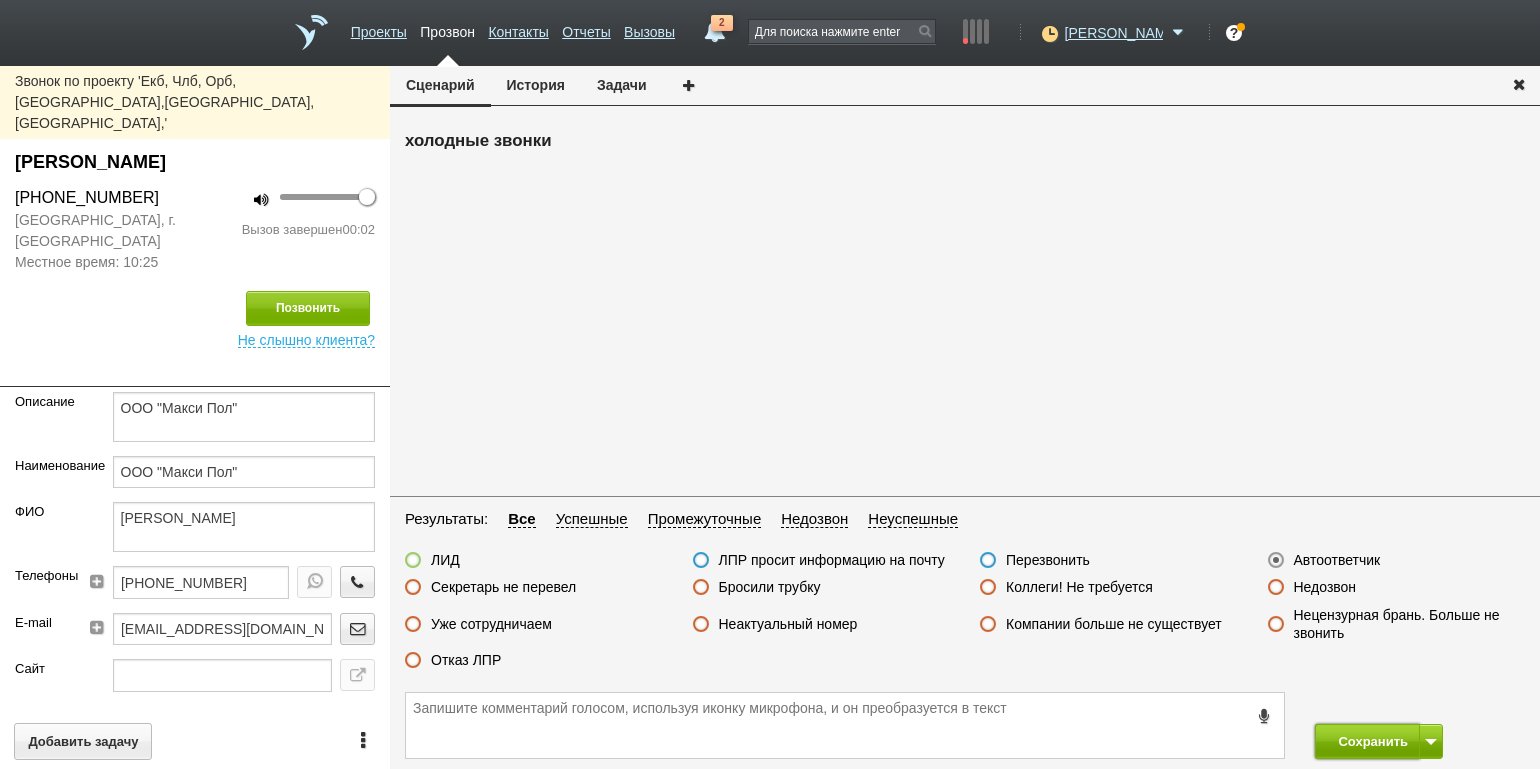 drag, startPoint x: 1370, startPoint y: 737, endPoint x: 1355, endPoint y: 725, distance: 19.209373 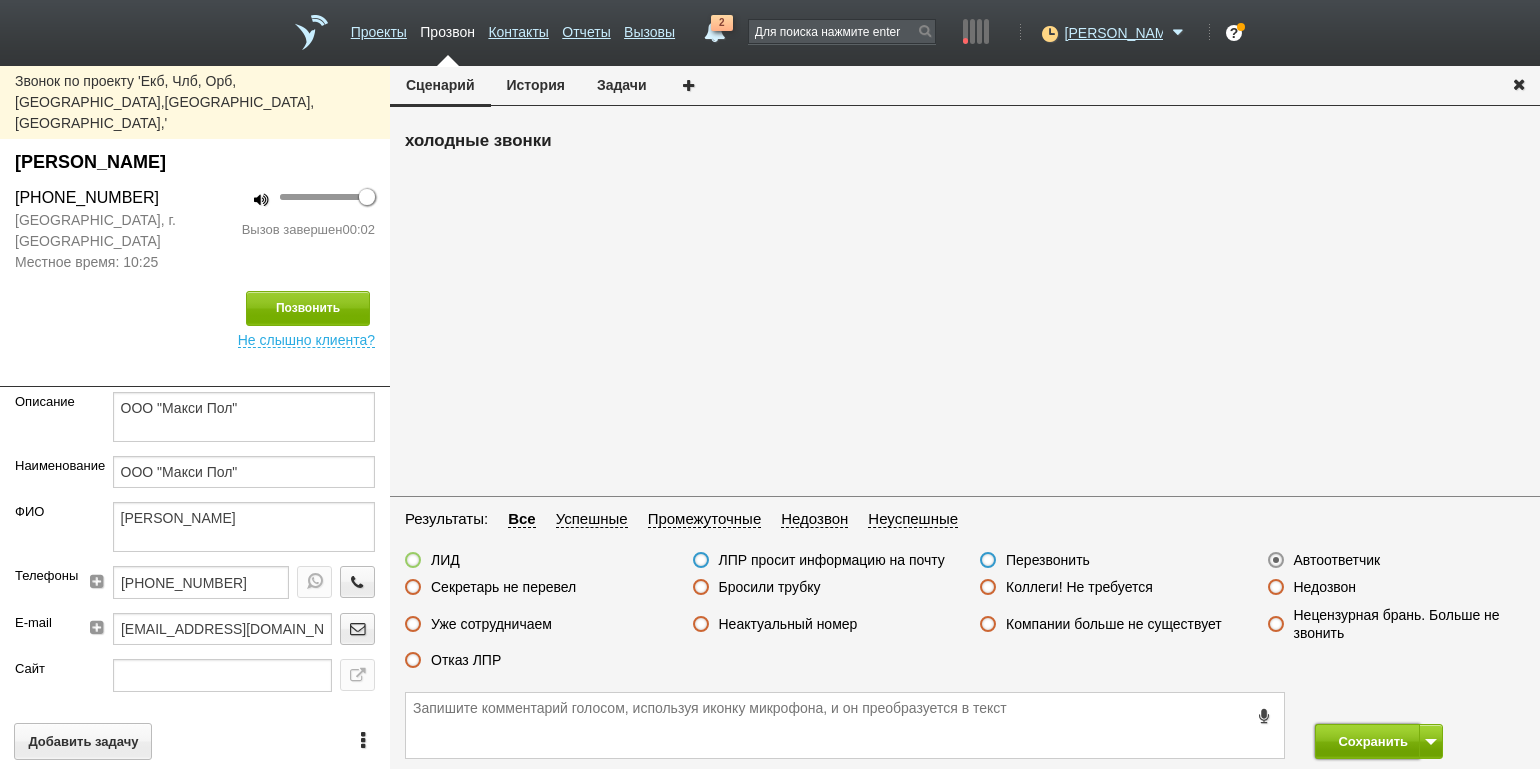 click on "Сохранить" at bounding box center (1367, 741) 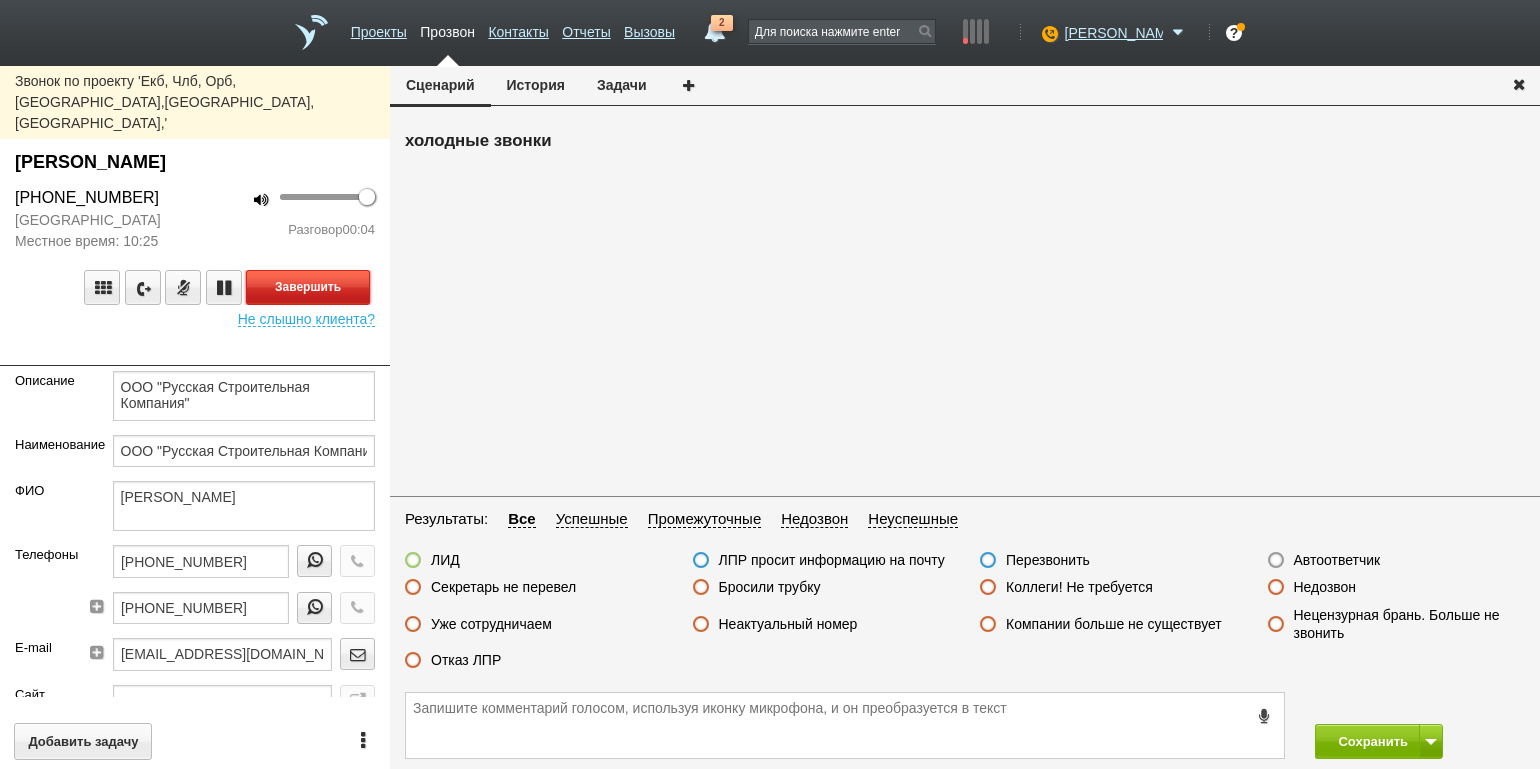 click on "Завершить" at bounding box center [308, 287] 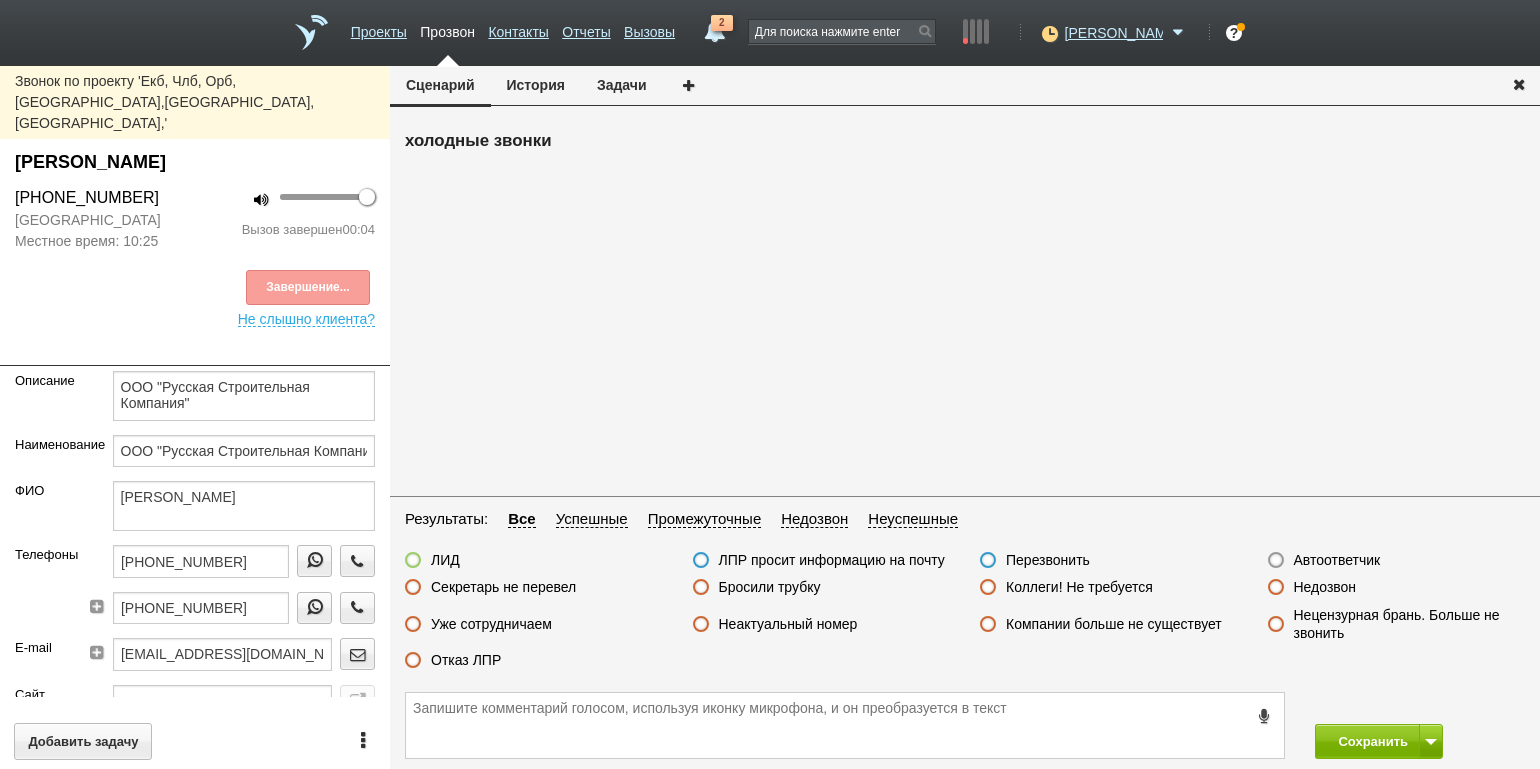 drag, startPoint x: 1315, startPoint y: 555, endPoint x: 1344, endPoint y: 577, distance: 36.40055 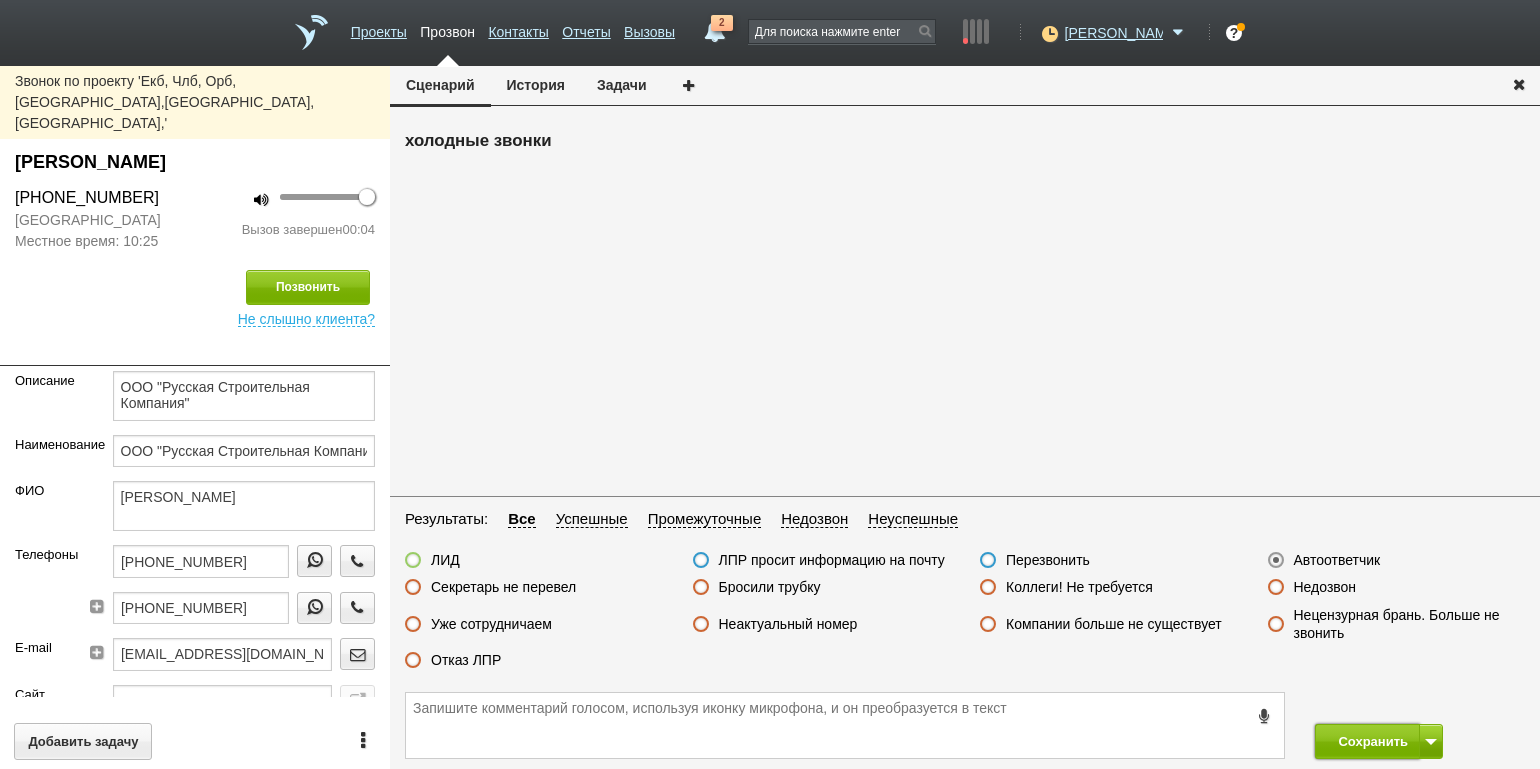 drag, startPoint x: 1379, startPoint y: 738, endPoint x: 1410, endPoint y: 723, distance: 34.43835 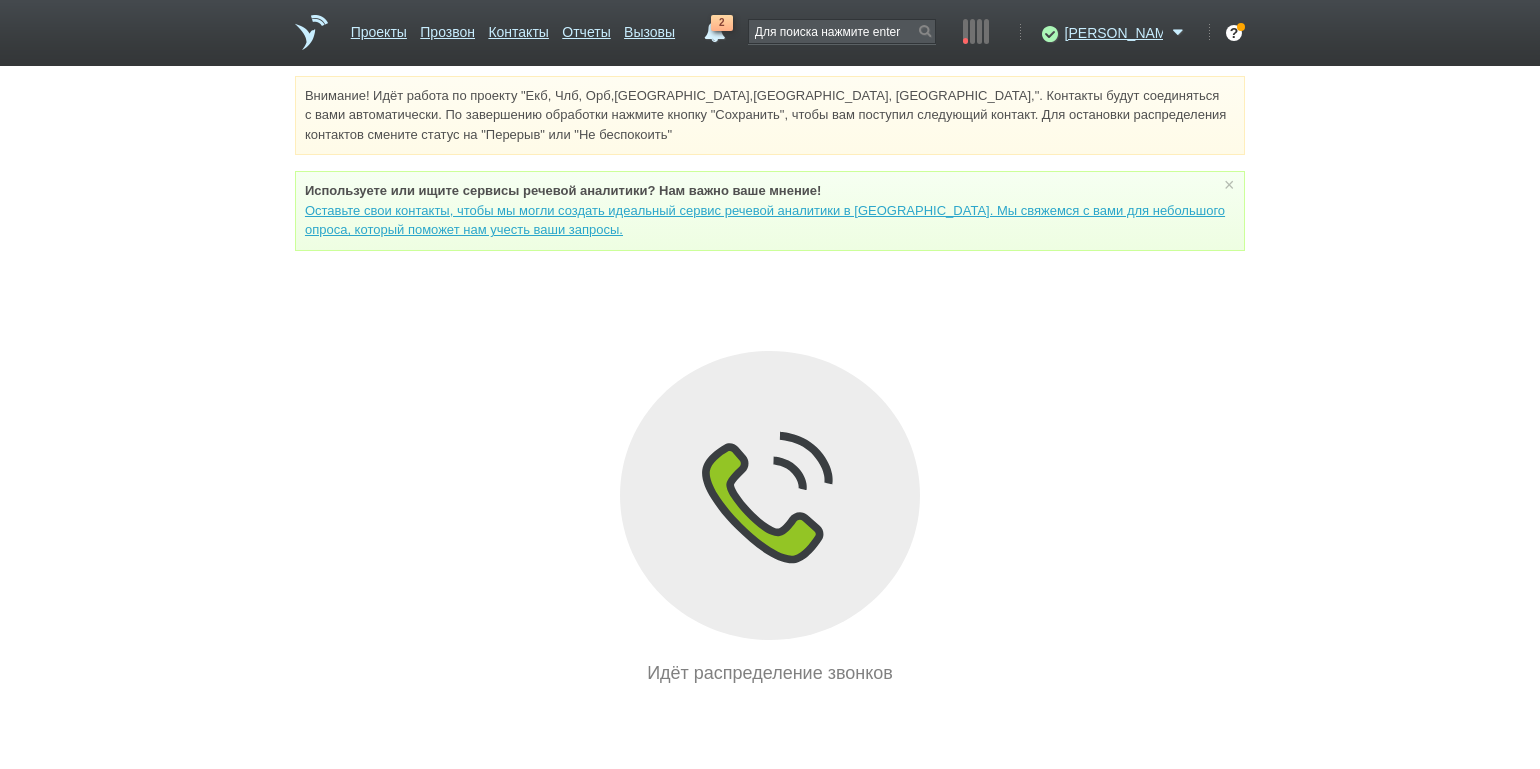 click on "Внимание! Идёт работа по проекту "Екб, Члб, Орб,[GEOGRAPHIC_DATA],[GEOGRAPHIC_DATA], [GEOGRAPHIC_DATA],". Контакты будут соединяться с вами автоматически. По завершению обработки нажмите кнопку "Сохранить", чтобы вам поступил следующий контакт. Для остановки распределения контактов смените статус на "Перерыв" или "Не беспокоить"
Используете или ищите cервисы речевой аналитики? Нам важно ваше мнение!
×
Вы можете звонить напрямую из строки поиска - введите номер и нажмите "Позвонить"
Идёт распределение звонков" at bounding box center [770, 381] 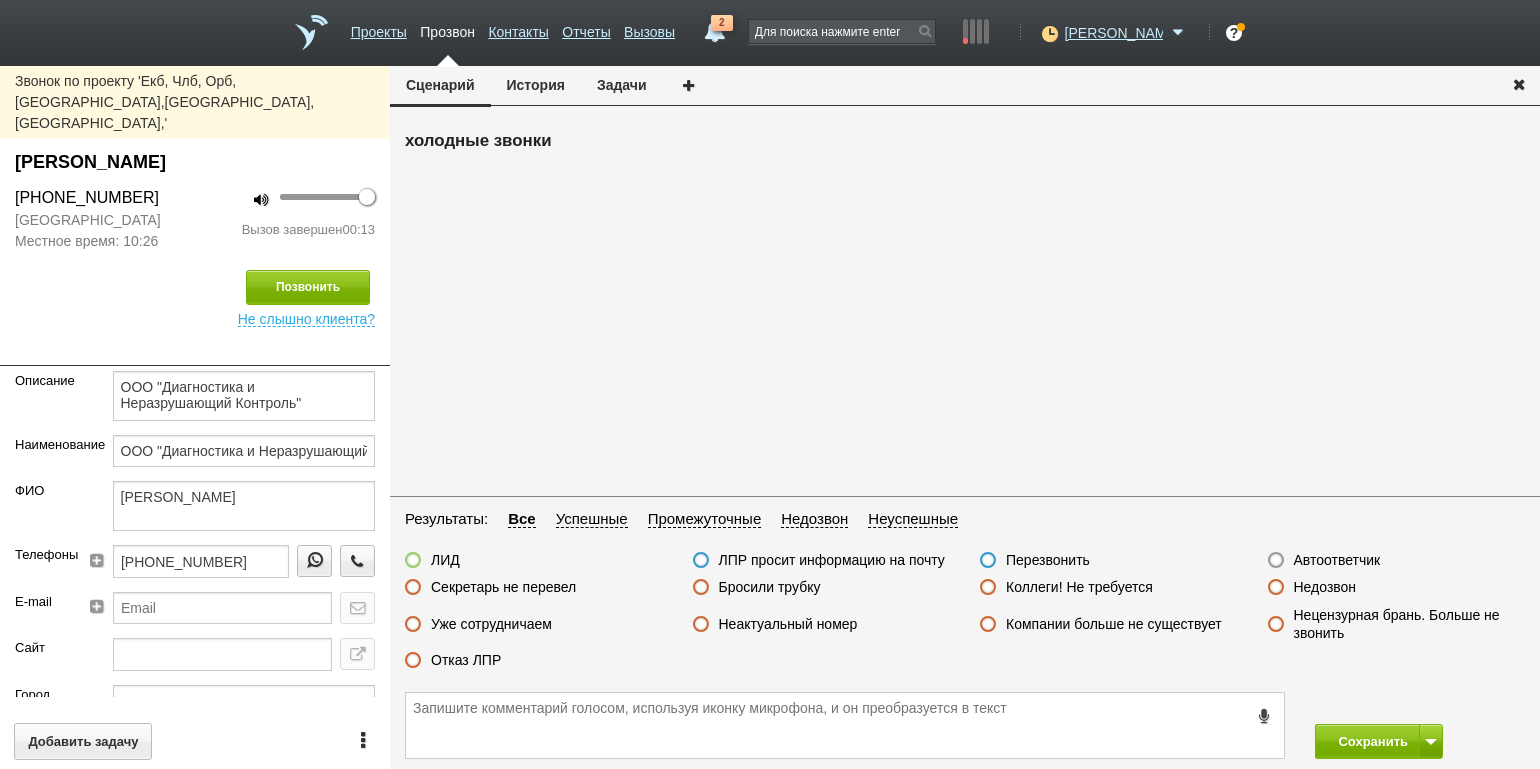 click on "Отказ ЛПР" at bounding box center (466, 660) 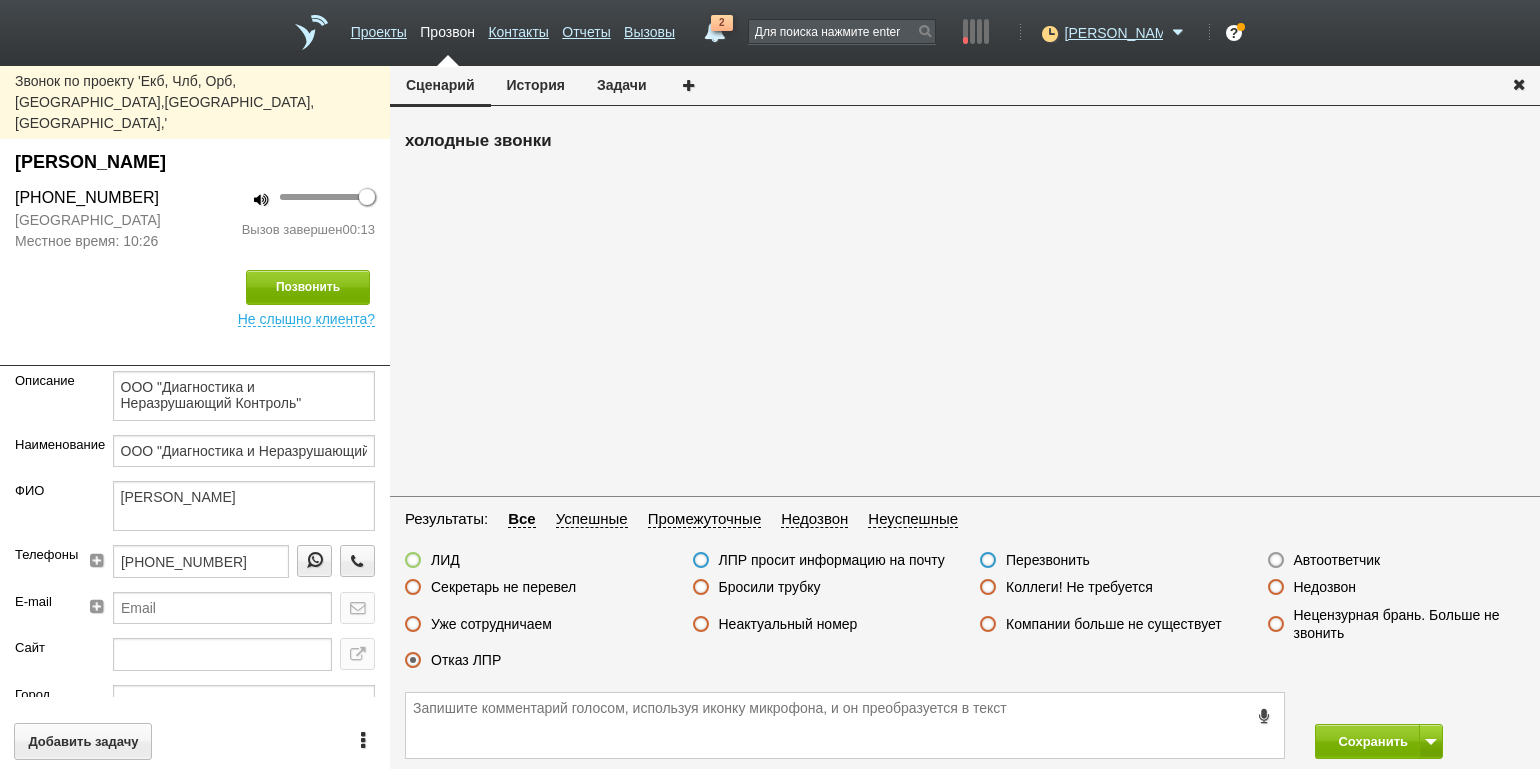 click on "Сохранить" at bounding box center (1420, 741) 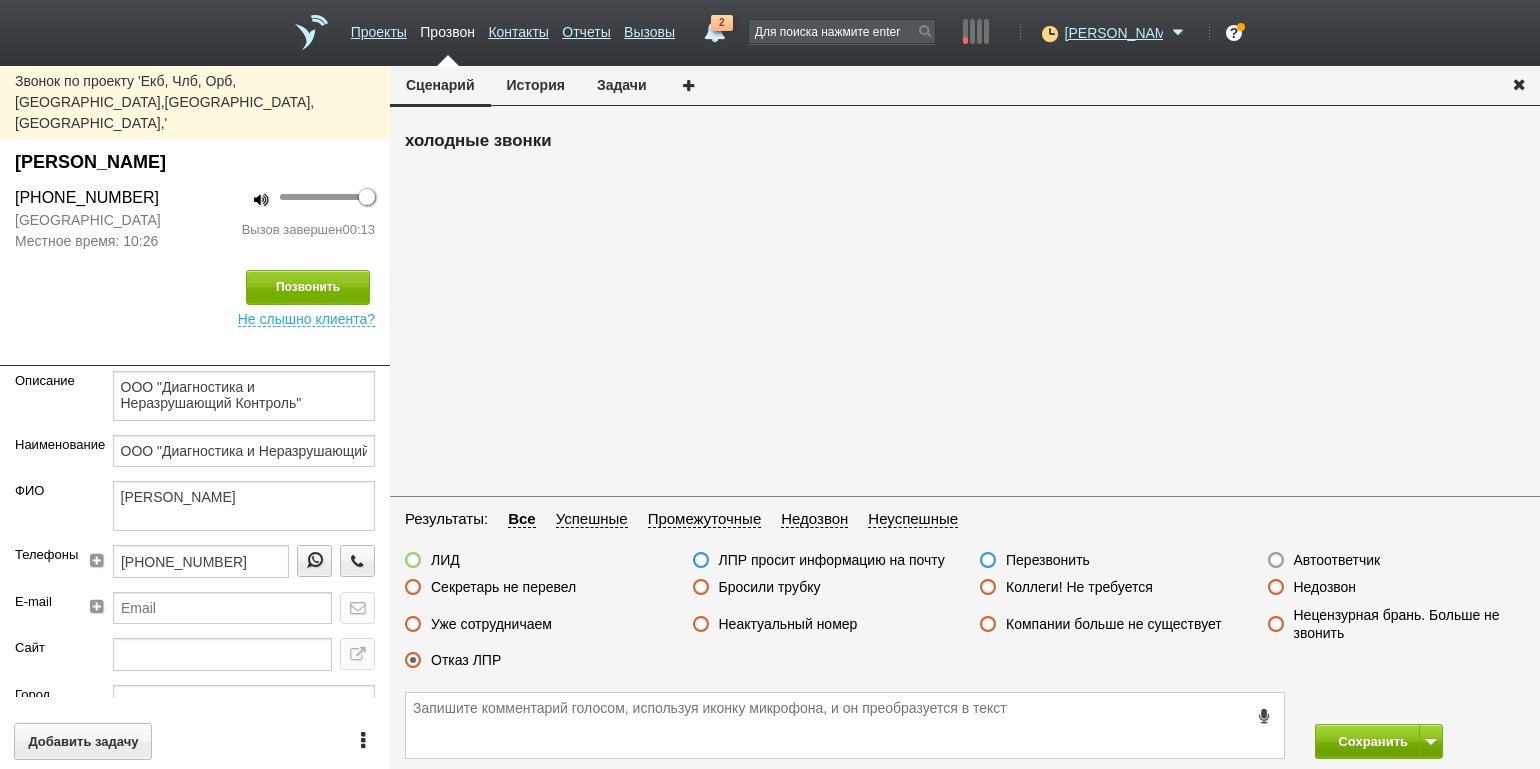 click on "Сохранить" at bounding box center [1420, 741] 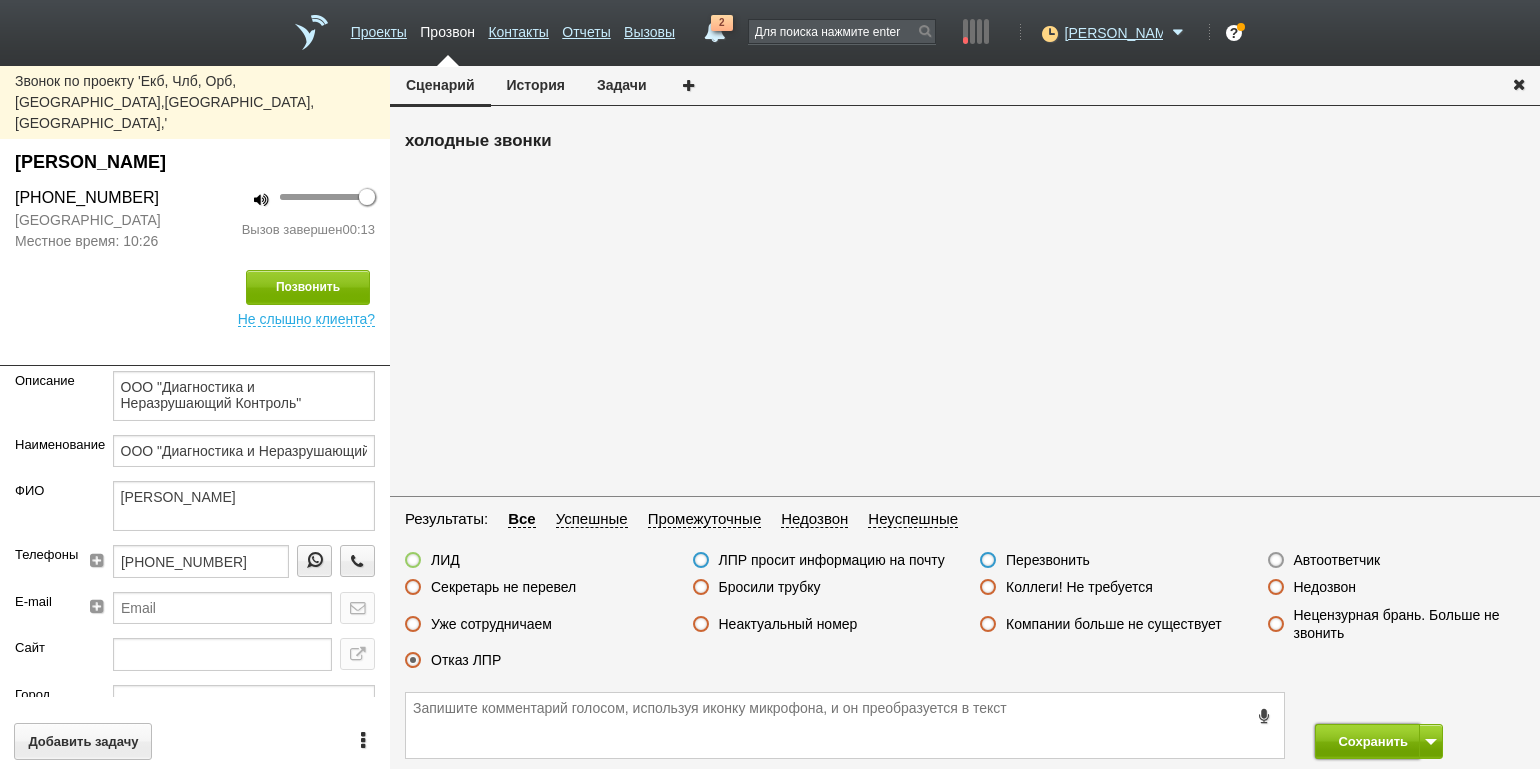 click on "Сохранить" at bounding box center [1367, 741] 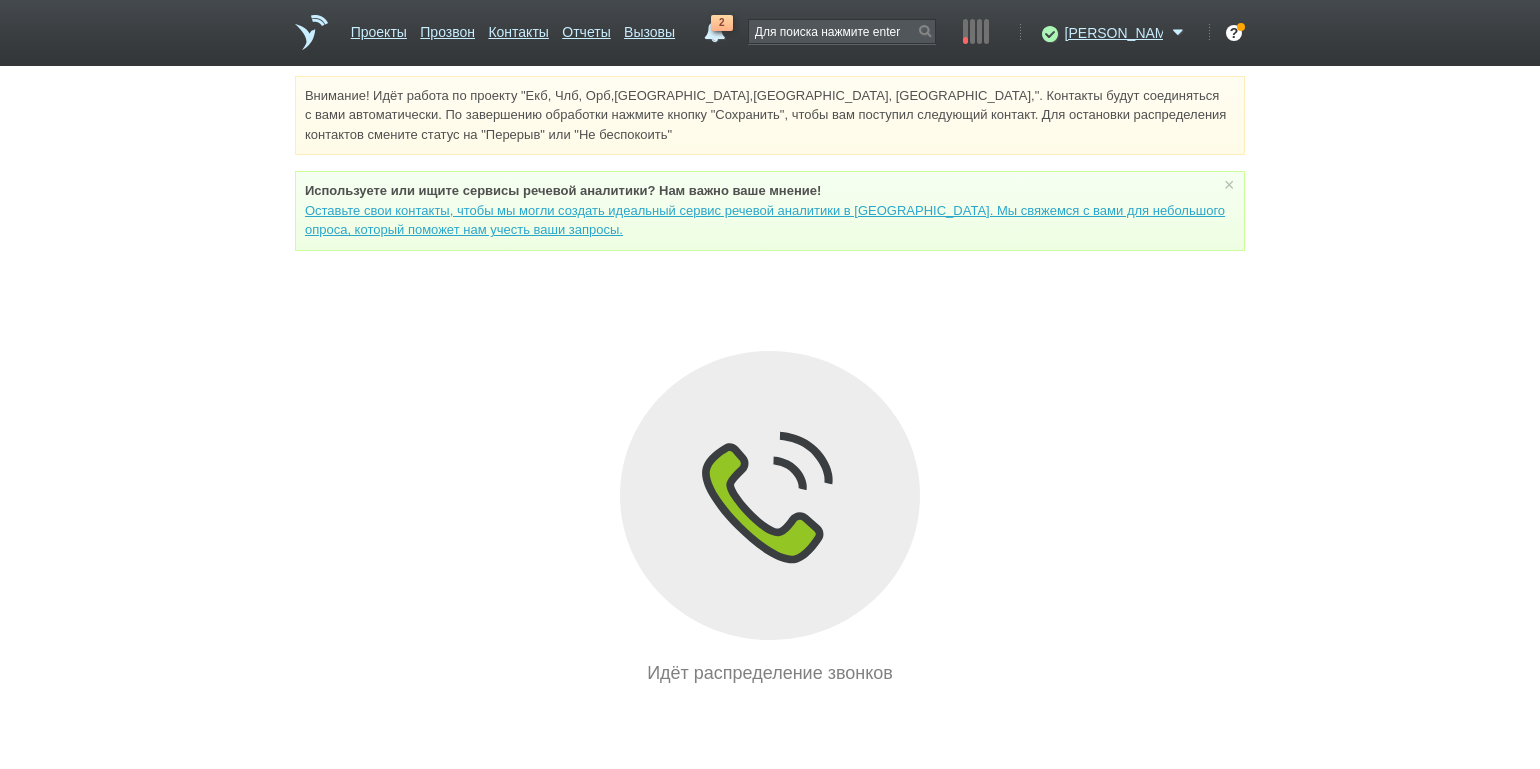 click on "Внимание! Идёт работа по проекту "Екб, Члб, Орб,[GEOGRAPHIC_DATA],[GEOGRAPHIC_DATA], [GEOGRAPHIC_DATA],". Контакты будут соединяться с вами автоматически. По завершению обработки нажмите кнопку "Сохранить", чтобы вам поступил следующий контакт. Для остановки распределения контактов смените статус на "Перерыв" или "Не беспокоить"
Используете или ищите cервисы речевой аналитики? Нам важно ваше мнение!
×
Вы можете звонить напрямую из строки поиска - введите номер и нажмите "Позвонить"
Идёт распределение звонков" at bounding box center [770, 381] 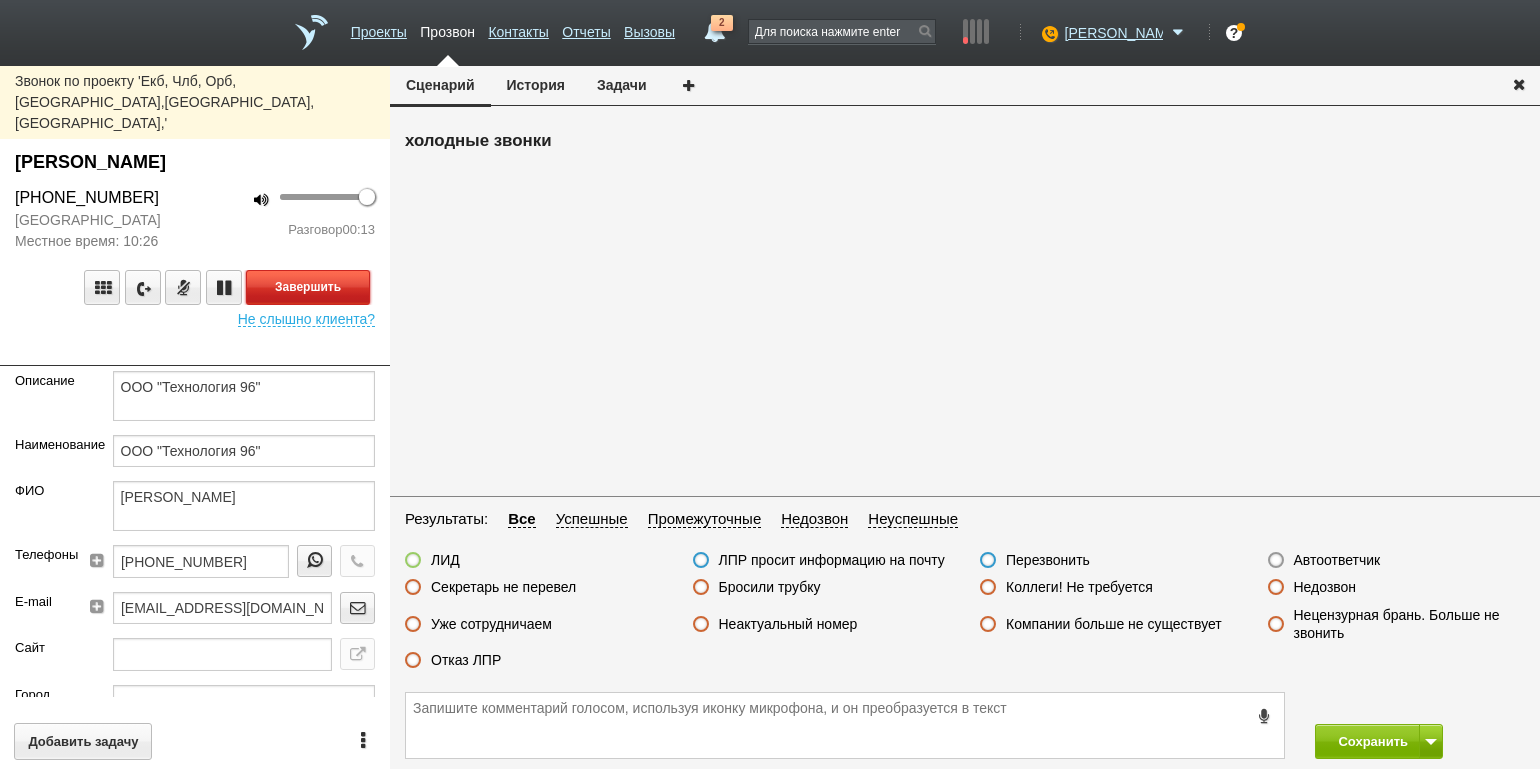 click on "Завершить" at bounding box center (308, 287) 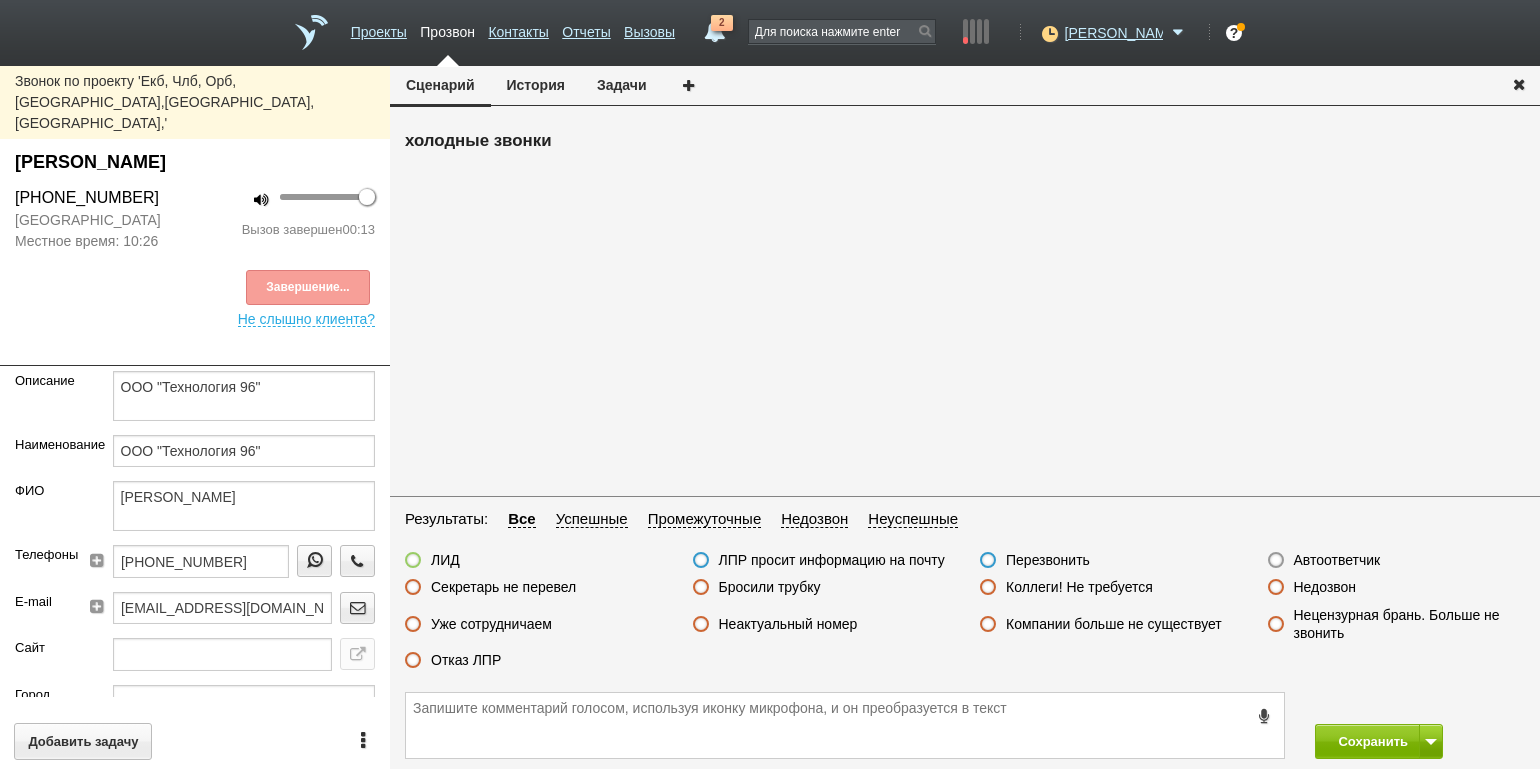 drag, startPoint x: 482, startPoint y: 655, endPoint x: 496, endPoint y: 659, distance: 14.56022 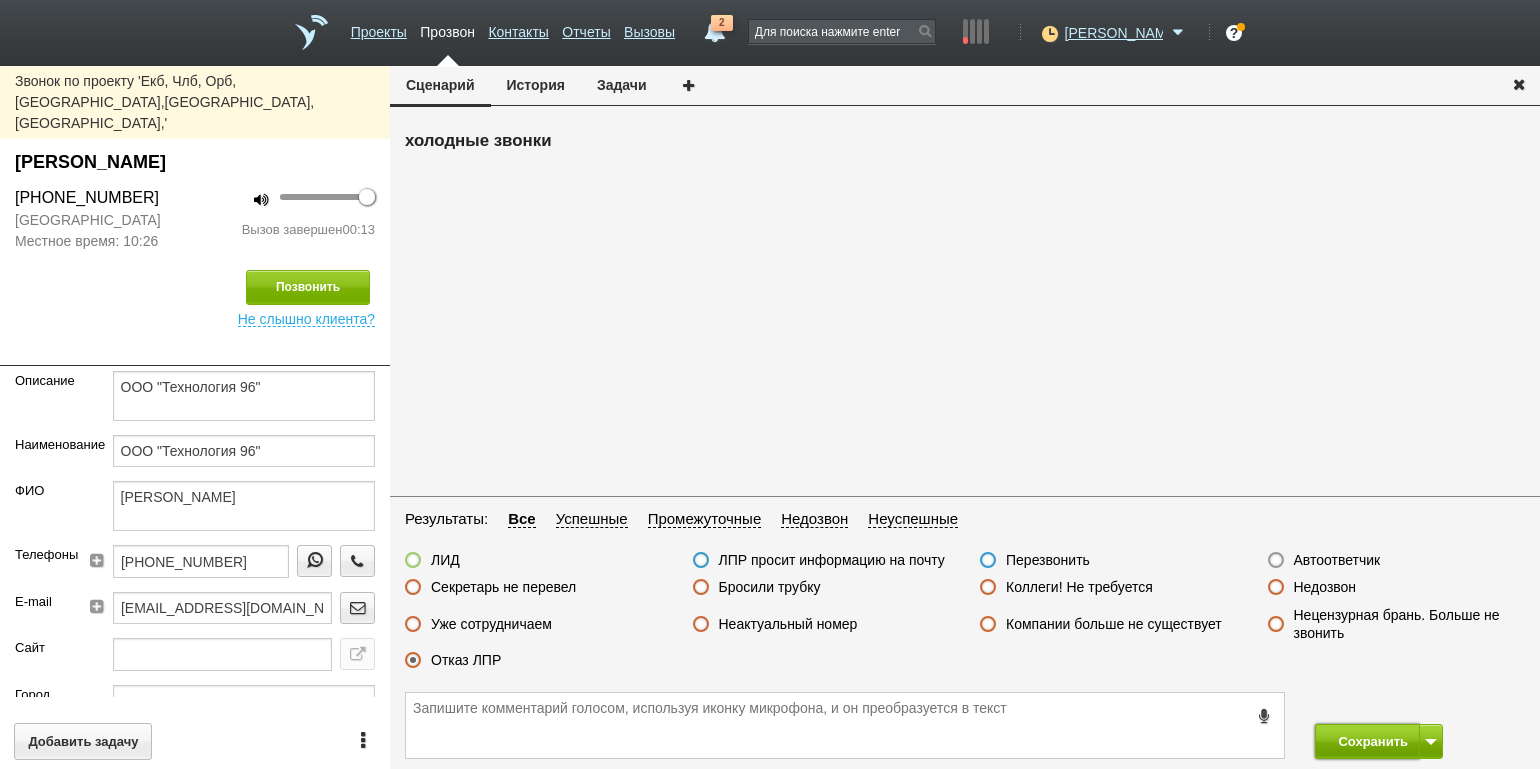click on "Сохранить" at bounding box center [1367, 741] 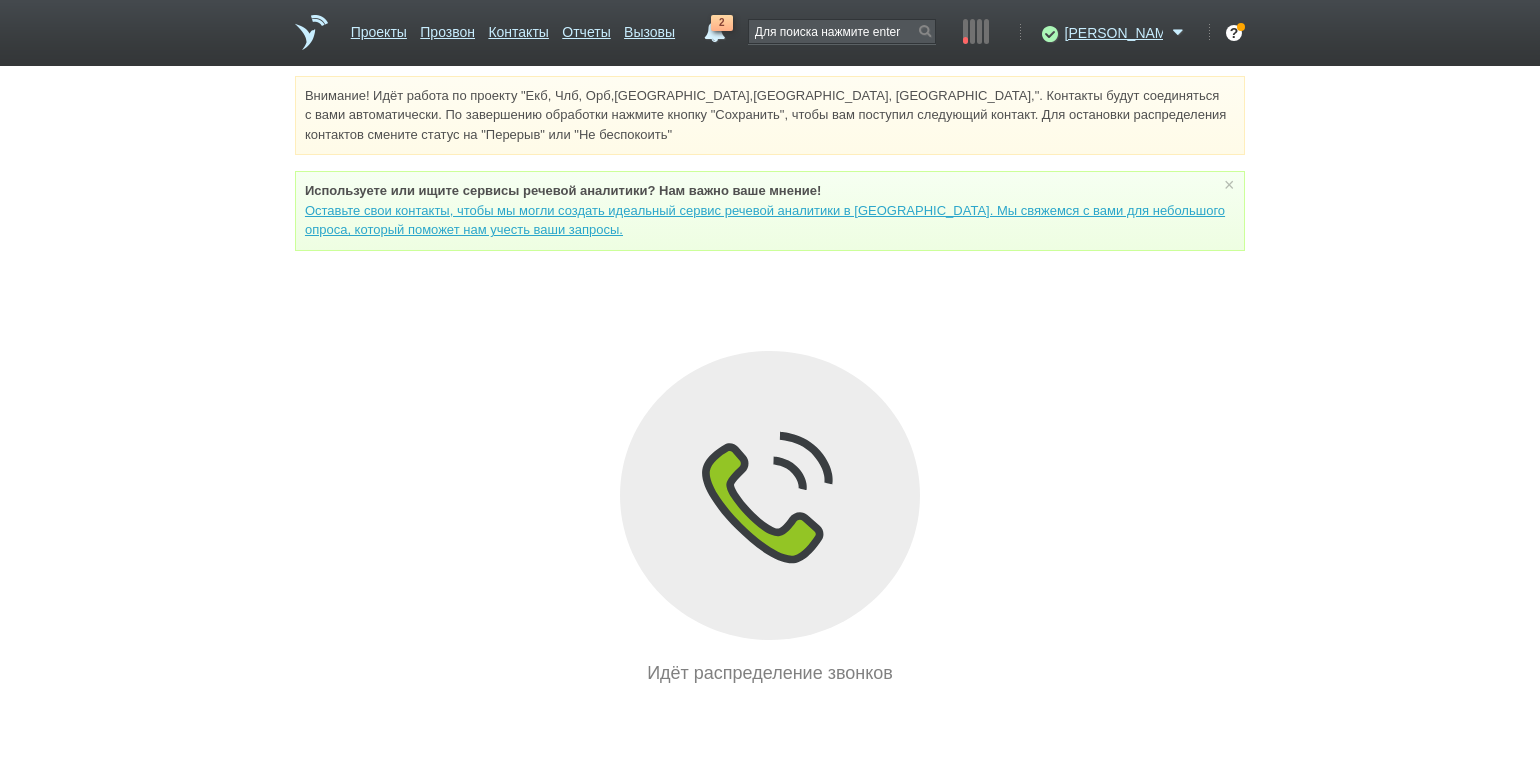 click on "Внимание! Идёт работа по проекту "Екб, Члб, Орб,[GEOGRAPHIC_DATA],[GEOGRAPHIC_DATA], [GEOGRAPHIC_DATA],". Контакты будут соединяться с вами автоматически. По завершению обработки нажмите кнопку "Сохранить", чтобы вам поступил следующий контакт. Для остановки распределения контактов смените статус на "Перерыв" или "Не беспокоить"
Используете или ищите cервисы речевой аналитики? Нам важно ваше мнение!
×
Вы можете звонить напрямую из строки поиска - введите номер и нажмите "Позвонить"
Идёт распределение звонков" at bounding box center (770, 381) 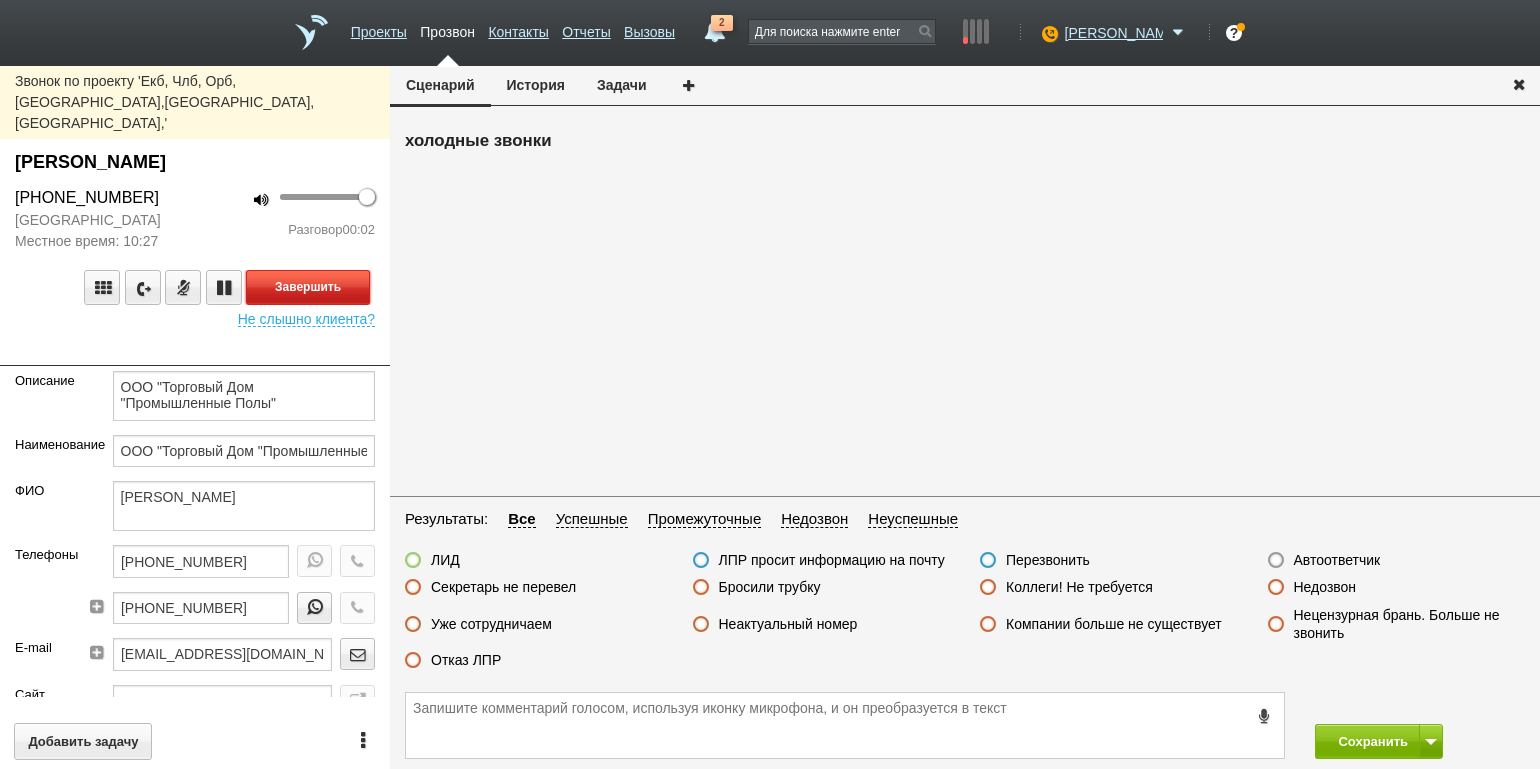 click on "Завершить" at bounding box center [308, 287] 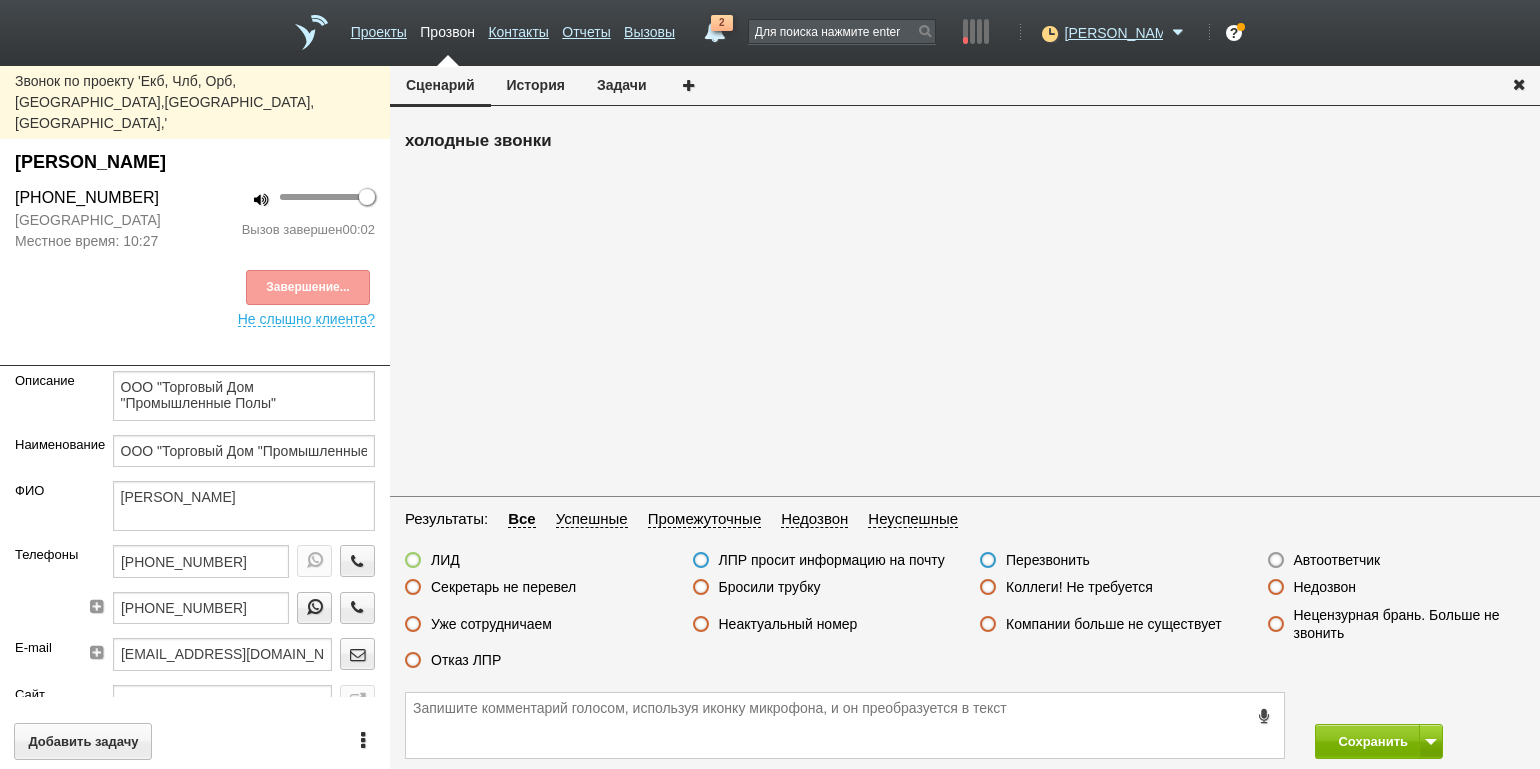 click on "Автоответчик" at bounding box center [1337, 560] 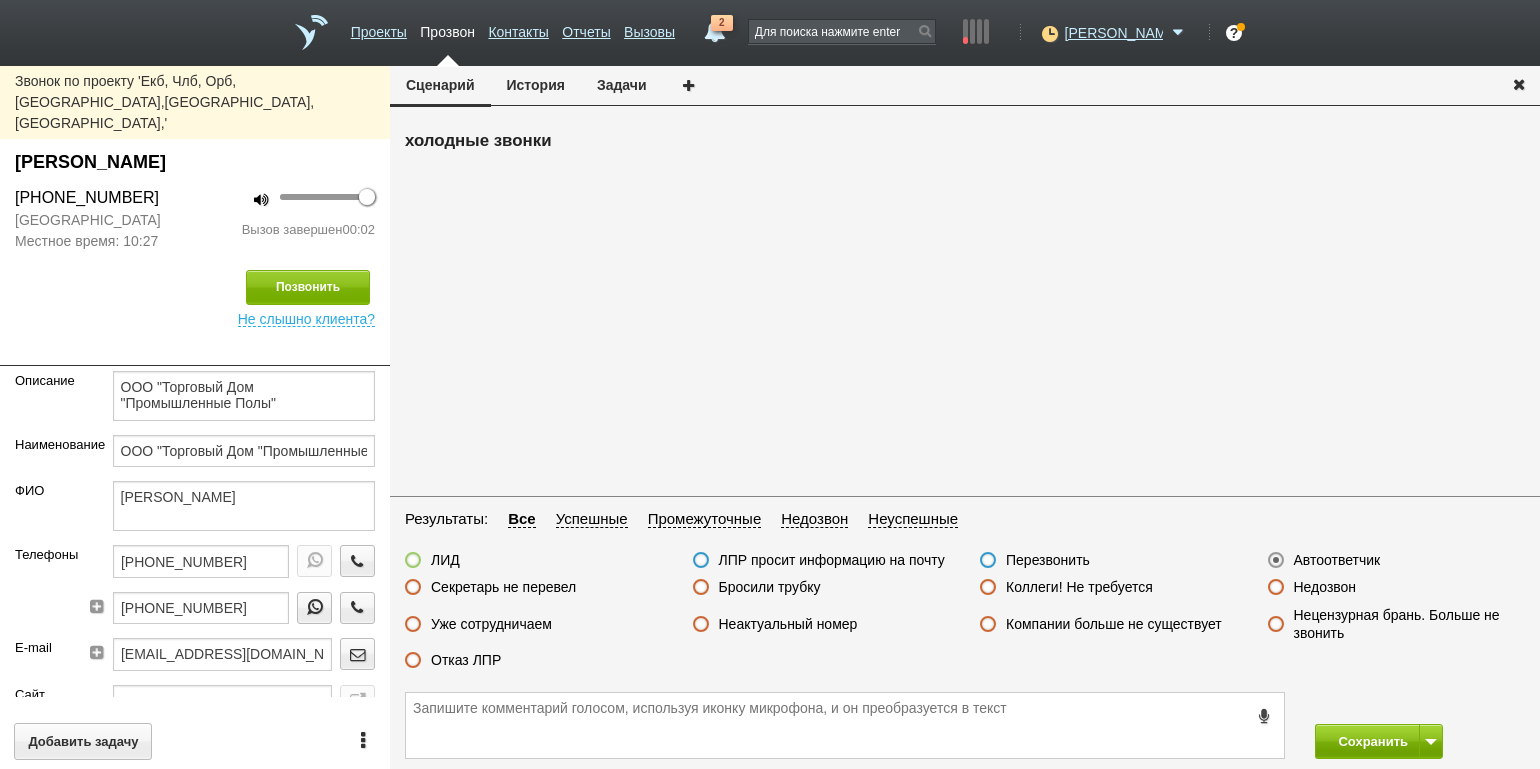 click on "Сохранить" at bounding box center (965, 725) 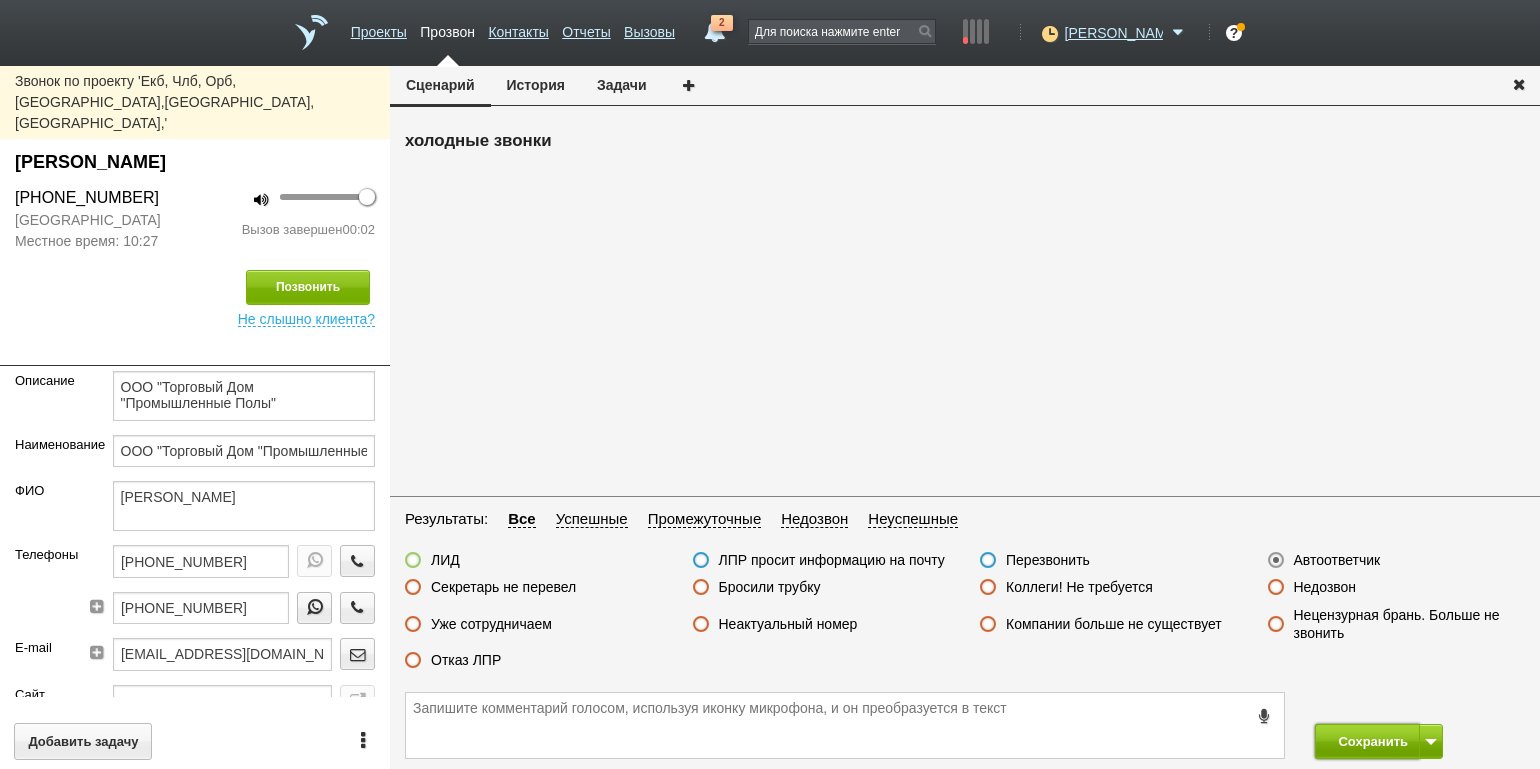 click on "Сохранить" at bounding box center (1367, 741) 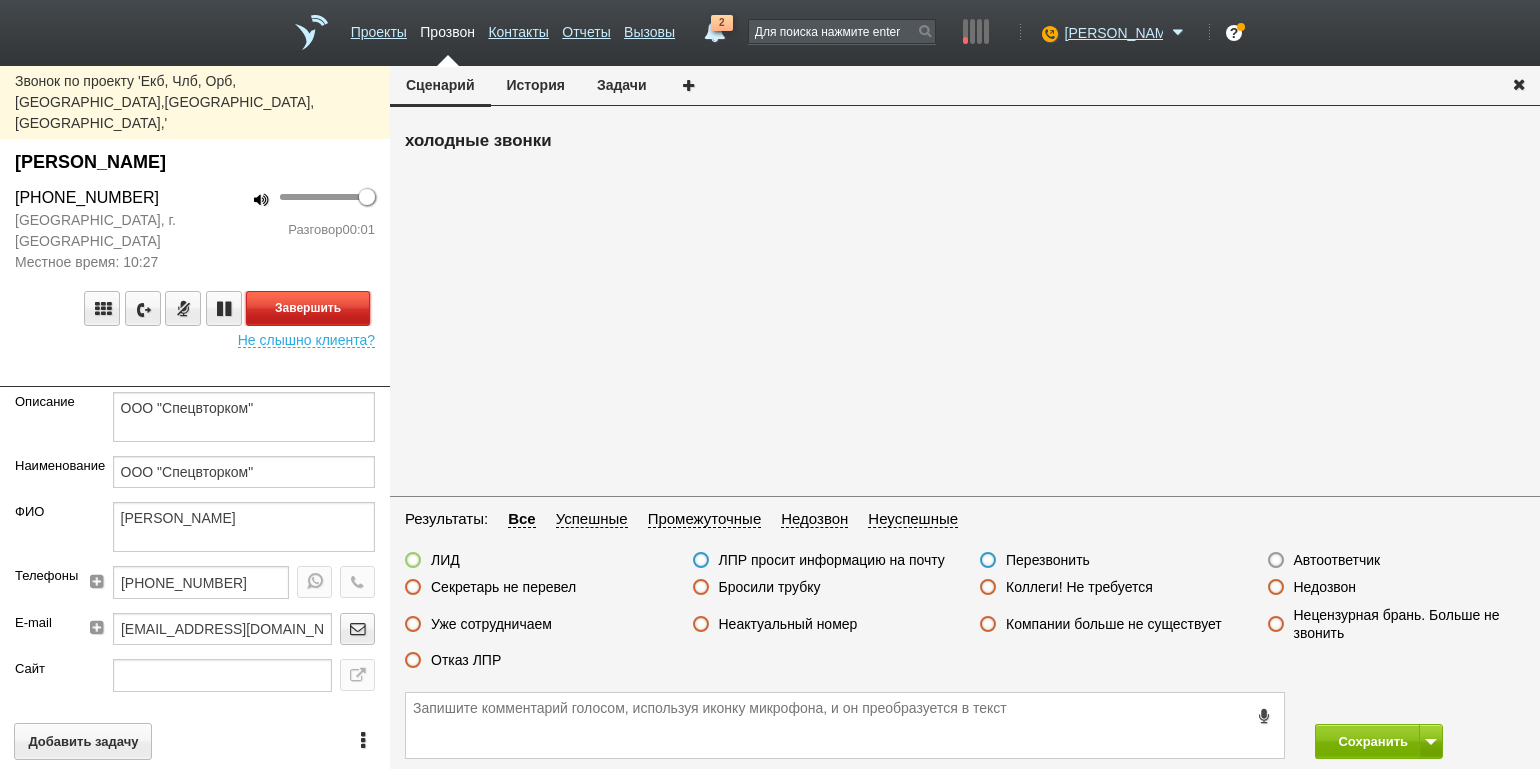 click on "Завершить" at bounding box center (308, 308) 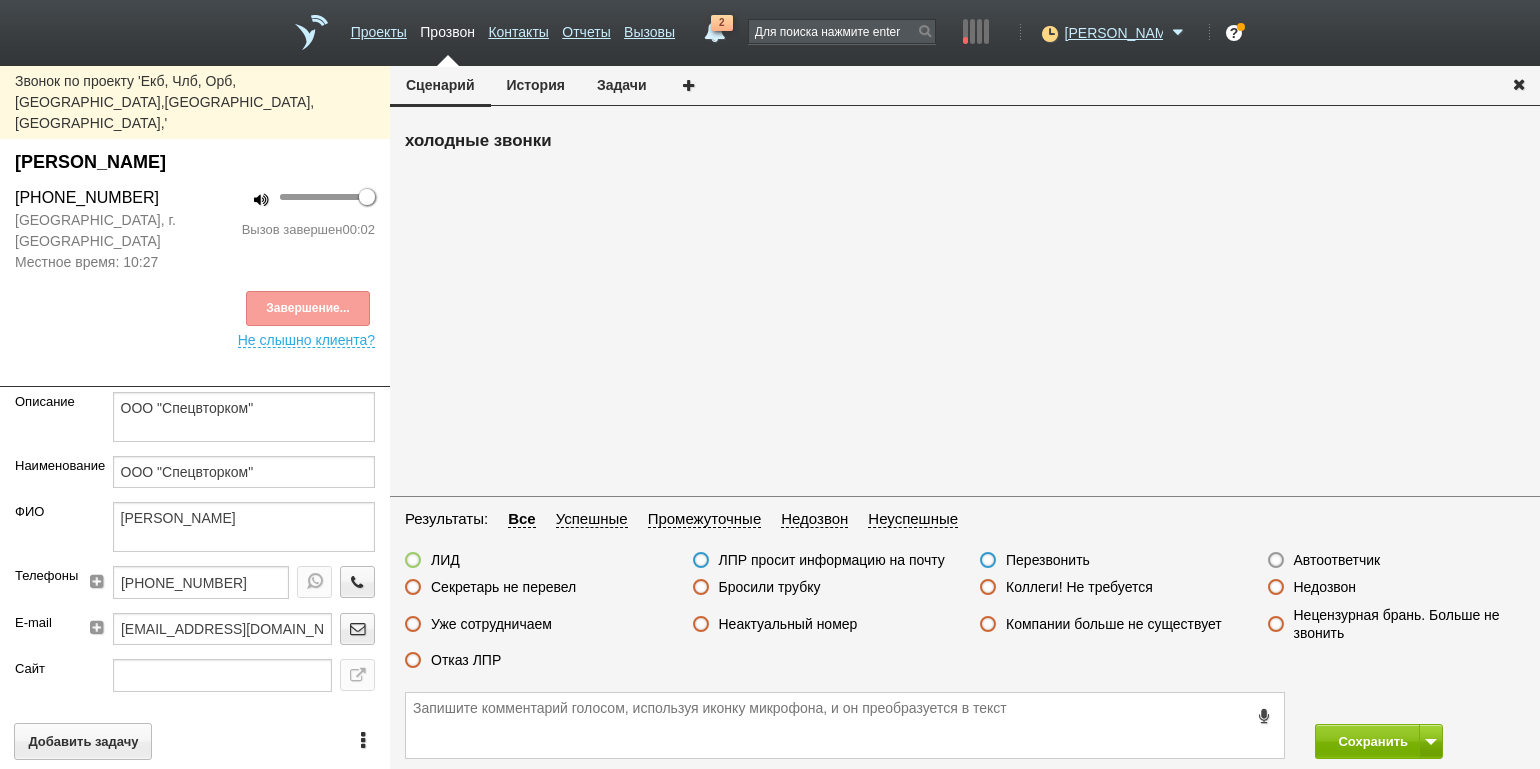 click on "Автоответчик" at bounding box center (1337, 560) 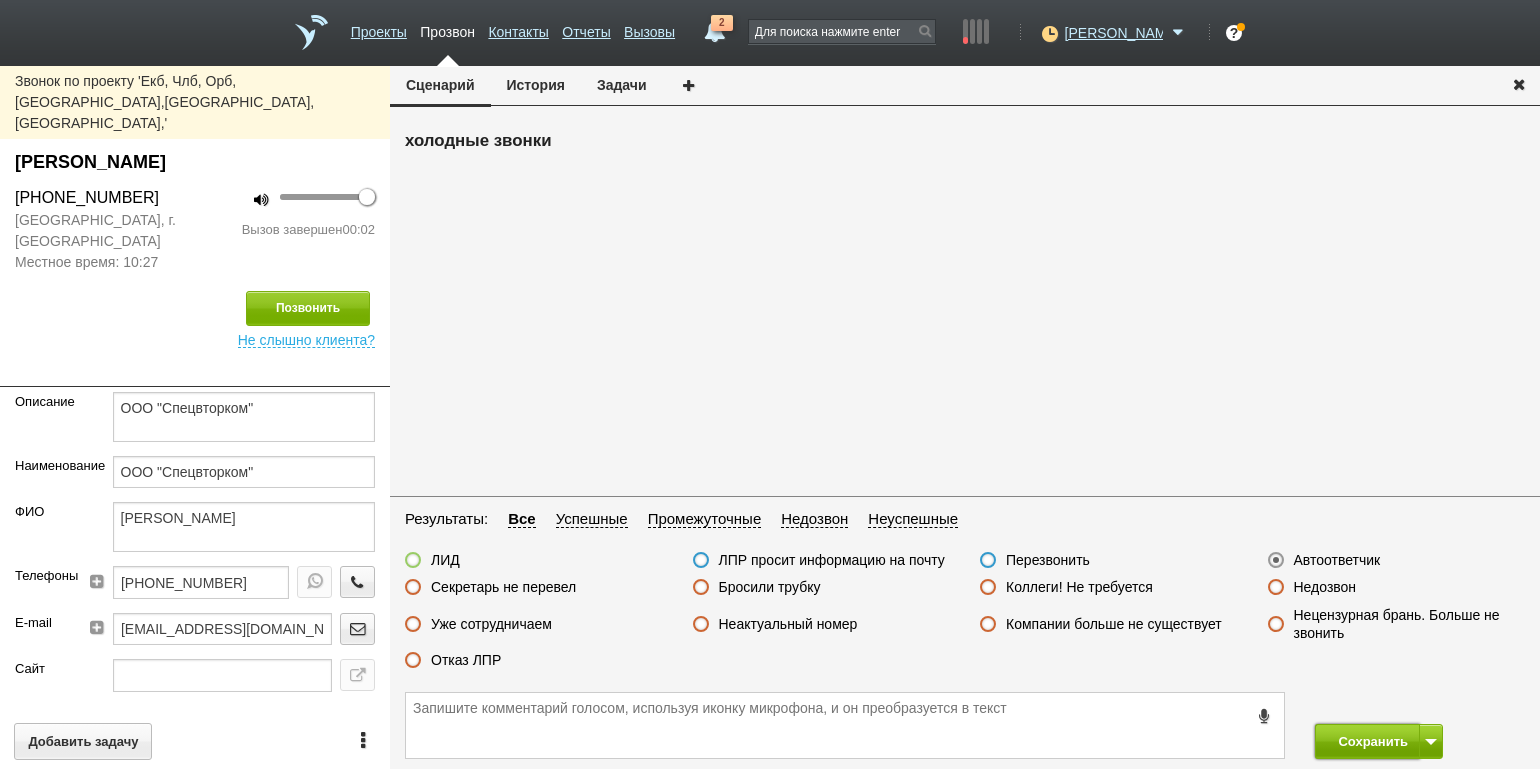 click on "Сохранить" at bounding box center (1367, 741) 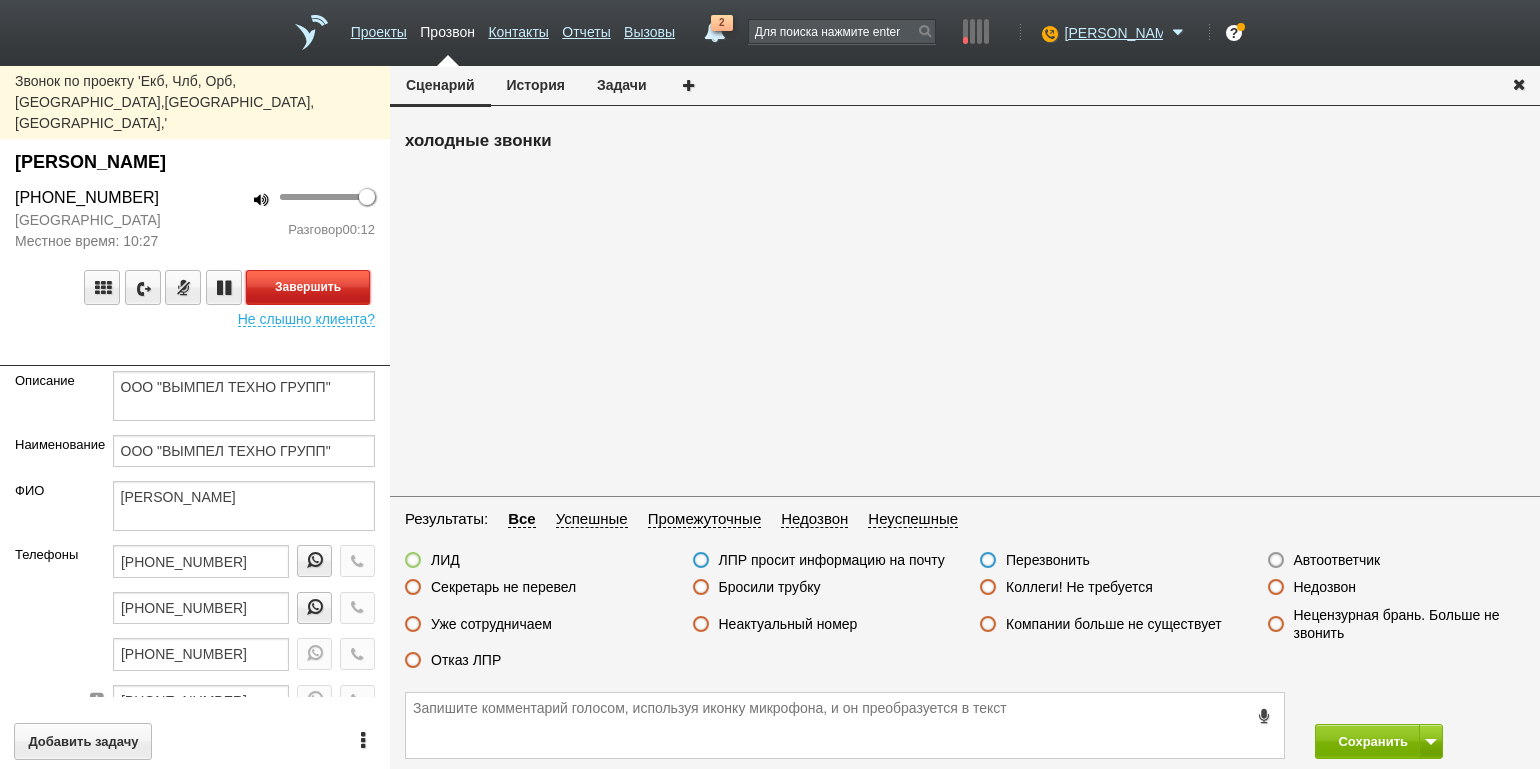 click on "Завершить" at bounding box center (308, 287) 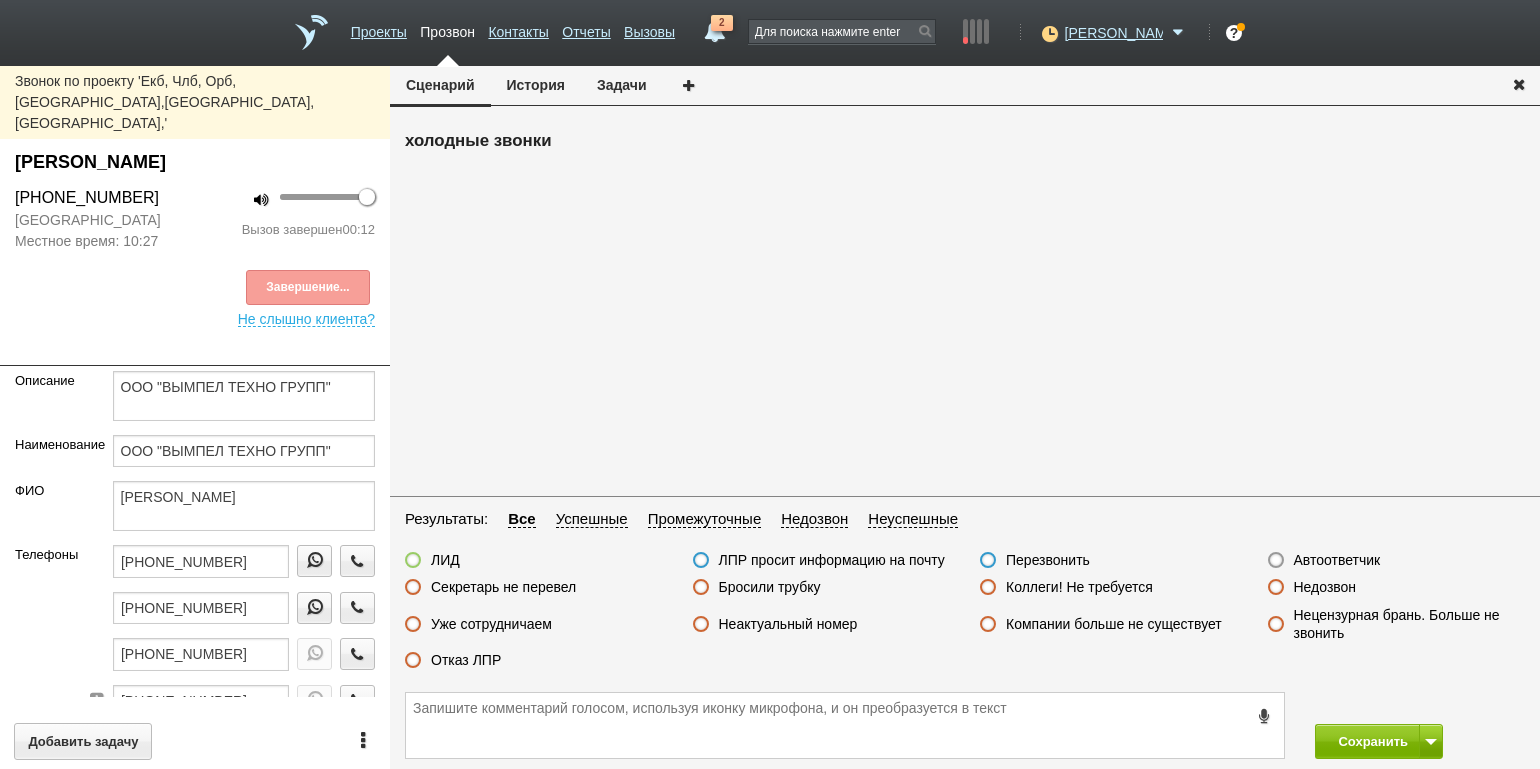 click on "Отказ ЛПР" at bounding box center (466, 660) 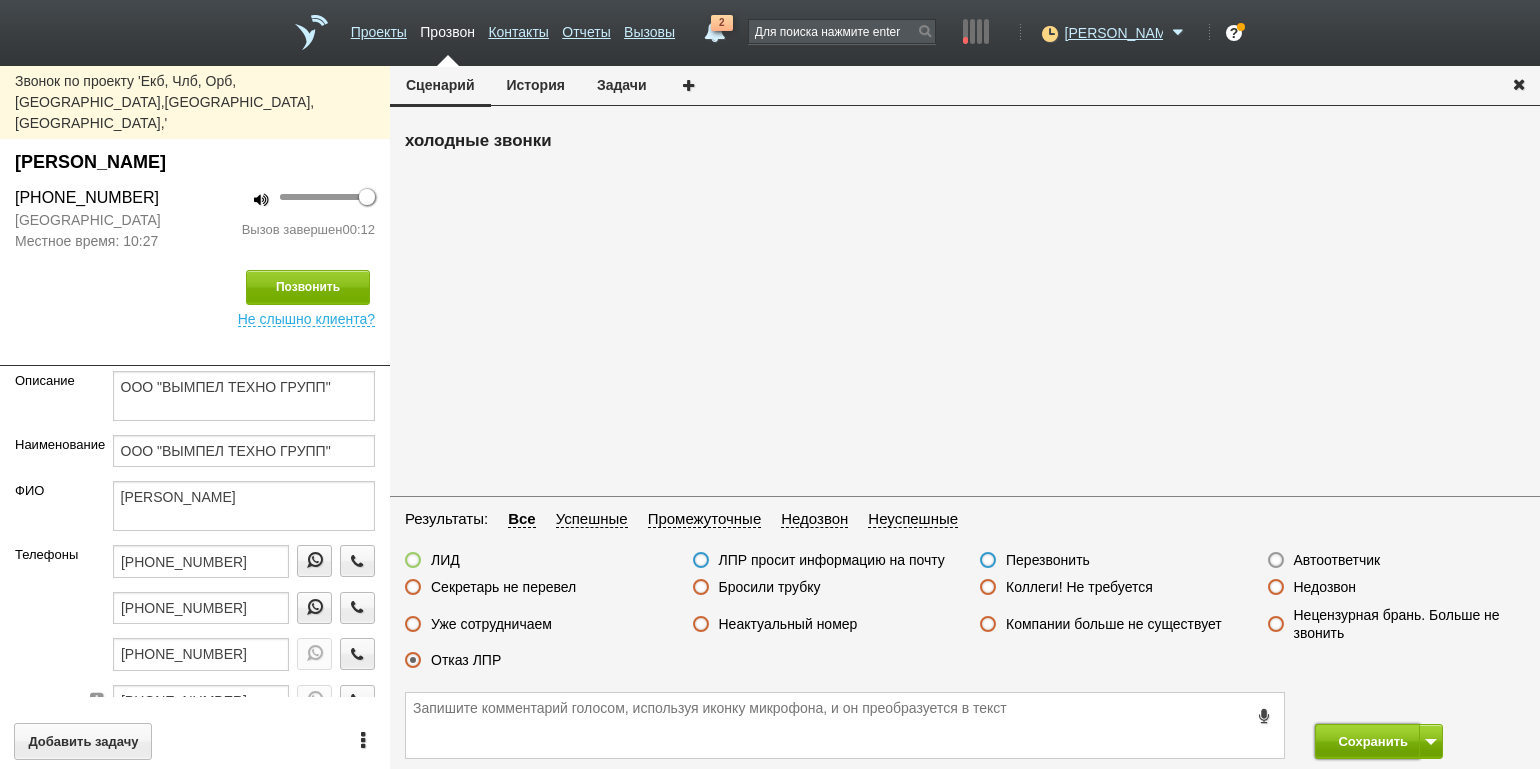 click on "Сохранить" at bounding box center [1367, 741] 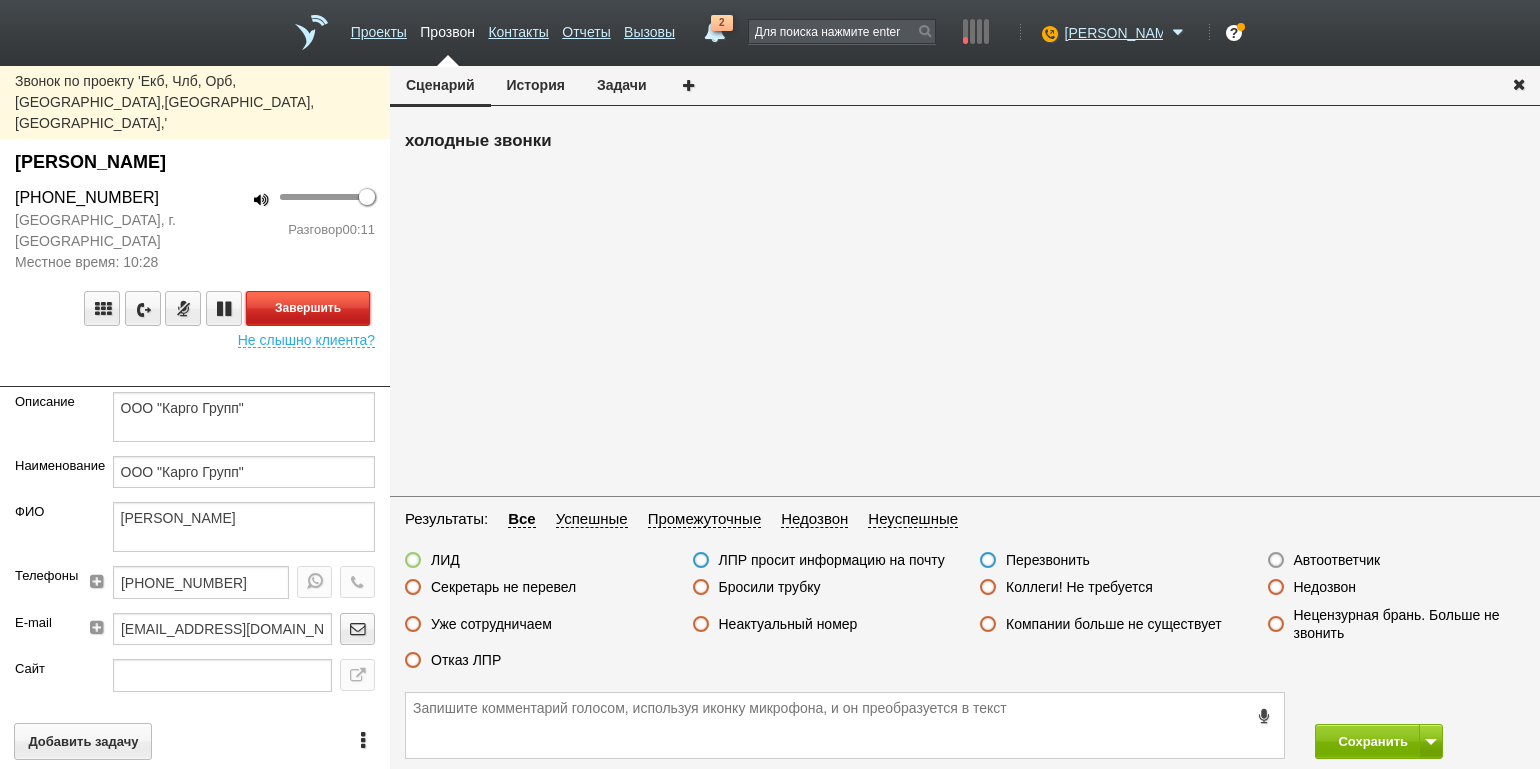 click on "Завершить" at bounding box center [308, 308] 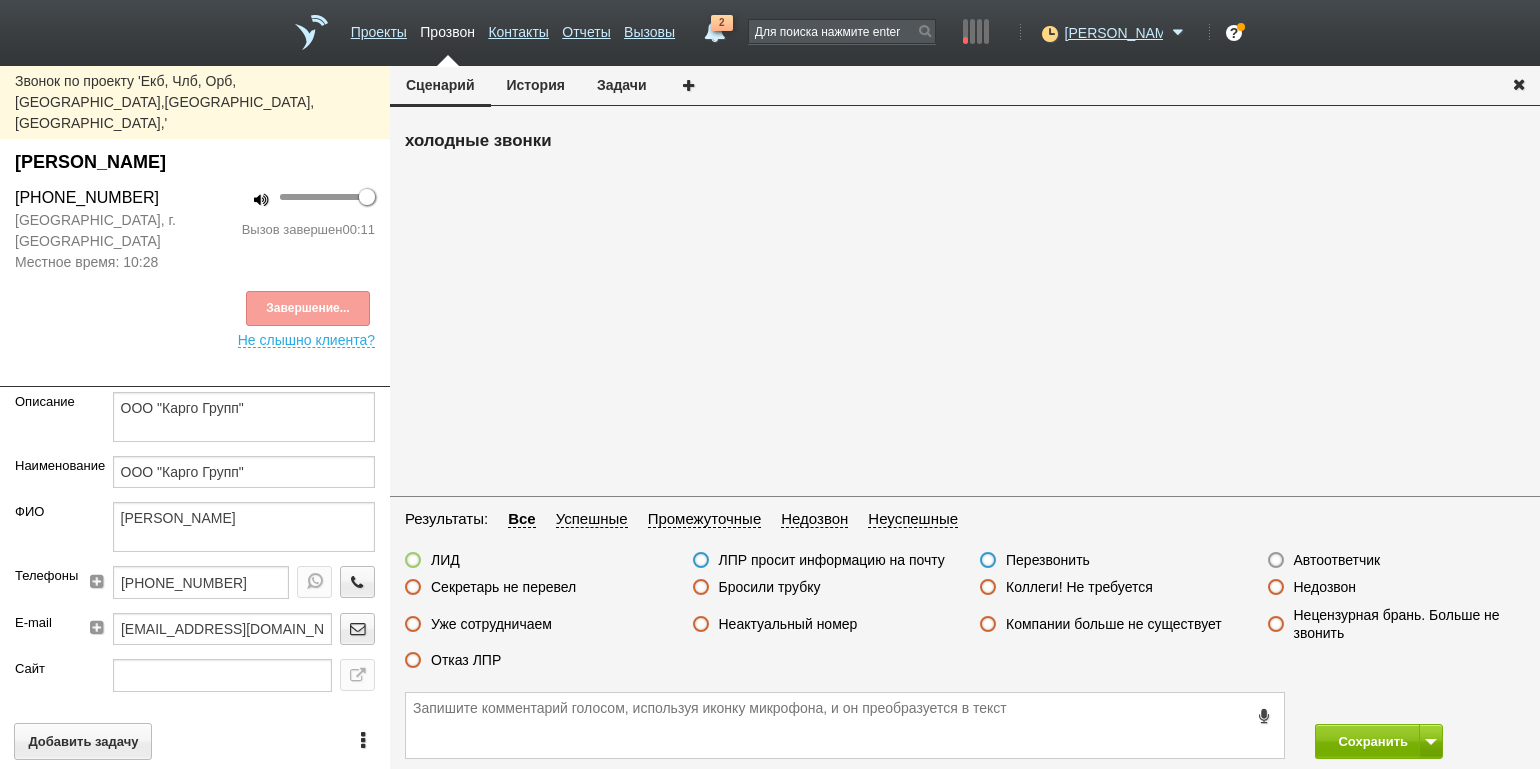 click on "Секретарь не перевел" at bounding box center (503, 587) 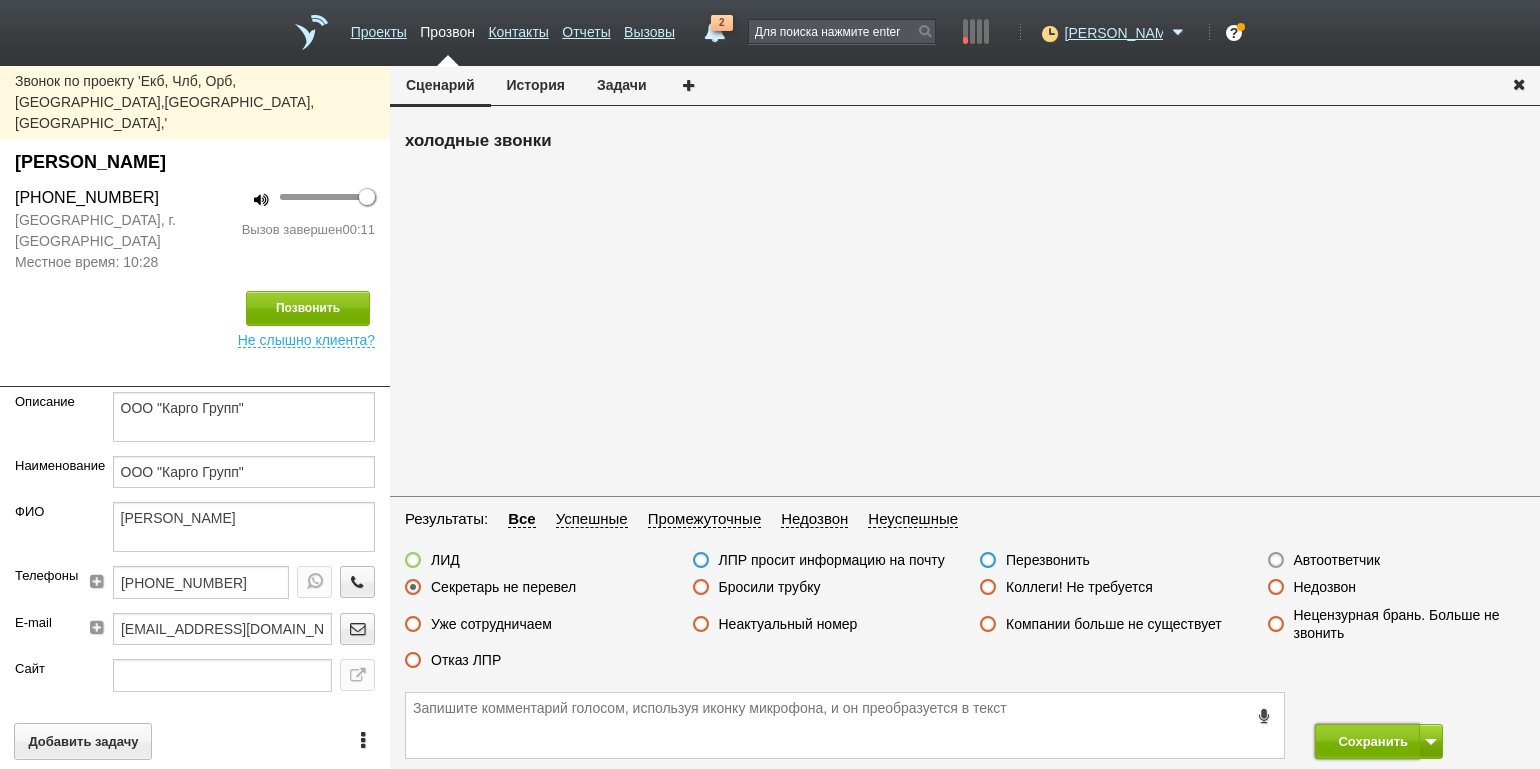 drag, startPoint x: 1366, startPoint y: 738, endPoint x: 1351, endPoint y: 691, distance: 49.335587 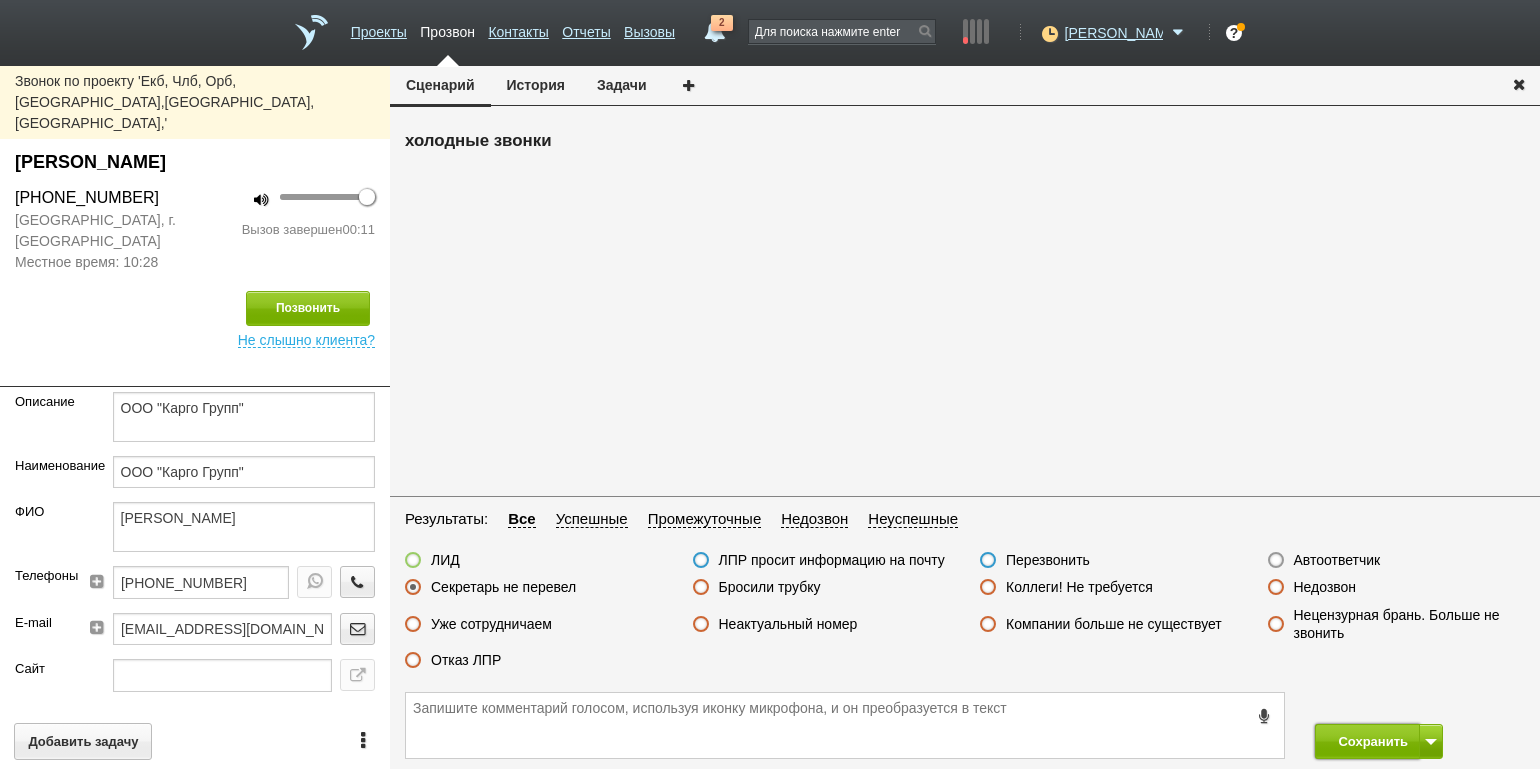 click on "Сохранить" at bounding box center [1367, 741] 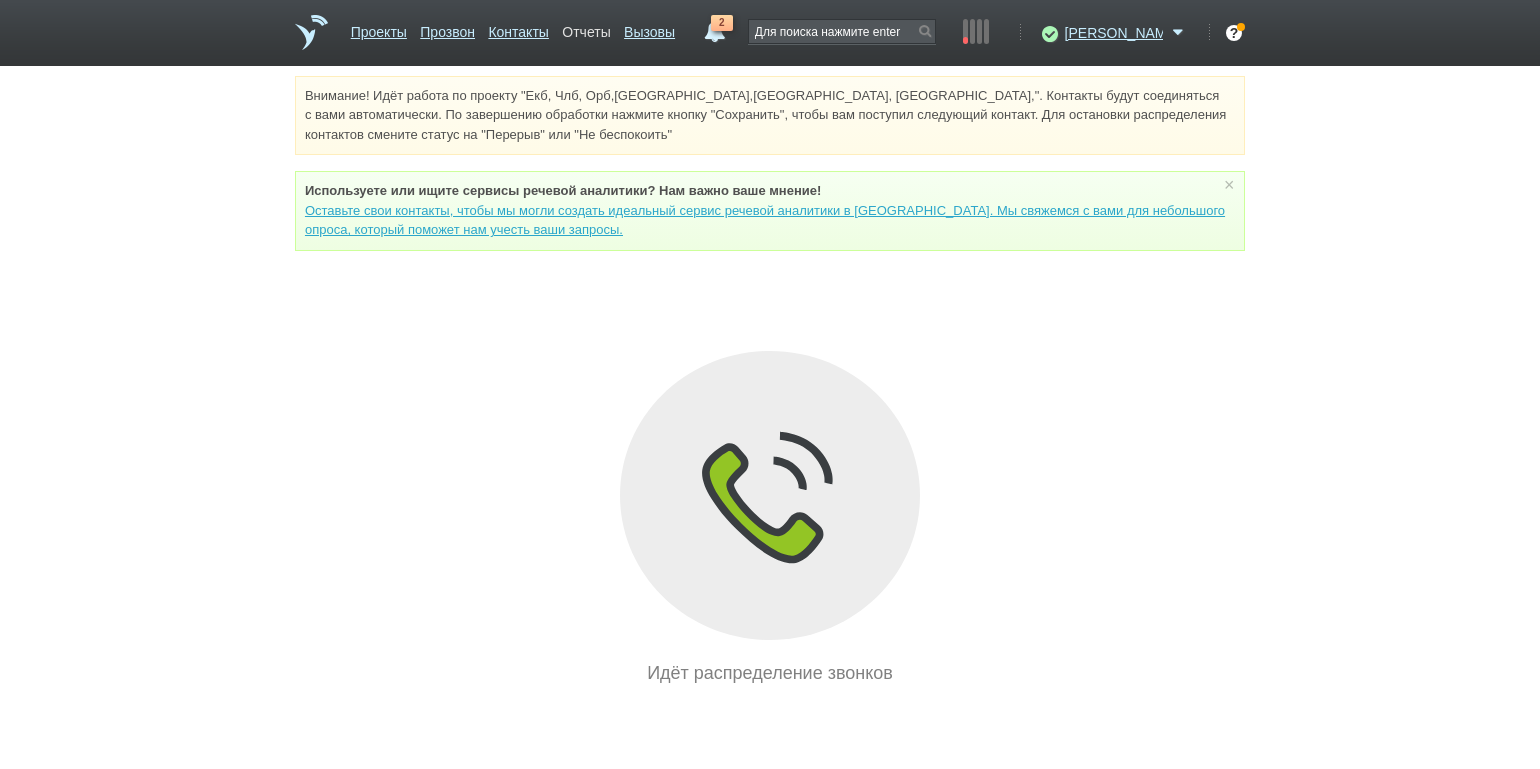 click on "Отчеты" at bounding box center (586, 28) 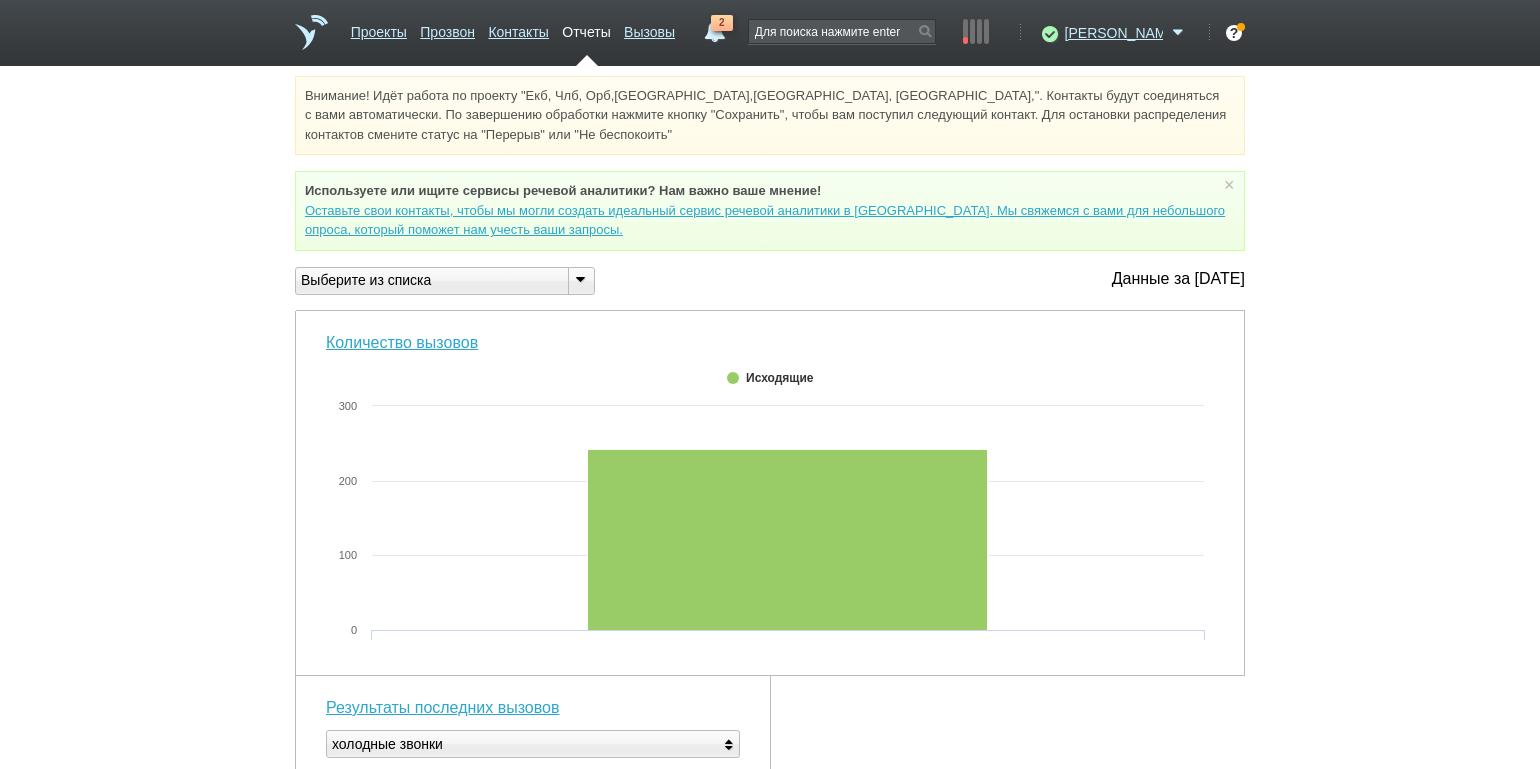 click at bounding box center [580, 279] 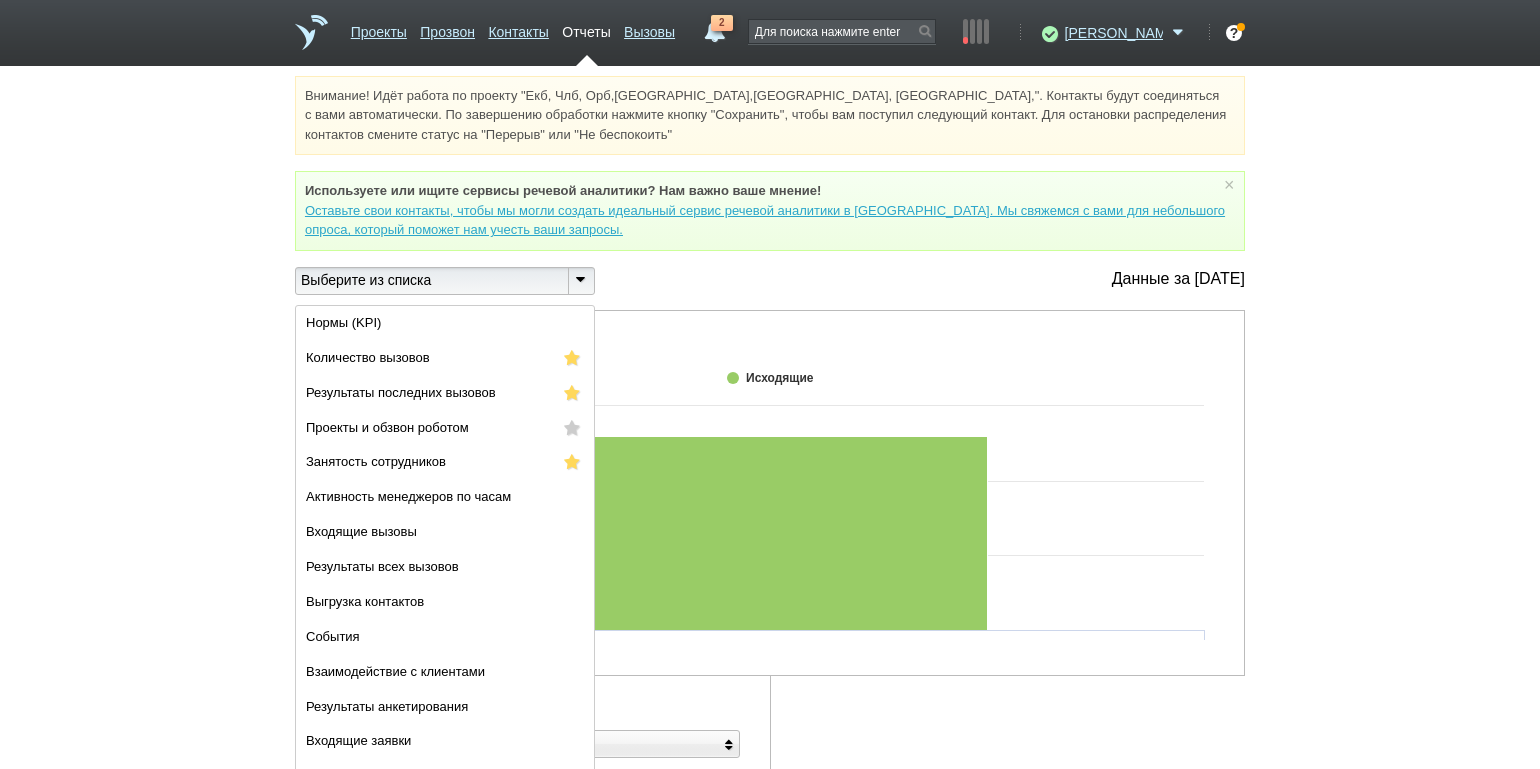 click on "Выберите из списка
Нормы (KPI)
Количество вызовов
Результаты последних вызовов
Проекты и обзвон роботом
Занятость сотрудников
Активность менеджеров по часам
Входящие вызовы
Результаты всех вызовов
Выгрузка контактов
События
Взаимодействие с клиентами
Результаты анкетирования" at bounding box center [770, 863] 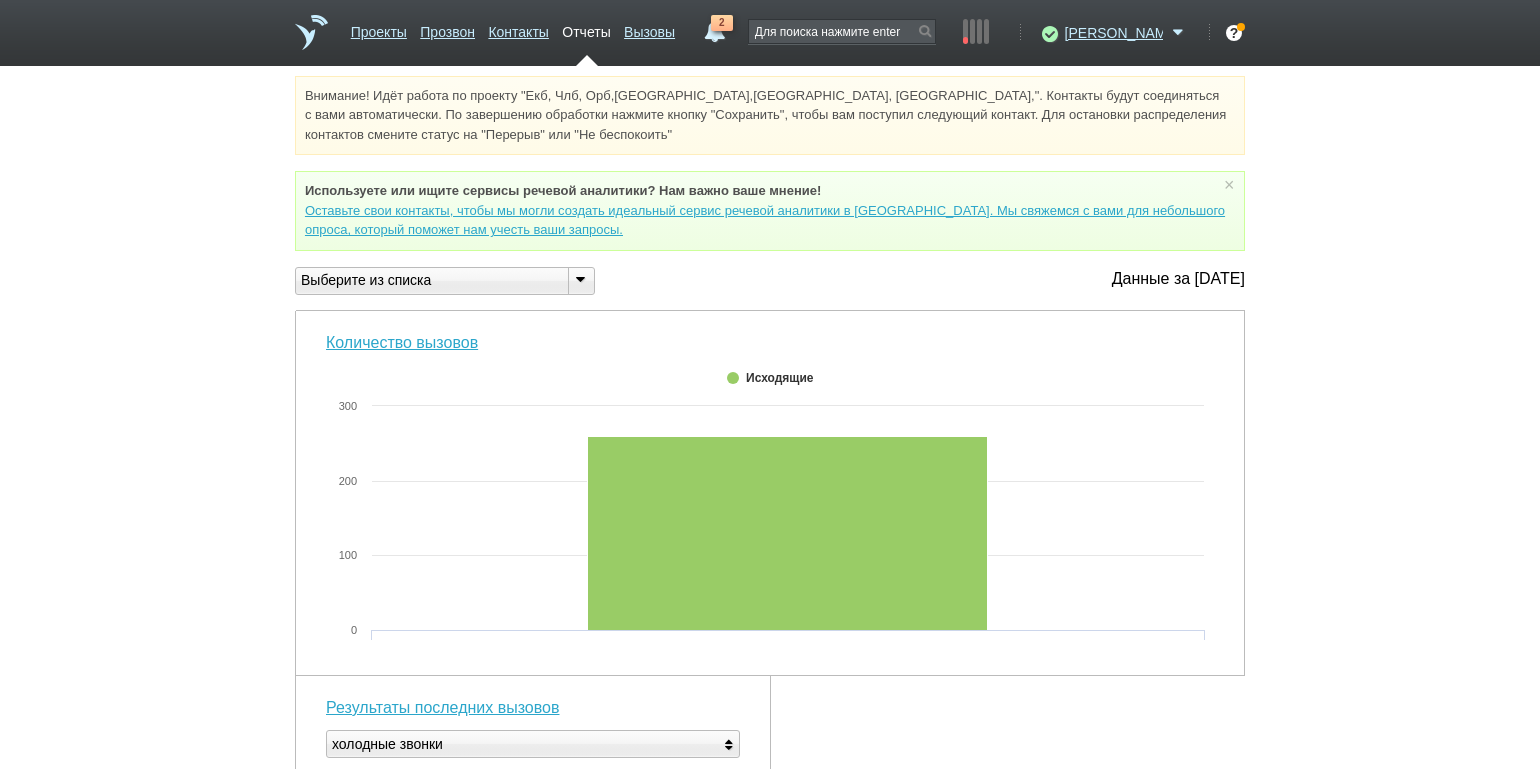 click at bounding box center (580, 279) 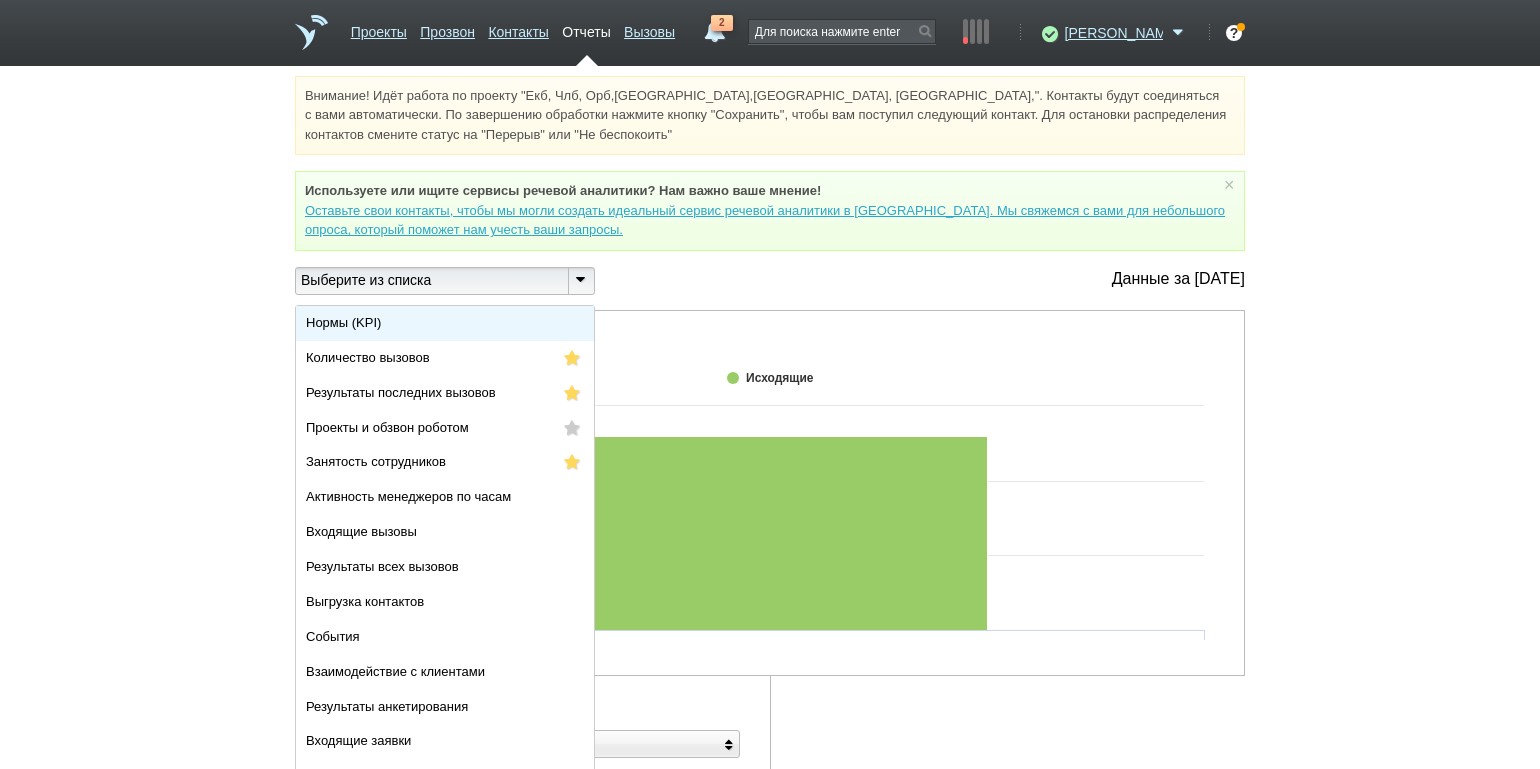 click on "Нормы (KPI)" at bounding box center [445, 323] 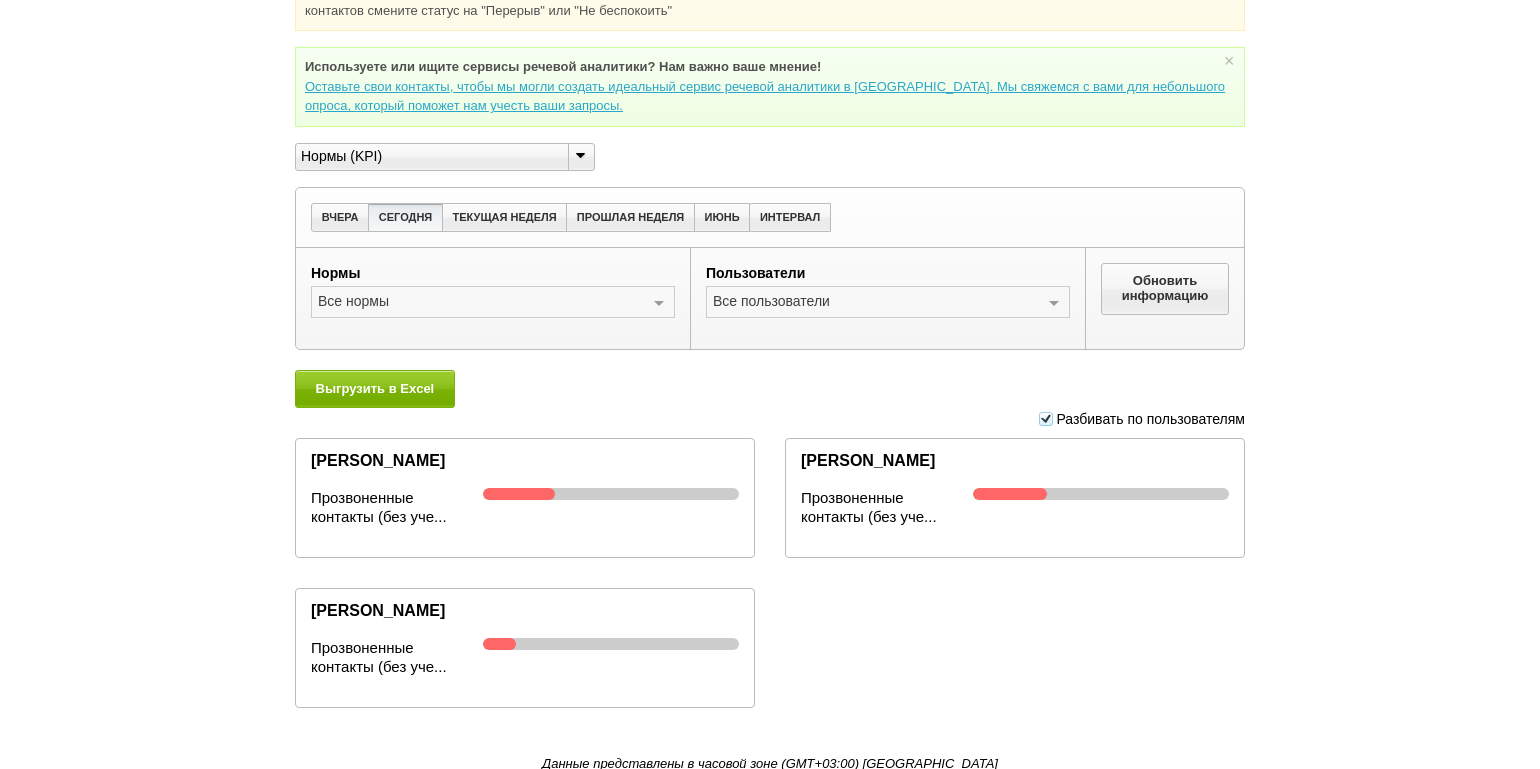 scroll, scrollTop: 128, scrollLeft: 0, axis: vertical 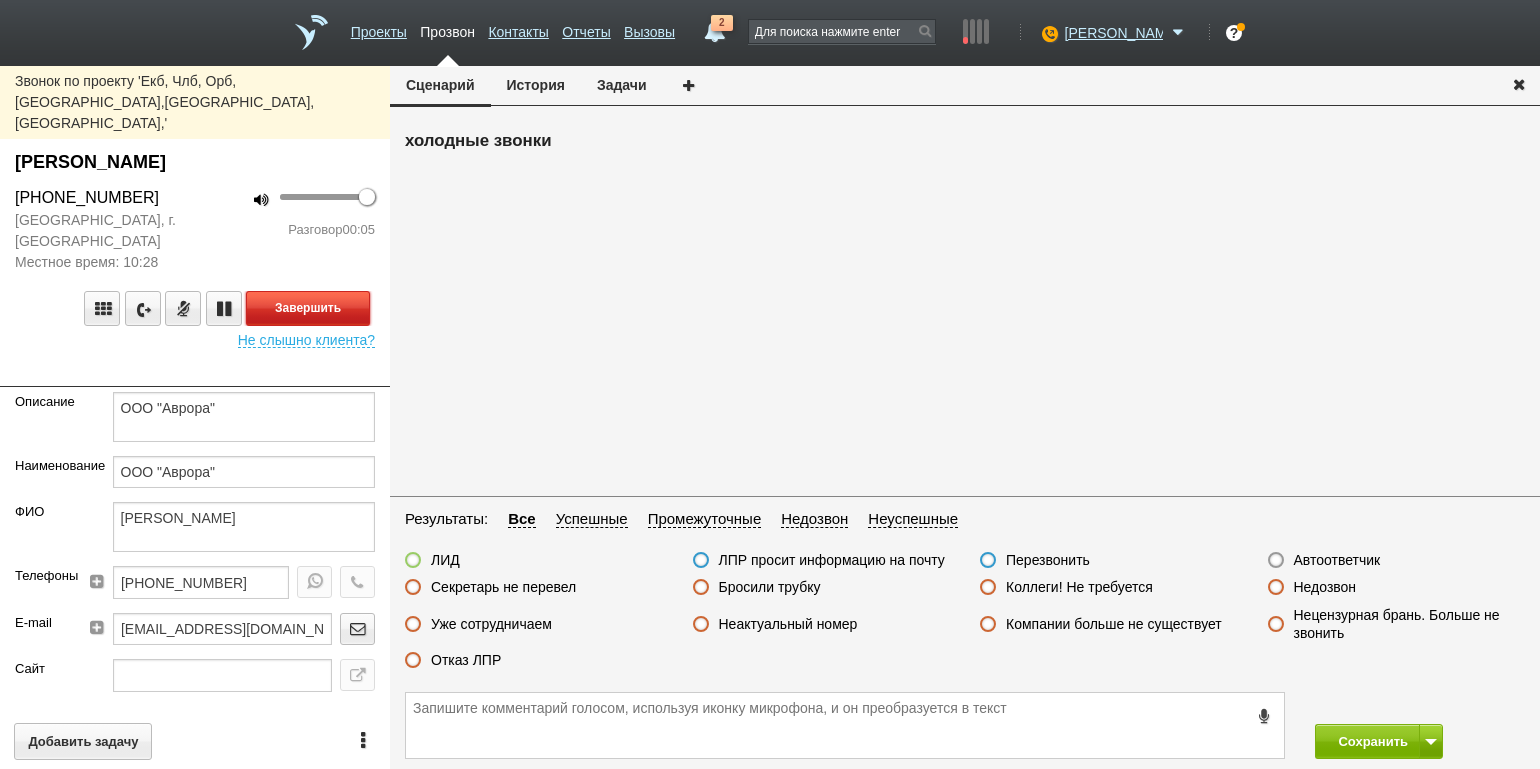 click on "Завершить" at bounding box center [308, 308] 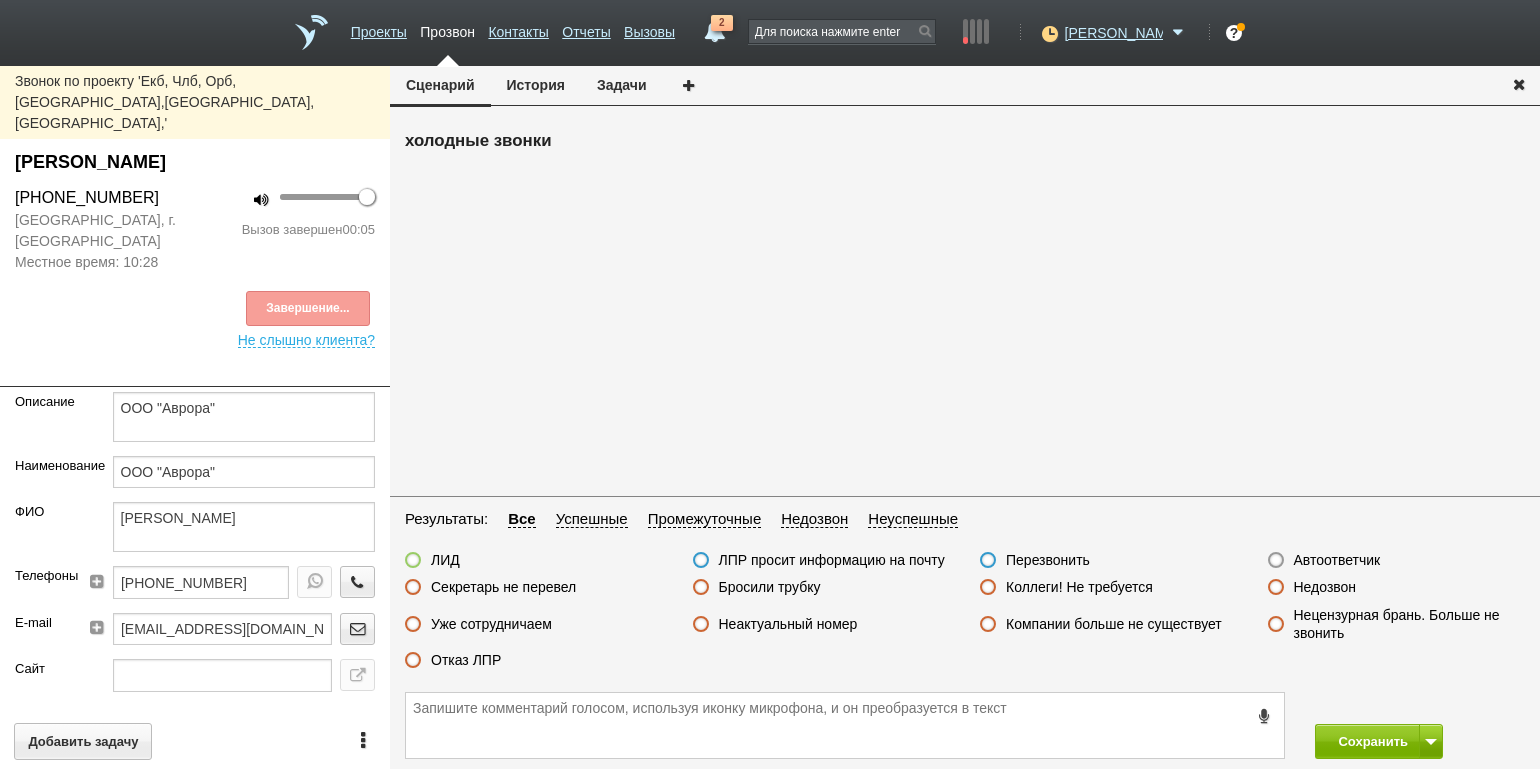 drag, startPoint x: 1319, startPoint y: 582, endPoint x: 1377, endPoint y: 647, distance: 87.11487 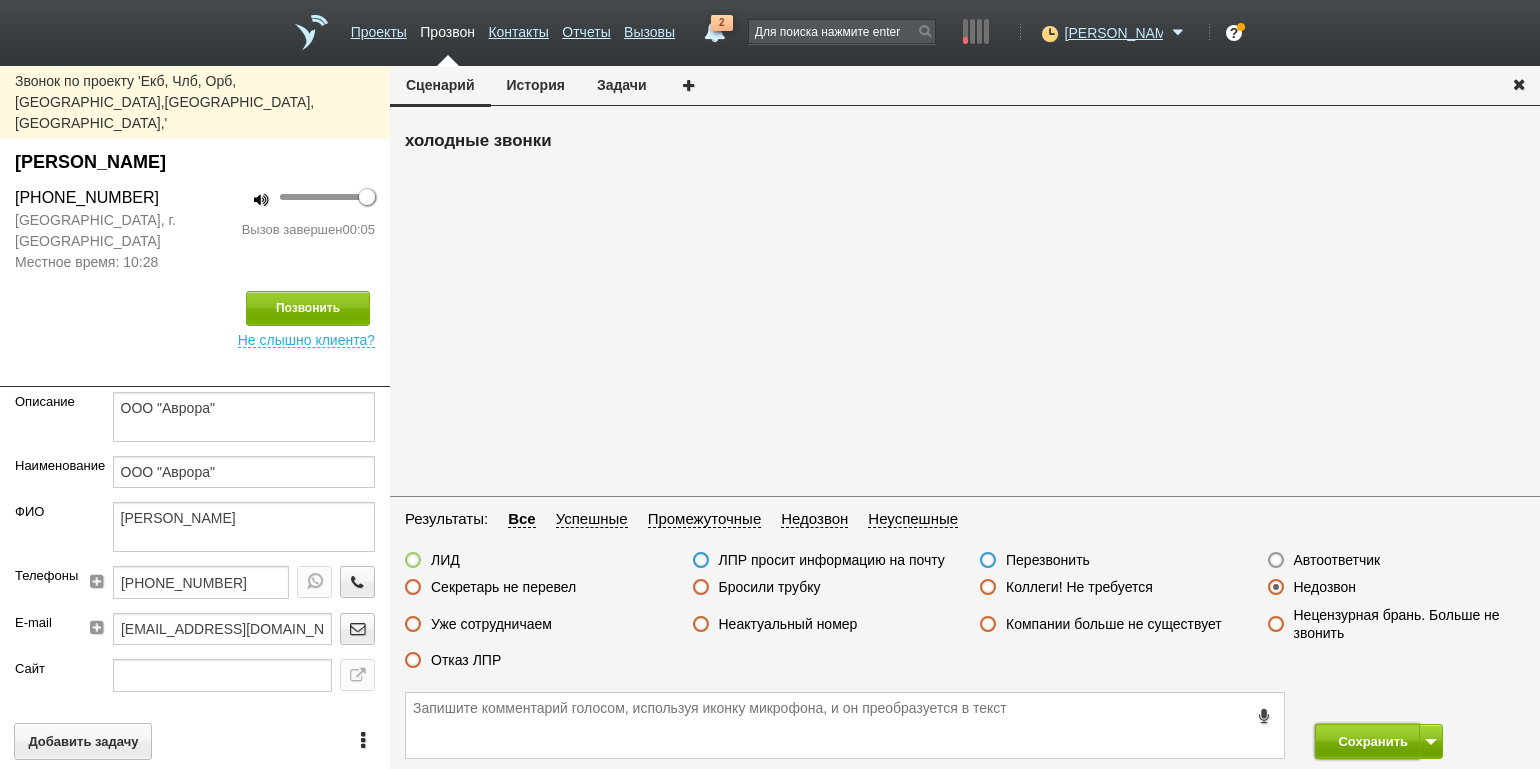 click on "Сохранить" at bounding box center (1367, 741) 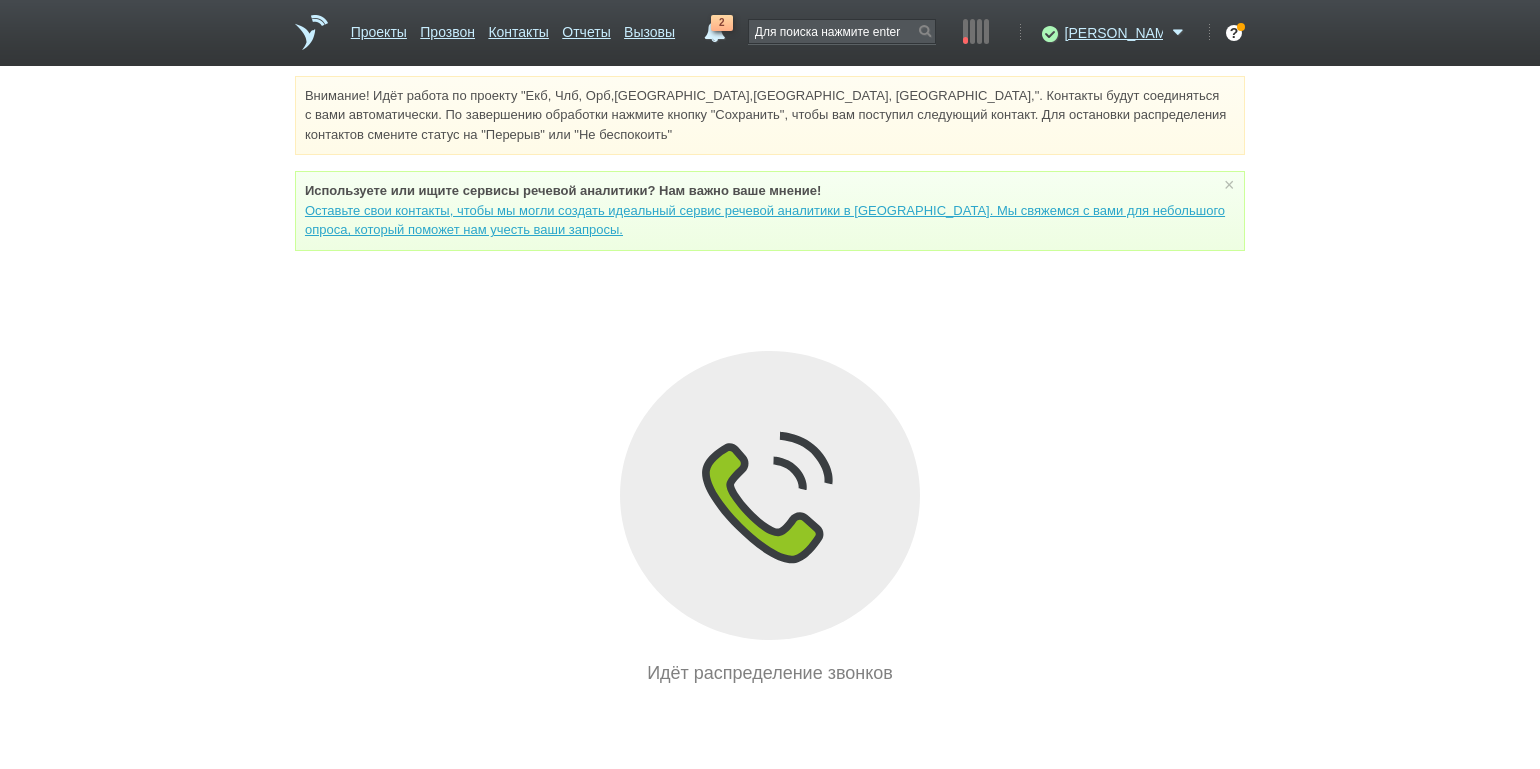 click on "Внимание! Идёт работа по проекту "Екб, Члб, Орб,[GEOGRAPHIC_DATA],[GEOGRAPHIC_DATA], [GEOGRAPHIC_DATA],". Контакты будут соединяться с вами автоматически. По завершению обработки нажмите кнопку "Сохранить", чтобы вам поступил следующий контакт. Для остановки распределения контактов смените статус на "Перерыв" или "Не беспокоить"
Используете или ищите cервисы речевой аналитики? Нам важно ваше мнение!
×
Вы можете звонить напрямую из строки поиска - введите номер и нажмите "Позвонить"
Идёт распределение звонков" at bounding box center [770, 381] 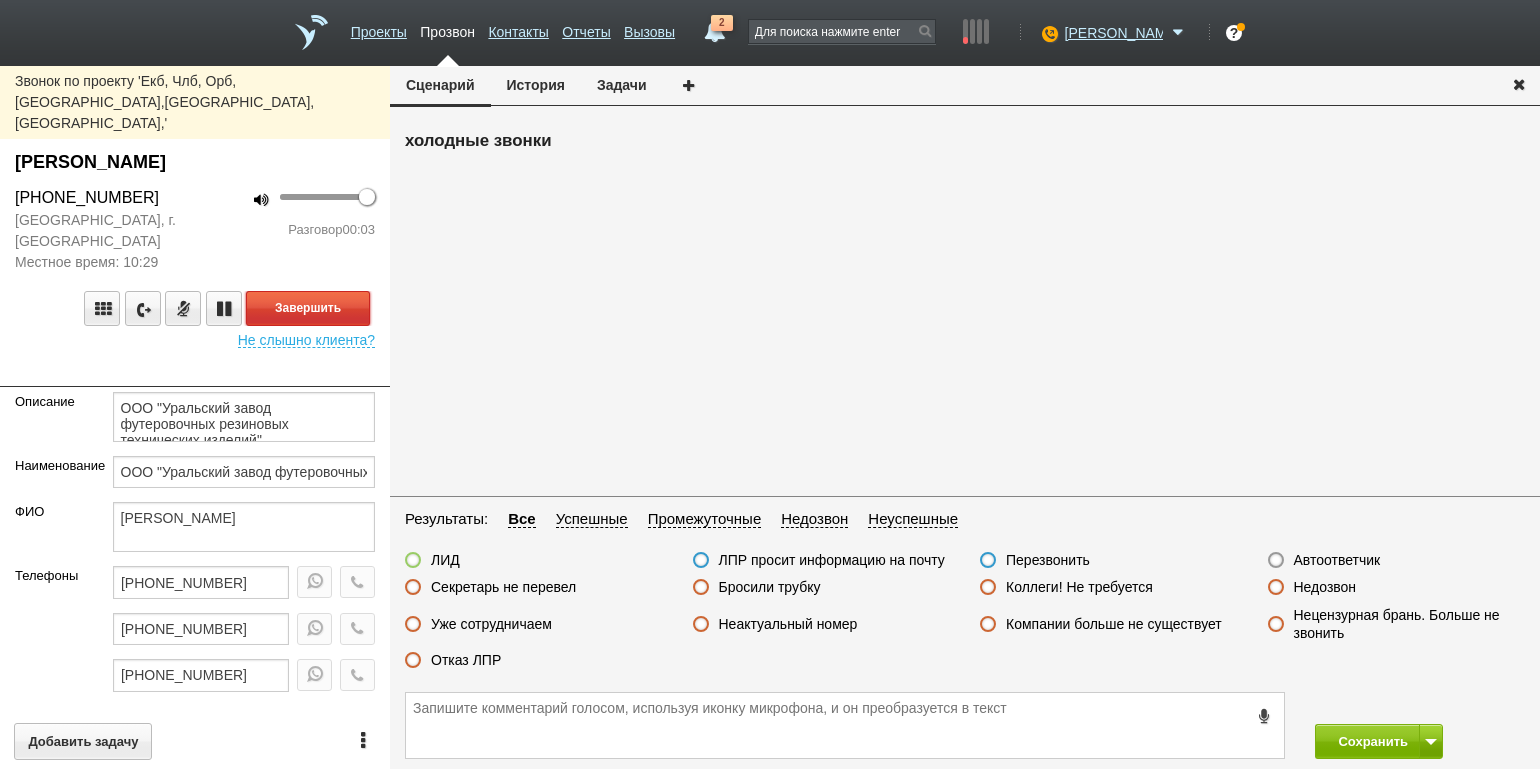 click on "Завершить" at bounding box center (308, 308) 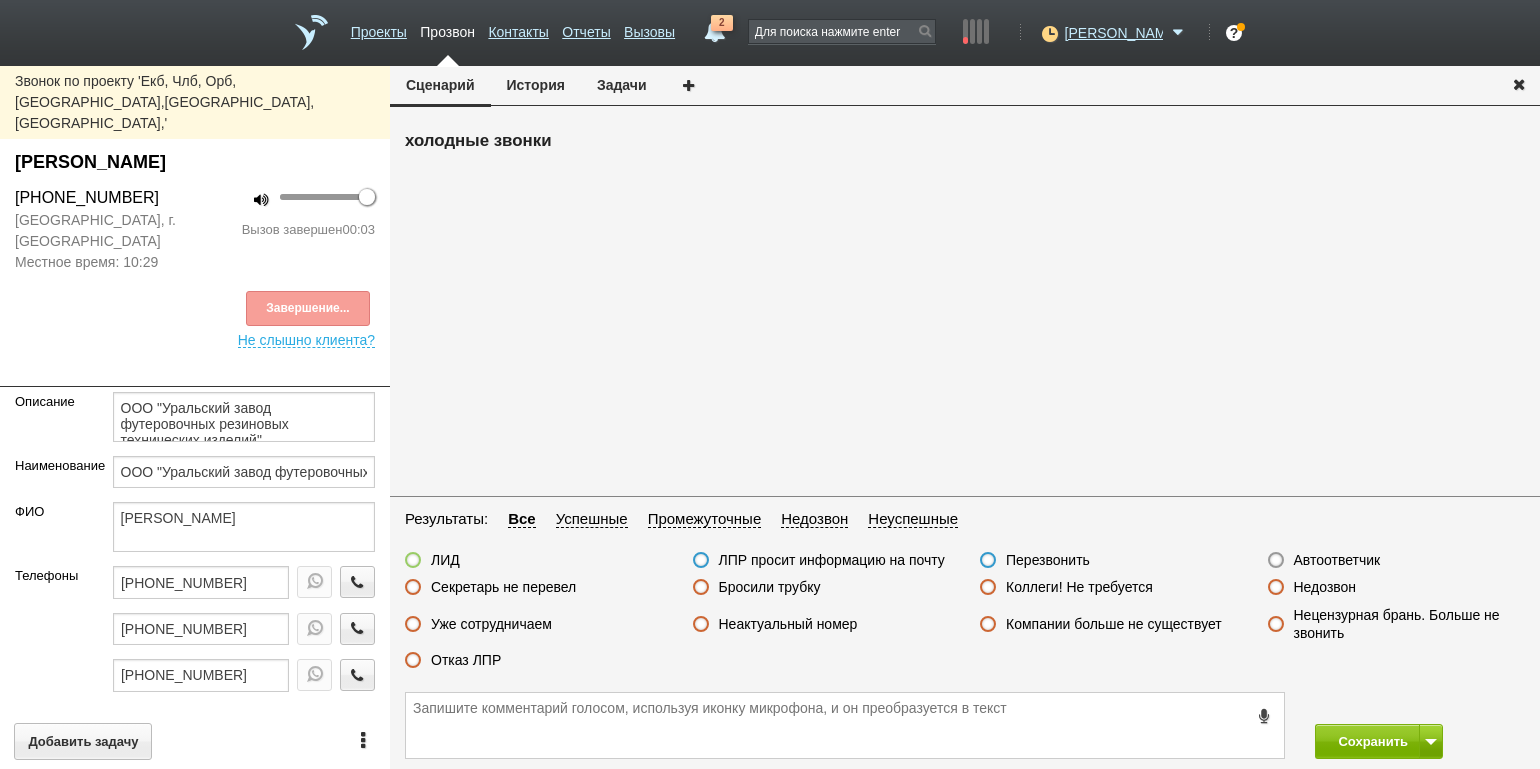 click on "Недозвон" at bounding box center (1325, 587) 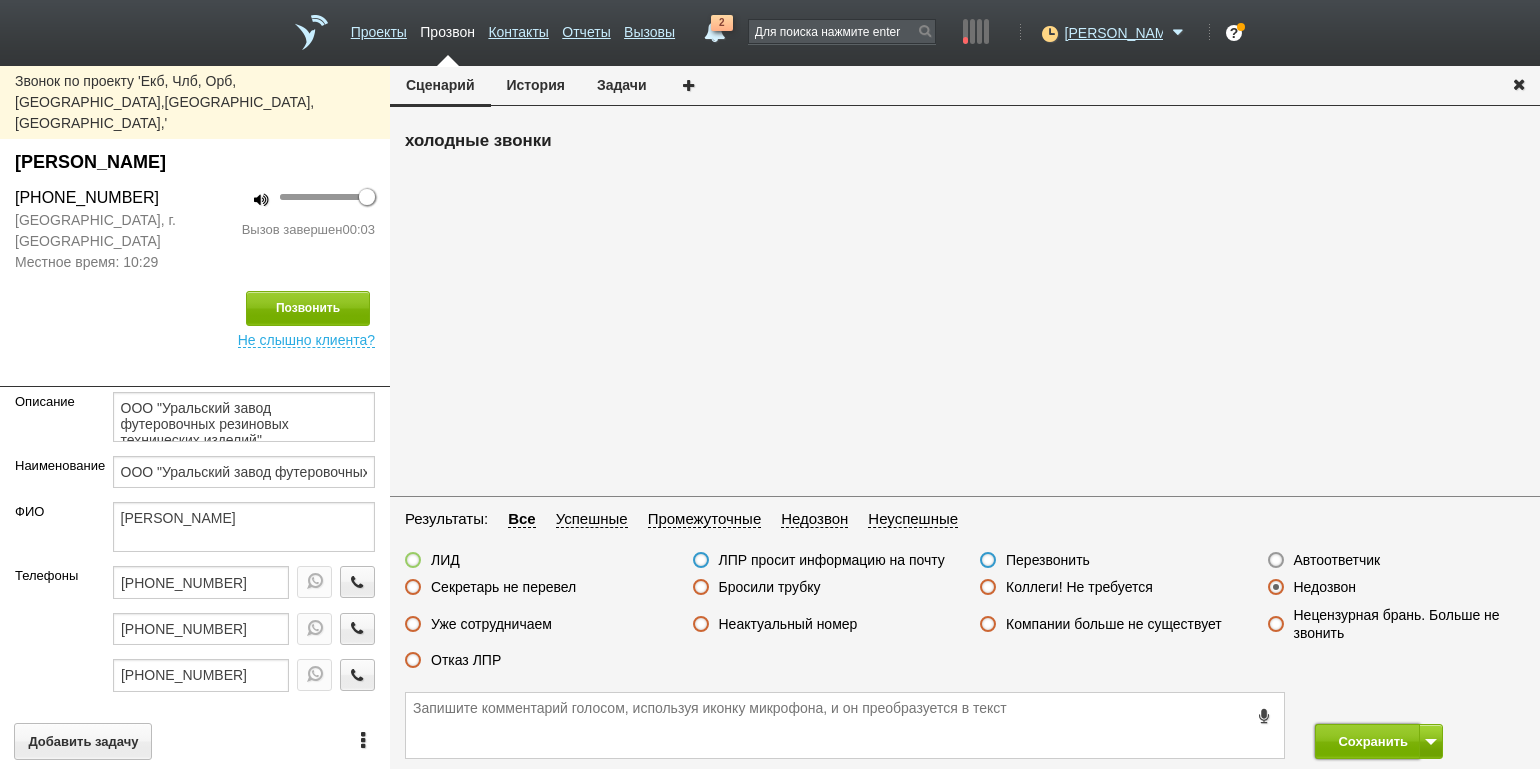 drag, startPoint x: 1348, startPoint y: 742, endPoint x: 1255, endPoint y: 629, distance: 146.34889 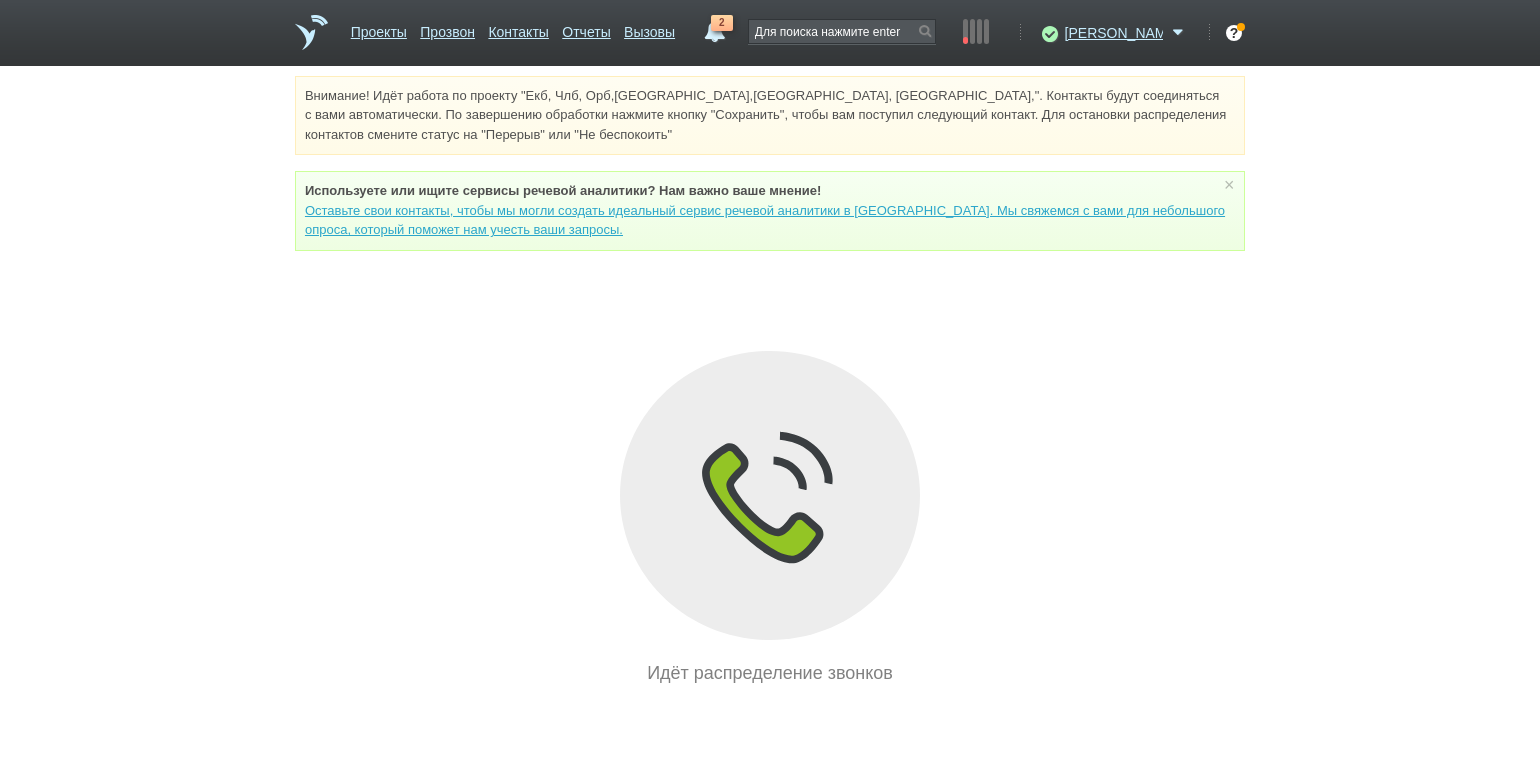 click on "Внимание! Идёт работа по проекту "Екб, Члб, Орб,[GEOGRAPHIC_DATA],[GEOGRAPHIC_DATA], [GEOGRAPHIC_DATA],". Контакты будут соединяться с вами автоматически. По завершению обработки нажмите кнопку "Сохранить", чтобы вам поступил следующий контакт. Для остановки распределения контактов смените статус на "Перерыв" или "Не беспокоить"
Используете или ищите cервисы речевой аналитики? Нам важно ваше мнение!
×
Вы можете звонить напрямую из строки поиска - введите номер и нажмите "Позвонить"
Идёт распределение звонков" at bounding box center (770, 381) 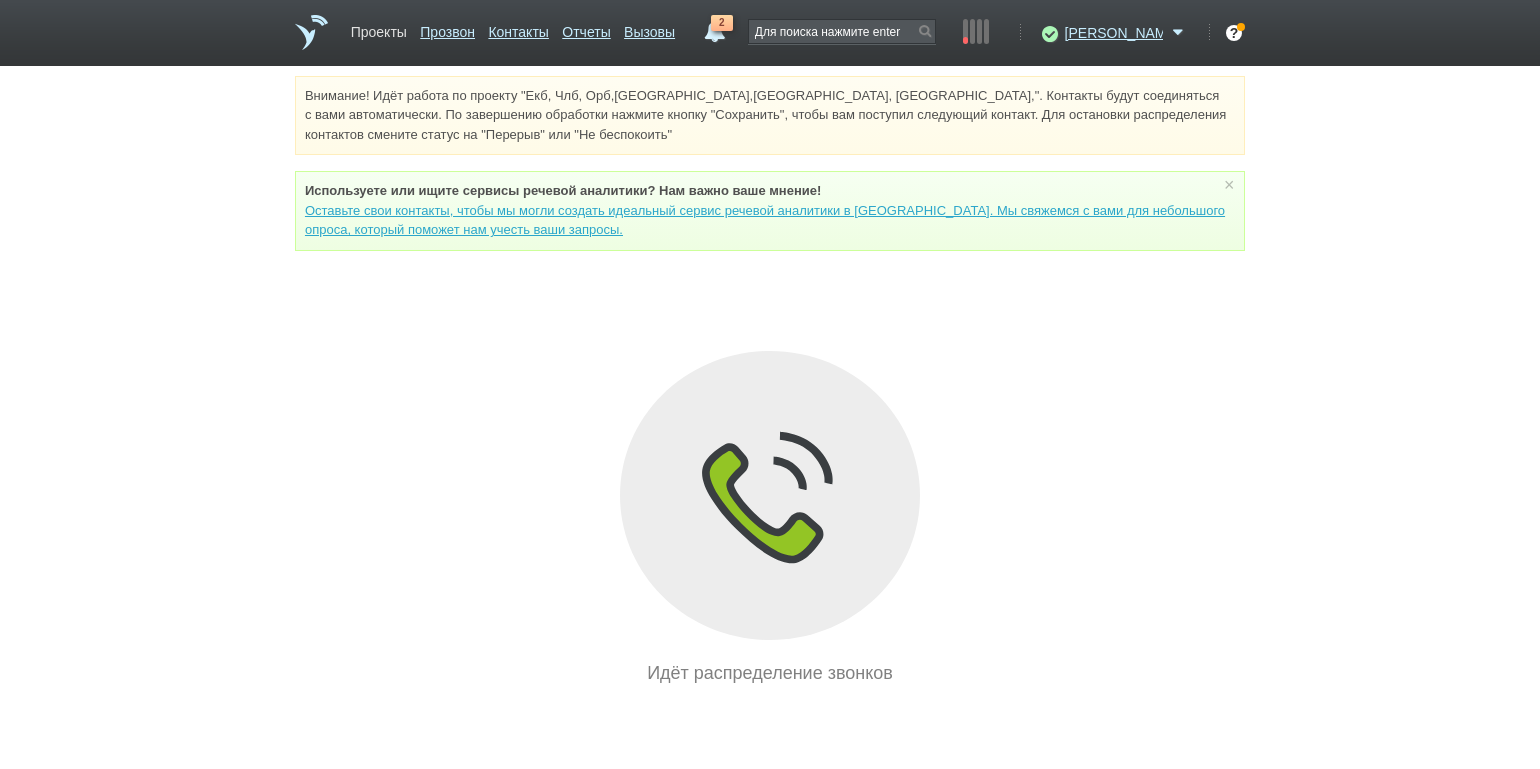 click on "Проекты" at bounding box center [379, 28] 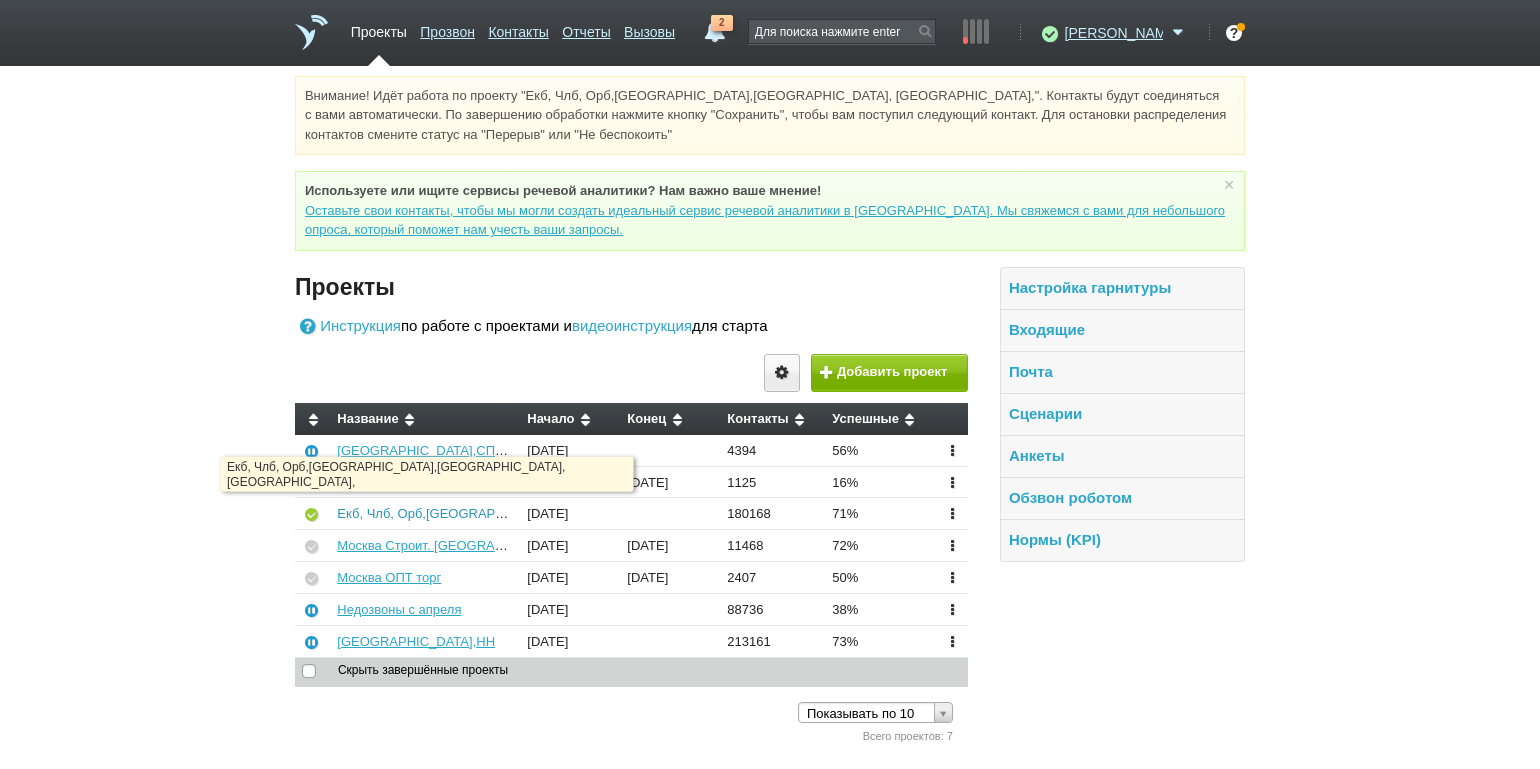 click on "Екб, Члб, Орб,[GEOGRAPHIC_DATA],[GEOGRAPHIC_DATA], [GEOGRAPHIC_DATA]," at bounding box center (591, 513) 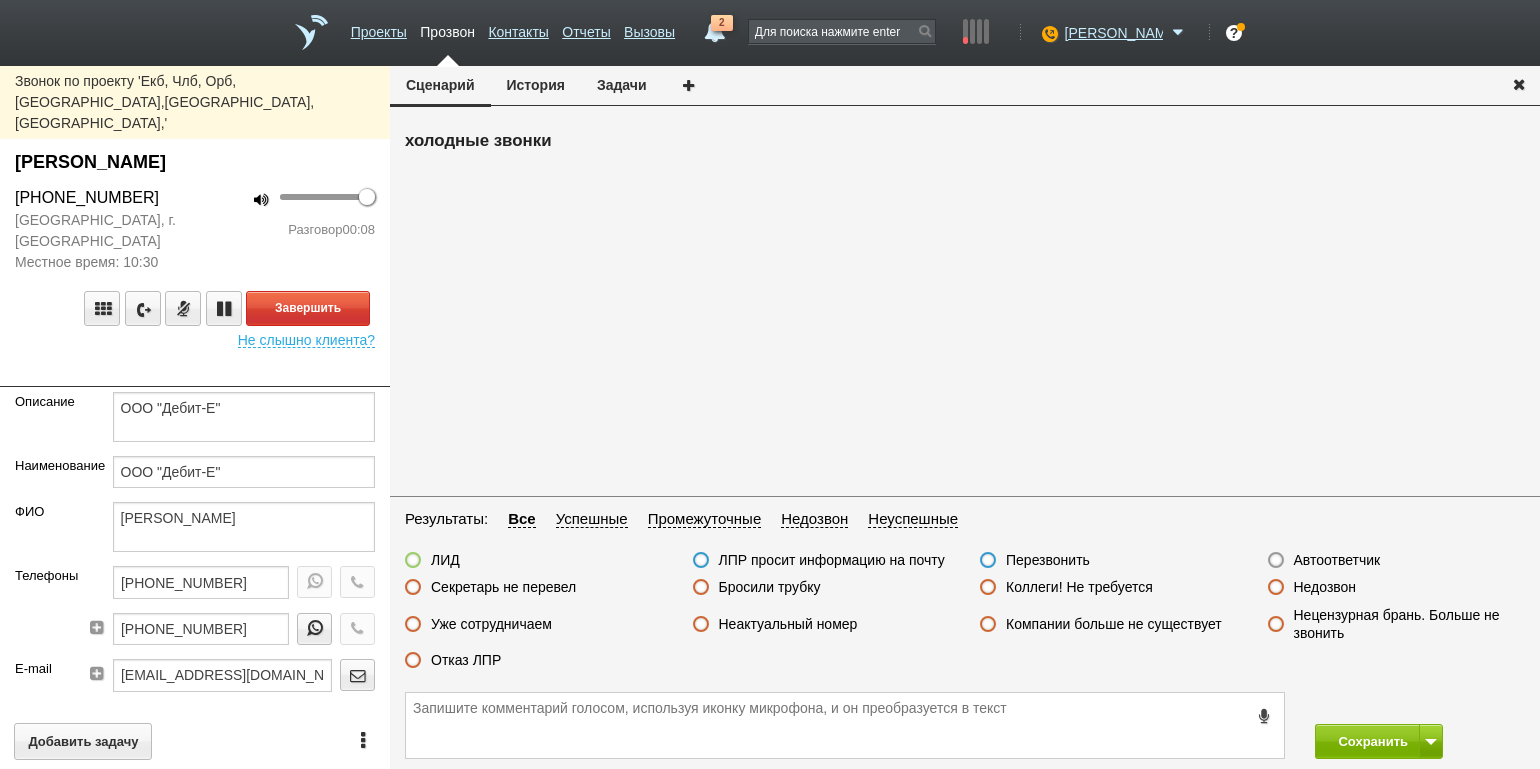 click on "100
Разговор
00:08" at bounding box center (292, 229) 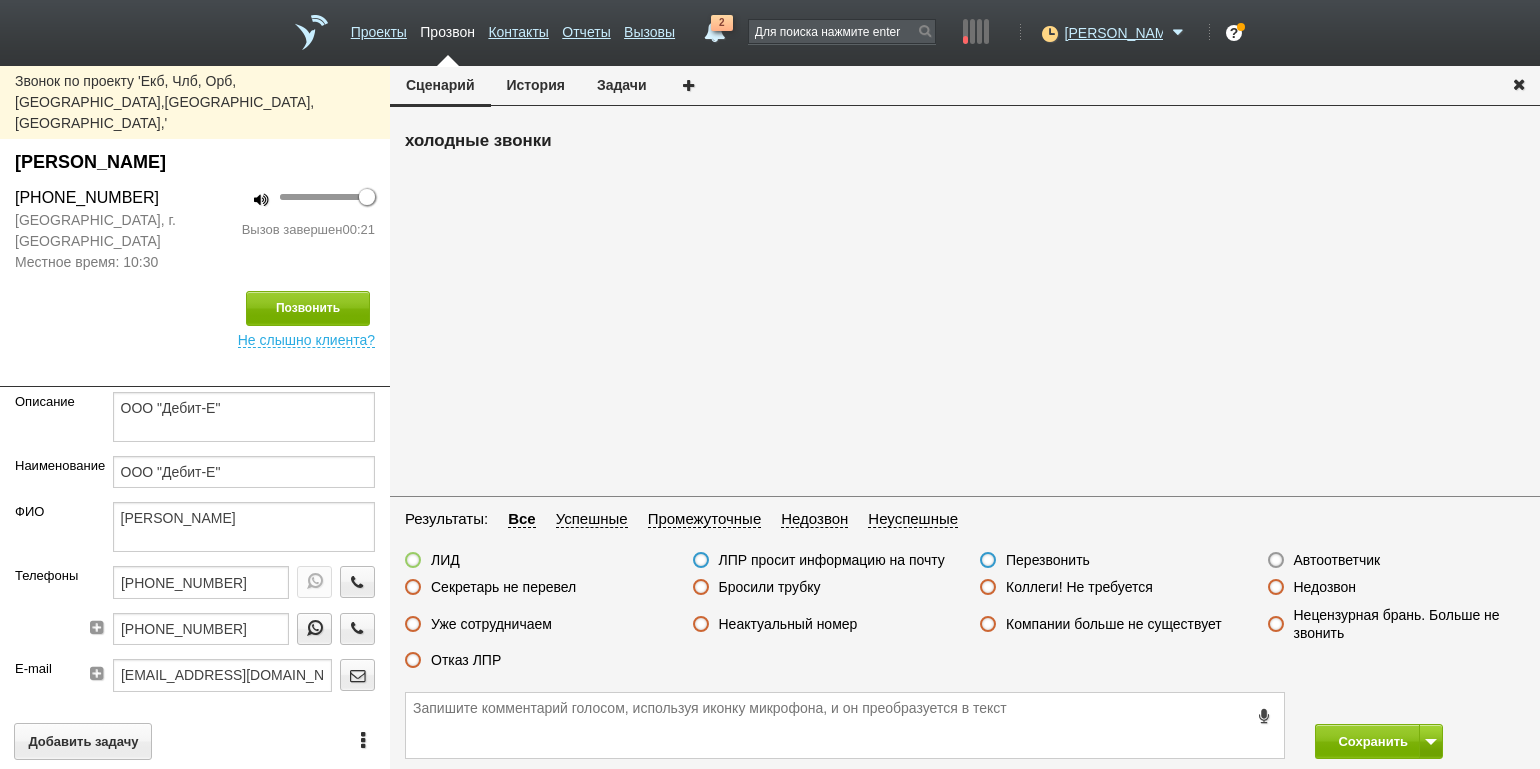 click on "Отказ ЛПР" at bounding box center (466, 660) 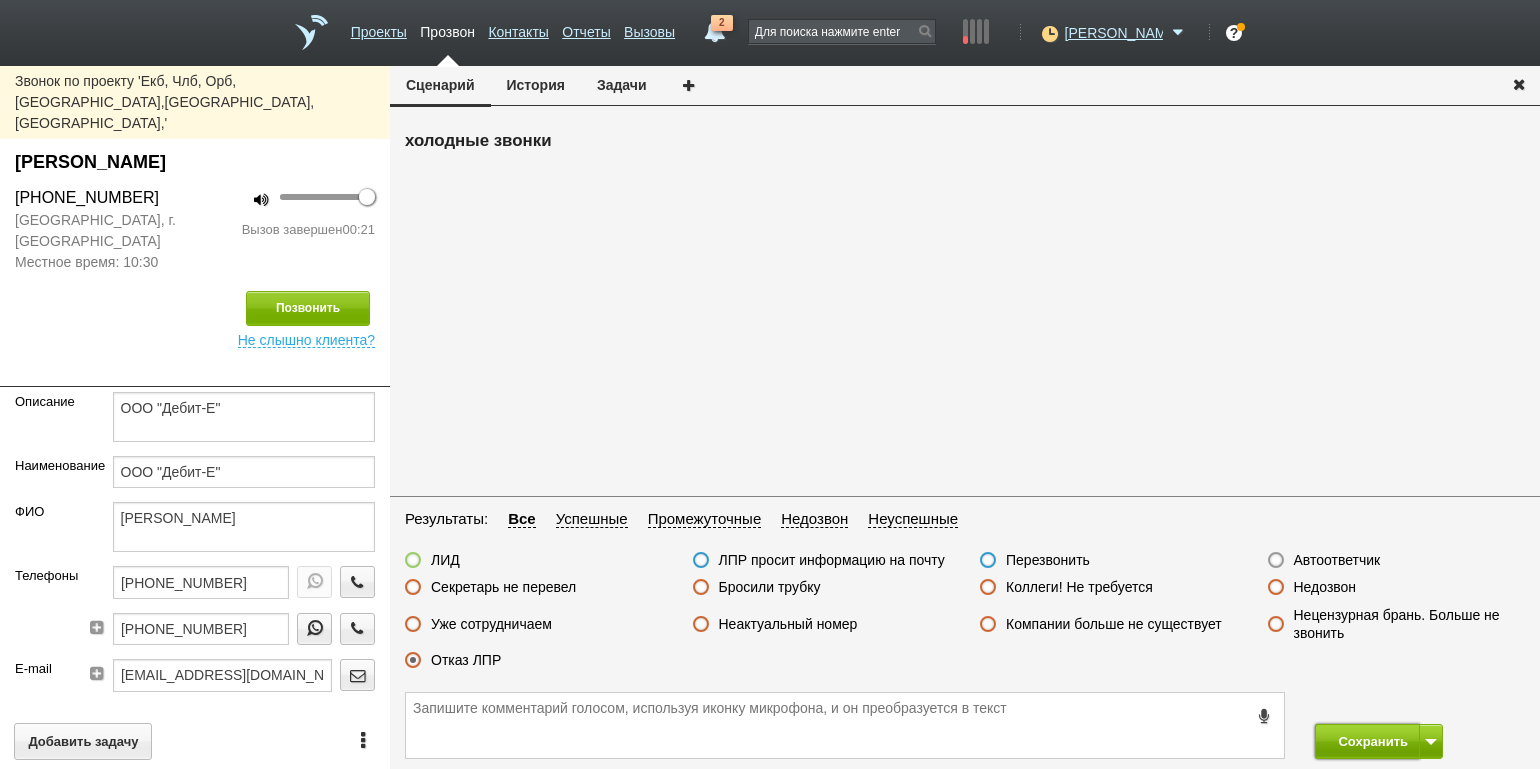 click on "Сохранить" at bounding box center (1367, 741) 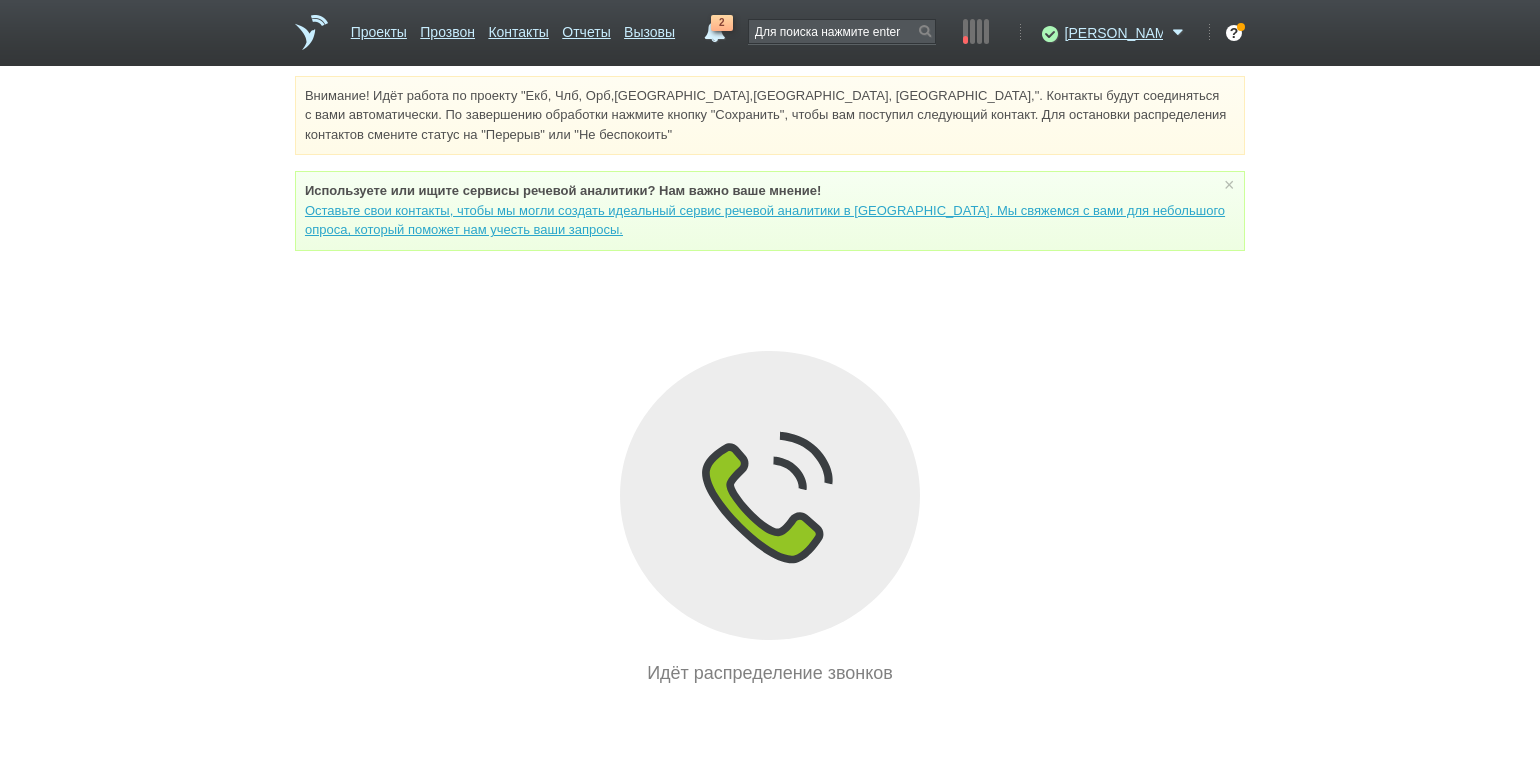 click on "Внимание! Идёт работа по проекту "Екб, Члб, Орб,[GEOGRAPHIC_DATA],[GEOGRAPHIC_DATA], [GEOGRAPHIC_DATA],". Контакты будут соединяться с вами автоматически. По завершению обработки нажмите кнопку "Сохранить", чтобы вам поступил следующий контакт. Для остановки распределения контактов смените статус на "Перерыв" или "Не беспокоить"
Используете или ищите cервисы речевой аналитики? Нам важно ваше мнение!
×
Вы можете звонить напрямую из строки поиска - введите номер и нажмите "Позвонить"
Идёт распределение звонков" at bounding box center [770, 381] 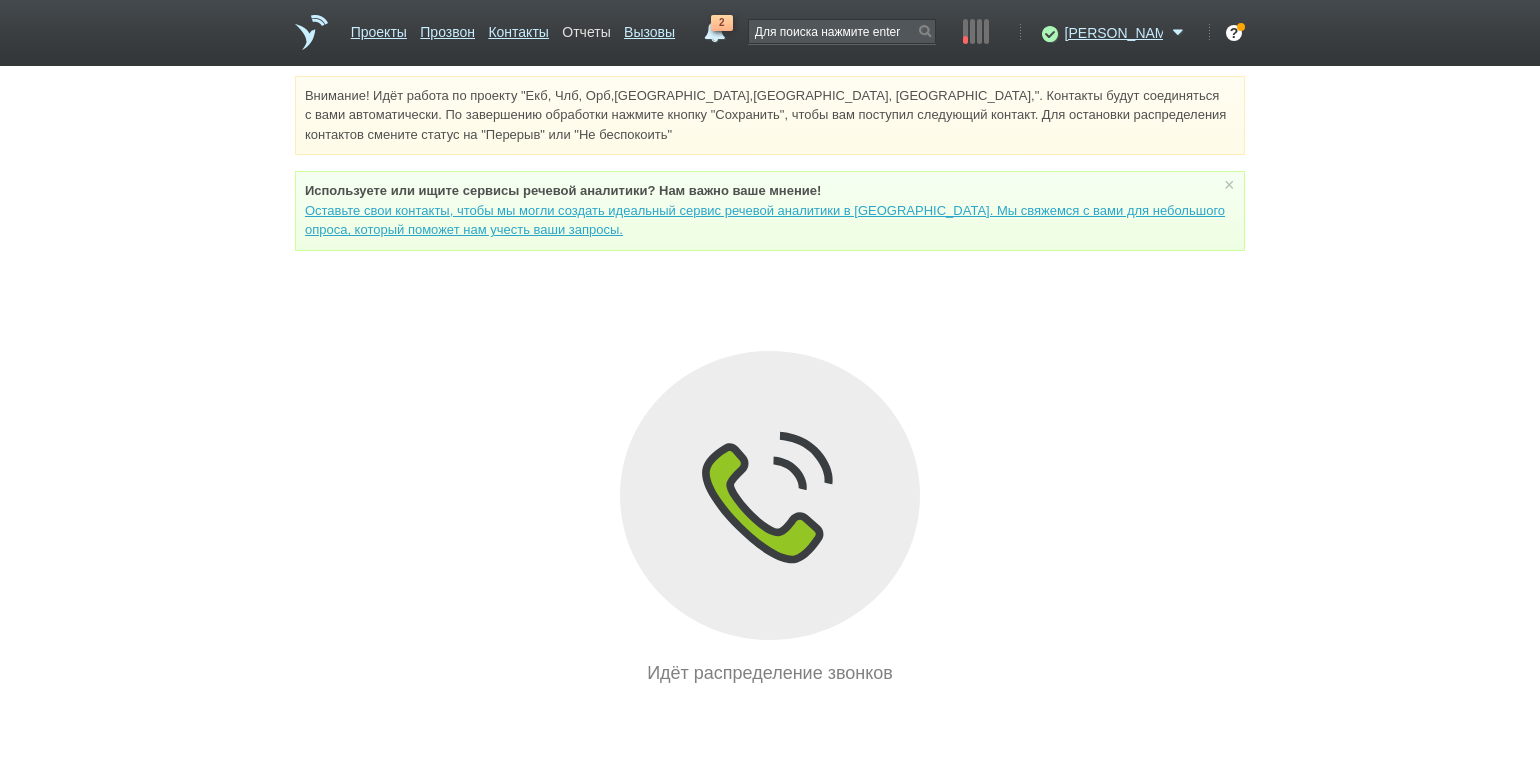 click on "Отчеты" at bounding box center (586, 28) 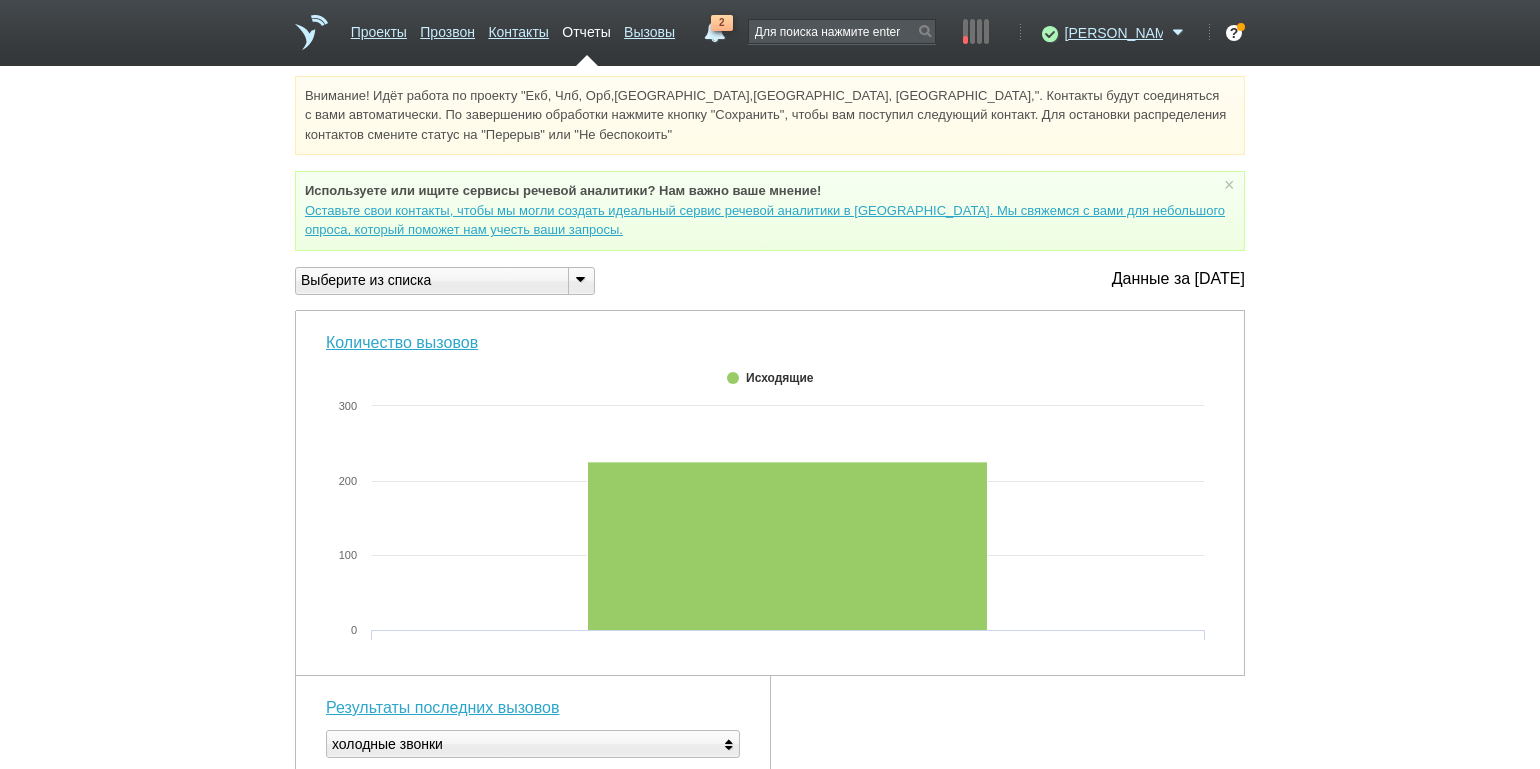 click at bounding box center (580, 279) 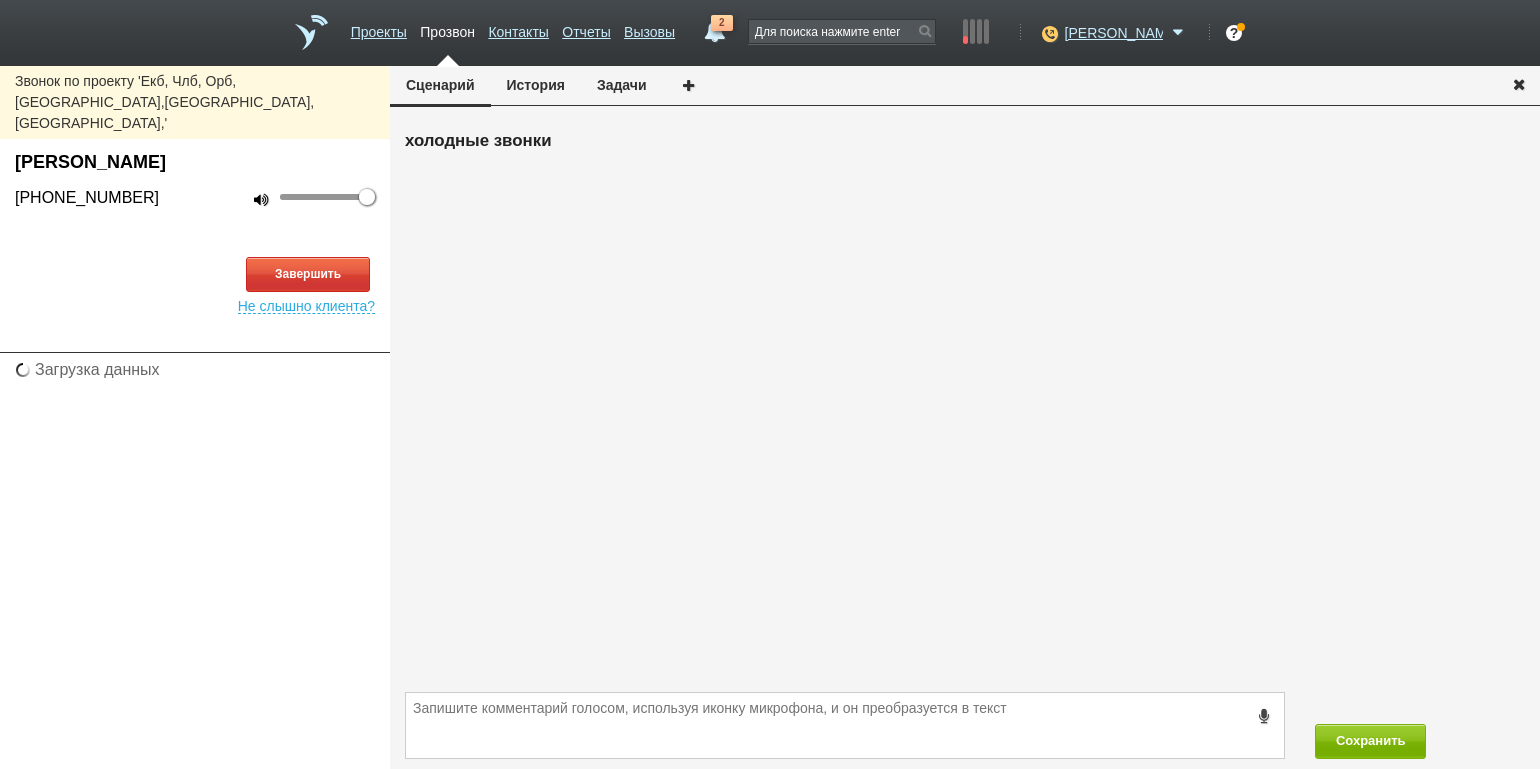 click on "холодные звонки" at bounding box center [965, 404] 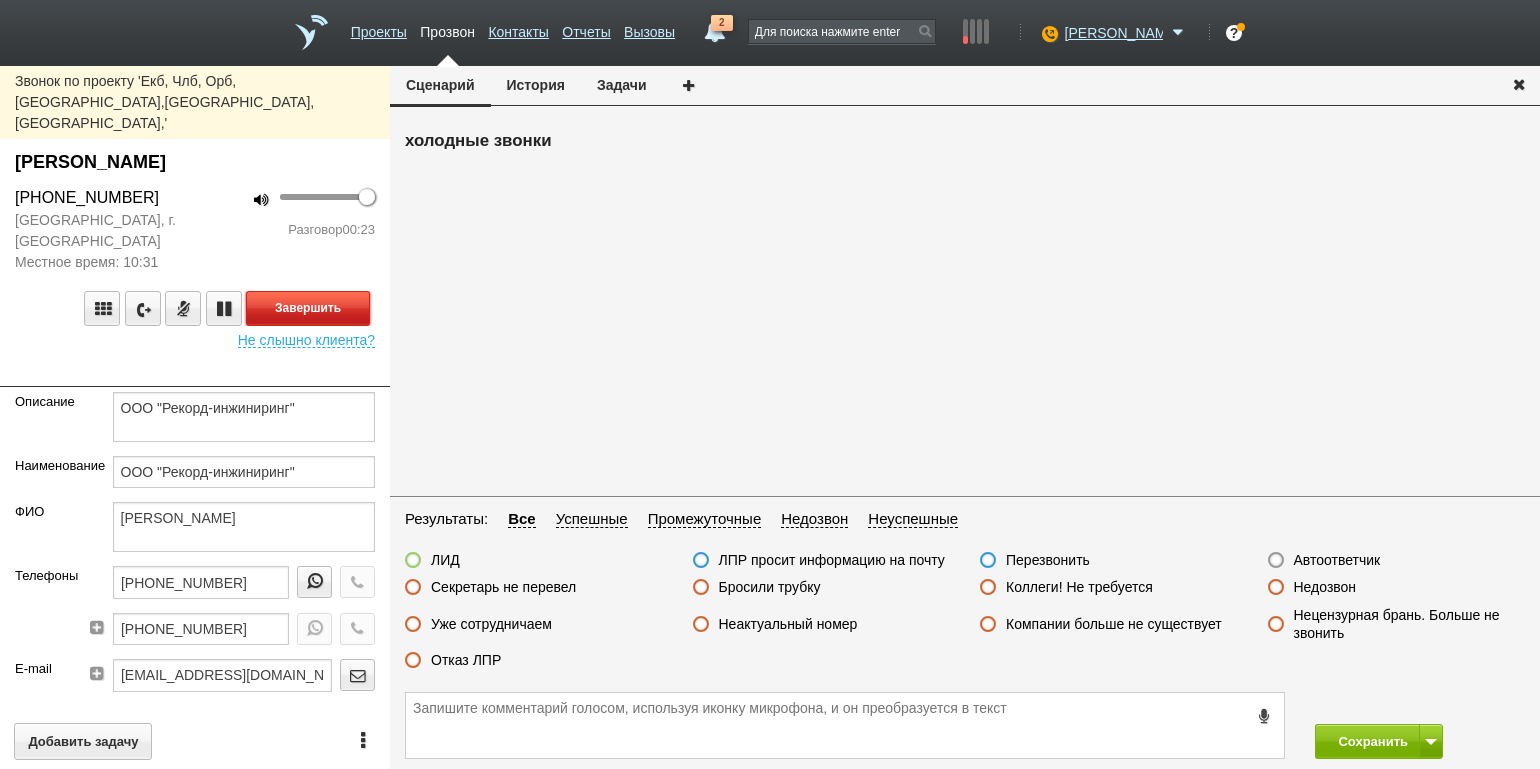 click on "Завершить" at bounding box center [308, 308] 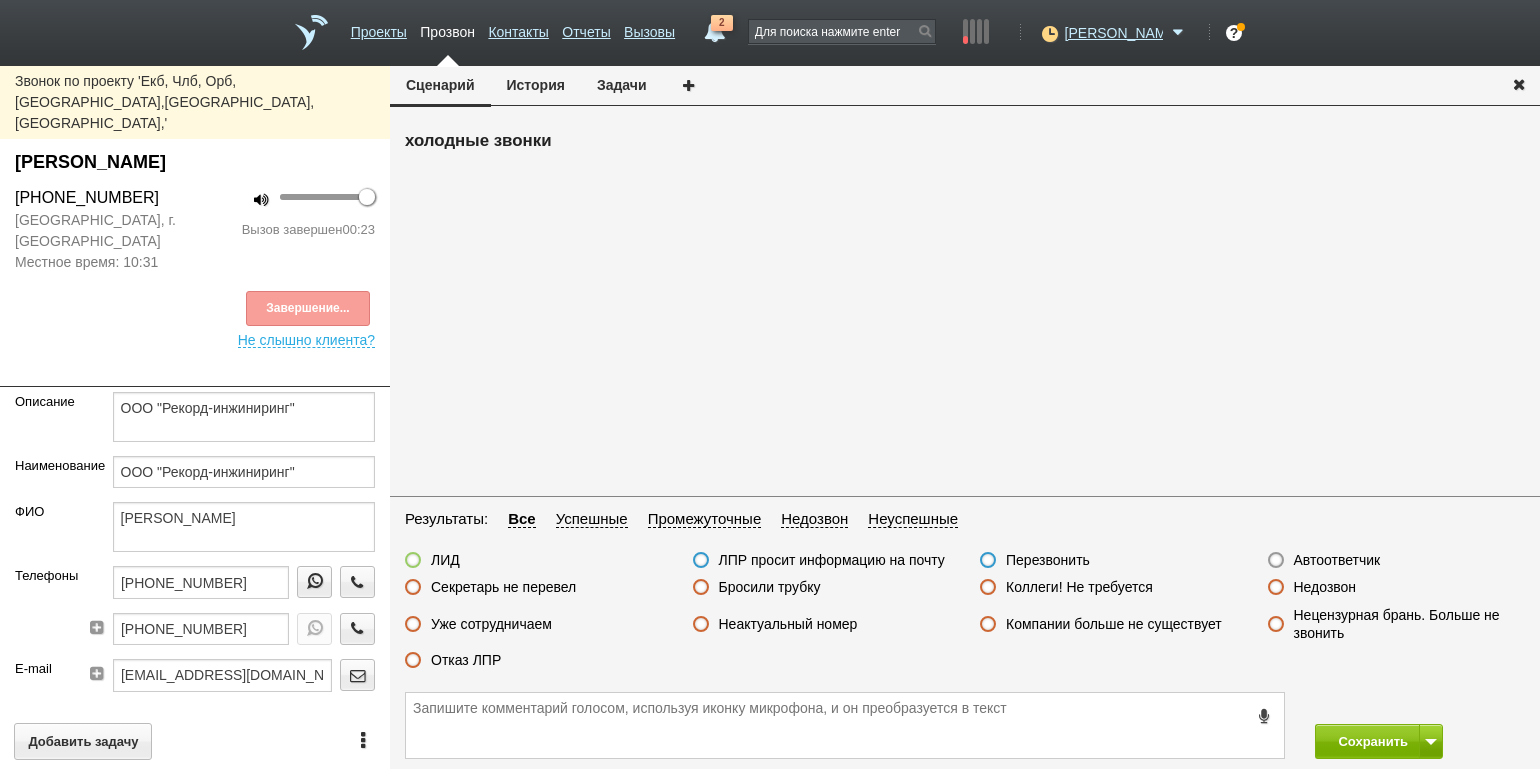 click on "Секретарь не перевел" at bounding box center (503, 587) 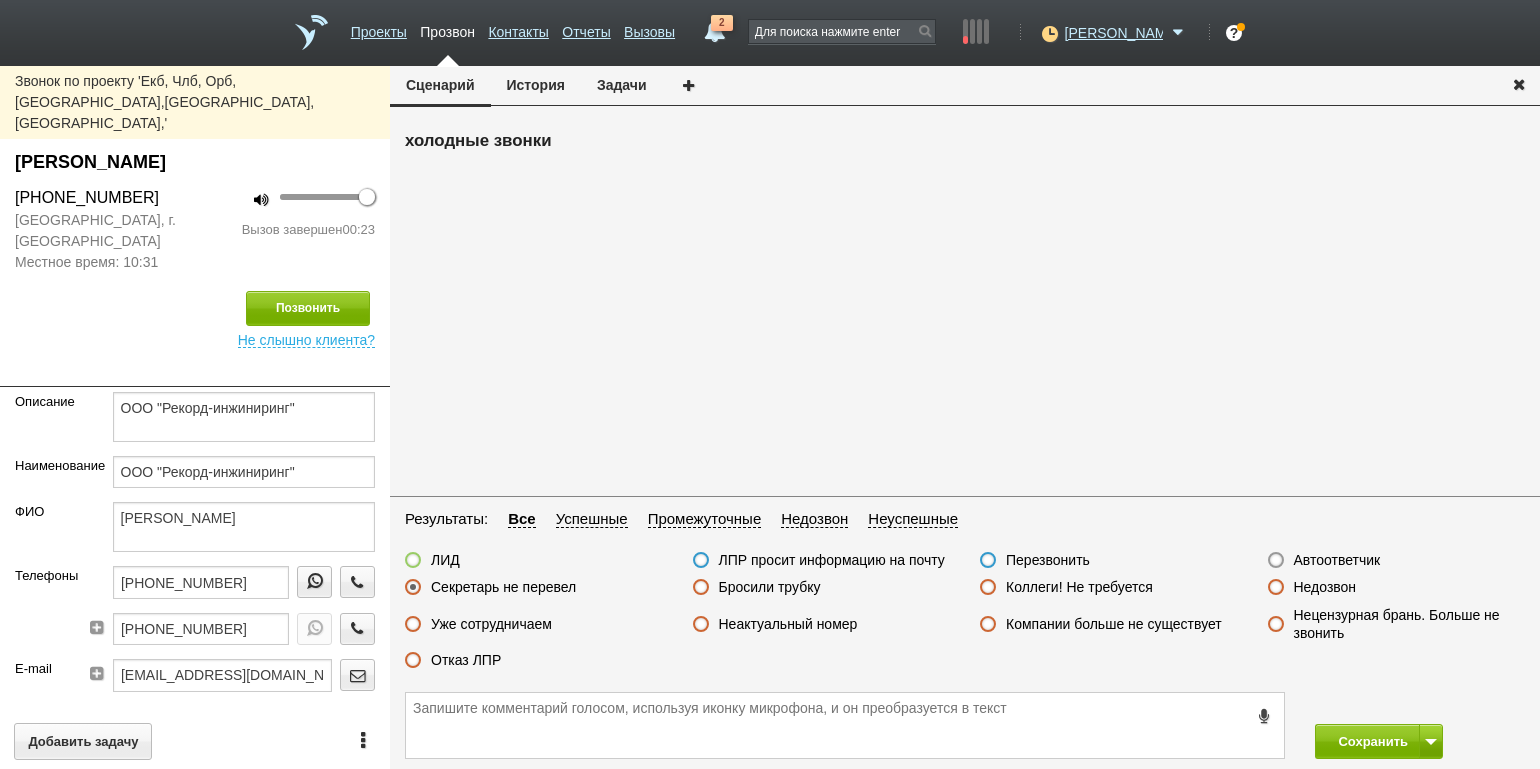 drag, startPoint x: 493, startPoint y: 654, endPoint x: 512, endPoint y: 654, distance: 19 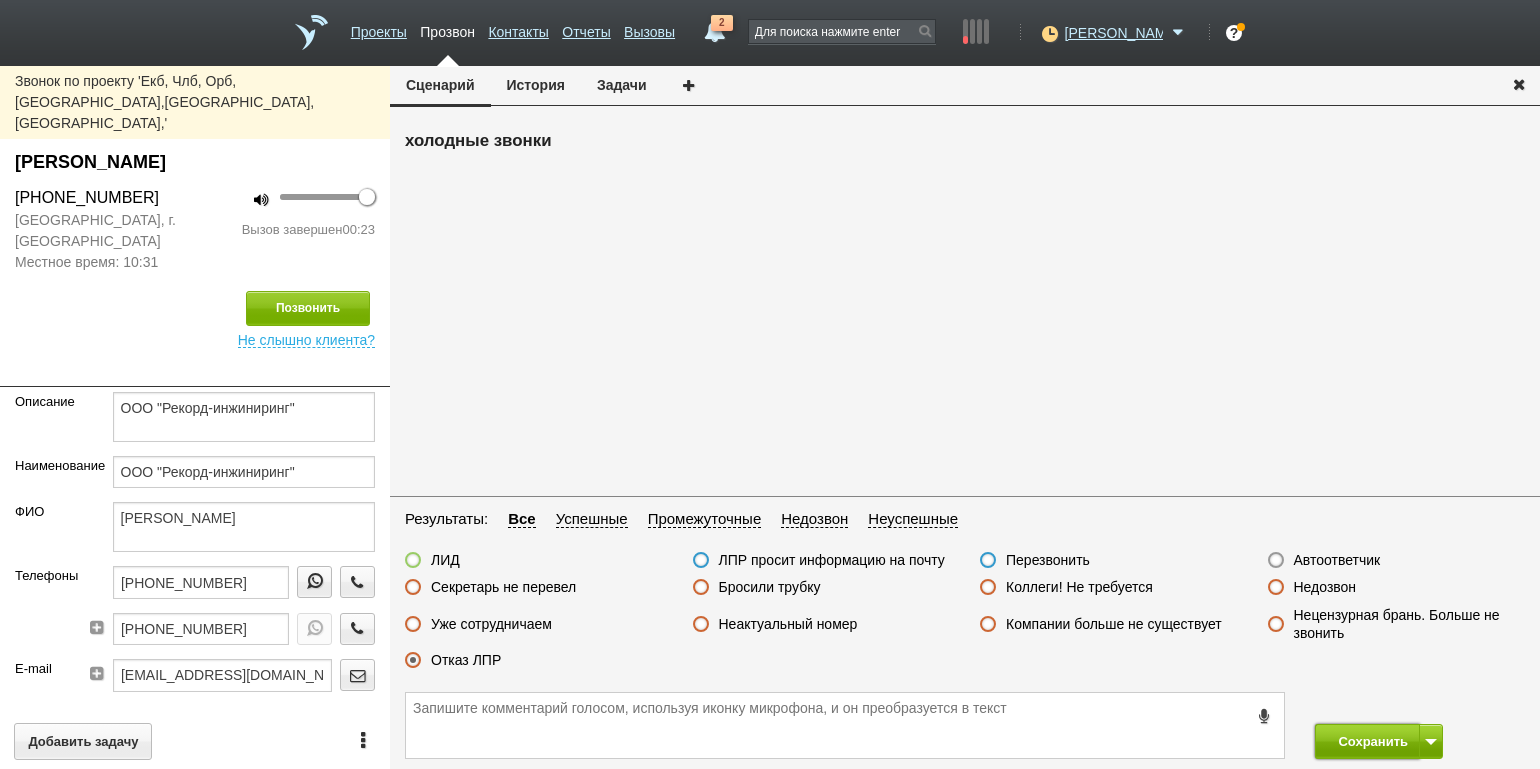 click on "Сохранить" at bounding box center (1367, 741) 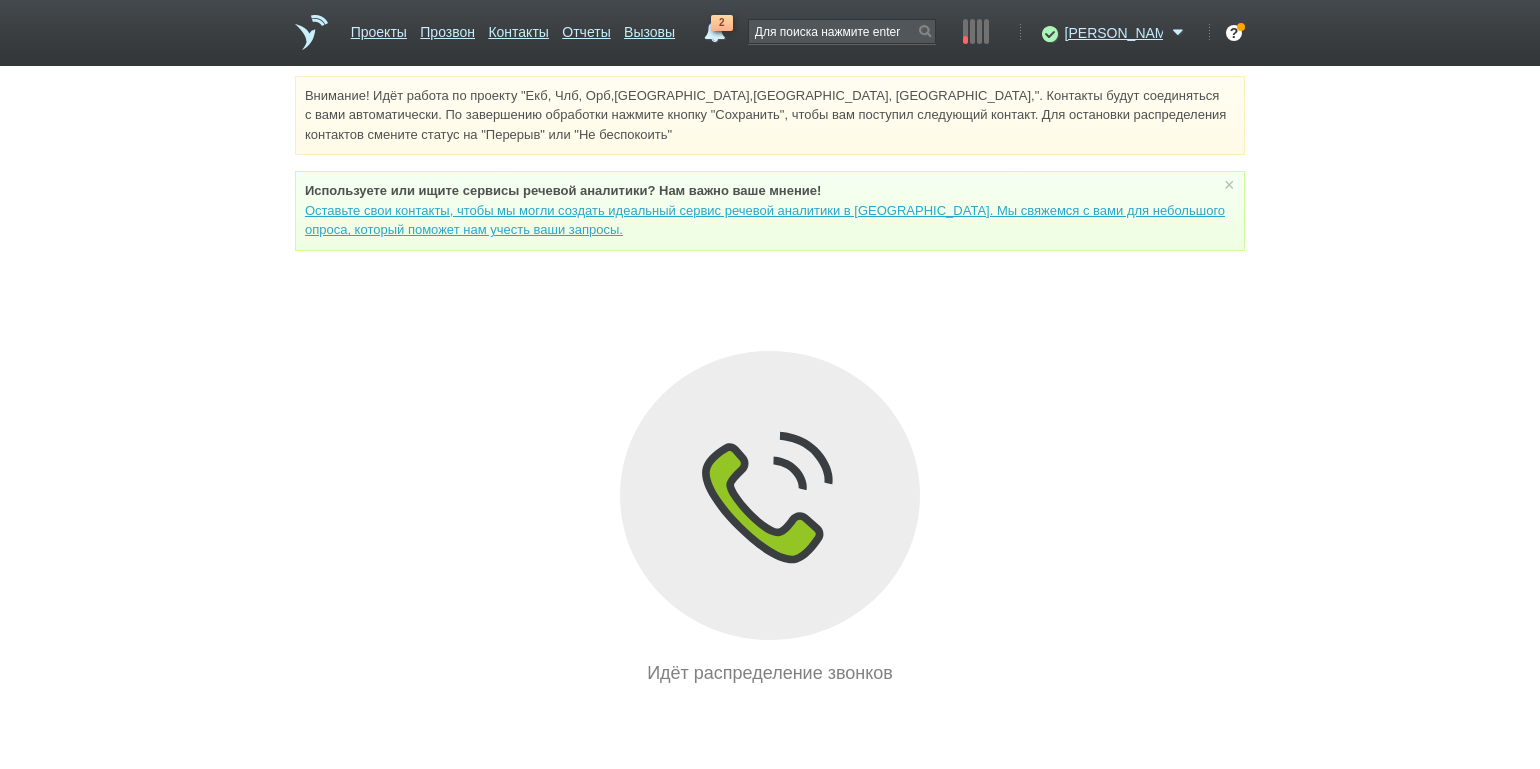 click on "Внимание! Идёт работа по проекту "Екб, Члб, Орб,[GEOGRAPHIC_DATA],[GEOGRAPHIC_DATA], [GEOGRAPHIC_DATA],". Контакты будут соединяться с вами автоматически. По завершению обработки нажмите кнопку "Сохранить", чтобы вам поступил следующий контакт. Для остановки распределения контактов смените статус на "Перерыв" или "Не беспокоить"
Используете или ищите cервисы речевой аналитики? Нам важно ваше мнение!
×
Вы можете звонить напрямую из строки поиска - введите номер и нажмите "Позвонить"
Идёт распределение звонков" at bounding box center (770, 381) 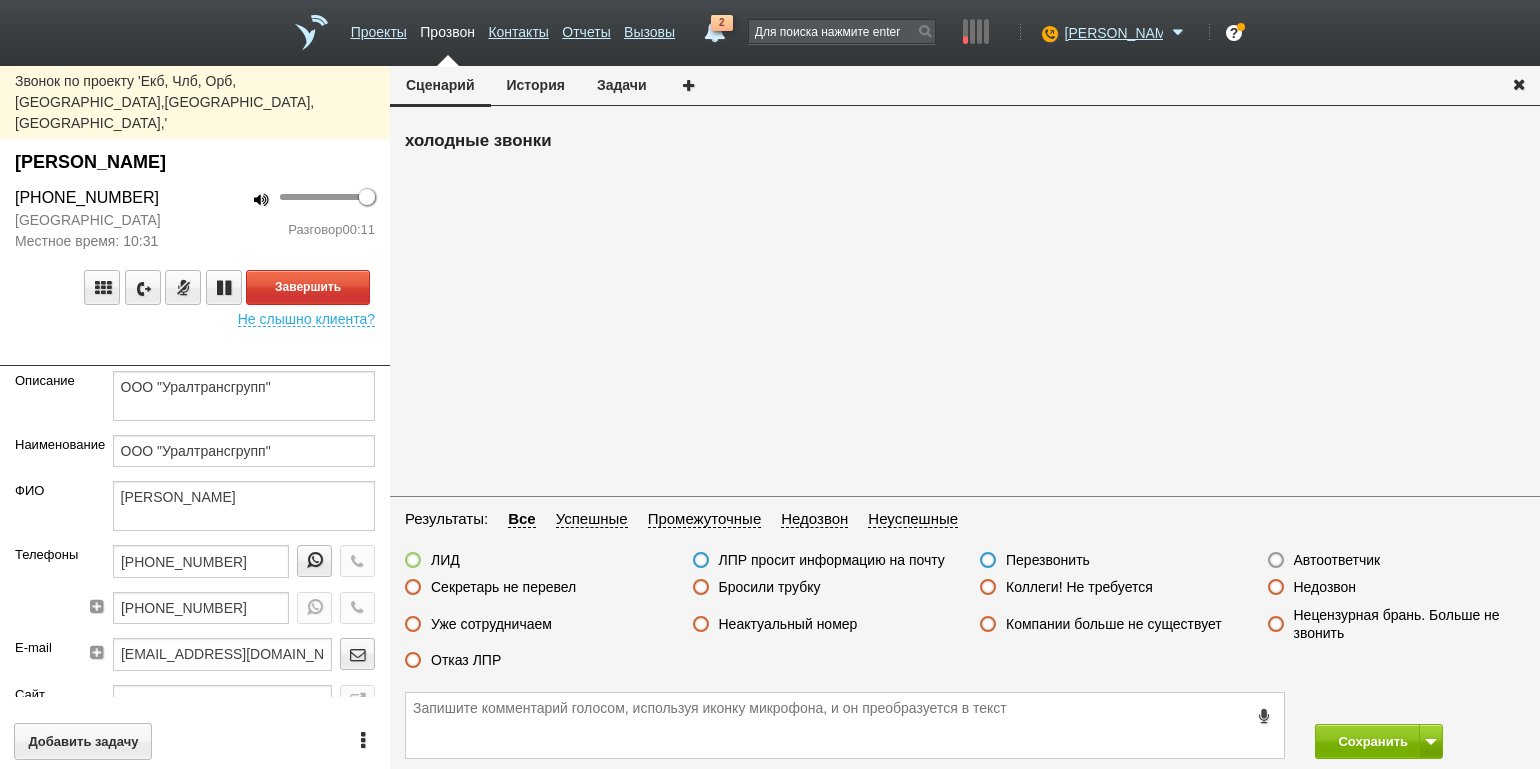 click on "100
Разговор
00:11" at bounding box center [292, 219] 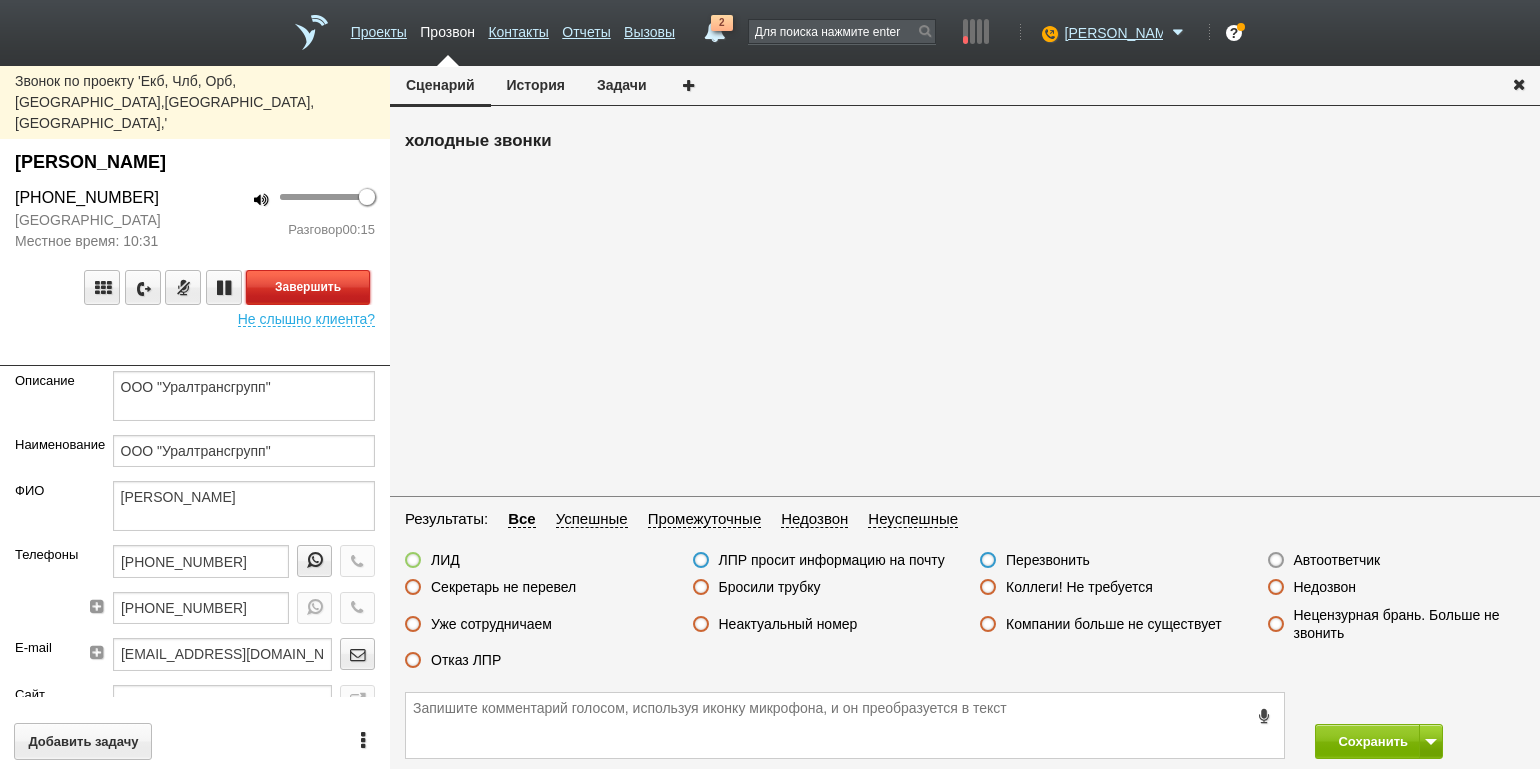 click on "Завершить" at bounding box center (308, 287) 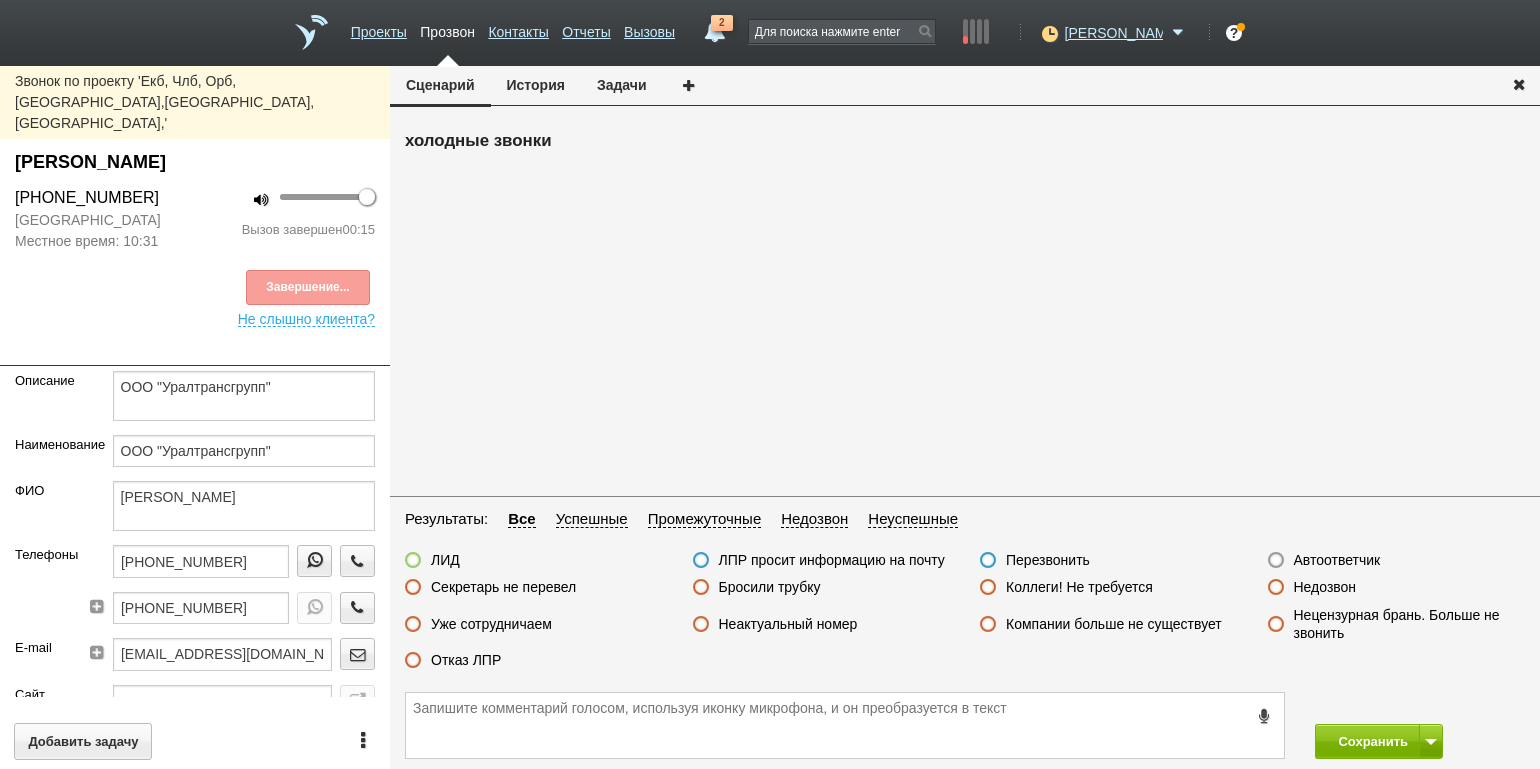 click on "Отказ ЛПР" at bounding box center [466, 660] 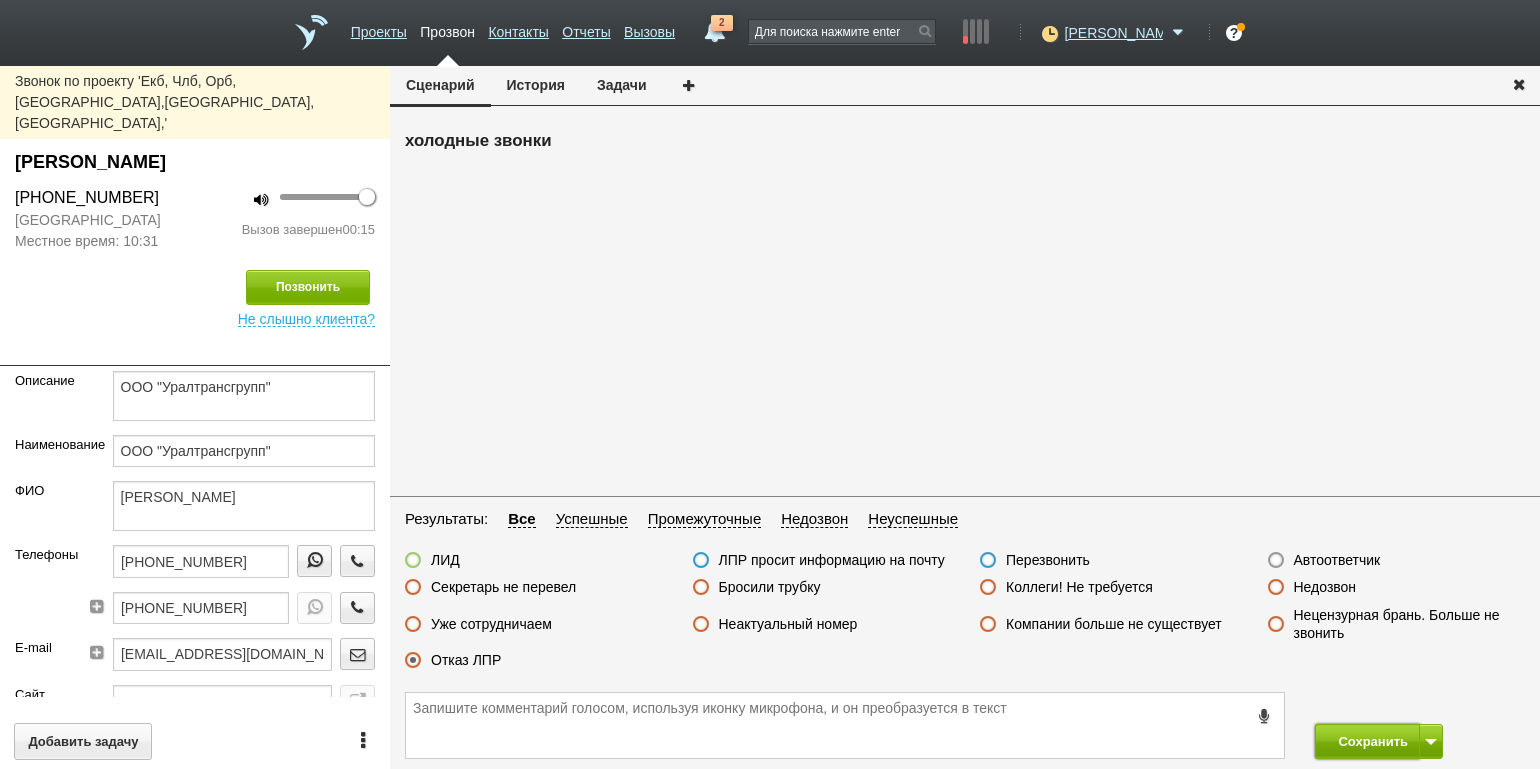 click on "Сохранить" at bounding box center (1367, 741) 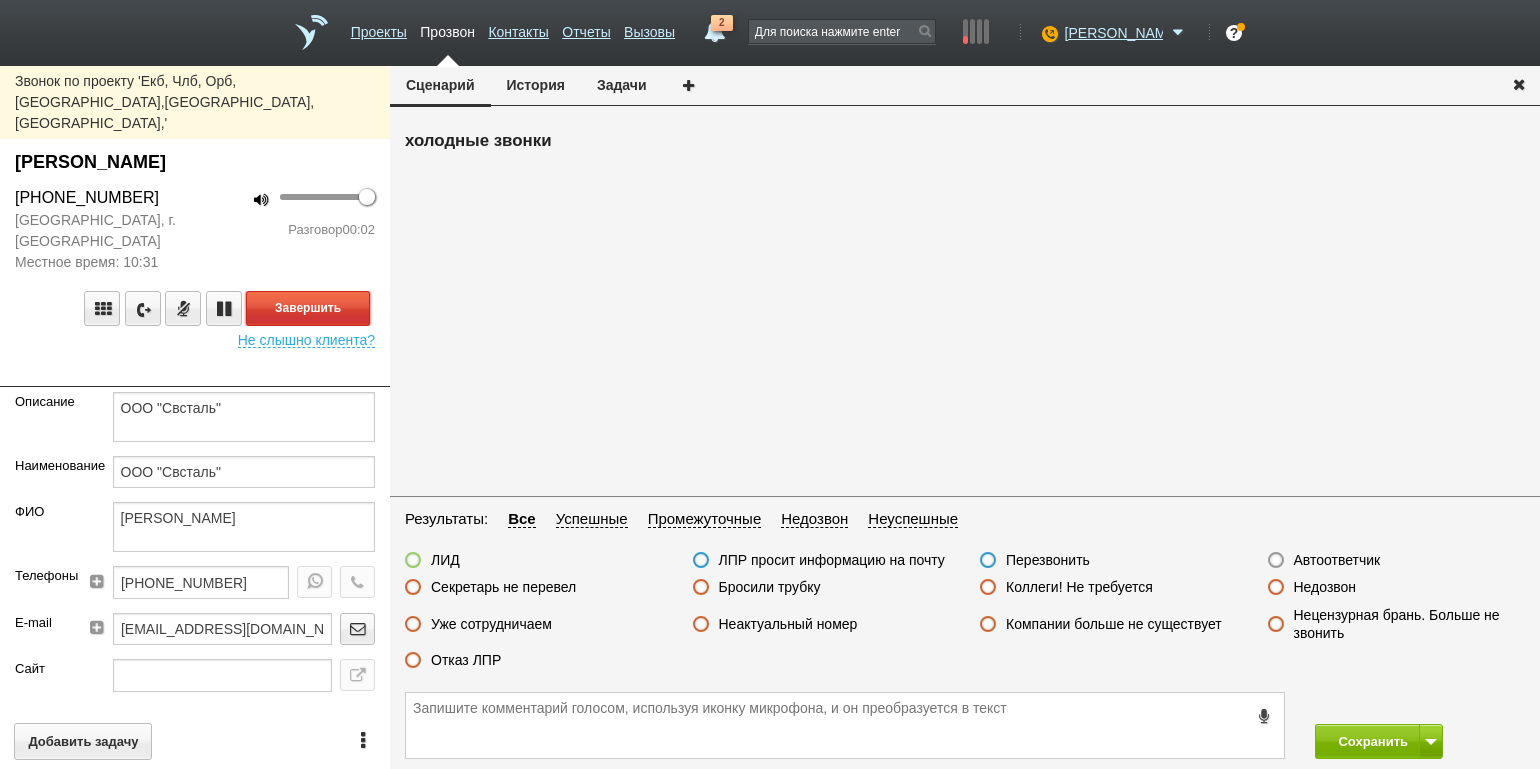click on "Завершить" at bounding box center [308, 308] 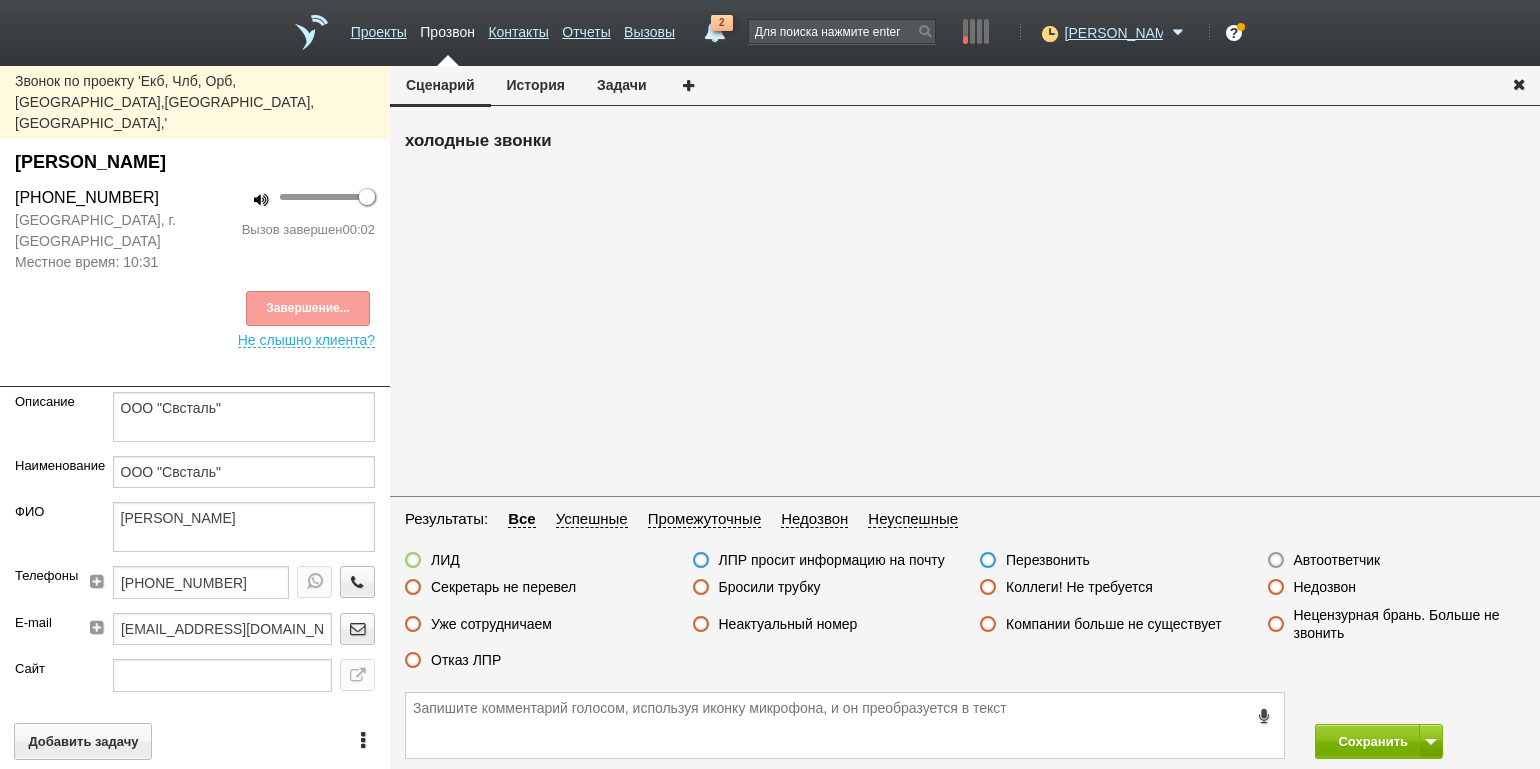 click on "Недозвон" at bounding box center [1325, 587] 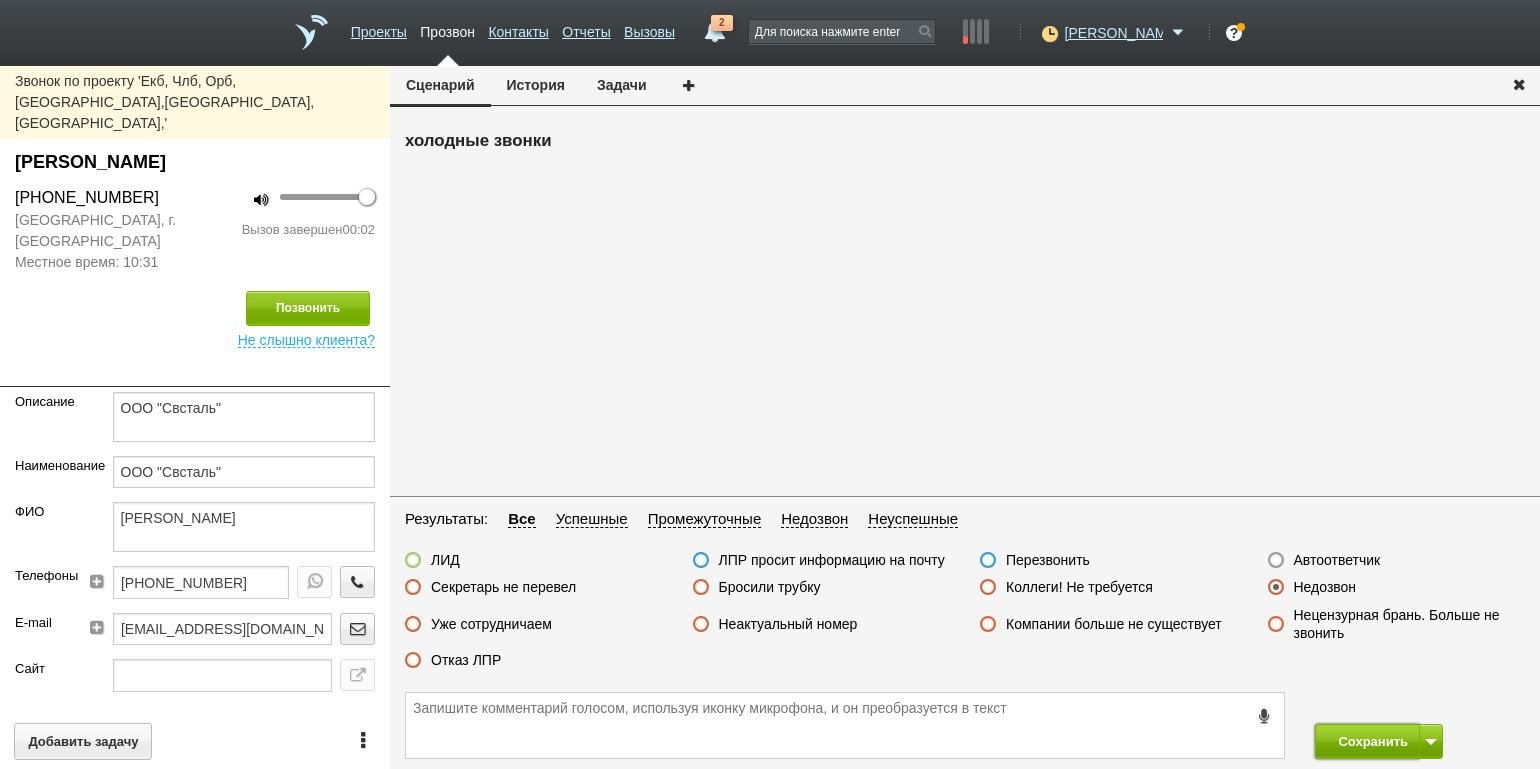 click on "Сохранить" at bounding box center (1367, 741) 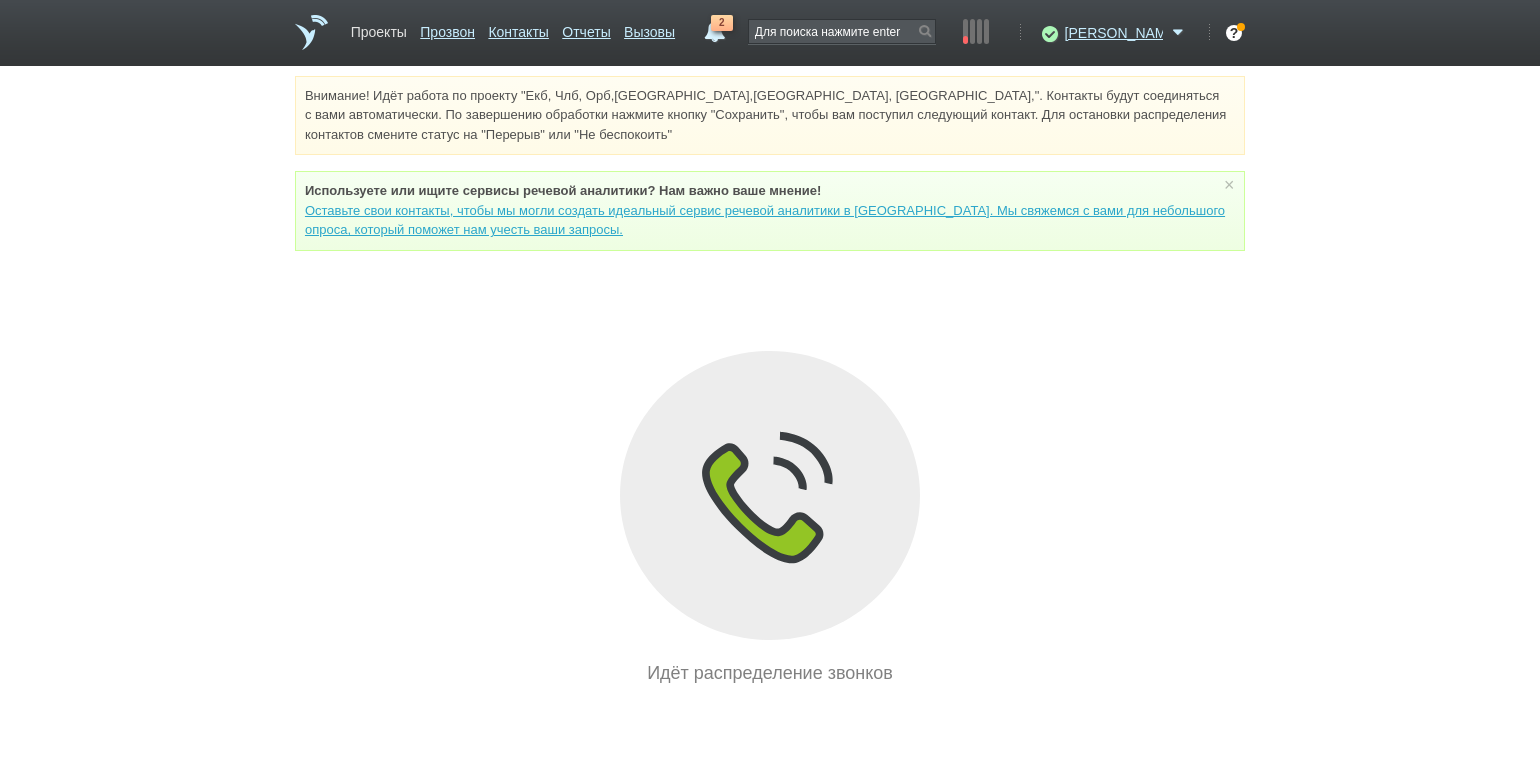 click on "Проекты" at bounding box center [379, 28] 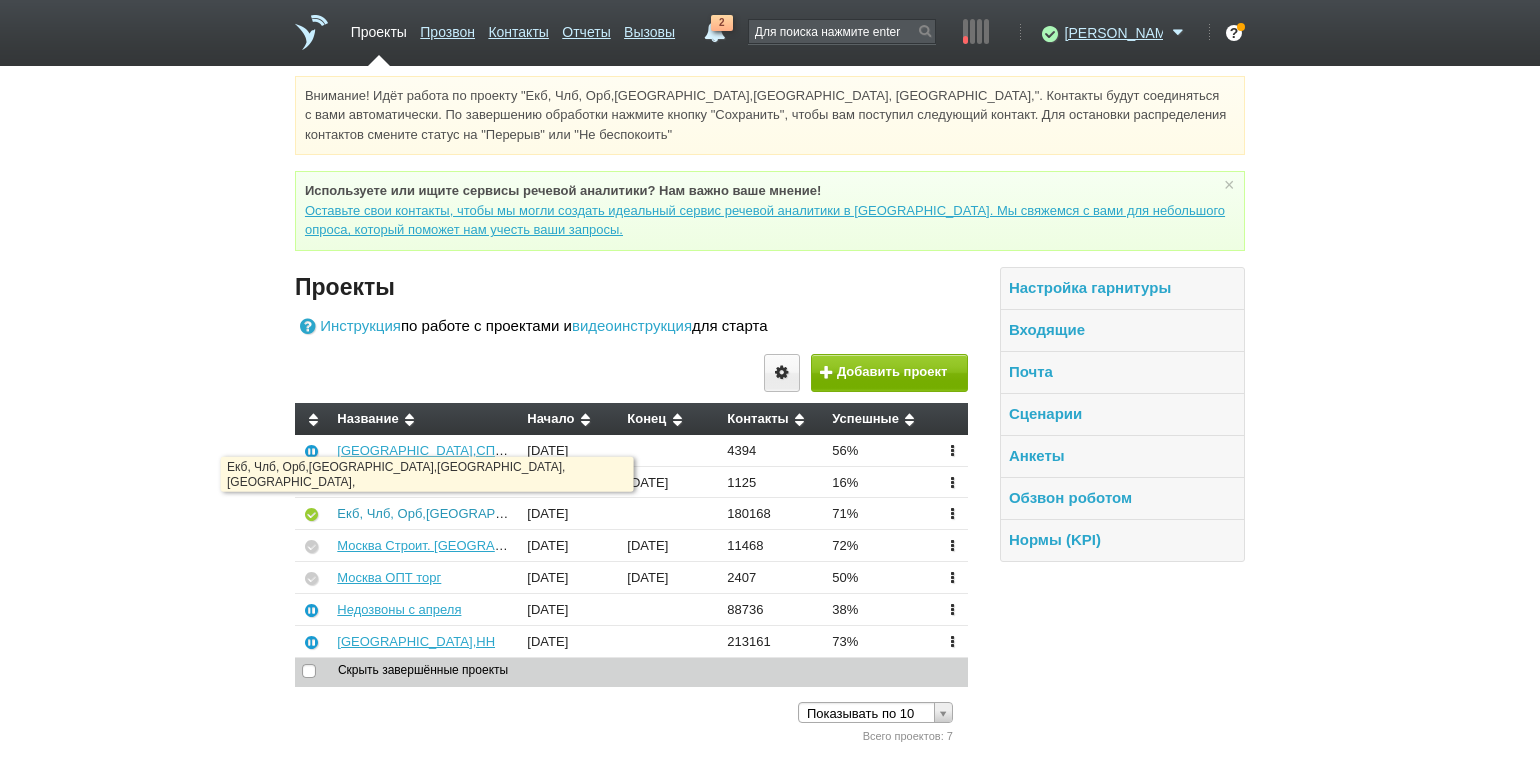 click on "Екб, Члб, Орб,[GEOGRAPHIC_DATA],[GEOGRAPHIC_DATA], [GEOGRAPHIC_DATA]," at bounding box center (591, 513) 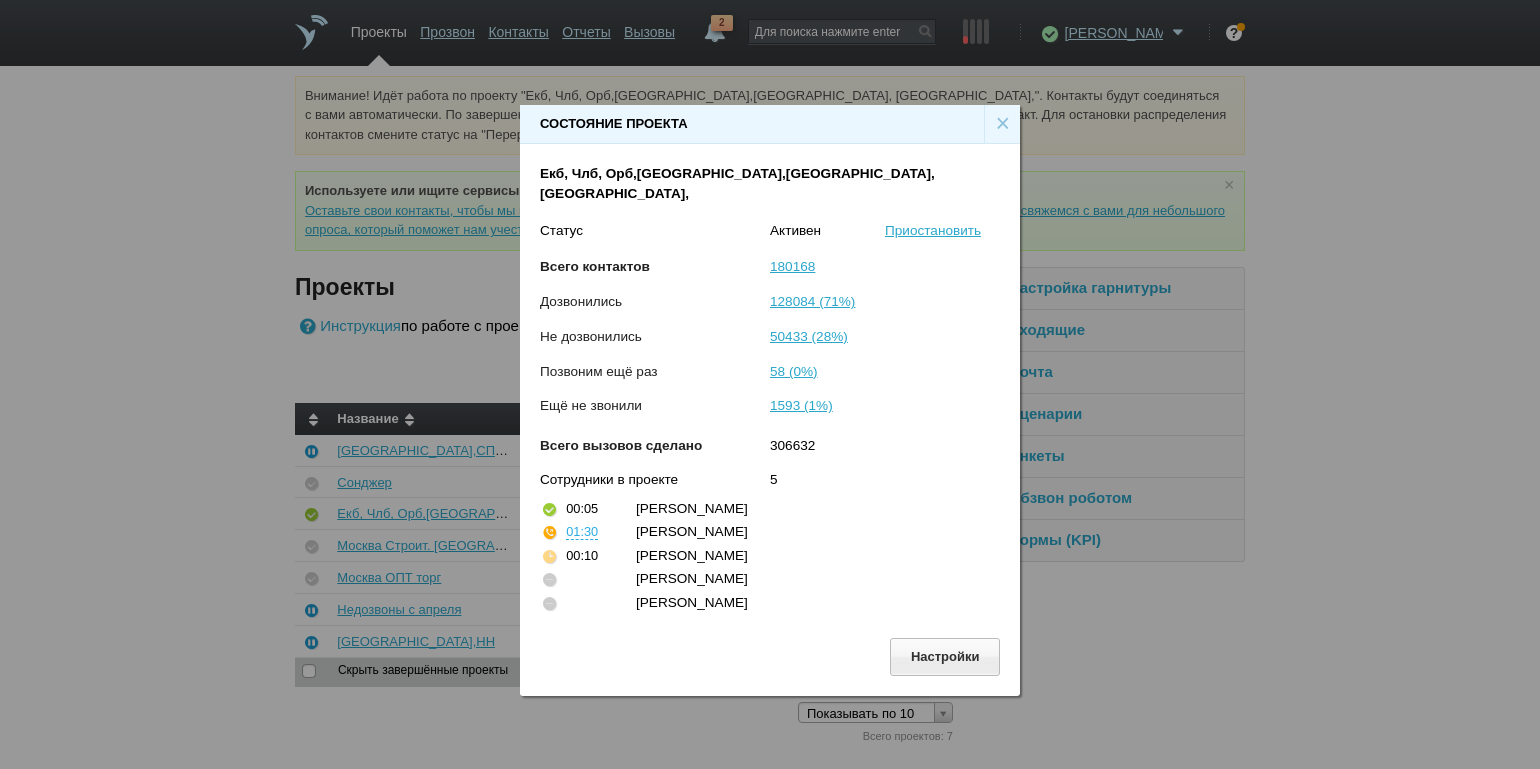 click on "×" at bounding box center (1002, 124) 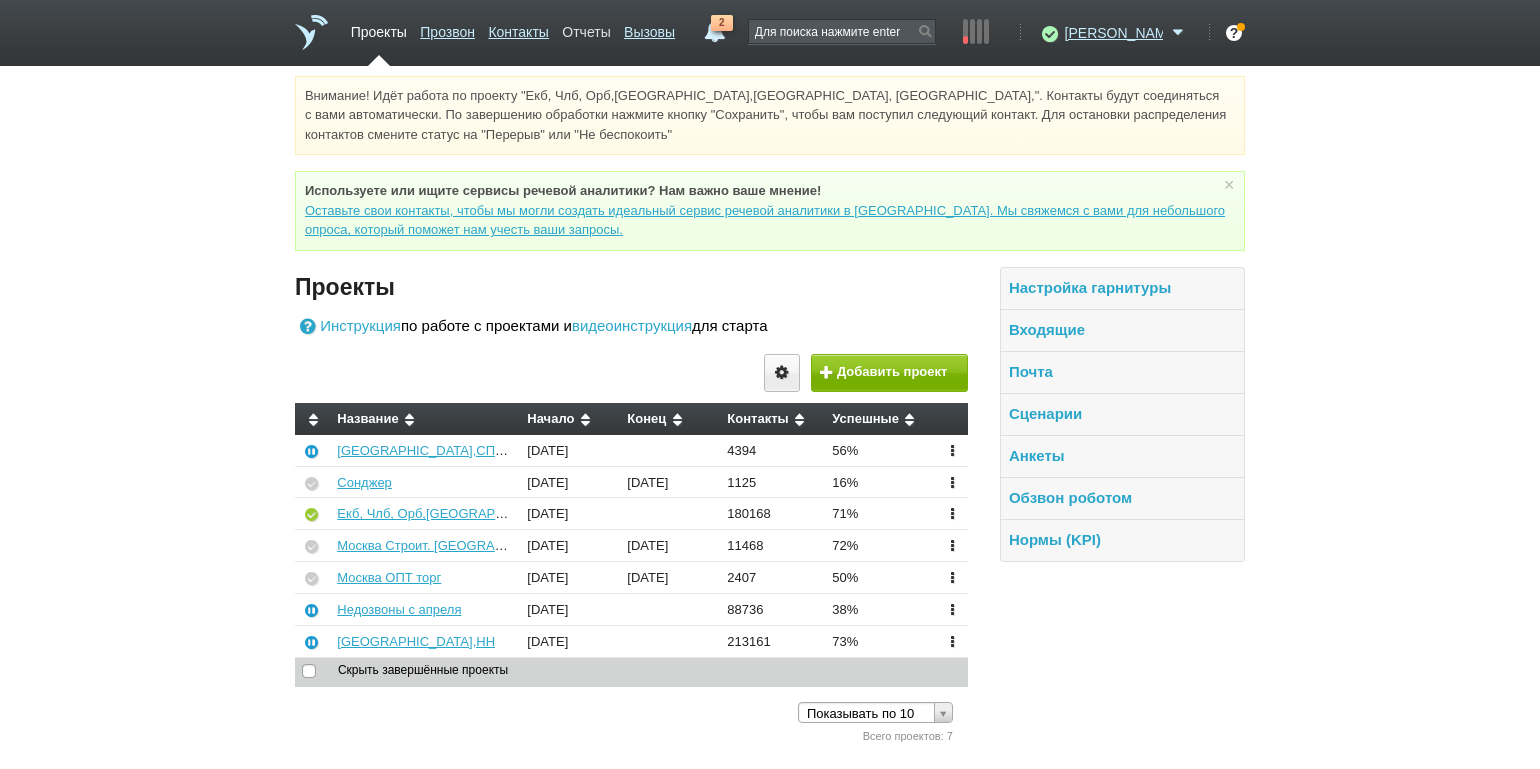 click on "Отчеты" at bounding box center (586, 28) 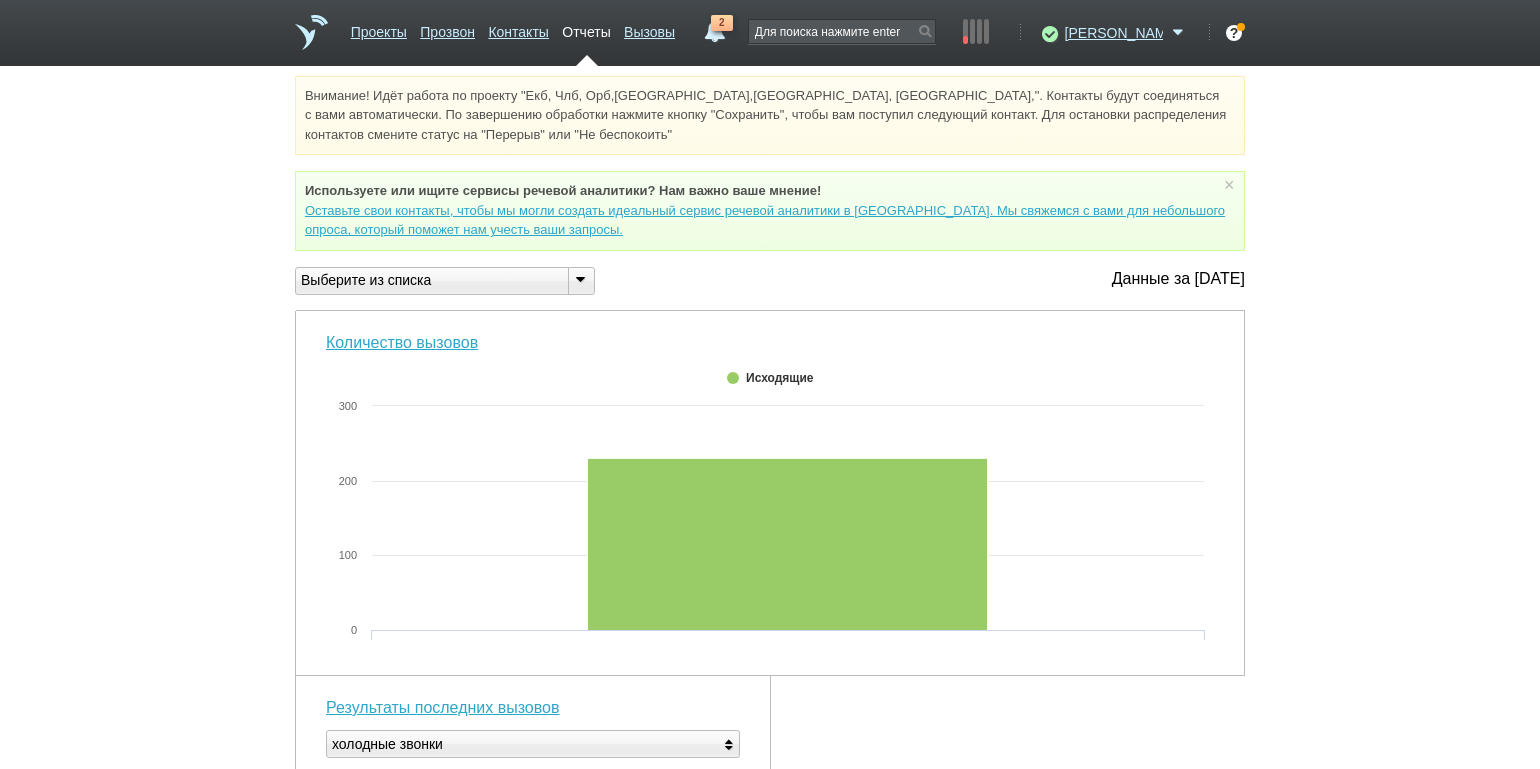 click at bounding box center (580, 279) 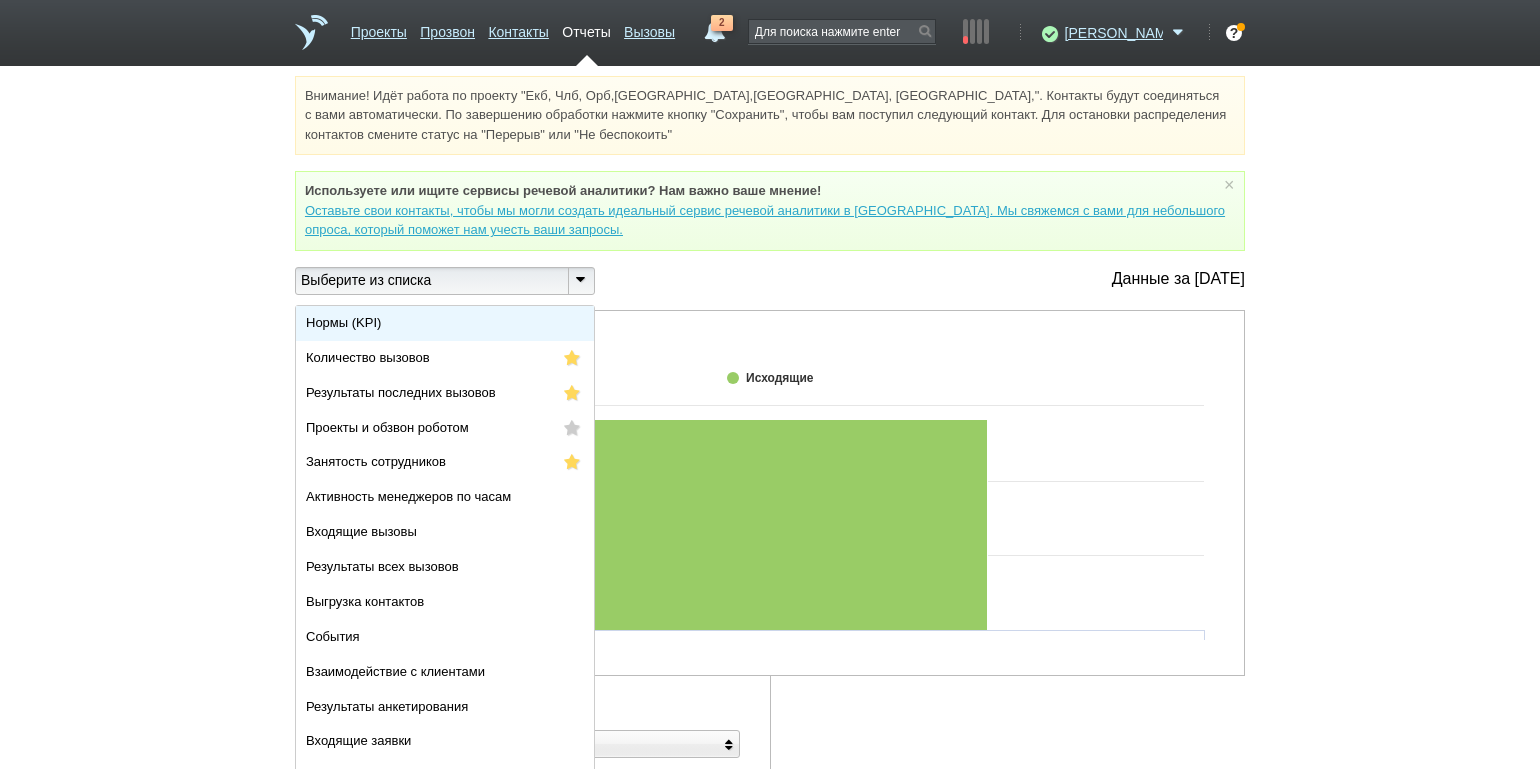 click on "Нормы (KPI)" at bounding box center [445, 323] 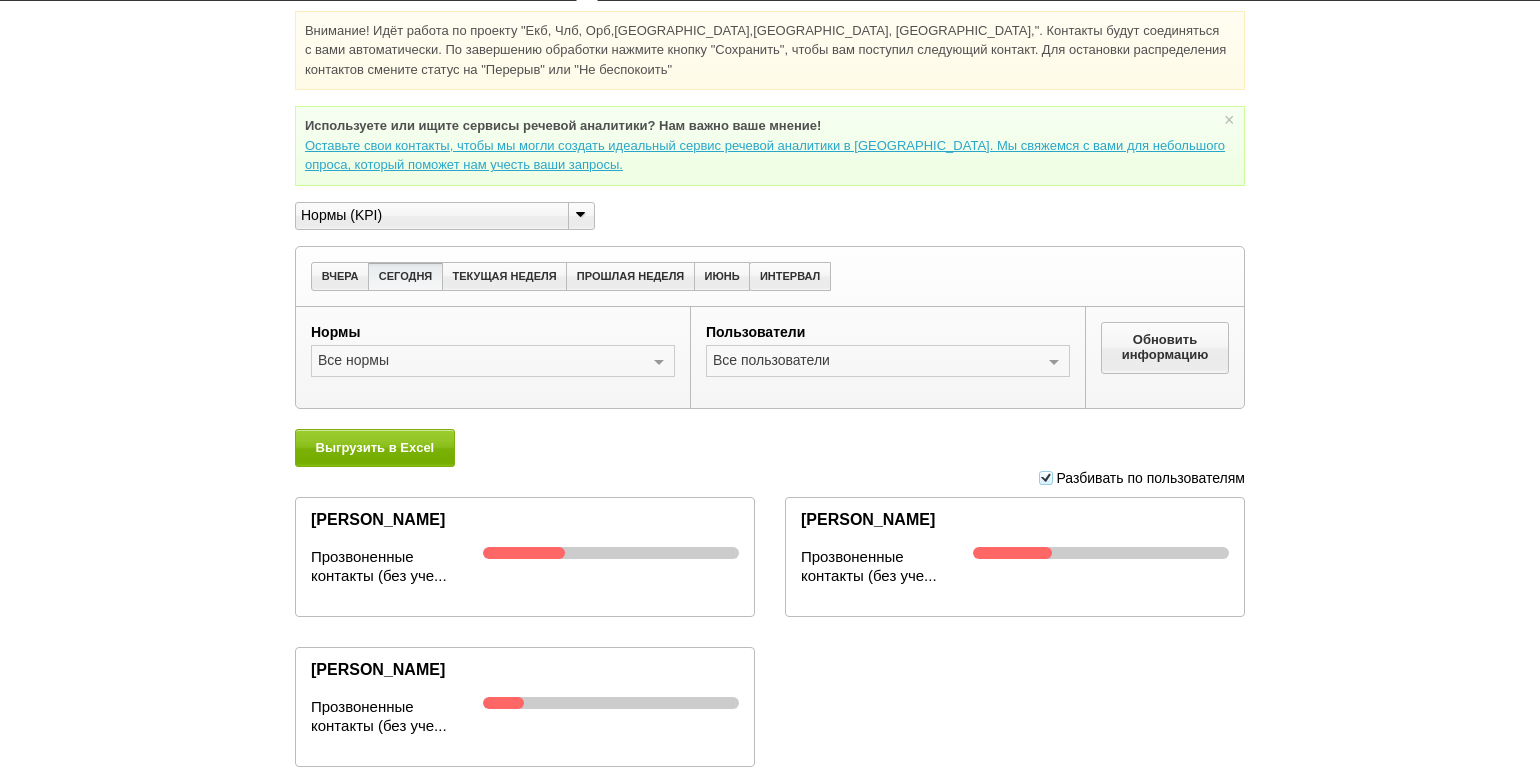 scroll, scrollTop: 0, scrollLeft: 0, axis: both 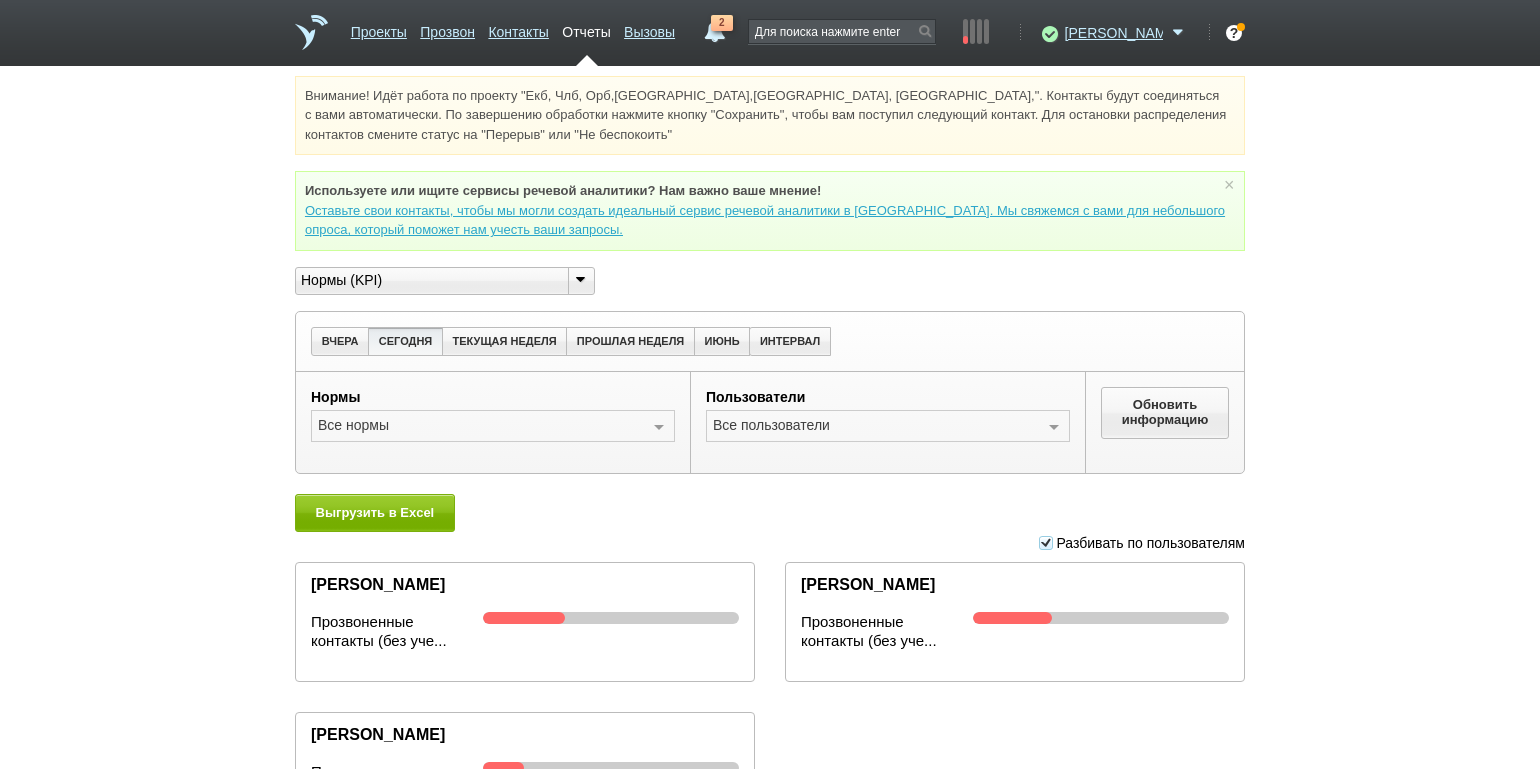 click on "Внимание! Идёт работа по проекту "Екб, Члб, Орб,[GEOGRAPHIC_DATA],[GEOGRAPHIC_DATA], [GEOGRAPHIC_DATA],". Контакты будут соединяться с вами автоматически. По завершению обработки нажмите кнопку "Сохранить", чтобы вам поступил следующий контакт. Для остановки распределения контактов смените статус на "Перерыв" или "Не беспокоить"
Используете или ищите cервисы речевой аналитики? Нам важно ваше мнение!
×
Вы можете звонить напрямую из строки поиска - введите номер и нажмите "Позвонить"
Нормы (KPI)" at bounding box center [770, 486] 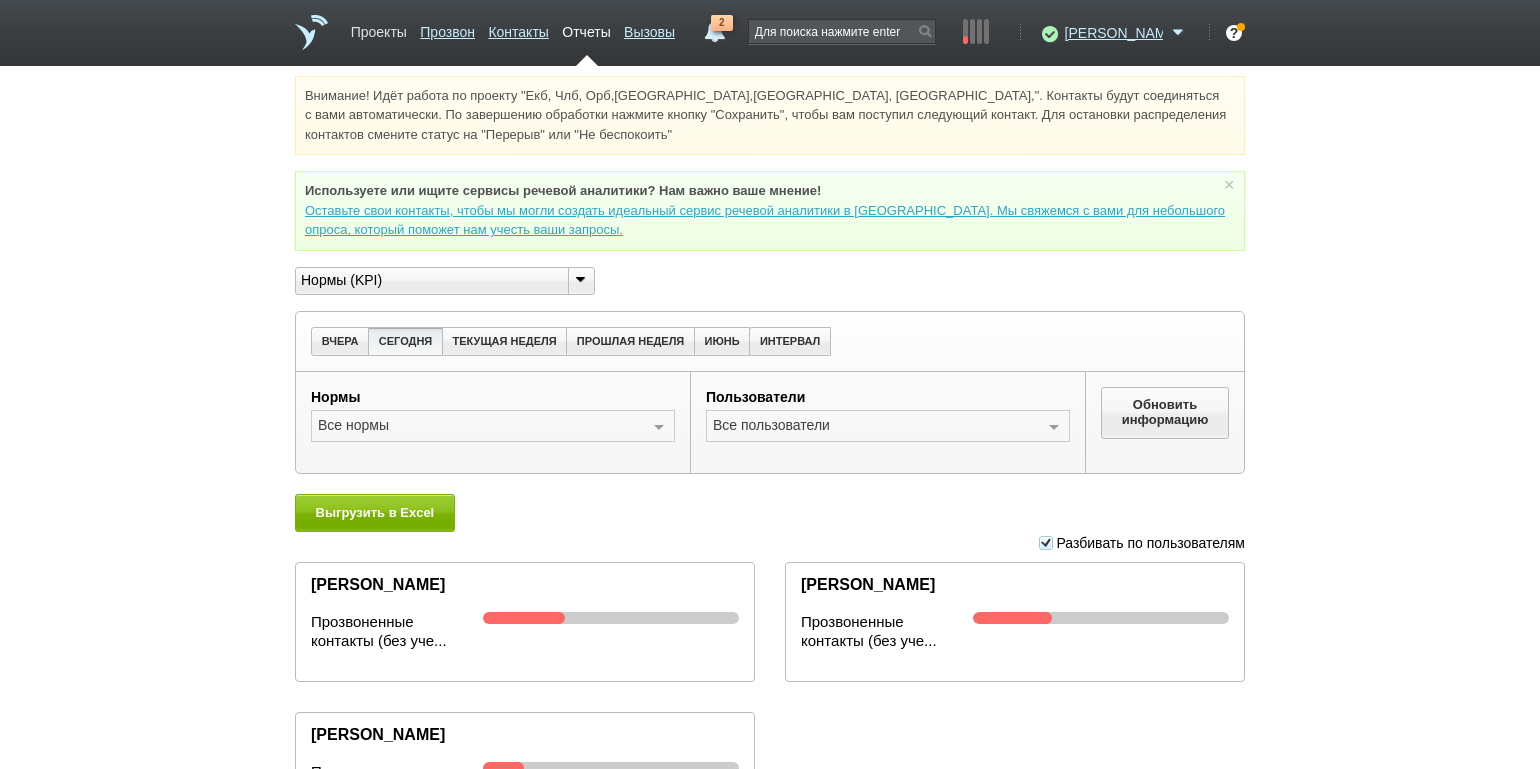 click on "Проекты" at bounding box center [379, 28] 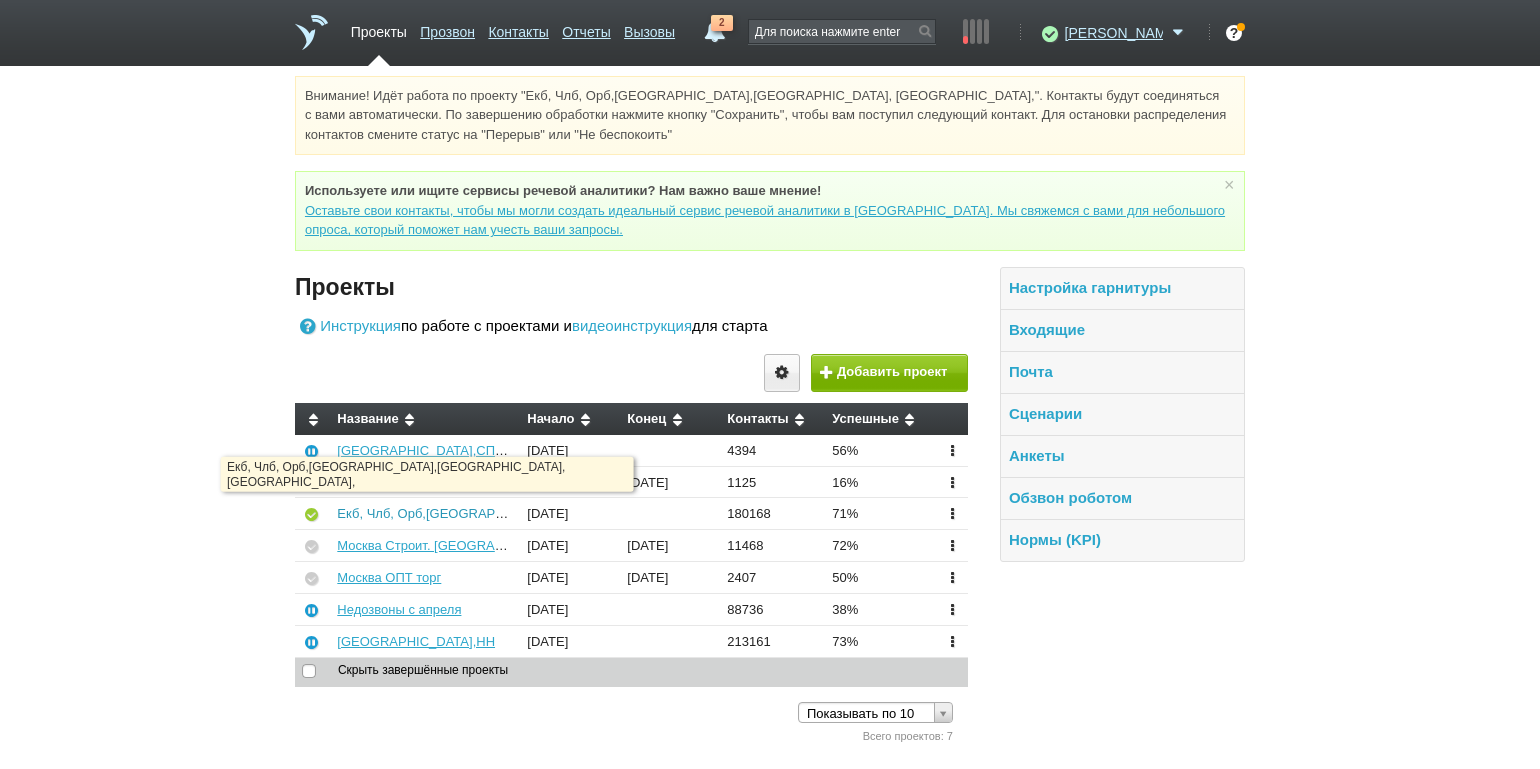 click on "Екб, Члб, Орб,[GEOGRAPHIC_DATA],[GEOGRAPHIC_DATA], [GEOGRAPHIC_DATA]," at bounding box center (591, 513) 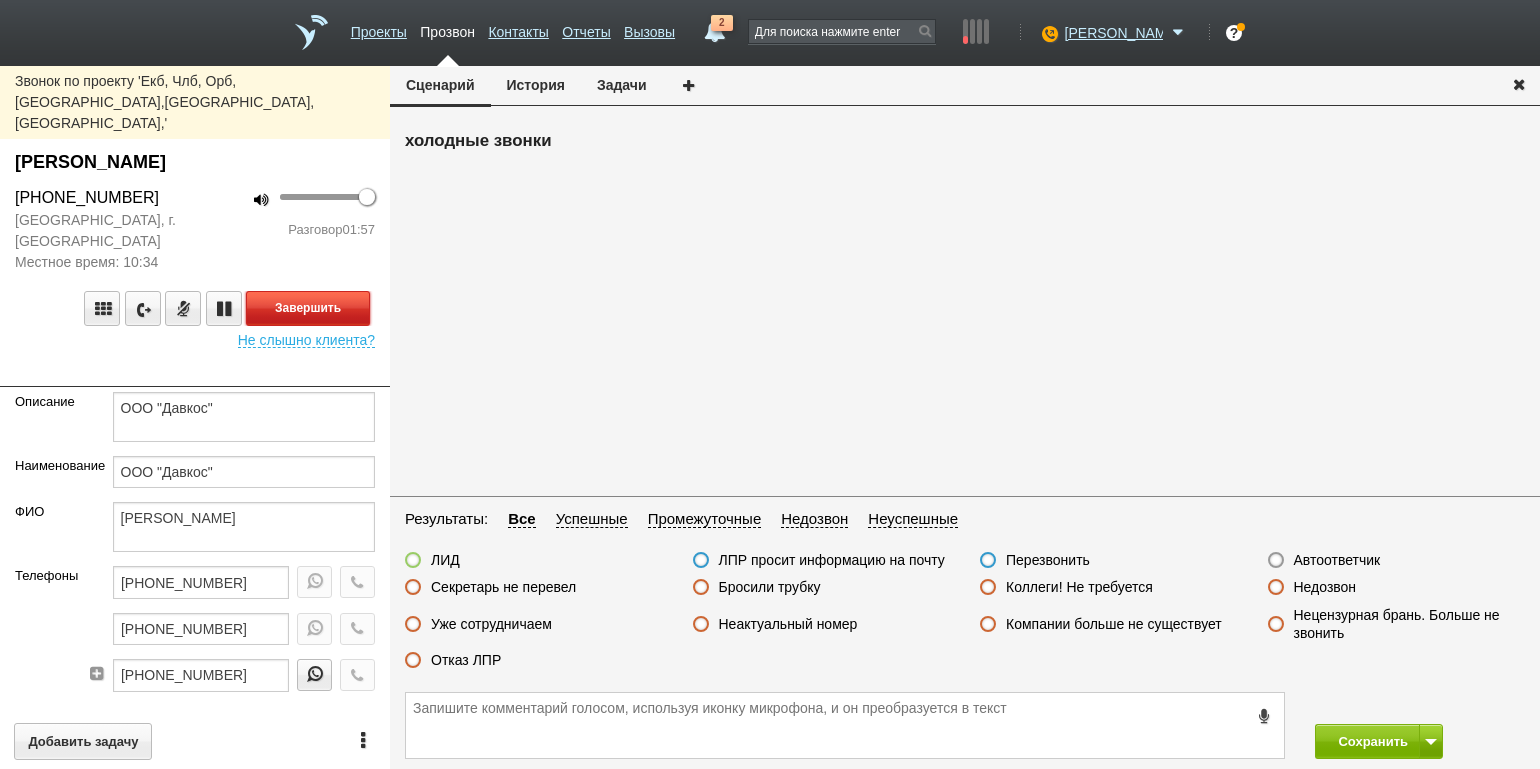 click on "Завершить" at bounding box center [308, 308] 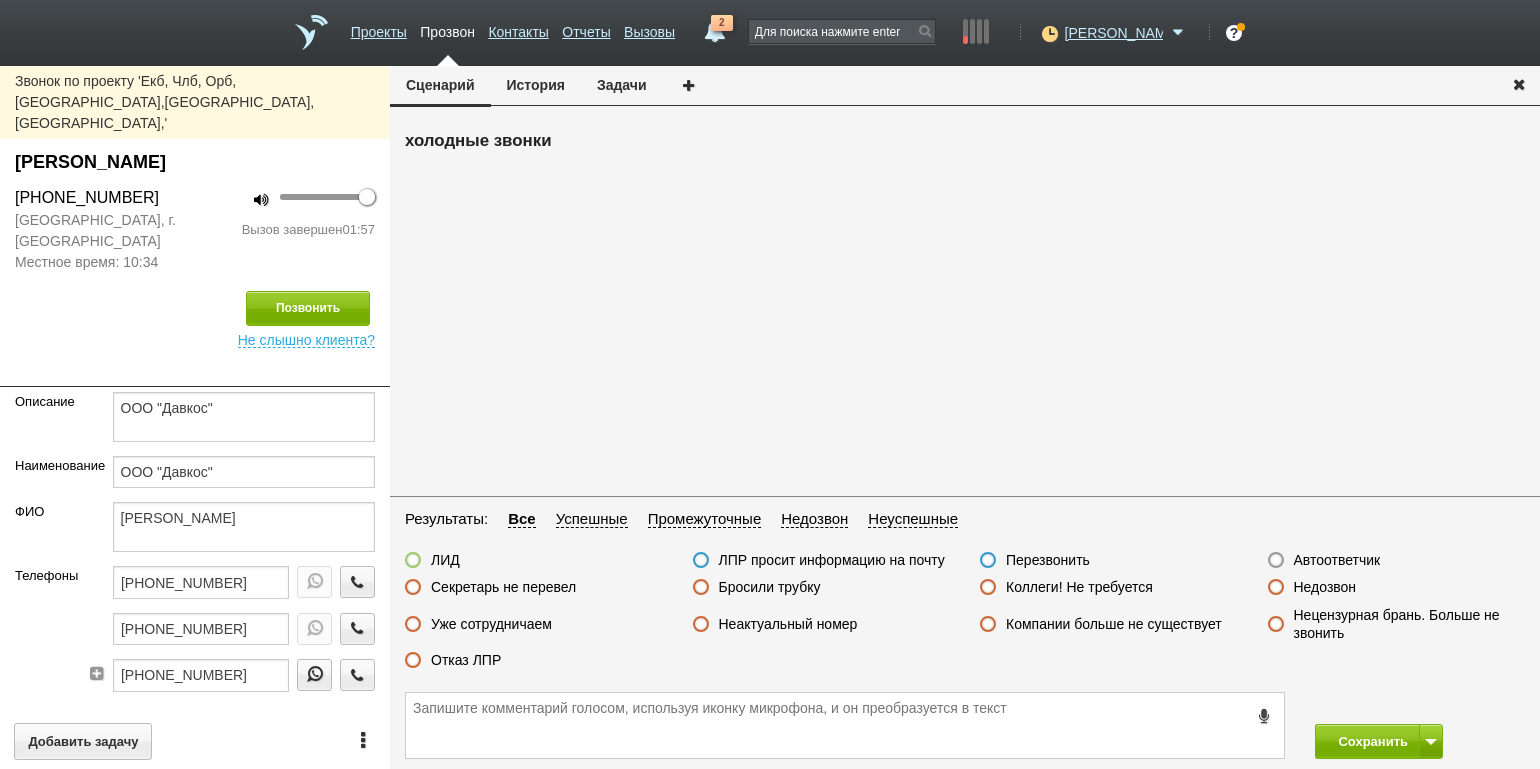 click on "ЛИД" at bounding box center (445, 560) 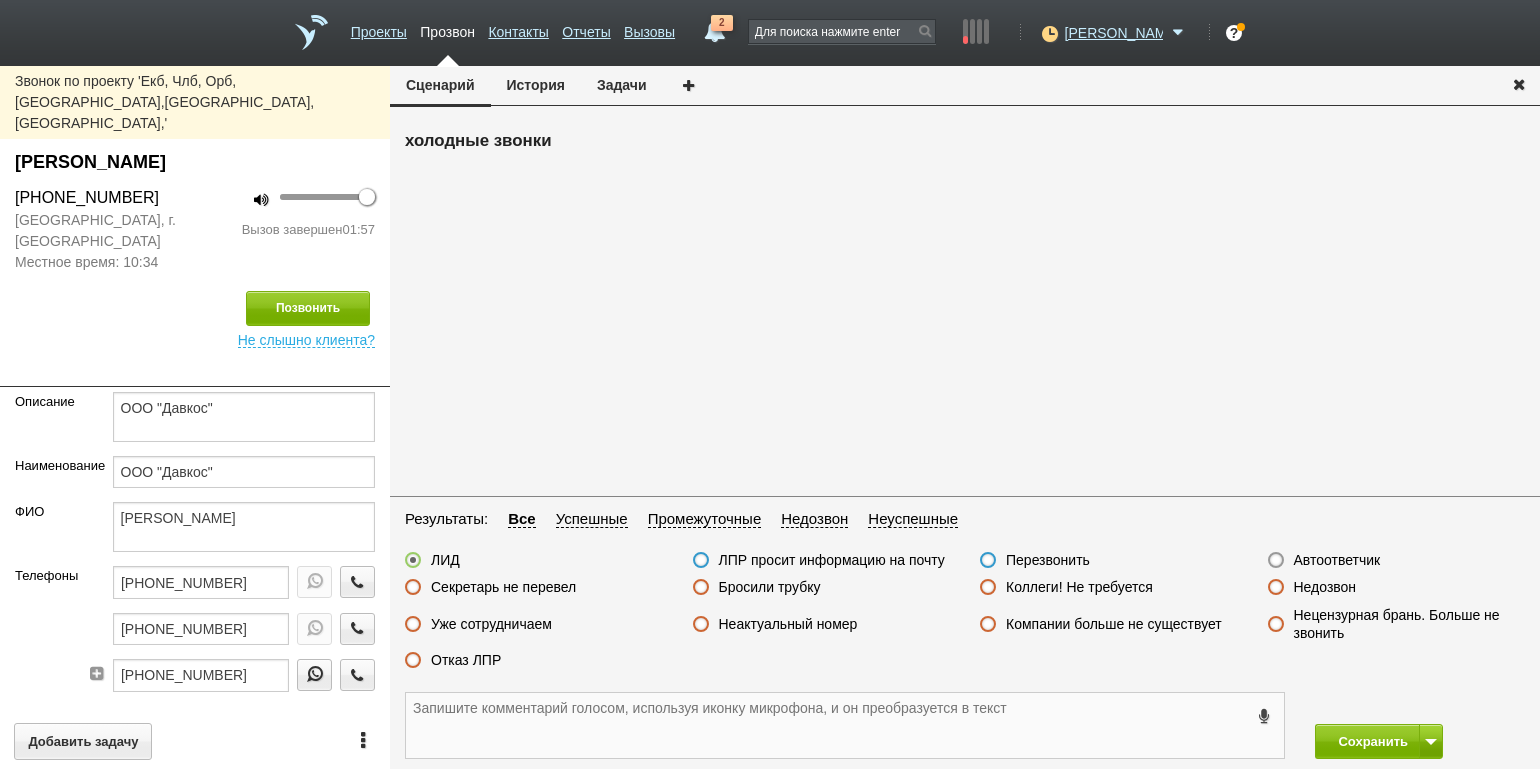 click at bounding box center [845, 725] 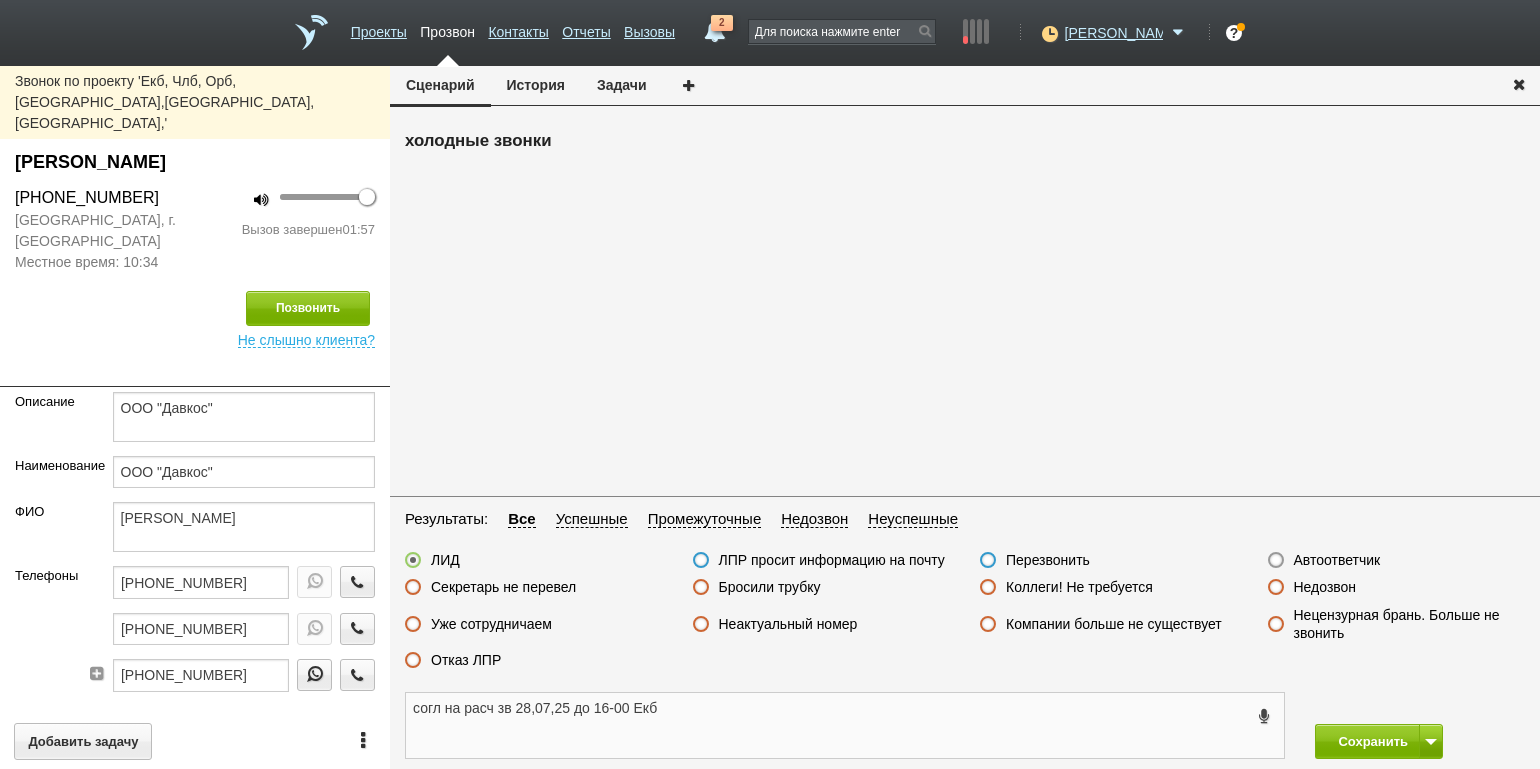 type on "согл на расч зв 28,07,25 до 16-00 Екб" 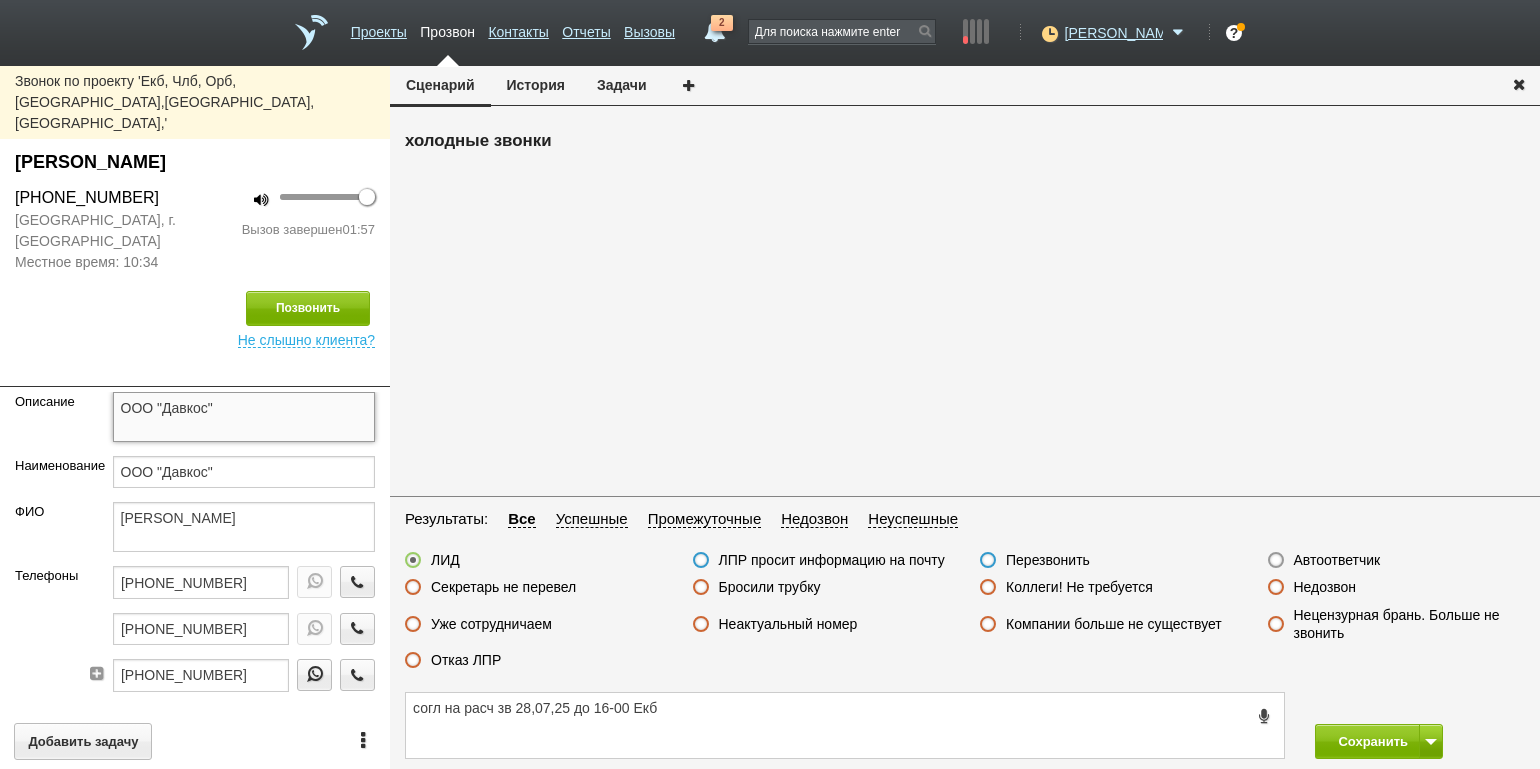 drag, startPoint x: 228, startPoint y: 369, endPoint x: 113, endPoint y: 371, distance: 115.01739 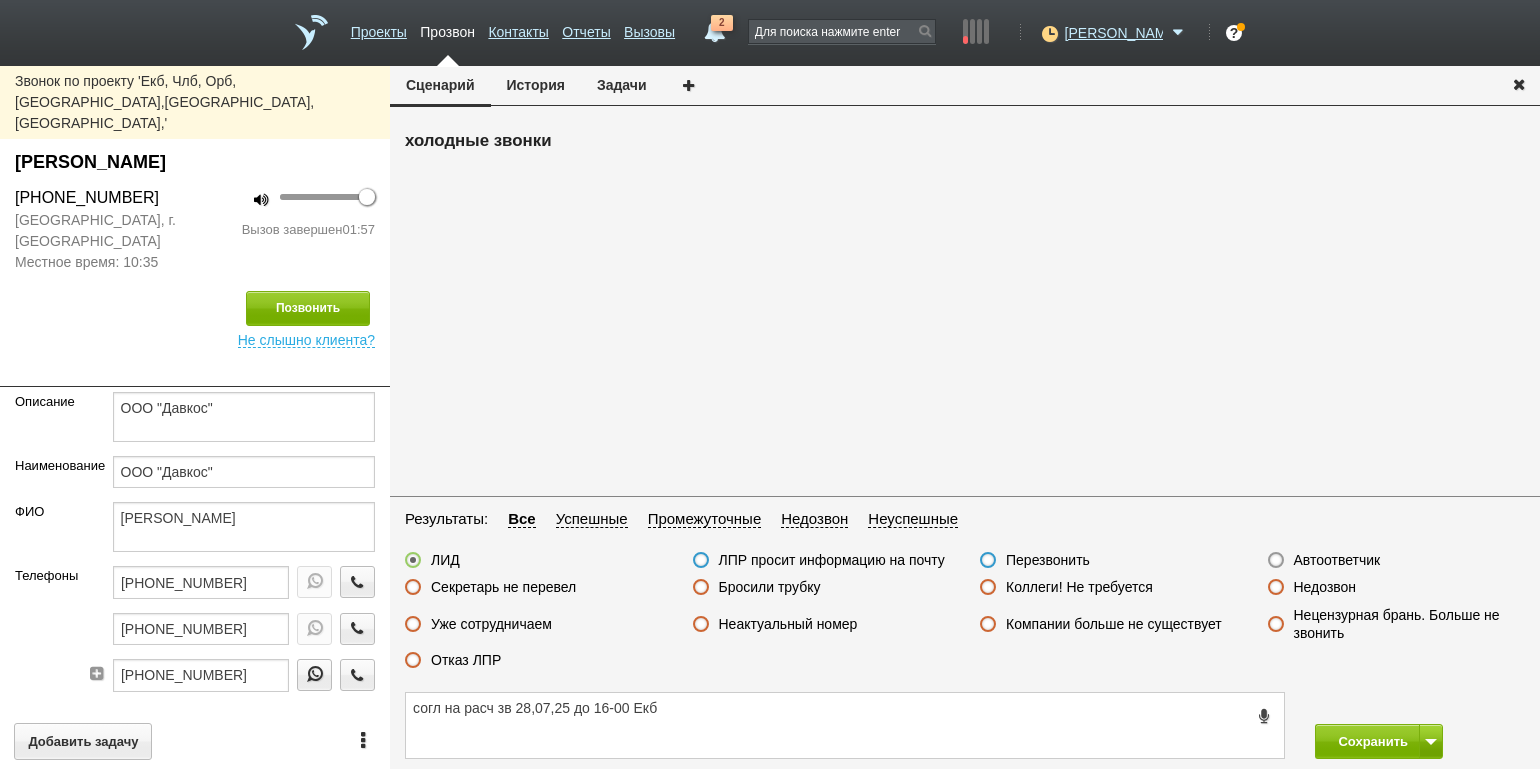 click on "Местное время: 10:35" at bounding box center [97, 262] 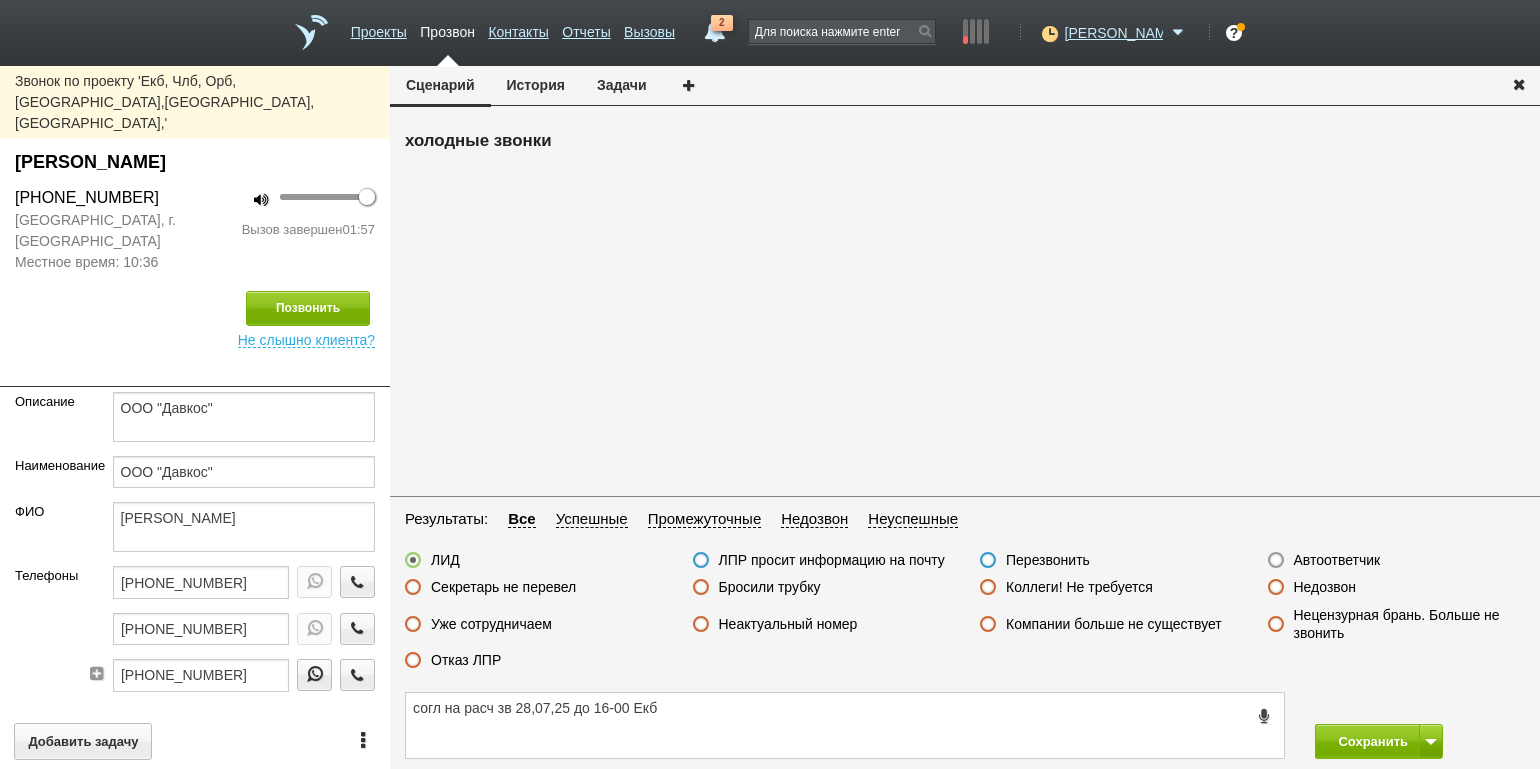 click on "Сохранить" at bounding box center [1420, 741] 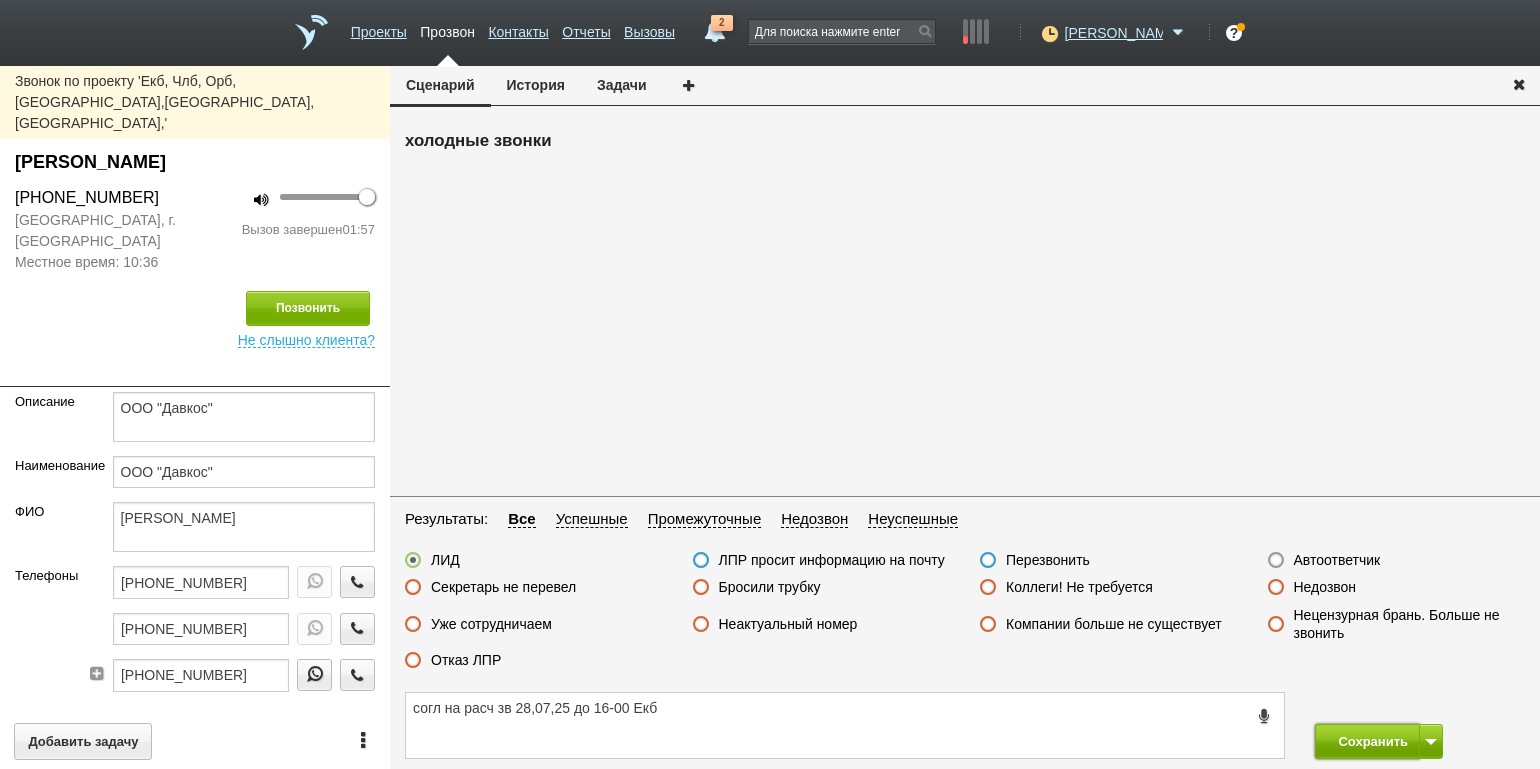 click on "Сохранить" at bounding box center (1367, 741) 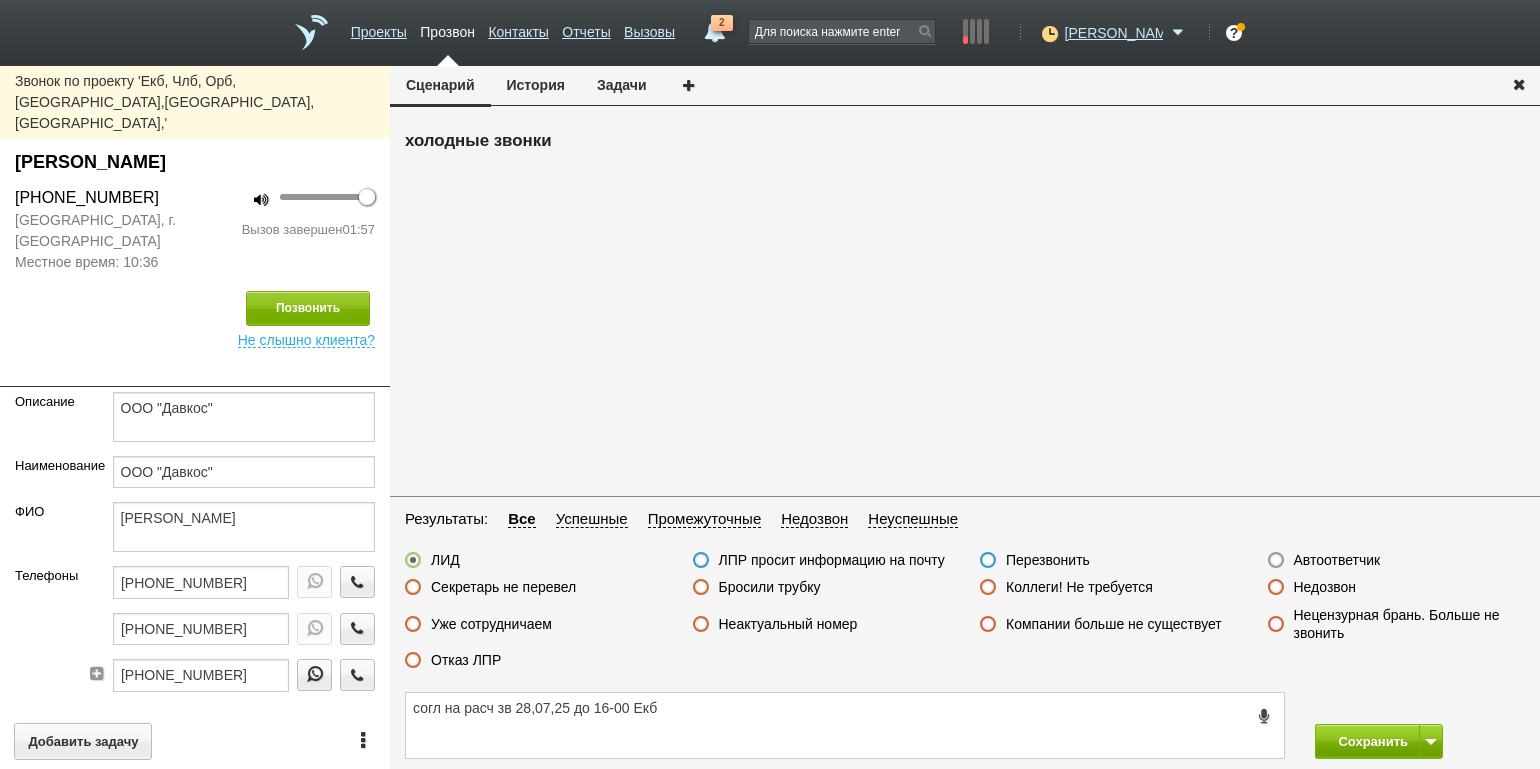 type 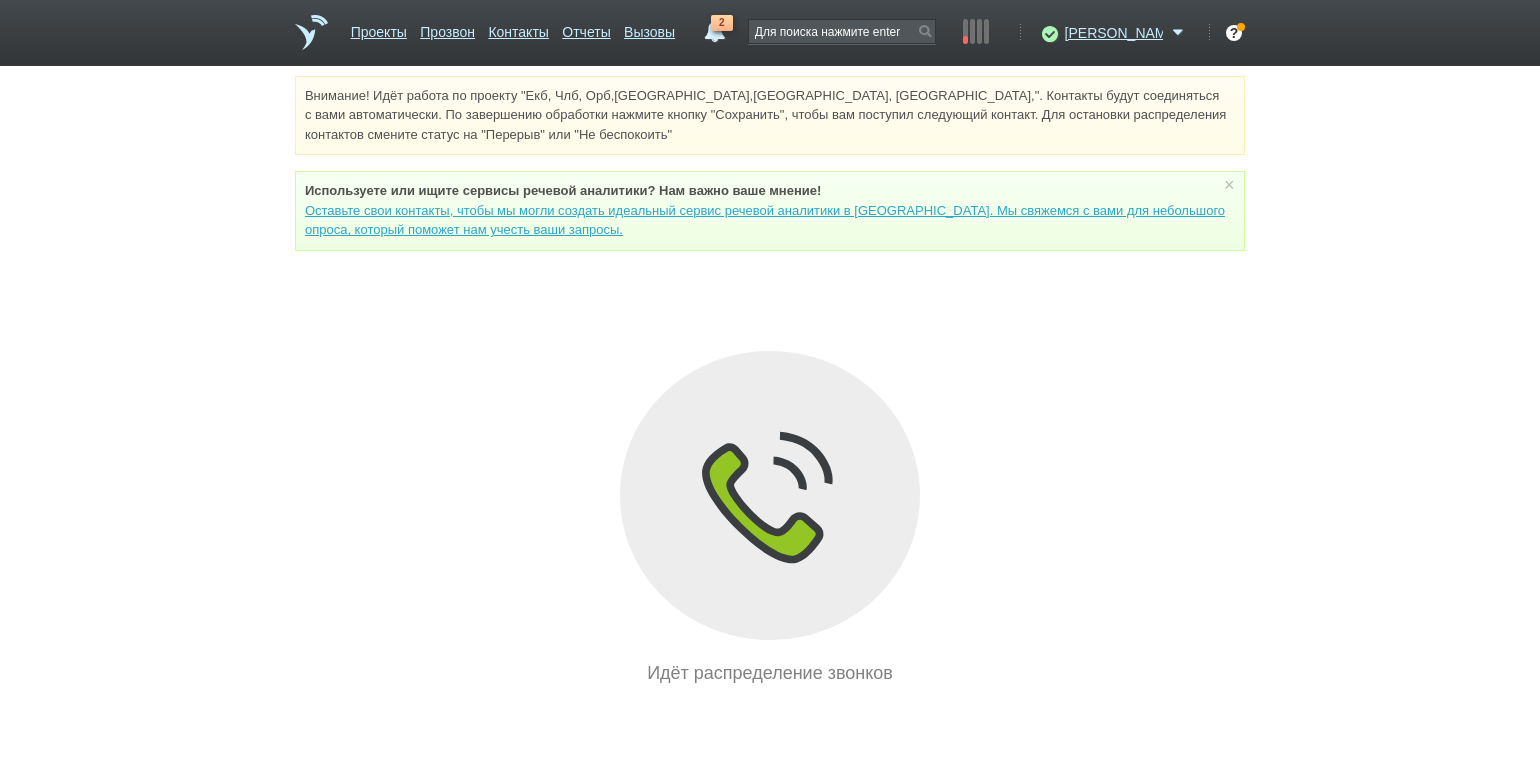 click on "Внимание! Идёт работа по проекту "Екб, Члб, Орб,[GEOGRAPHIC_DATA],[GEOGRAPHIC_DATA], [GEOGRAPHIC_DATA],". Контакты будут соединяться с вами автоматически. По завершению обработки нажмите кнопку "Сохранить", чтобы вам поступил следующий контакт. Для остановки распределения контактов смените статус на "Перерыв" или "Не беспокоить"
Используете или ищите cервисы речевой аналитики? Нам важно ваше мнение!
×
Вы можете звонить напрямую из строки поиска - введите номер и нажмите "Позвонить"
Идёт распределение звонков" at bounding box center (770, 381) 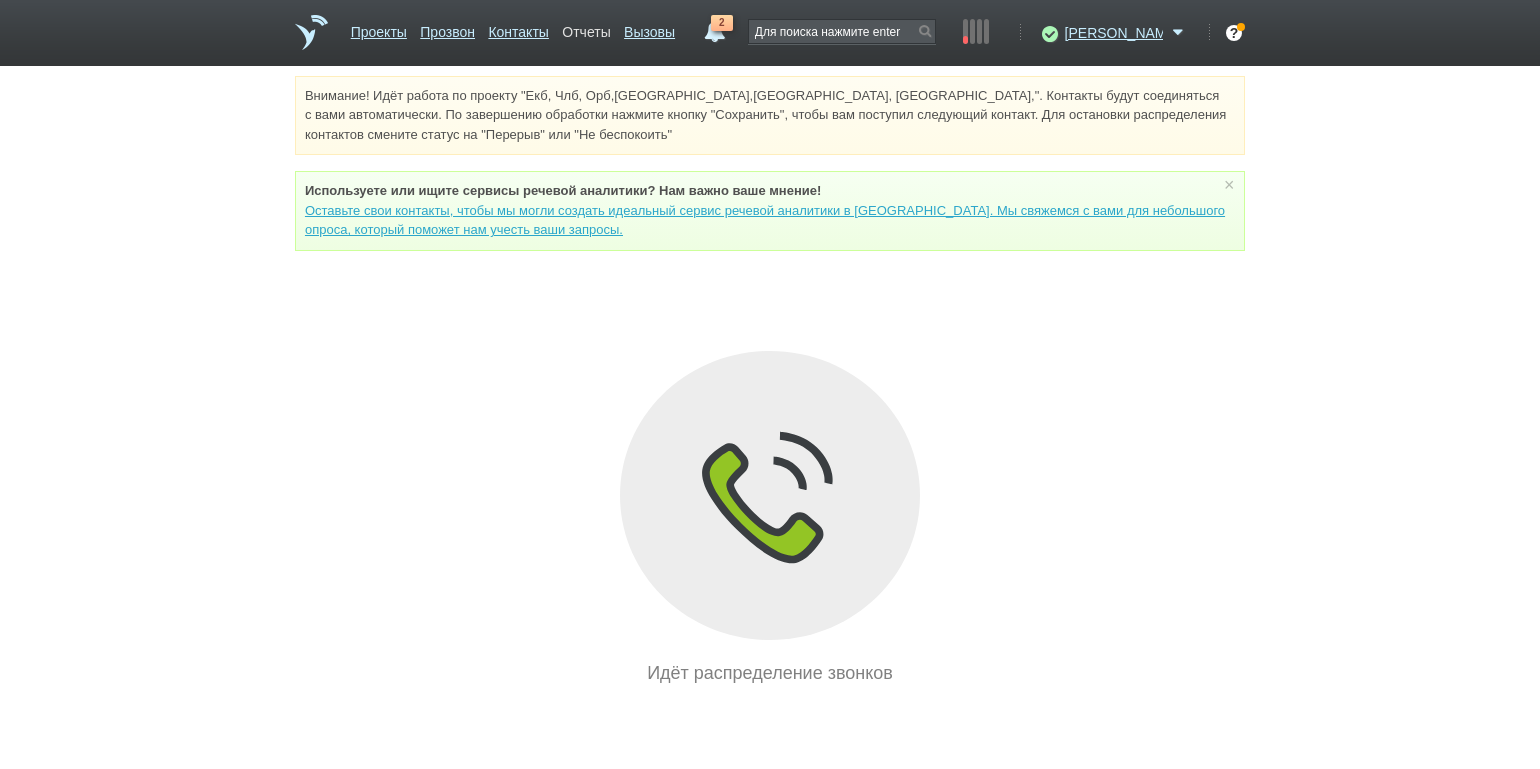 click on "Отчеты" at bounding box center (586, 28) 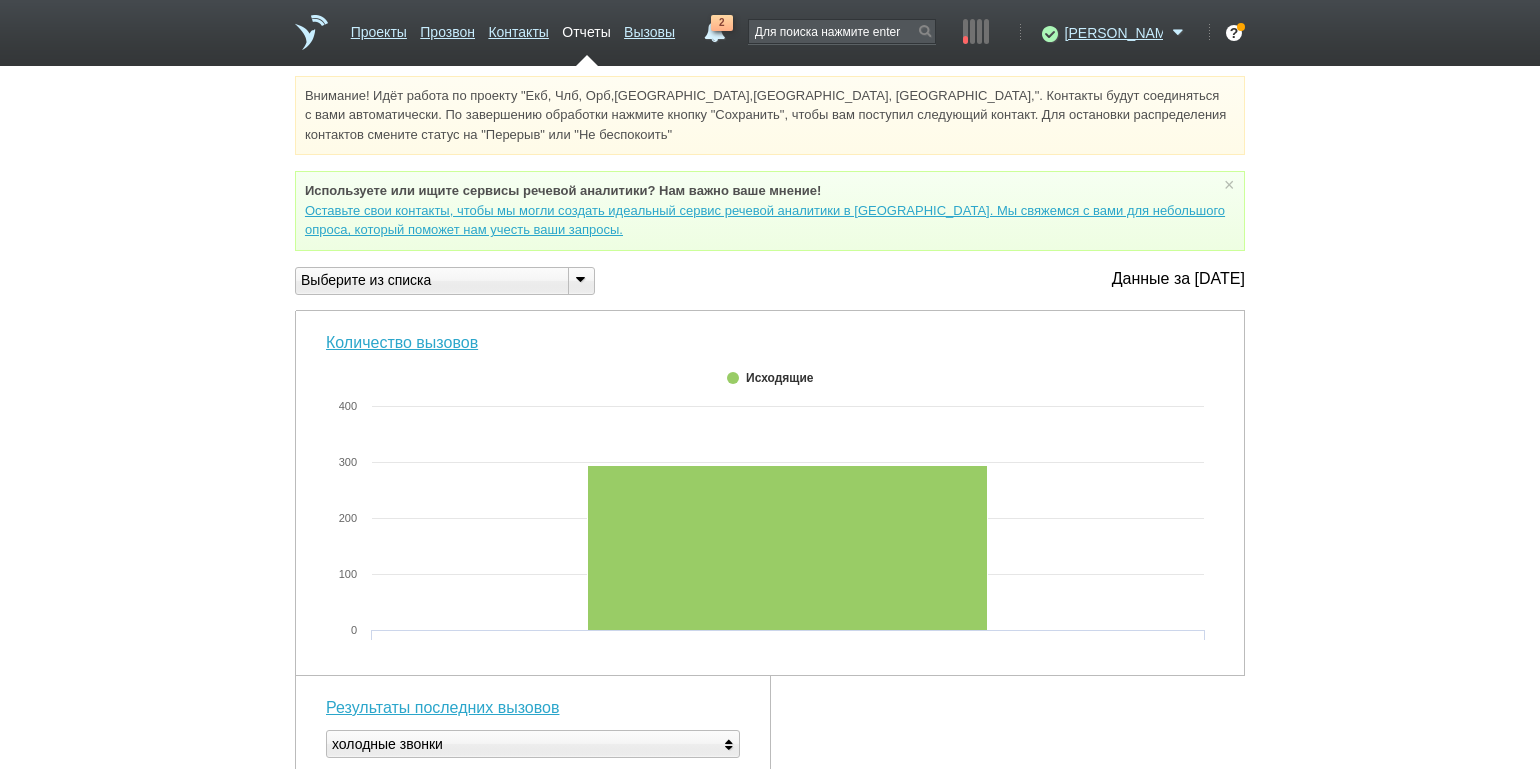 click at bounding box center (580, 279) 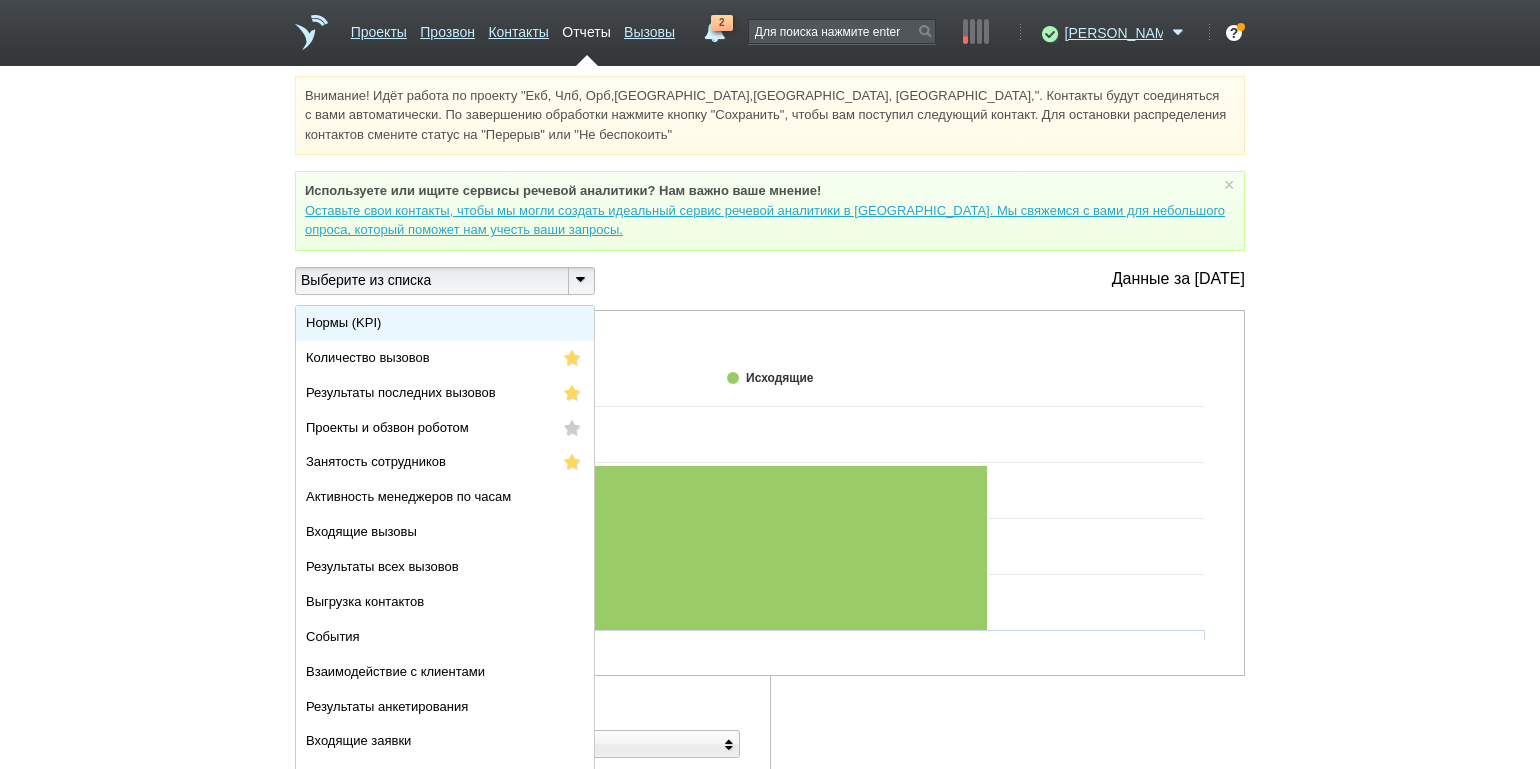 click on "Нормы (KPI)" at bounding box center (445, 323) 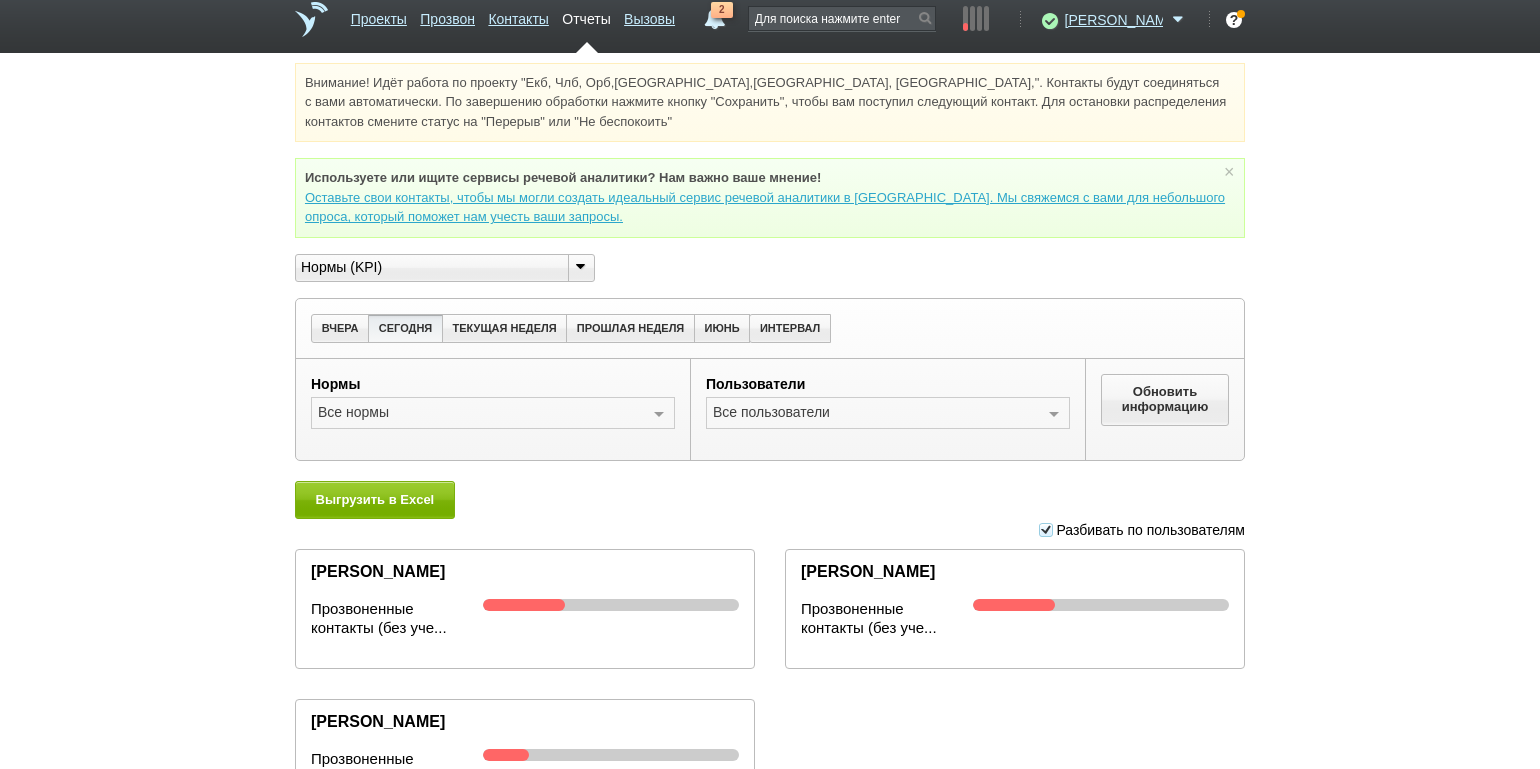 scroll, scrollTop: 0, scrollLeft: 0, axis: both 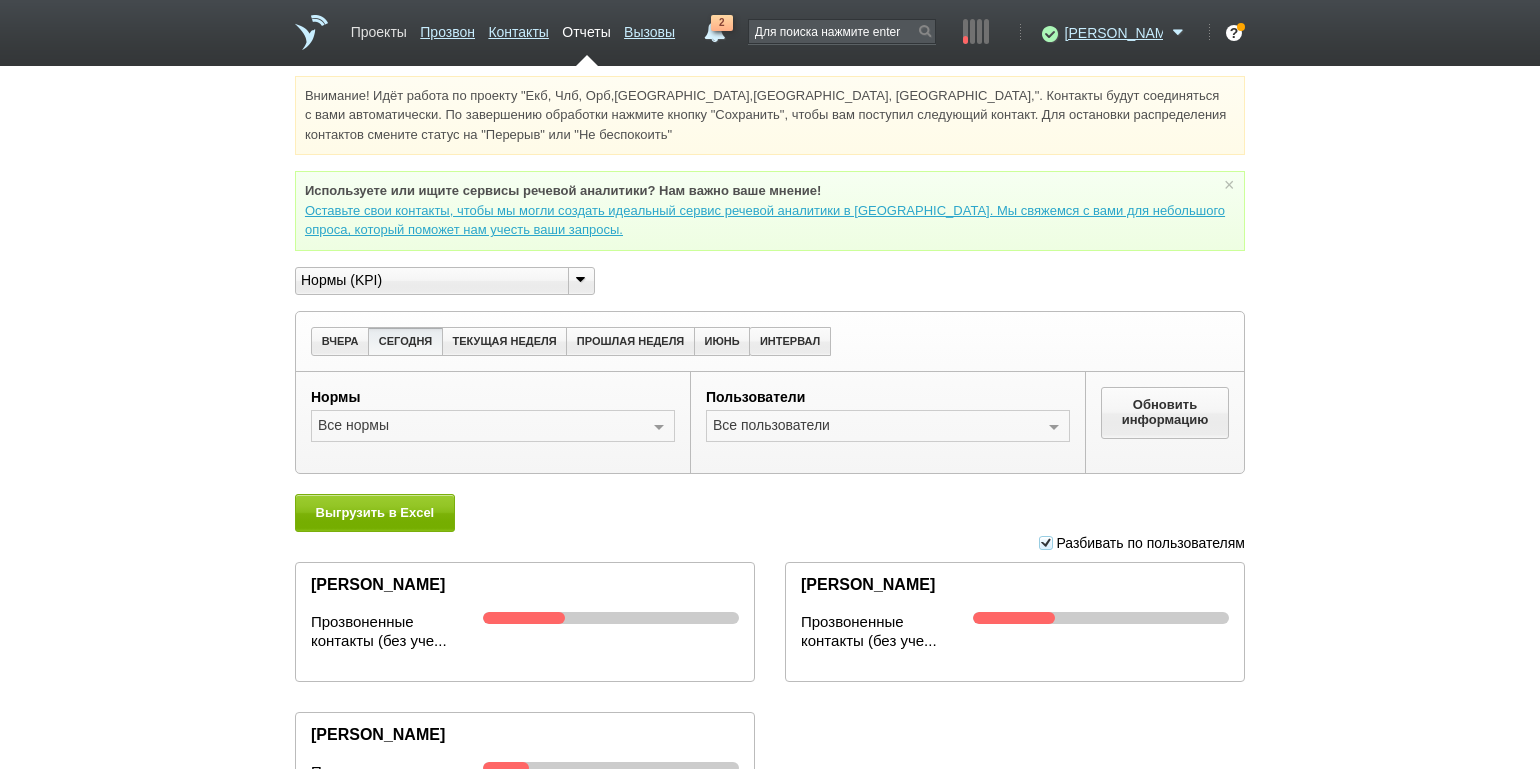 click on "Проекты" at bounding box center [379, 28] 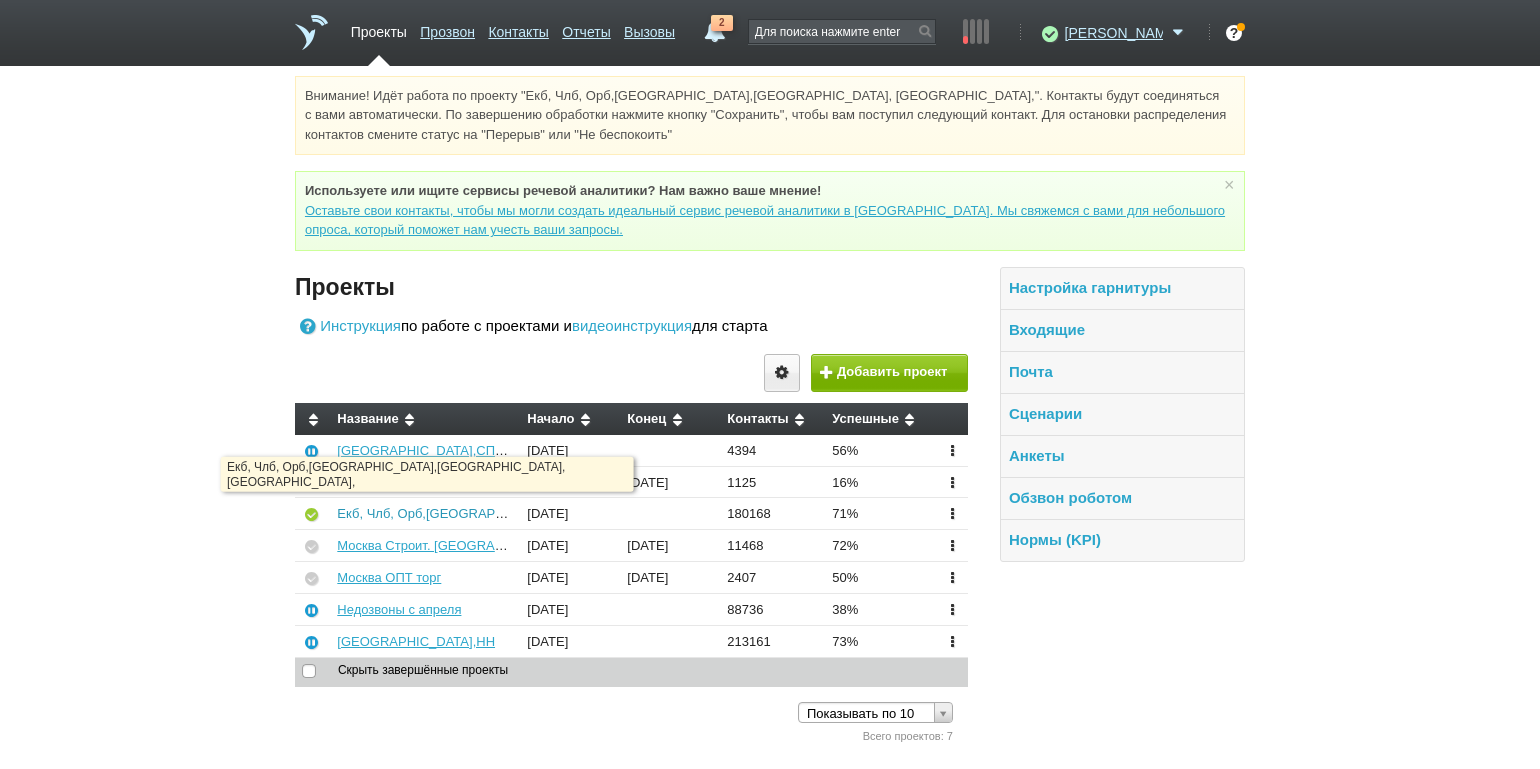 click on "Екб, Члб, Орб,[GEOGRAPHIC_DATA],[GEOGRAPHIC_DATA], [GEOGRAPHIC_DATA]," at bounding box center [591, 513] 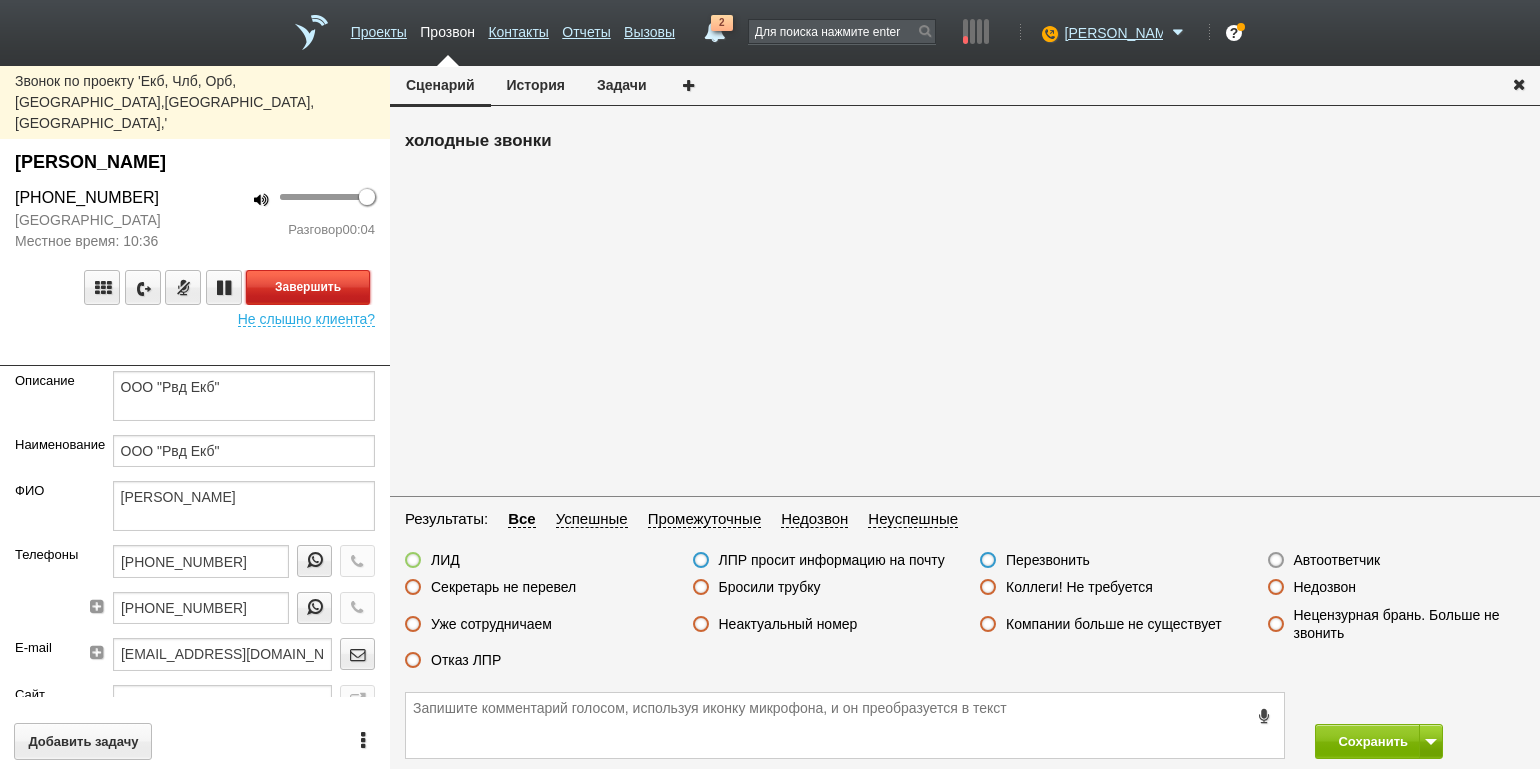 click on "Завершить" at bounding box center (308, 287) 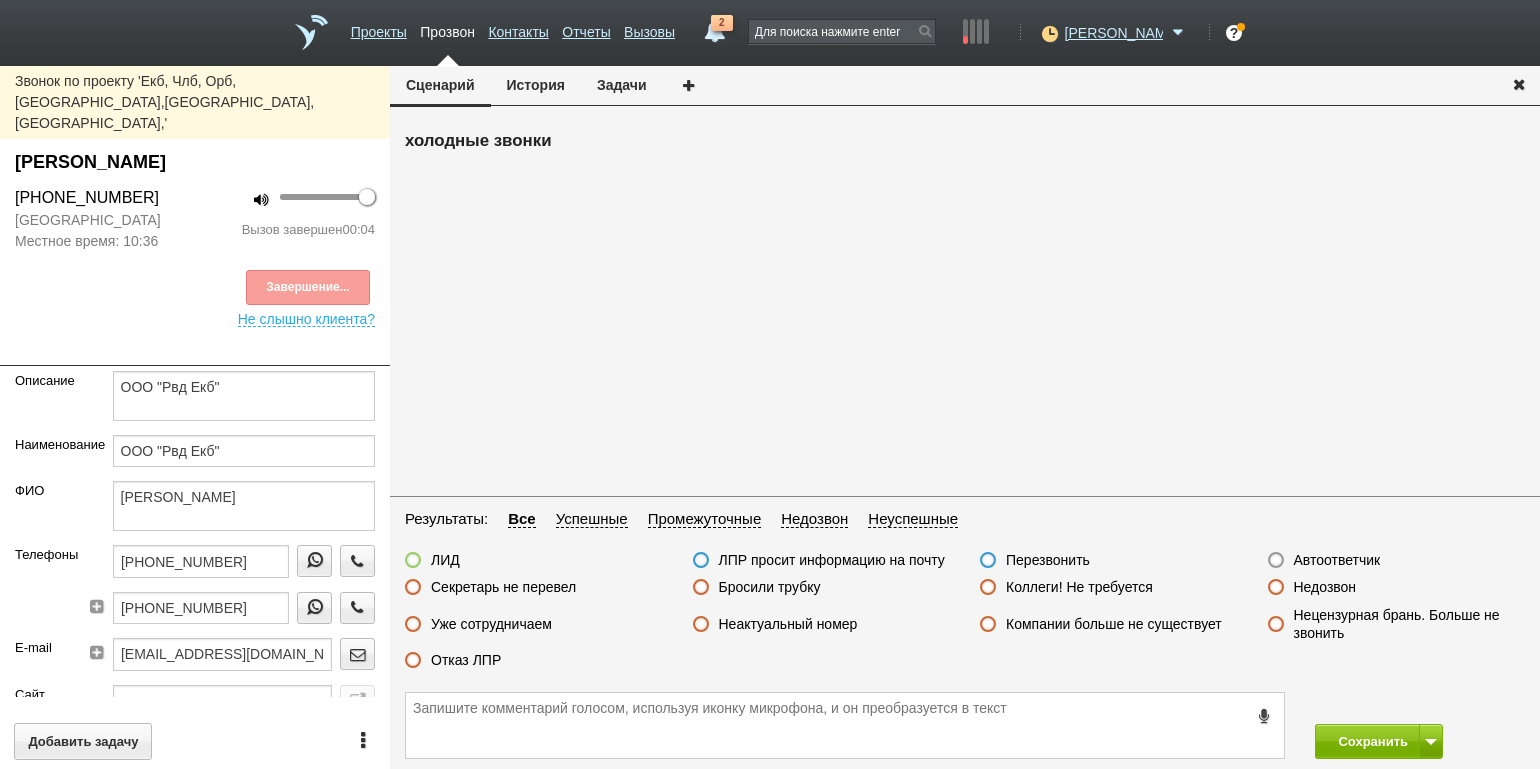 drag, startPoint x: 1323, startPoint y: 551, endPoint x: 1351, endPoint y: 595, distance: 52.153618 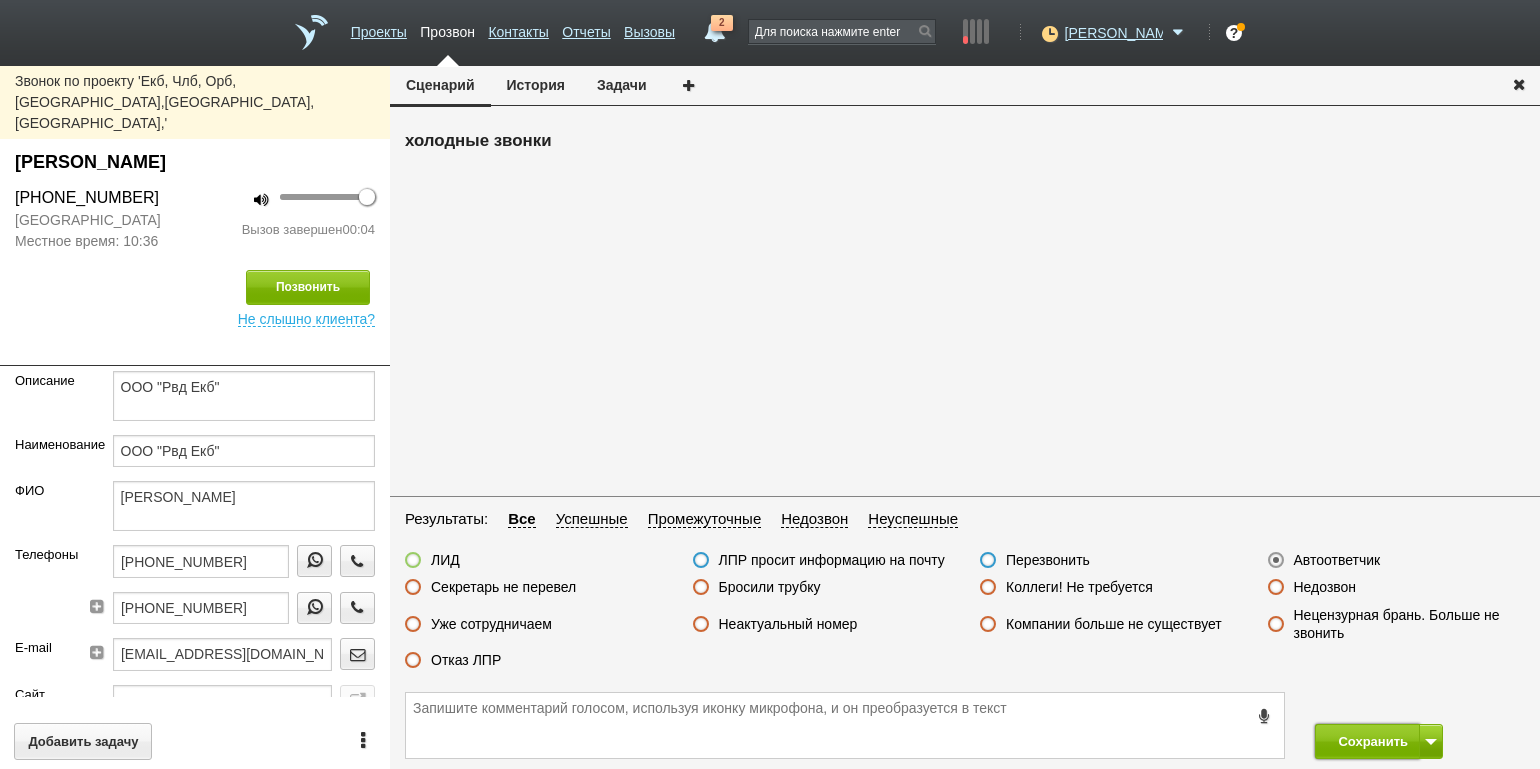 drag, startPoint x: 1363, startPoint y: 745, endPoint x: 1346, endPoint y: 721, distance: 29.410883 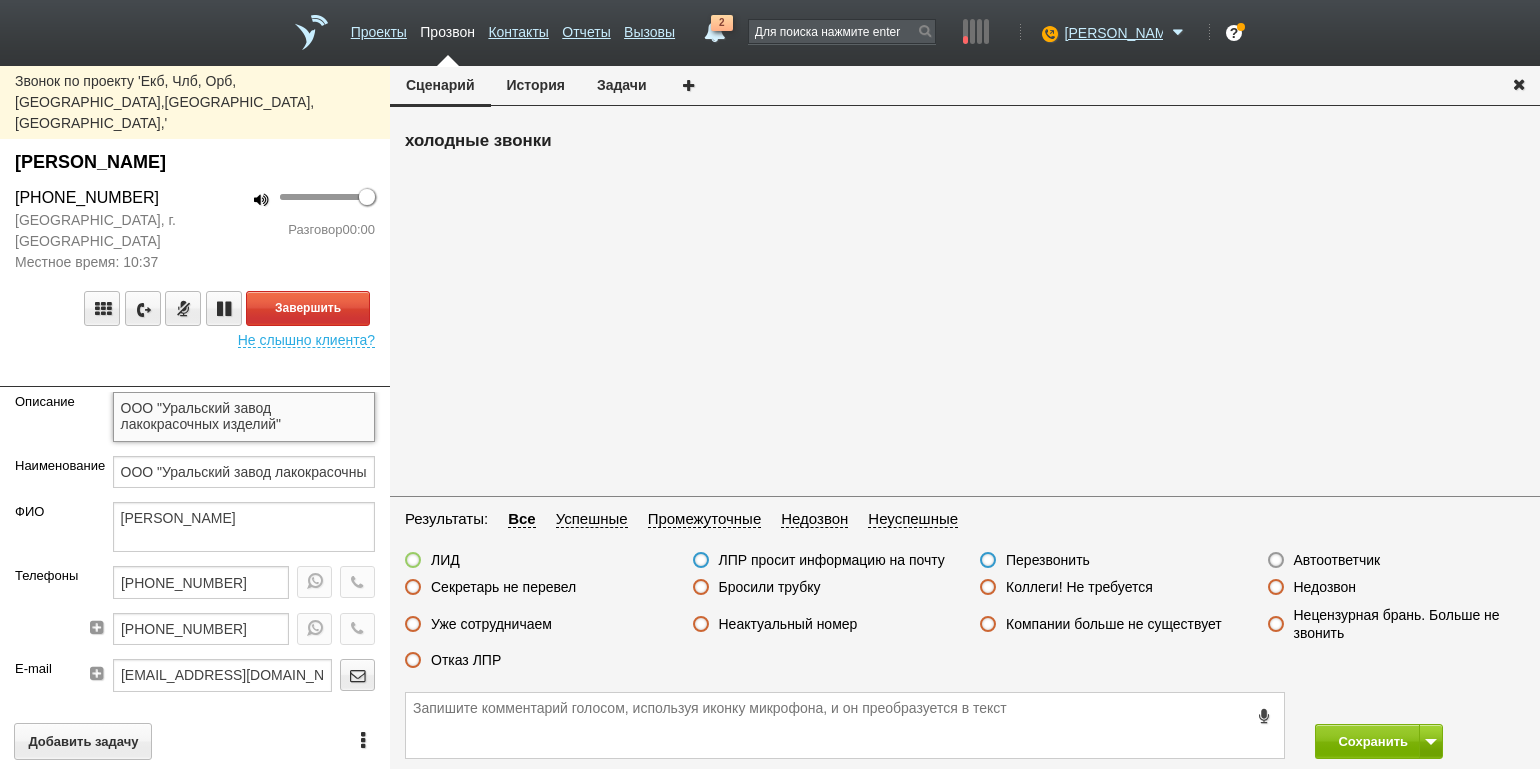 click on "ООО "Уральский завод лакокрасочных изделий"" at bounding box center [244, 417] 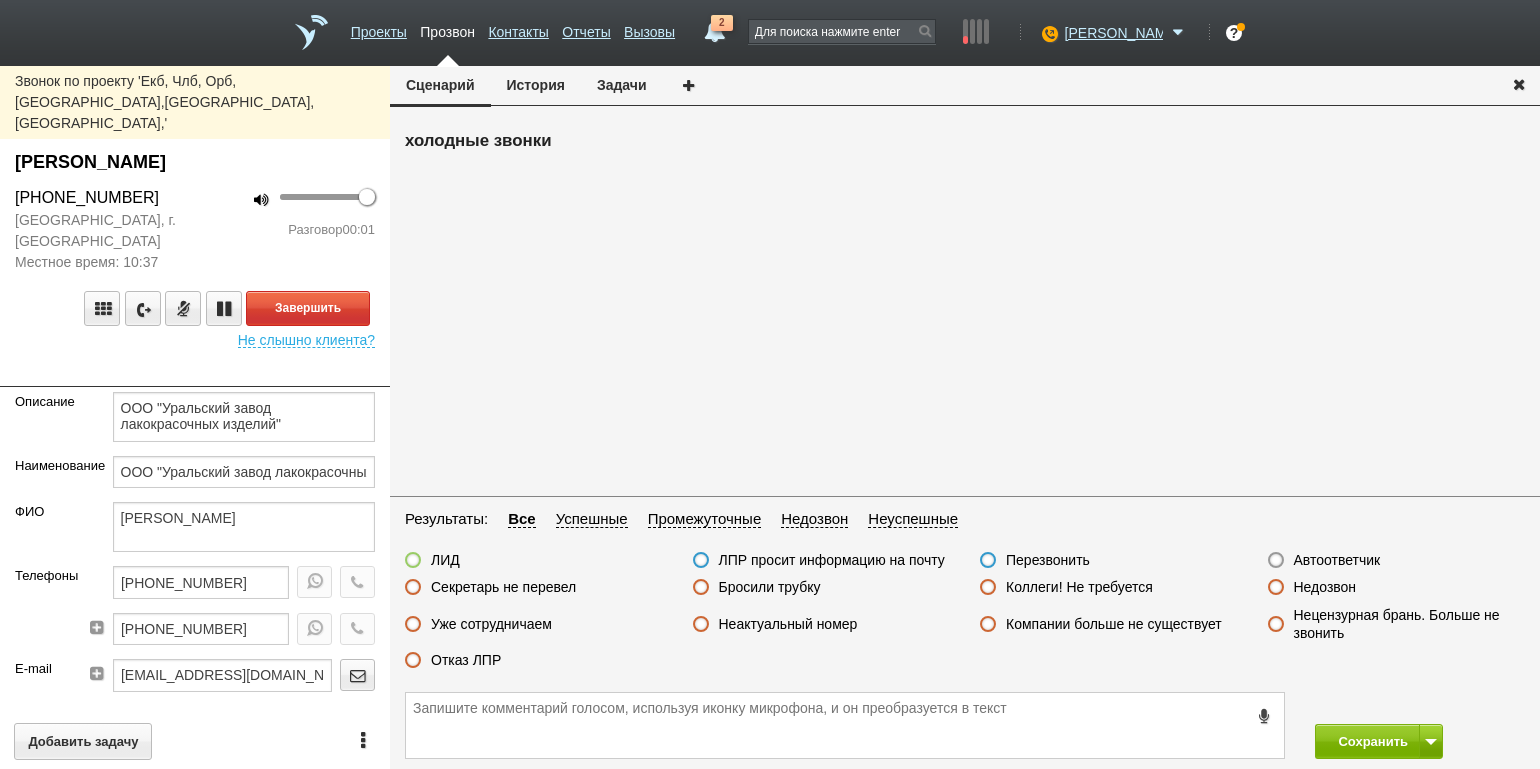 click on "холодные звонки" at bounding box center (965, 308) 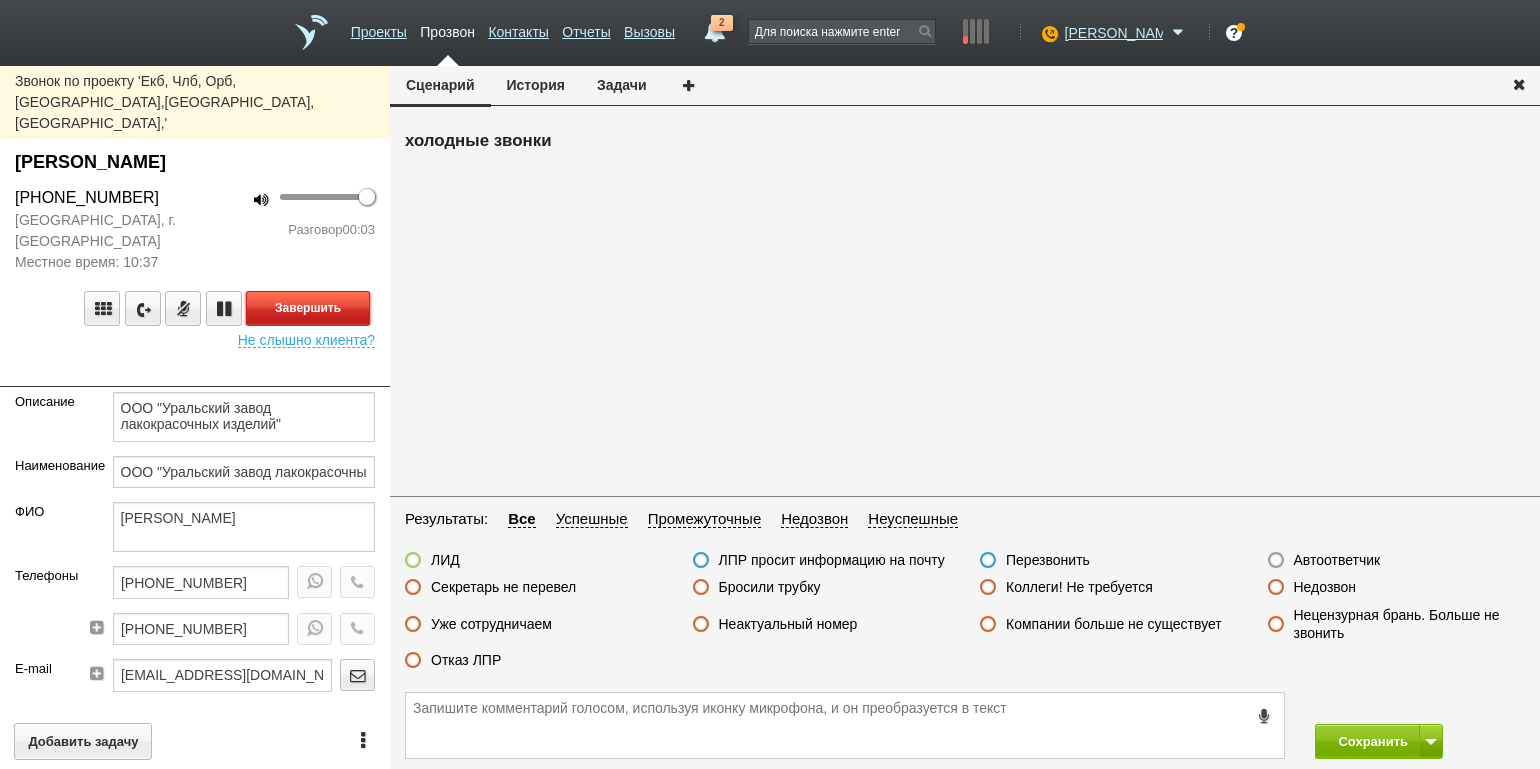 click on "Завершить" at bounding box center (308, 308) 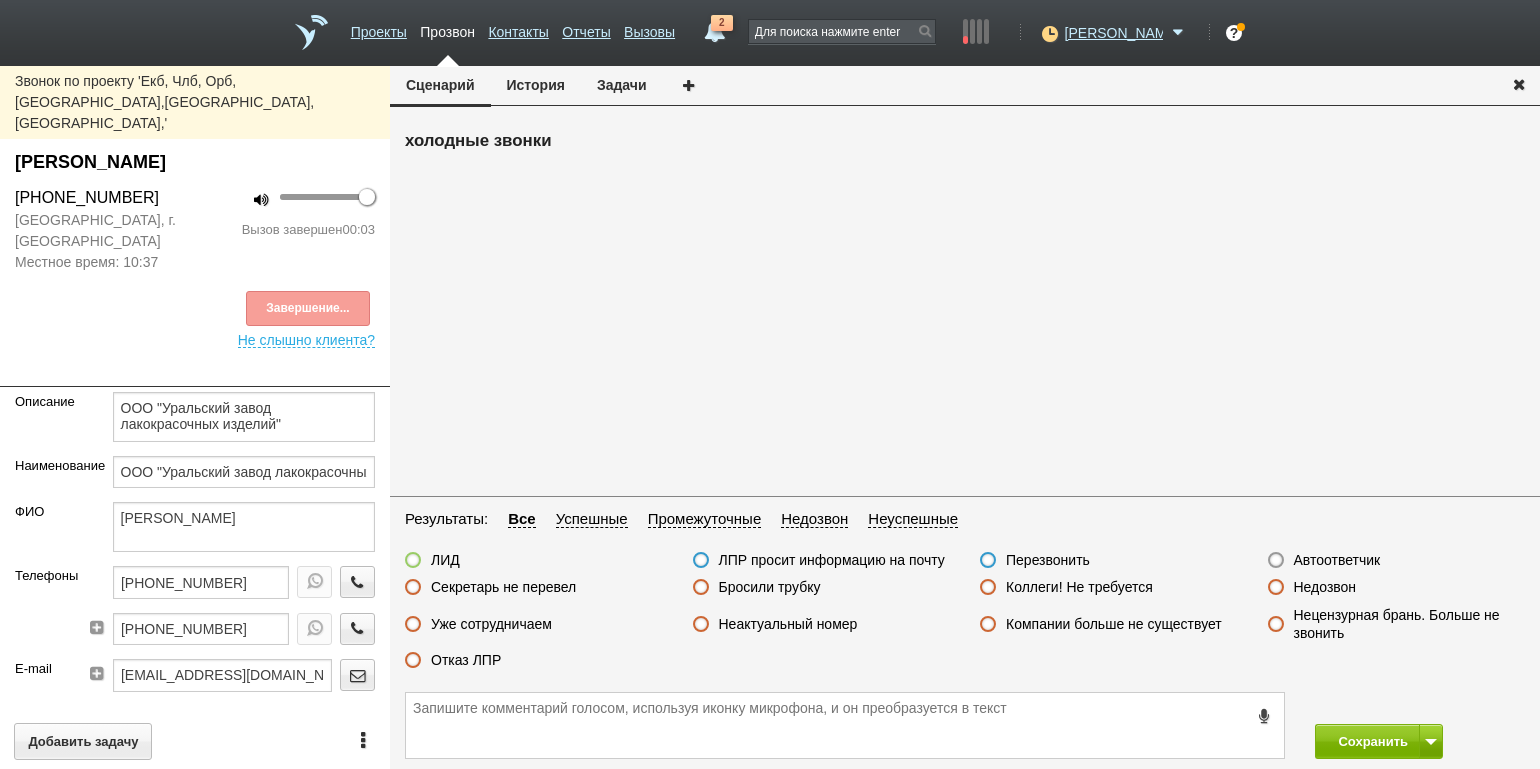 click on "Недозвон" at bounding box center [1325, 587] 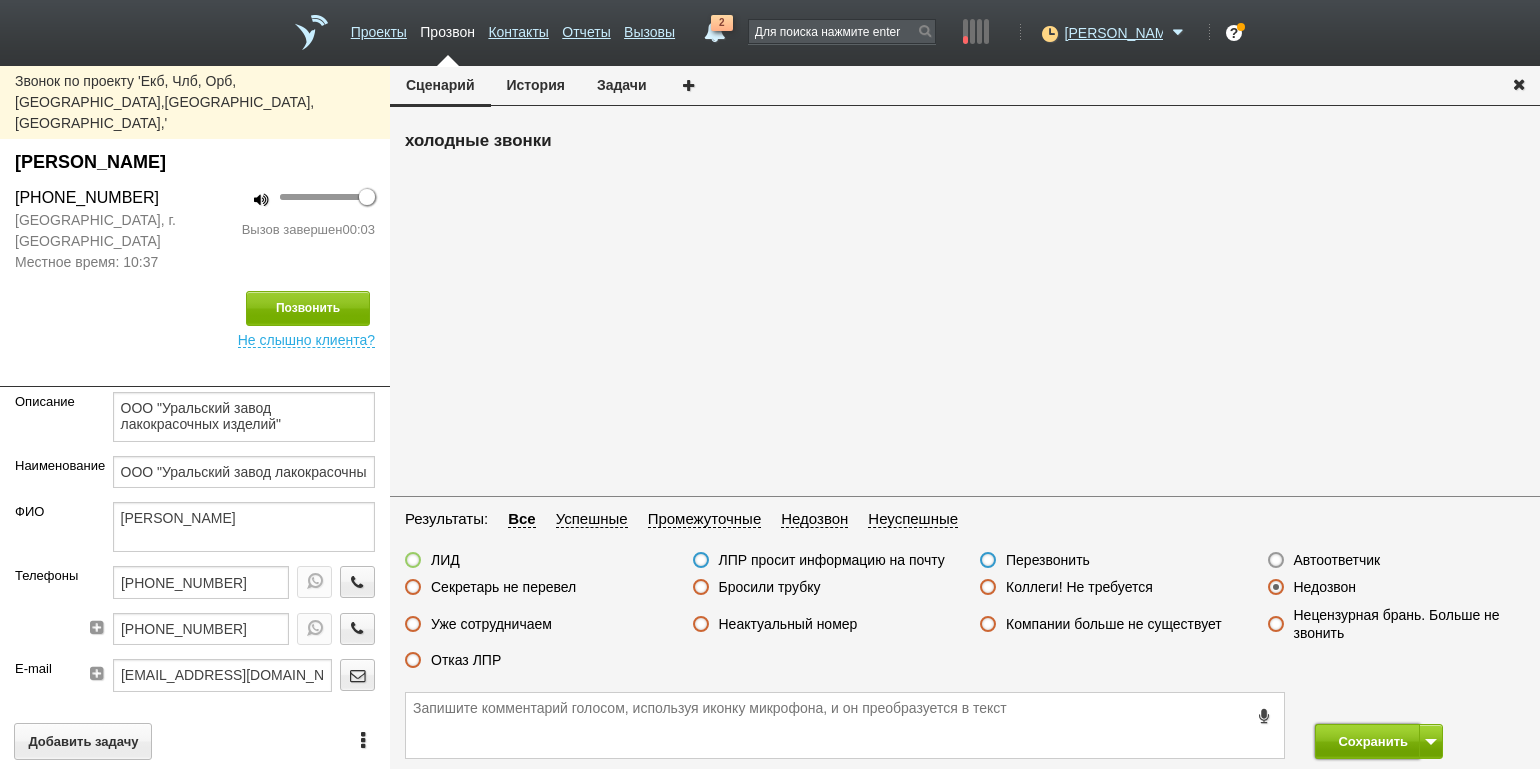 click on "Сохранить" at bounding box center [1367, 741] 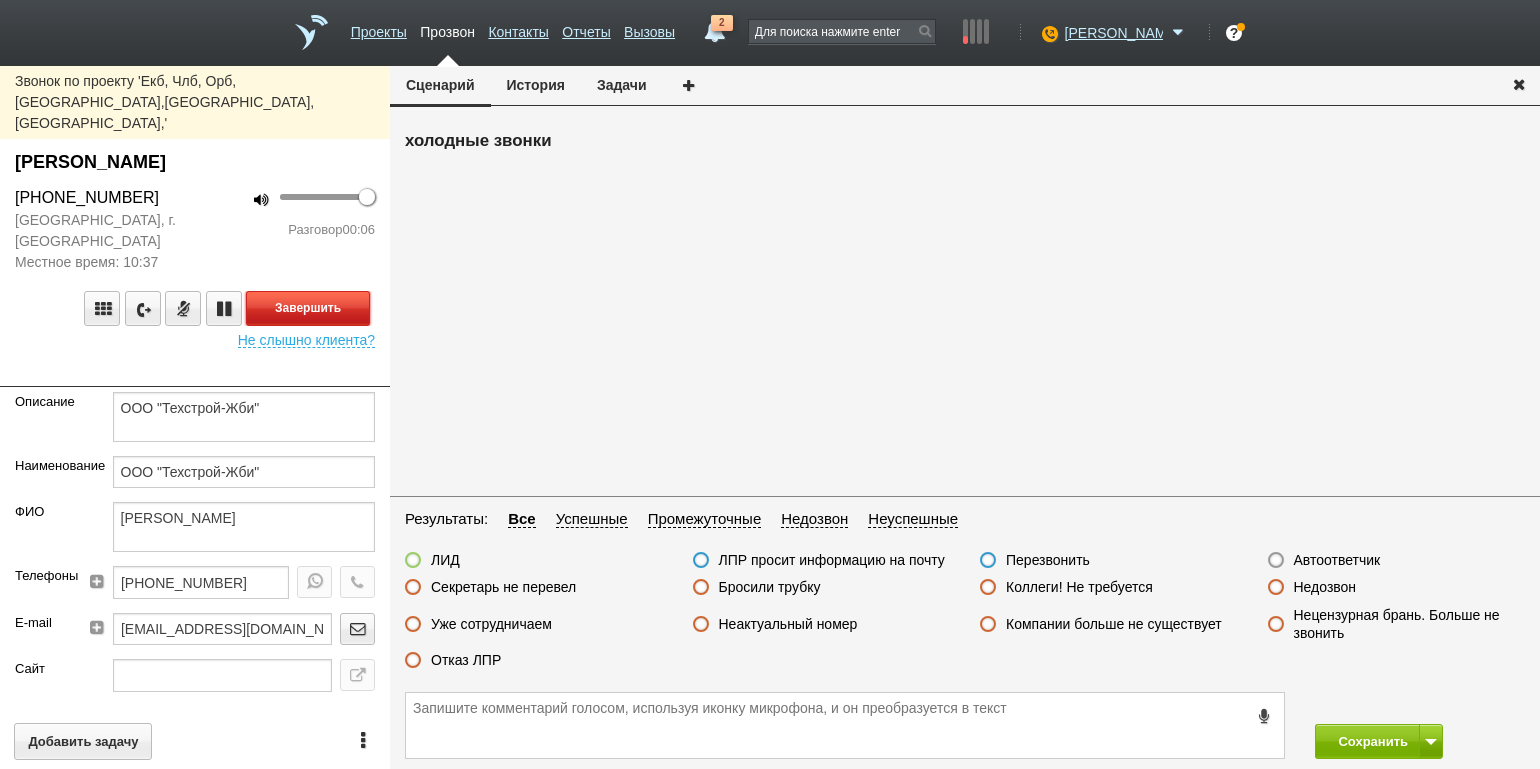 click on "Завершить" at bounding box center (308, 308) 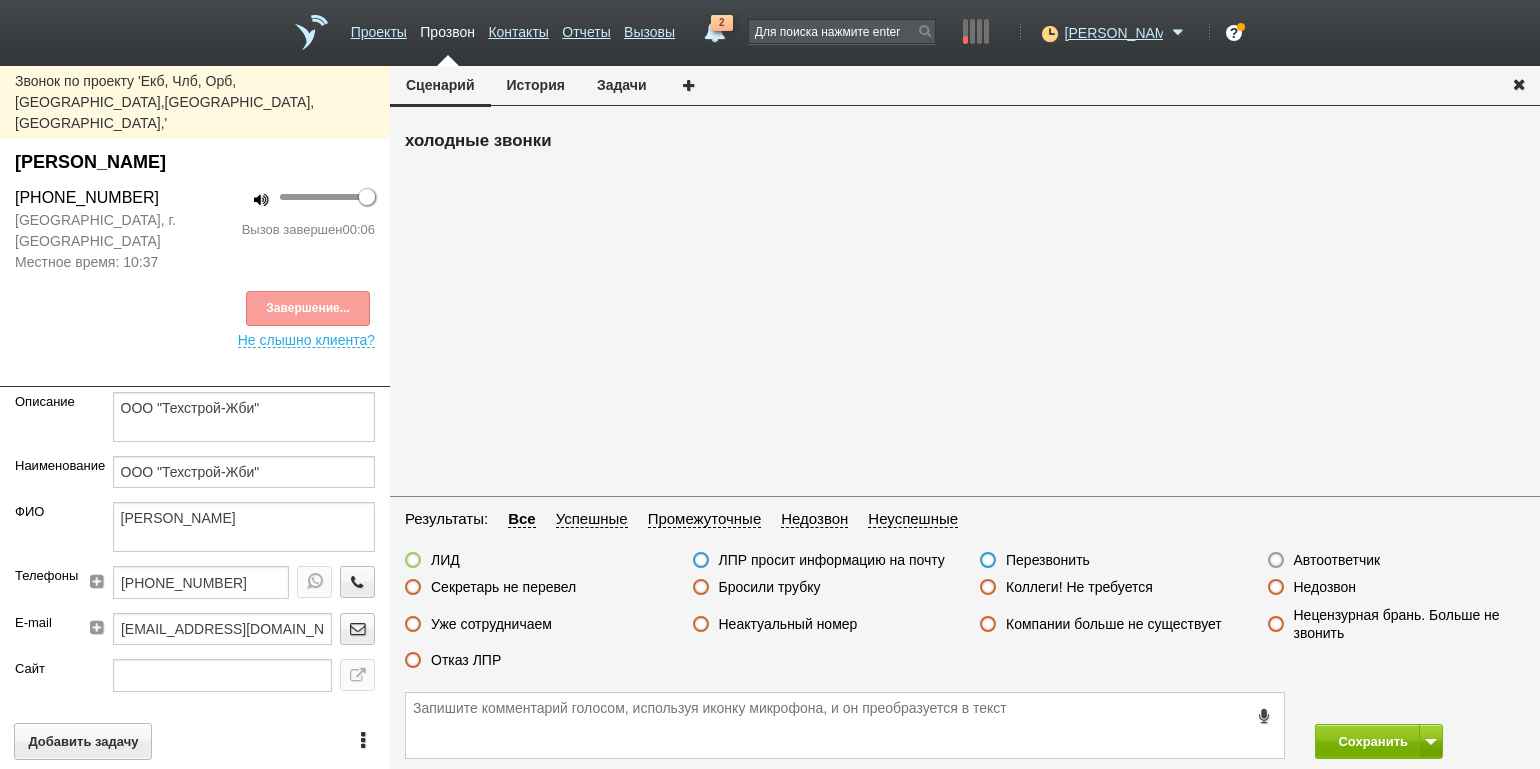 click on "Неактуальный номер" at bounding box center [788, 624] 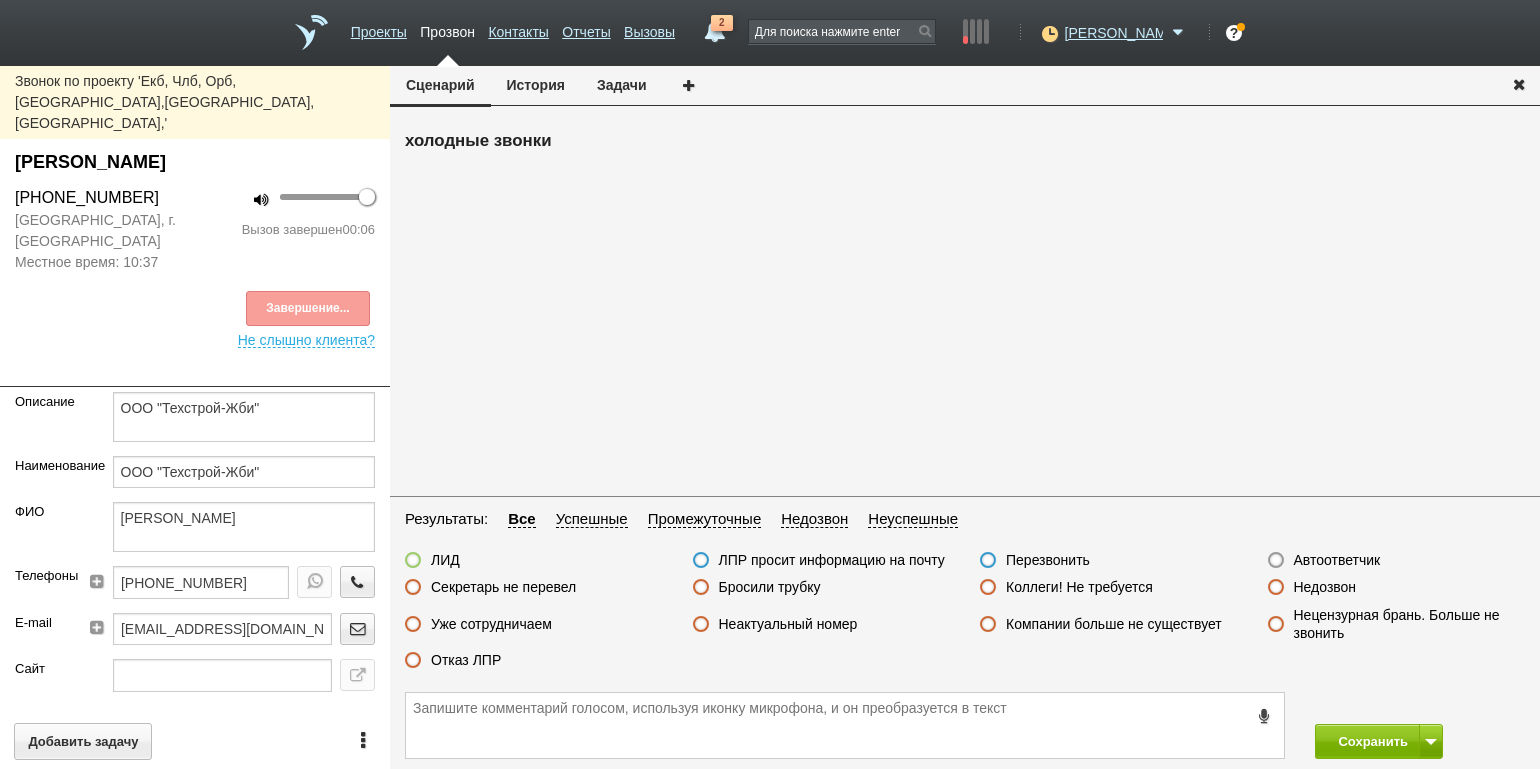 click on "Неактуальный номер" at bounding box center [0, 0] 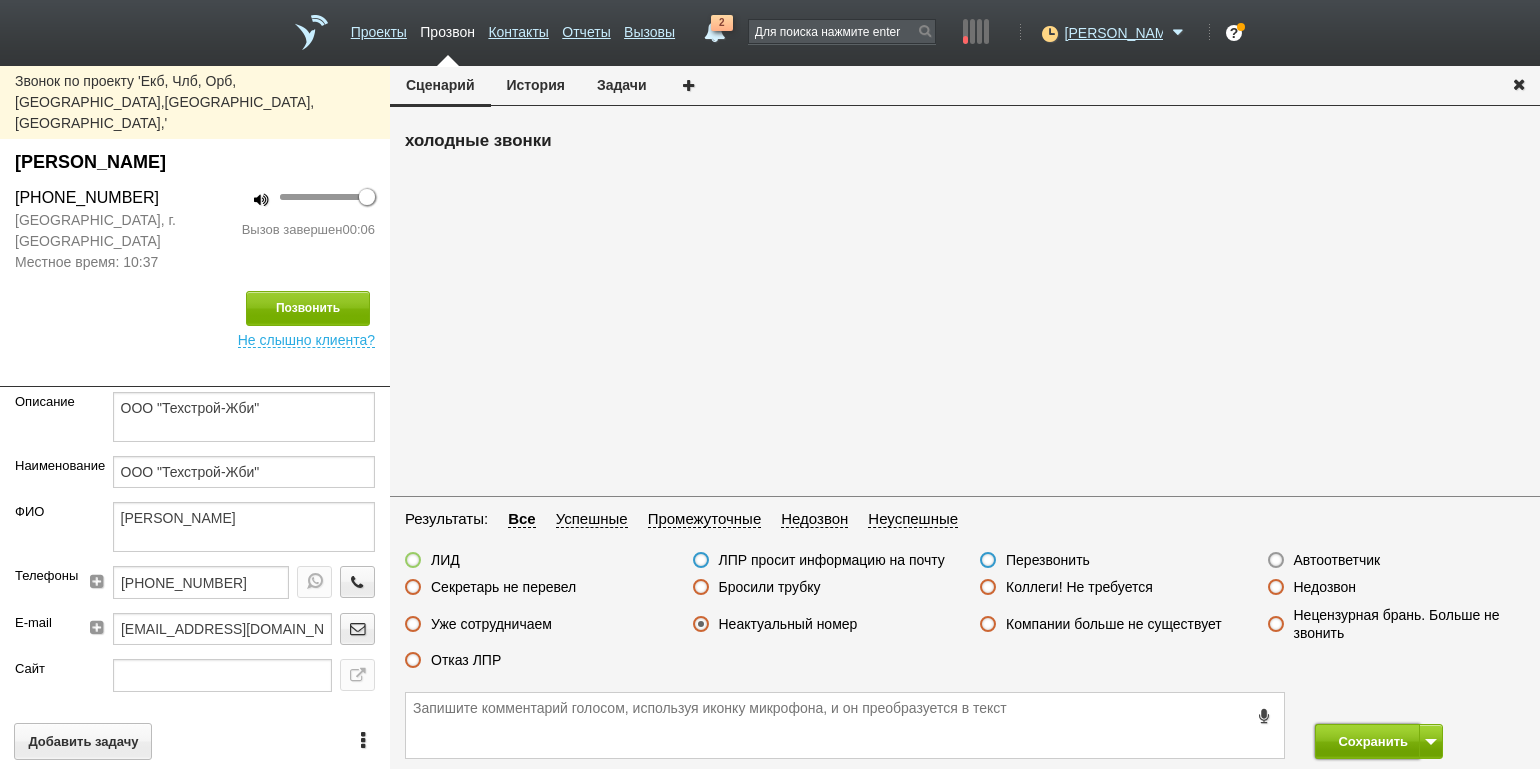 click on "Сохранить" at bounding box center (1367, 741) 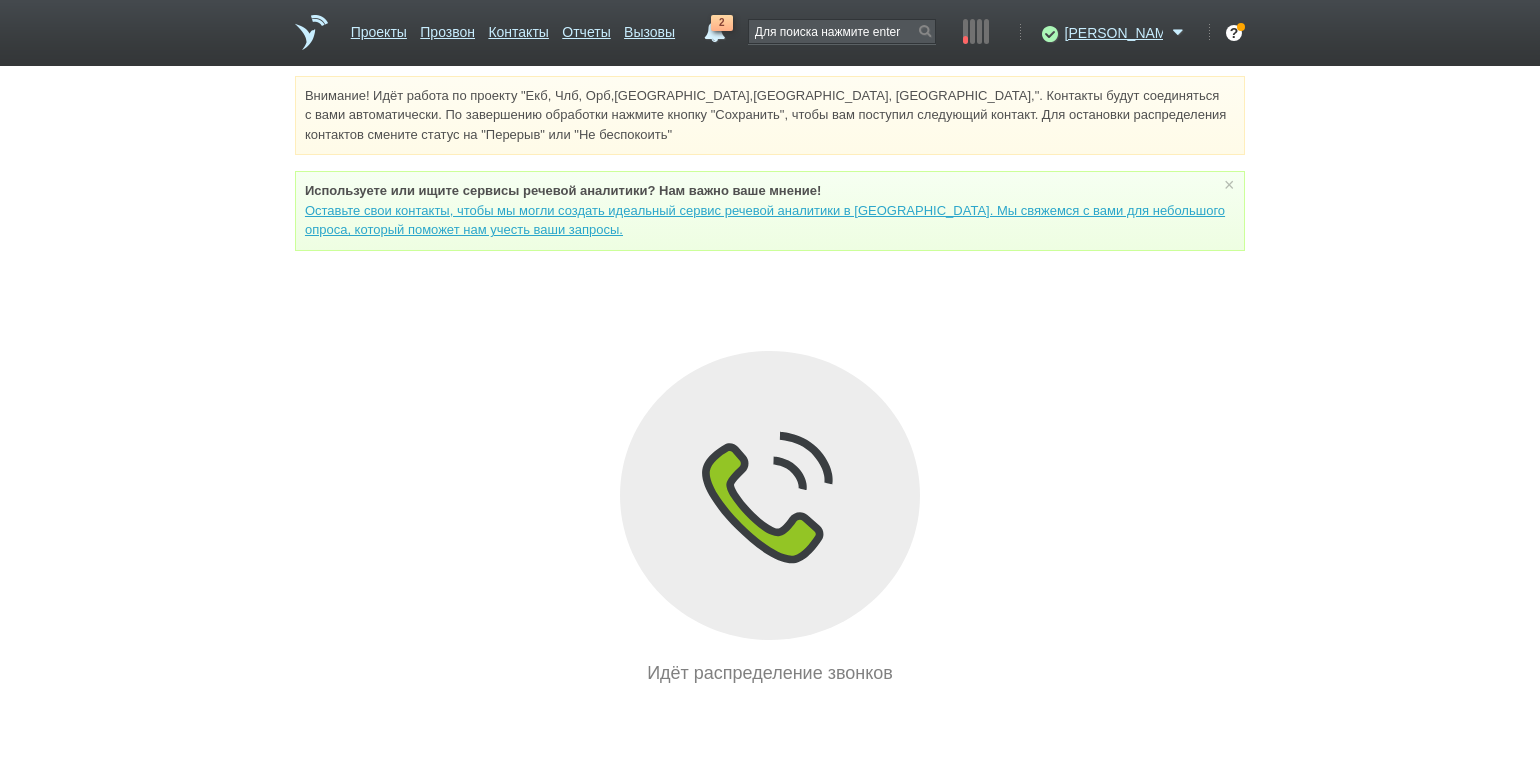click on "Внимание! Идёт работа по проекту "Екб, Члб, Орб,[GEOGRAPHIC_DATA],[GEOGRAPHIC_DATA], [GEOGRAPHIC_DATA],". Контакты будут соединяться с вами автоматически. По завершению обработки нажмите кнопку "Сохранить", чтобы вам поступил следующий контакт. Для остановки распределения контактов смените статус на "Перерыв" или "Не беспокоить"
Используете или ищите cервисы речевой аналитики? Нам важно ваше мнение!
×
Вы можете звонить напрямую из строки поиска - введите номер и нажмите "Позвонить"
Идёт распределение звонков" at bounding box center (770, 381) 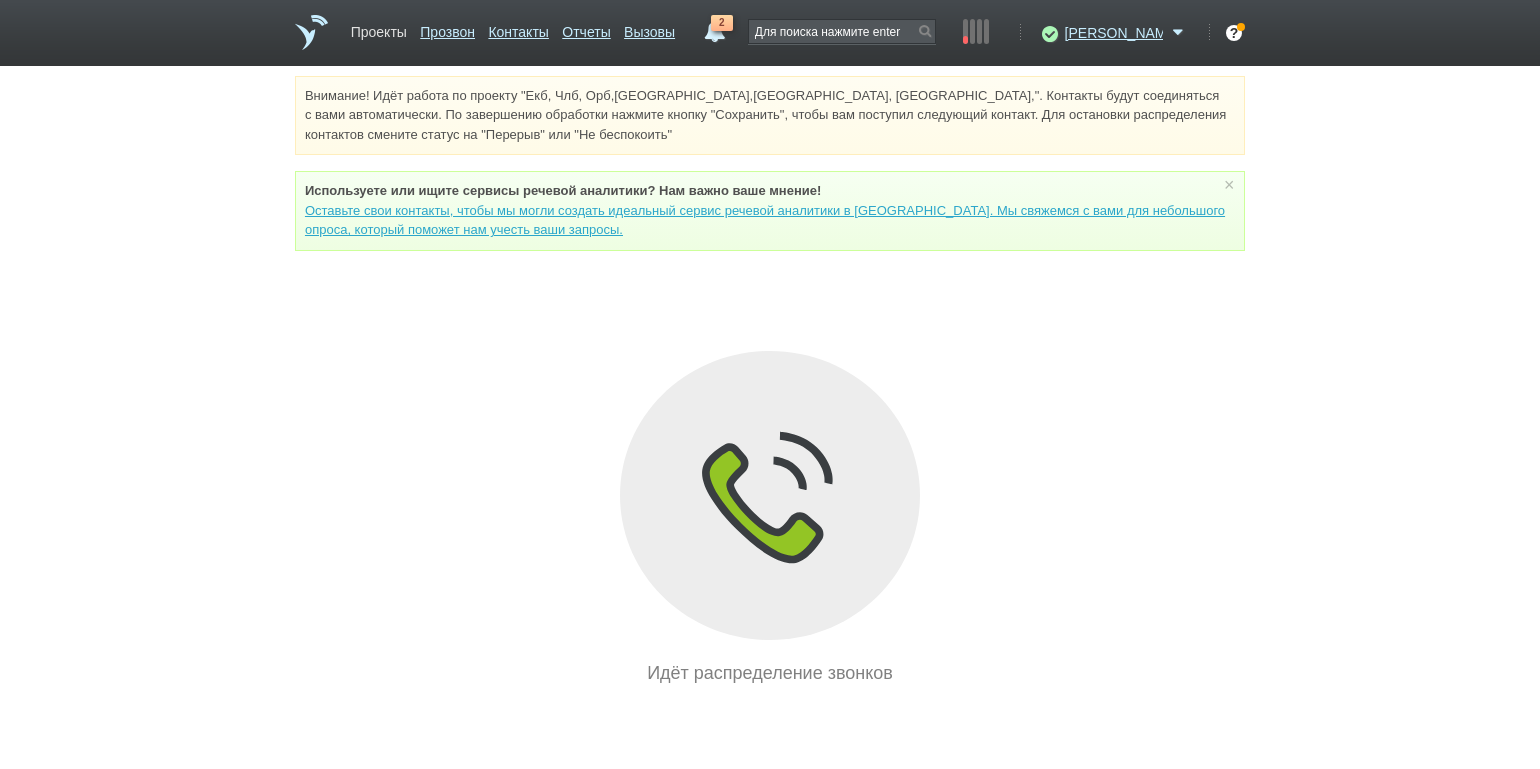 click on "Проекты" at bounding box center (379, 28) 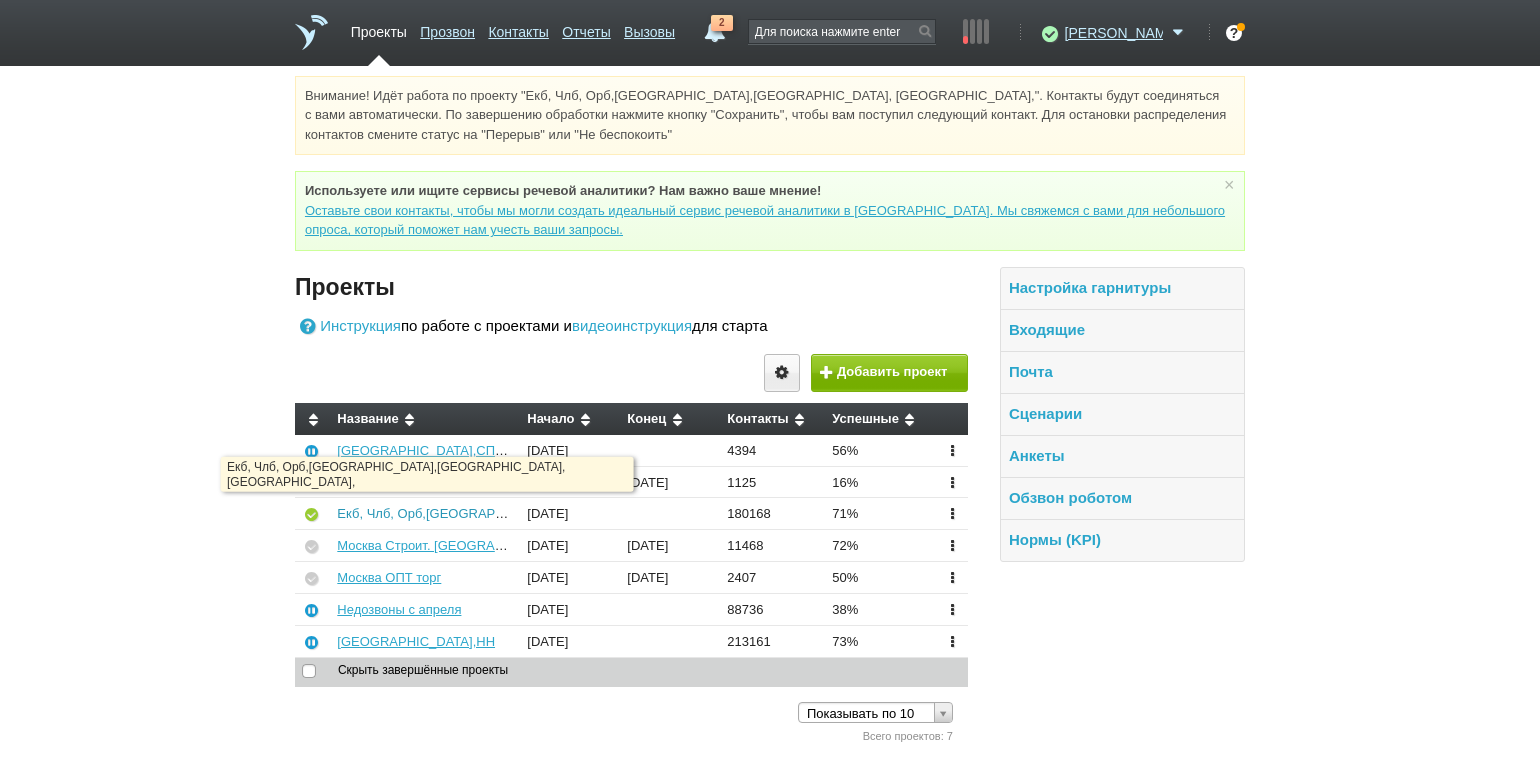 click on "Екб, Члб, Орб,[GEOGRAPHIC_DATA],[GEOGRAPHIC_DATA], [GEOGRAPHIC_DATA]," at bounding box center (591, 513) 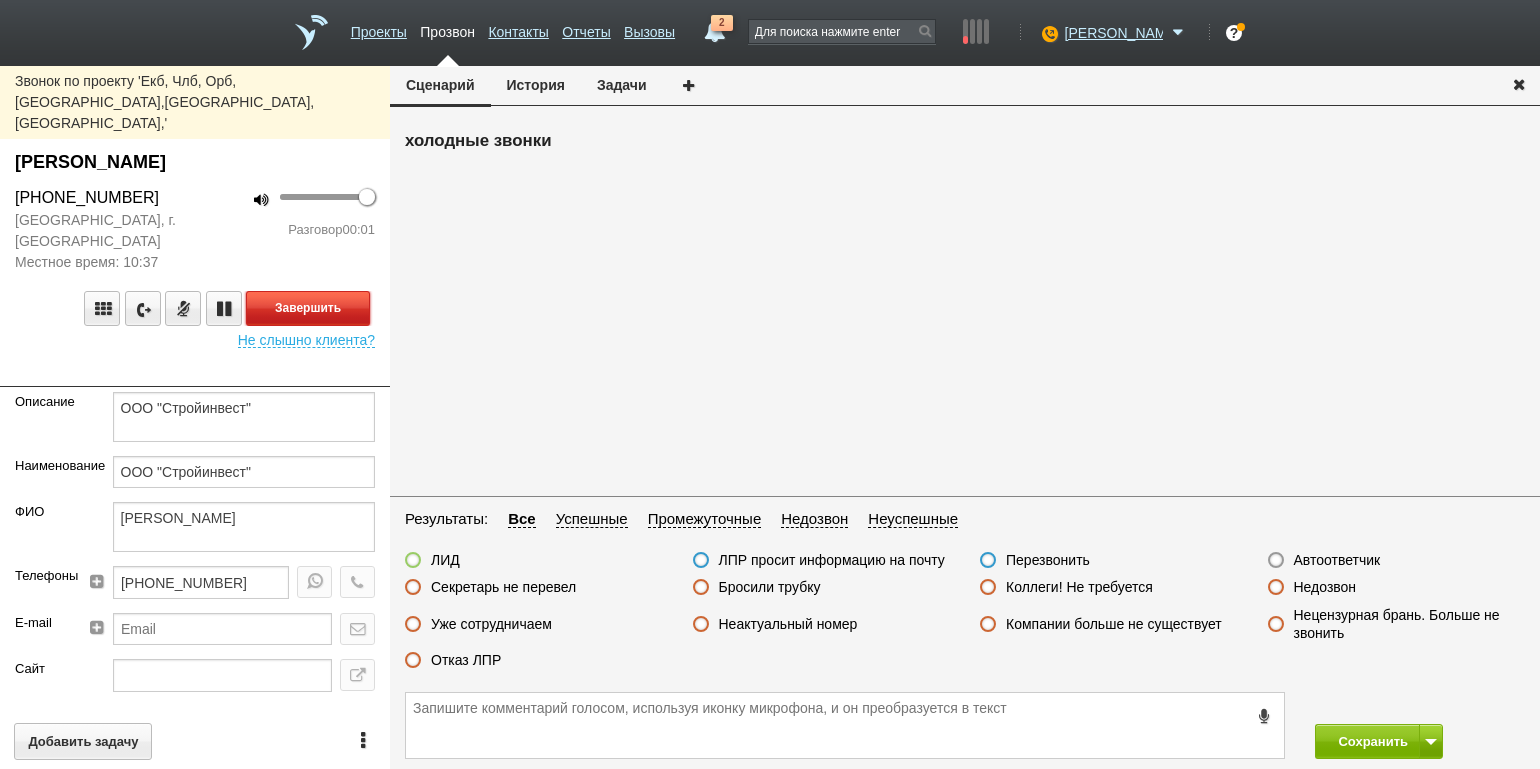 click on "Завершить" at bounding box center [308, 308] 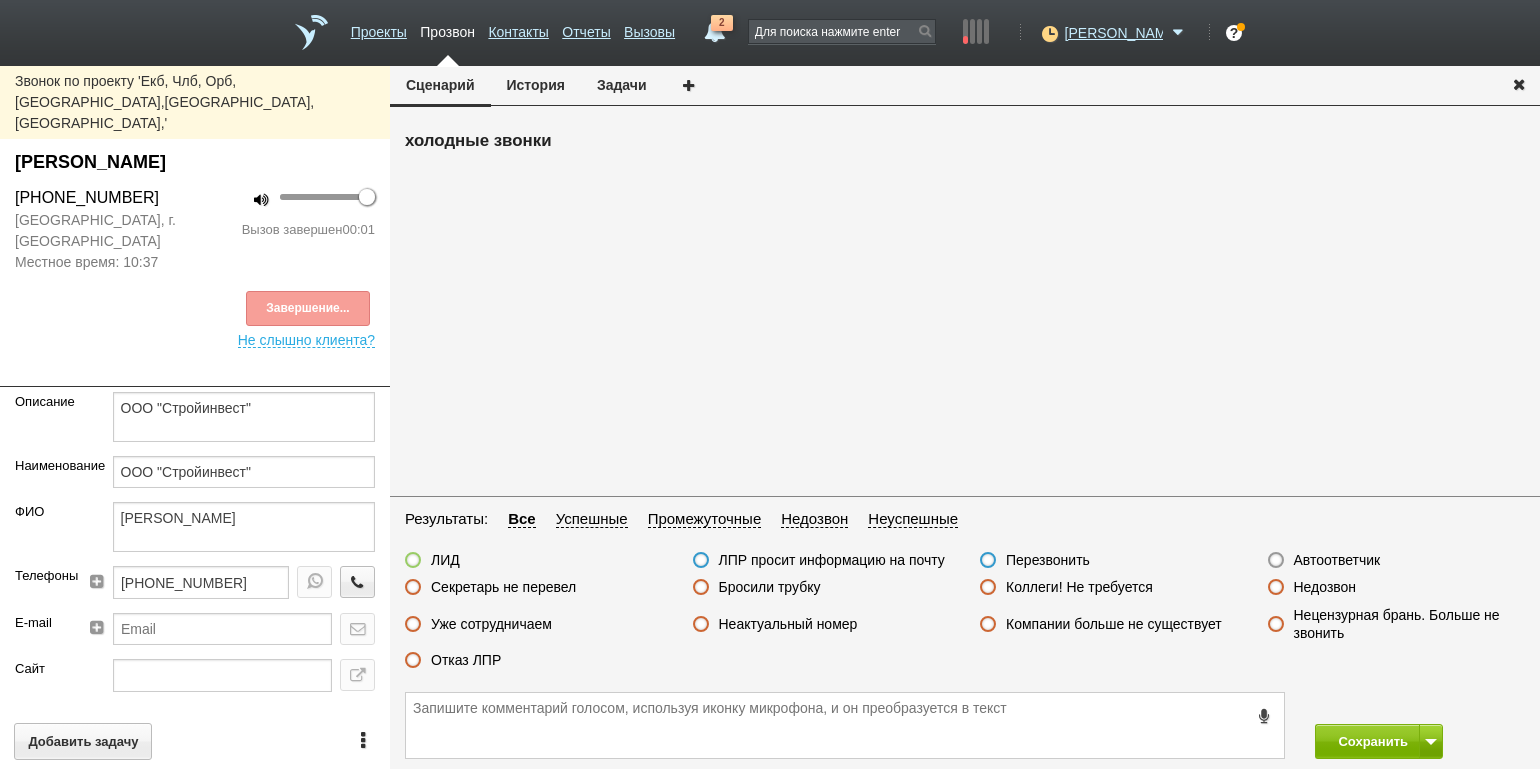 click on "Автоответчик" at bounding box center (1337, 560) 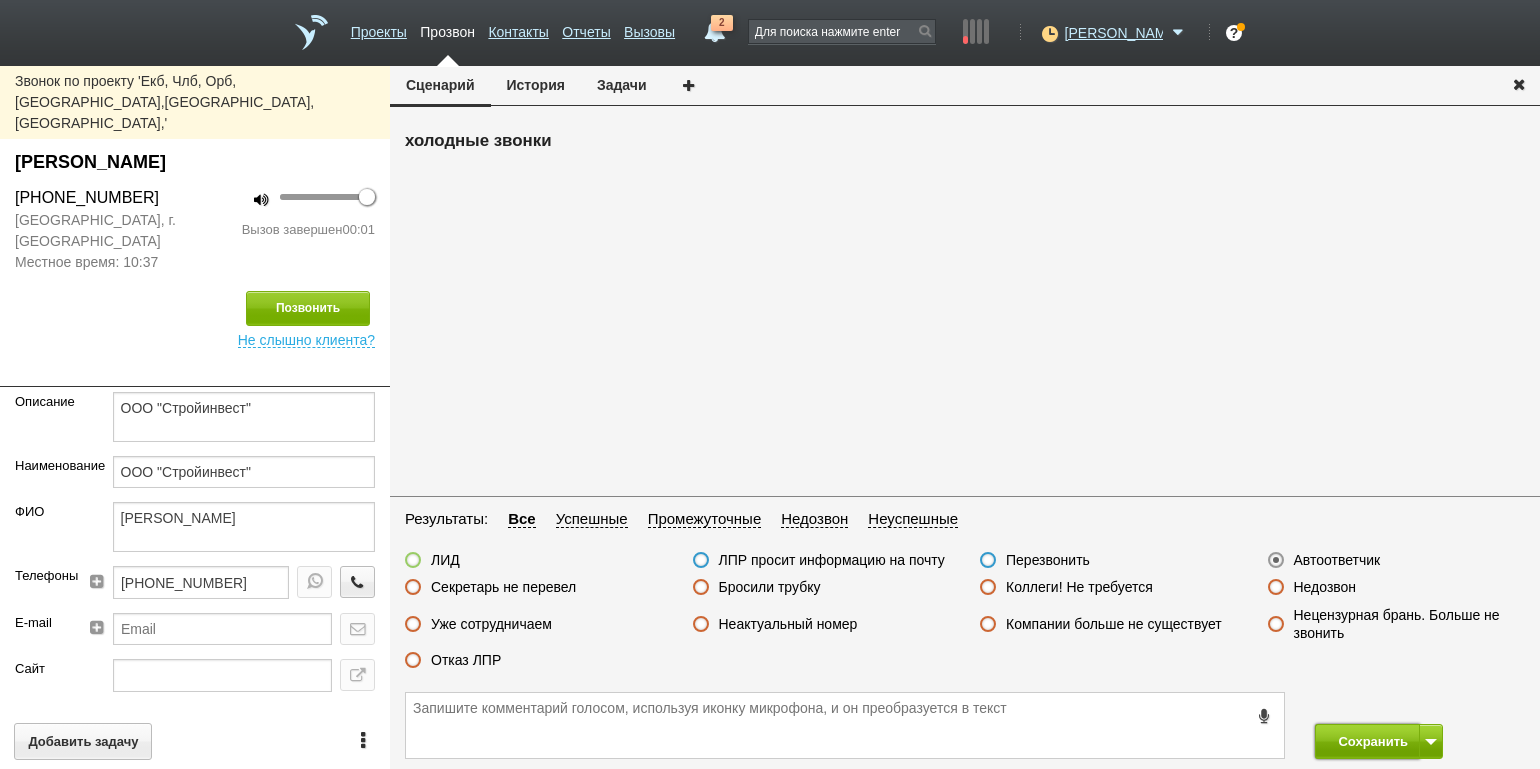 click on "Сохранить" at bounding box center [1367, 741] 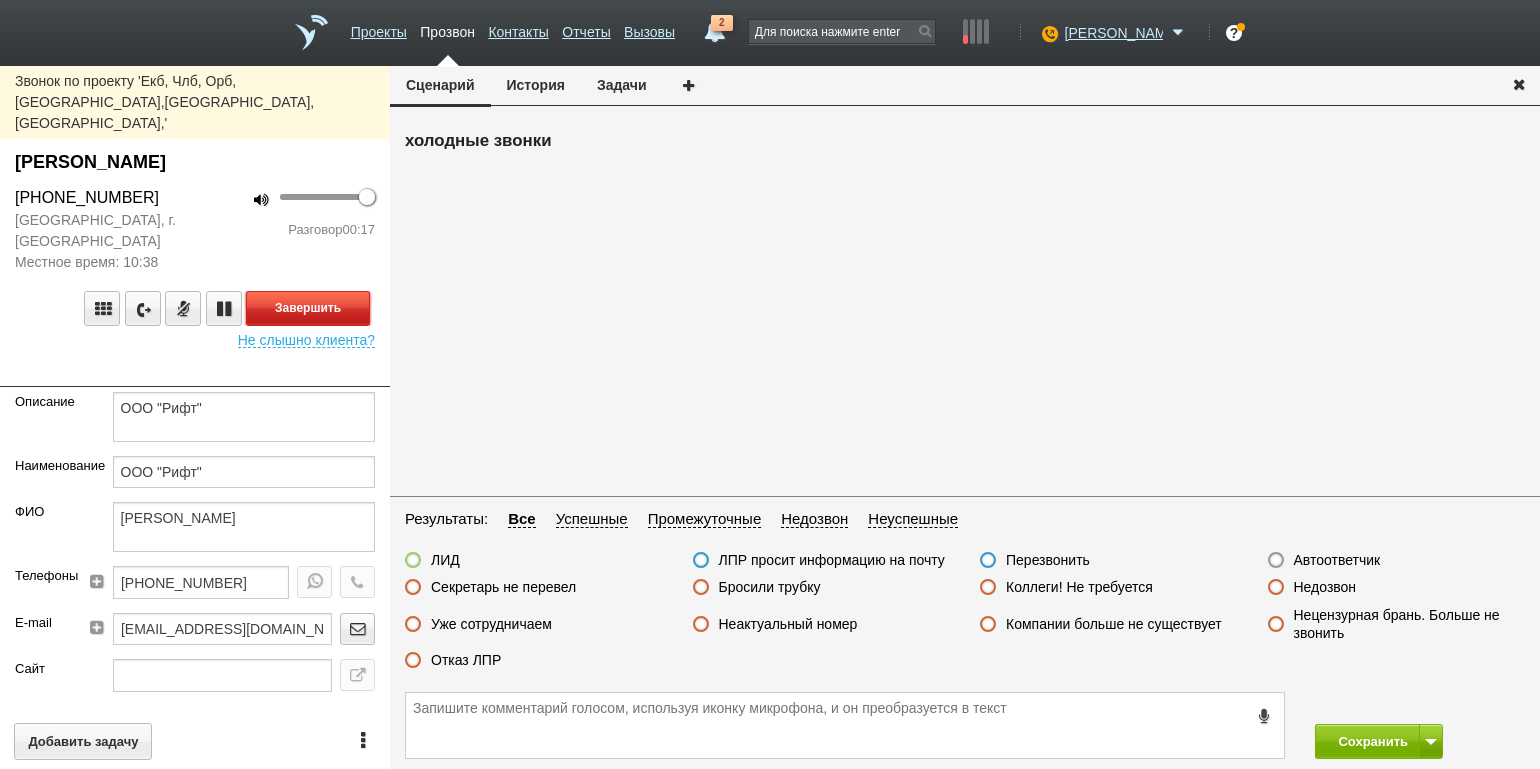 click on "Завершить" at bounding box center [308, 308] 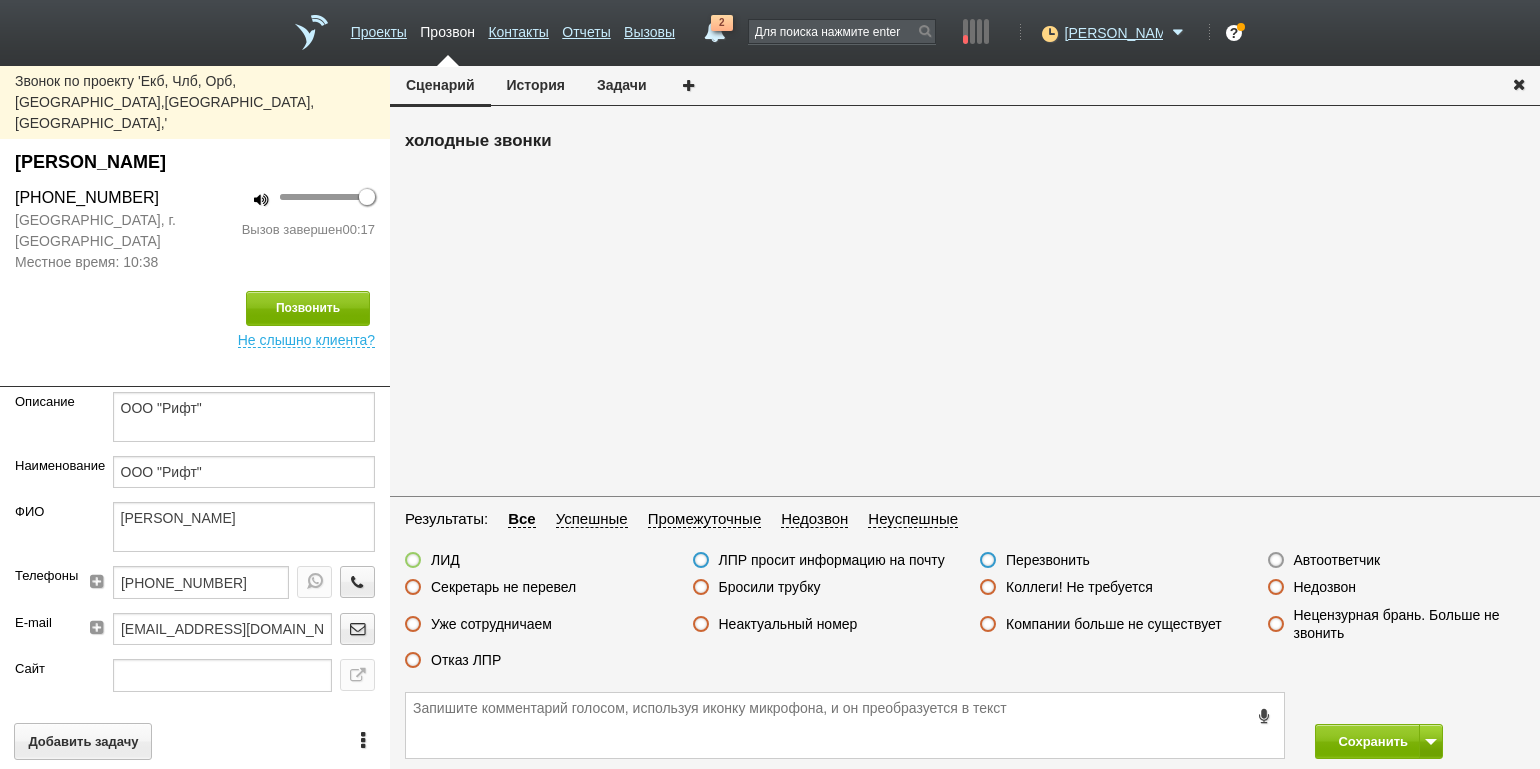 click on "ЛИД ЛПР просит информацию на почту Перезвонить Автоответчик Секретарь не перевел Бросили трубку Коллеги! Не требуется Недозвон Уже сотрудничаем Неактуальный номер Компании больше не существует Нецензурная брань. Больше не звонить Отказ ЛПР" at bounding box center [965, 615] 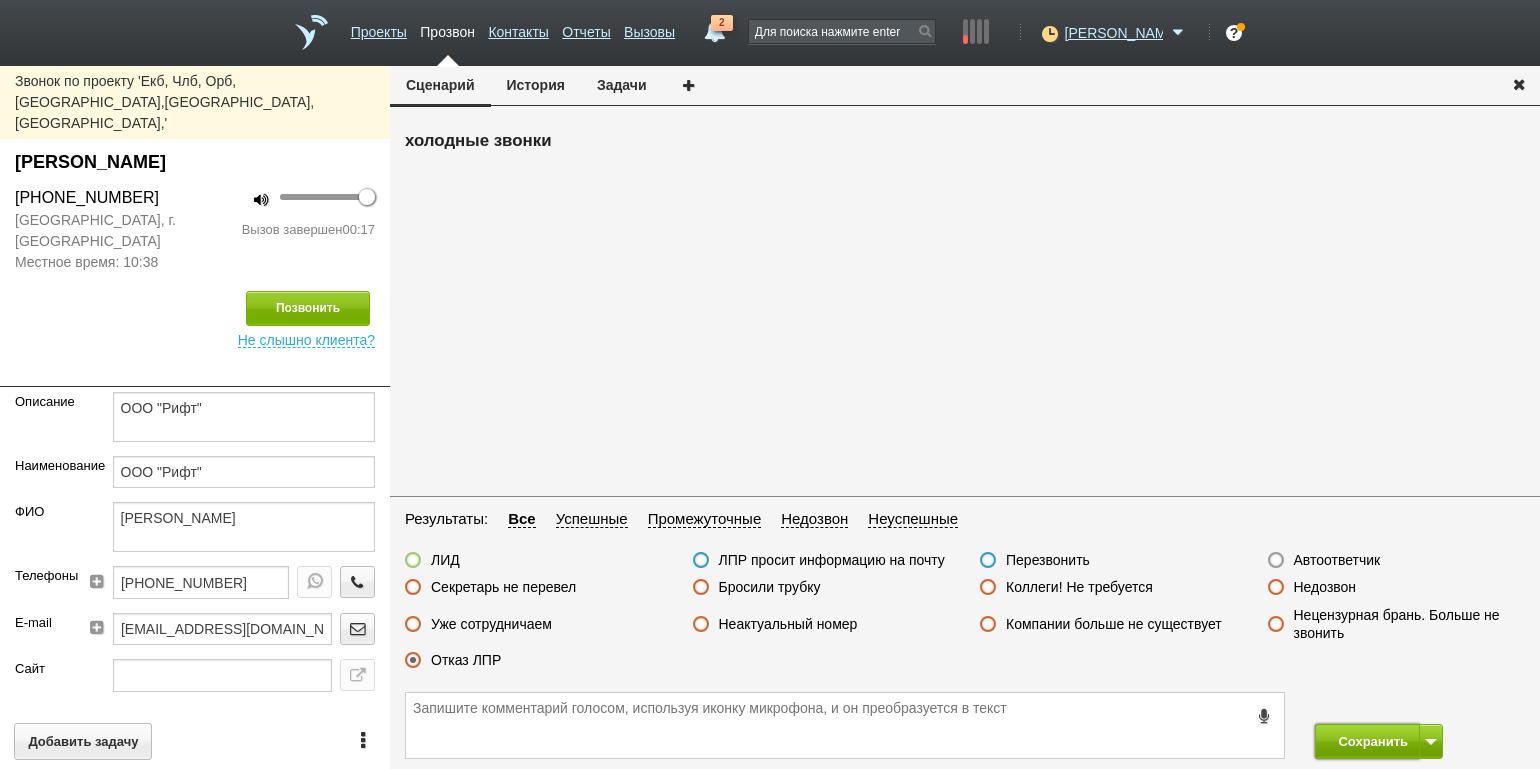 click on "Сохранить" at bounding box center [1367, 741] 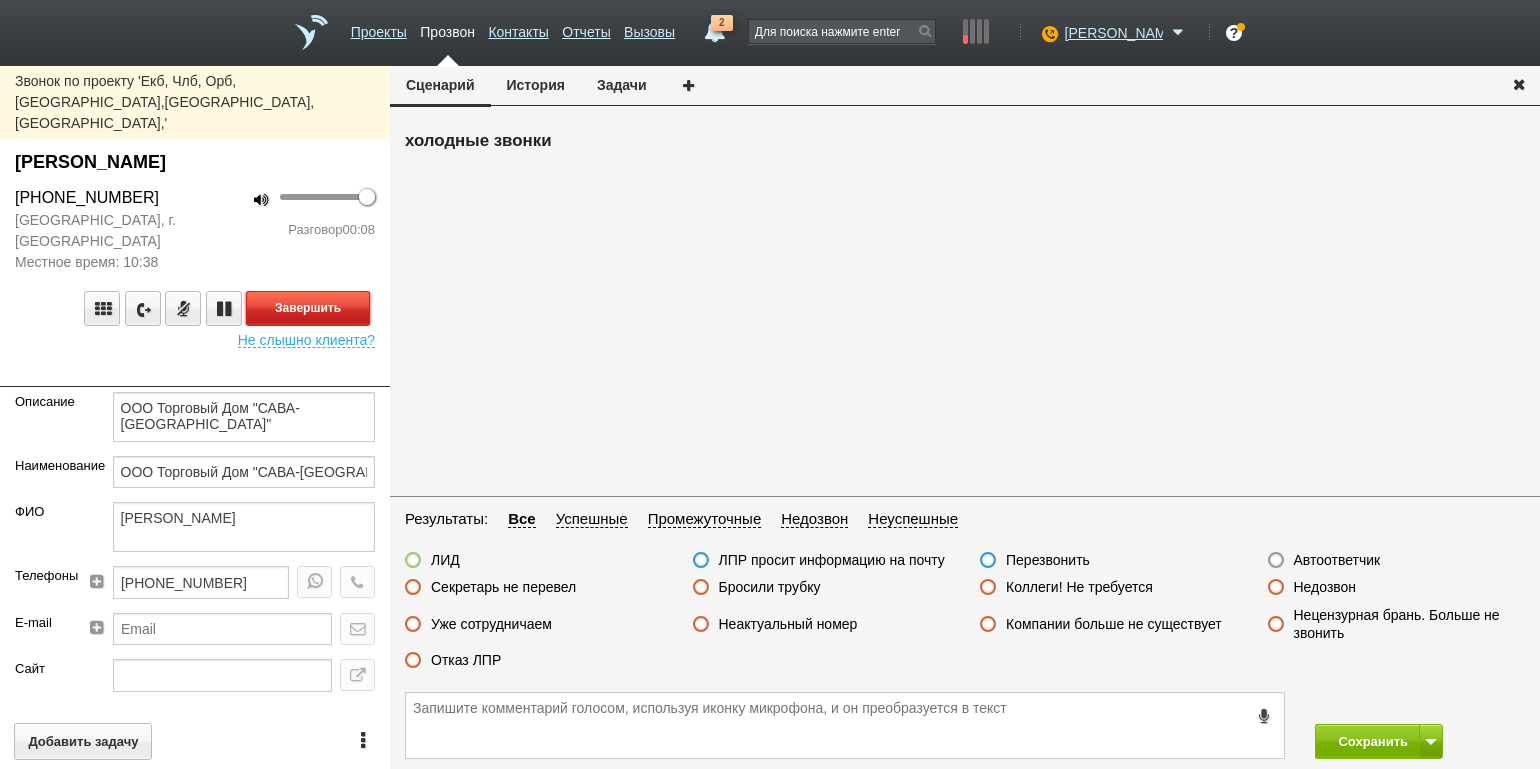 click on "Завершить" at bounding box center (308, 308) 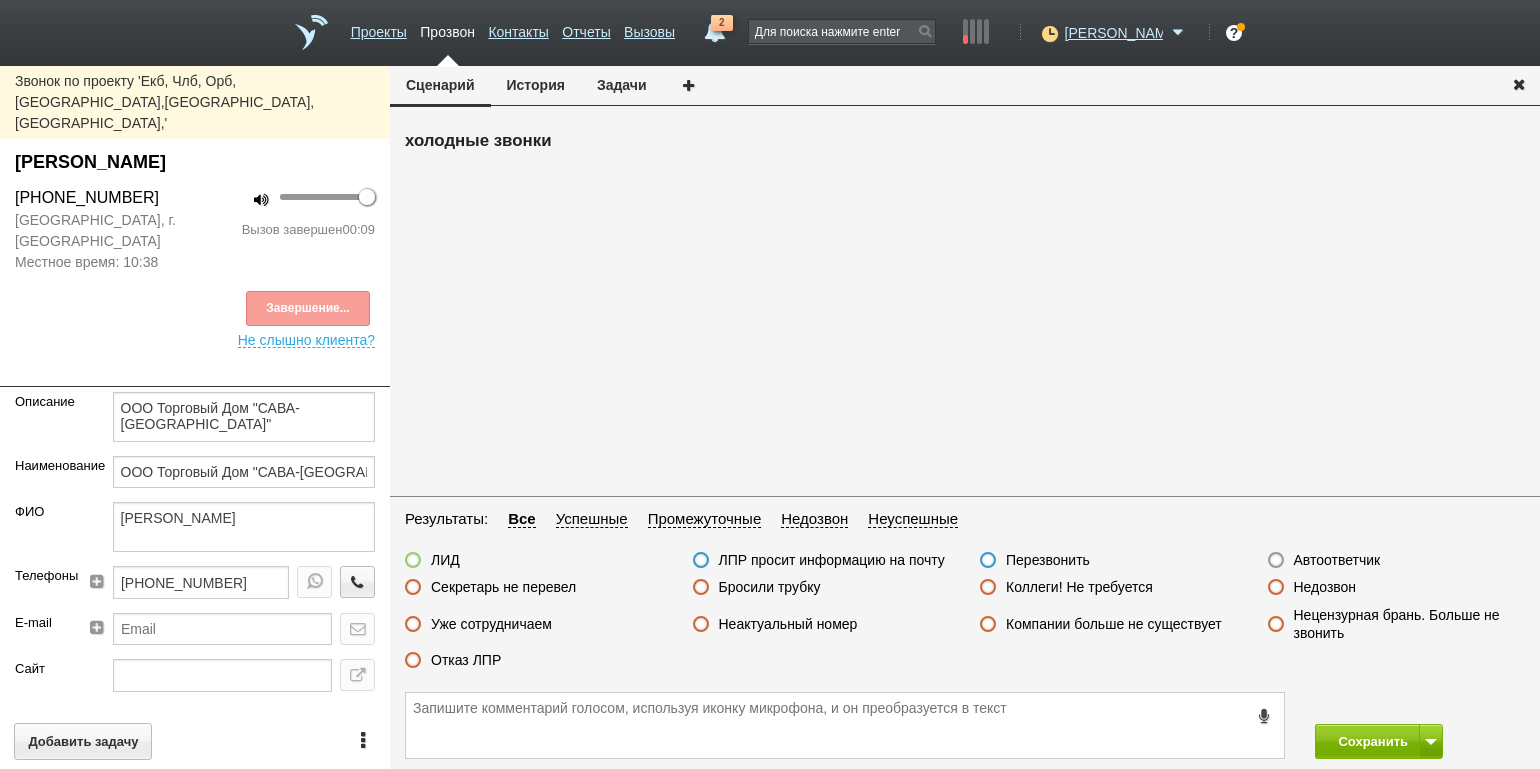 click on "Секретарь не перевел" at bounding box center [503, 587] 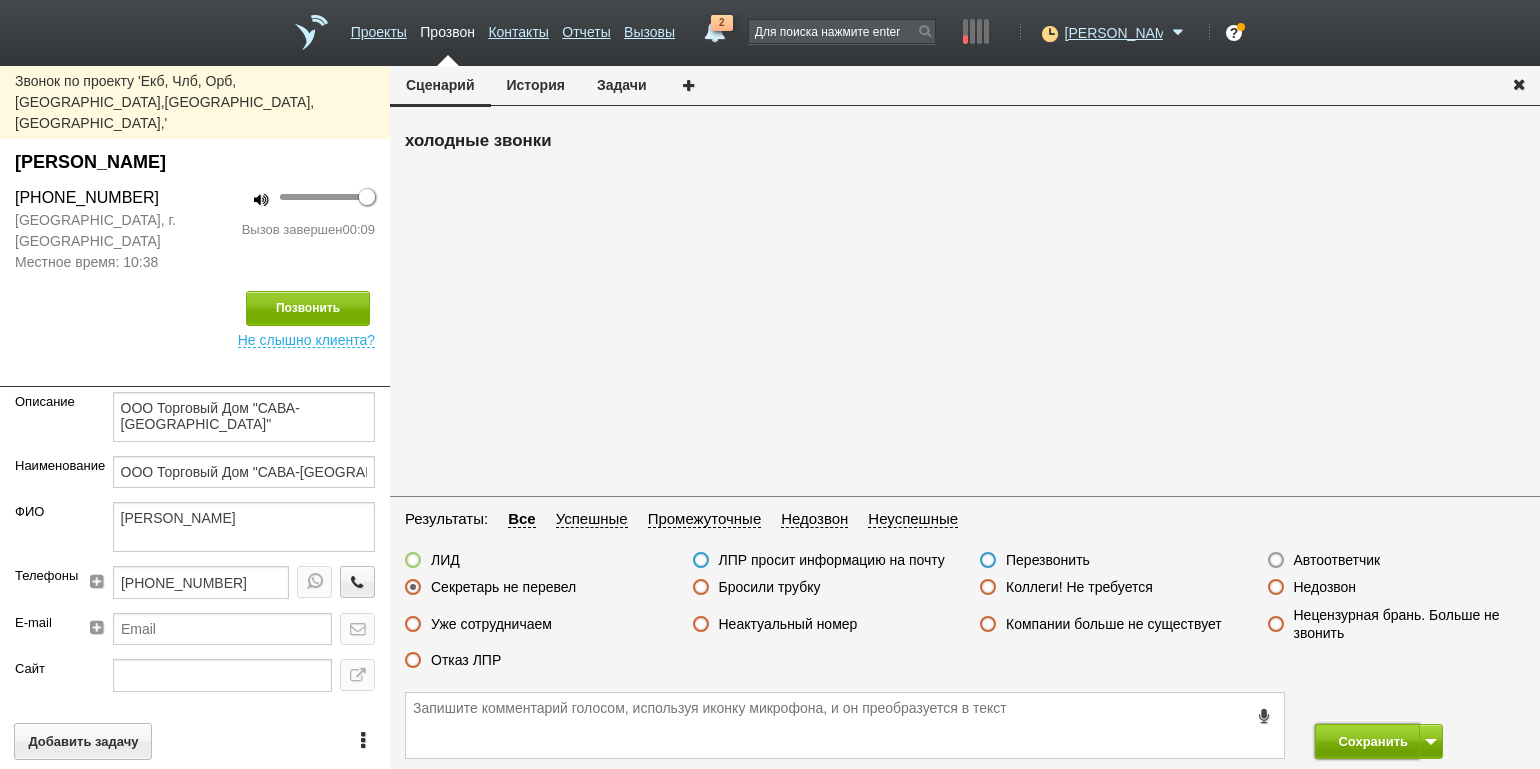 click on "Сохранить" at bounding box center [1367, 741] 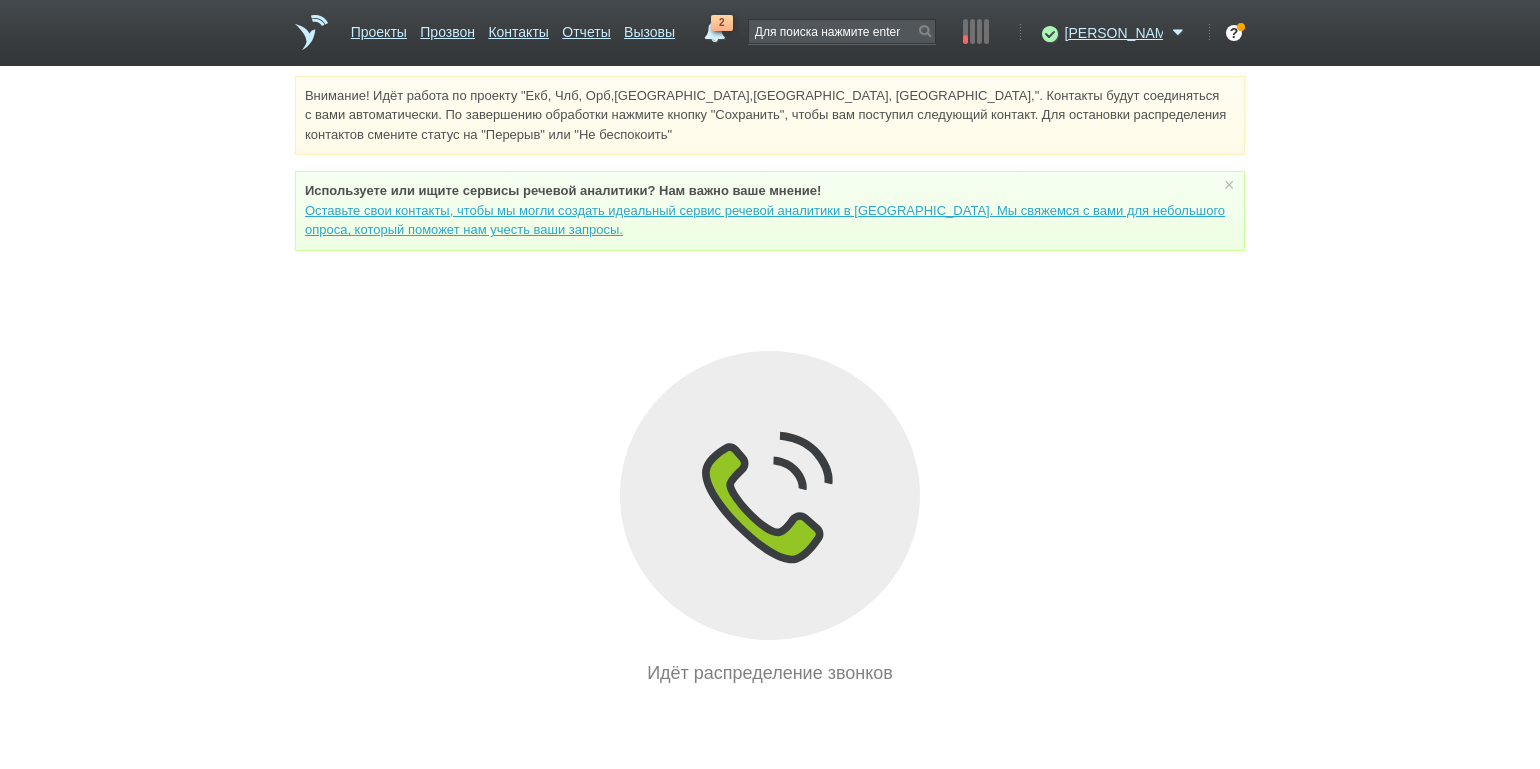 drag, startPoint x: 198, startPoint y: 205, endPoint x: 486, endPoint y: 208, distance: 288.01562 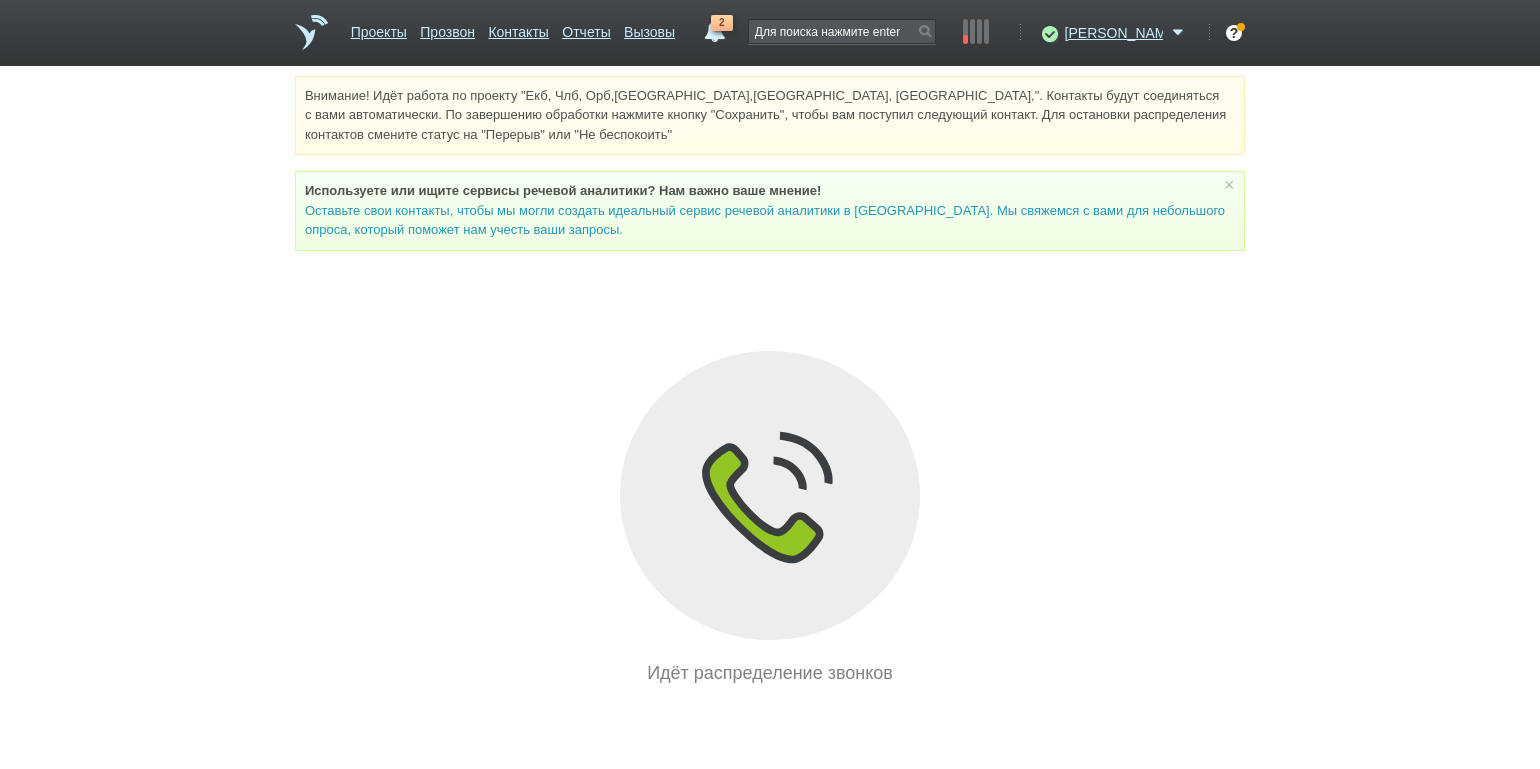 click on "Внимание! Идёт работа по проекту "Екб, Члб, Орб,[GEOGRAPHIC_DATA],[GEOGRAPHIC_DATA], [GEOGRAPHIC_DATA],". Контакты будут соединяться с вами автоматически. По завершению обработки нажмите кнопку "Сохранить", чтобы вам поступил следующий контакт. Для остановки распределения контактов смените статус на "Перерыв" или "Не беспокоить"
Используете или ищите cервисы речевой аналитики? Нам важно ваше мнение!
×
Вы можете звонить напрямую из строки поиска - введите номер и нажмите "Позвонить"
Идёт распределение звонков" at bounding box center [770, 381] 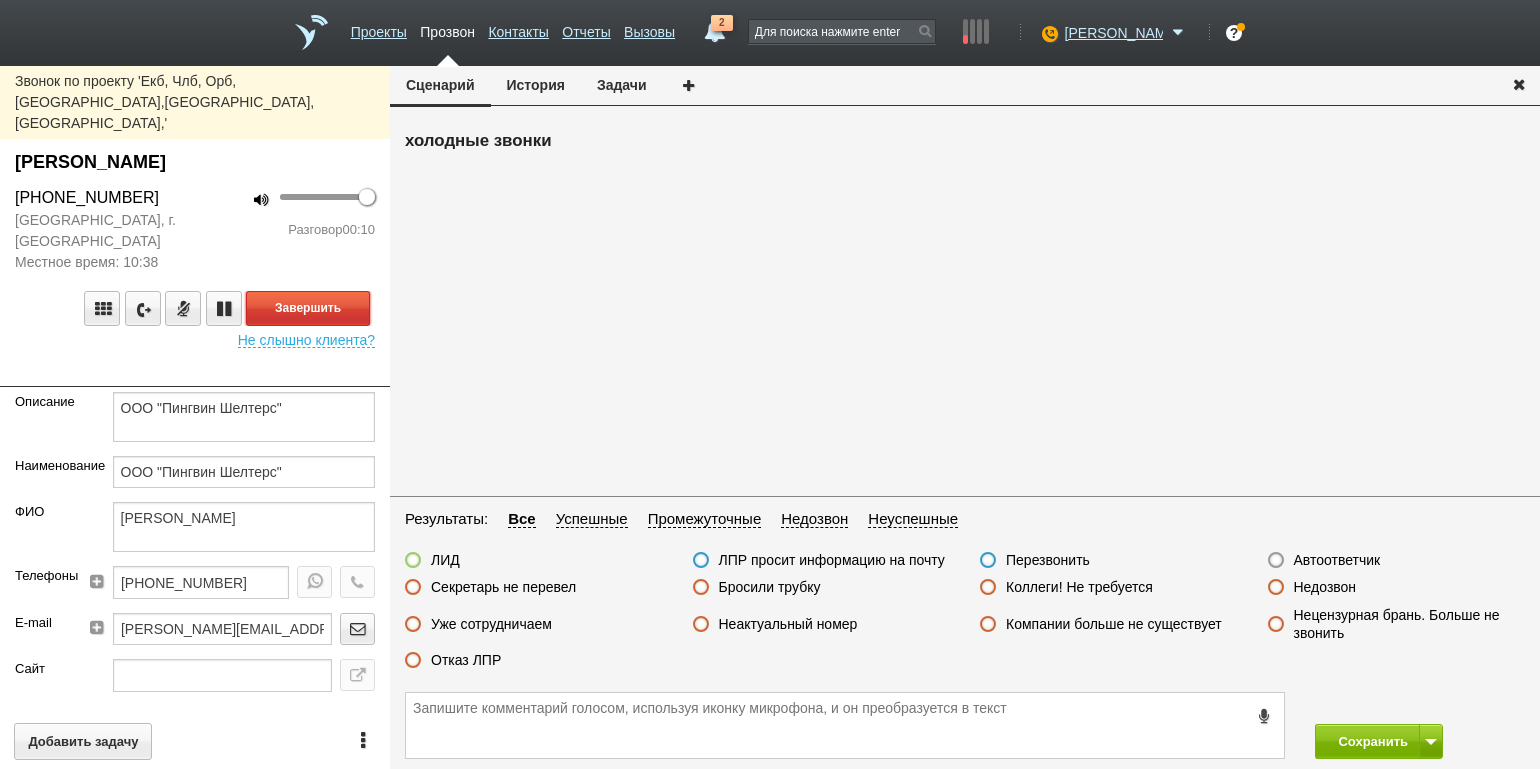 drag, startPoint x: 341, startPoint y: 267, endPoint x: 395, endPoint y: 286, distance: 57.245087 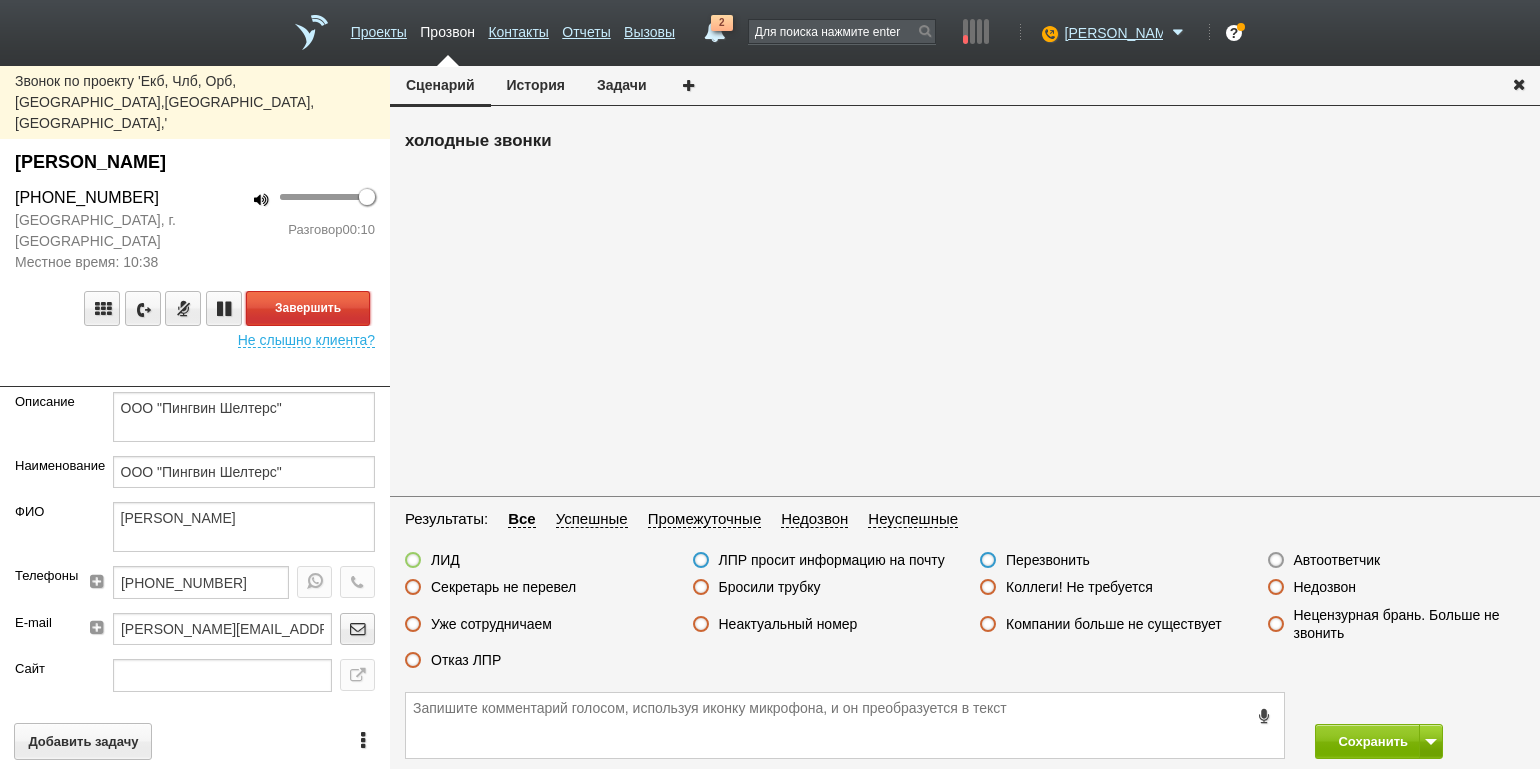 click on "Завершить" at bounding box center [308, 308] 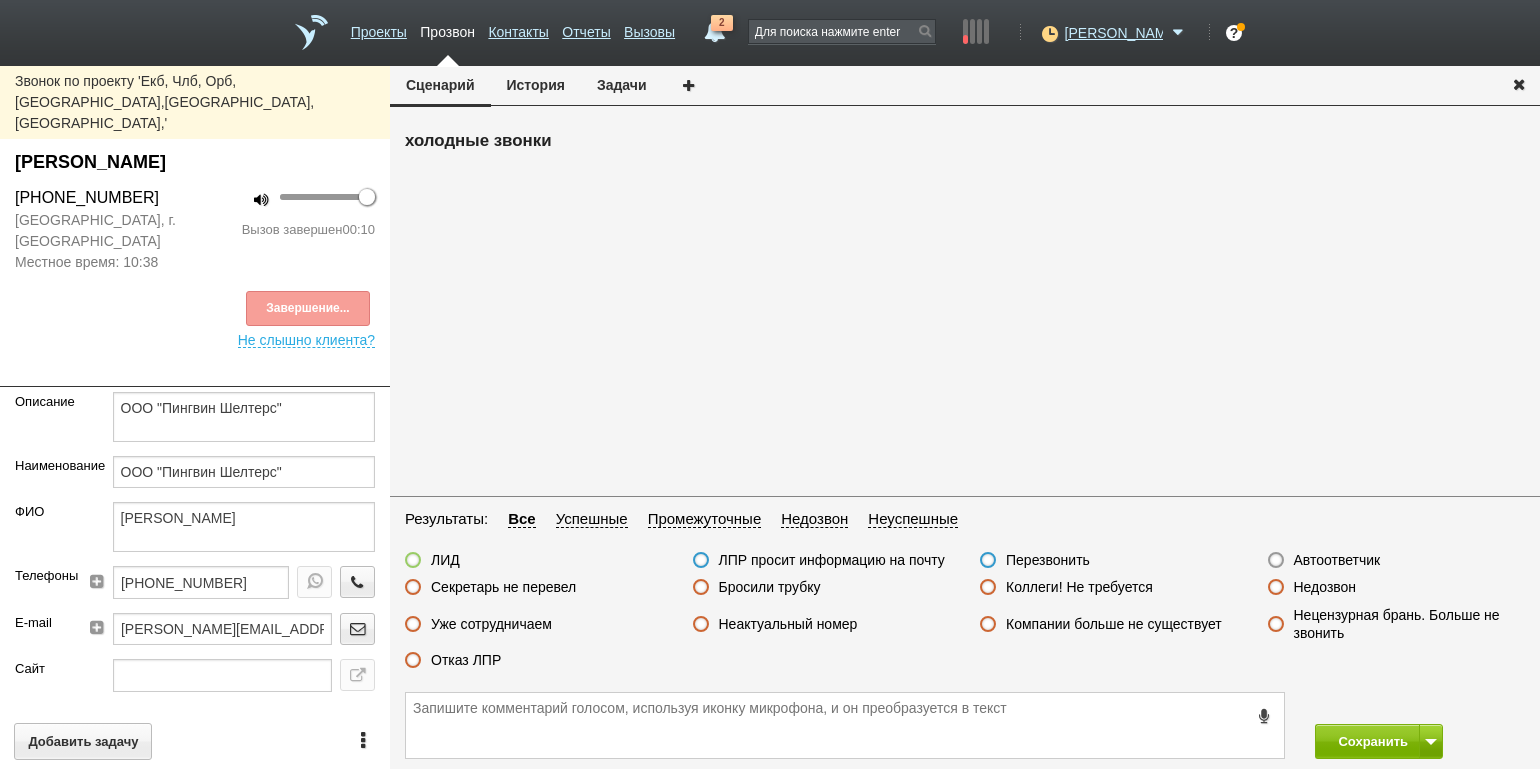 drag, startPoint x: 481, startPoint y: 659, endPoint x: 532, endPoint y: 656, distance: 51.088158 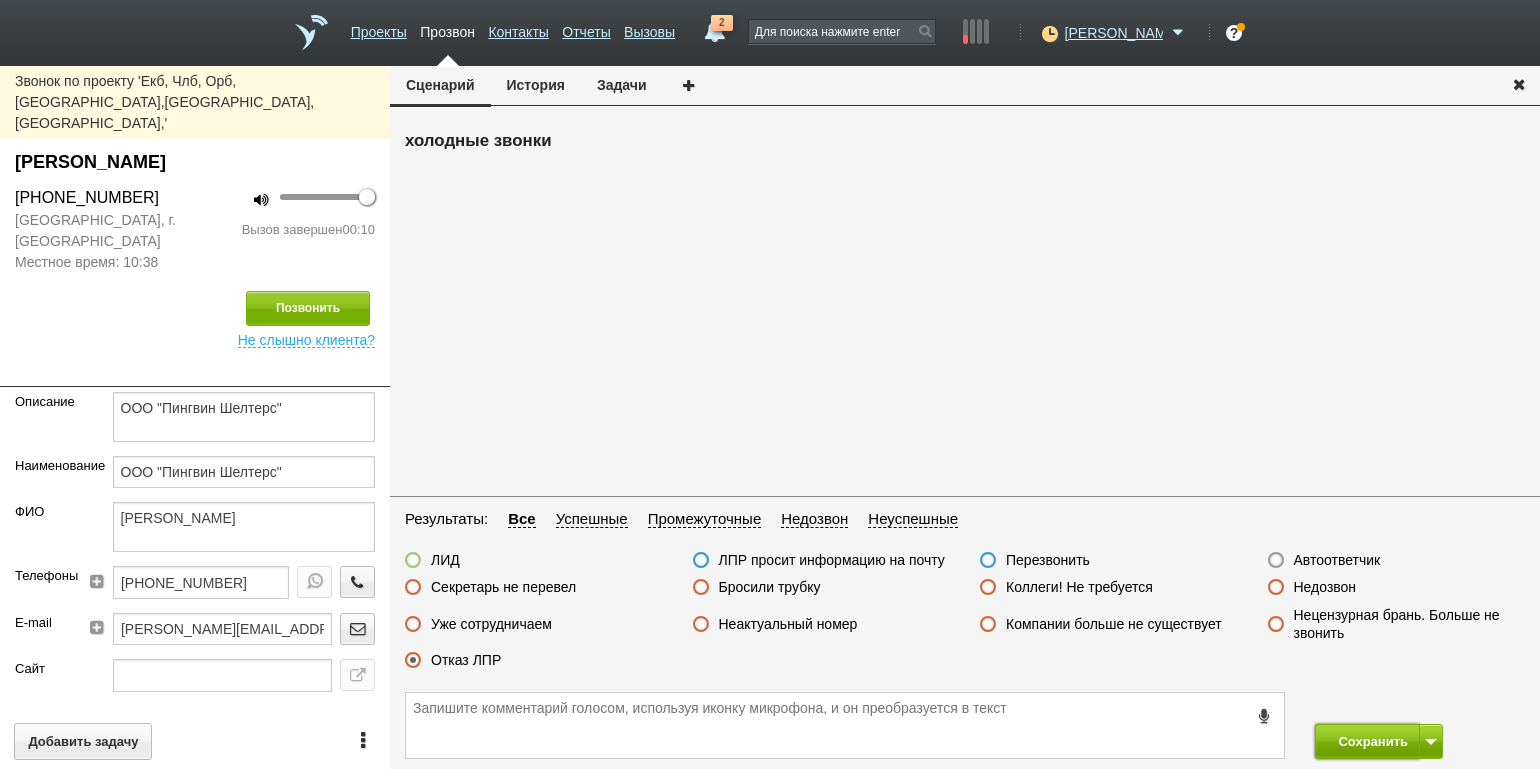 click on "Сохранить" at bounding box center [1367, 741] 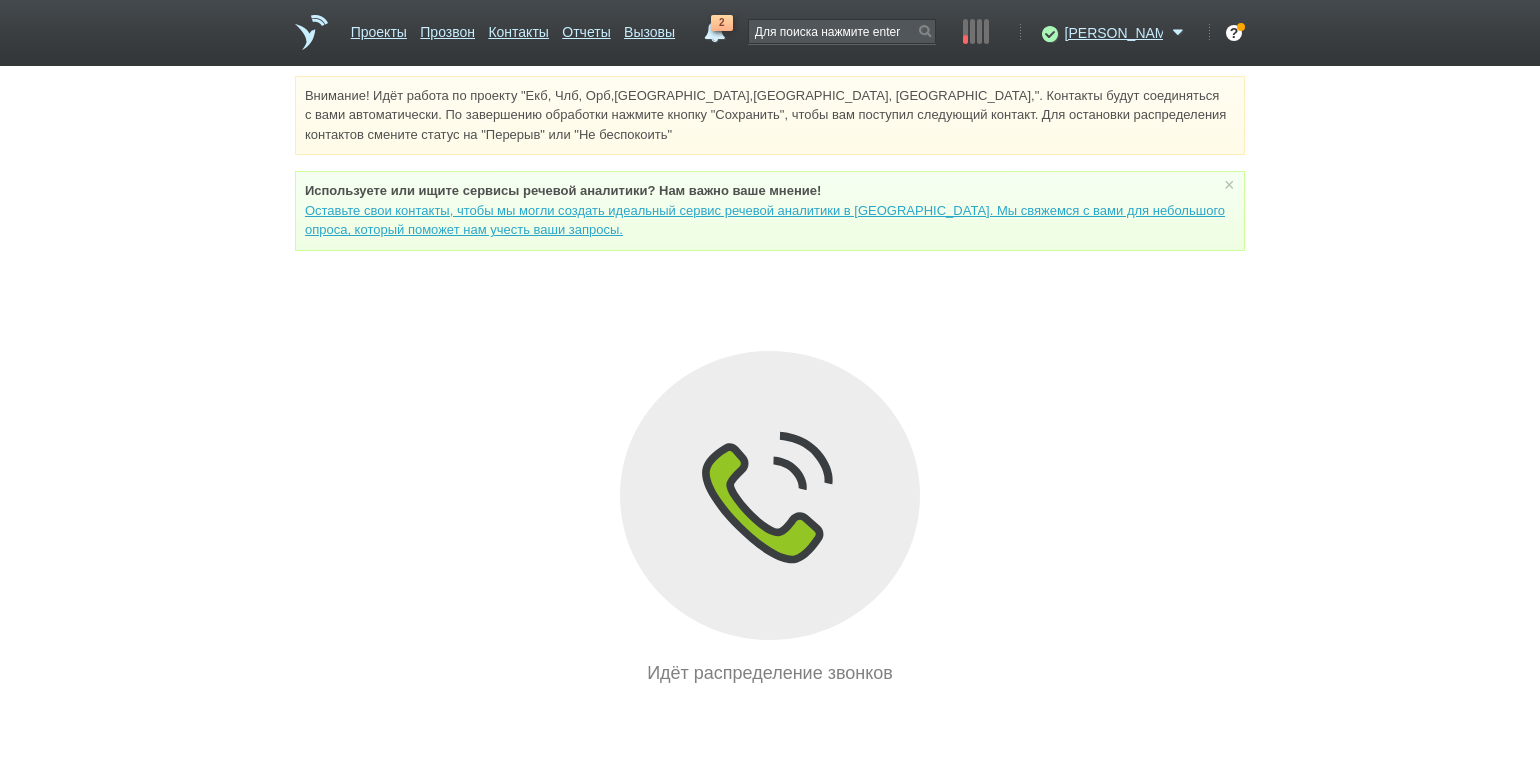 click on "Внимание! Идёт работа по проекту "Екб, Члб, Орб,[GEOGRAPHIC_DATA],[GEOGRAPHIC_DATA], [GEOGRAPHIC_DATA],". Контакты будут соединяться с вами автоматически. По завершению обработки нажмите кнопку "Сохранить", чтобы вам поступил следующий контакт. Для остановки распределения контактов смените статус на "Перерыв" или "Не беспокоить"
Используете или ищите cервисы речевой аналитики? Нам важно ваше мнение!
×
Вы можете звонить напрямую из строки поиска - введите номер и нажмите "Позвонить"
Идёт распределение звонков" at bounding box center (770, 381) 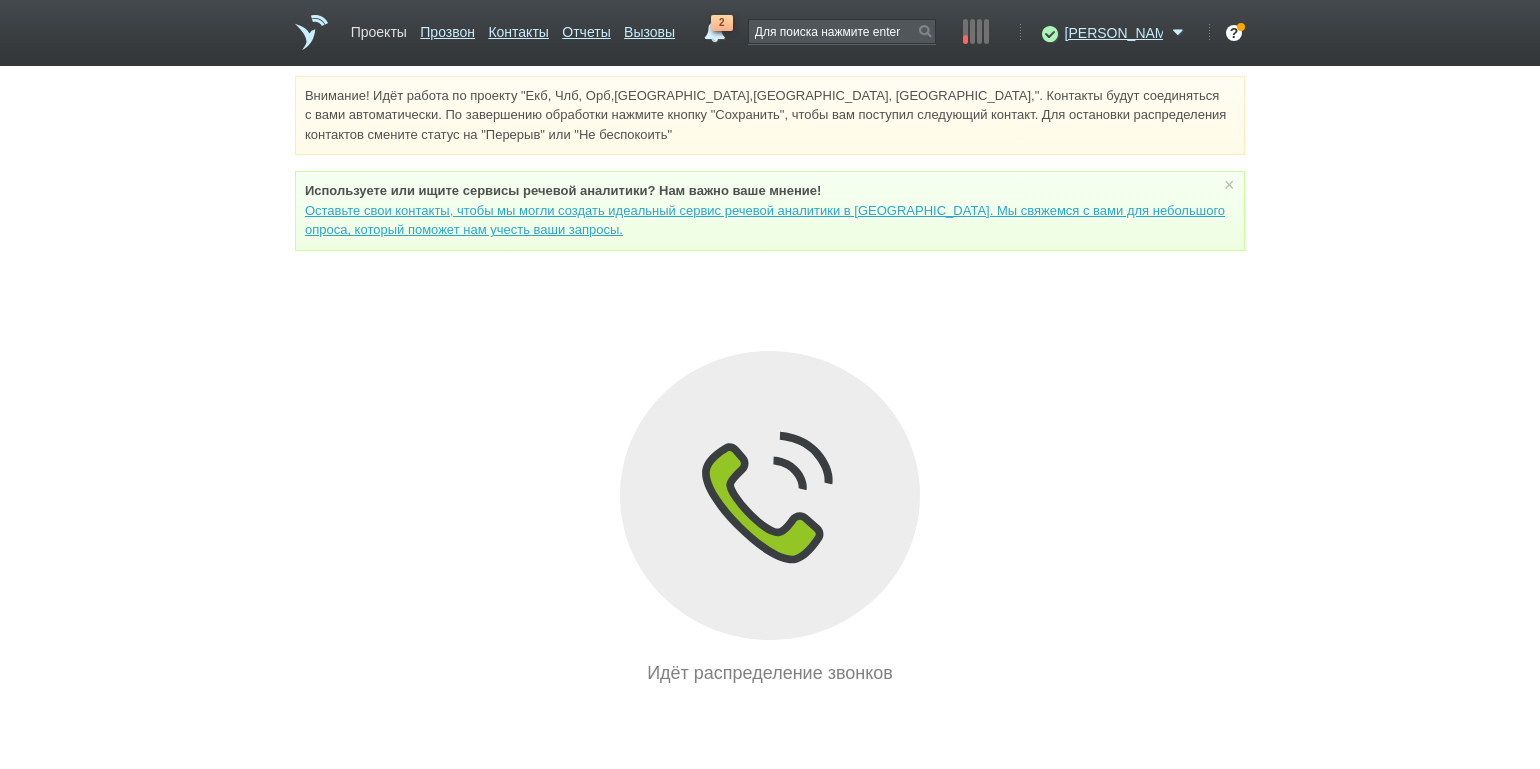click on "Проекты" at bounding box center (379, 28) 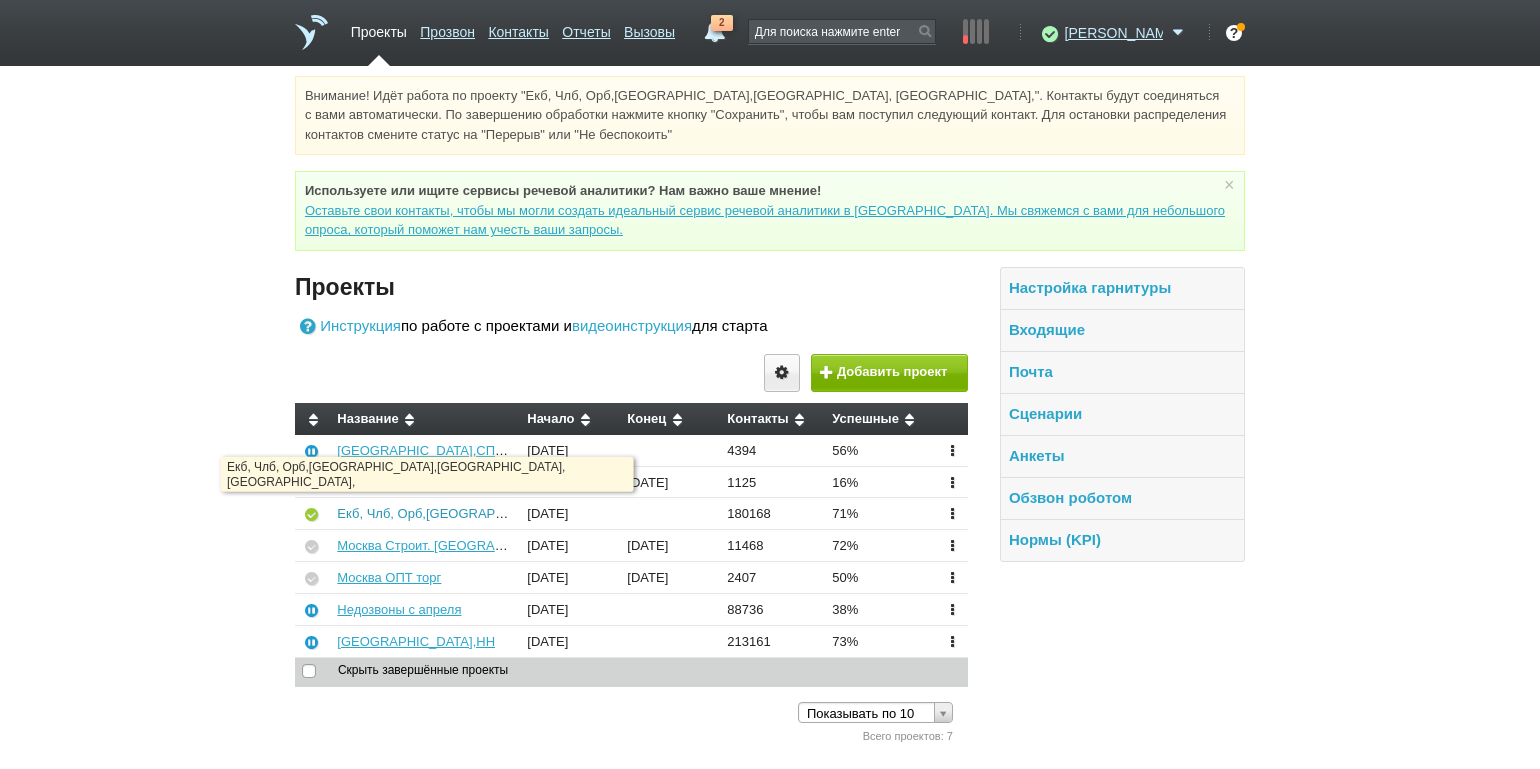 click on "Екб, Члб, Орб,[GEOGRAPHIC_DATA],[GEOGRAPHIC_DATA], [GEOGRAPHIC_DATA]," at bounding box center (591, 513) 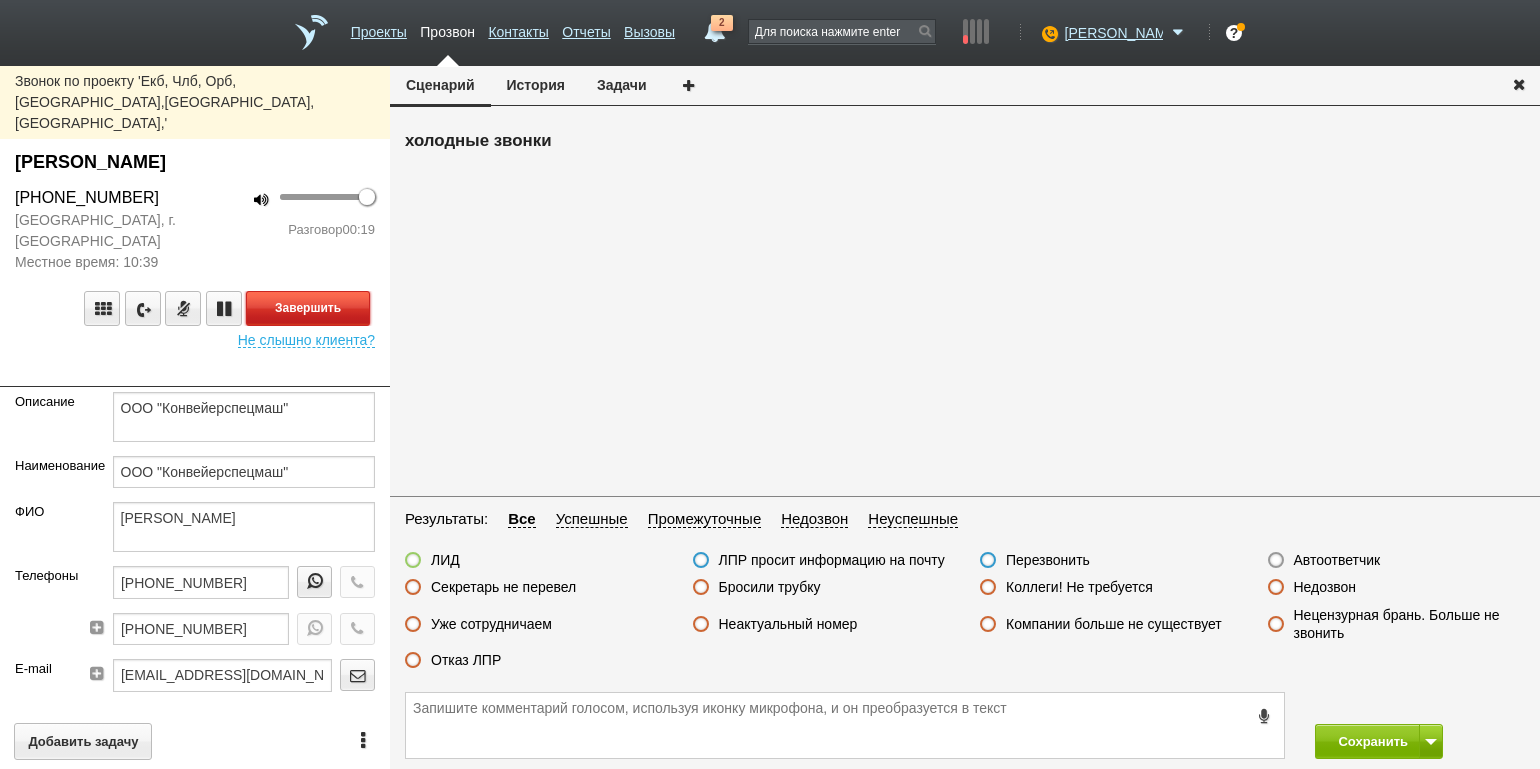 click on "Завершить" at bounding box center [308, 308] 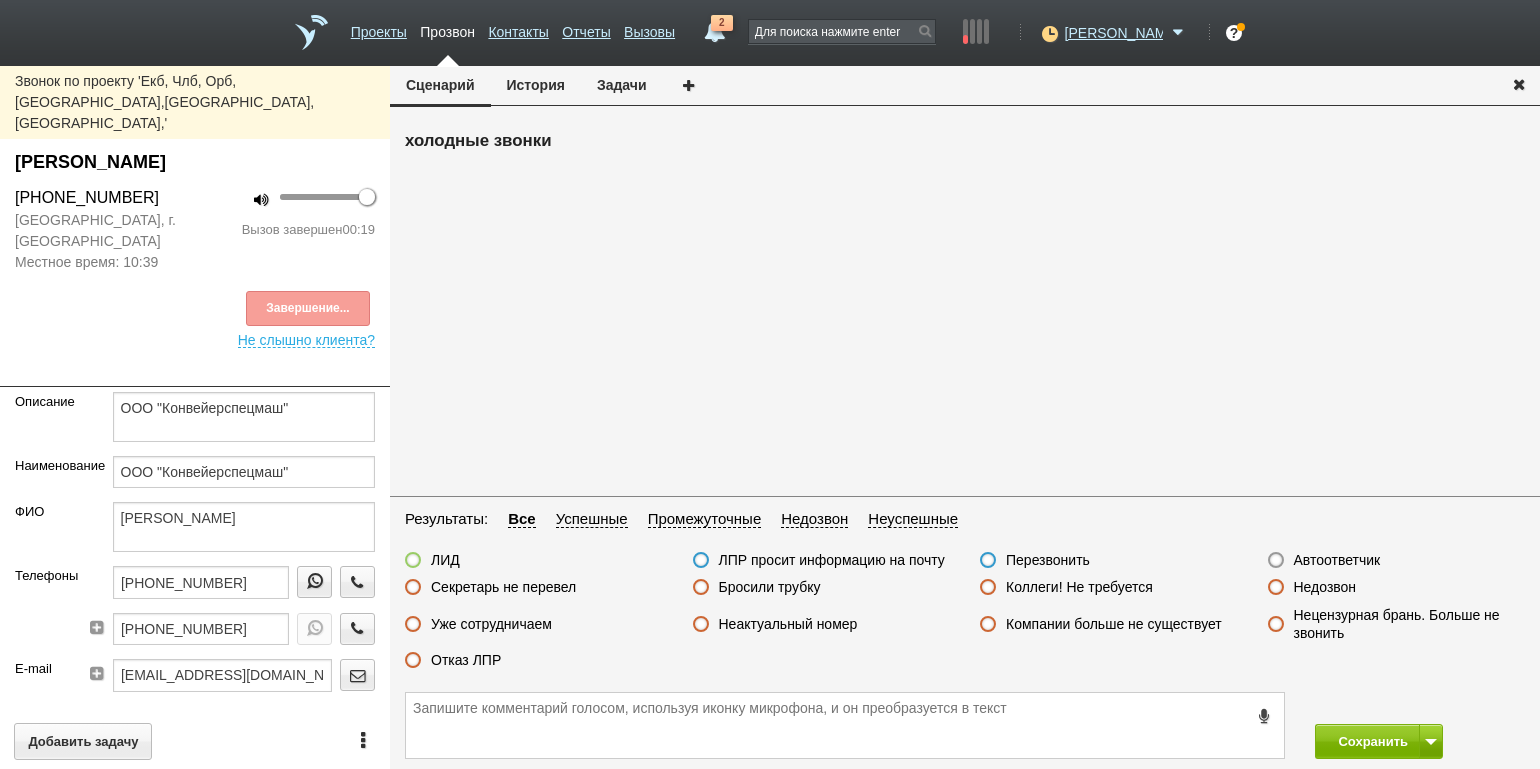 click on "Завершение..." at bounding box center [195, 308] 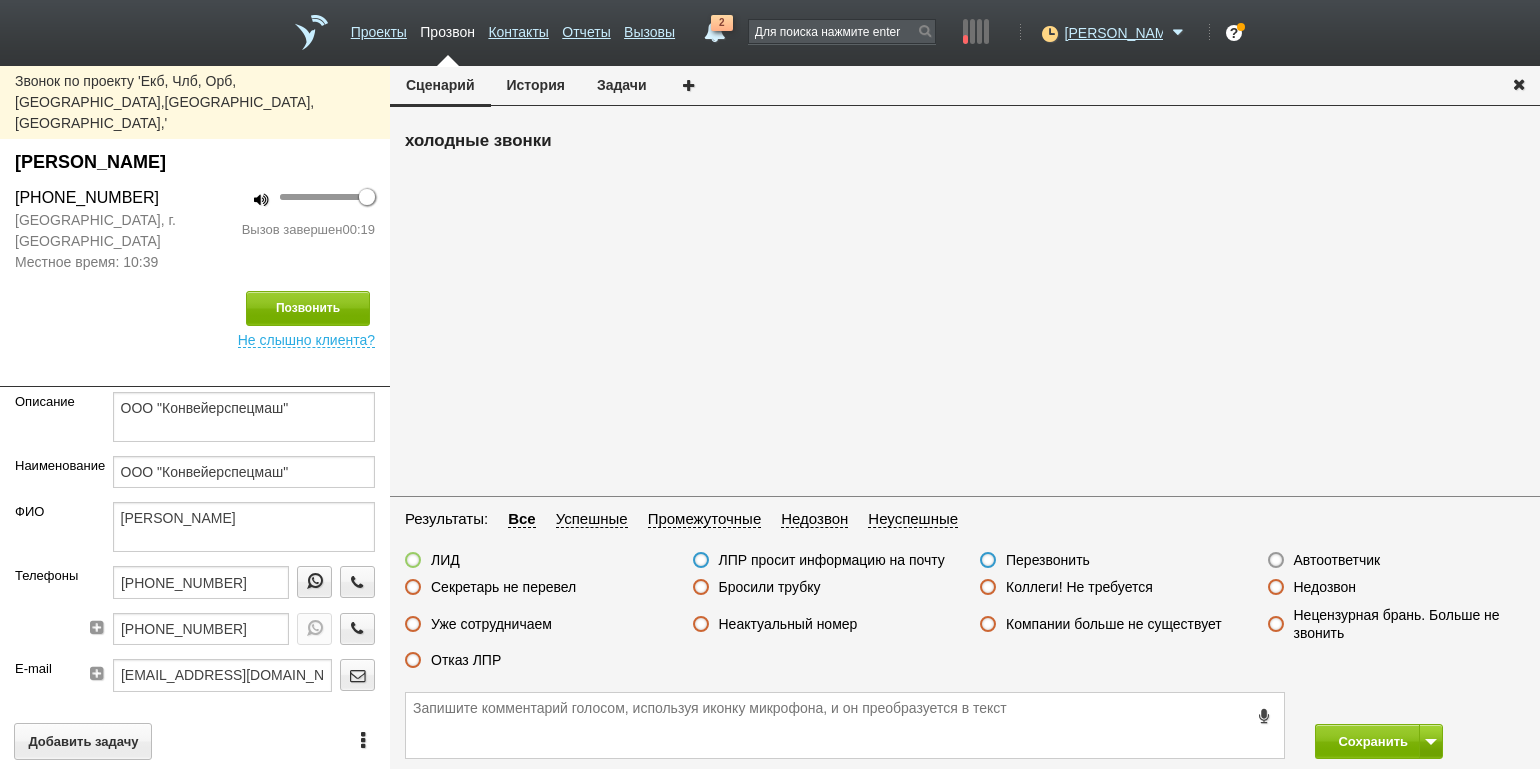 click on "Отказ ЛПР" at bounding box center [466, 660] 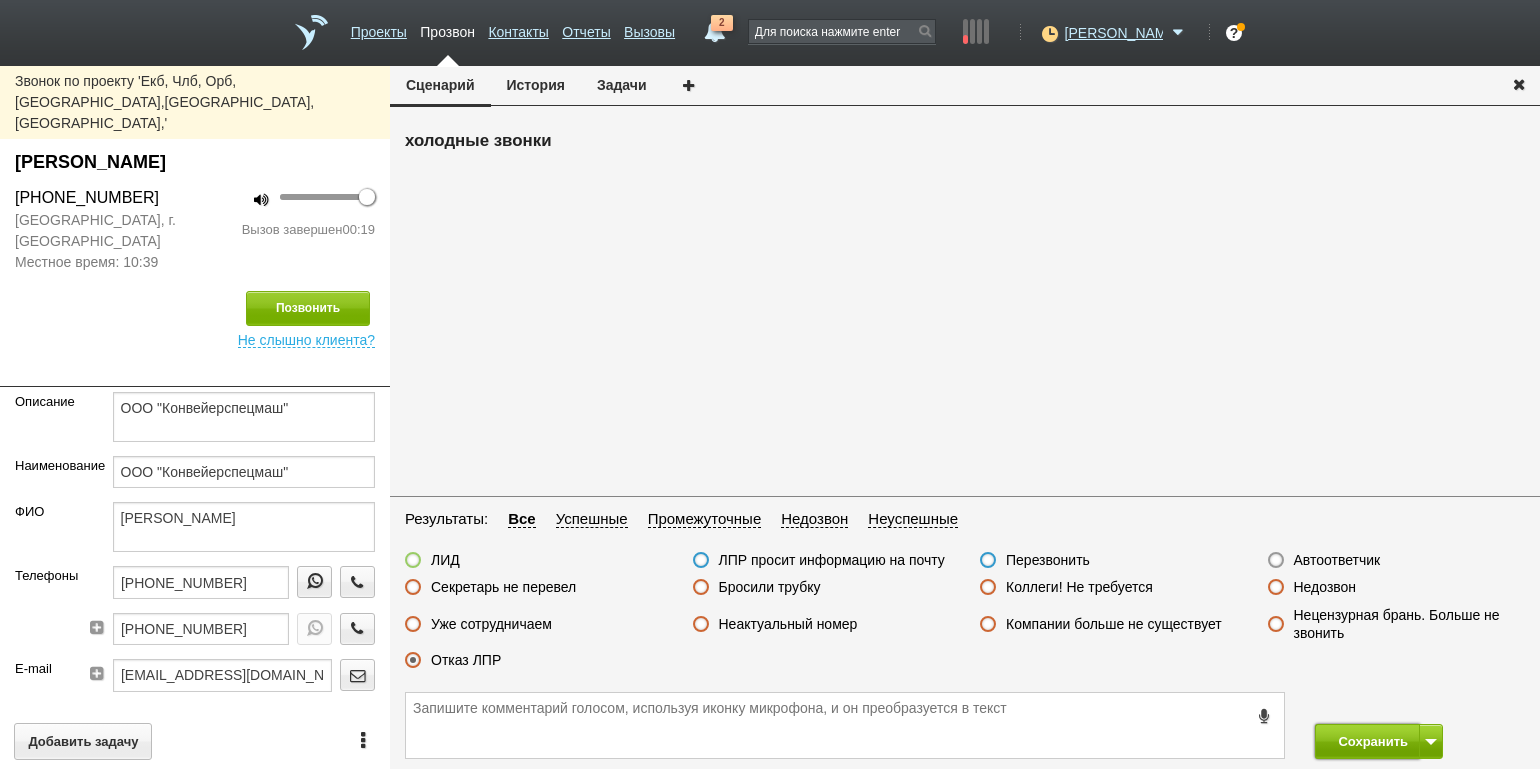 click on "Сохранить" at bounding box center [1367, 741] 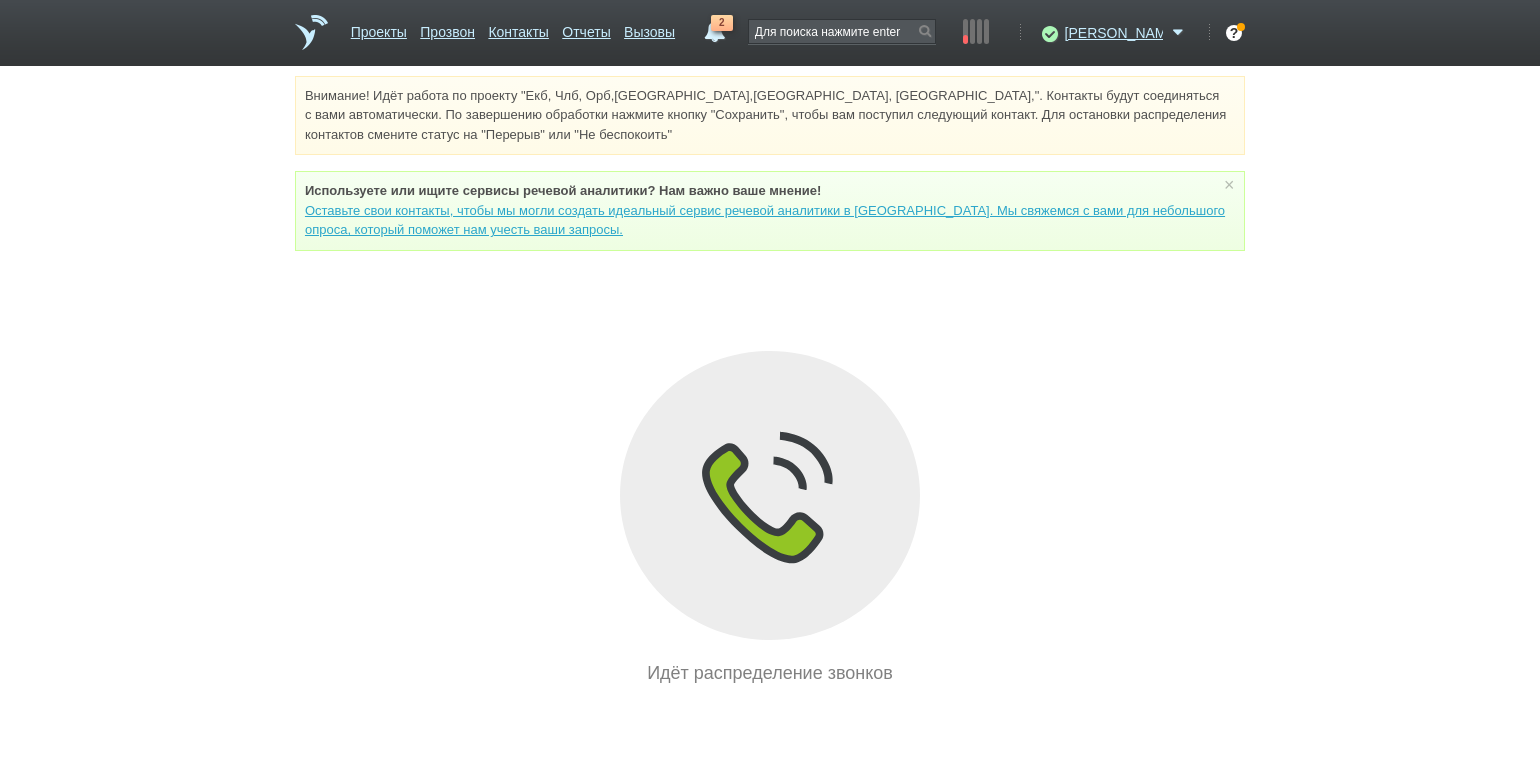 click on "Внимание! Идёт работа по проекту "Екб, Члб, Орб,[GEOGRAPHIC_DATA],[GEOGRAPHIC_DATA], [GEOGRAPHIC_DATA],". Контакты будут соединяться с вами автоматически. По завершению обработки нажмите кнопку "Сохранить", чтобы вам поступил следующий контакт. Для остановки распределения контактов смените статус на "Перерыв" или "Не беспокоить"
Используете или ищите cервисы речевой аналитики? Нам важно ваше мнение!
×
Вы можете звонить напрямую из строки поиска - введите номер и нажмите "Позвонить"
Идёт распределение звонков" at bounding box center [770, 381] 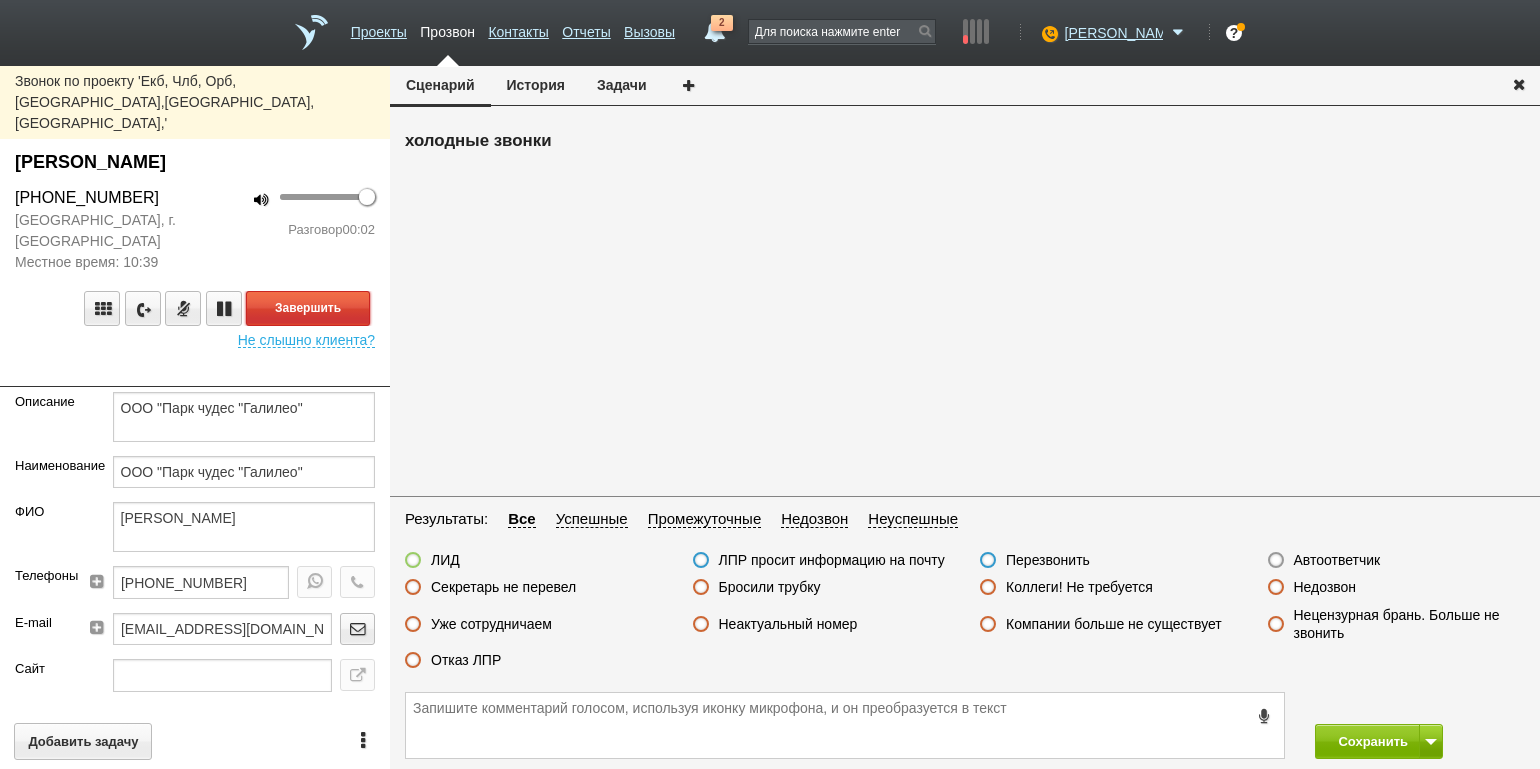 drag, startPoint x: 307, startPoint y: 269, endPoint x: 328, endPoint y: 285, distance: 26.400757 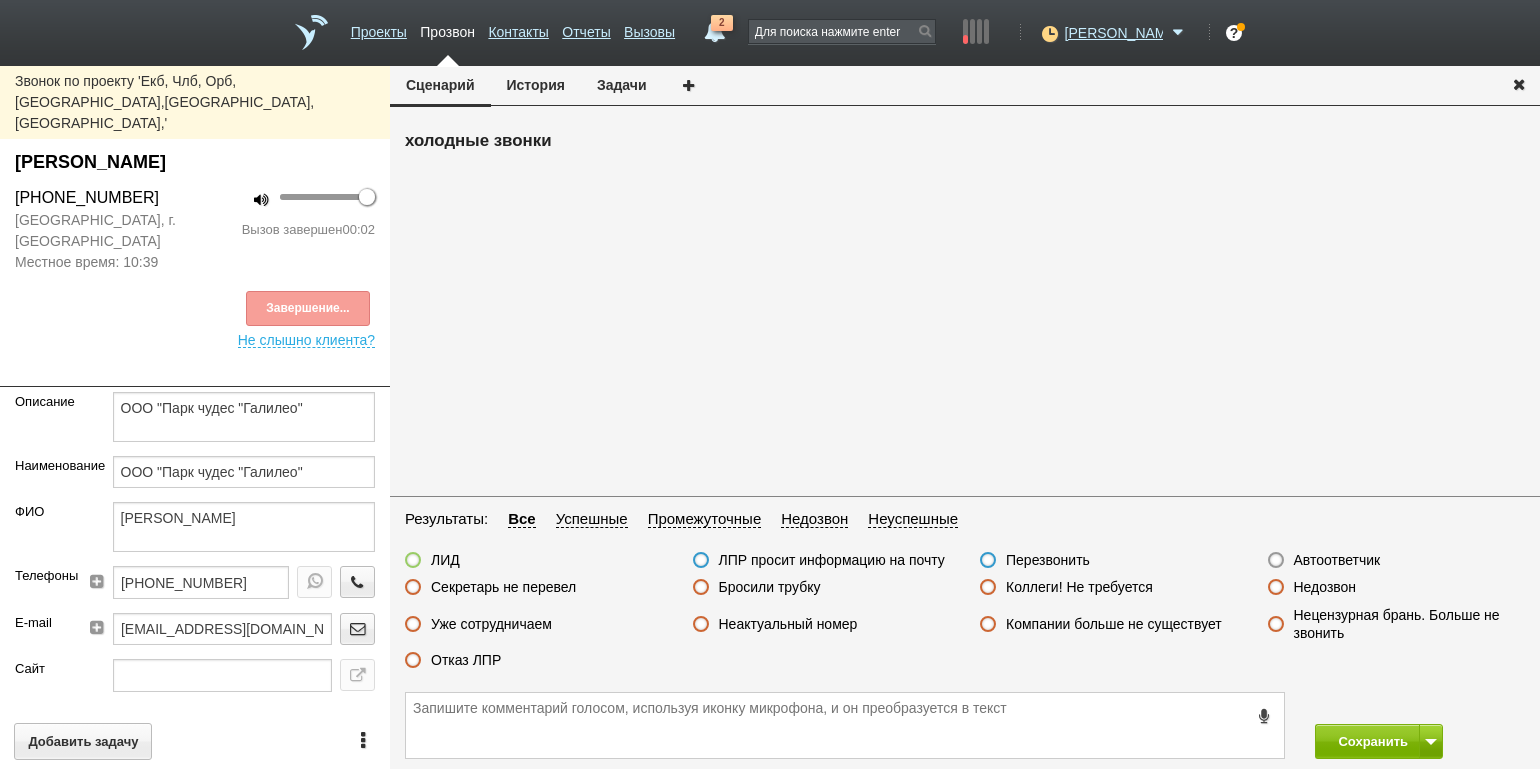 click on "Автоответчик" at bounding box center (1337, 560) 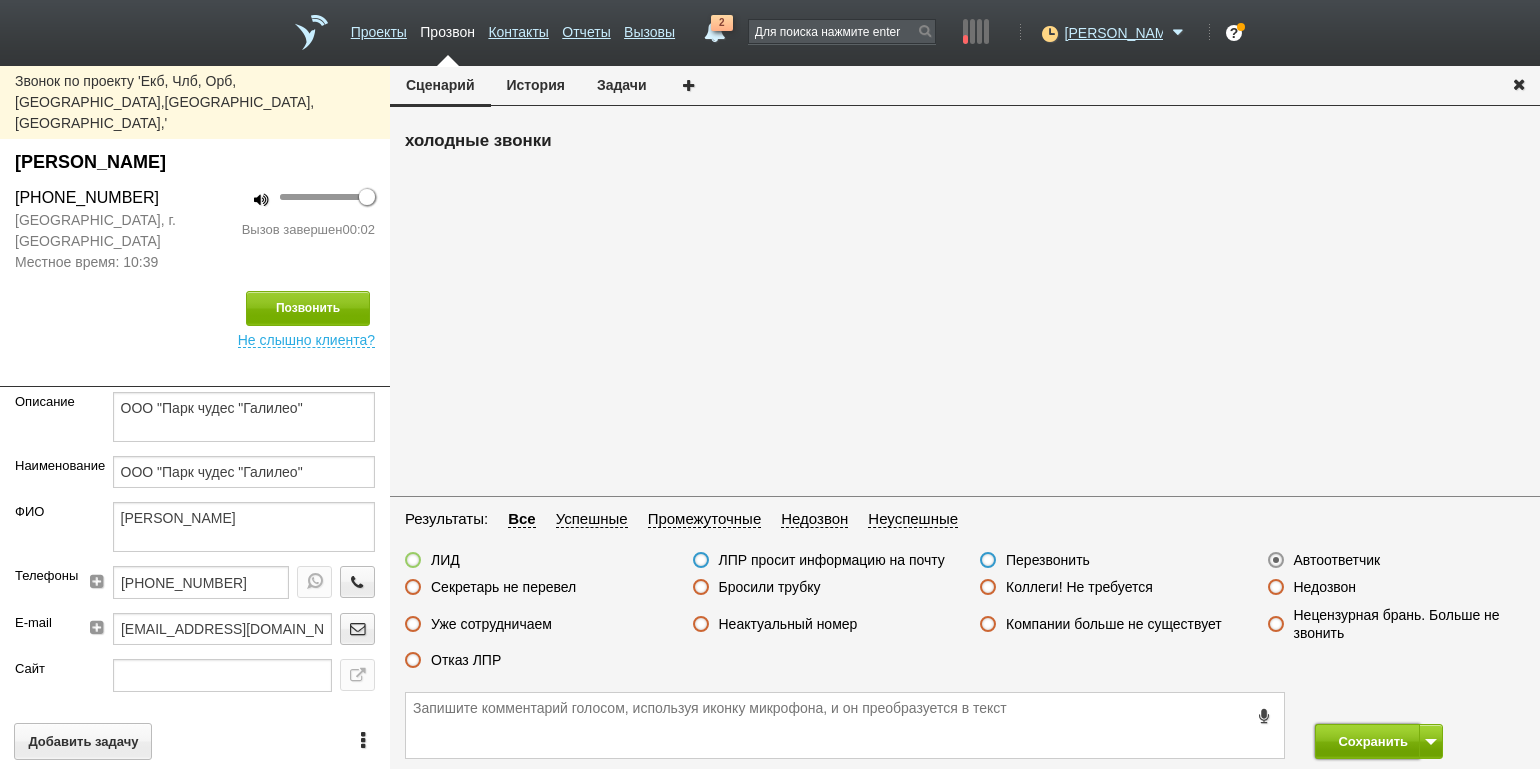 click on "Сохранить" at bounding box center [1367, 741] 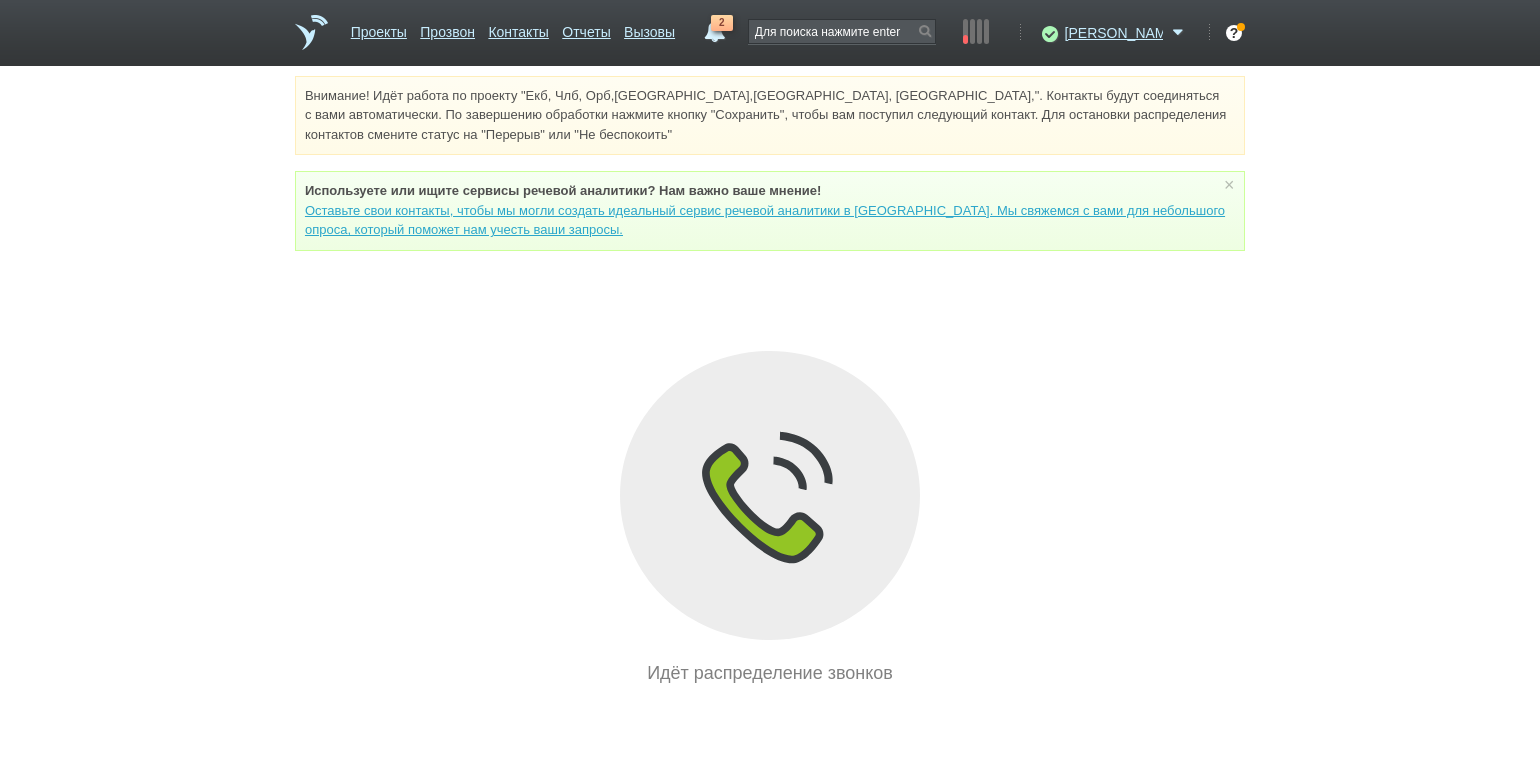 click on "Внимание! Идёт работа по проекту "Екб, Члб, Орб,[GEOGRAPHIC_DATA],[GEOGRAPHIC_DATA], [GEOGRAPHIC_DATA],". Контакты будут соединяться с вами автоматически. По завершению обработки нажмите кнопку "Сохранить", чтобы вам поступил следующий контакт. Для остановки распределения контактов смените статус на "Перерыв" или "Не беспокоить"
Используете или ищите cервисы речевой аналитики? Нам важно ваше мнение!
×
Вы можете звонить напрямую из строки поиска - введите номер и нажмите "Позвонить"
Идёт распределение звонков" at bounding box center (770, 381) 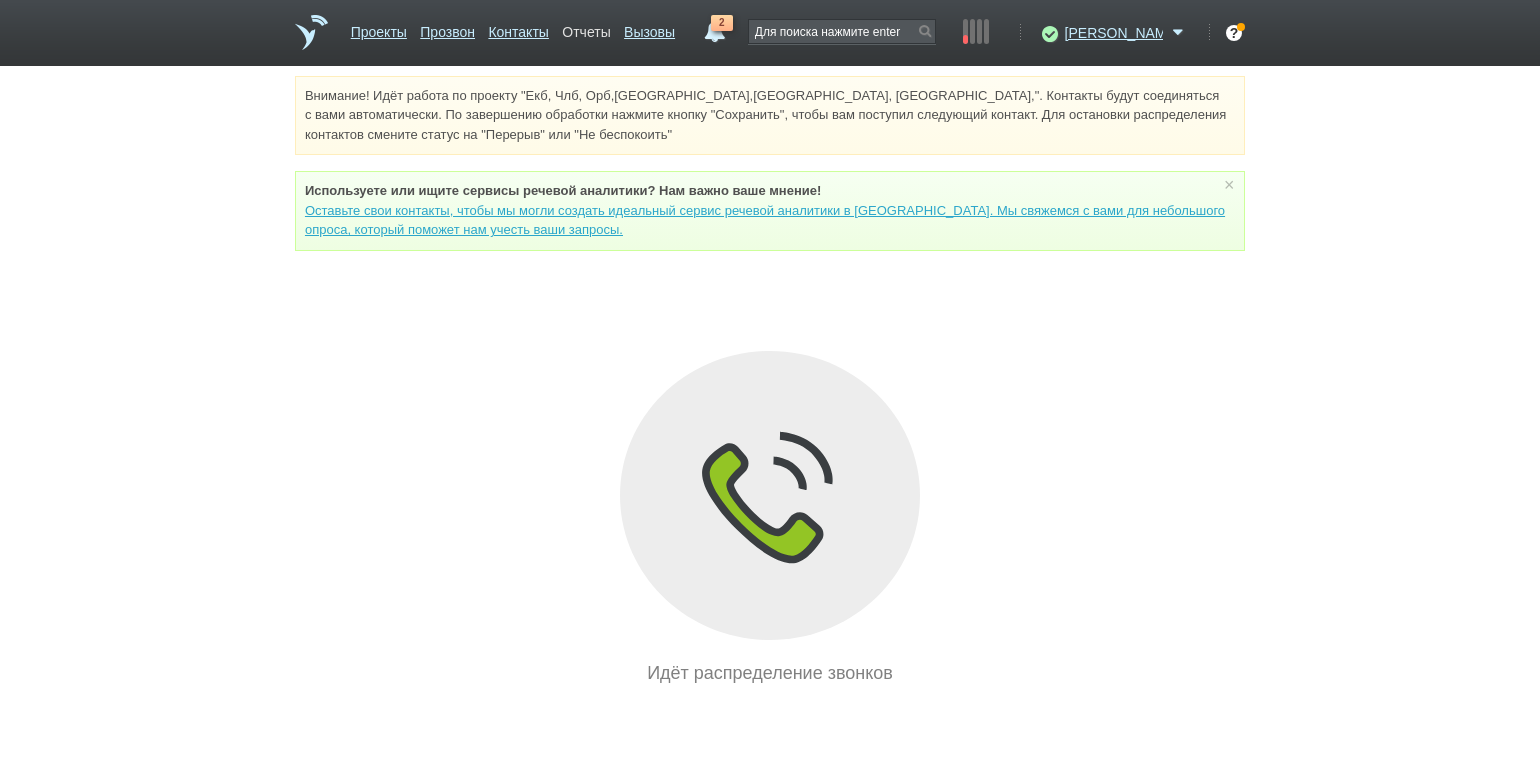 click on "Отчеты" at bounding box center [586, 28] 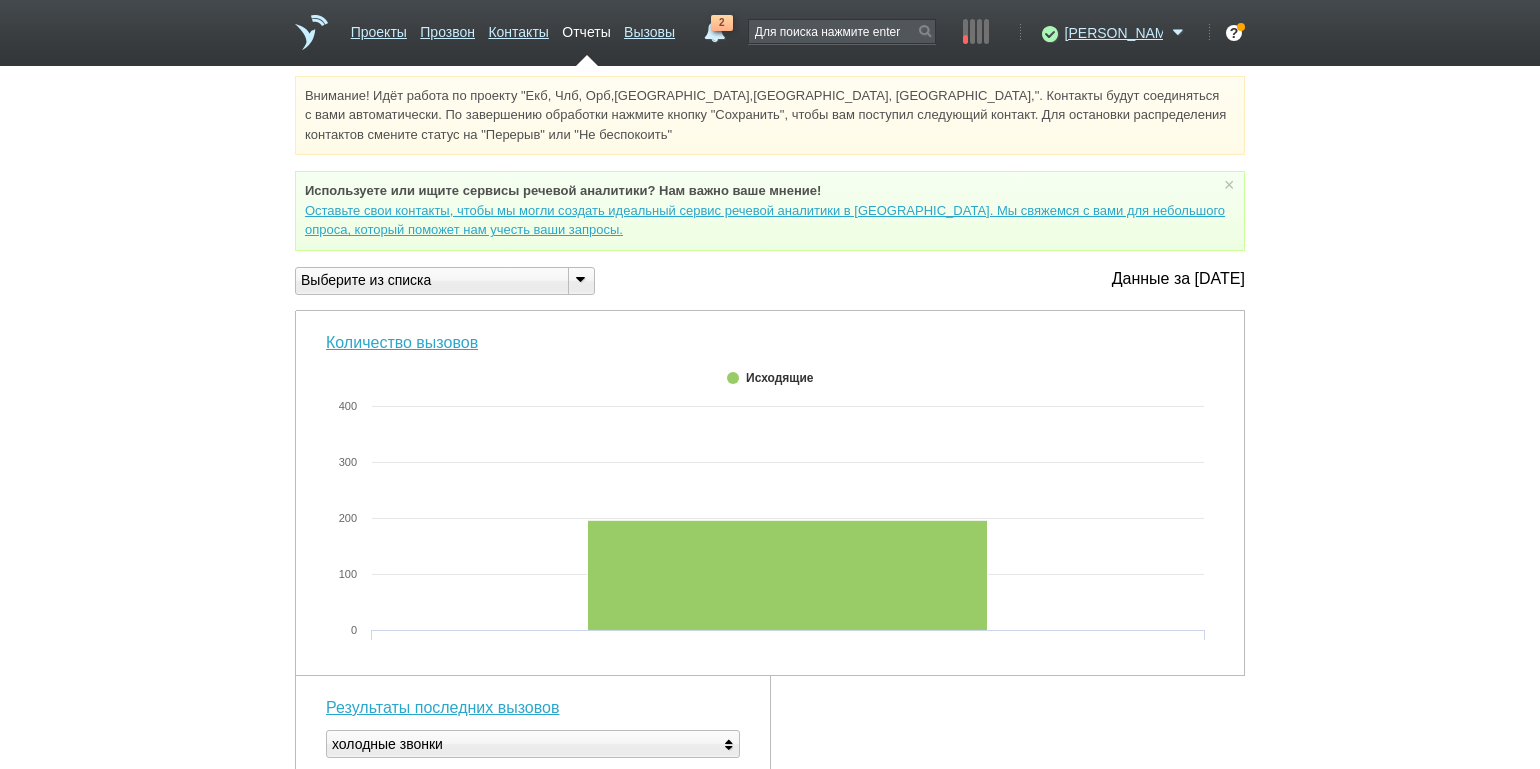 click at bounding box center [580, 279] 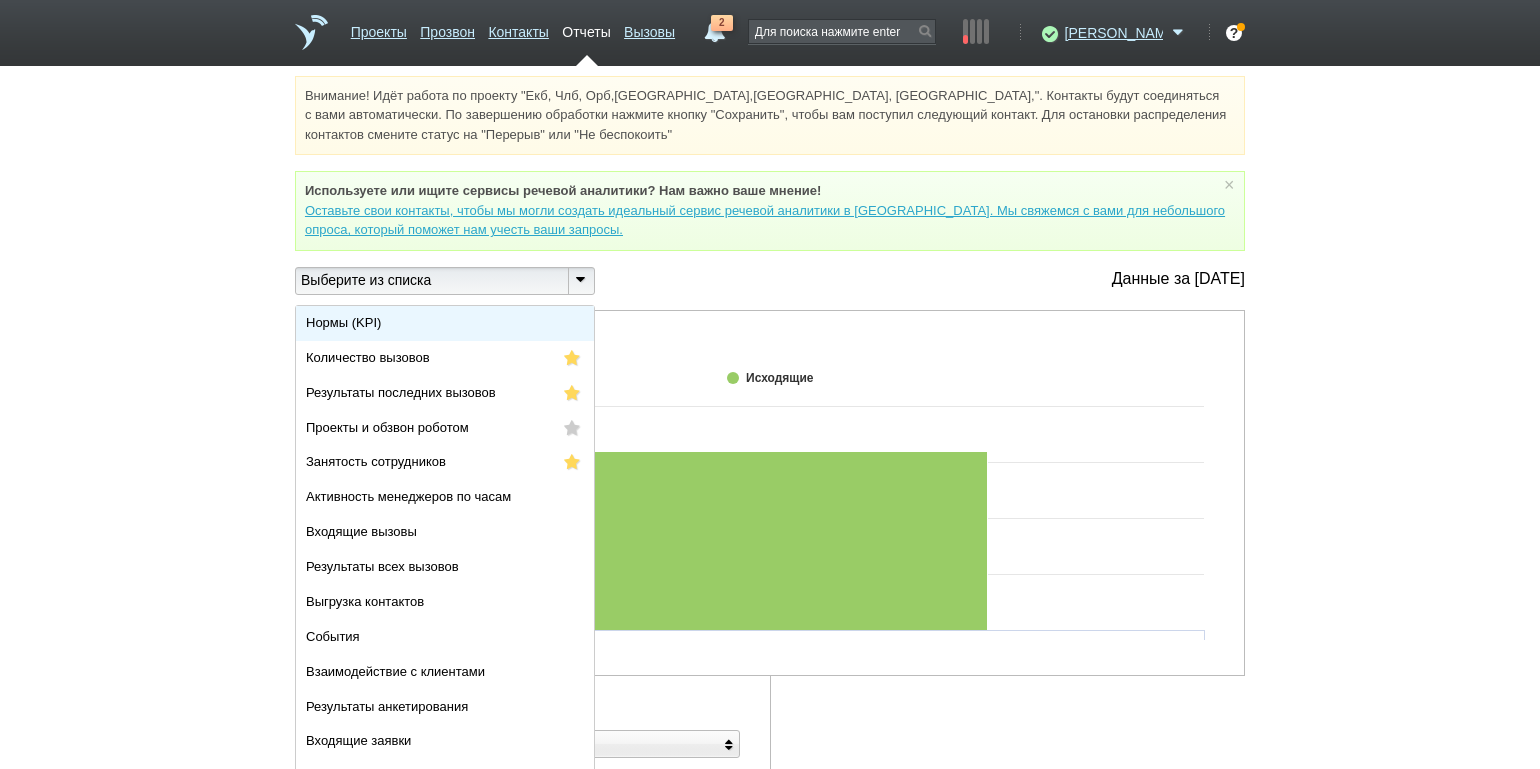 click on "Нормы (KPI)" at bounding box center [445, 323] 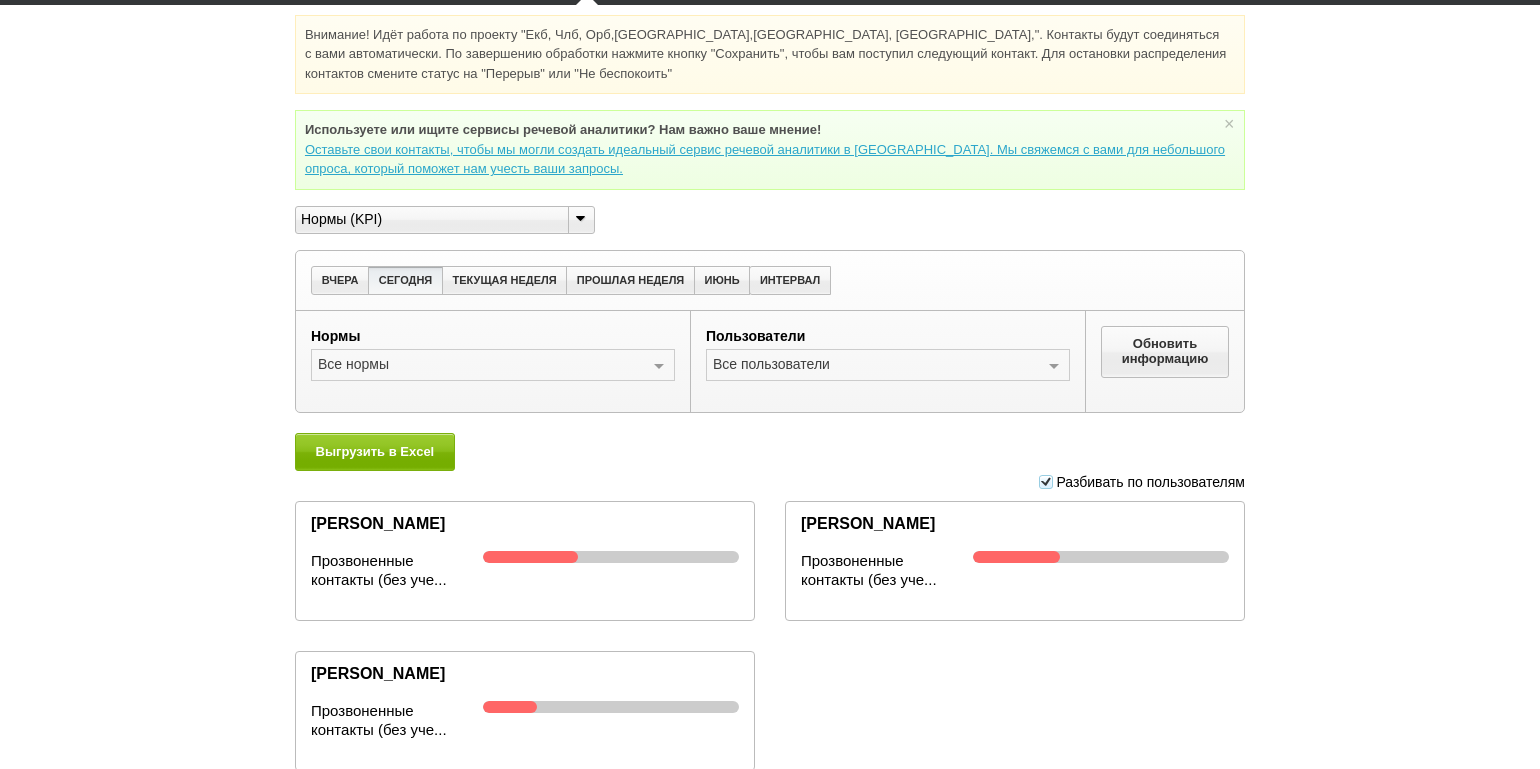 scroll, scrollTop: 0, scrollLeft: 0, axis: both 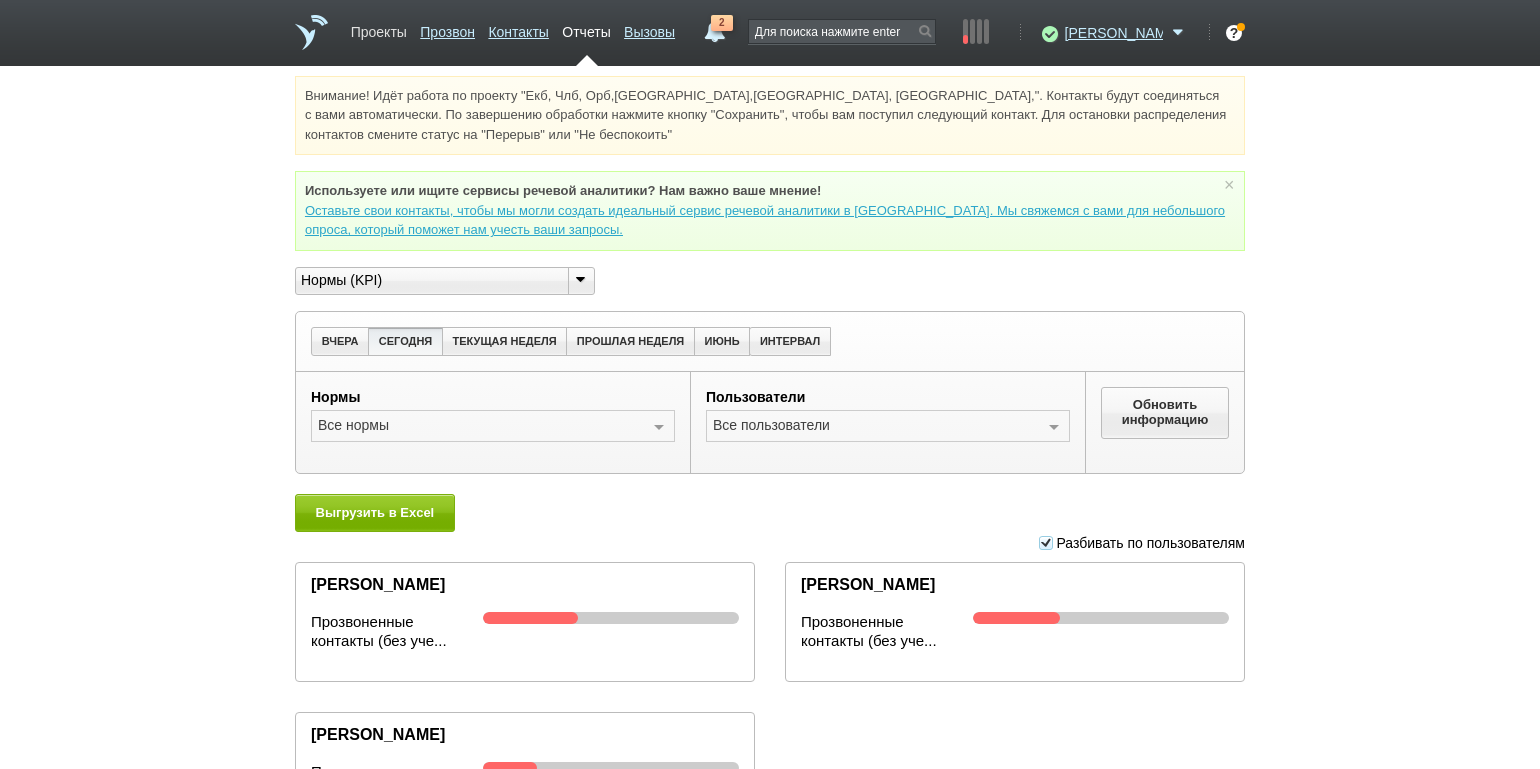 click on "Проекты" at bounding box center [379, 28] 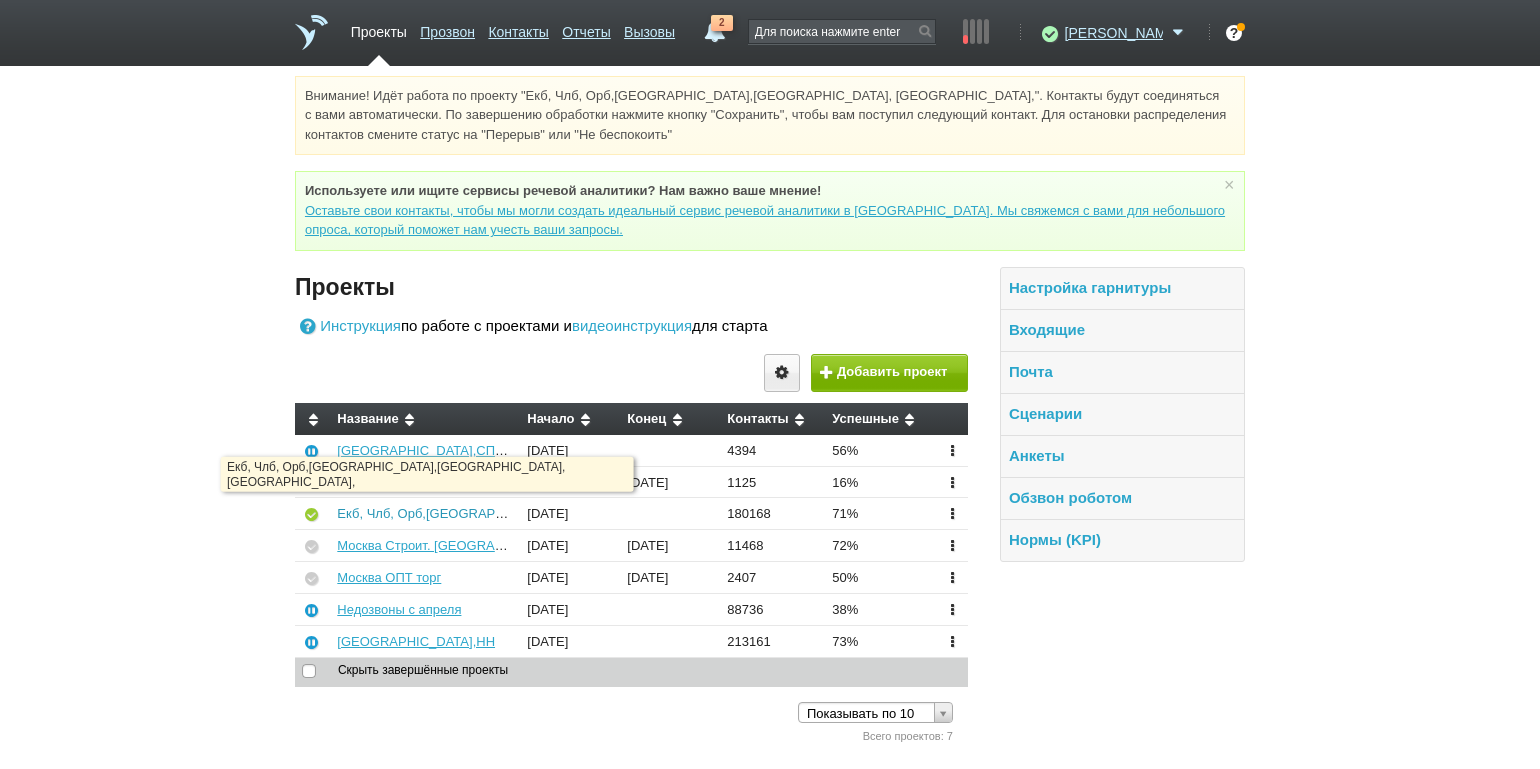 click on "Екб, Члб, Орб,[GEOGRAPHIC_DATA],[GEOGRAPHIC_DATA], [GEOGRAPHIC_DATA]," at bounding box center (591, 513) 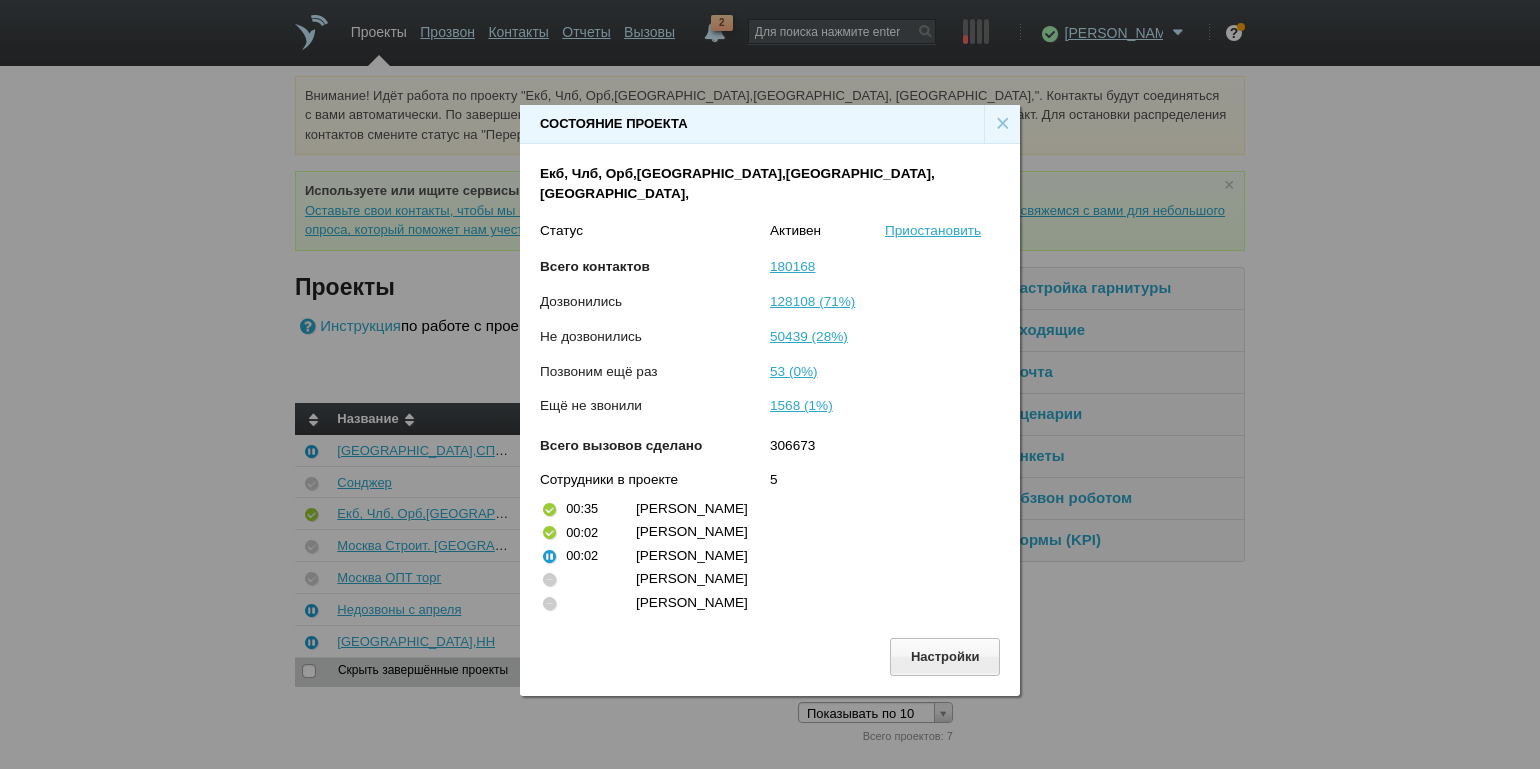 click on "×" at bounding box center (1002, 124) 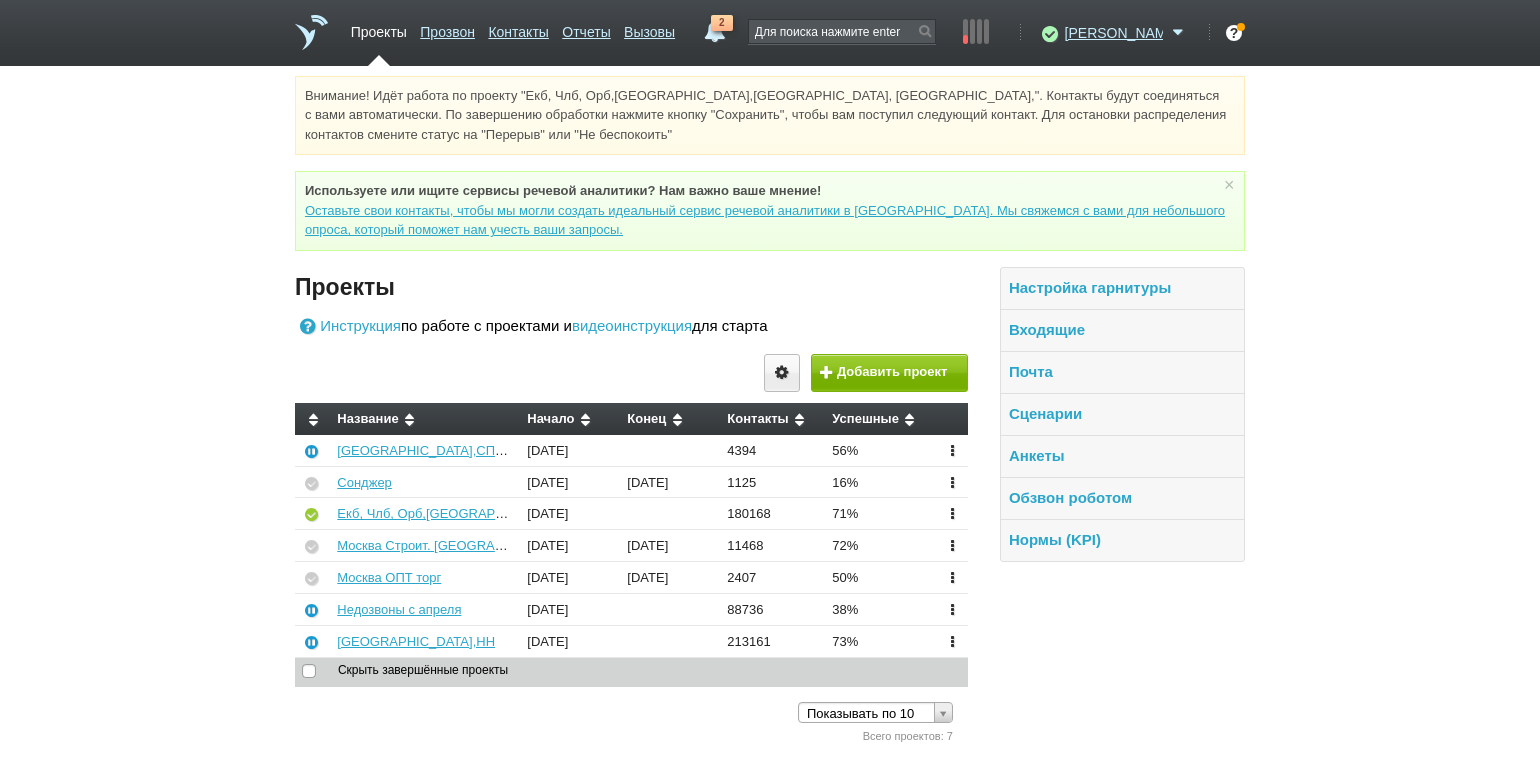 click on "Внимание! Идёт работа по проекту "Екб, Члб, Орб,[GEOGRAPHIC_DATA],[GEOGRAPHIC_DATA], [GEOGRAPHIC_DATA],". Контакты будут соединяться с вами автоматически. По завершению обработки нажмите кнопку "Сохранить", чтобы вам поступил следующий контакт. Для остановки распределения контактов смените статус на "Перерыв" или "Не беспокоить"
Используете или ищите cервисы речевой аналитики? Нам важно ваше мнение!
×
Вы можете звонить напрямую из строки поиска - введите номер и нажмите "Позвонить"
Проекты
Инструкция видеоинструкция" at bounding box center (770, 411) 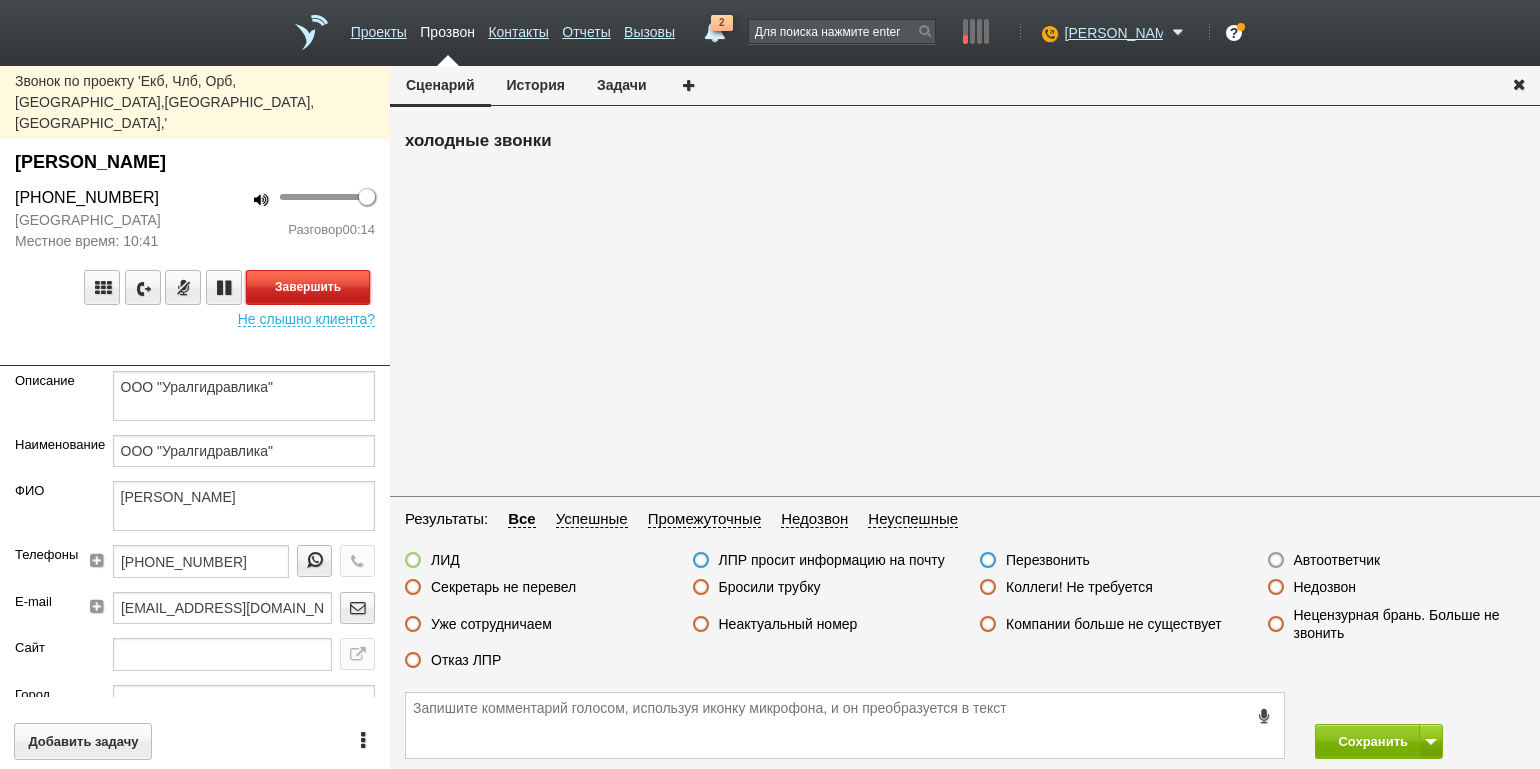 click on "Завершить" at bounding box center (308, 287) 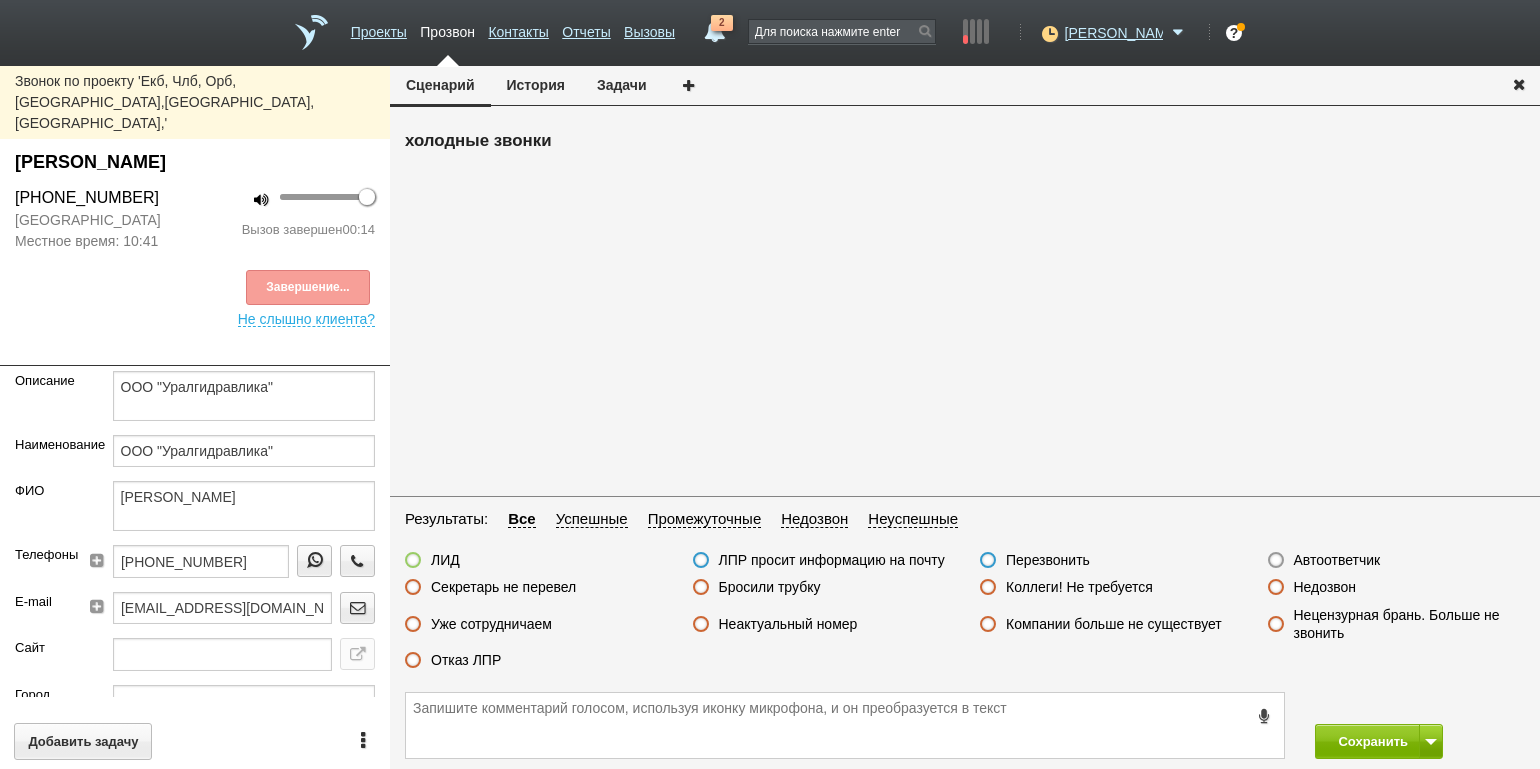 click on "Уже сотрудничаем" at bounding box center (534, 625) 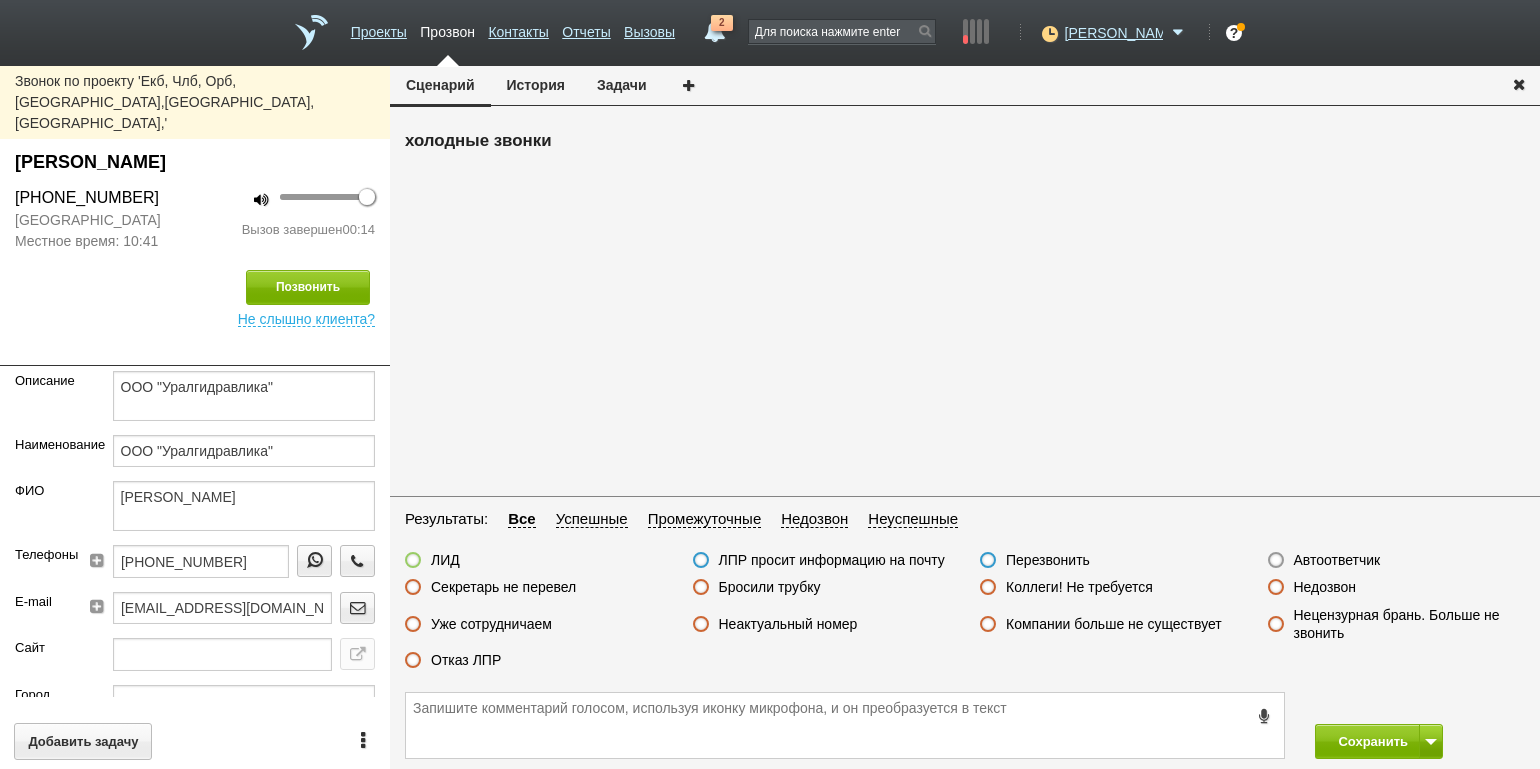 click on "Отказ ЛПР" at bounding box center [466, 660] 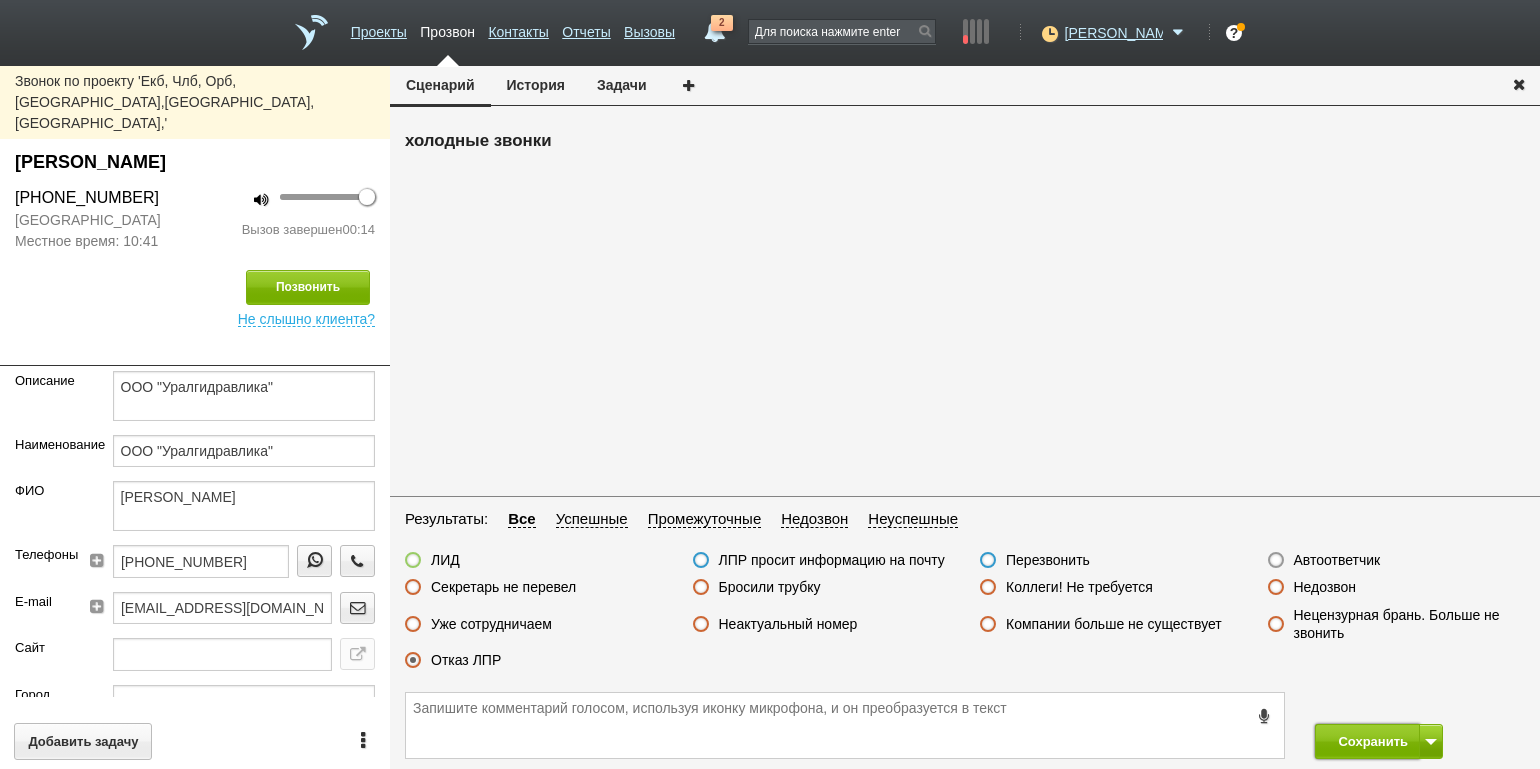 drag, startPoint x: 1368, startPoint y: 741, endPoint x: 1273, endPoint y: 683, distance: 111.305885 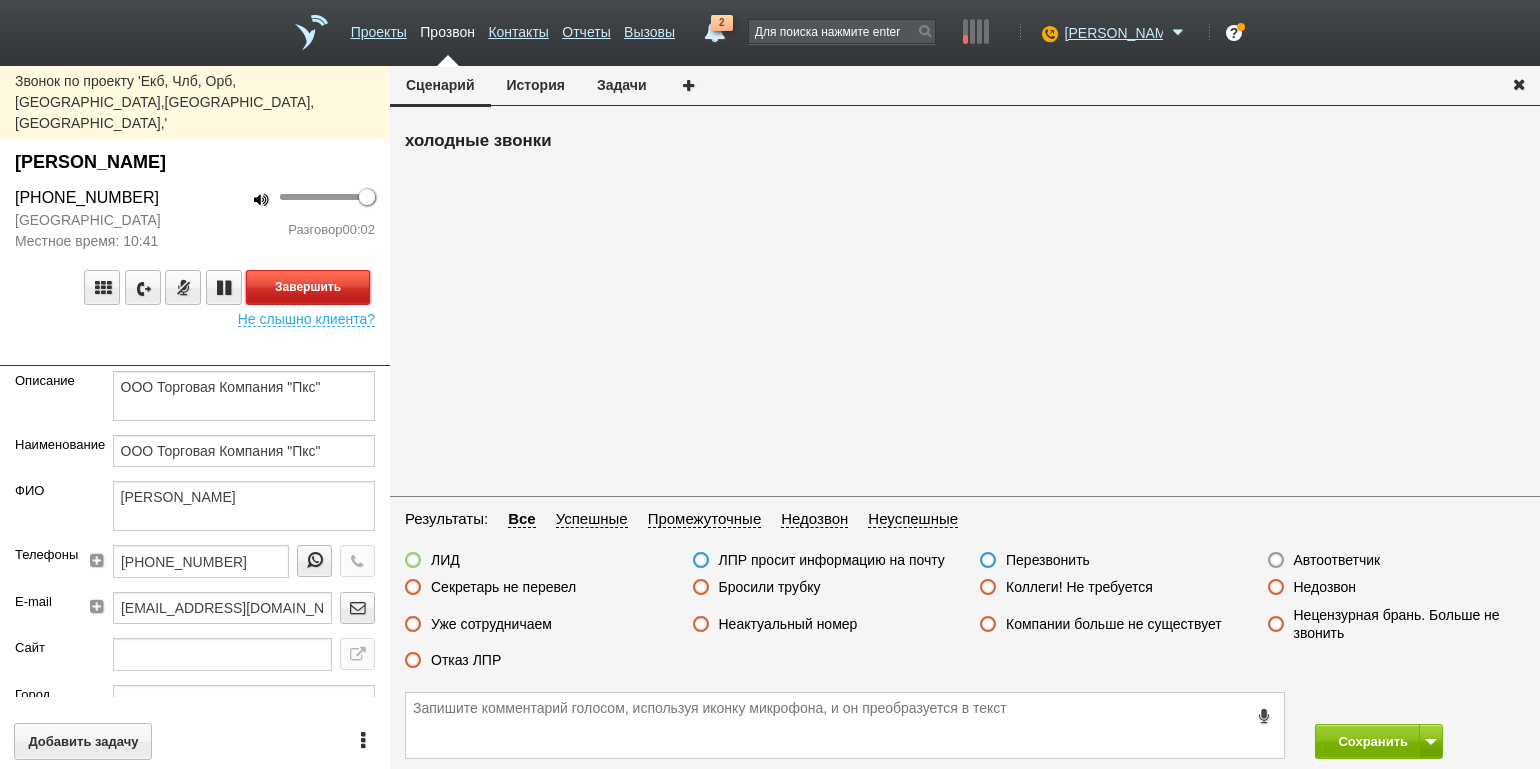 click on "Завершить" at bounding box center [308, 287] 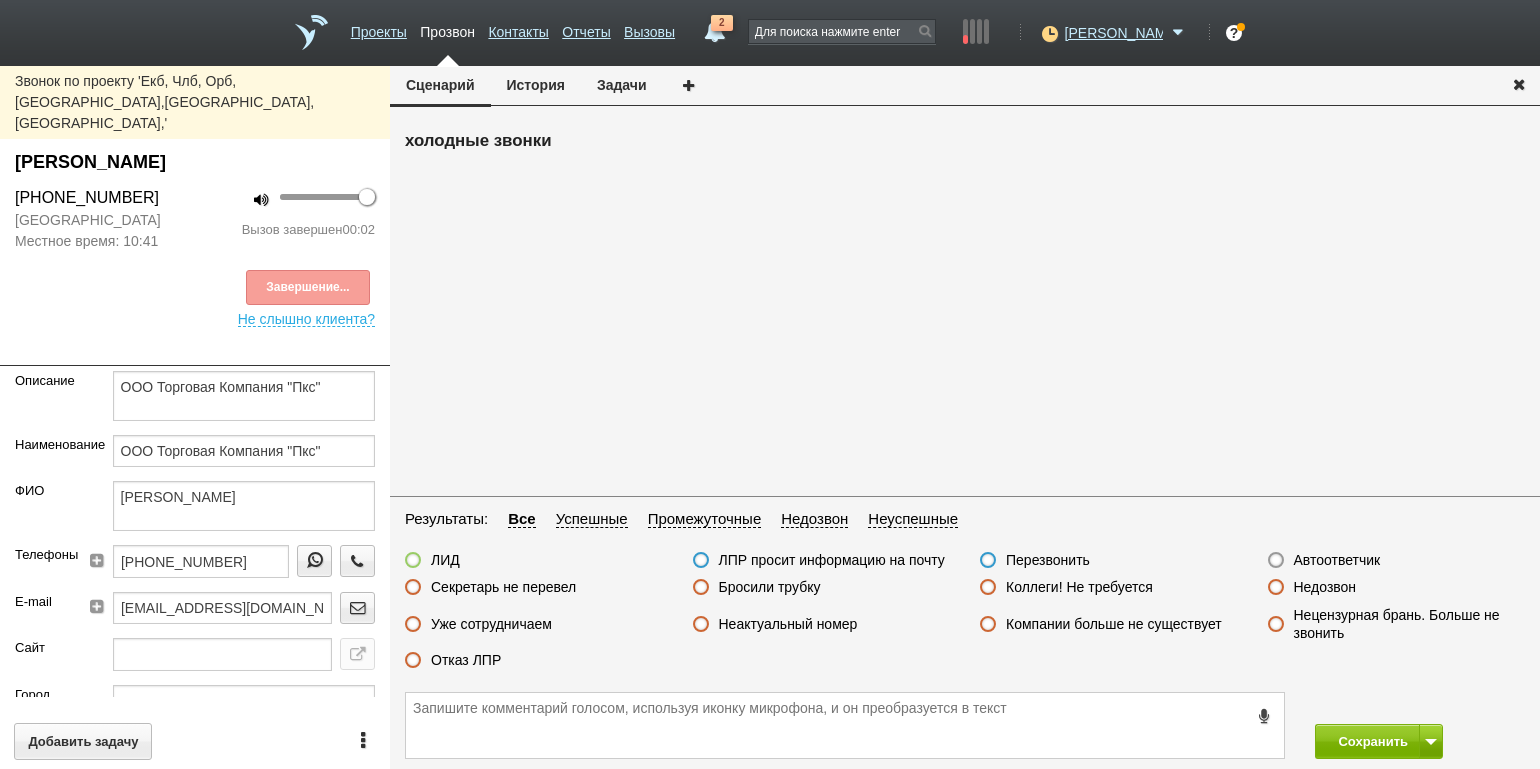 click on "Автоответчик" at bounding box center (1337, 560) 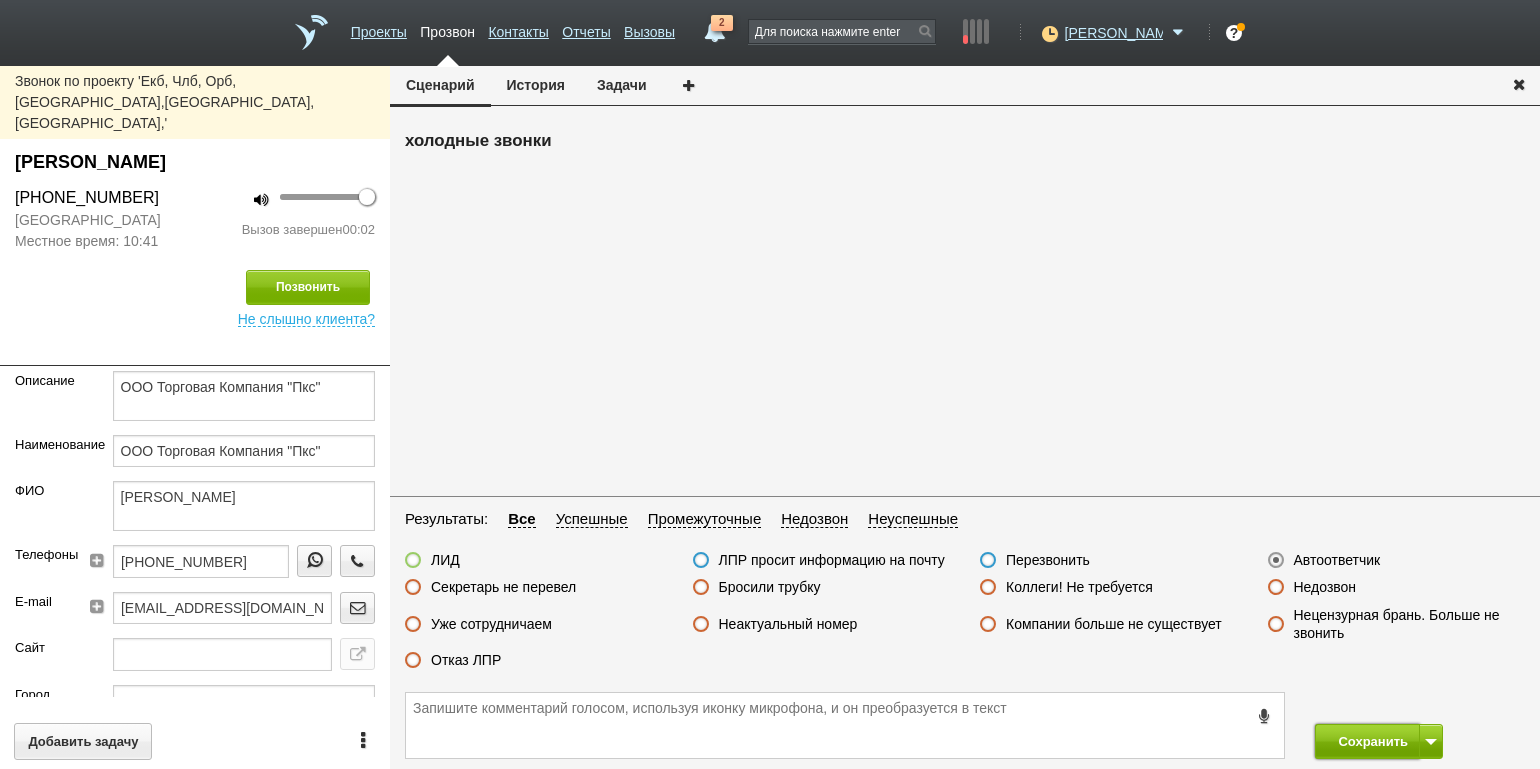 click on "Сохранить" at bounding box center [1367, 741] 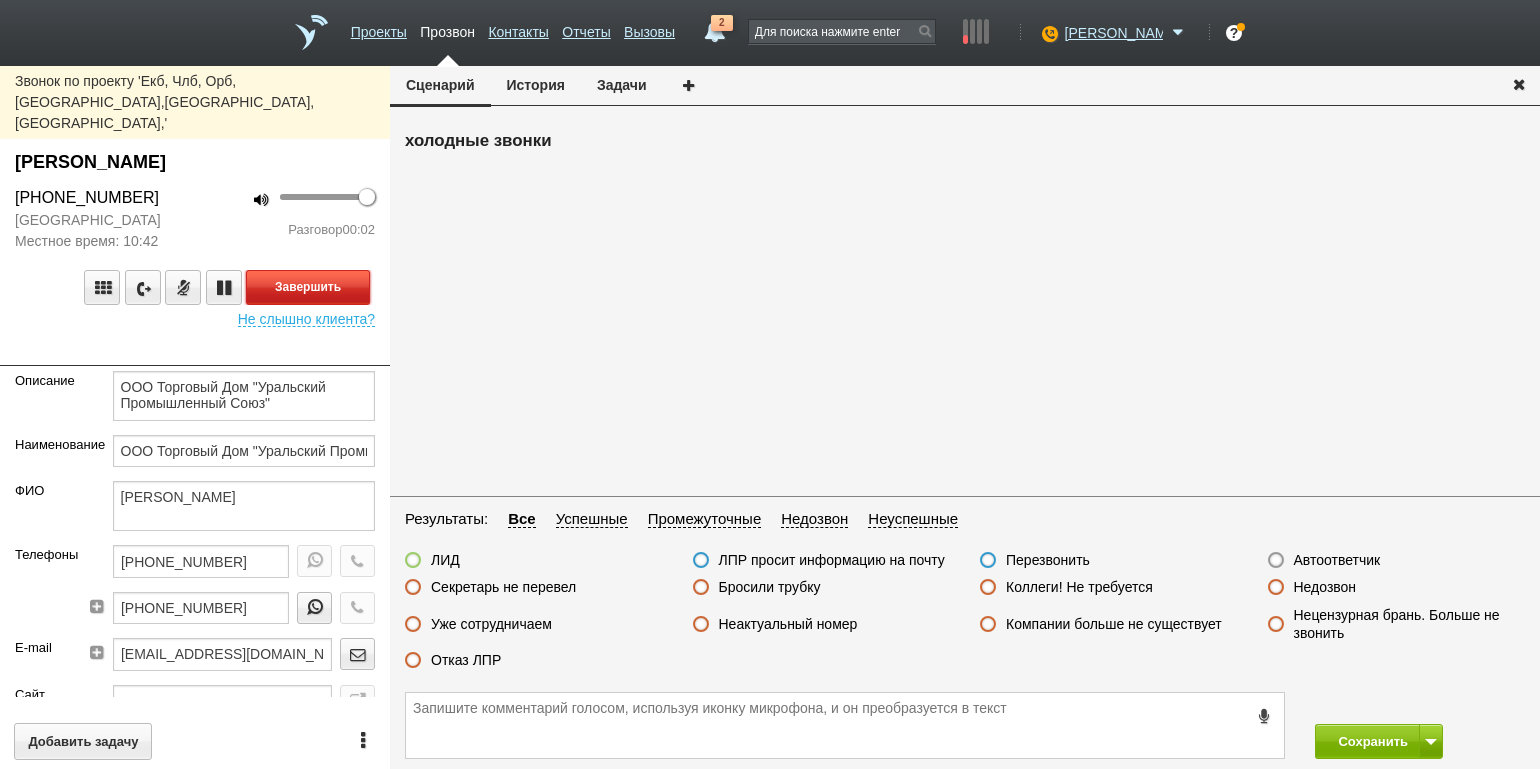 click on "Завершить" at bounding box center [308, 287] 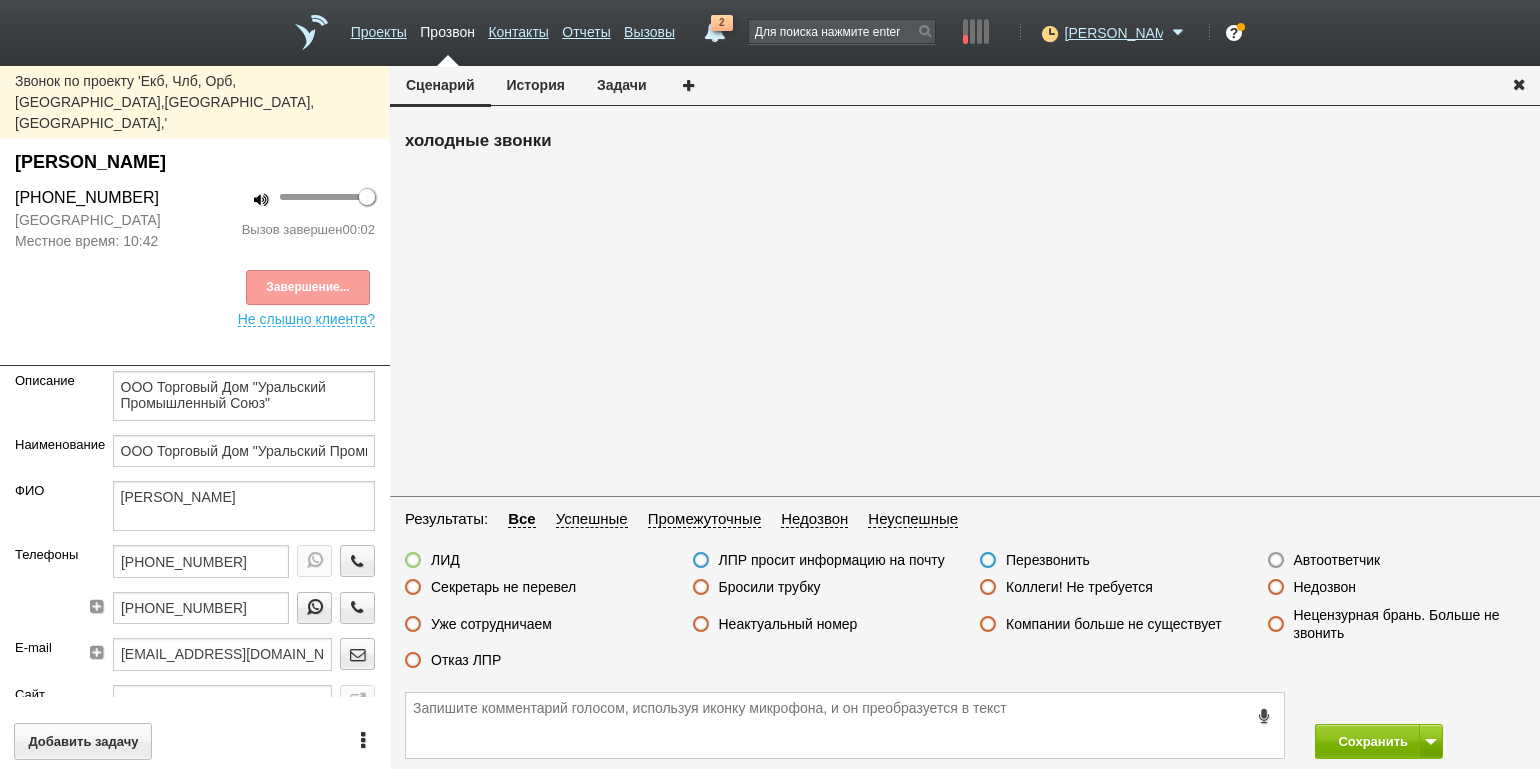 click on "Автоответчик" at bounding box center (1337, 560) 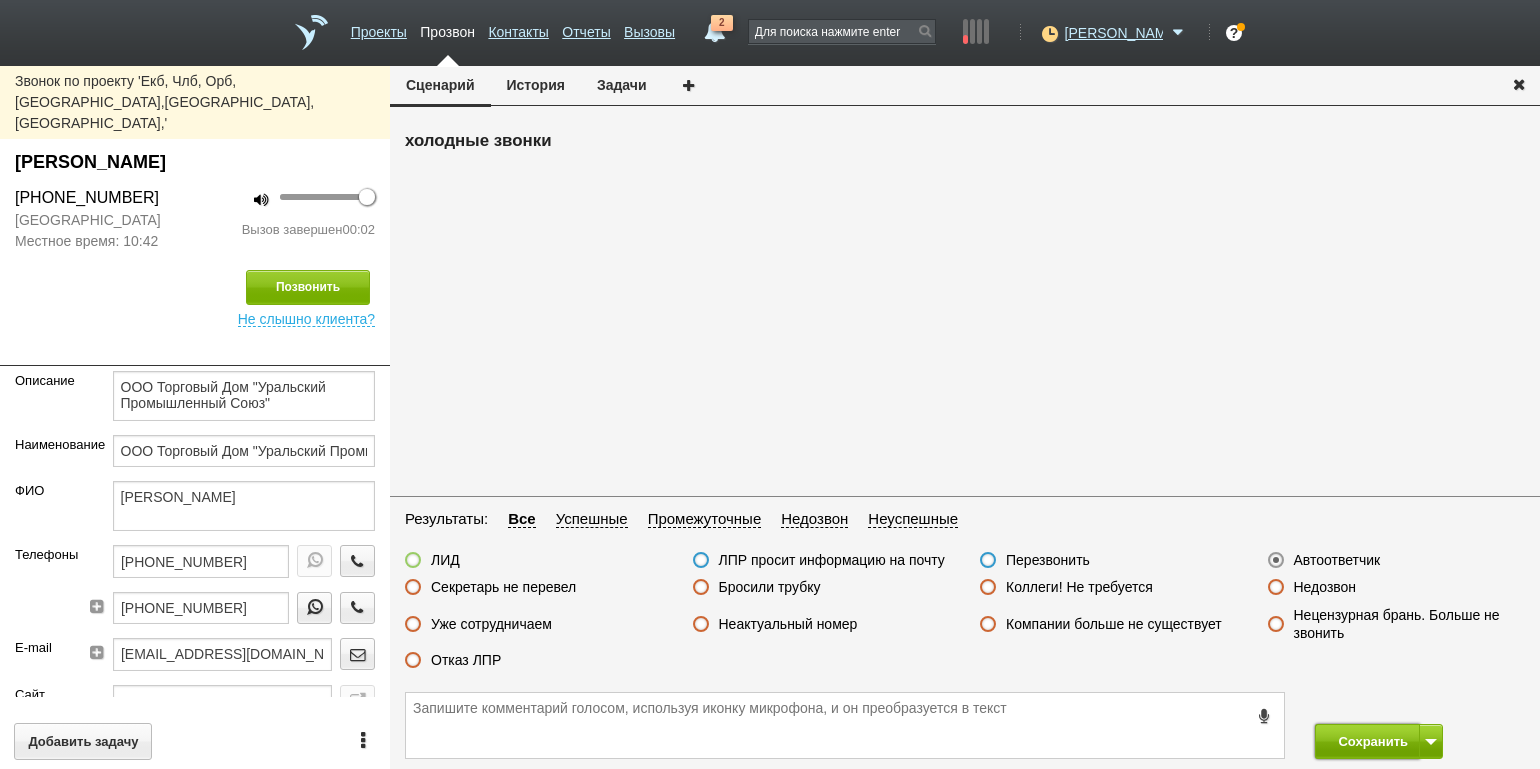 click on "Сохранить" at bounding box center [1367, 741] 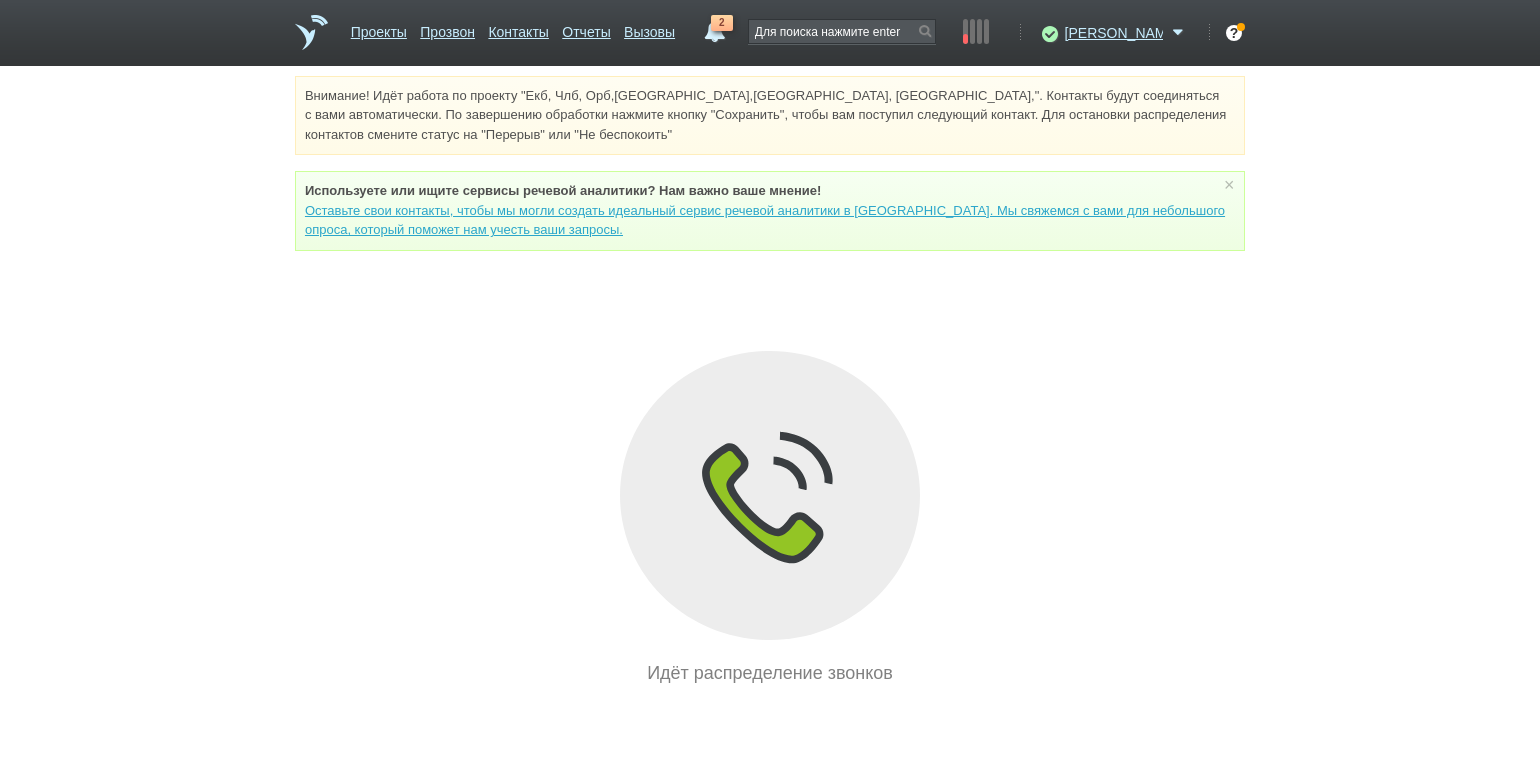 click on "Внимание! Идёт работа по проекту "Екб, Члб, Орб,[GEOGRAPHIC_DATA],[GEOGRAPHIC_DATA], [GEOGRAPHIC_DATA],". Контакты будут соединяться с вами автоматически. По завершению обработки нажмите кнопку "Сохранить", чтобы вам поступил следующий контакт. Для остановки распределения контактов смените статус на "Перерыв" или "Не беспокоить"
Используете или ищите cервисы речевой аналитики? Нам важно ваше мнение!
×
Вы можете звонить напрямую из строки поиска - введите номер и нажмите "Позвонить"
Идёт распределение звонков" at bounding box center [770, 381] 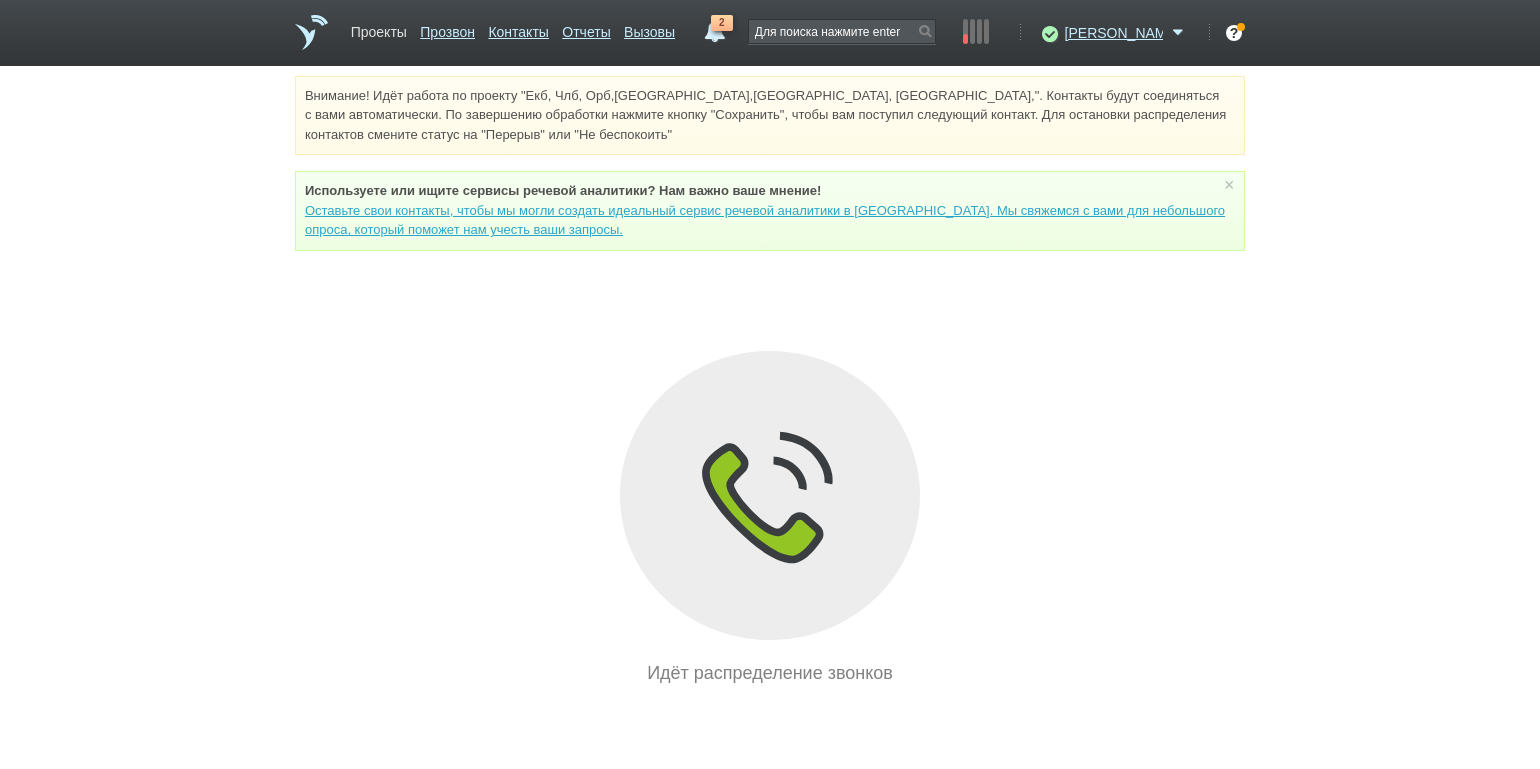 click on "Проекты" at bounding box center (379, 28) 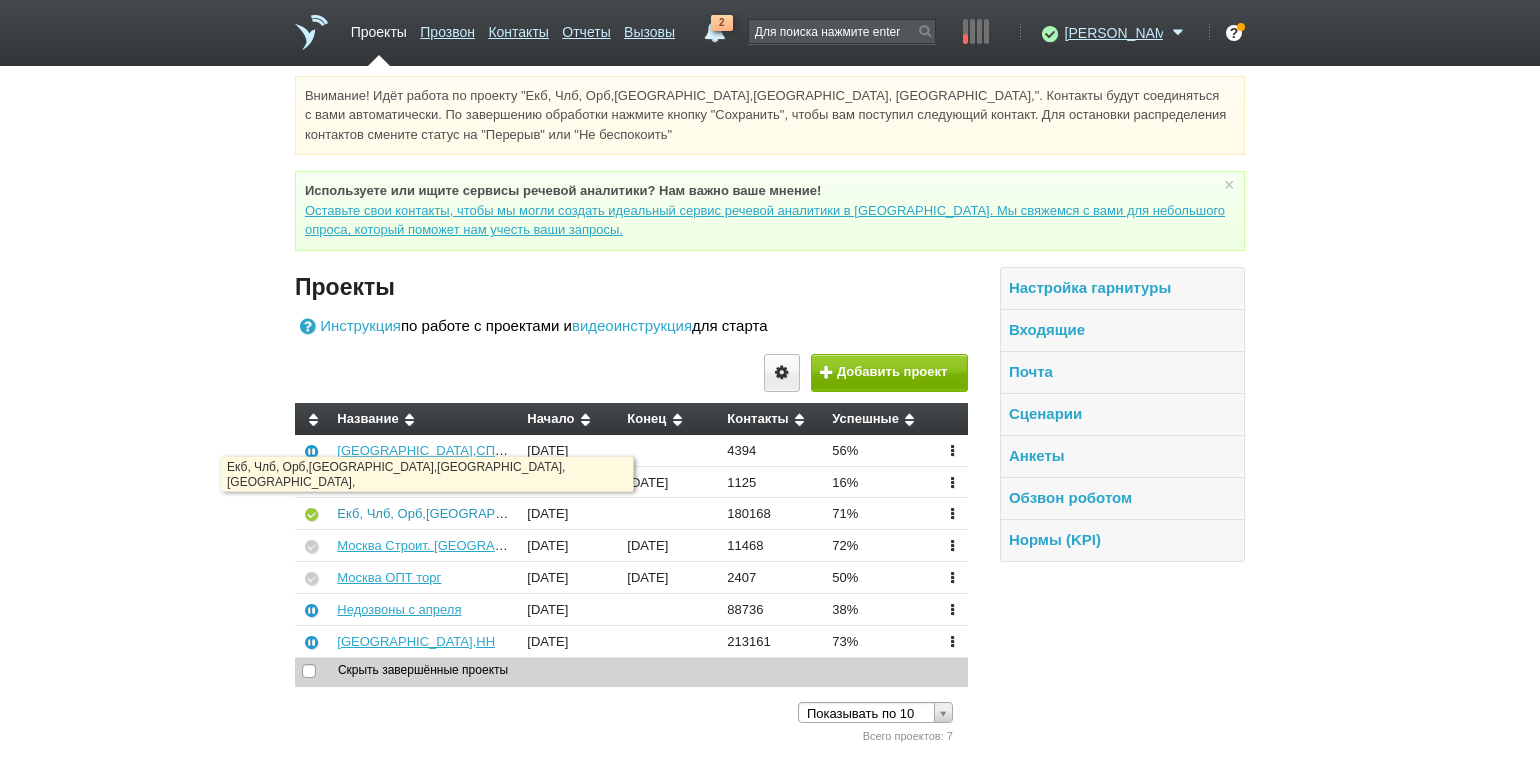click on "Екб, Члб, Орб,[GEOGRAPHIC_DATA],[GEOGRAPHIC_DATA], [GEOGRAPHIC_DATA]," at bounding box center (591, 513) 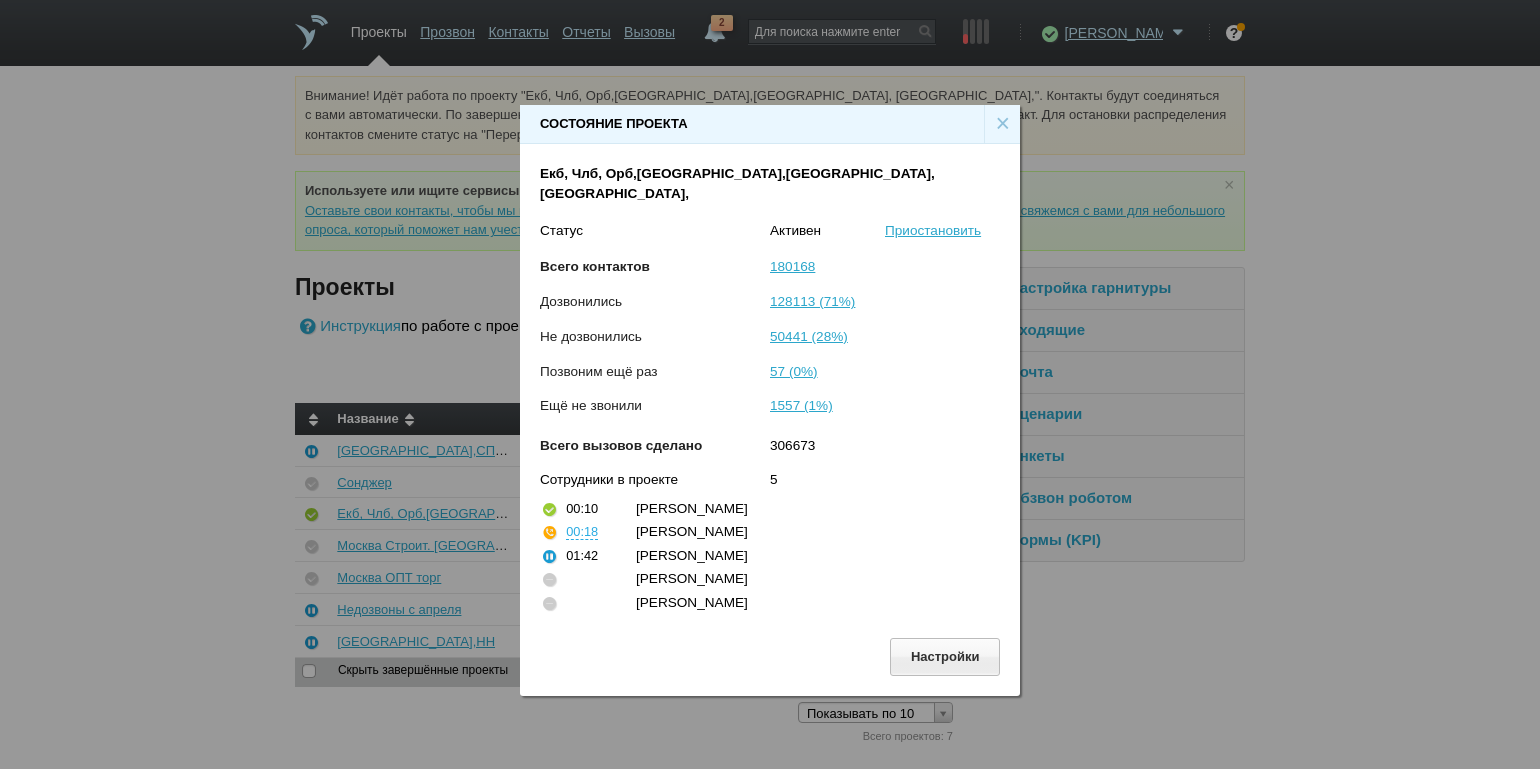 click on "×" at bounding box center [1002, 124] 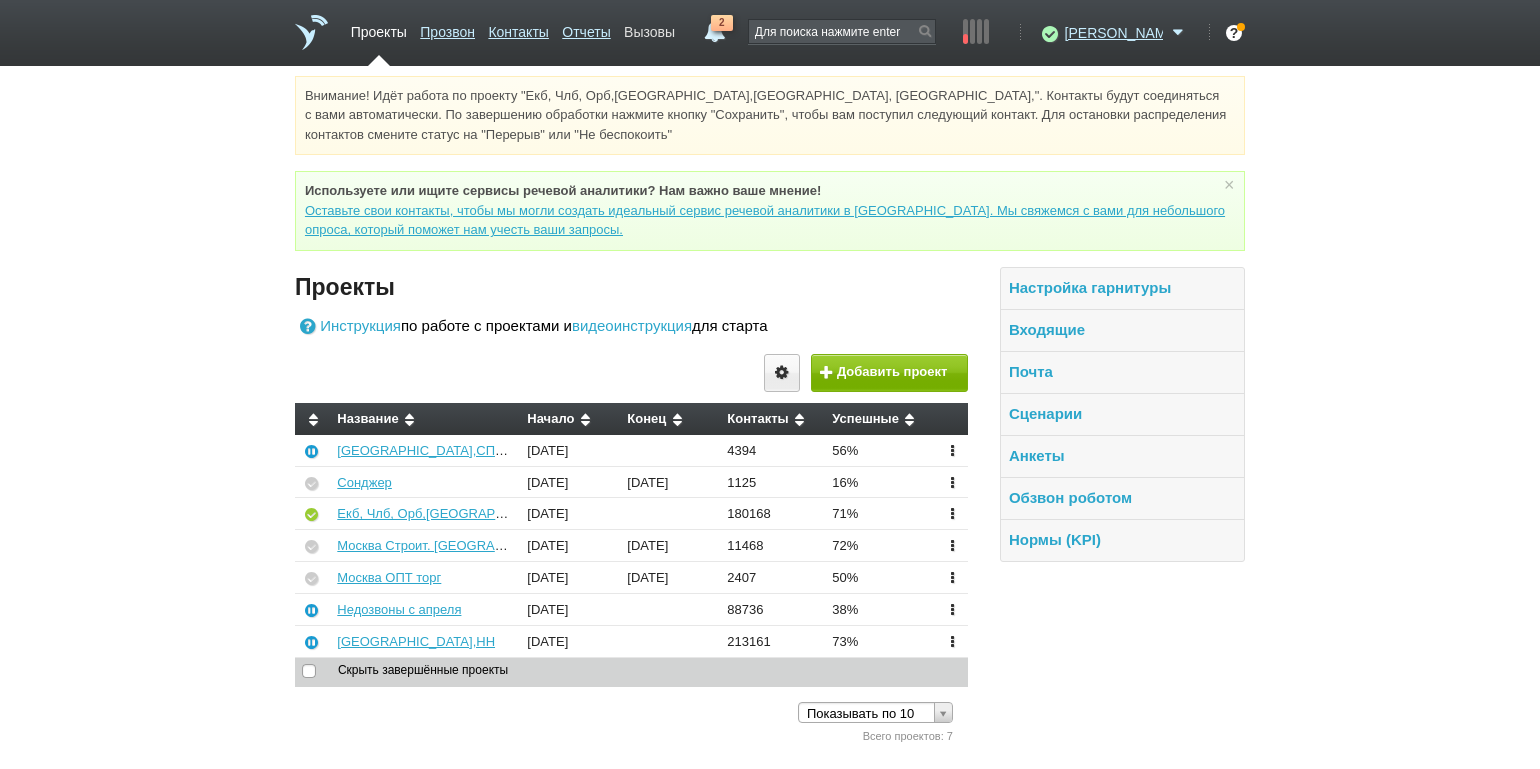 click on "Вызовы" at bounding box center (649, 28) 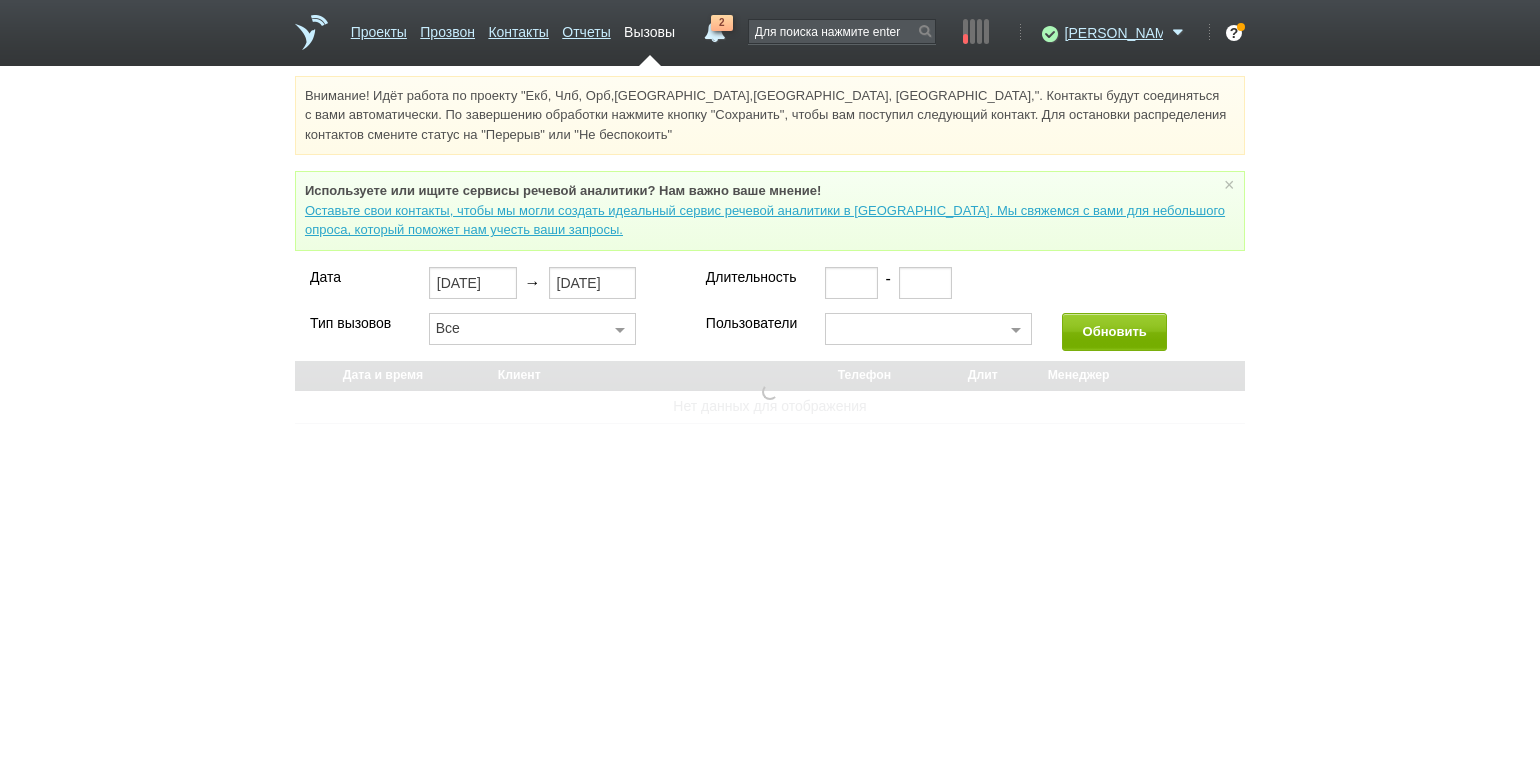 select on "30" 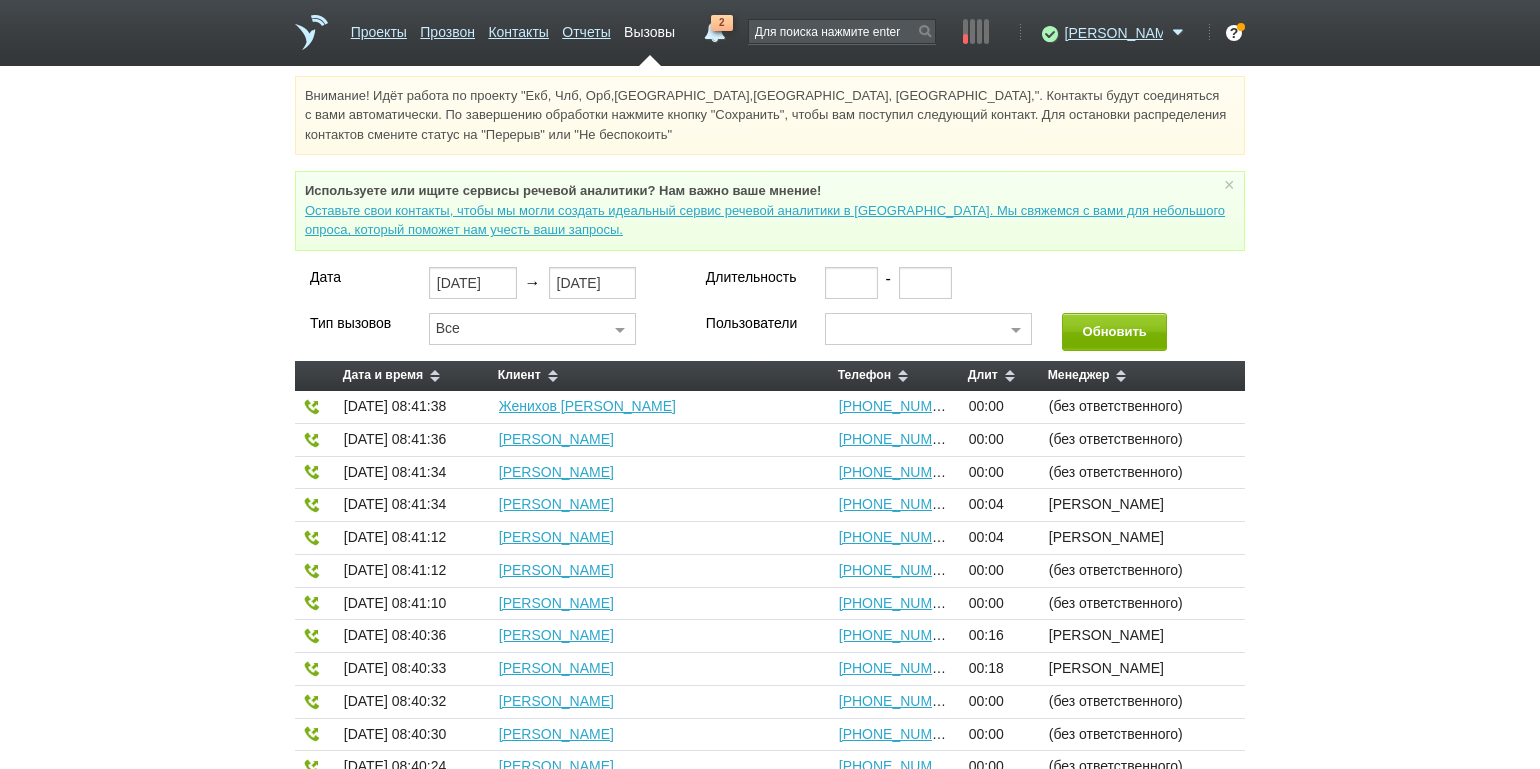 type 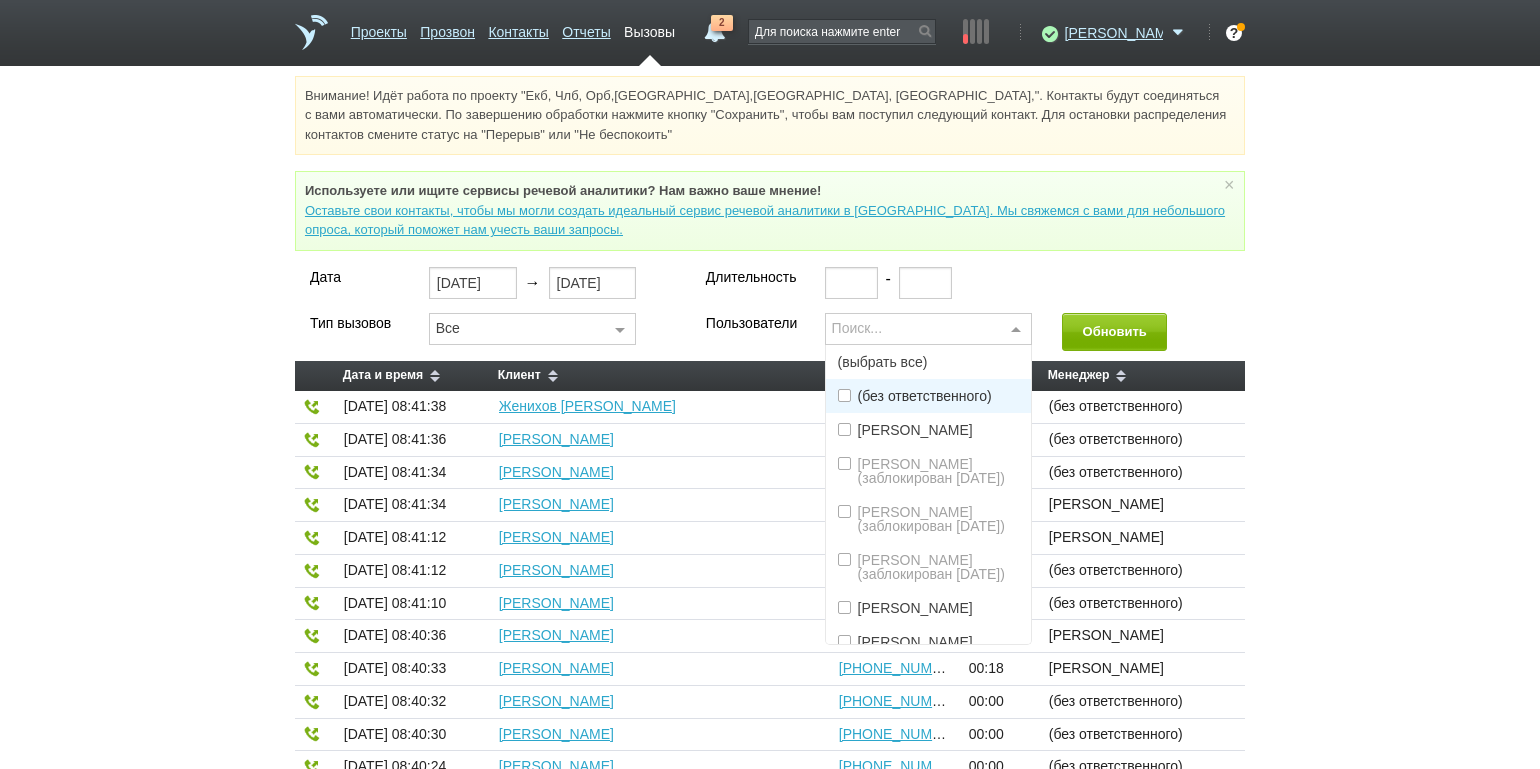 click at bounding box center [1016, 330] 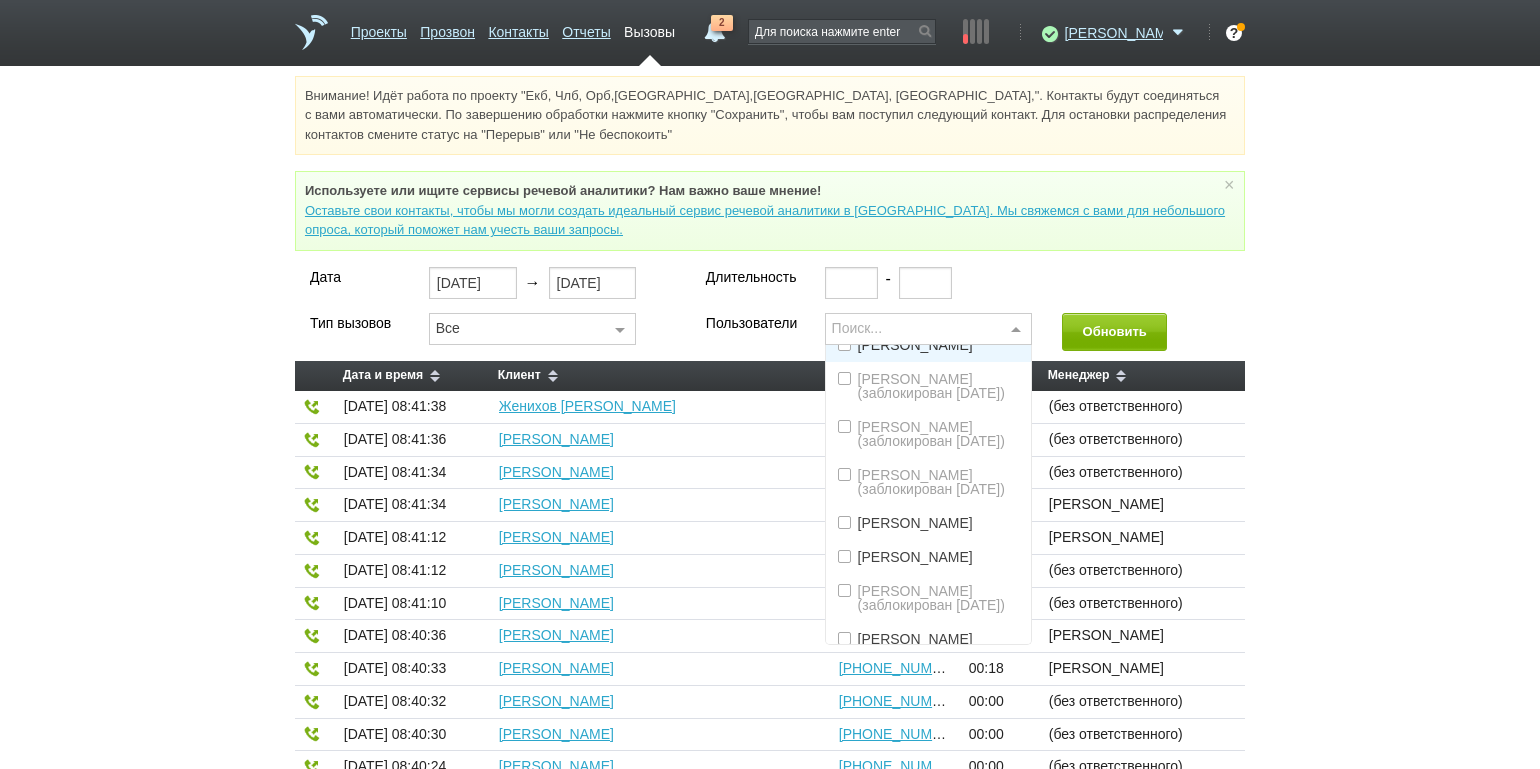 scroll, scrollTop: 249, scrollLeft: 0, axis: vertical 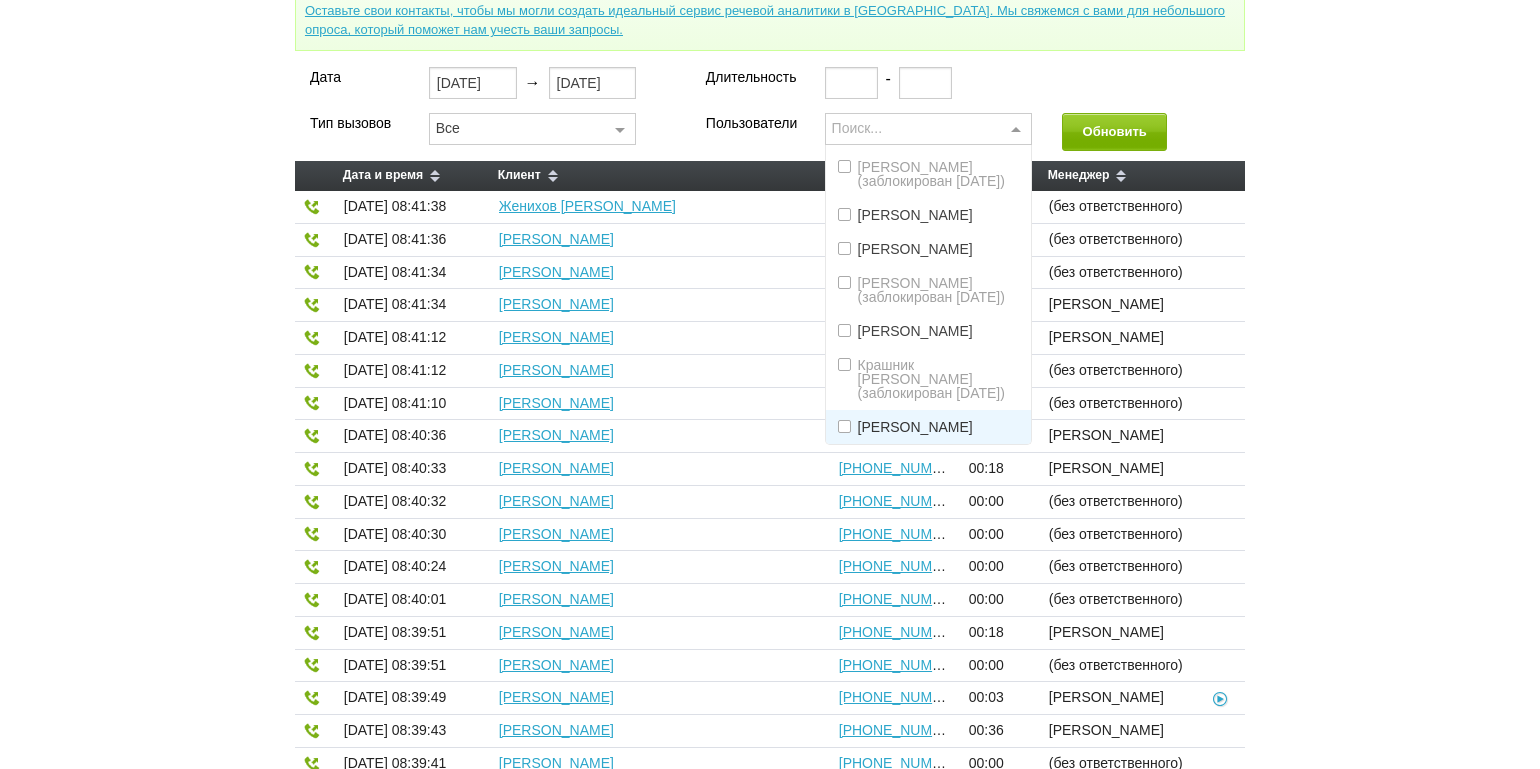 click on "[PERSON_NAME]" at bounding box center (915, 427) 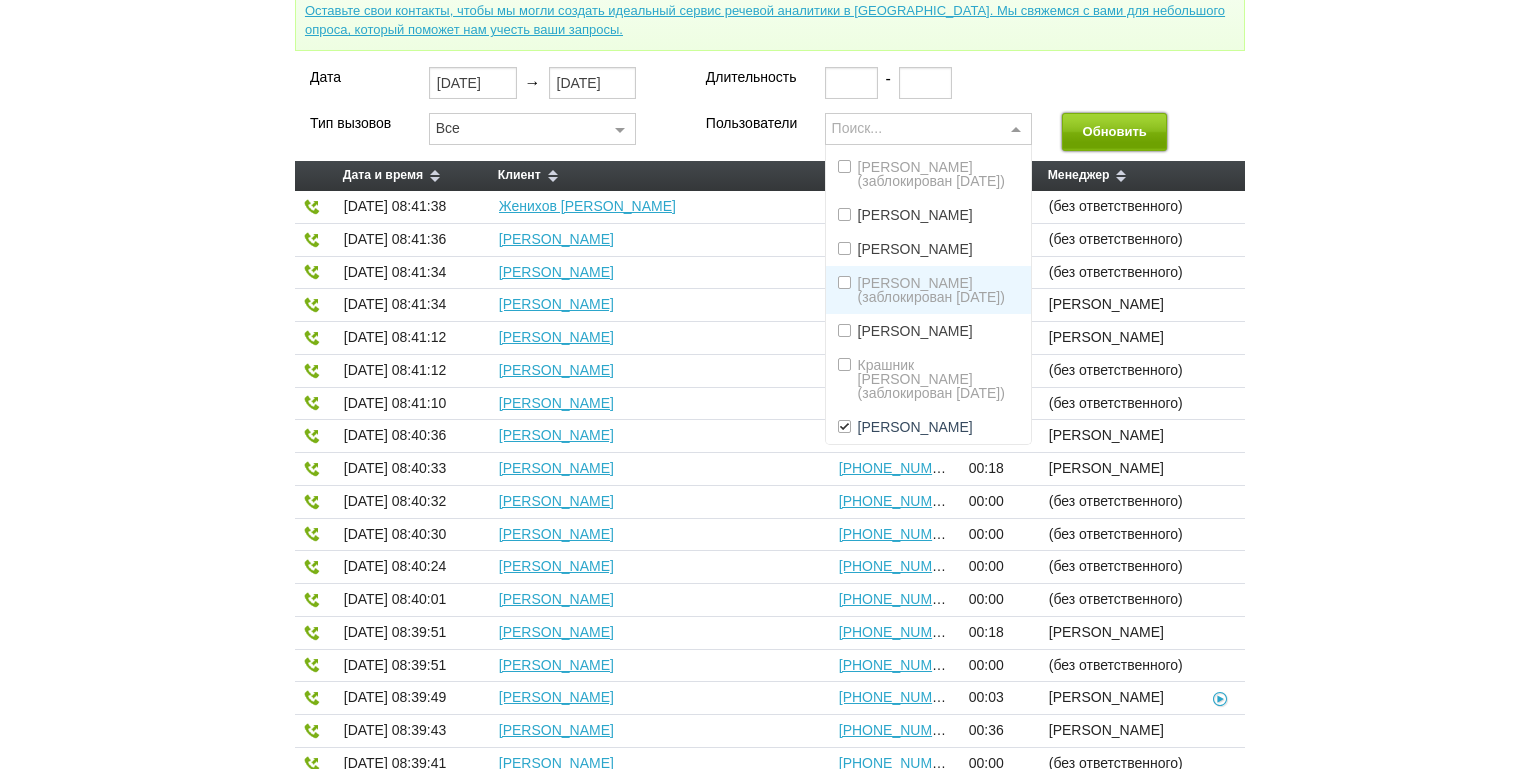click on "Обновить" at bounding box center (1114, 131) 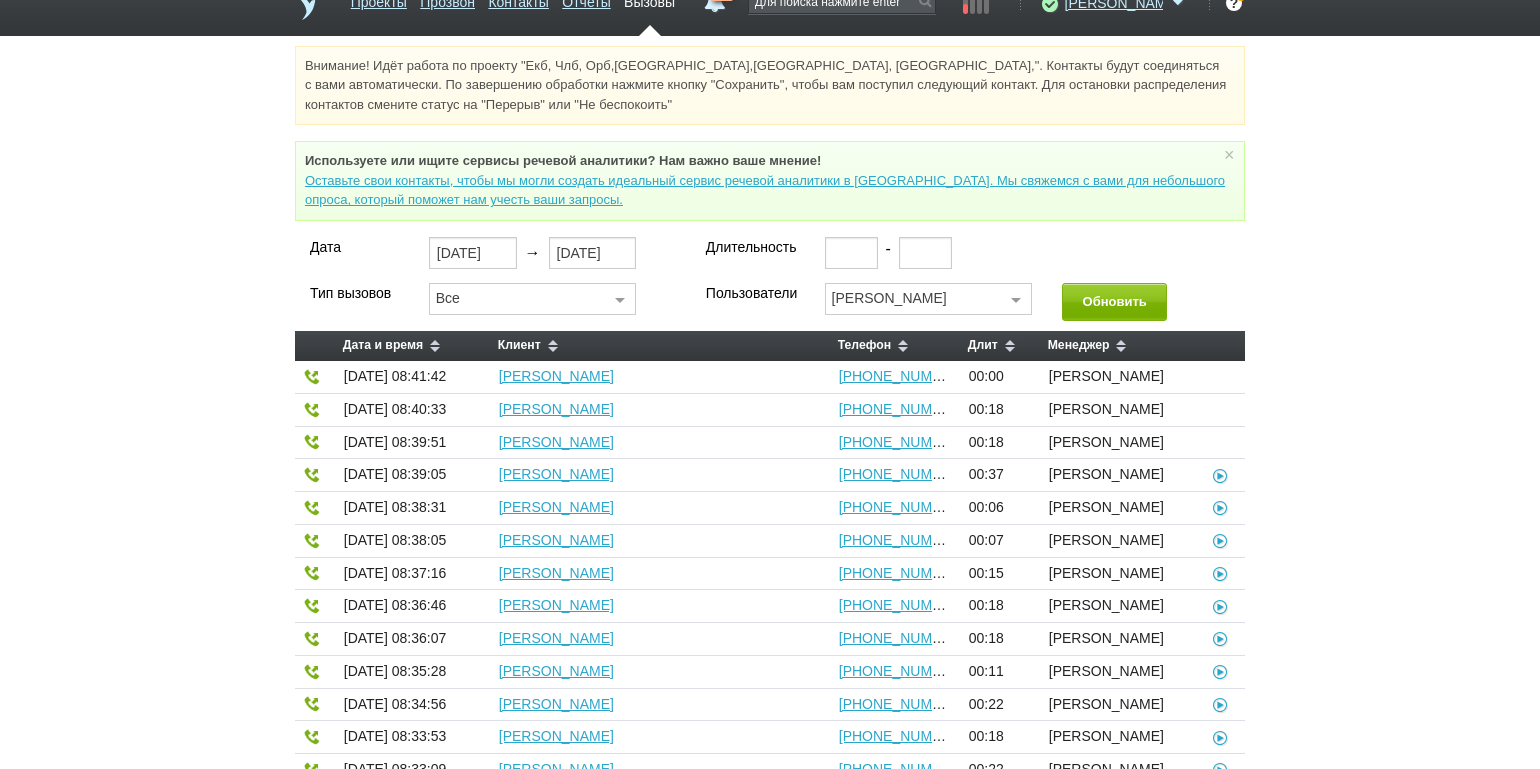 scroll, scrollTop: 0, scrollLeft: 0, axis: both 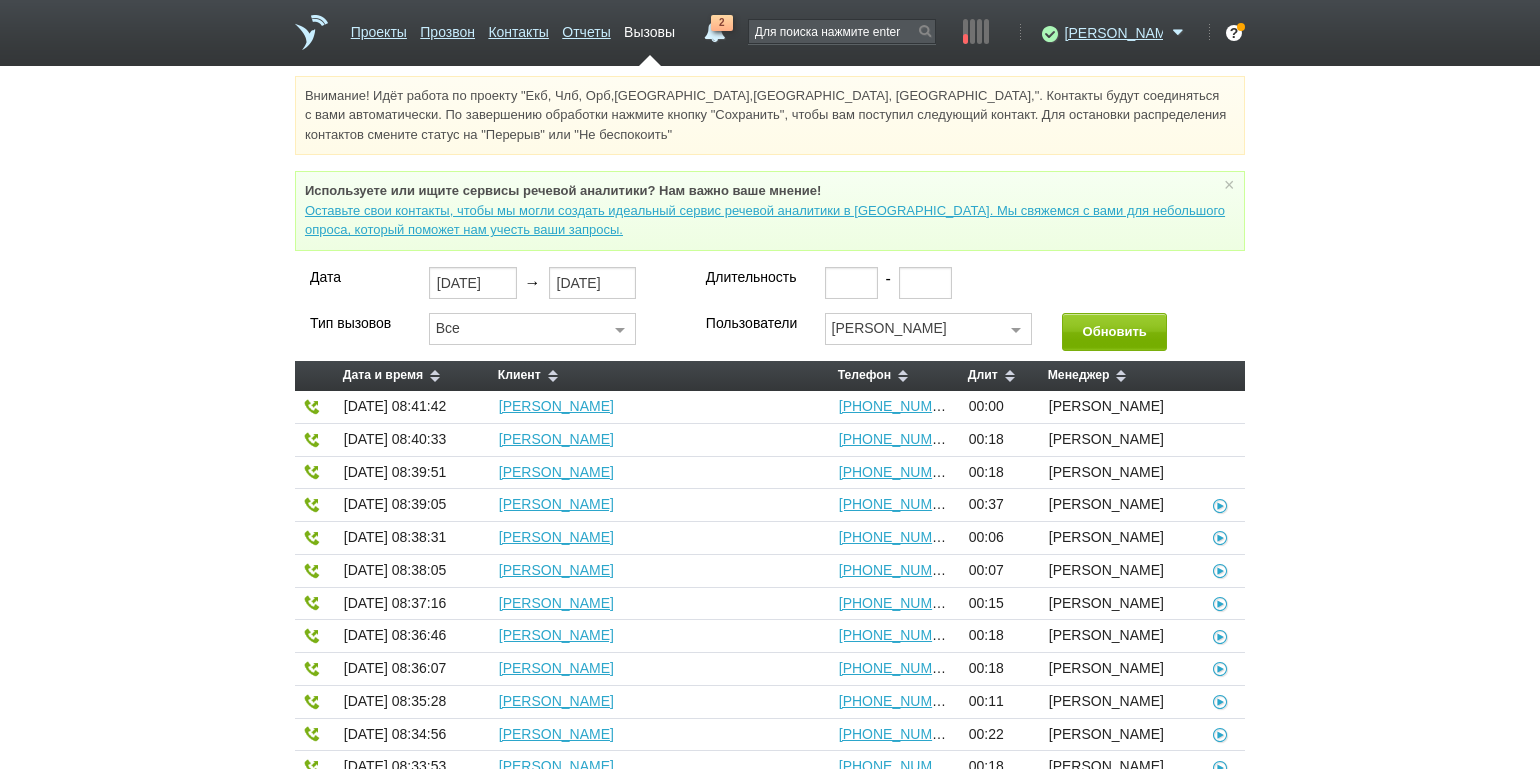 type 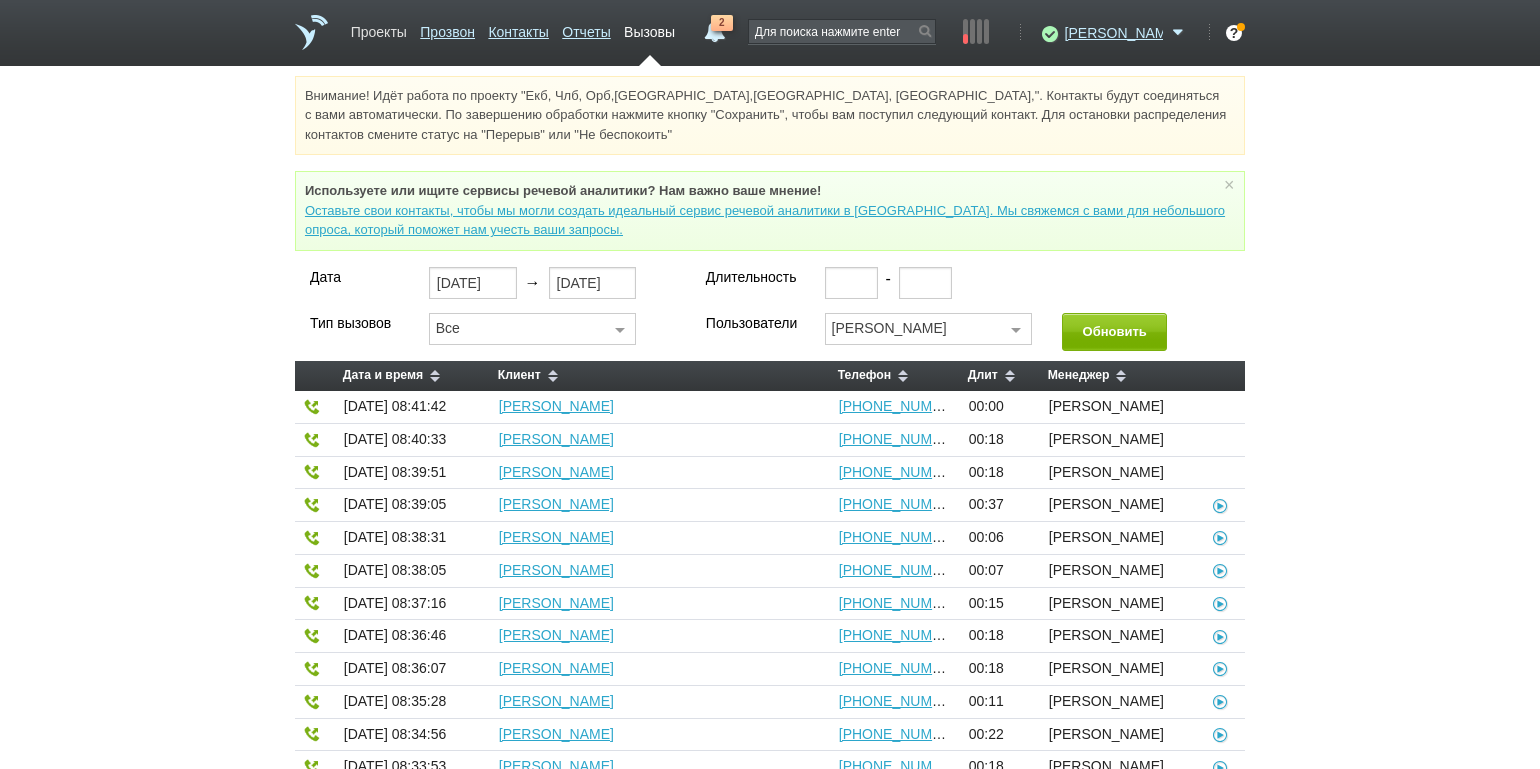 click on "Проекты" at bounding box center (379, 28) 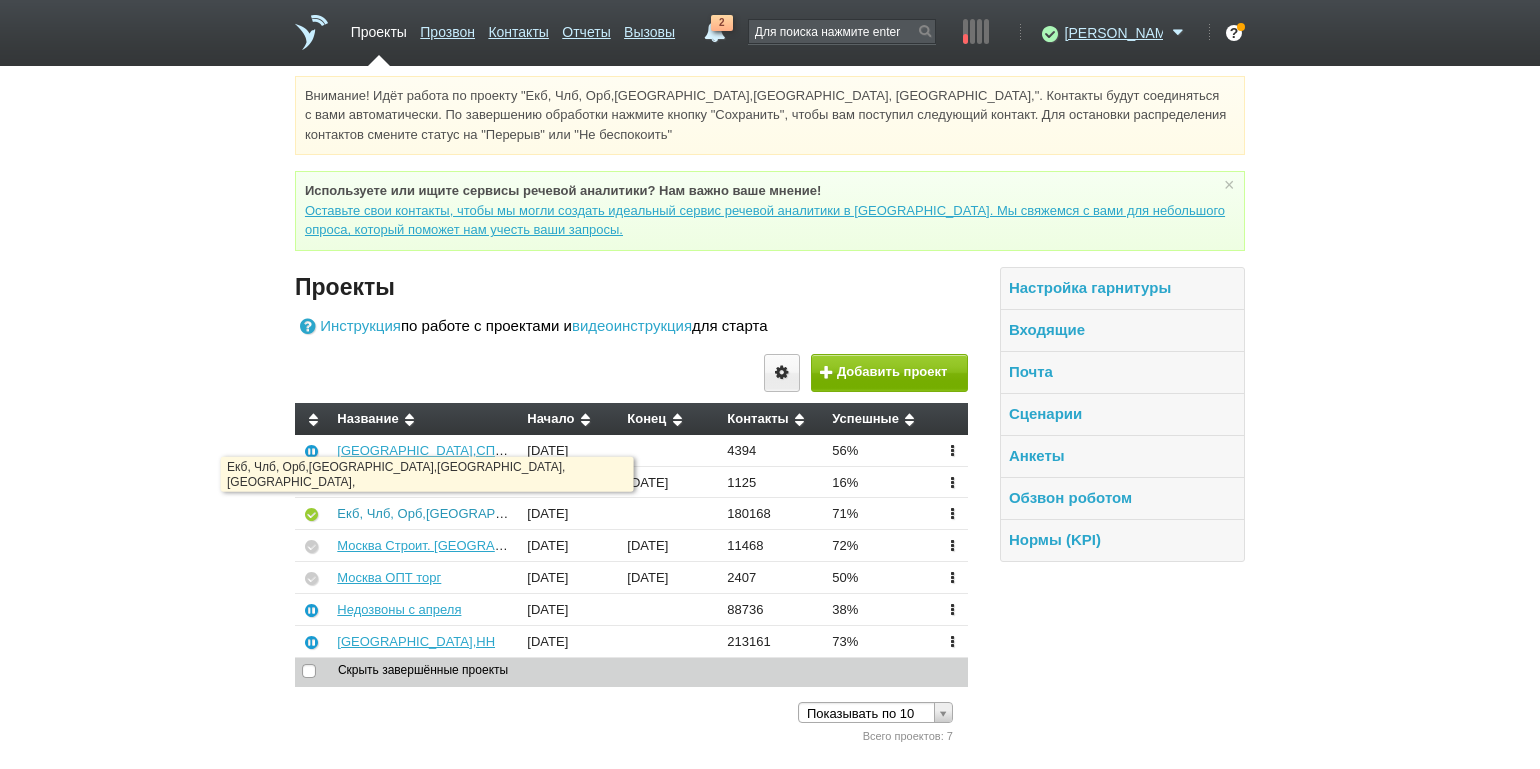 click on "Екб, Члб, Орб,[GEOGRAPHIC_DATA],[GEOGRAPHIC_DATA], [GEOGRAPHIC_DATA]," at bounding box center [591, 513] 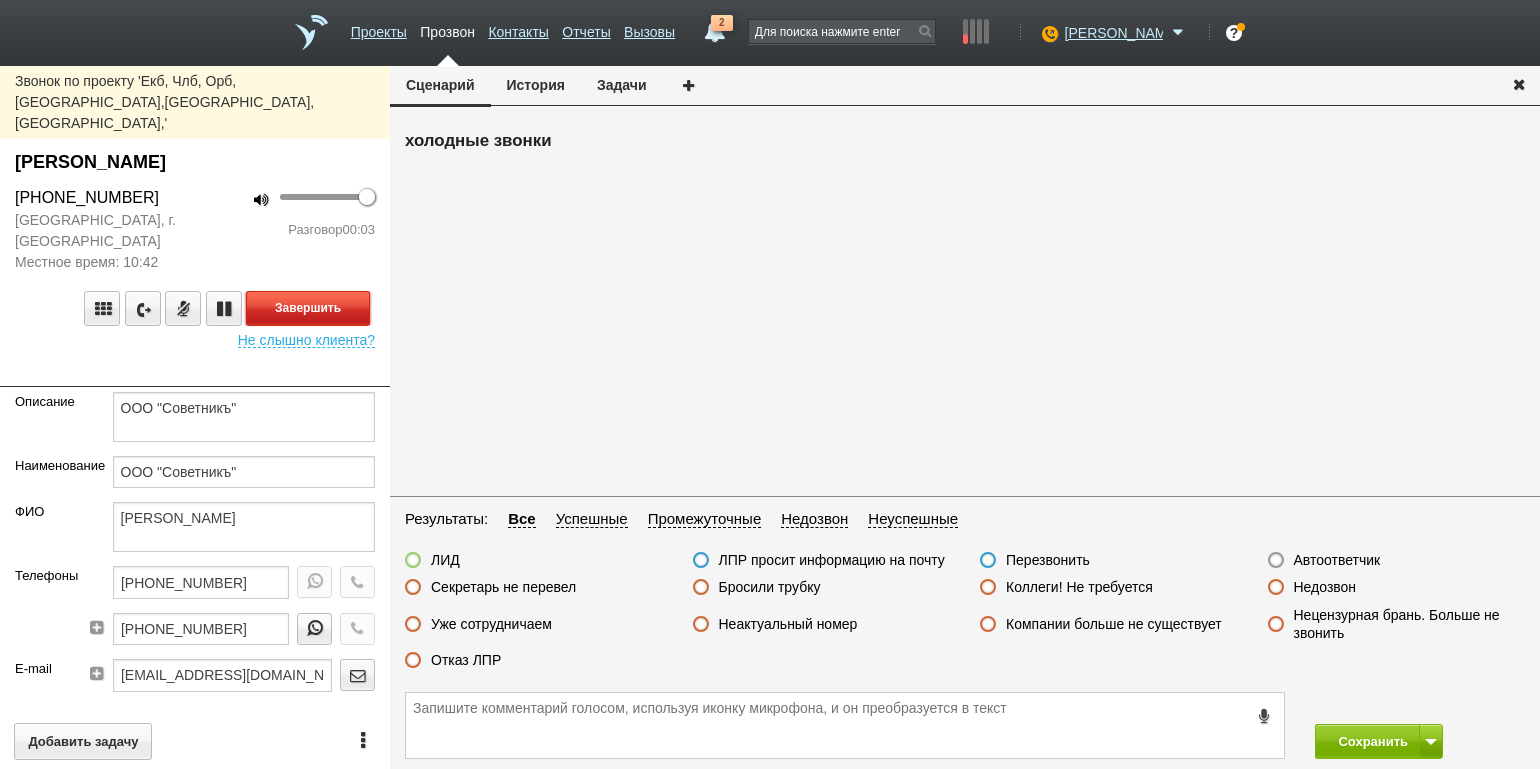click on "Завершить" at bounding box center [308, 308] 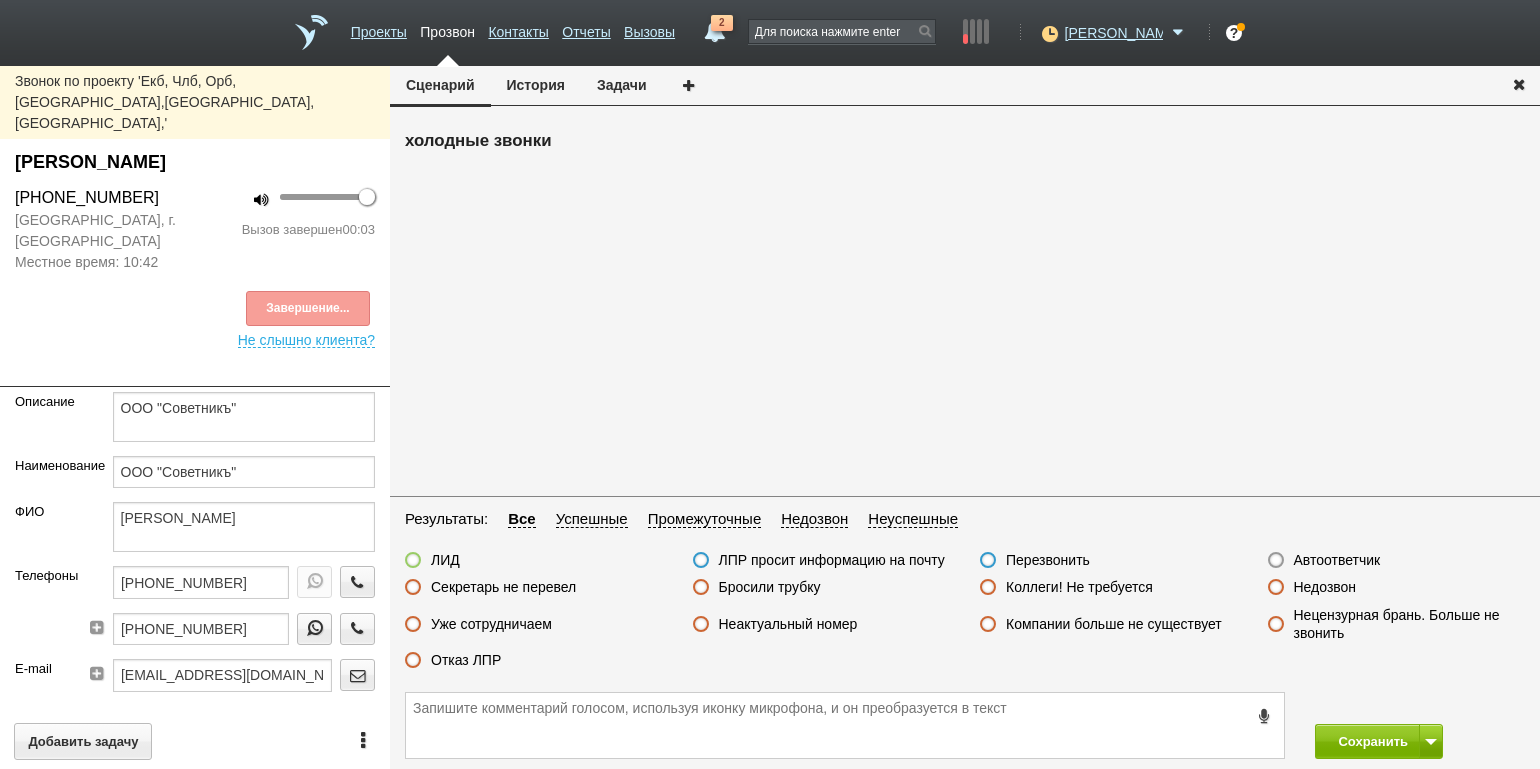 click on "Недозвон" at bounding box center (1325, 587) 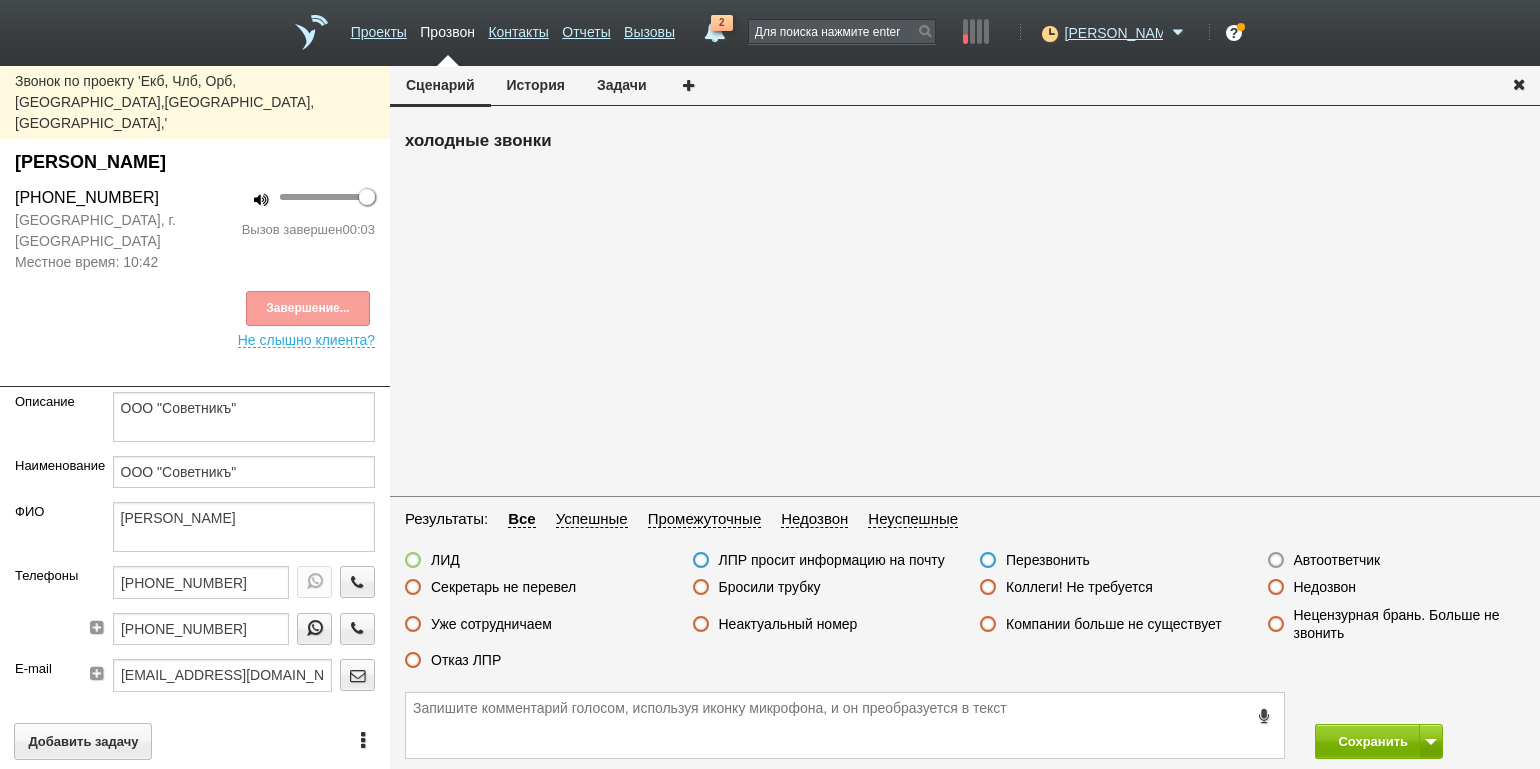 click on "Недозвон" at bounding box center (0, 0) 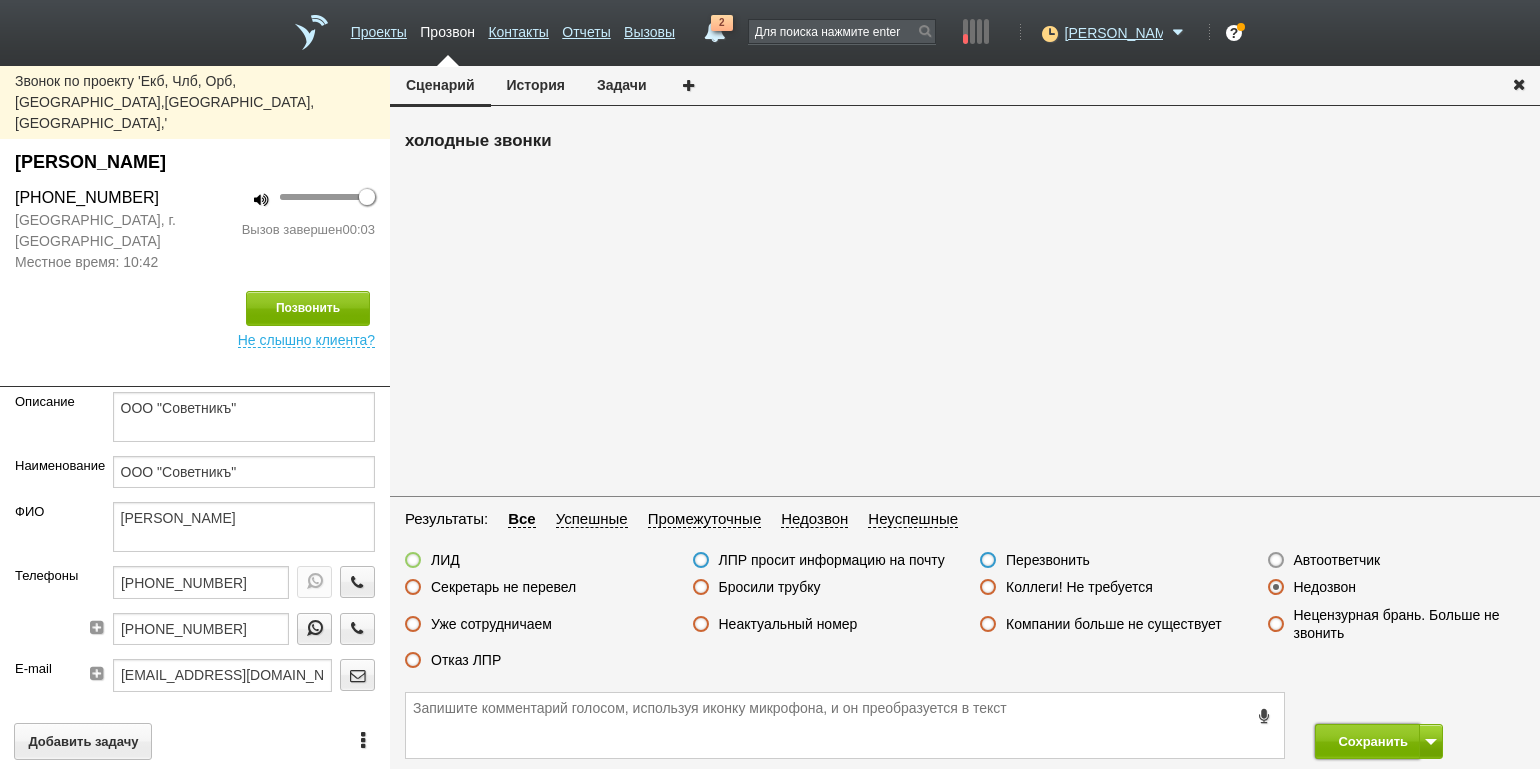 drag, startPoint x: 1351, startPoint y: 741, endPoint x: 1330, endPoint y: 683, distance: 61.68468 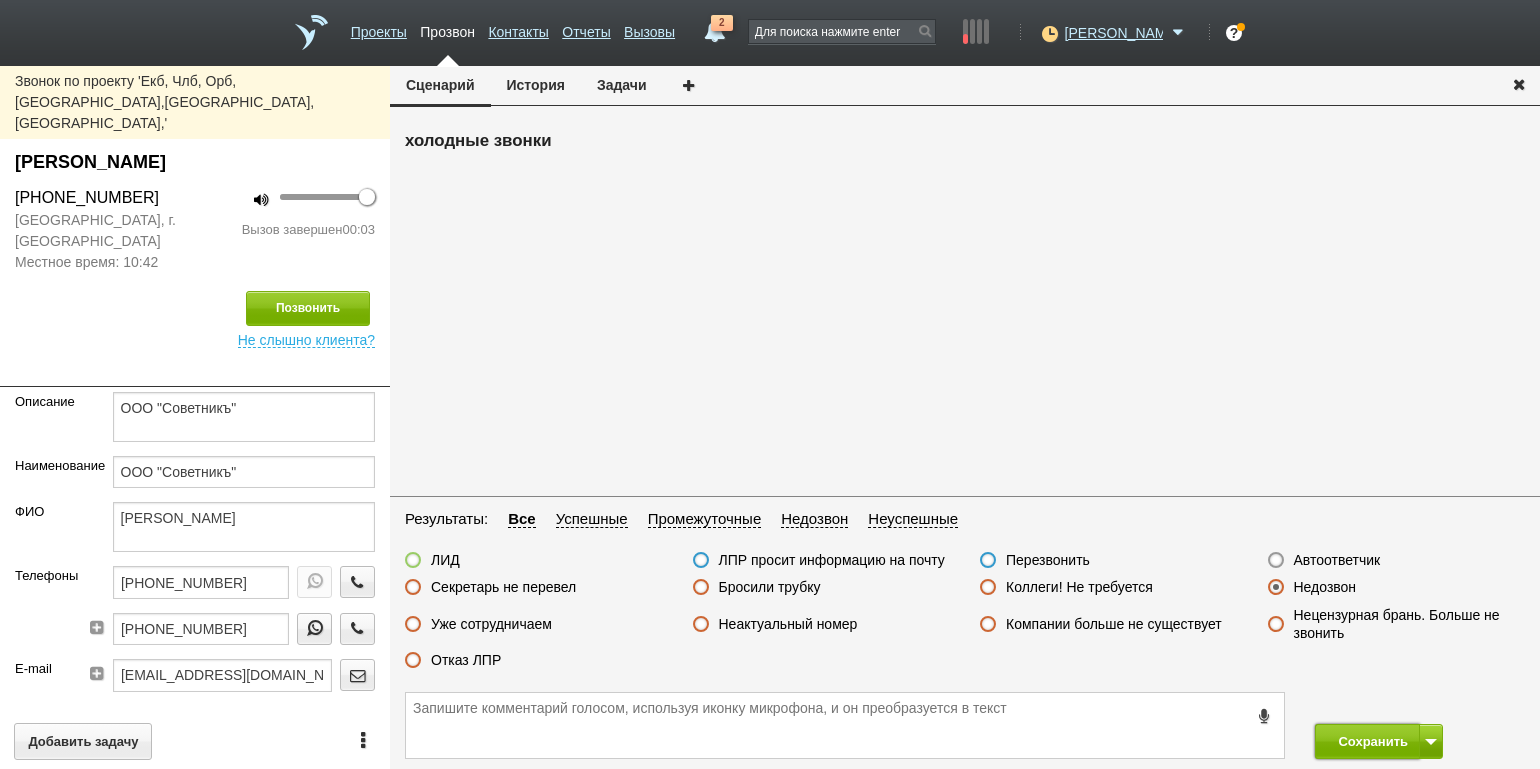click on "Сохранить" at bounding box center [1367, 741] 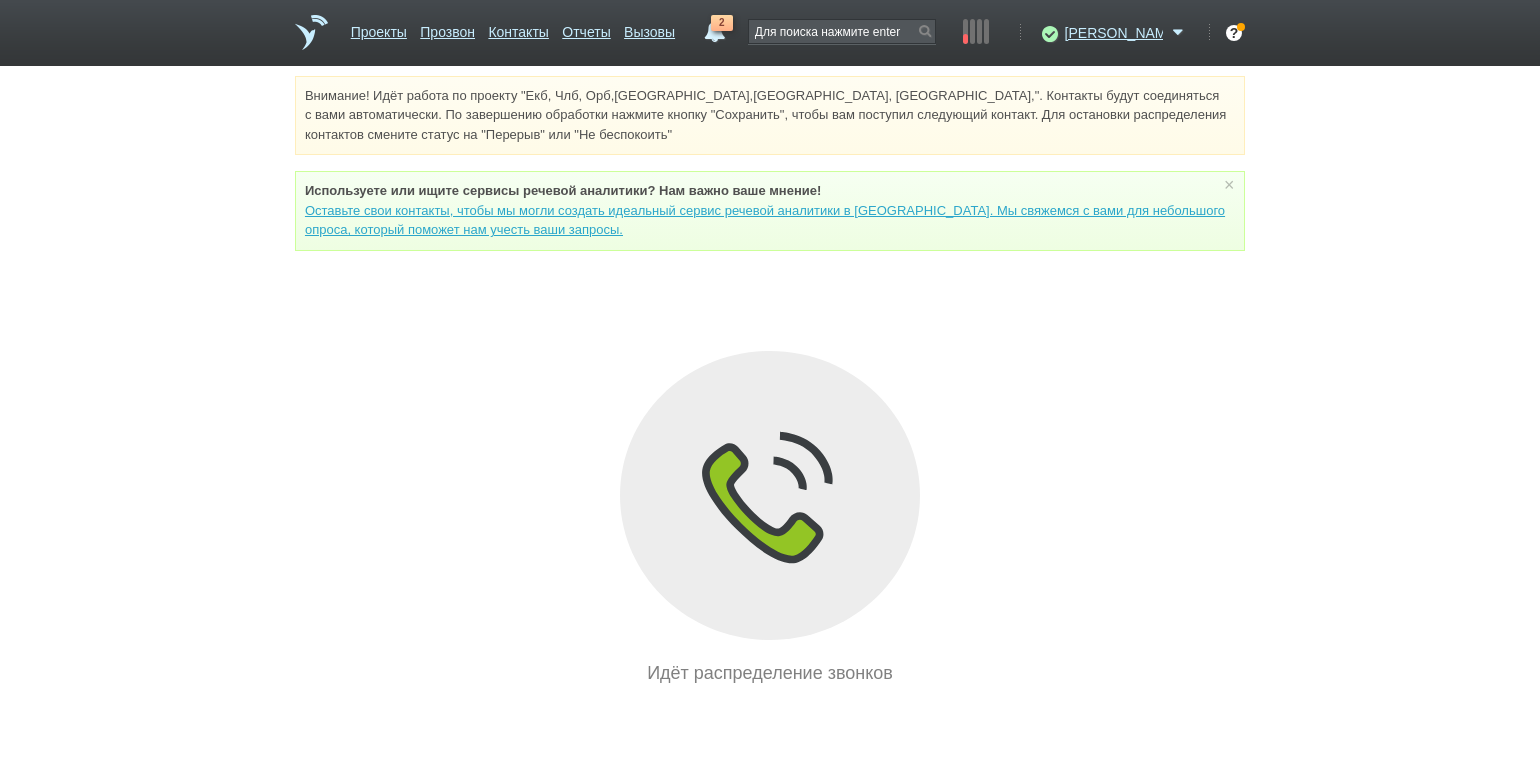click on "Внимание! Идёт работа по проекту "Екб, Члб, Орб,[GEOGRAPHIC_DATA],[GEOGRAPHIC_DATA], [GEOGRAPHIC_DATA],". Контакты будут соединяться с вами автоматически. По завершению обработки нажмите кнопку "Сохранить", чтобы вам поступил следующий контакт. Для остановки распределения контактов смените статус на "Перерыв" или "Не беспокоить"
Используете или ищите cервисы речевой аналитики? Нам важно ваше мнение!
×
Вы можете звонить напрямую из строки поиска - введите номер и нажмите "Позвонить"
Идёт распределение звонков" at bounding box center (770, 381) 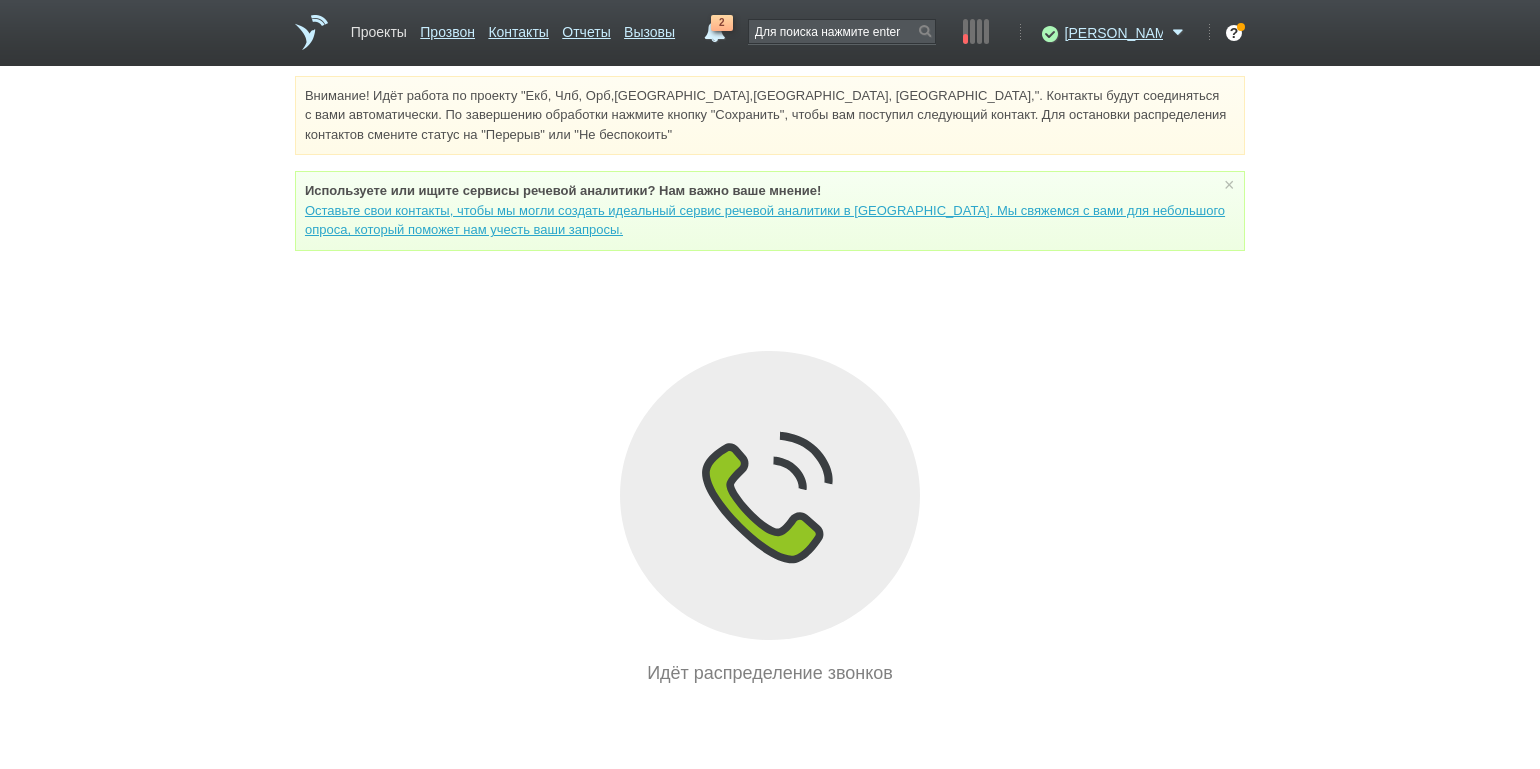 click on "Проекты" at bounding box center (379, 28) 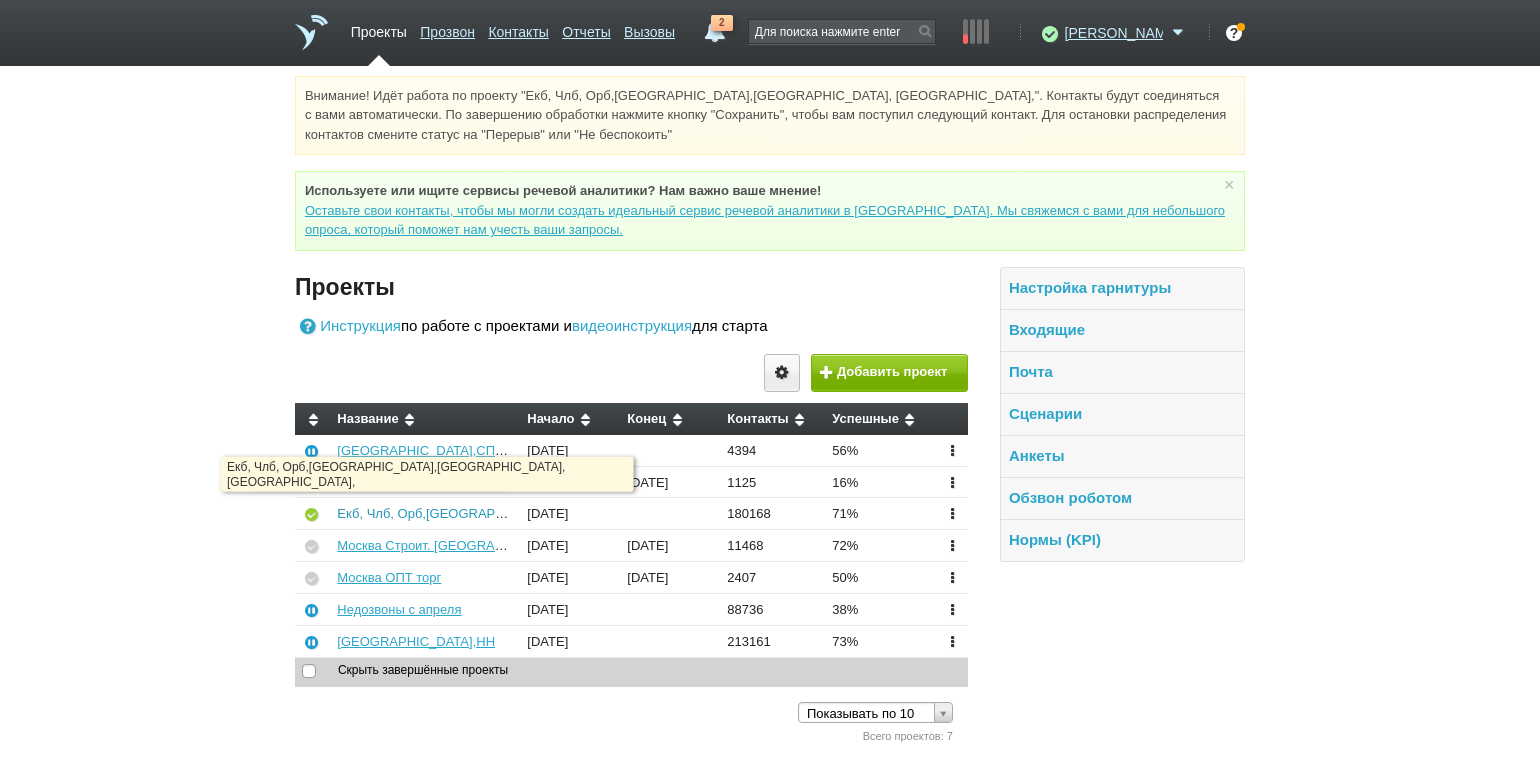 click on "Екб, Члб, Орб,[GEOGRAPHIC_DATA],[GEOGRAPHIC_DATA], [GEOGRAPHIC_DATA]," at bounding box center [591, 513] 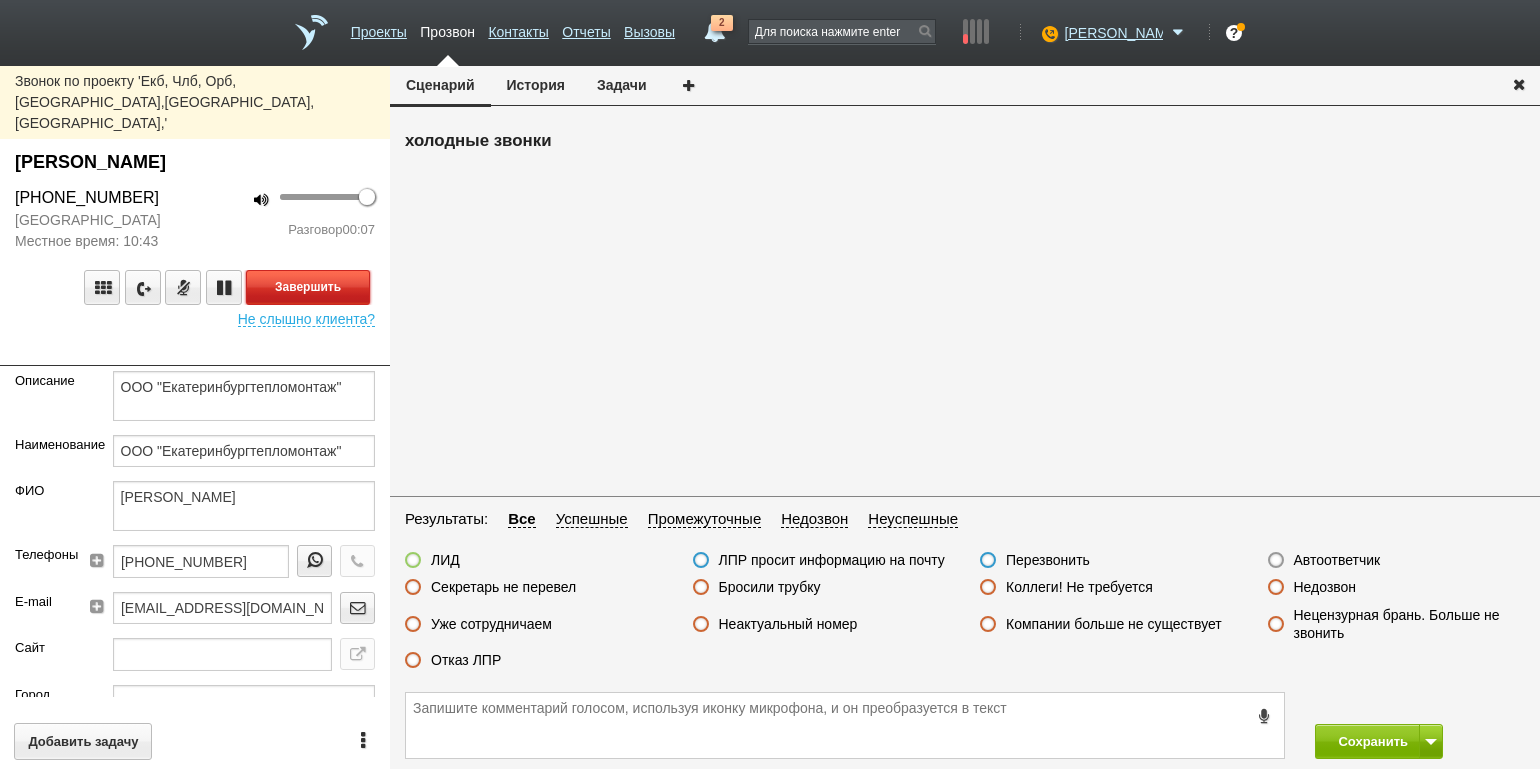 click on "Завершить" at bounding box center (308, 287) 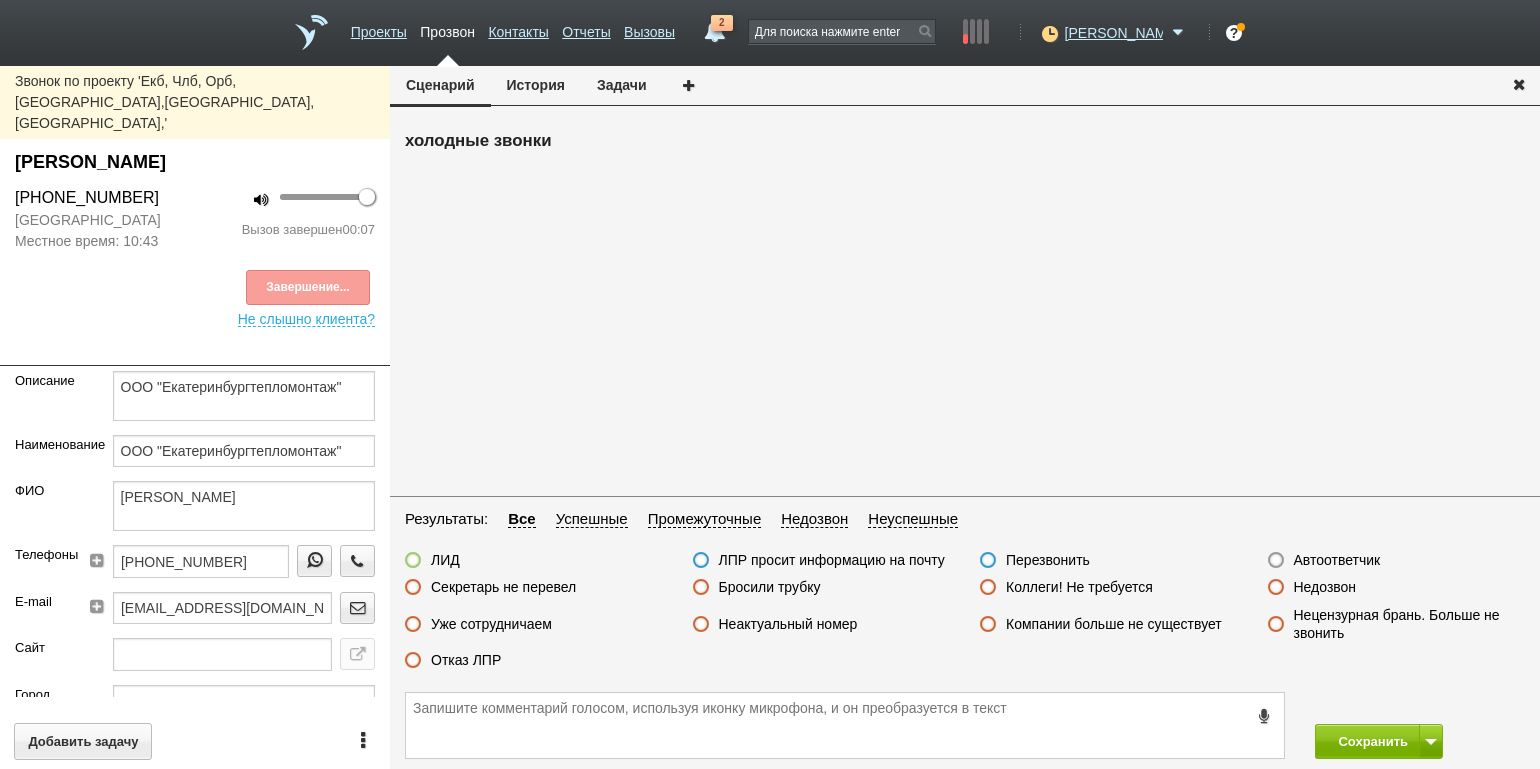click on "Неактуальный номер" at bounding box center (788, 624) 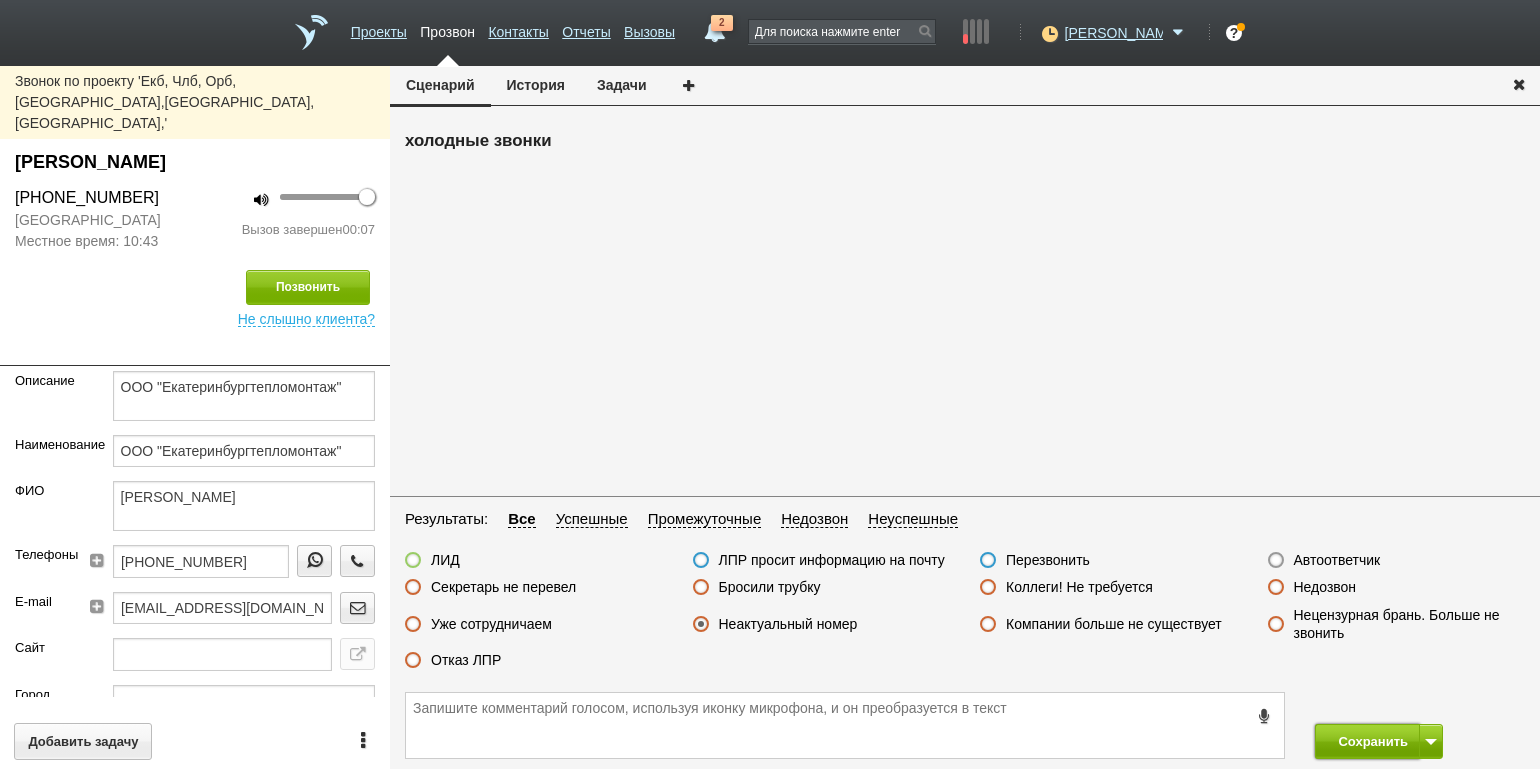 click on "Сохранить" at bounding box center (1367, 741) 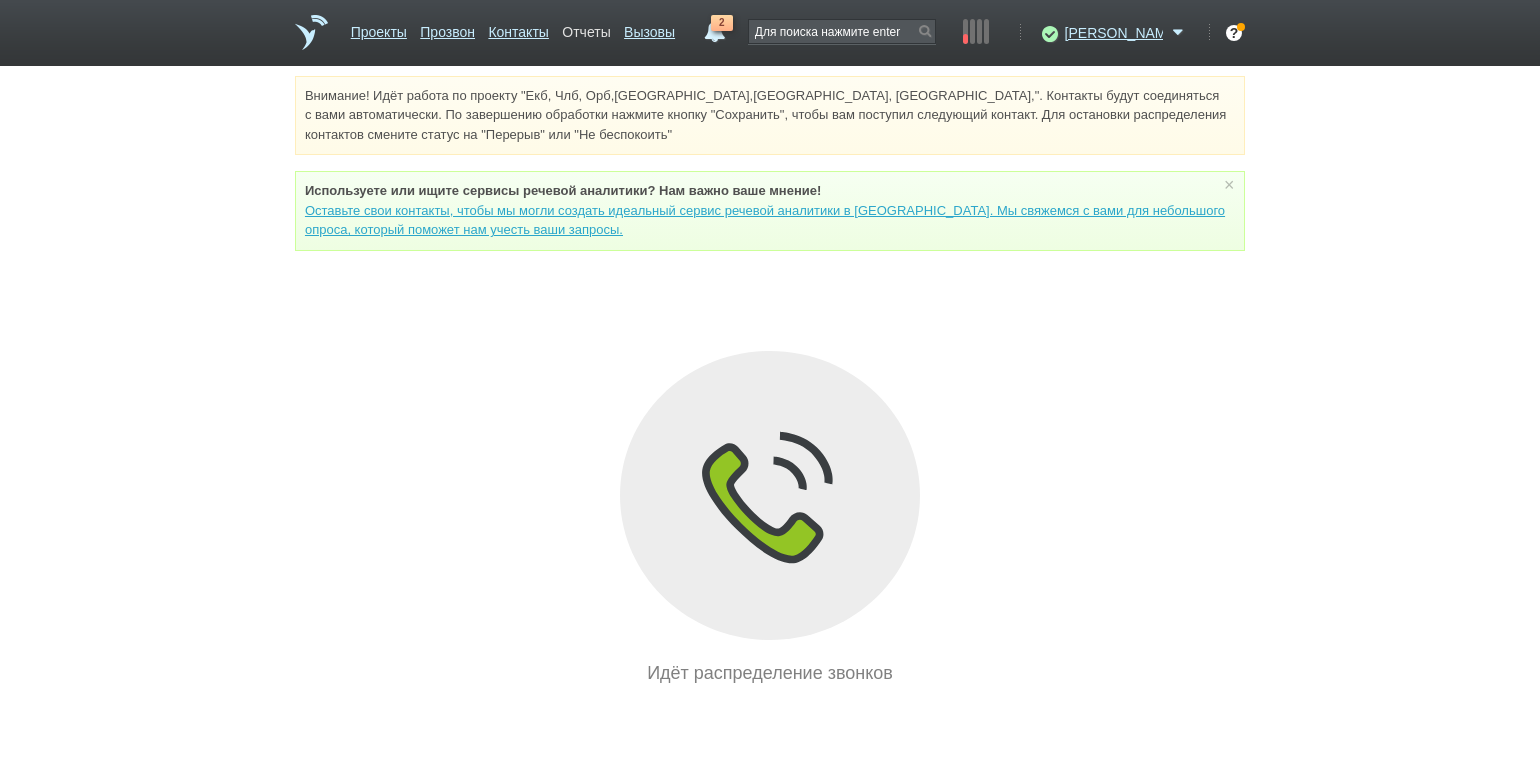 click on "Отчеты" at bounding box center (586, 28) 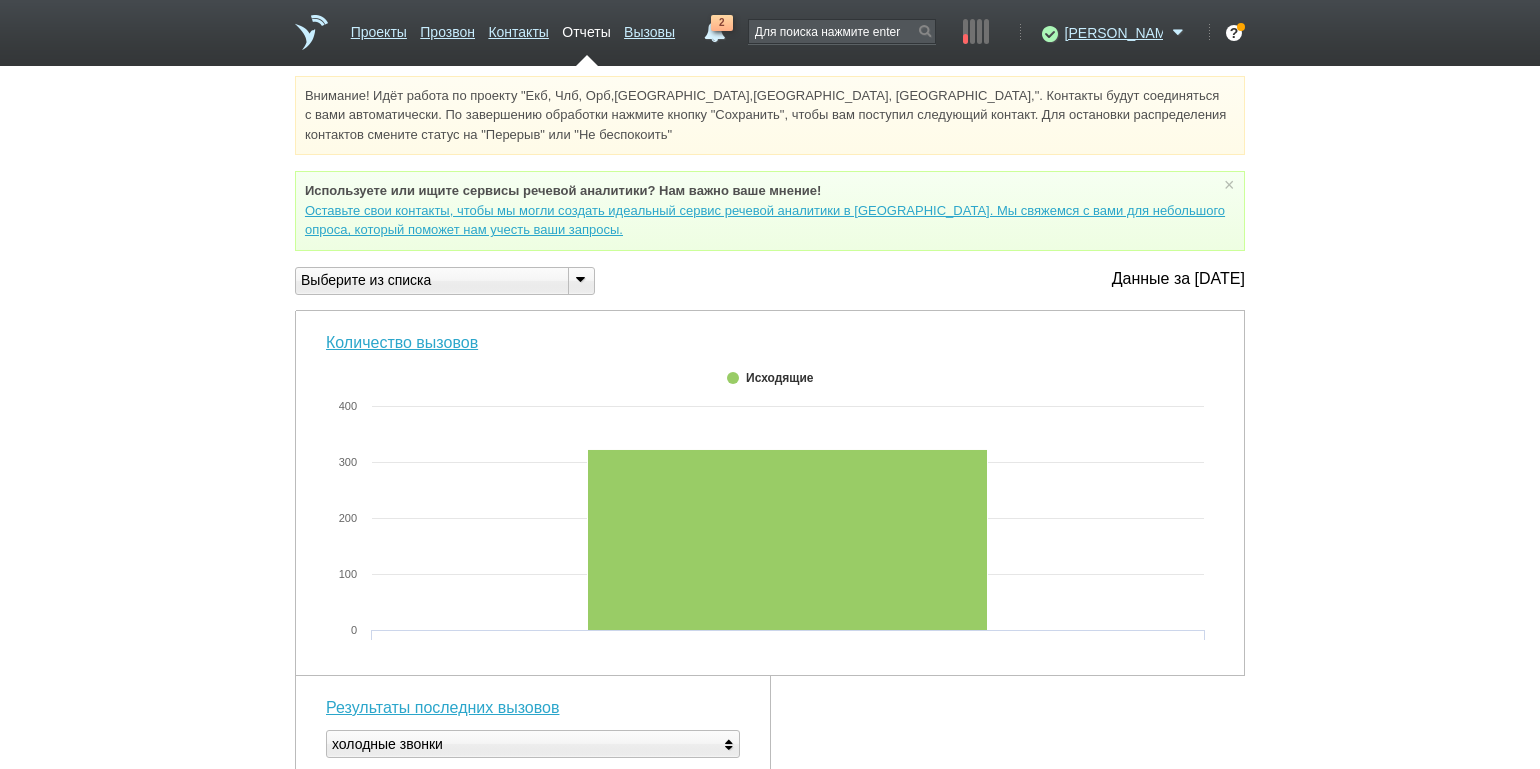 click at bounding box center [580, 279] 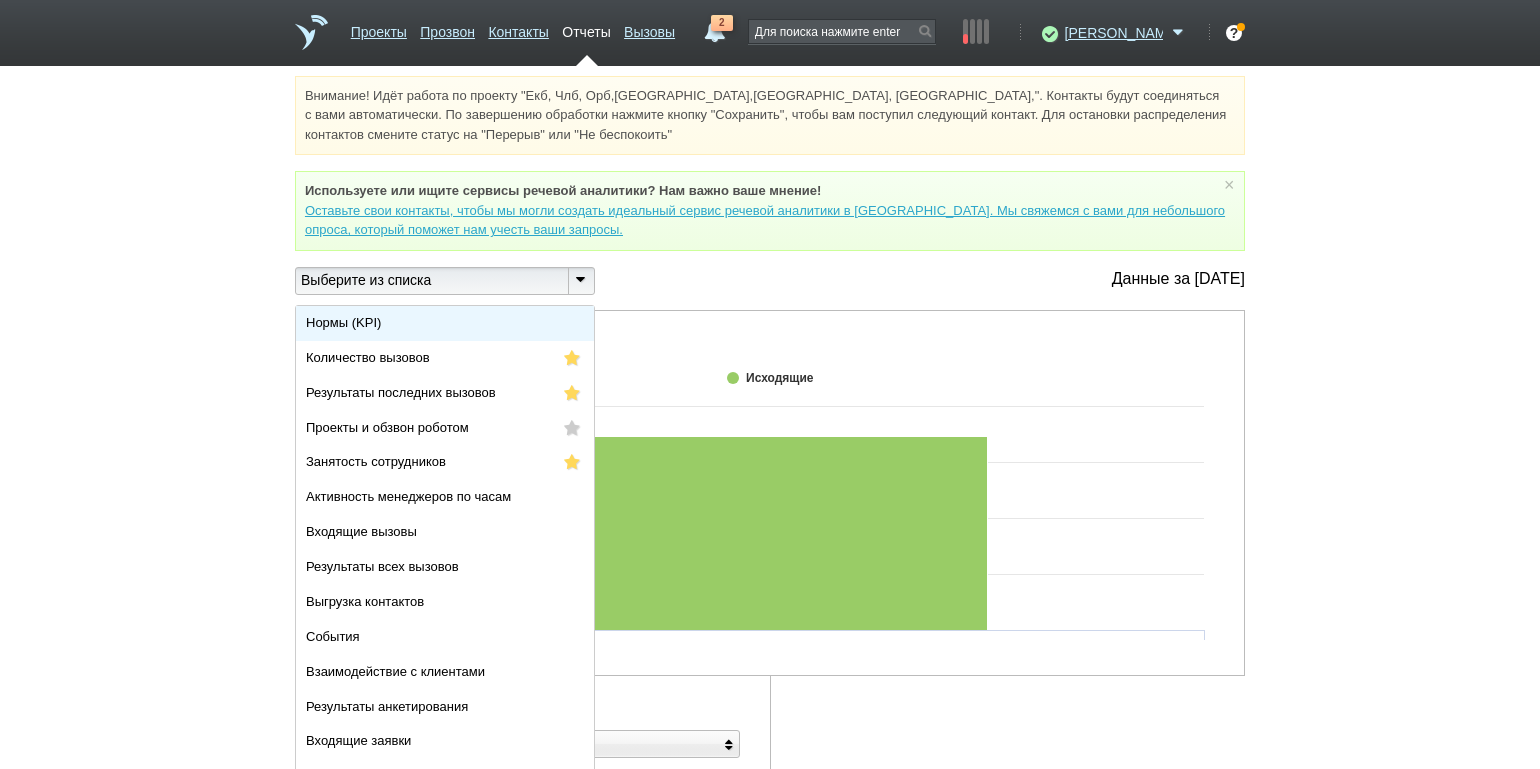 click on "Нормы (KPI)" at bounding box center [445, 323] 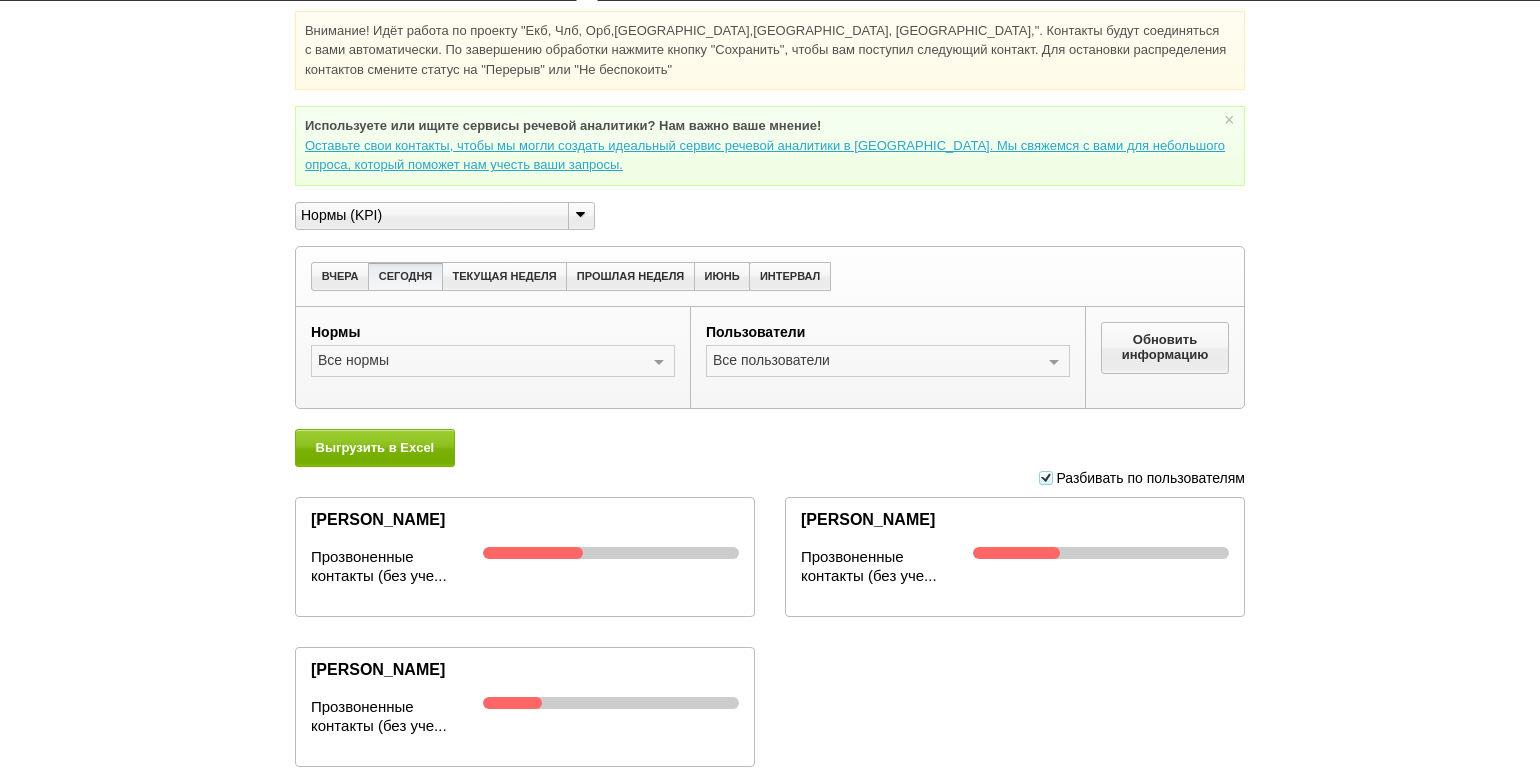 scroll, scrollTop: 0, scrollLeft: 0, axis: both 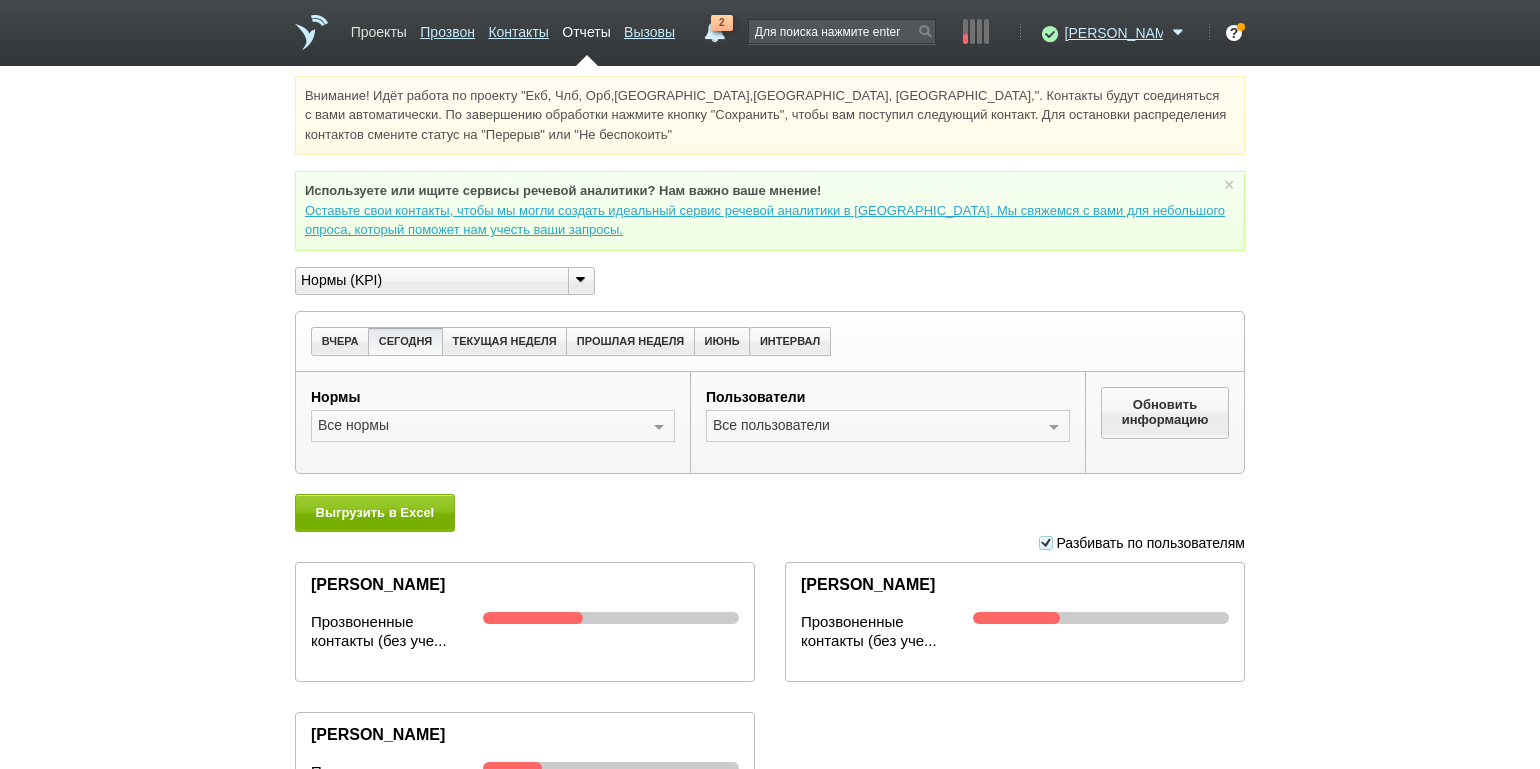 click on "Проекты" at bounding box center [379, 28] 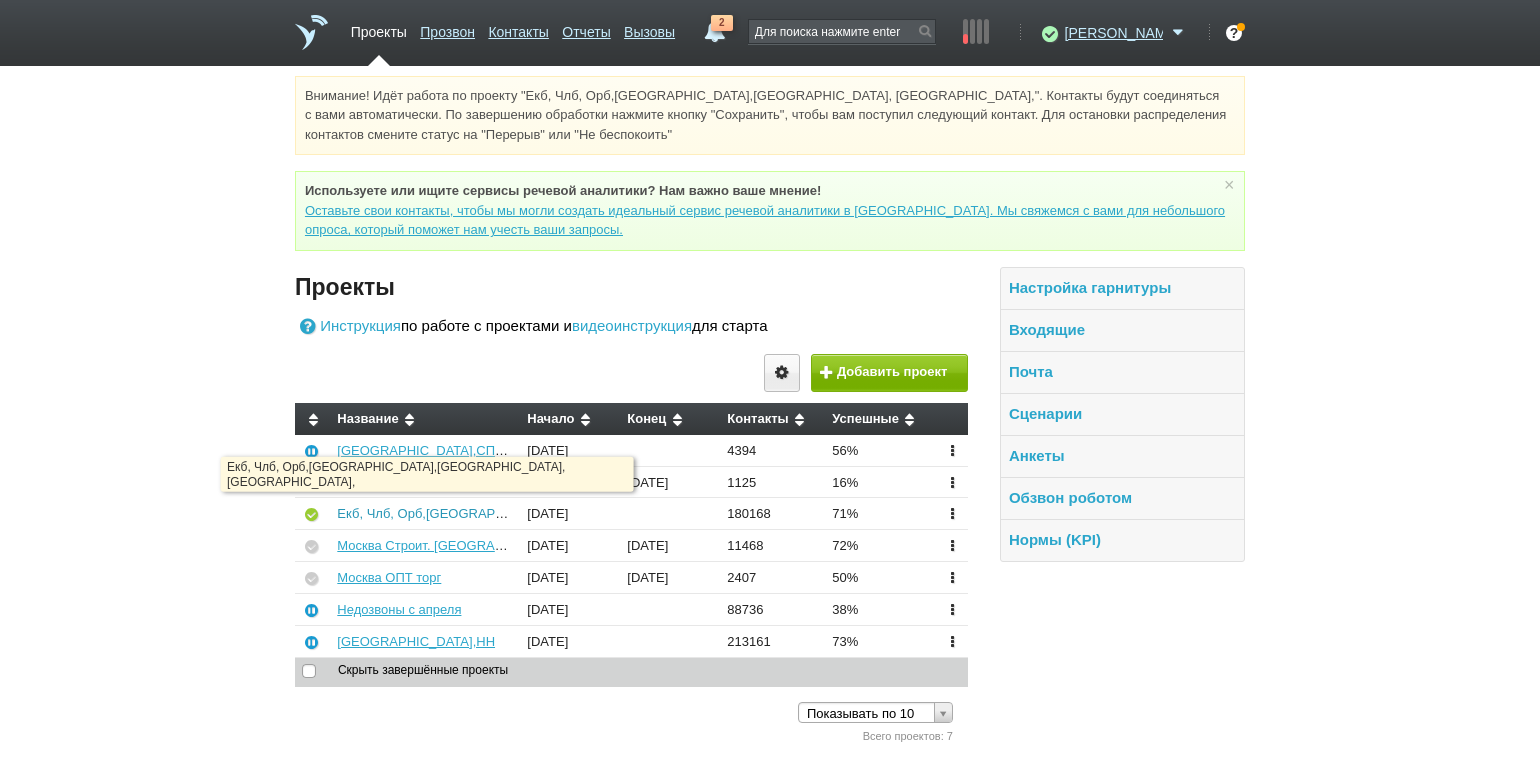 click on "Екб, Члб, Орб,[GEOGRAPHIC_DATA],[GEOGRAPHIC_DATA], [GEOGRAPHIC_DATA]," at bounding box center [591, 513] 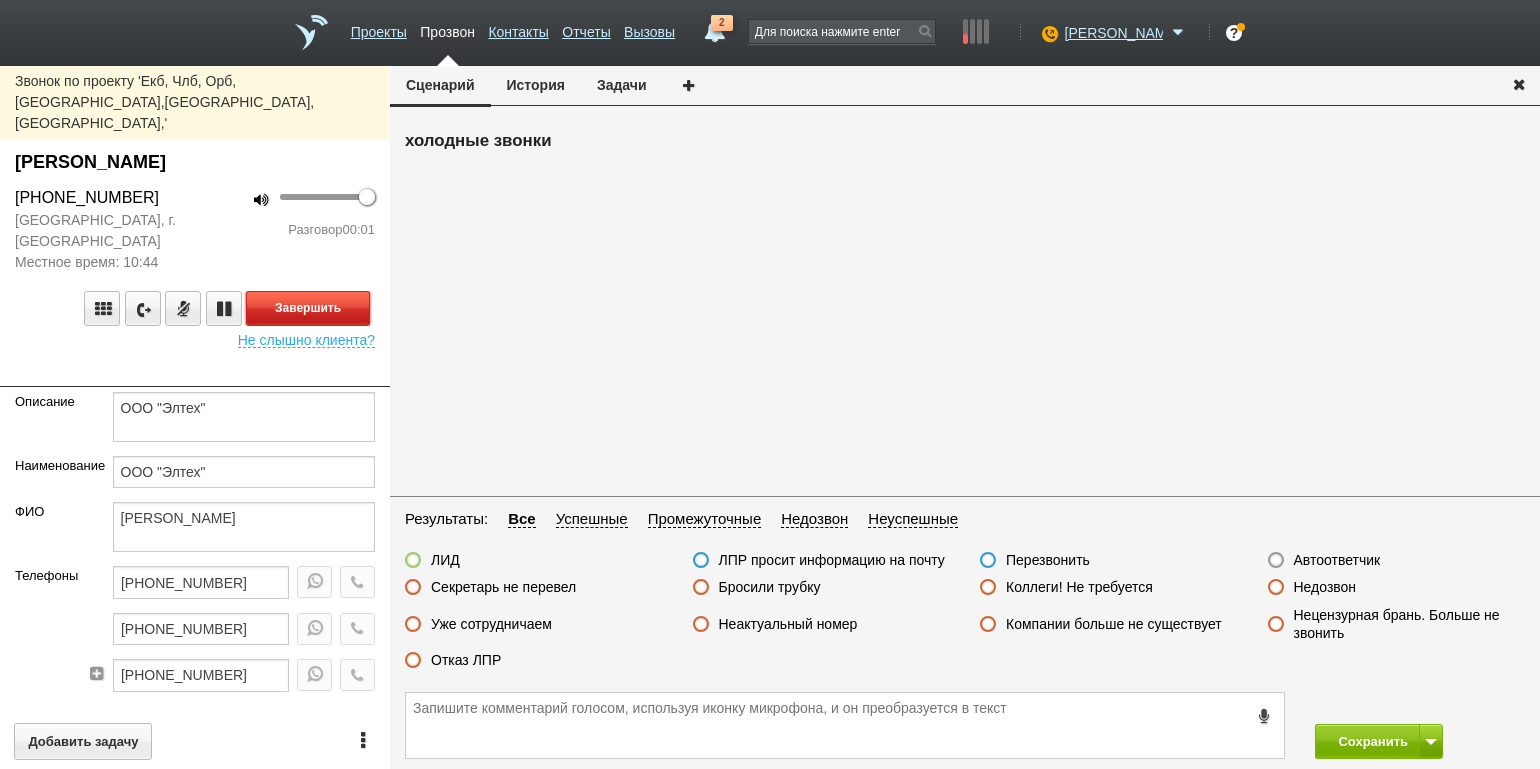 click on "Завершить" at bounding box center [308, 308] 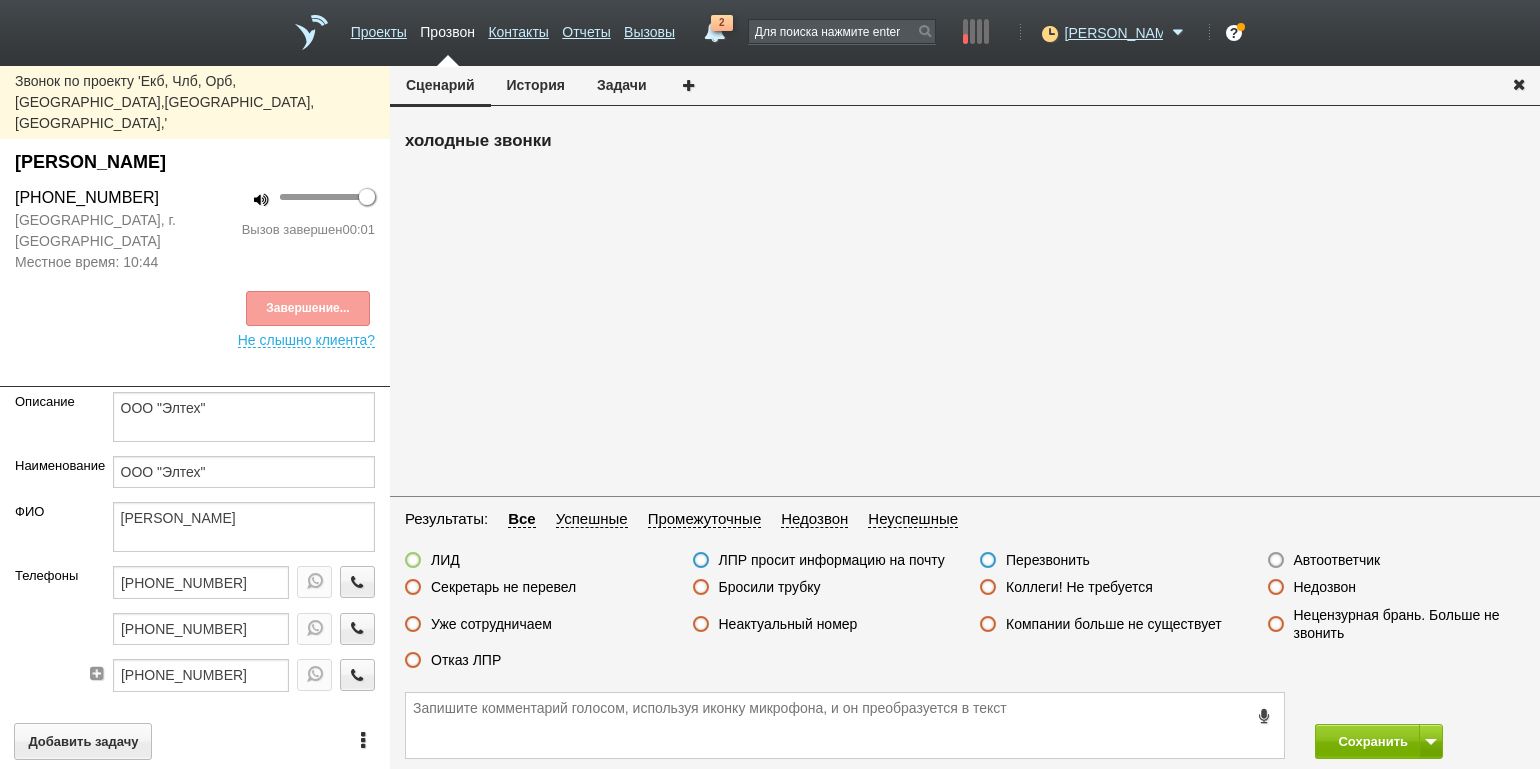 click on "Автоответчик" at bounding box center [1337, 560] 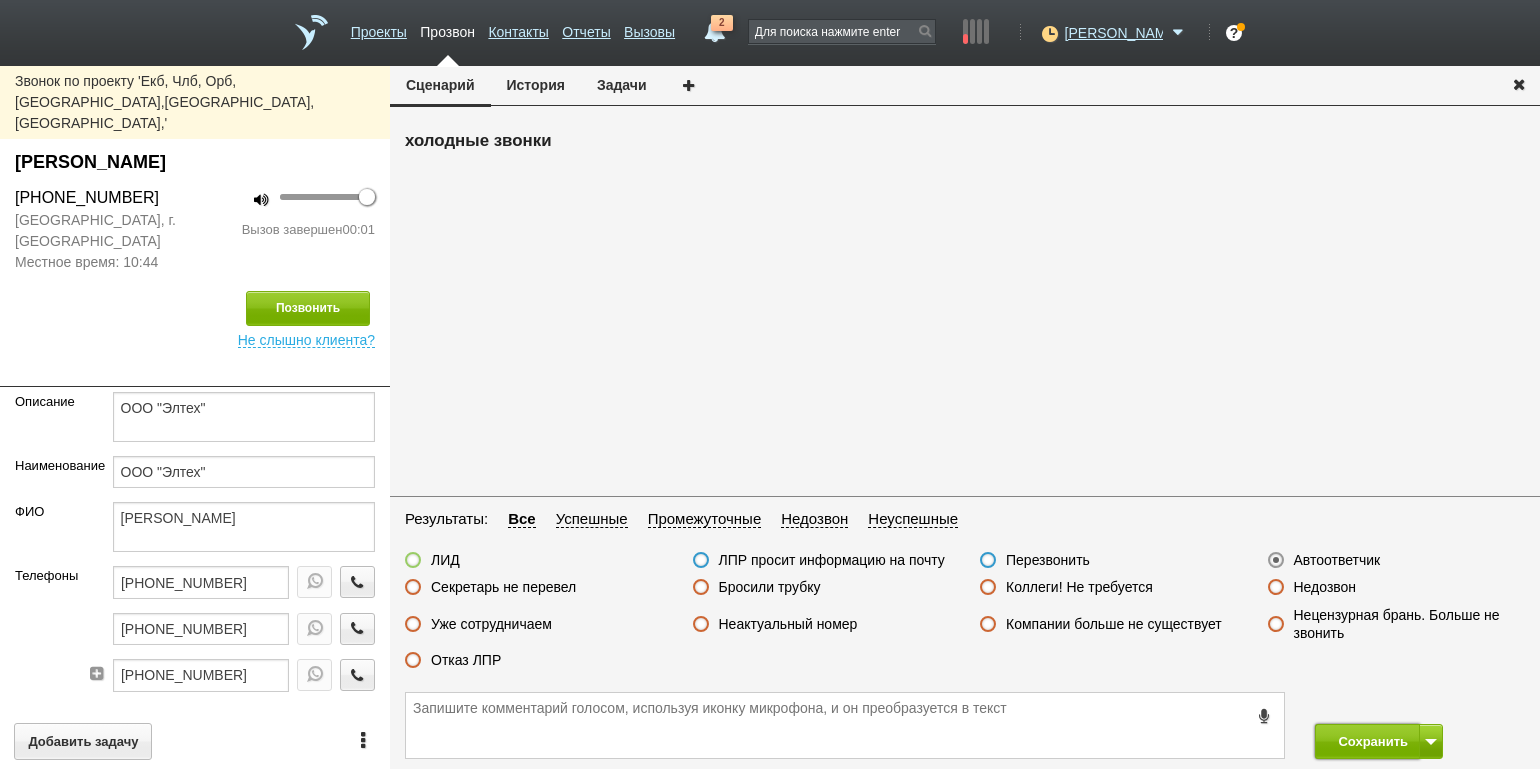 drag, startPoint x: 1366, startPoint y: 736, endPoint x: 1197, endPoint y: 642, distance: 193.38304 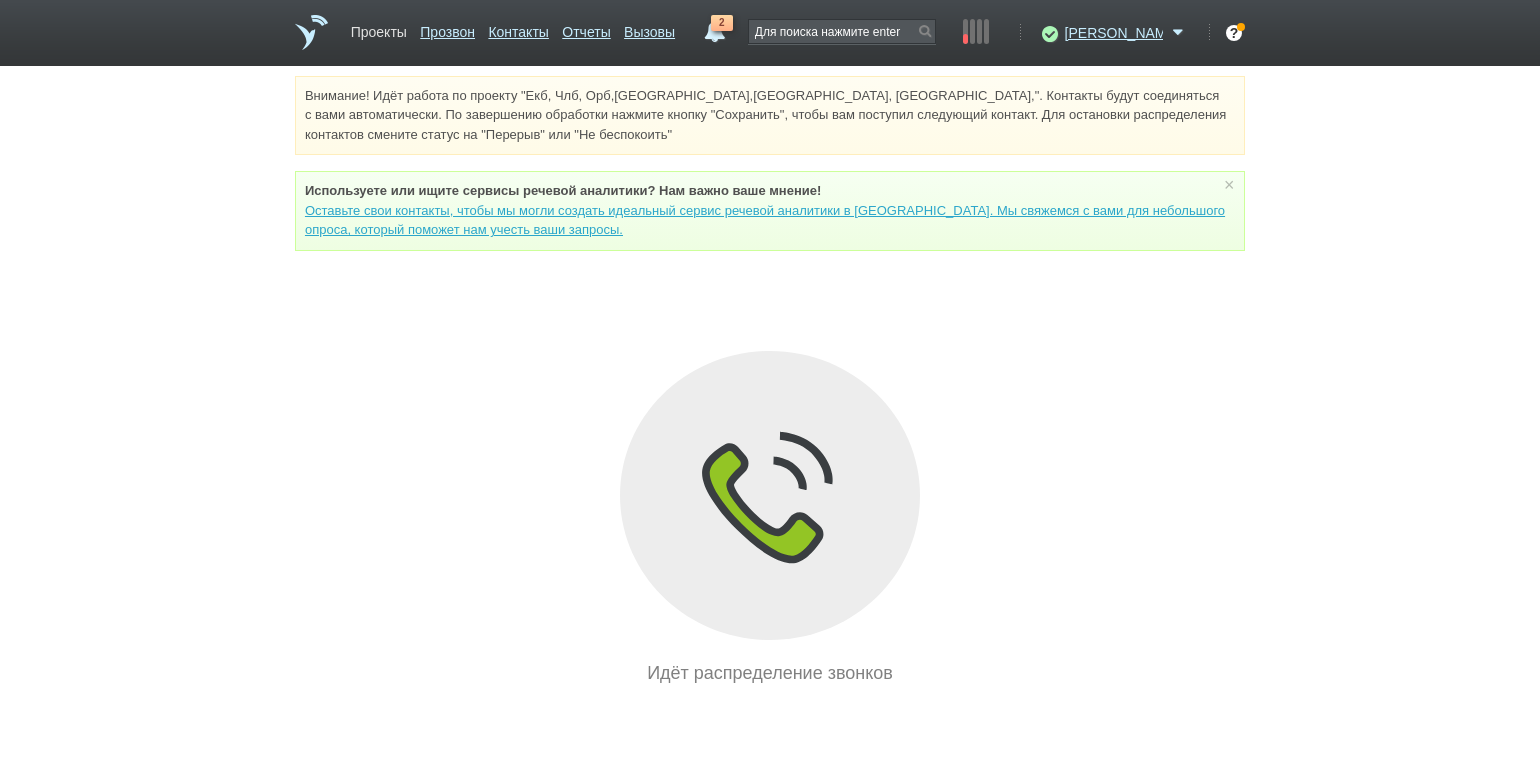click on "Проекты" at bounding box center (379, 28) 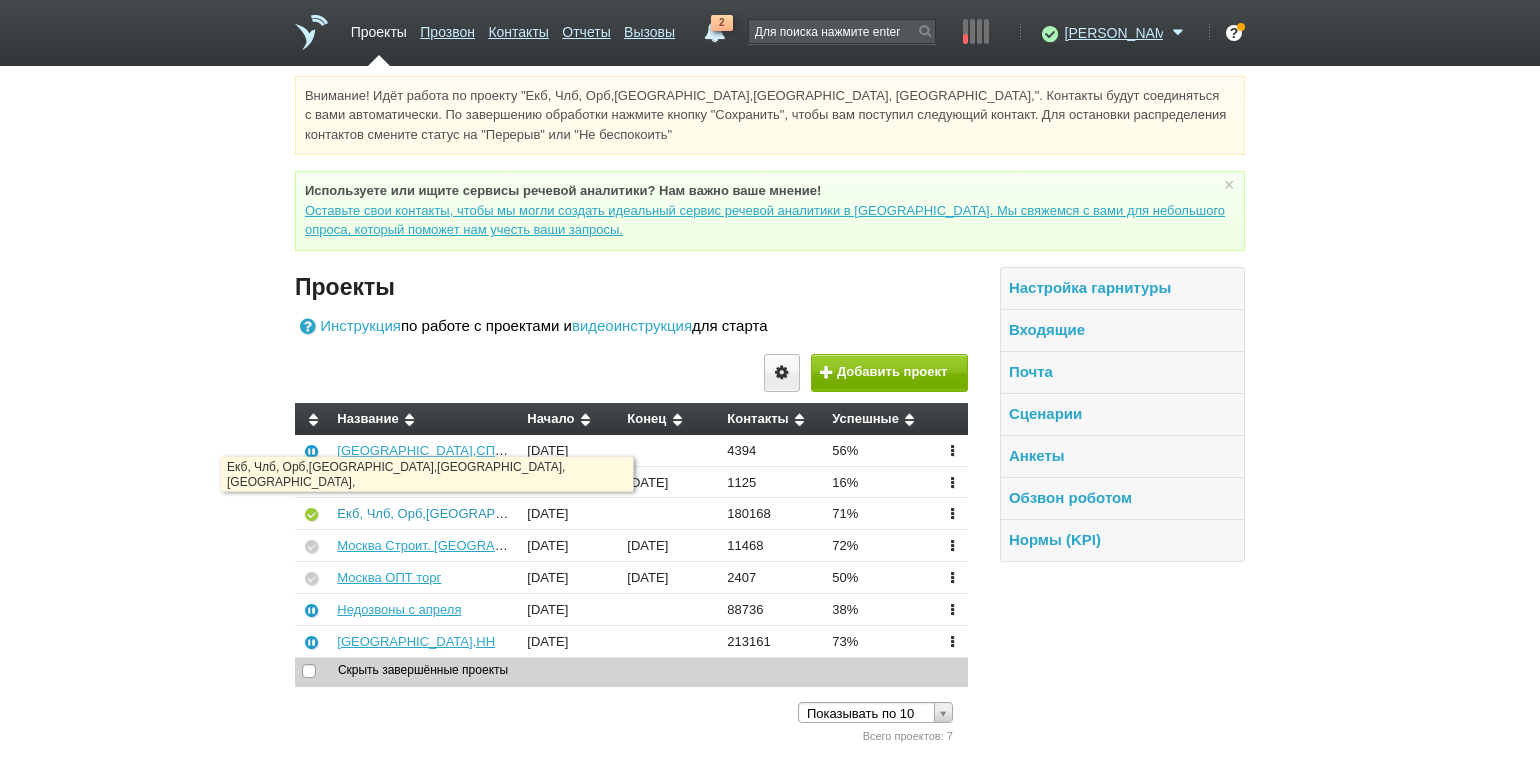 click on "Екб, Члб, Орб,[GEOGRAPHIC_DATA],[GEOGRAPHIC_DATA], [GEOGRAPHIC_DATA]," at bounding box center [591, 513] 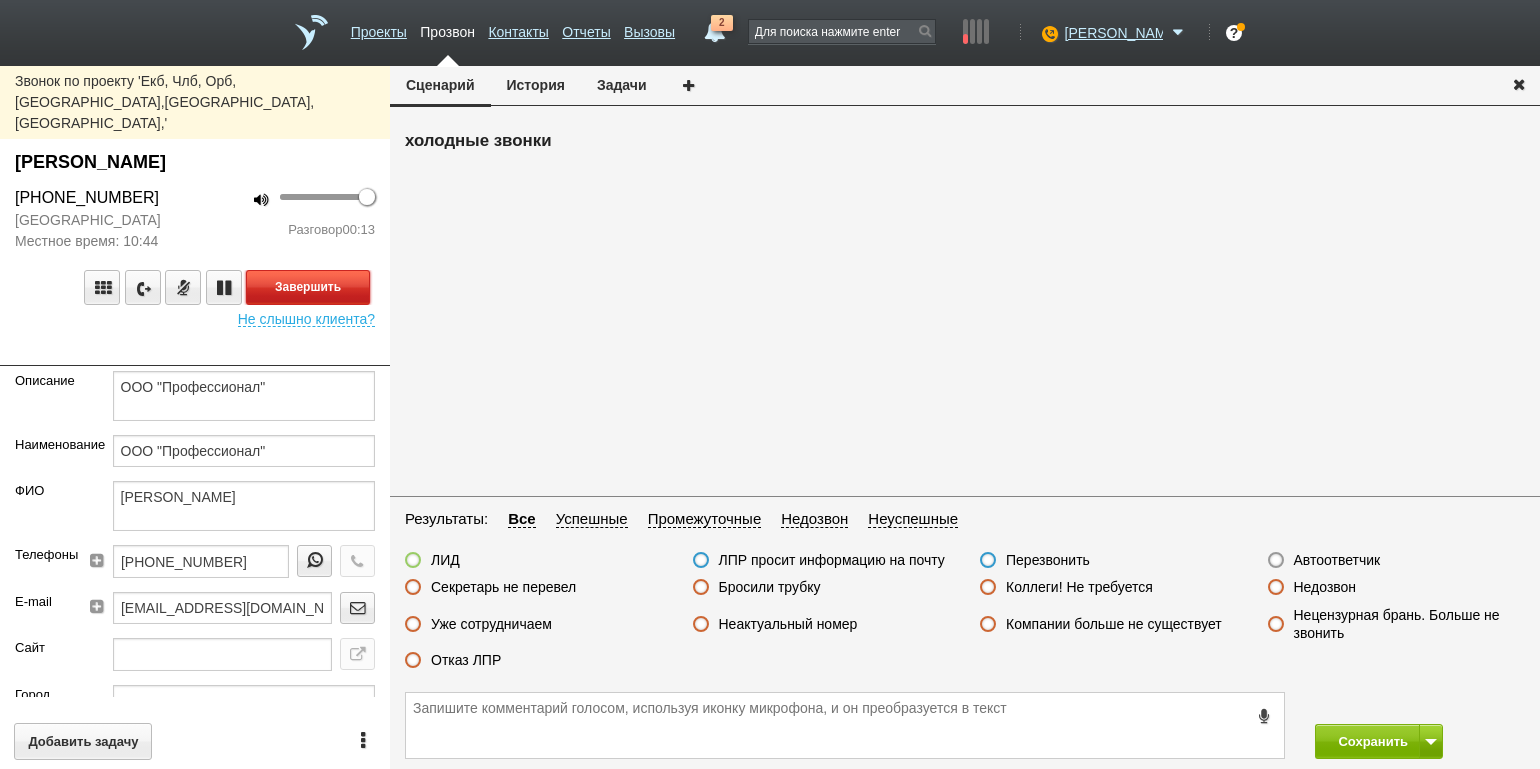 click on "Завершить" at bounding box center (308, 287) 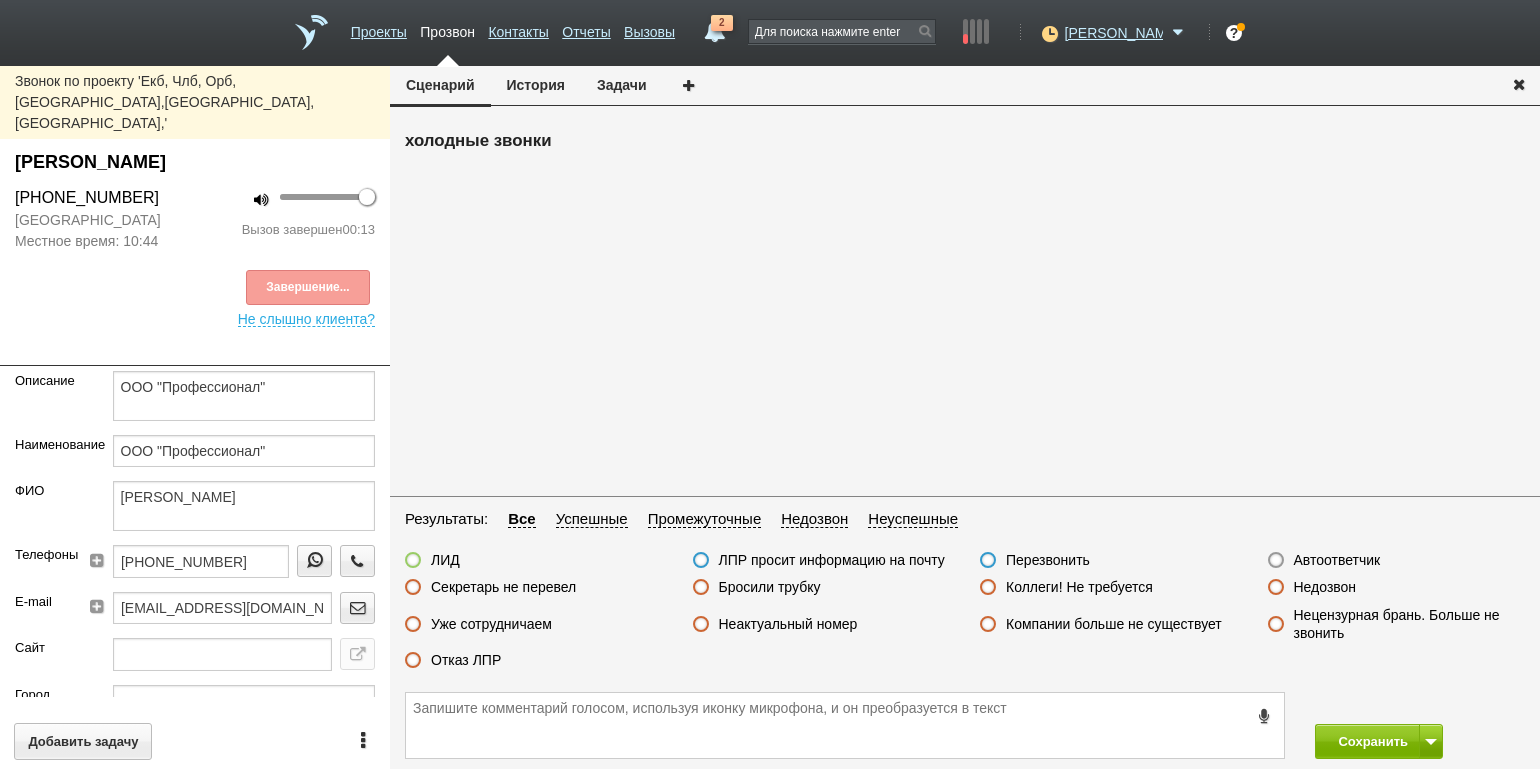 click on "Отказ ЛПР" at bounding box center (466, 660) 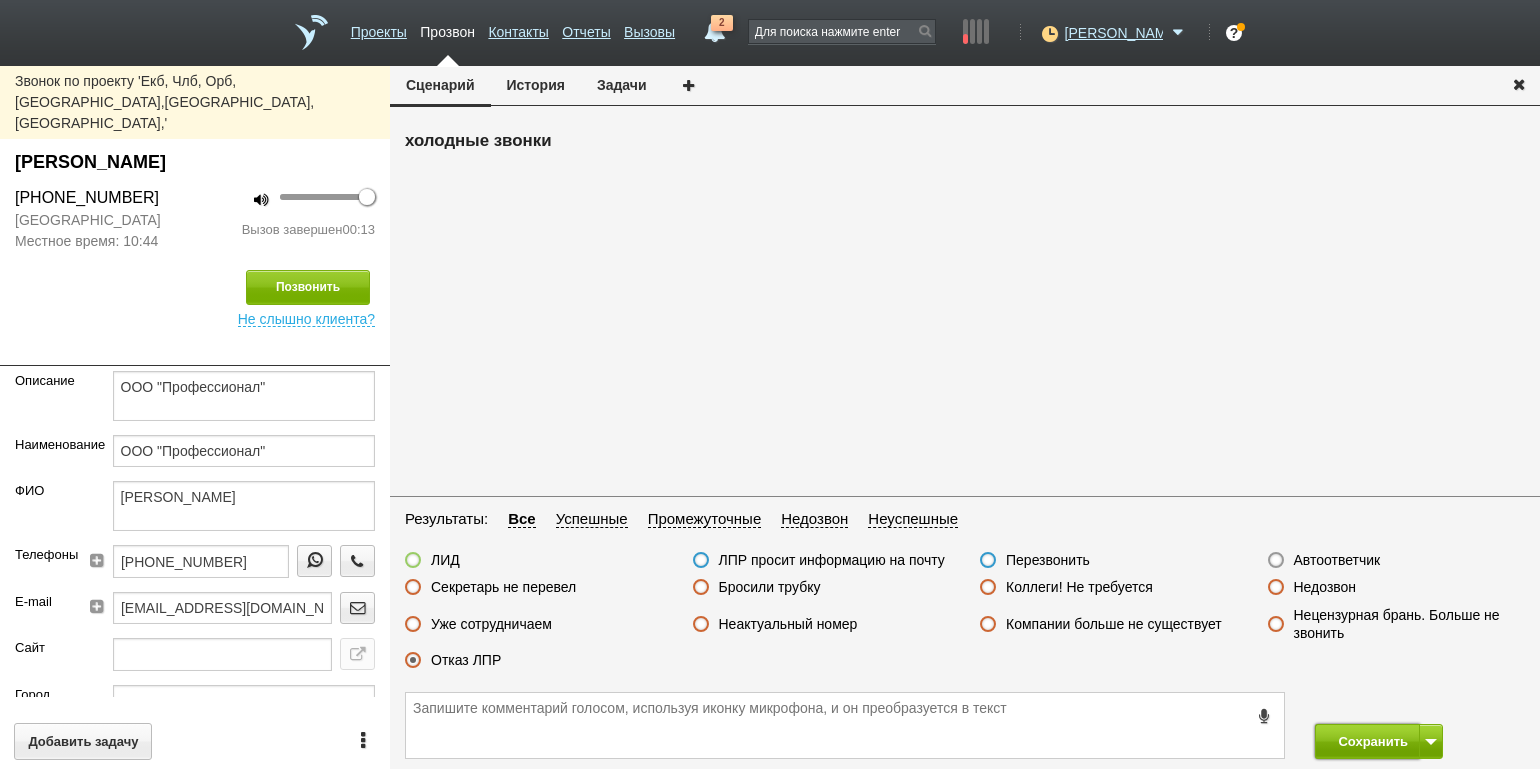 click on "Сохранить" at bounding box center (1367, 741) 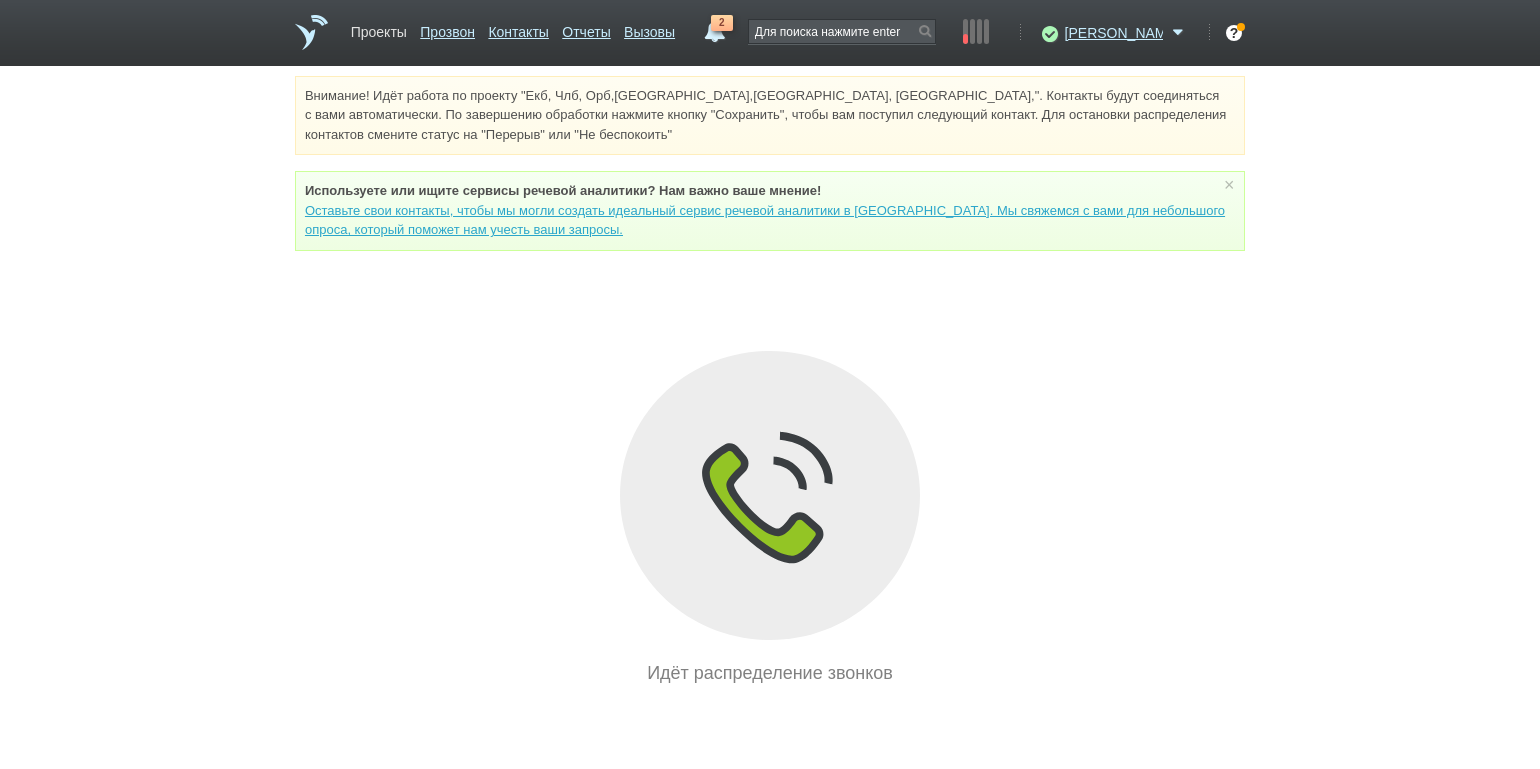 click on "Проекты" at bounding box center (379, 28) 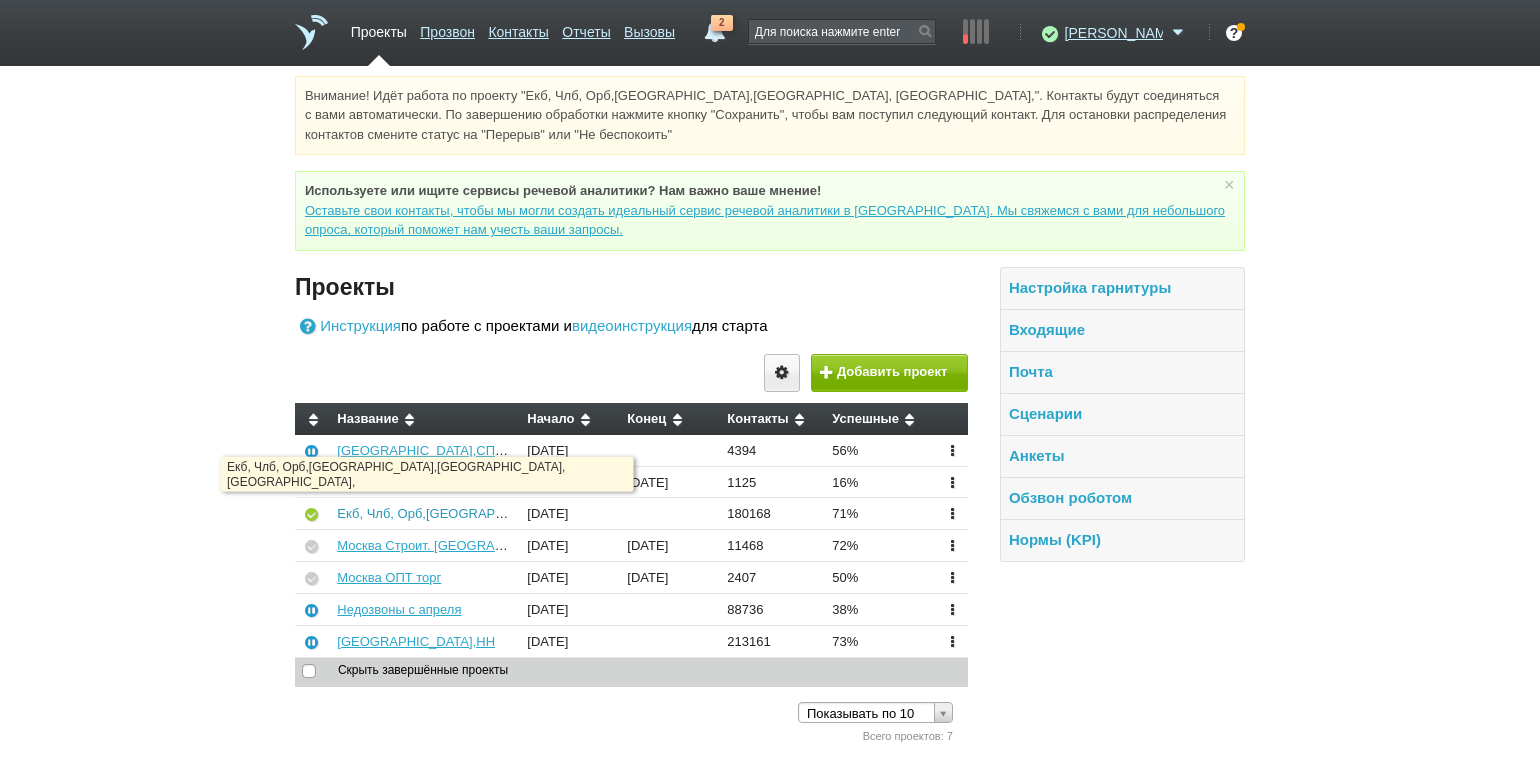 click on "Екб, Члб, Орб,[GEOGRAPHIC_DATA],[GEOGRAPHIC_DATA], [GEOGRAPHIC_DATA]," at bounding box center [591, 513] 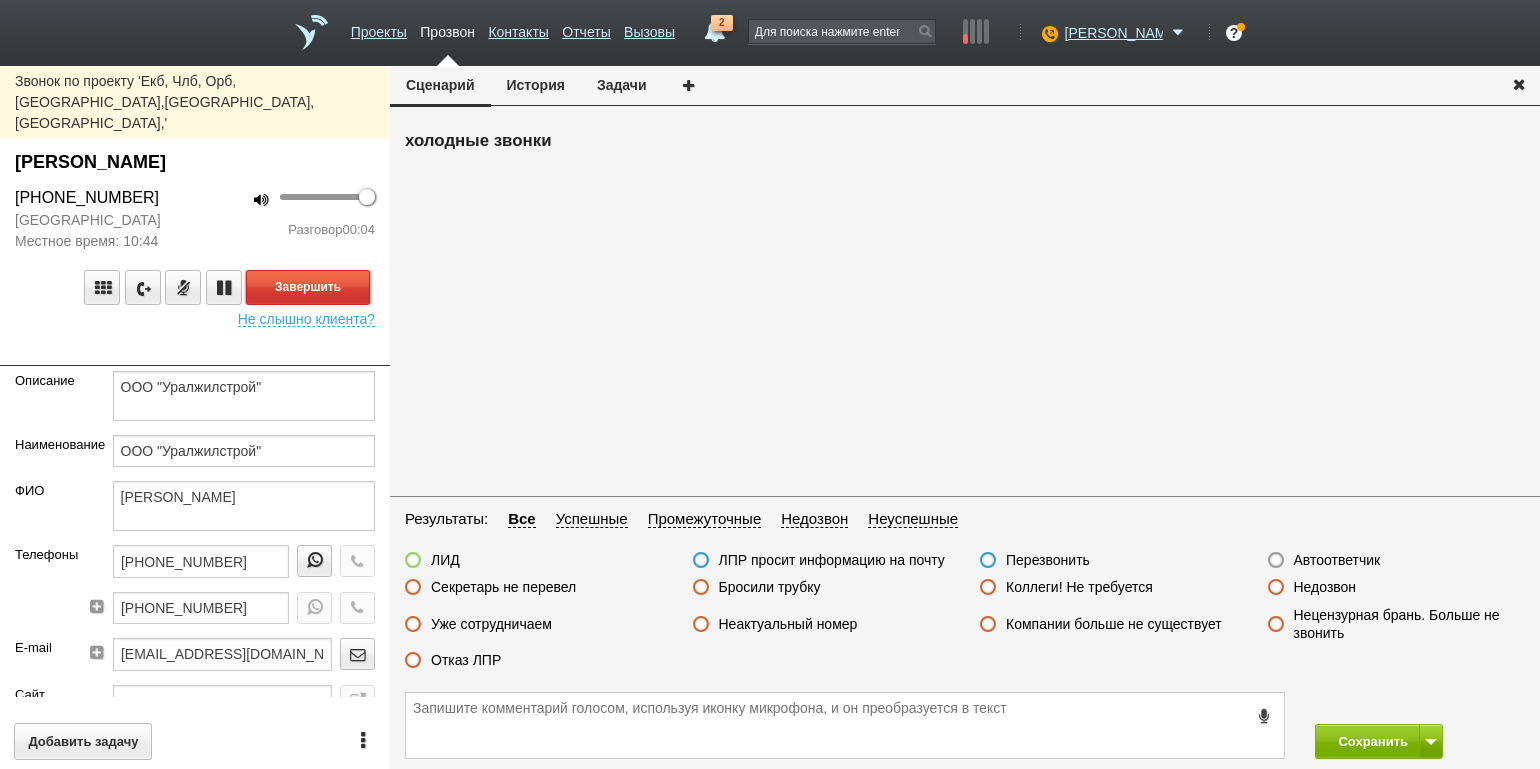 drag, startPoint x: 355, startPoint y: 246, endPoint x: 420, endPoint y: 269, distance: 68.94926 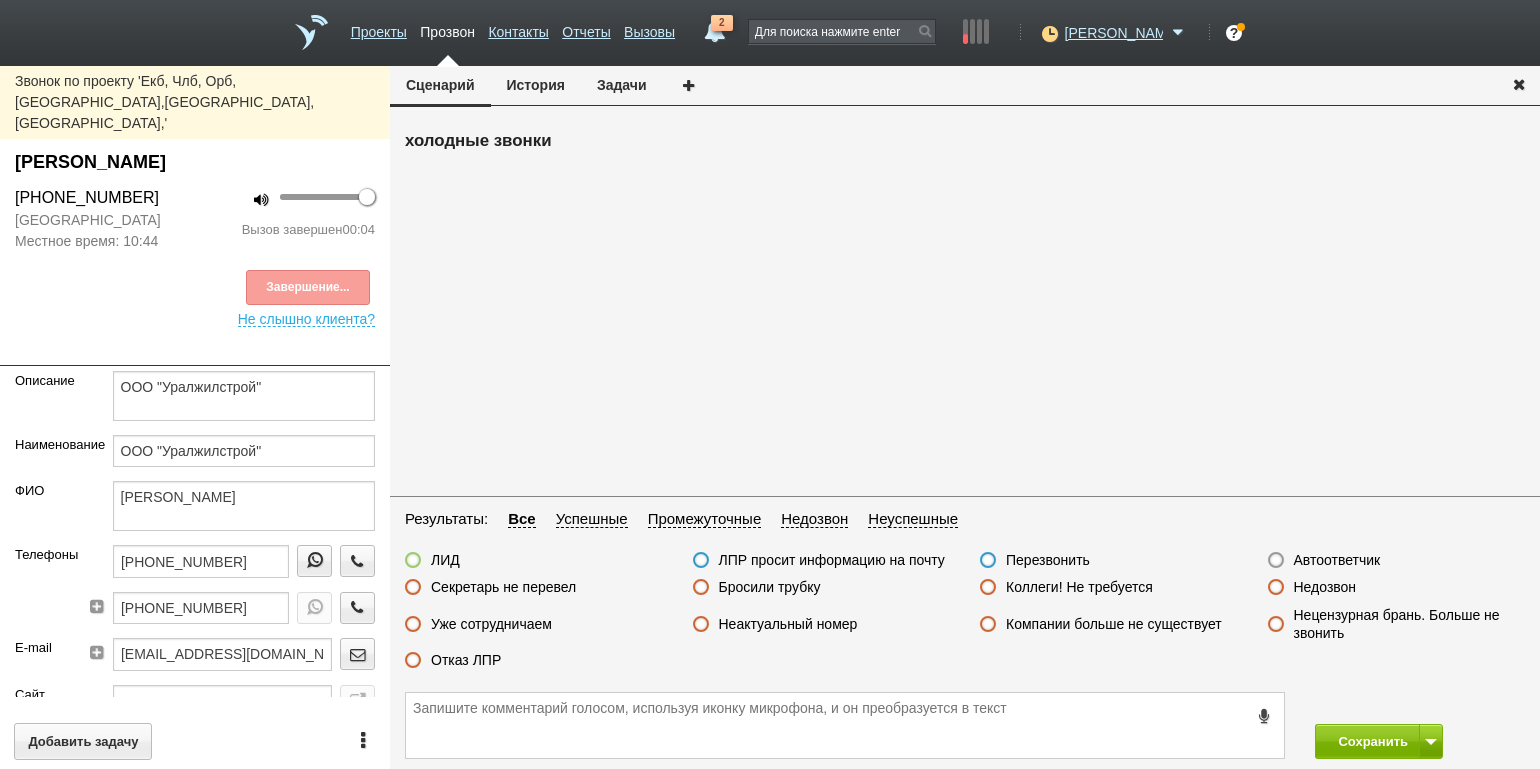 drag, startPoint x: 1347, startPoint y: 554, endPoint x: 1363, endPoint y: 602, distance: 50.596443 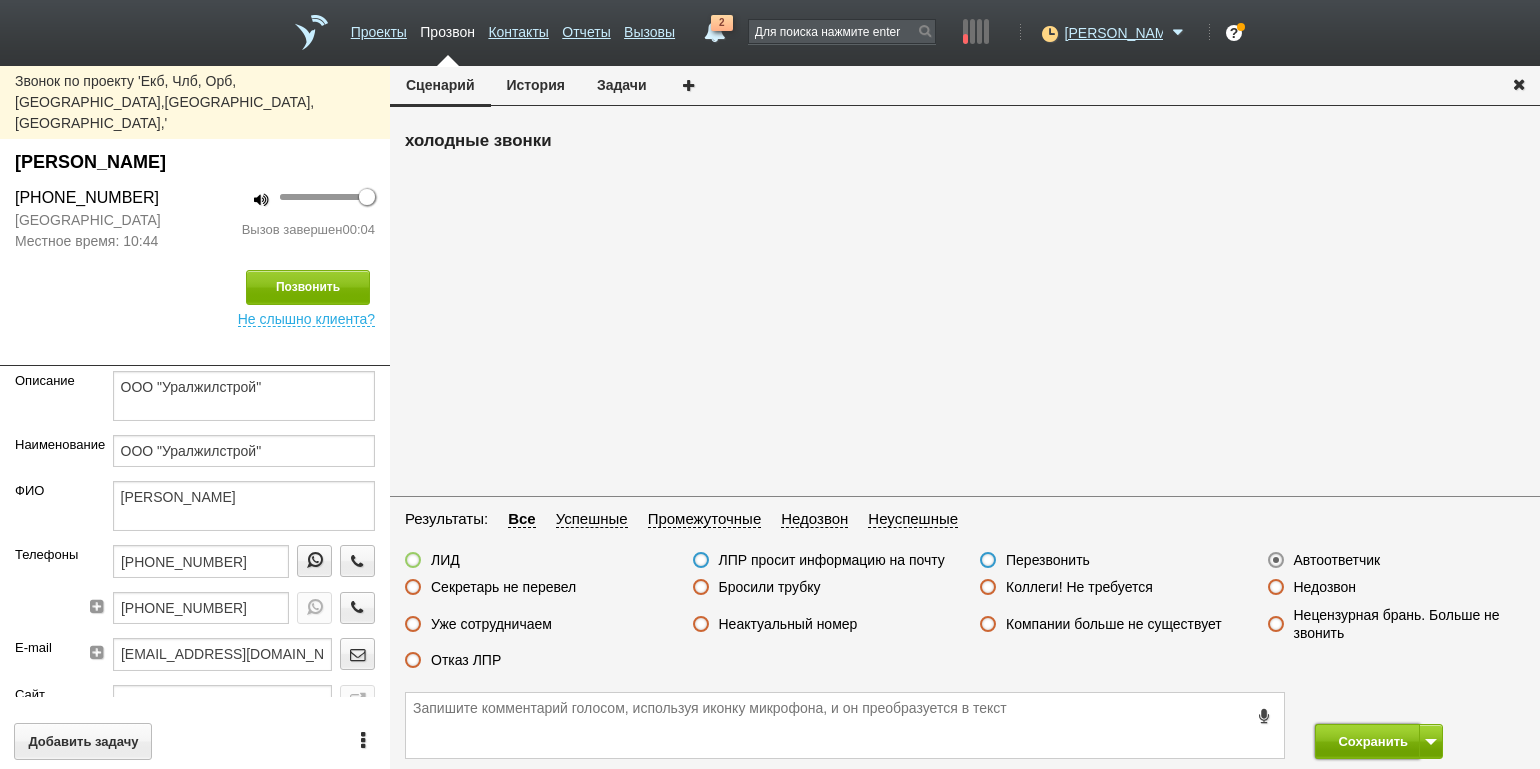 click on "Сохранить" at bounding box center (1367, 741) 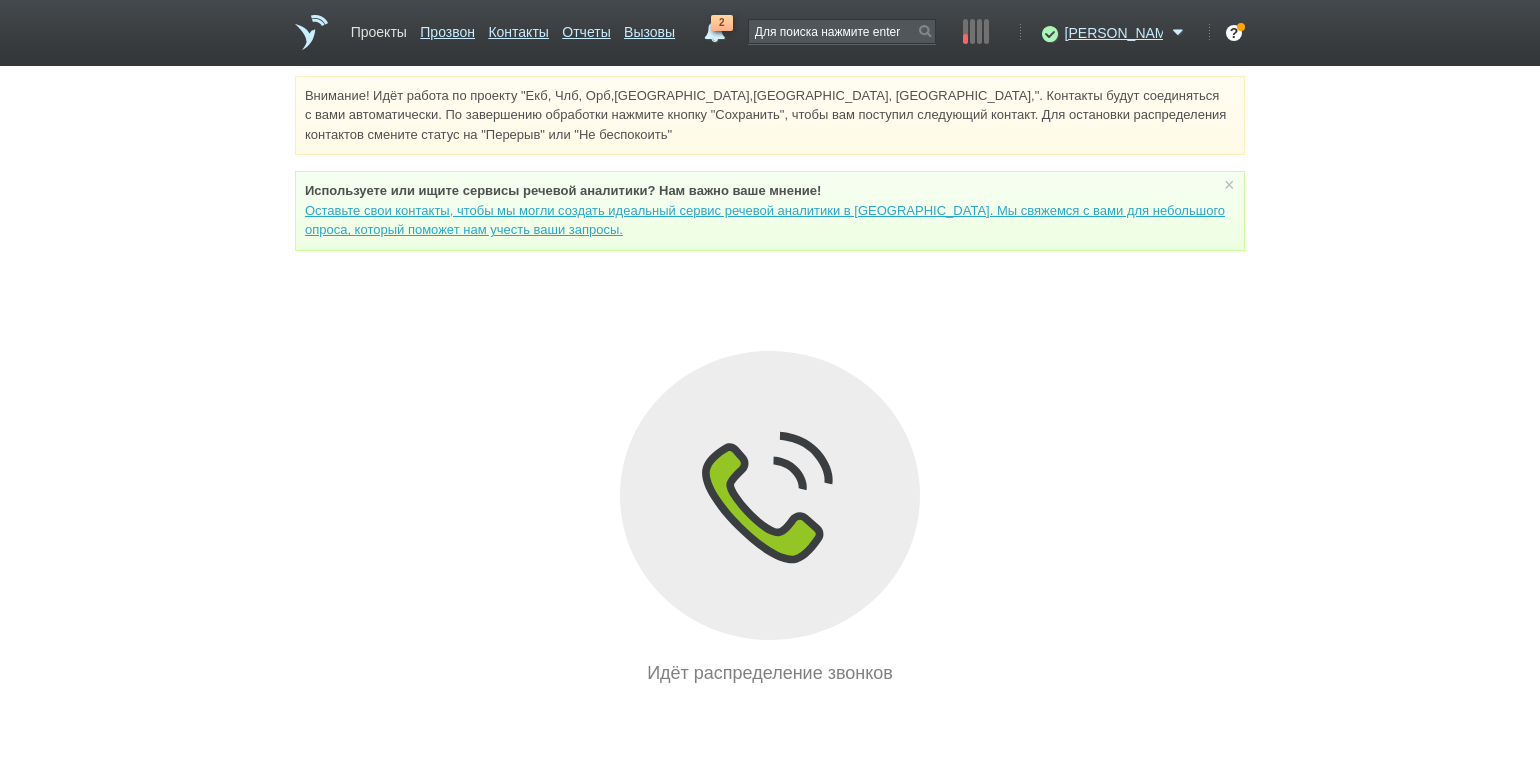click on "Проекты" at bounding box center [379, 28] 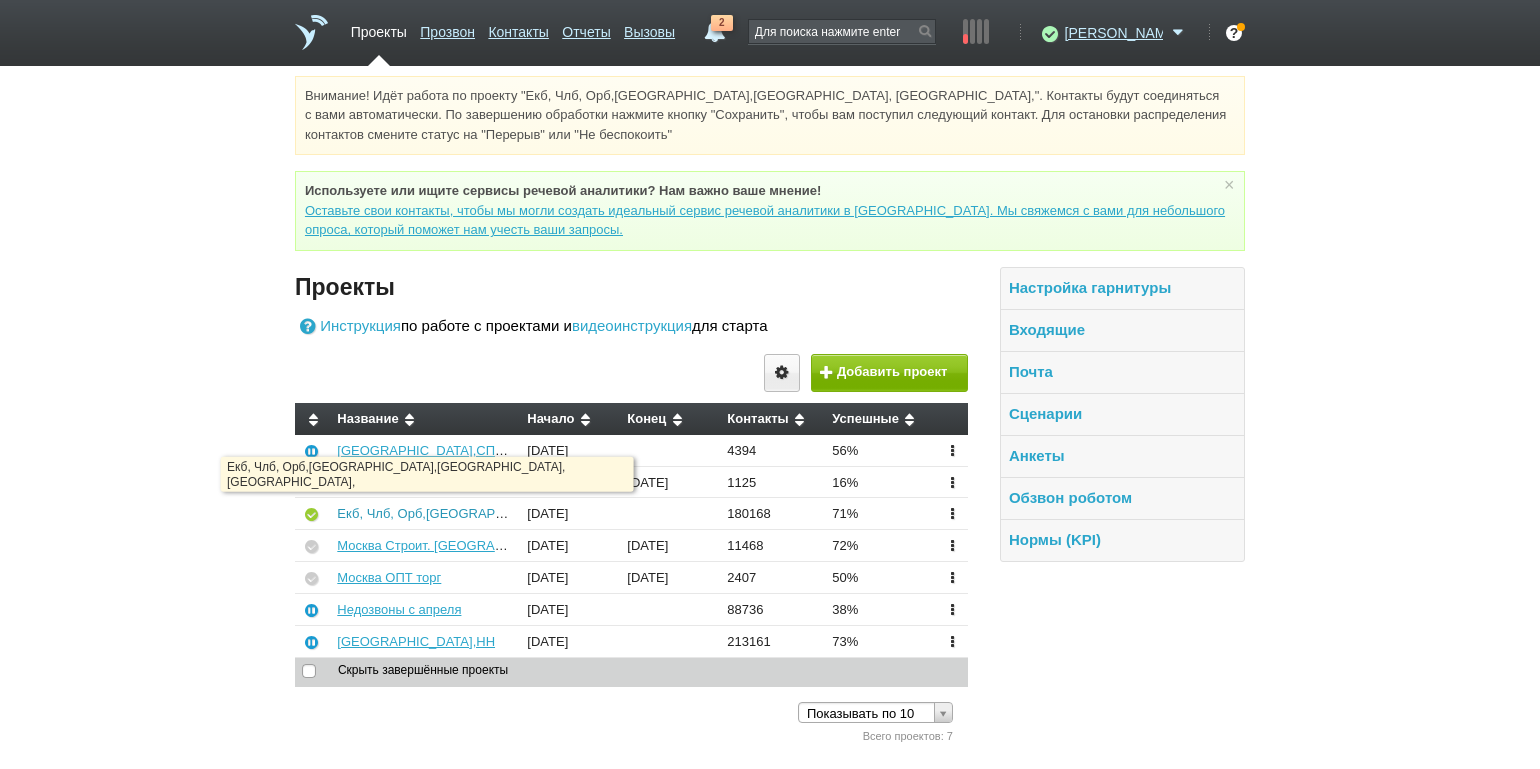 click on "Екб, Члб, Орб,[GEOGRAPHIC_DATA],[GEOGRAPHIC_DATA], [GEOGRAPHIC_DATA]," at bounding box center [591, 513] 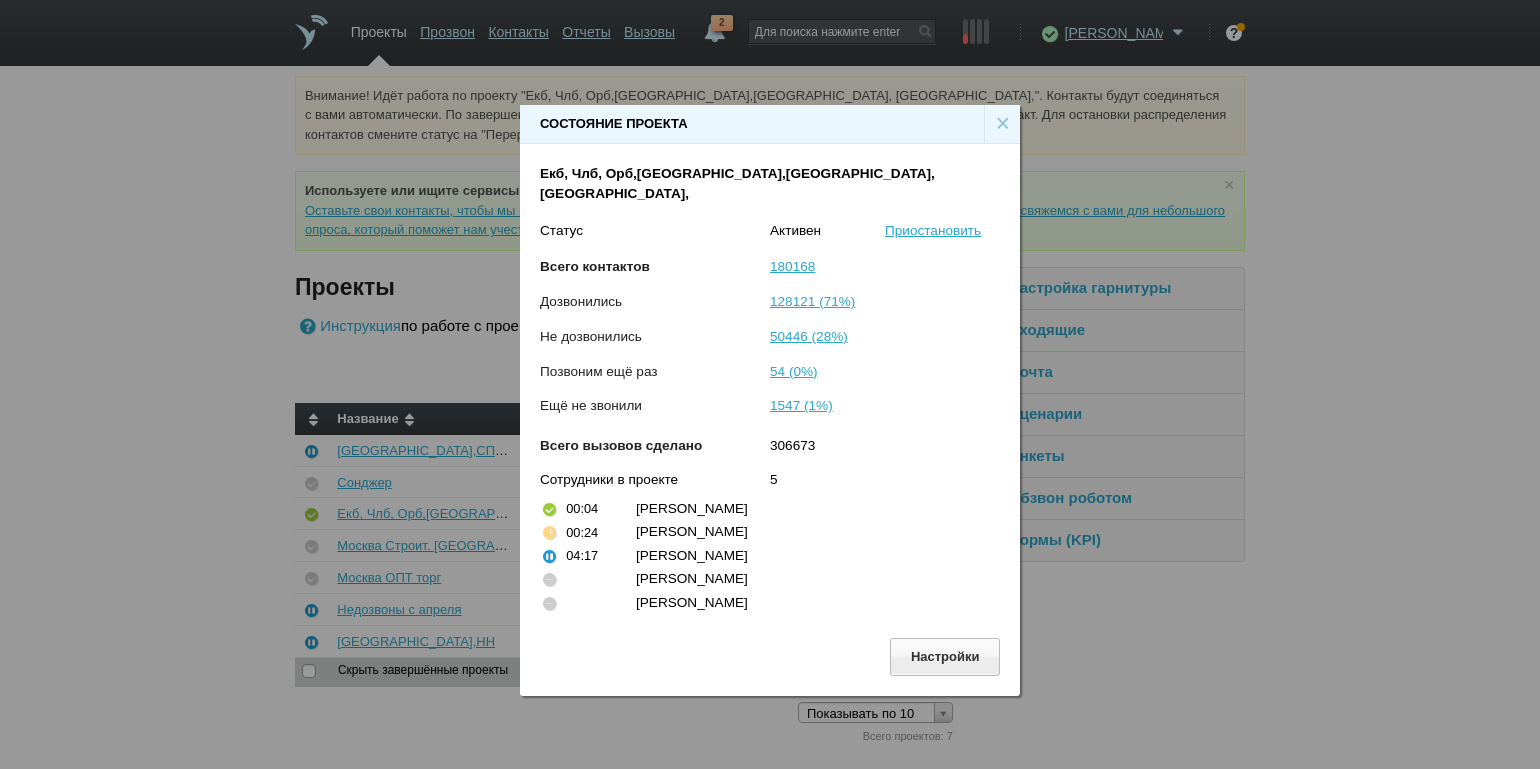 click on "×" at bounding box center (1002, 124) 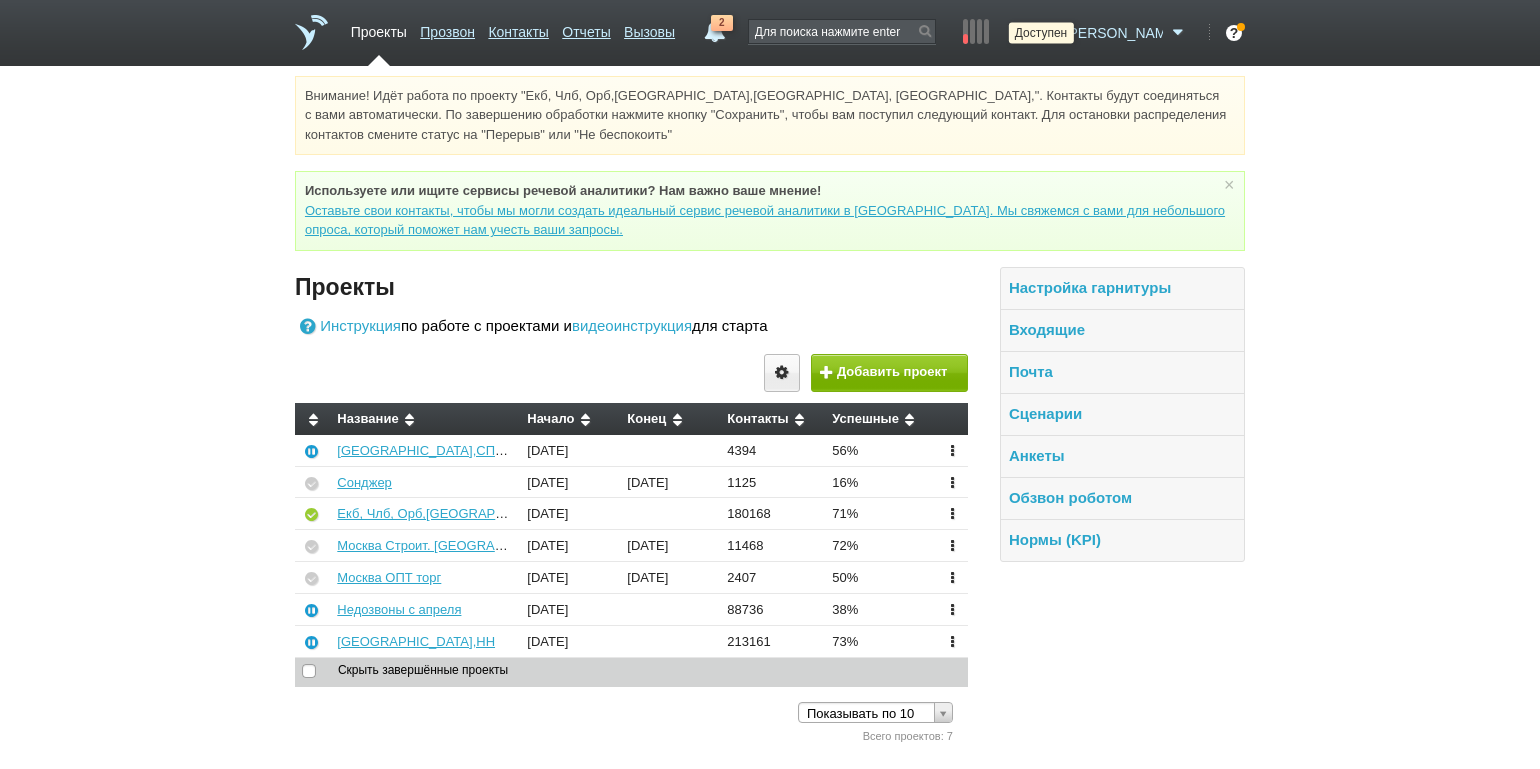 click at bounding box center (1047, 33) 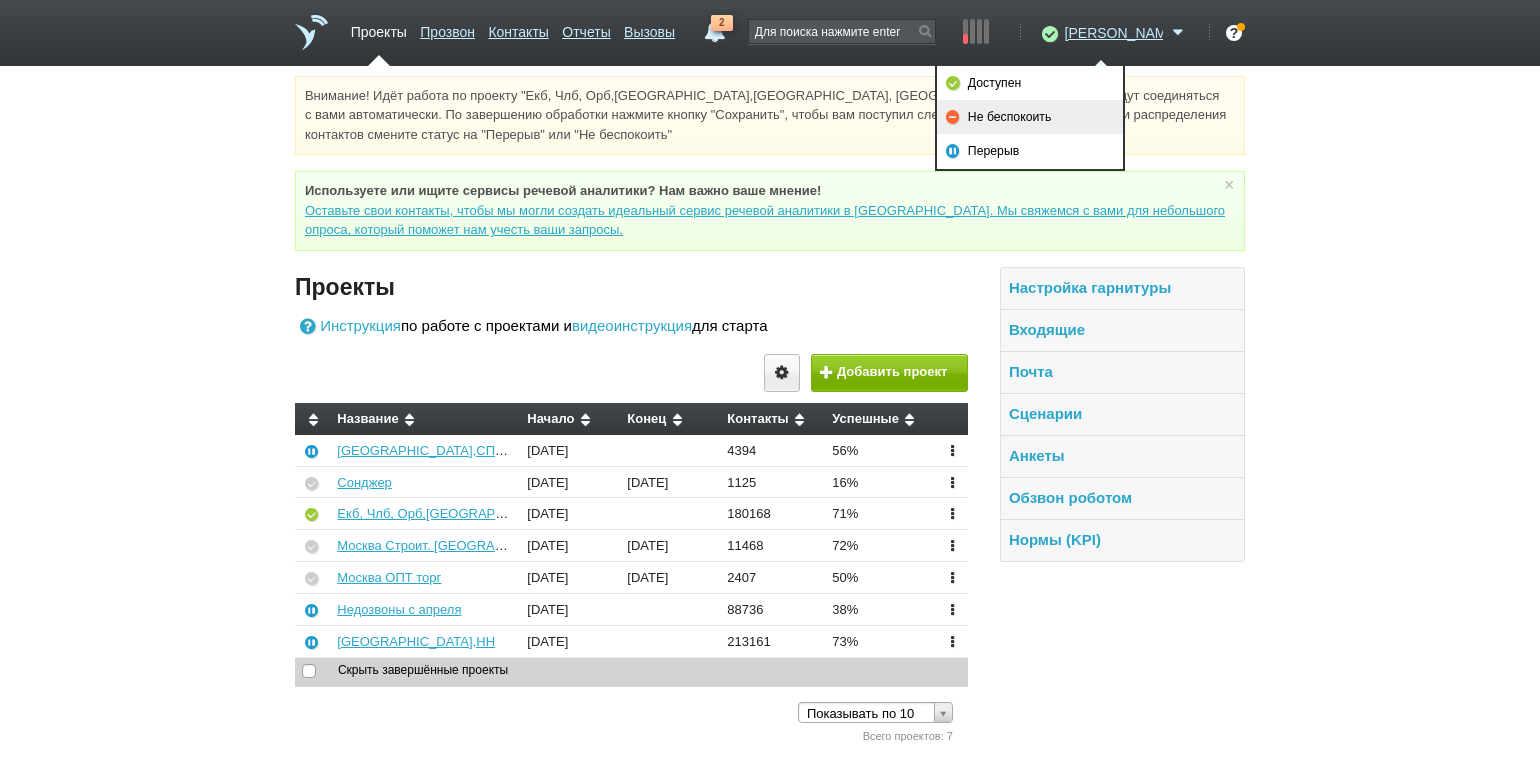 click on "Не беспокоить" at bounding box center (1030, 117) 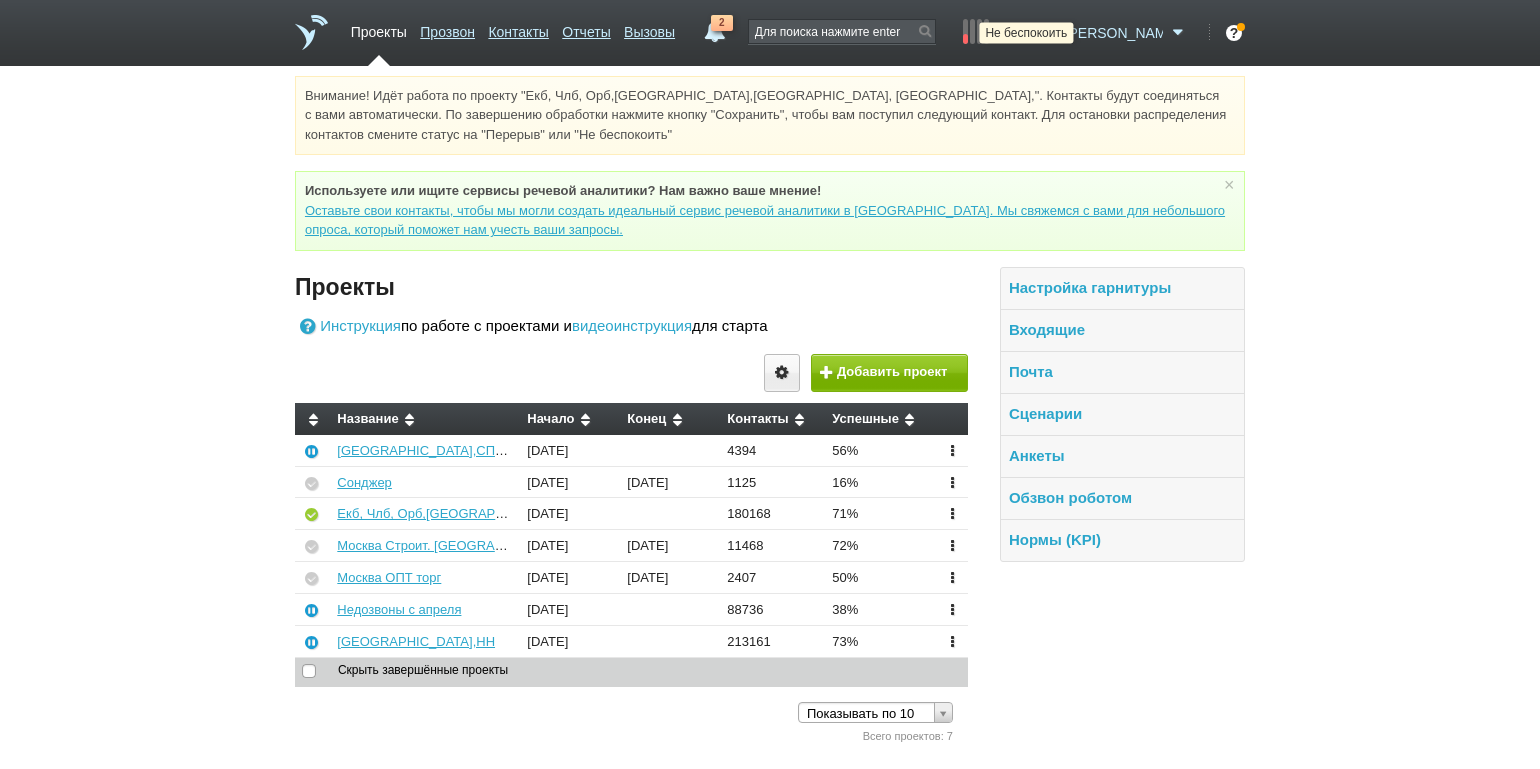 click at bounding box center [1047, 33] 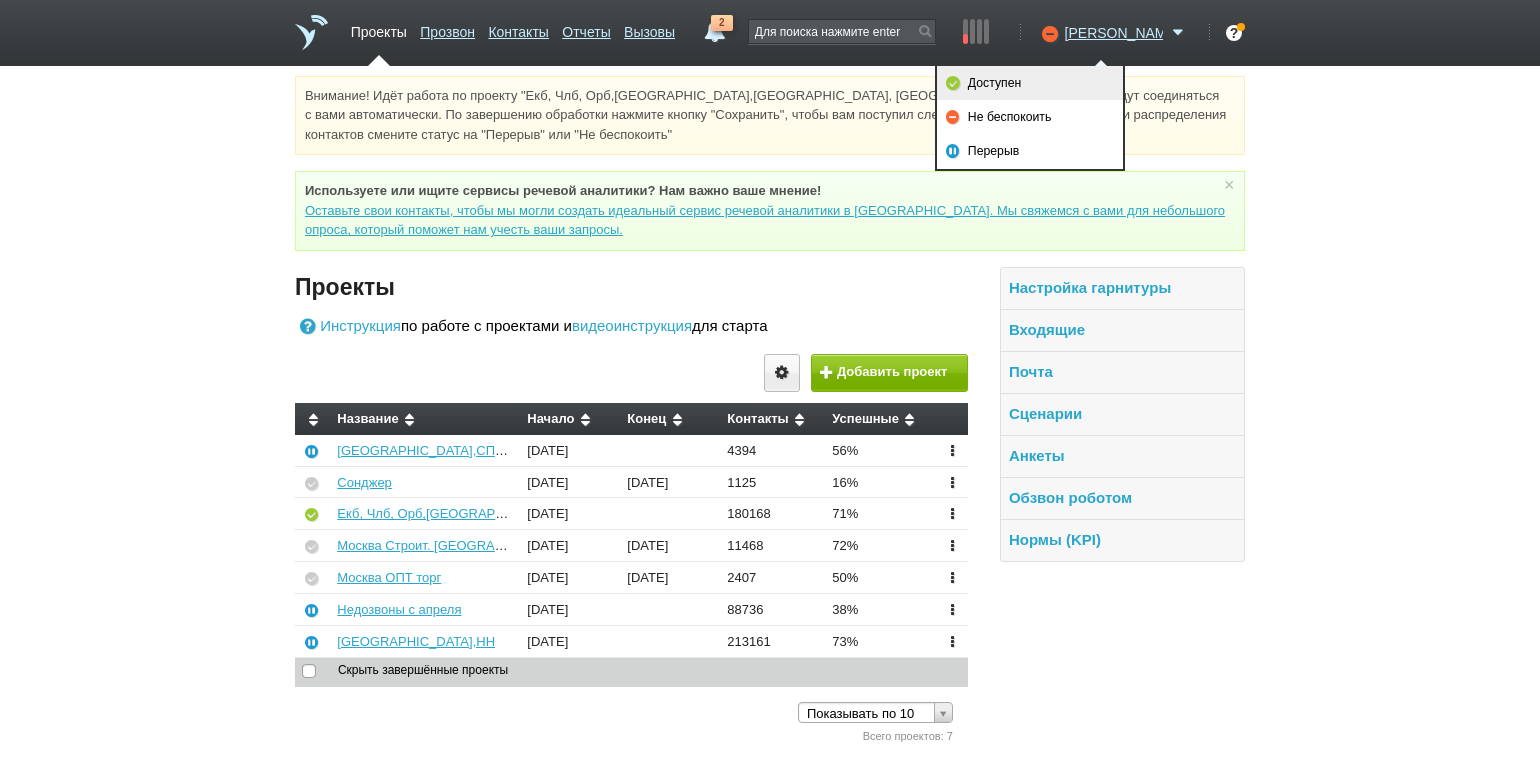 click on "Доступен" at bounding box center [1030, 83] 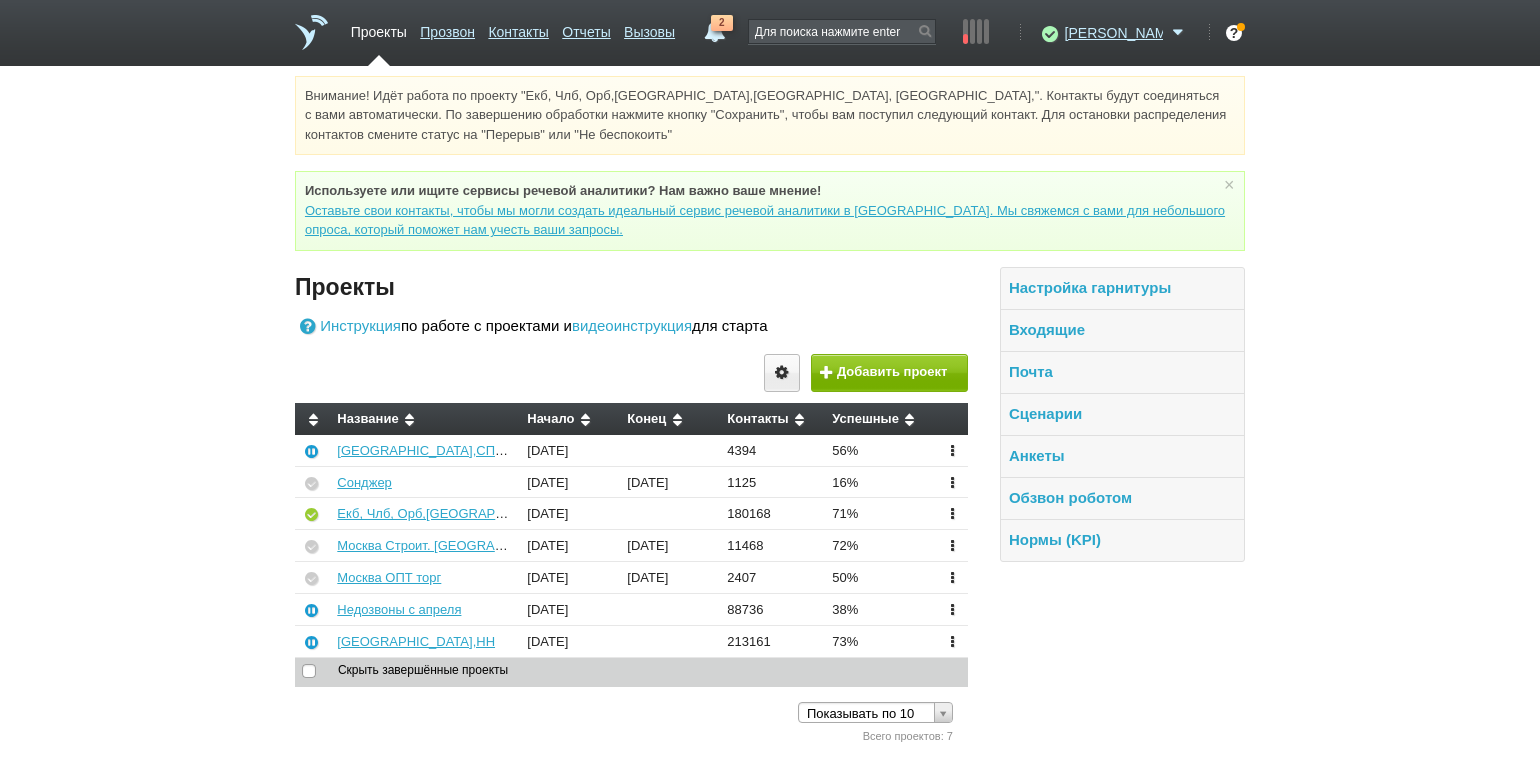 click on "Внимание! Идёт работа по проекту "Екб, Члб, Орб,[GEOGRAPHIC_DATA],[GEOGRAPHIC_DATA], [GEOGRAPHIC_DATA],". Контакты будут соединяться с вами автоматически. По завершению обработки нажмите кнопку "Сохранить", чтобы вам поступил следующий контакт. Для остановки распределения контактов смените статус на "Перерыв" или "Не беспокоить"
Используете или ищите cервисы речевой аналитики? Нам важно ваше мнение!
×
Вы можете звонить напрямую из строки поиска - введите номер и нажмите "Позвонить"
Проекты
Инструкция видеоинструкция" at bounding box center (770, 411) 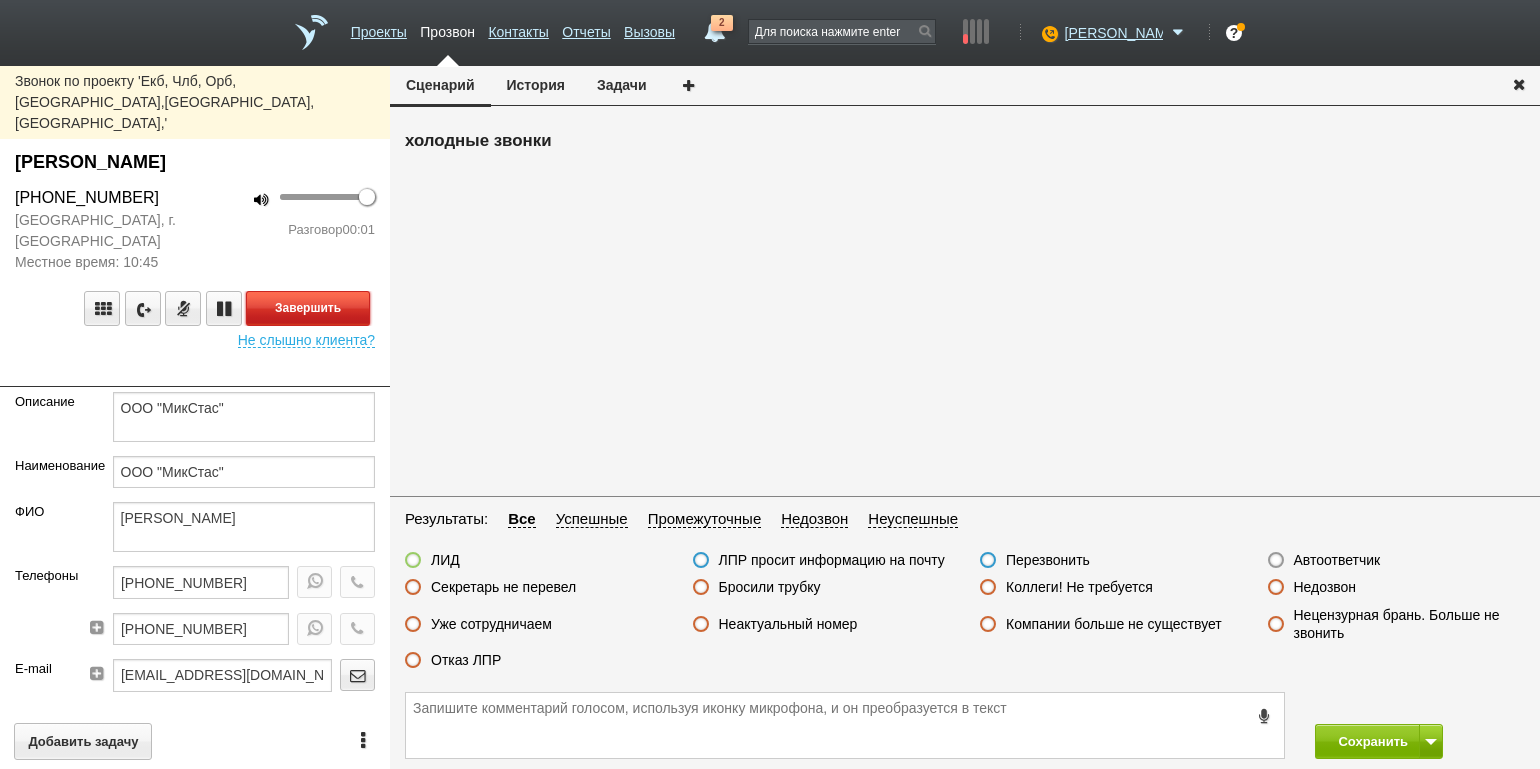 click on "Завершить" at bounding box center [308, 308] 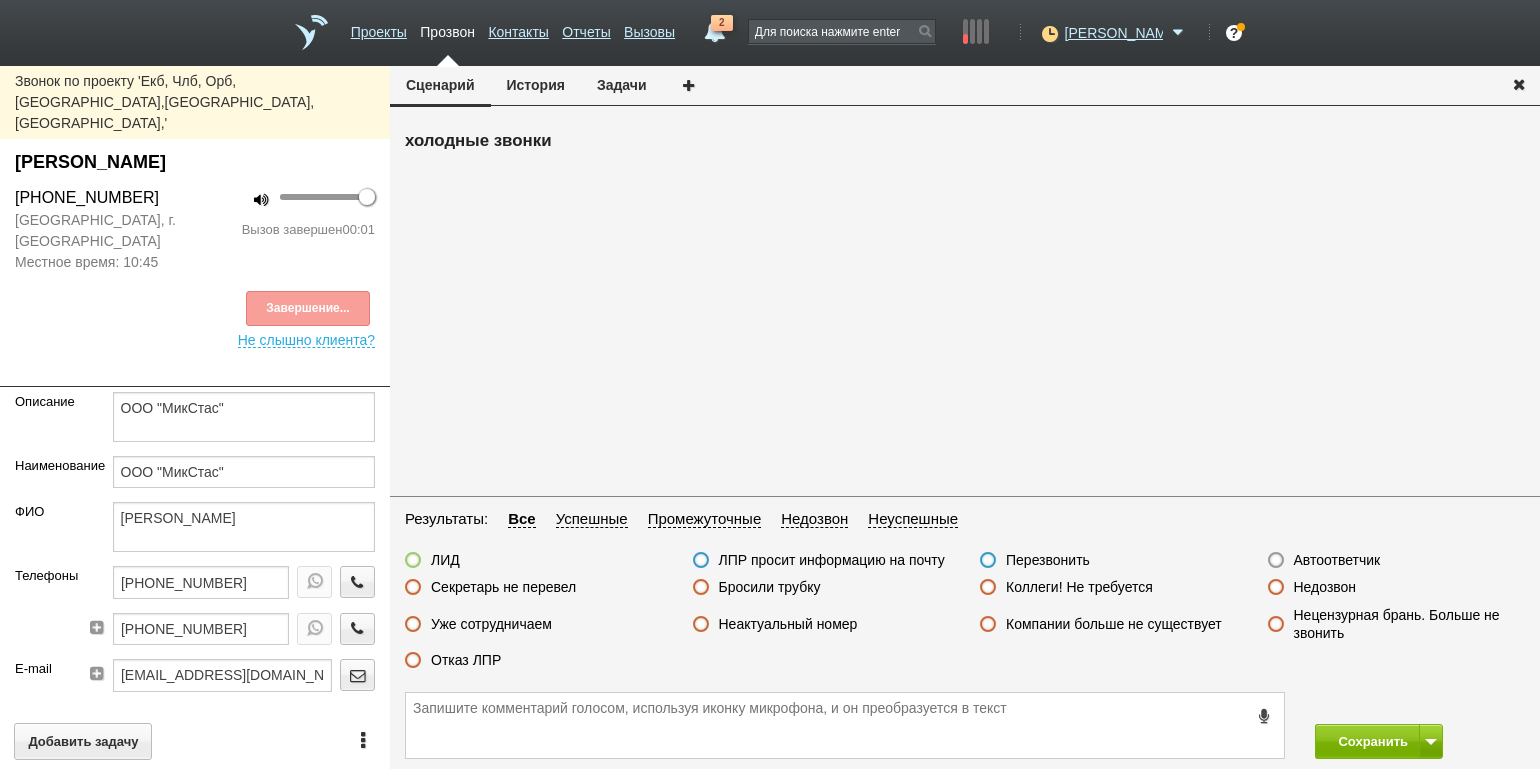 click on "Автоответчик" at bounding box center [1337, 560] 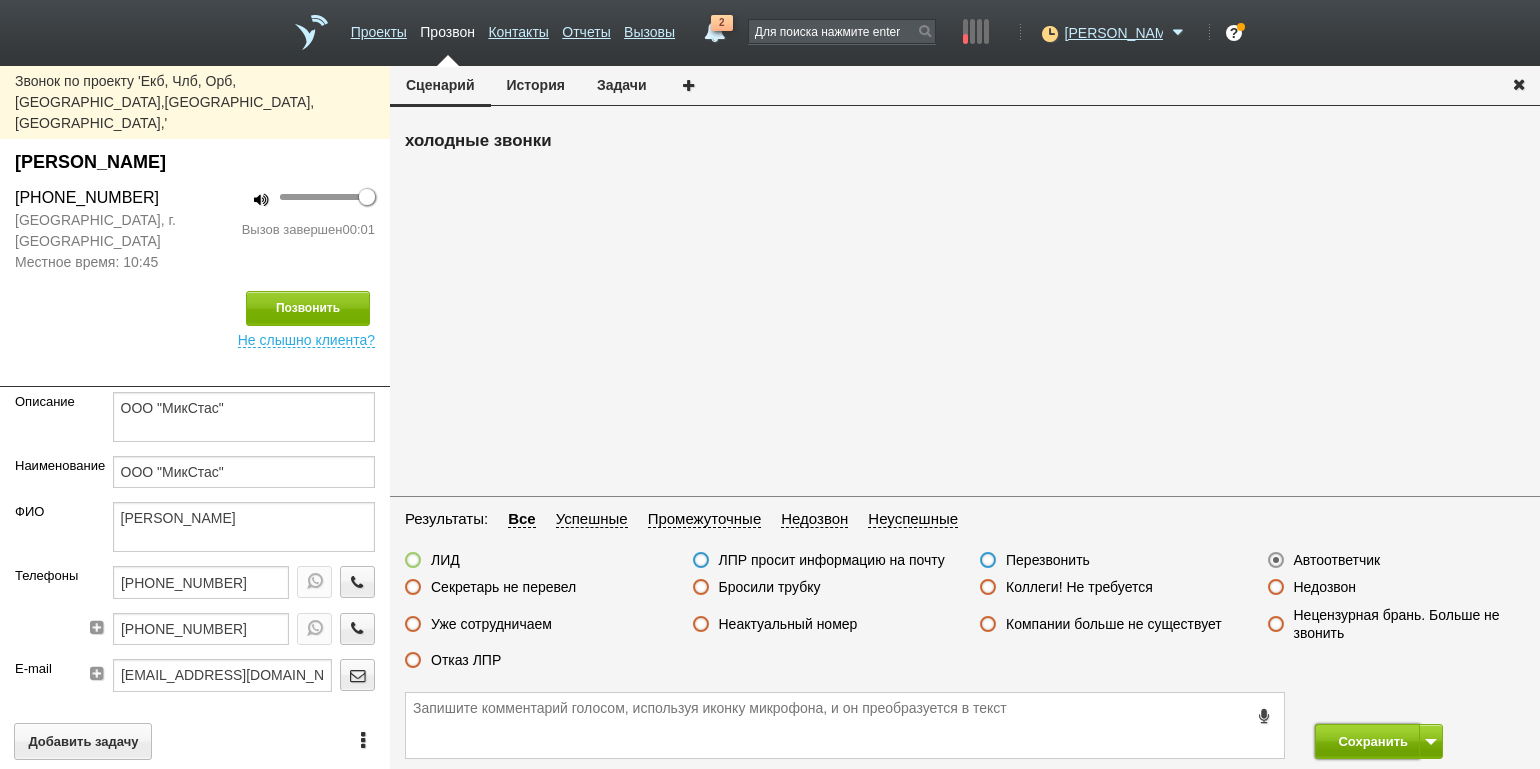 click on "Сохранить" at bounding box center (1367, 741) 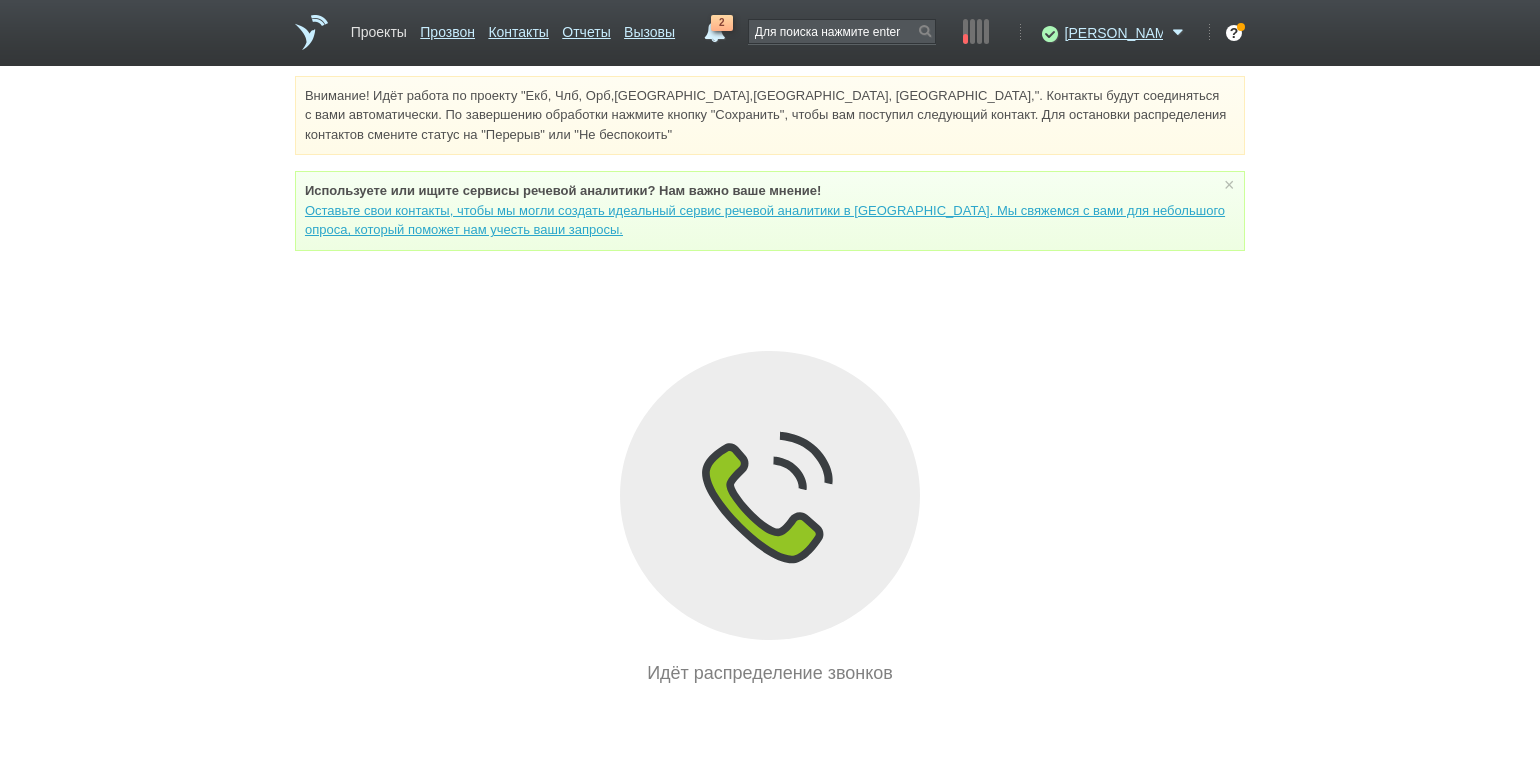 click on "Проекты" at bounding box center [379, 28] 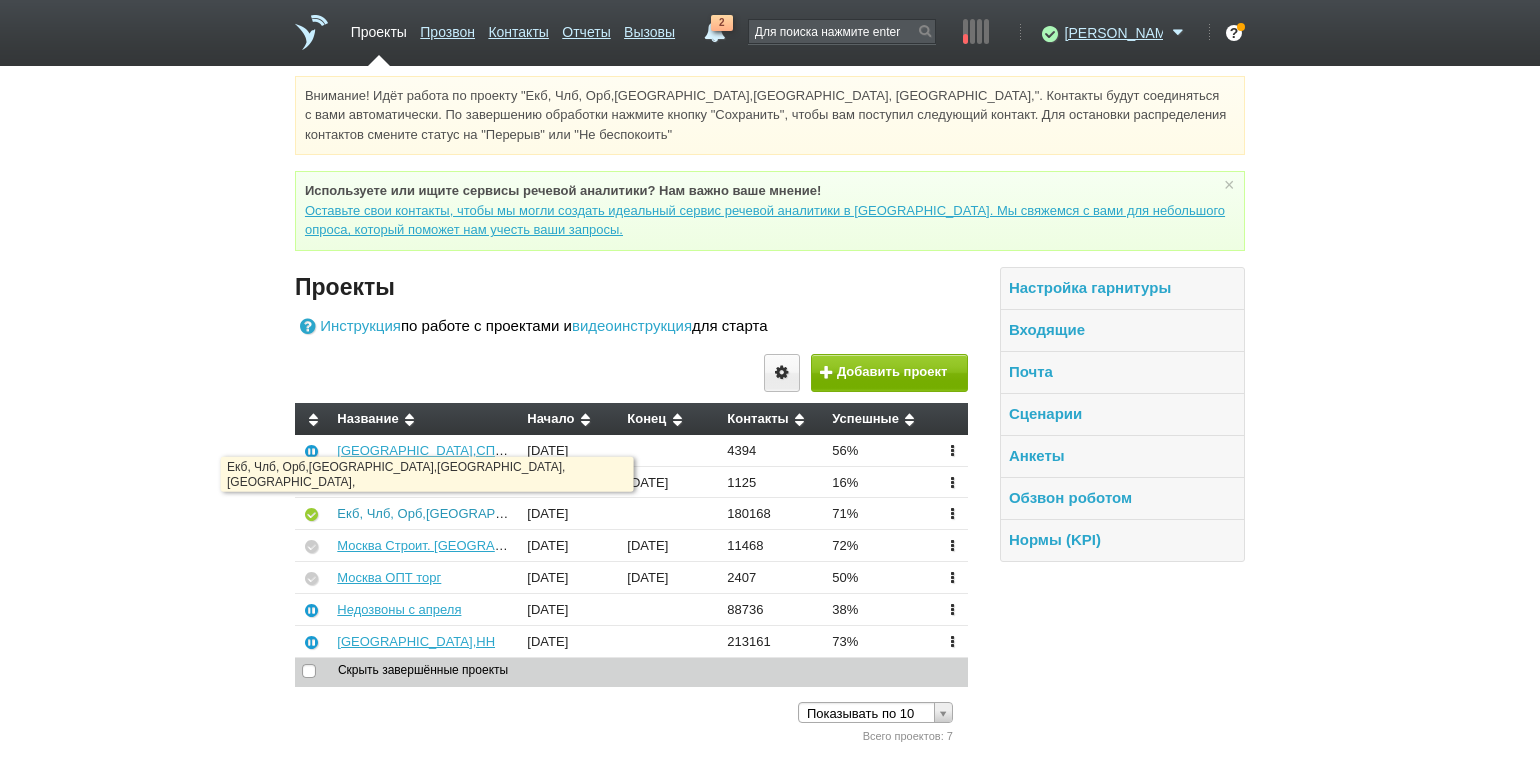 click on "Екб, Члб, Орб,[GEOGRAPHIC_DATA],[GEOGRAPHIC_DATA], [GEOGRAPHIC_DATA]," at bounding box center (591, 513) 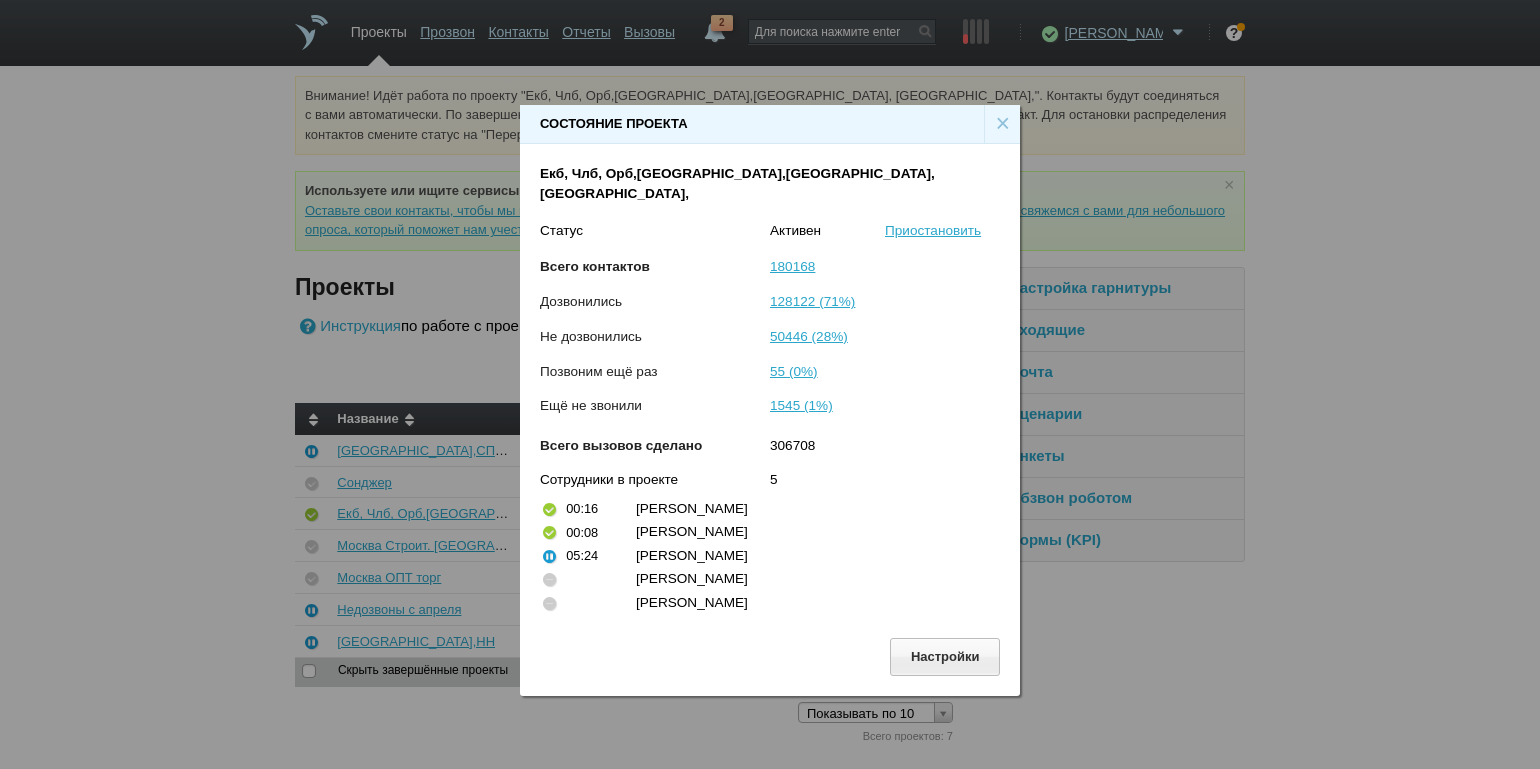 click on "×" at bounding box center [1002, 124] 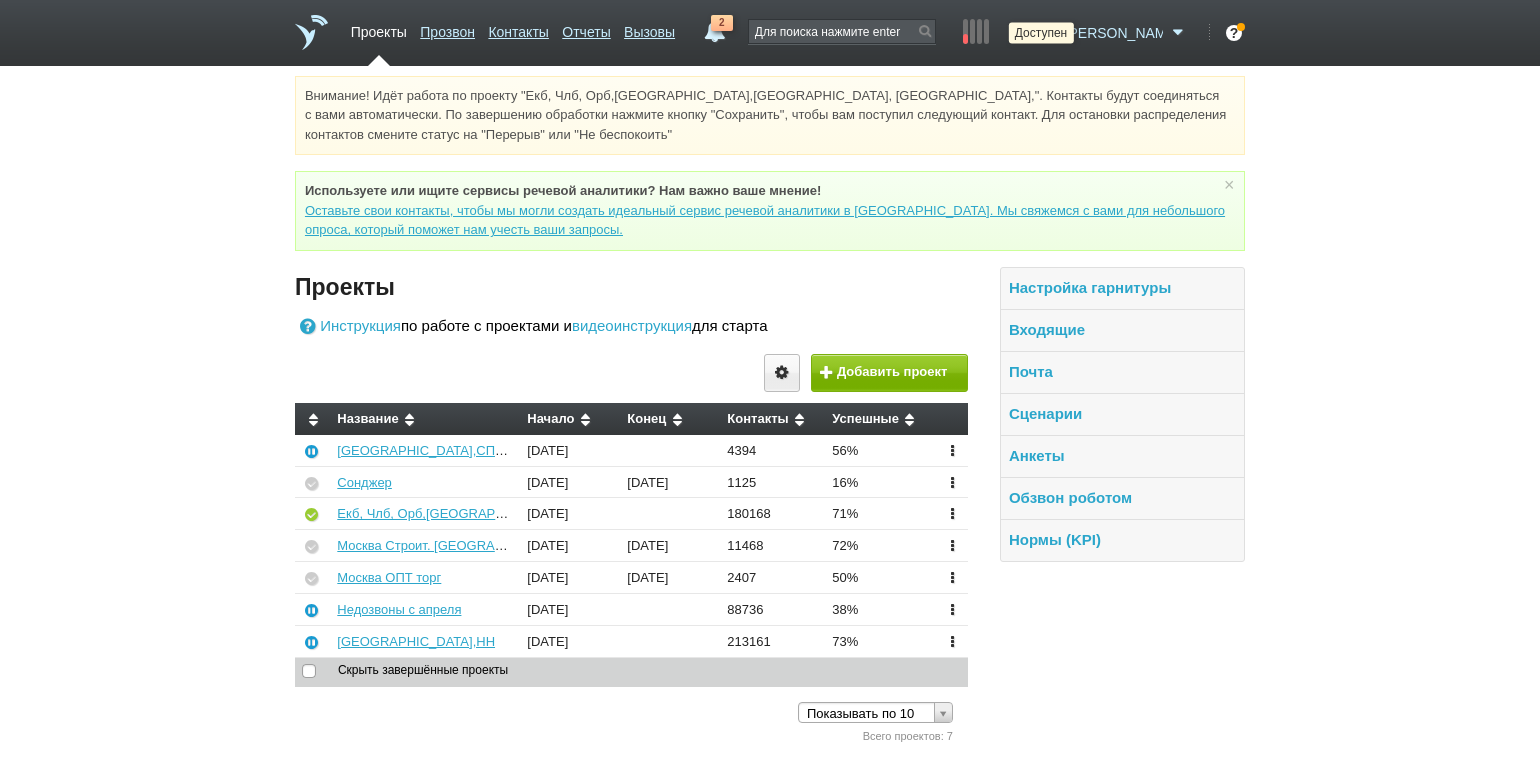 click at bounding box center [1047, 33] 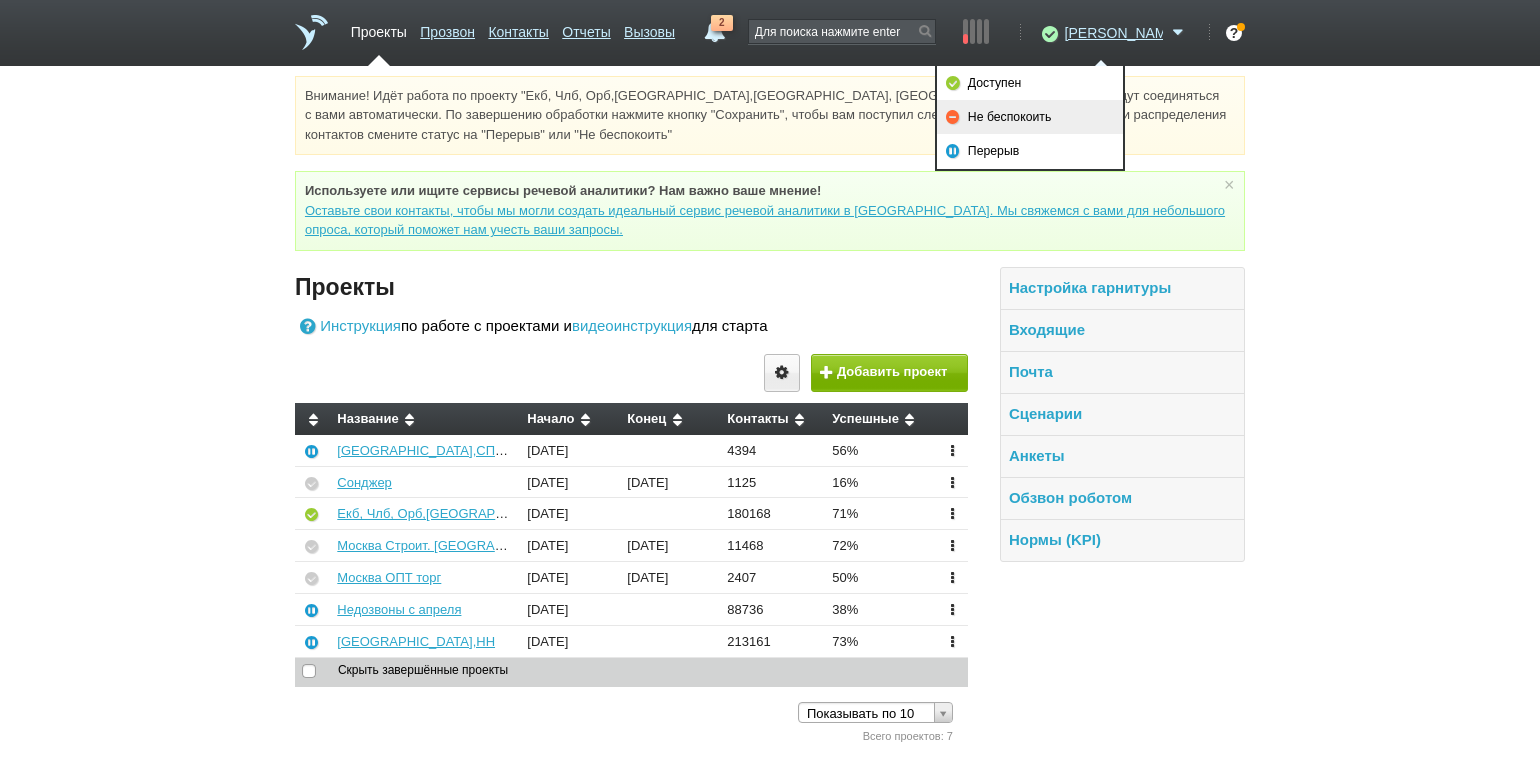 click on "Не беспокоить" at bounding box center [1030, 117] 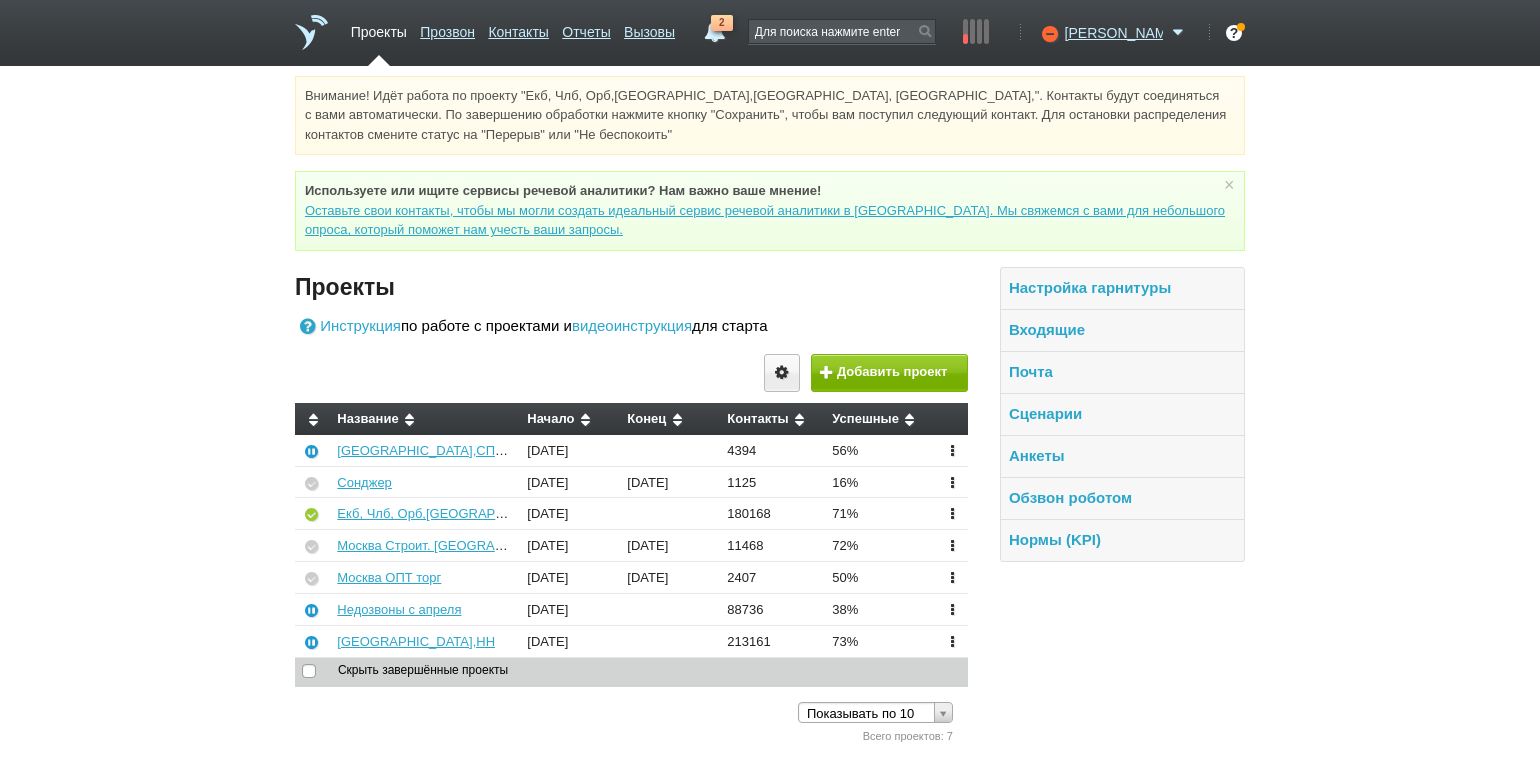 click on "2" at bounding box center [722, 23] 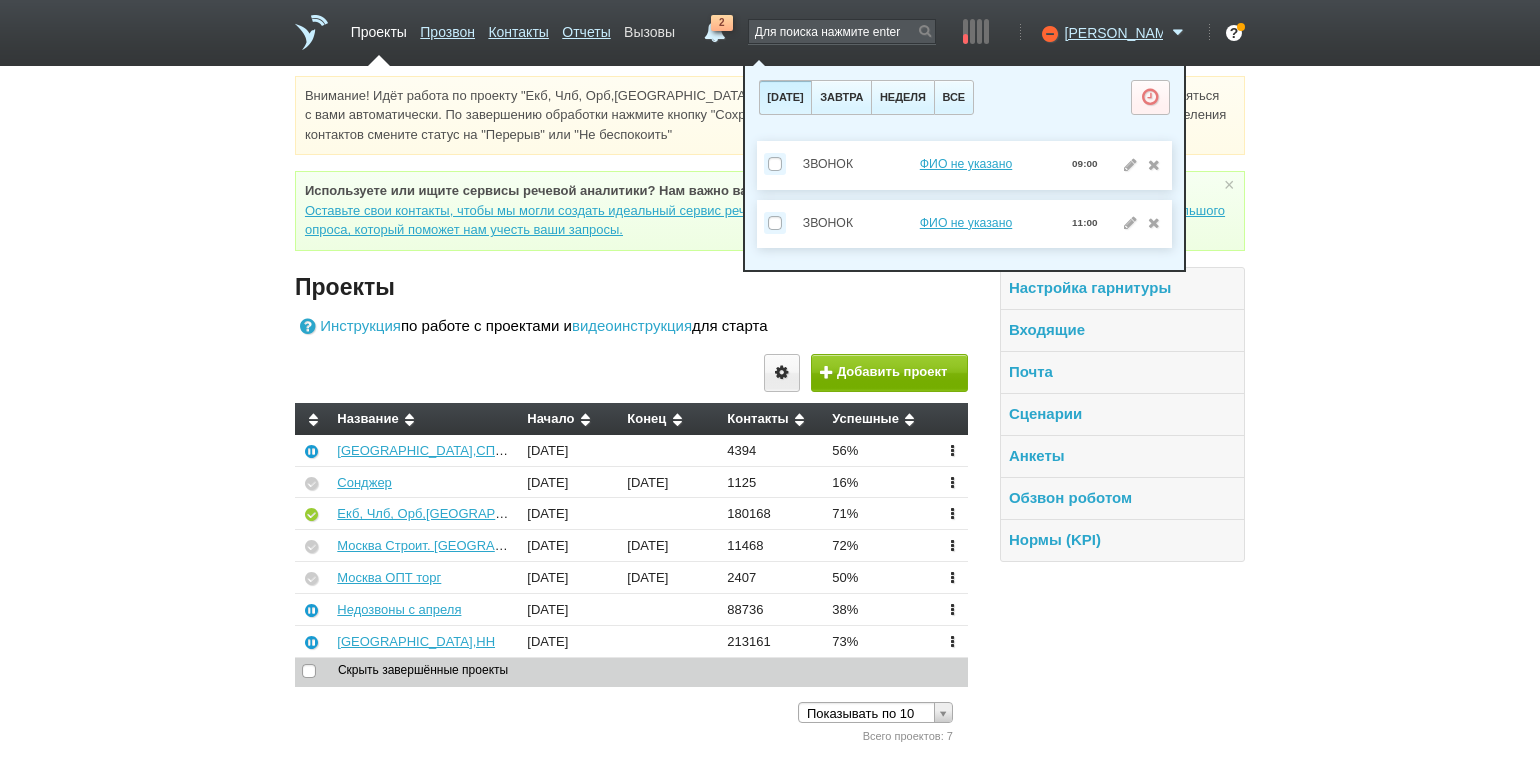 click on "Вызовы" at bounding box center [649, 28] 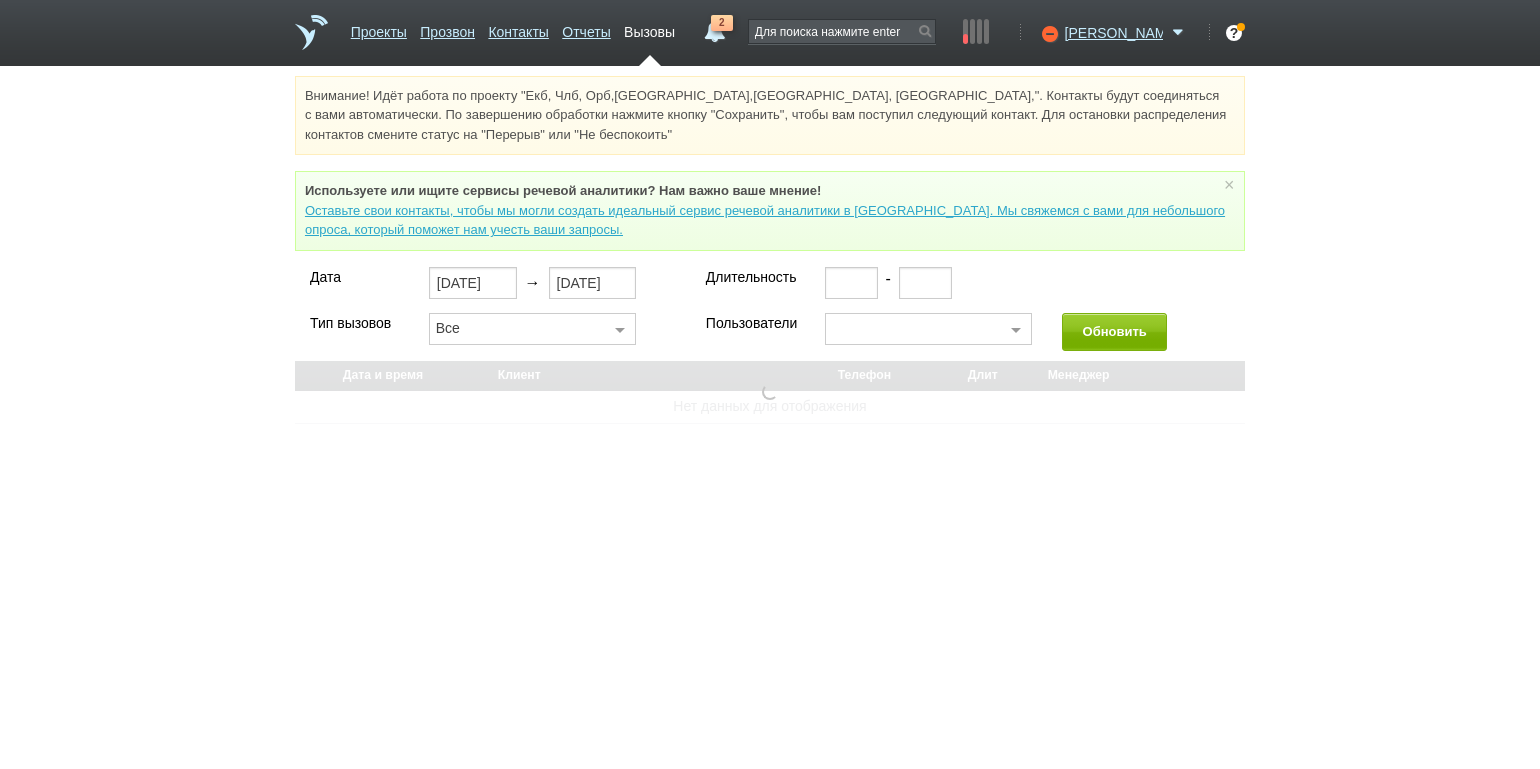 select on "30" 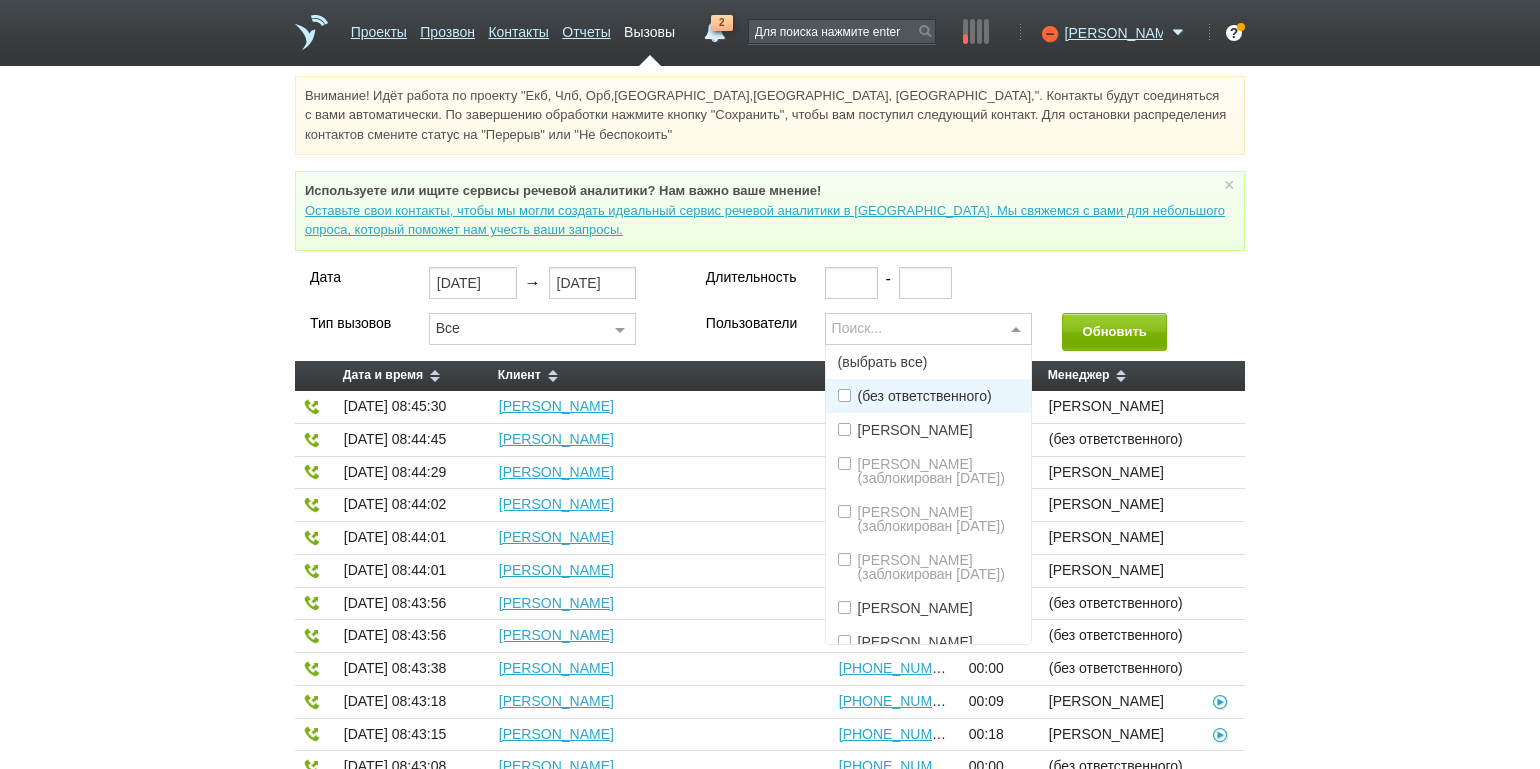 click at bounding box center (1016, 330) 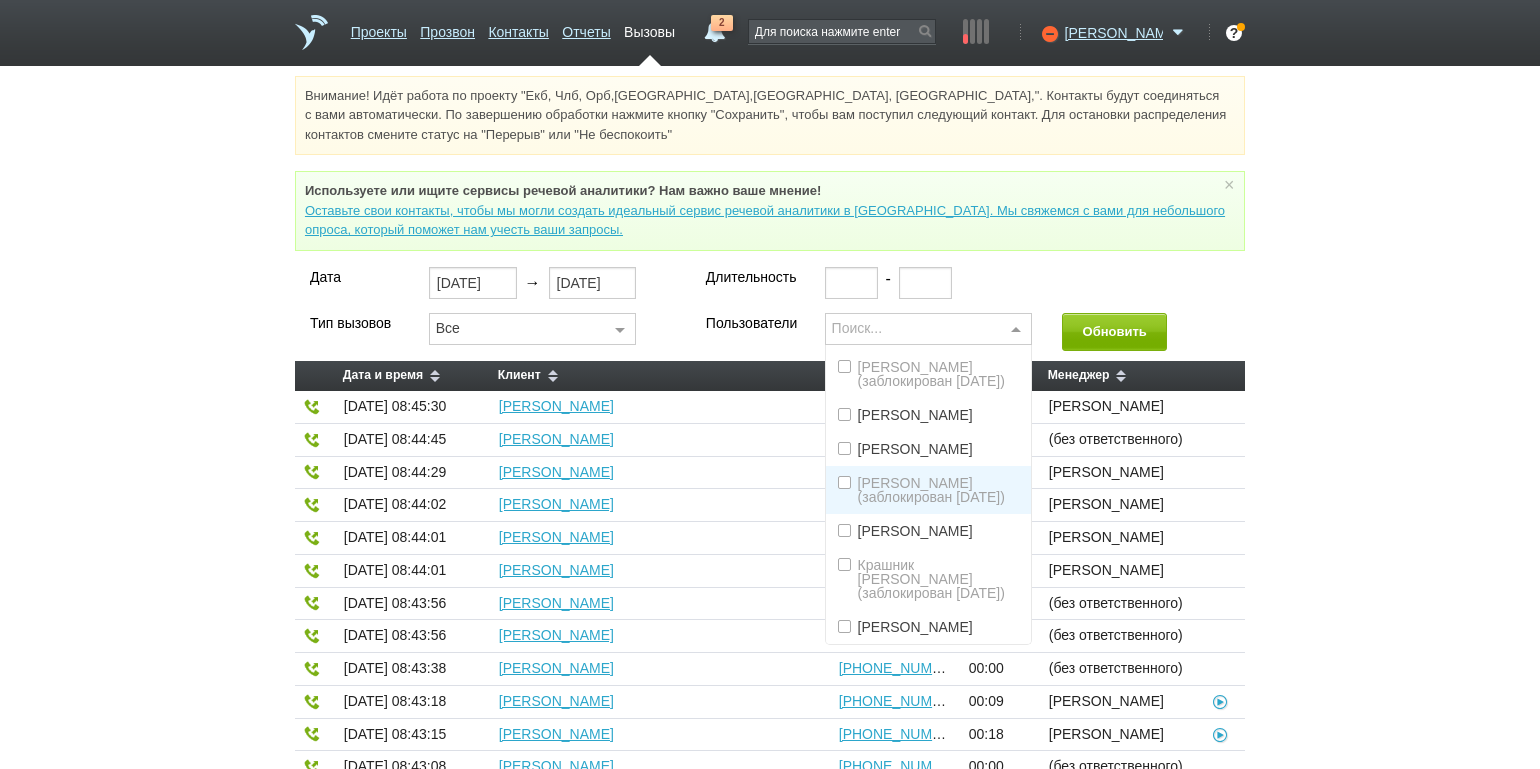 scroll, scrollTop: 249, scrollLeft: 0, axis: vertical 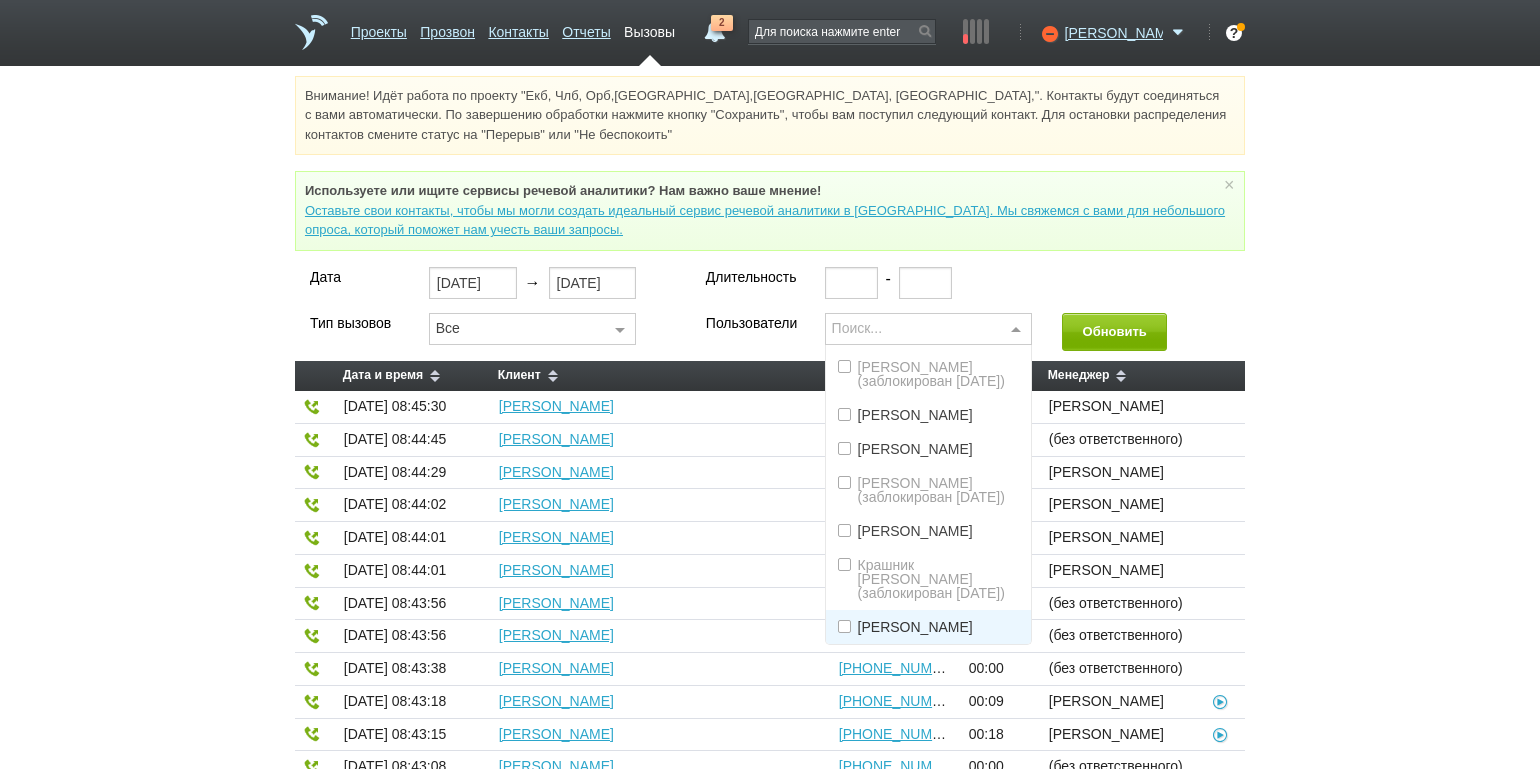 click on "[PERSON_NAME]" at bounding box center (915, 627) 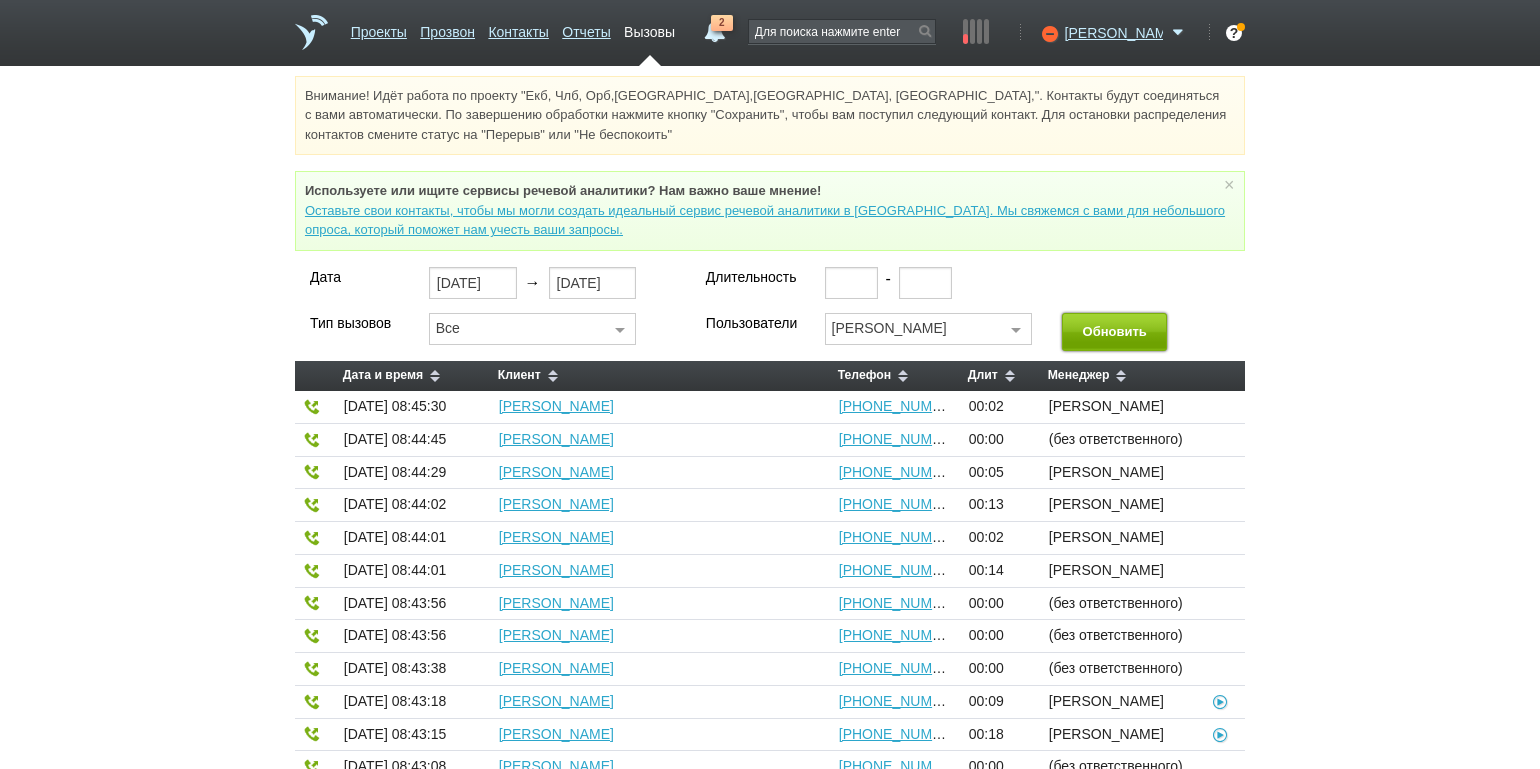 click on "Обновить" at bounding box center [1114, 331] 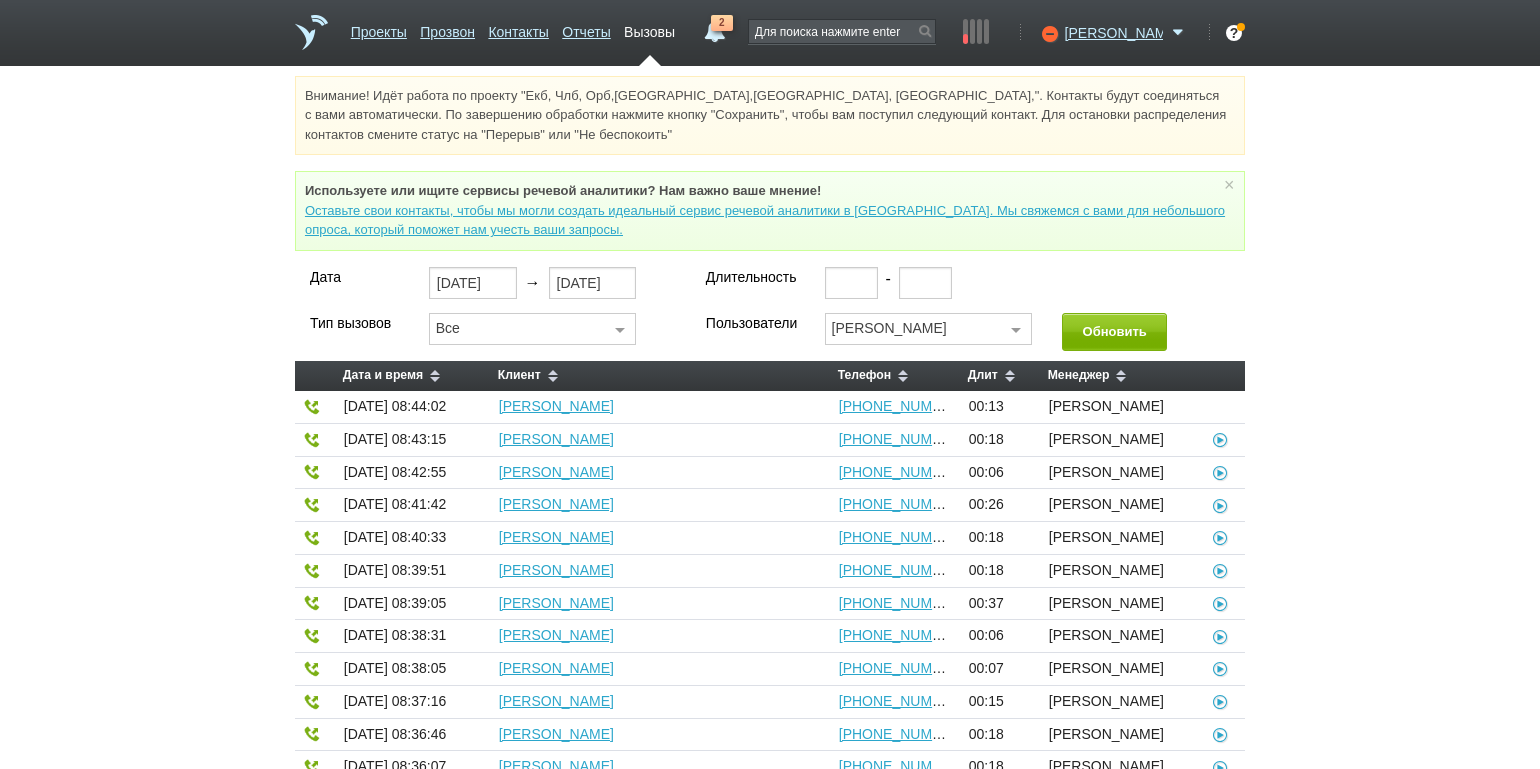 drag, startPoint x: 1214, startPoint y: 443, endPoint x: 1205, endPoint y: 449, distance: 10.816654 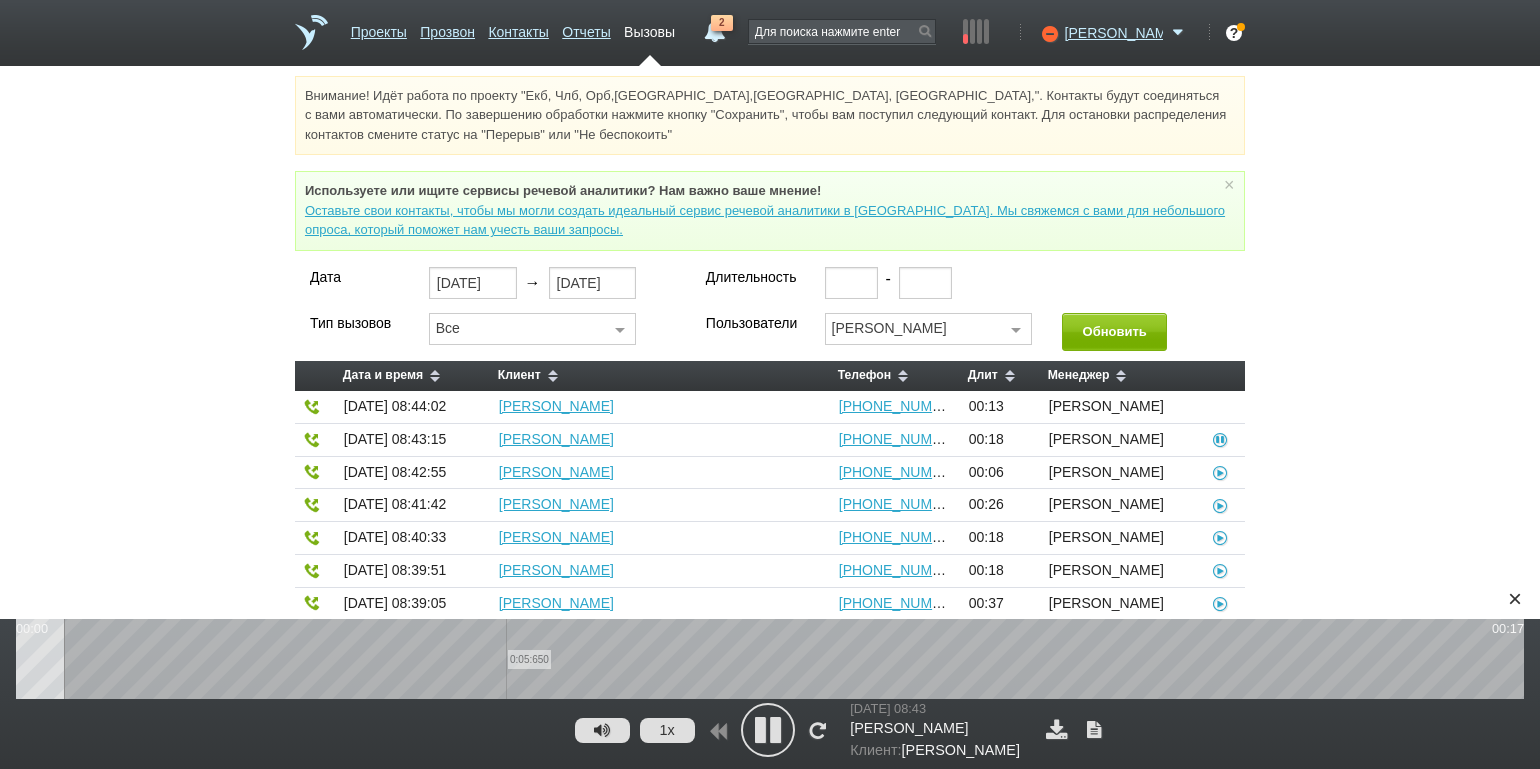 drag, startPoint x: 506, startPoint y: 656, endPoint x: 578, endPoint y: 656, distance: 72 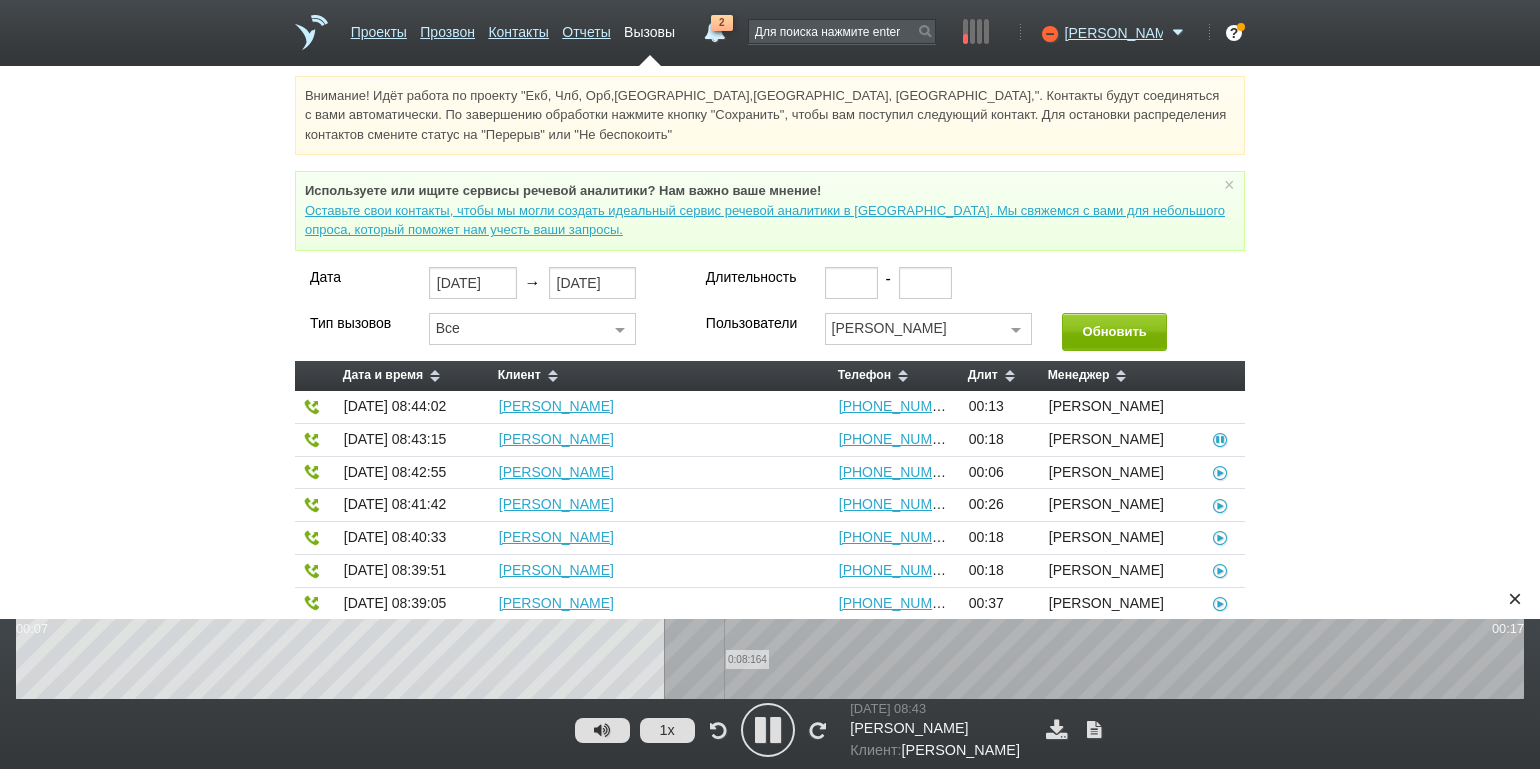 click on "0:08:164" at bounding box center (770, 659) 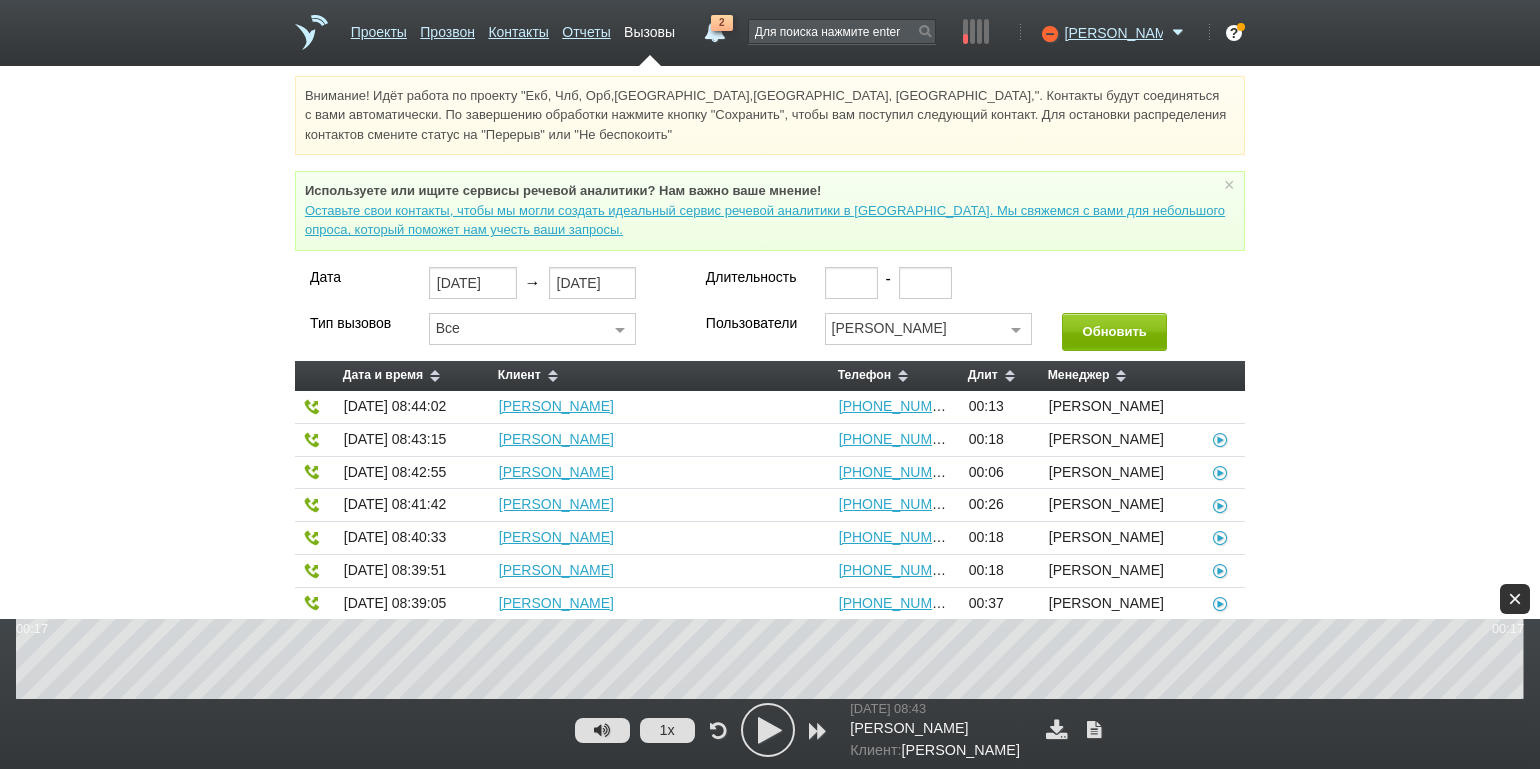 click on "×" at bounding box center (1515, 599) 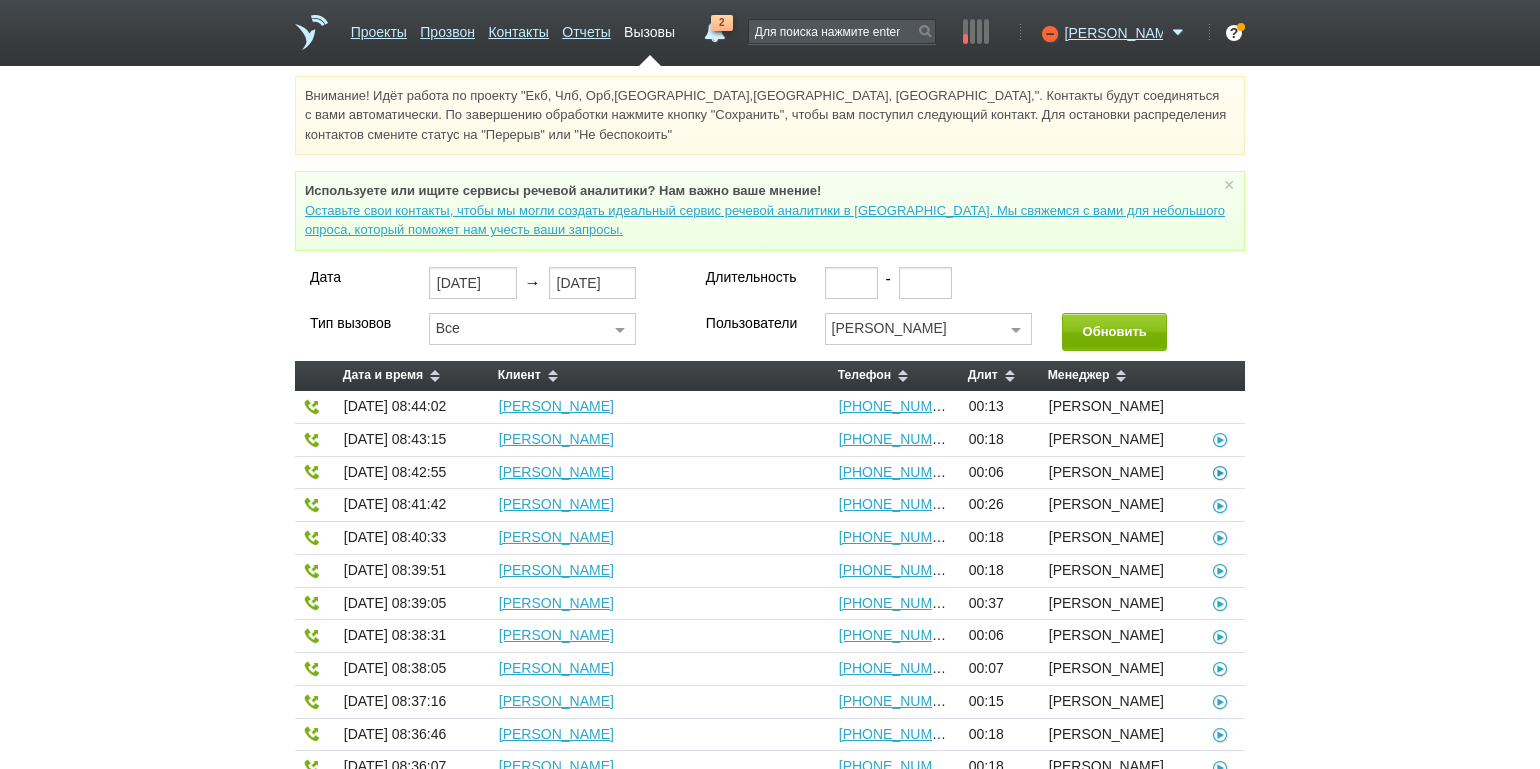 click at bounding box center [1220, 472] 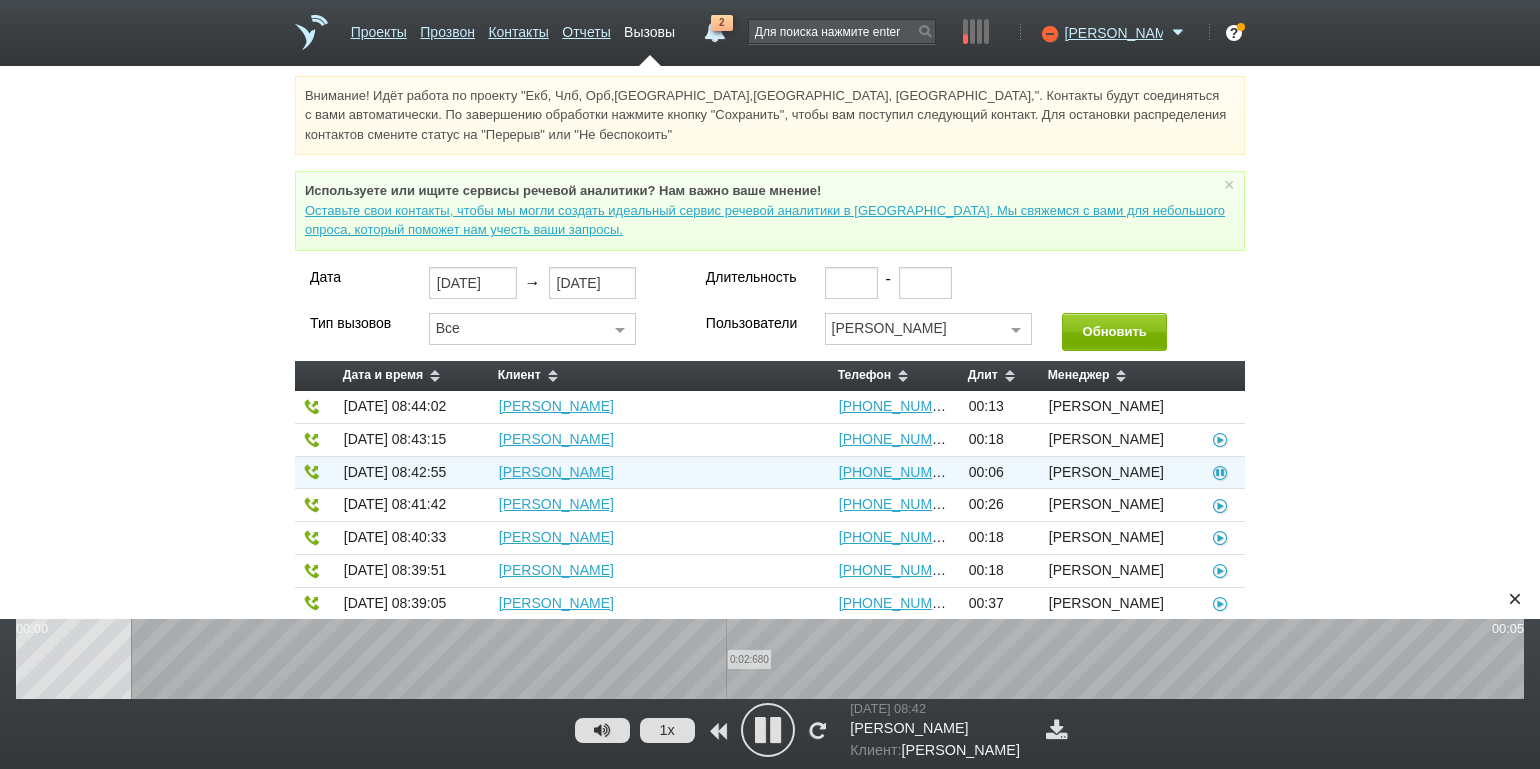 drag, startPoint x: 726, startPoint y: 663, endPoint x: 767, endPoint y: 663, distance: 41 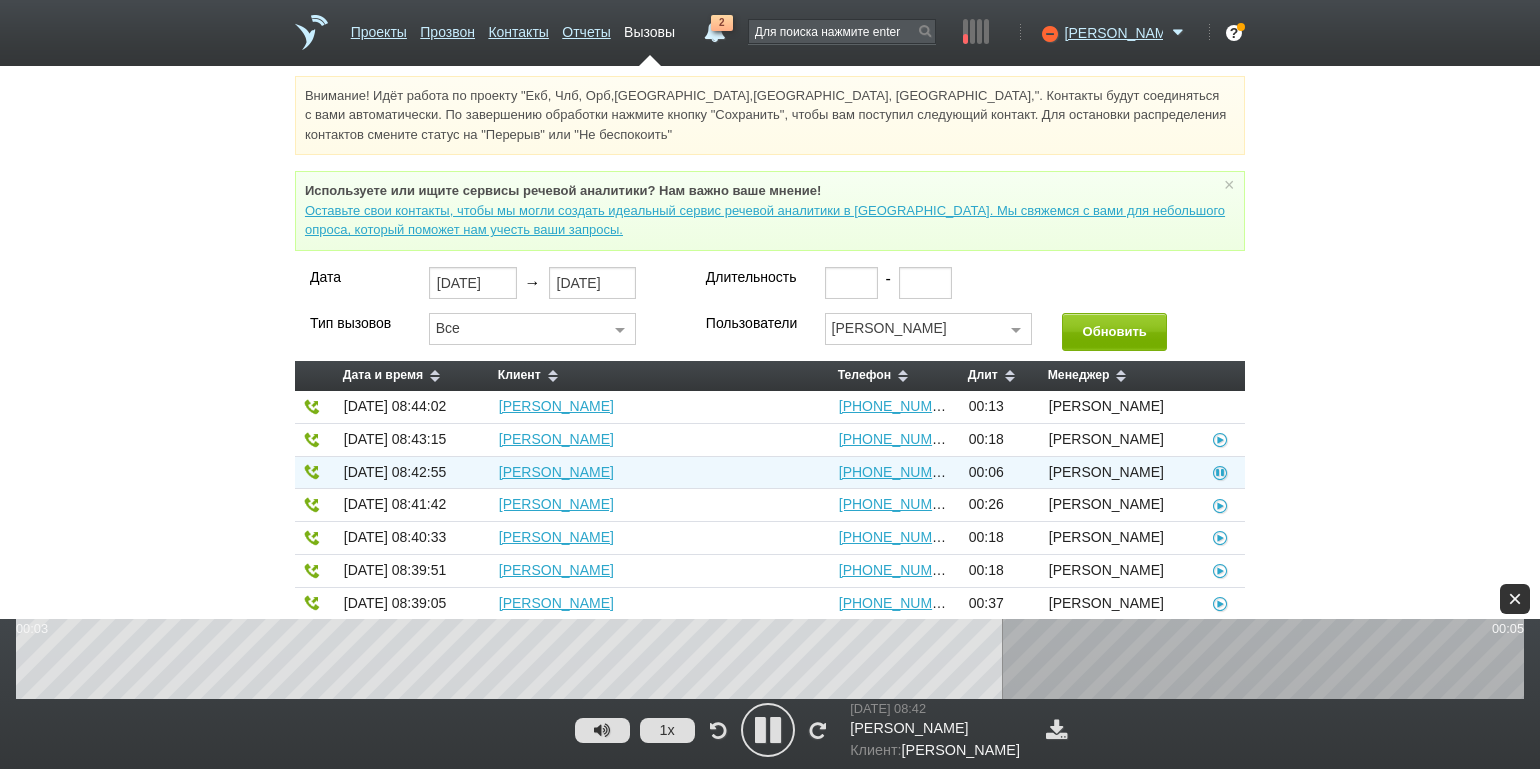 click on "×" at bounding box center (1515, 599) 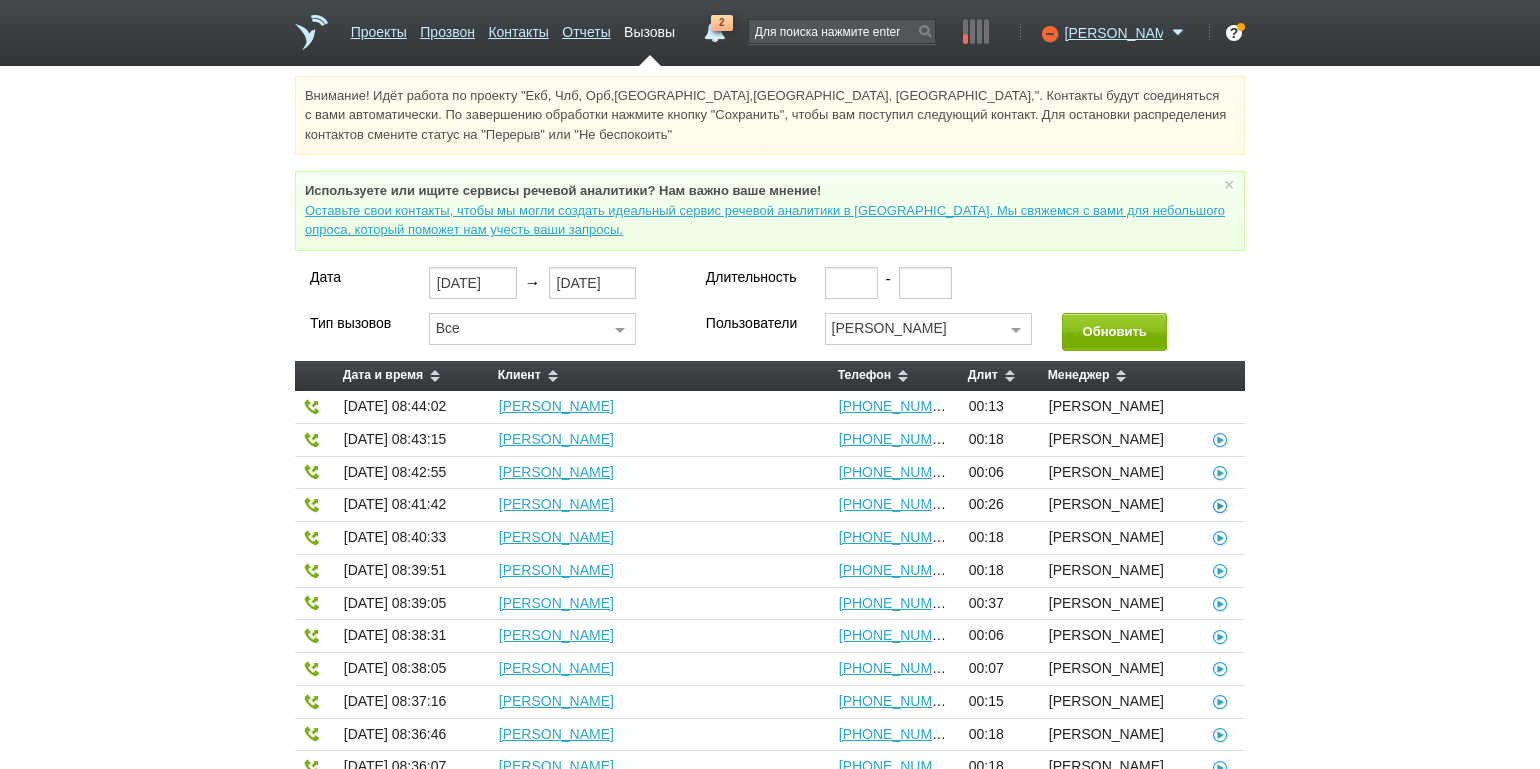 click at bounding box center (1220, 504) 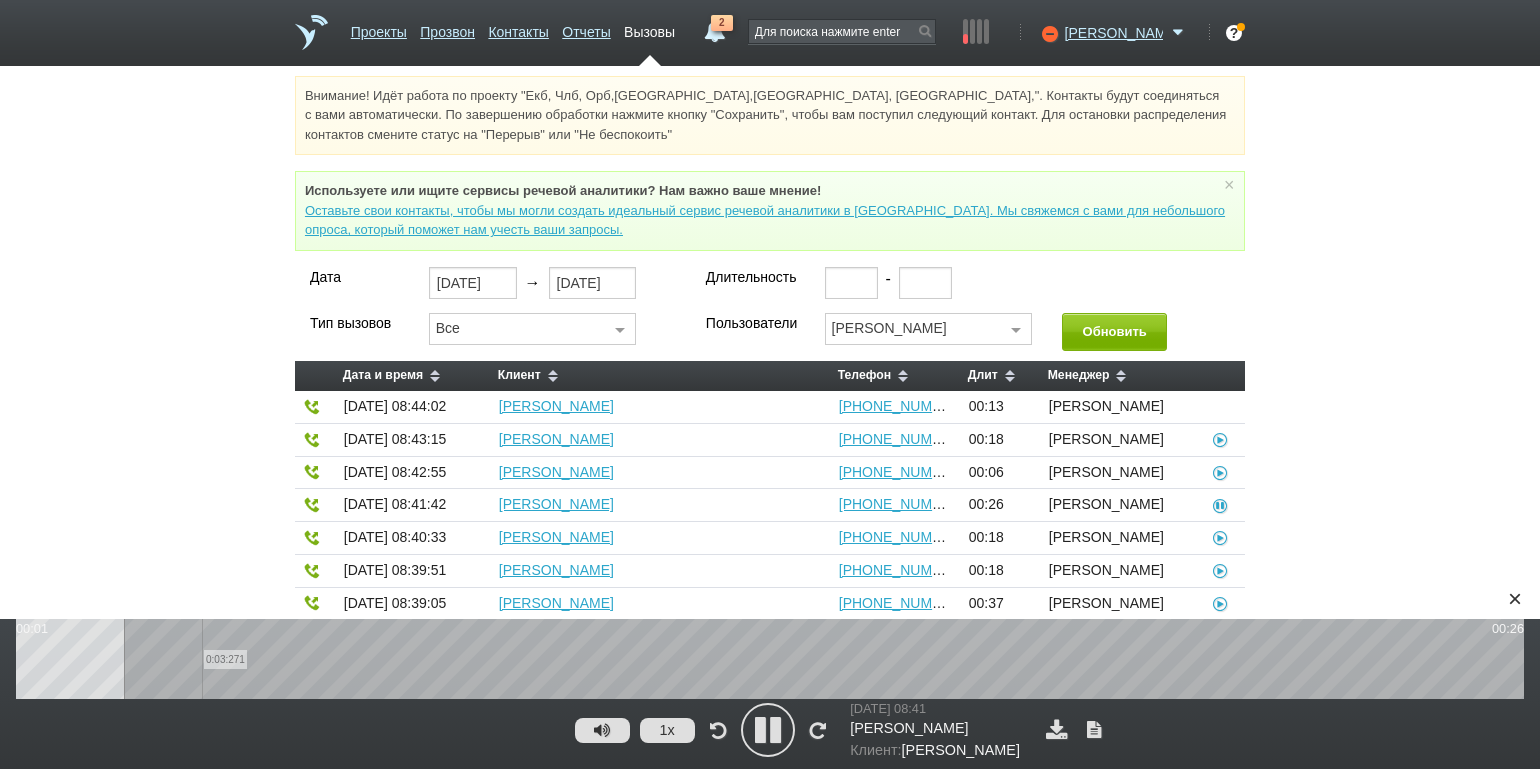 drag, startPoint x: 202, startPoint y: 643, endPoint x: 222, endPoint y: 644, distance: 20.024984 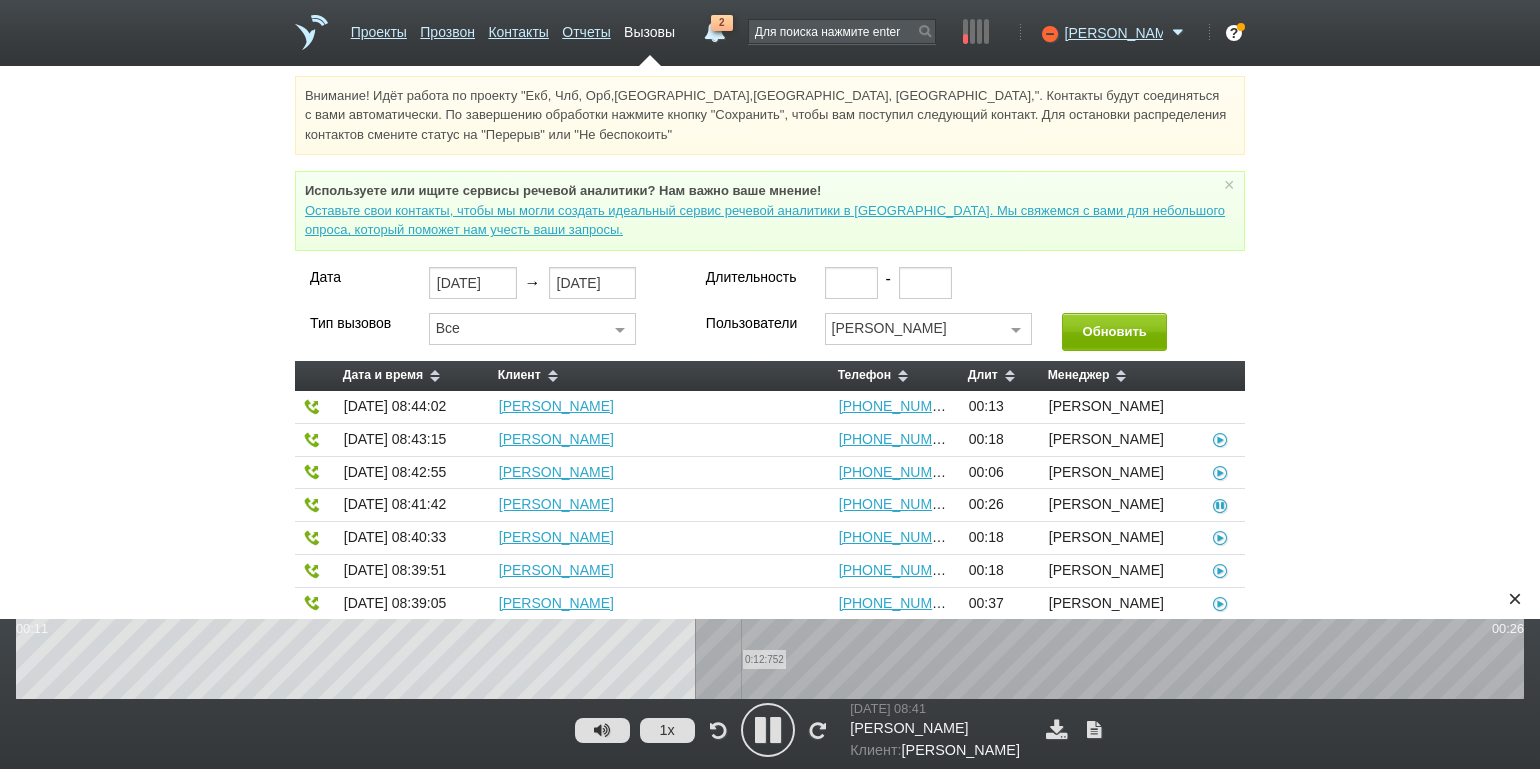 drag, startPoint x: 741, startPoint y: 678, endPoint x: 783, endPoint y: 676, distance: 42.047592 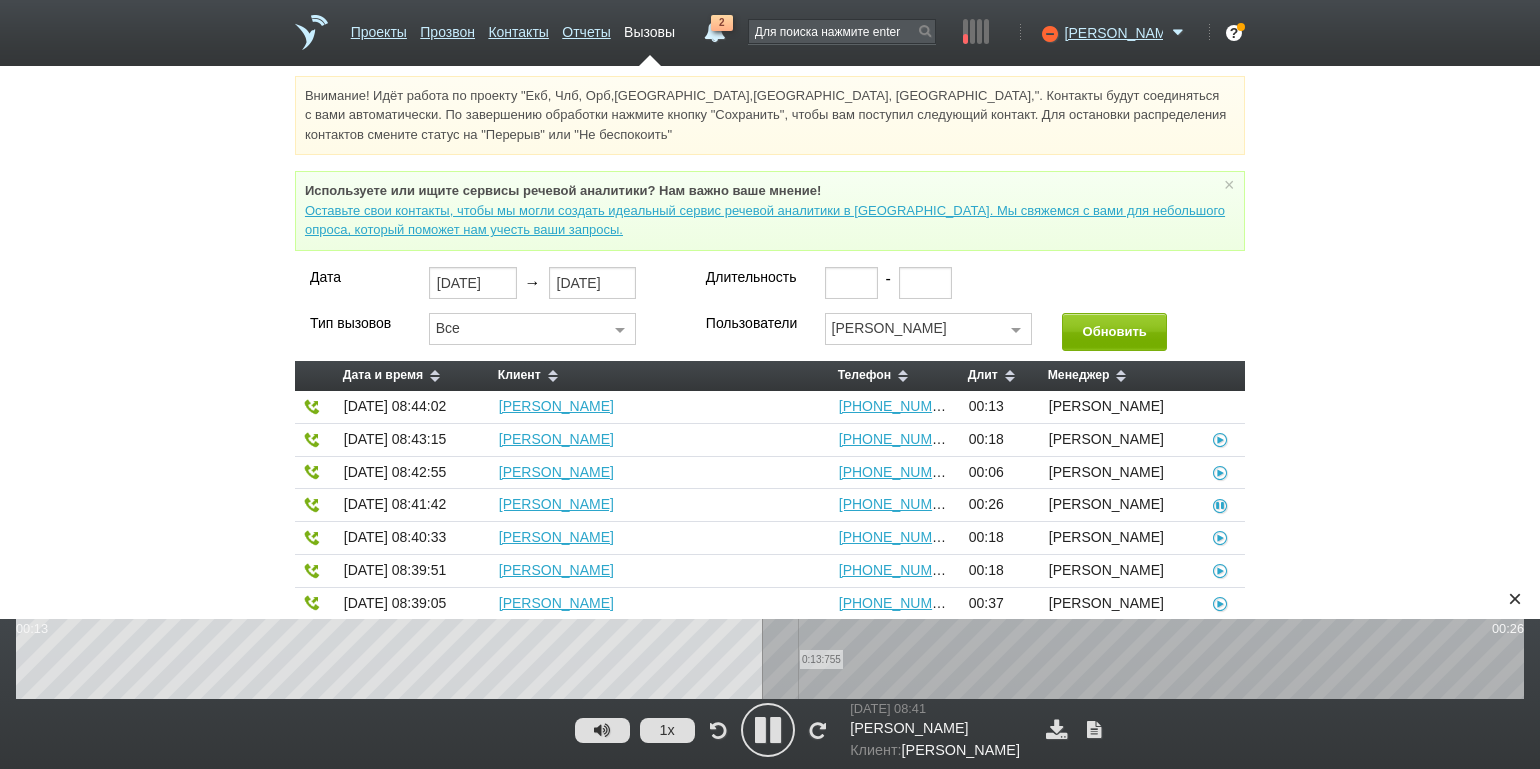 click on "0:13:755" at bounding box center (770, 659) 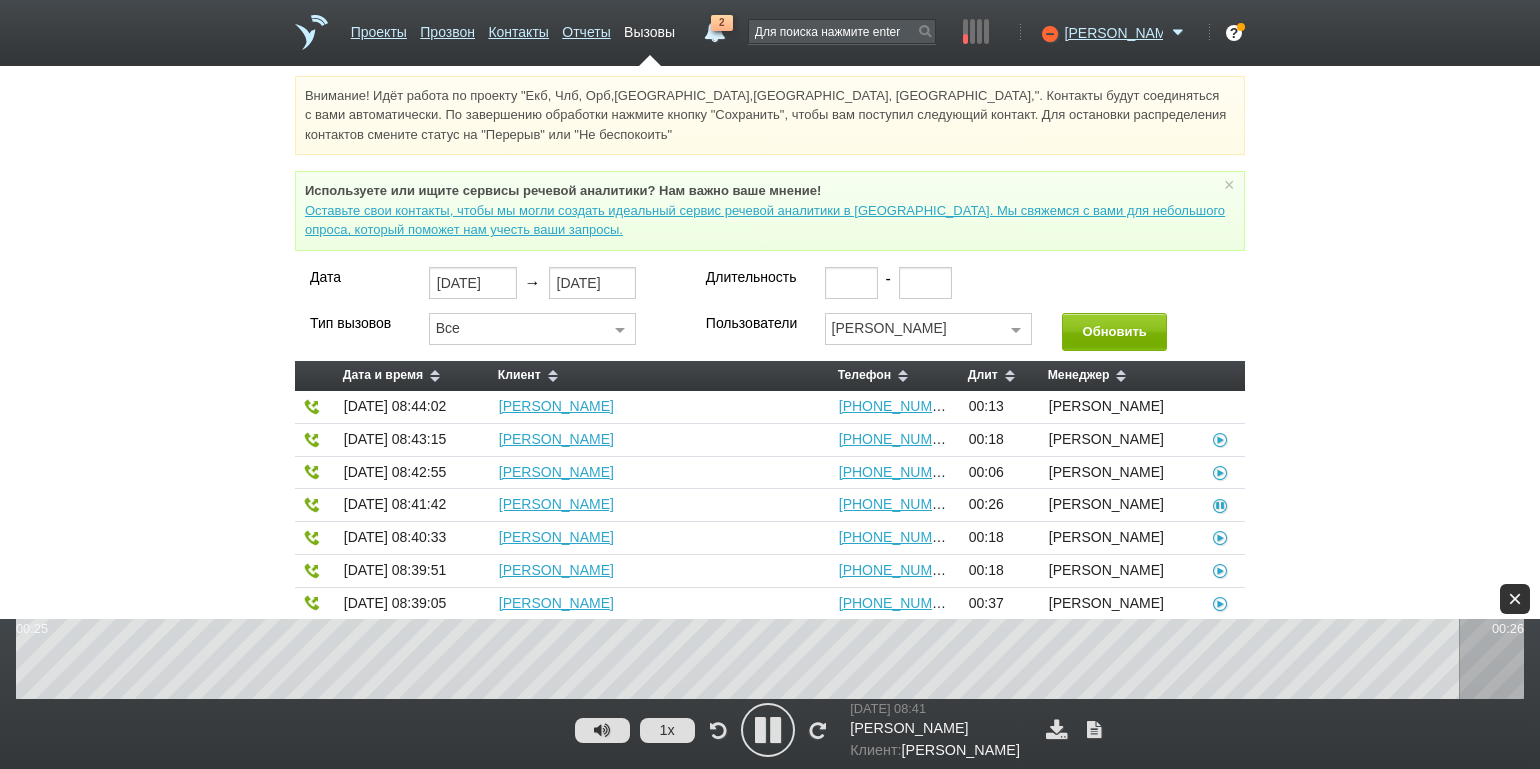 click on "×" at bounding box center [1515, 599] 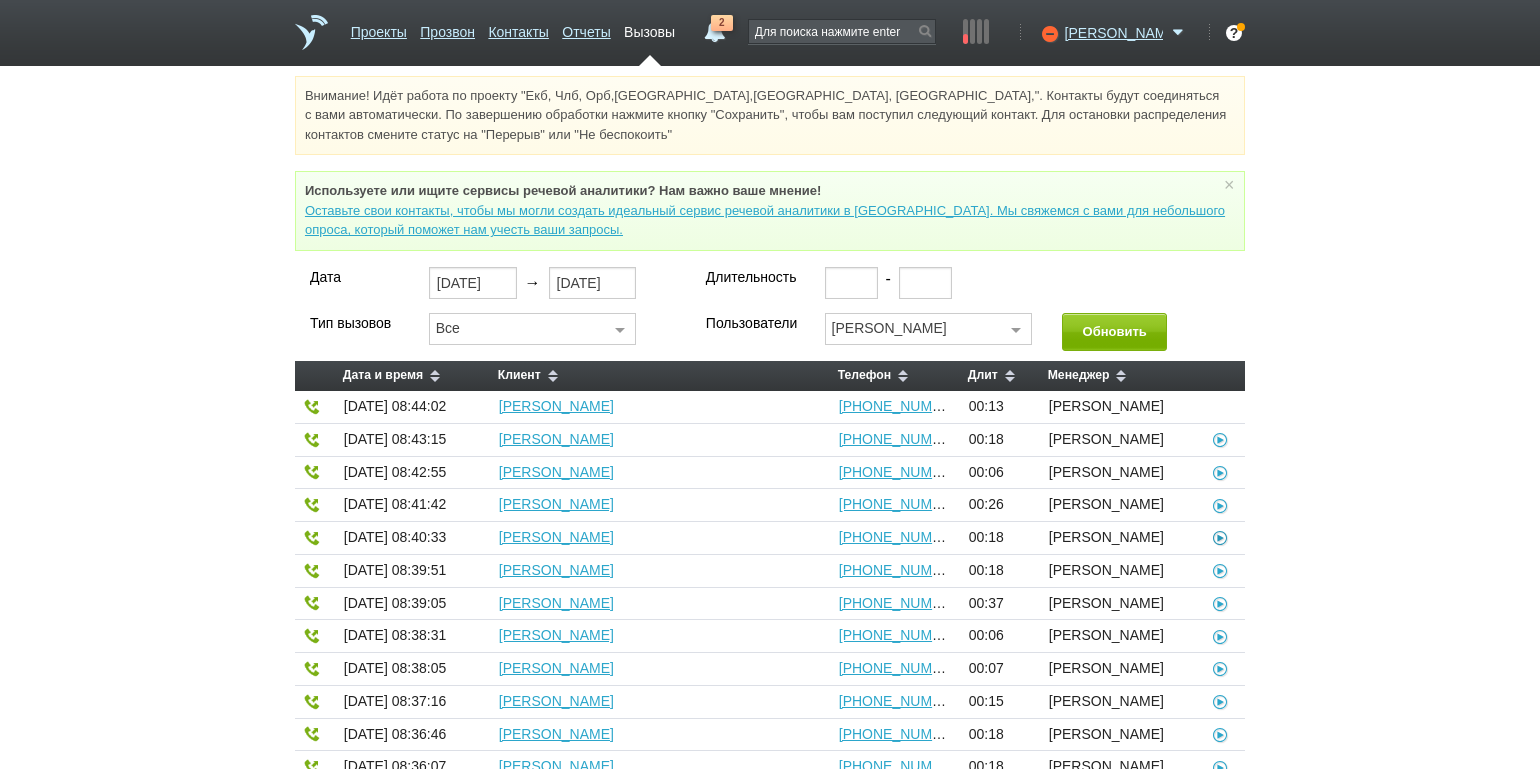 click at bounding box center (1220, 537) 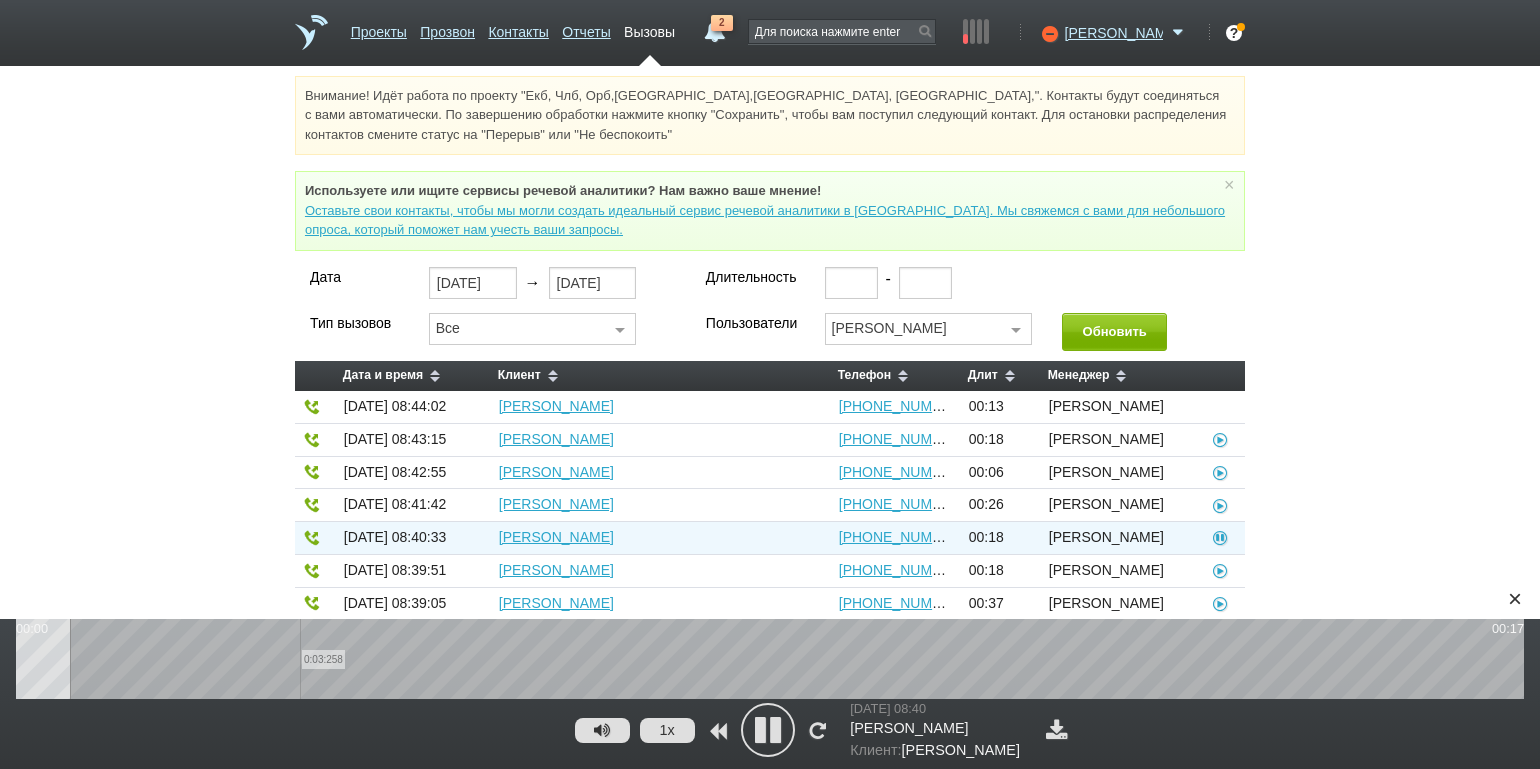 drag, startPoint x: 297, startPoint y: 683, endPoint x: 366, endPoint y: 683, distance: 69 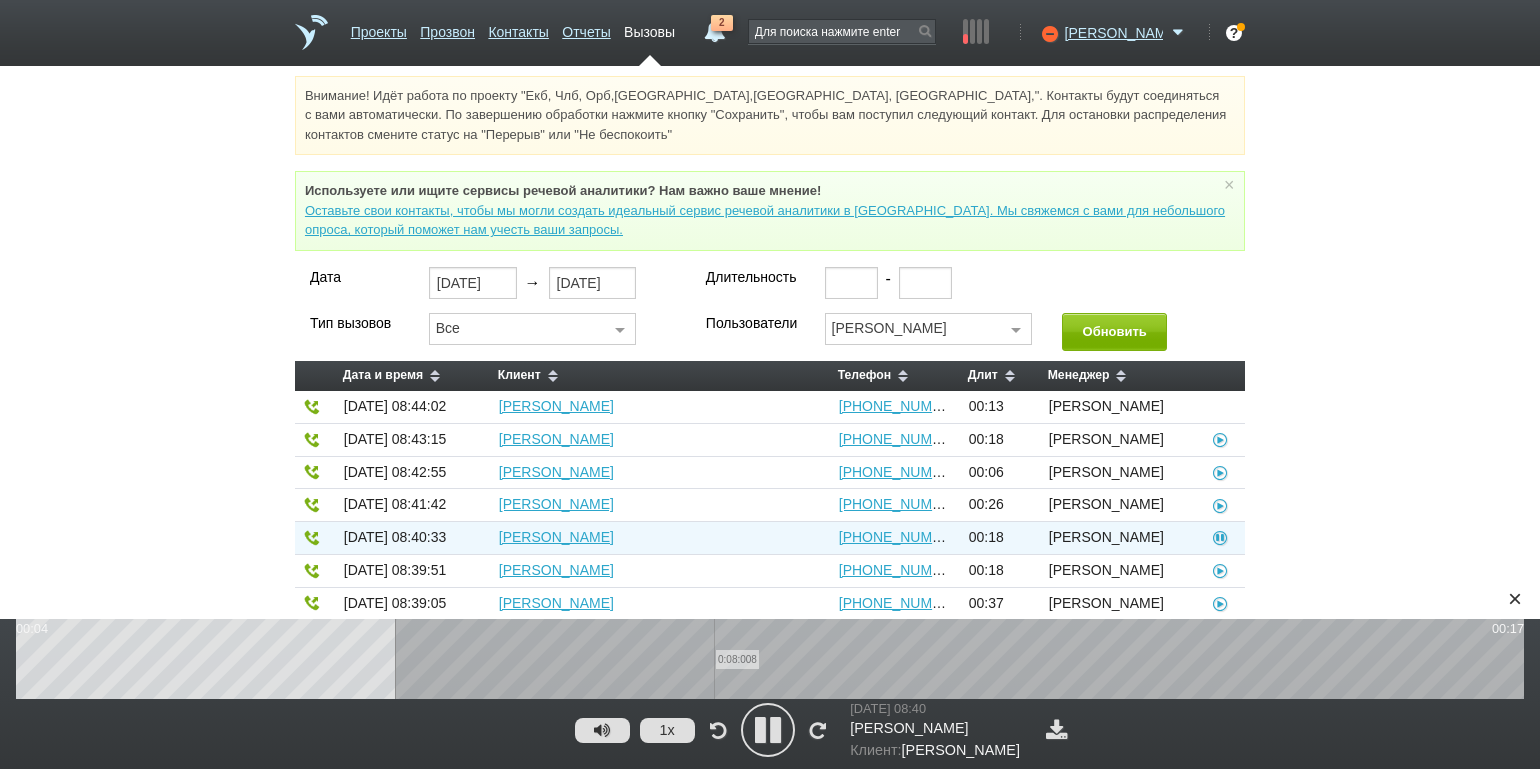 drag, startPoint x: 714, startPoint y: 677, endPoint x: 771, endPoint y: 683, distance: 57.31492 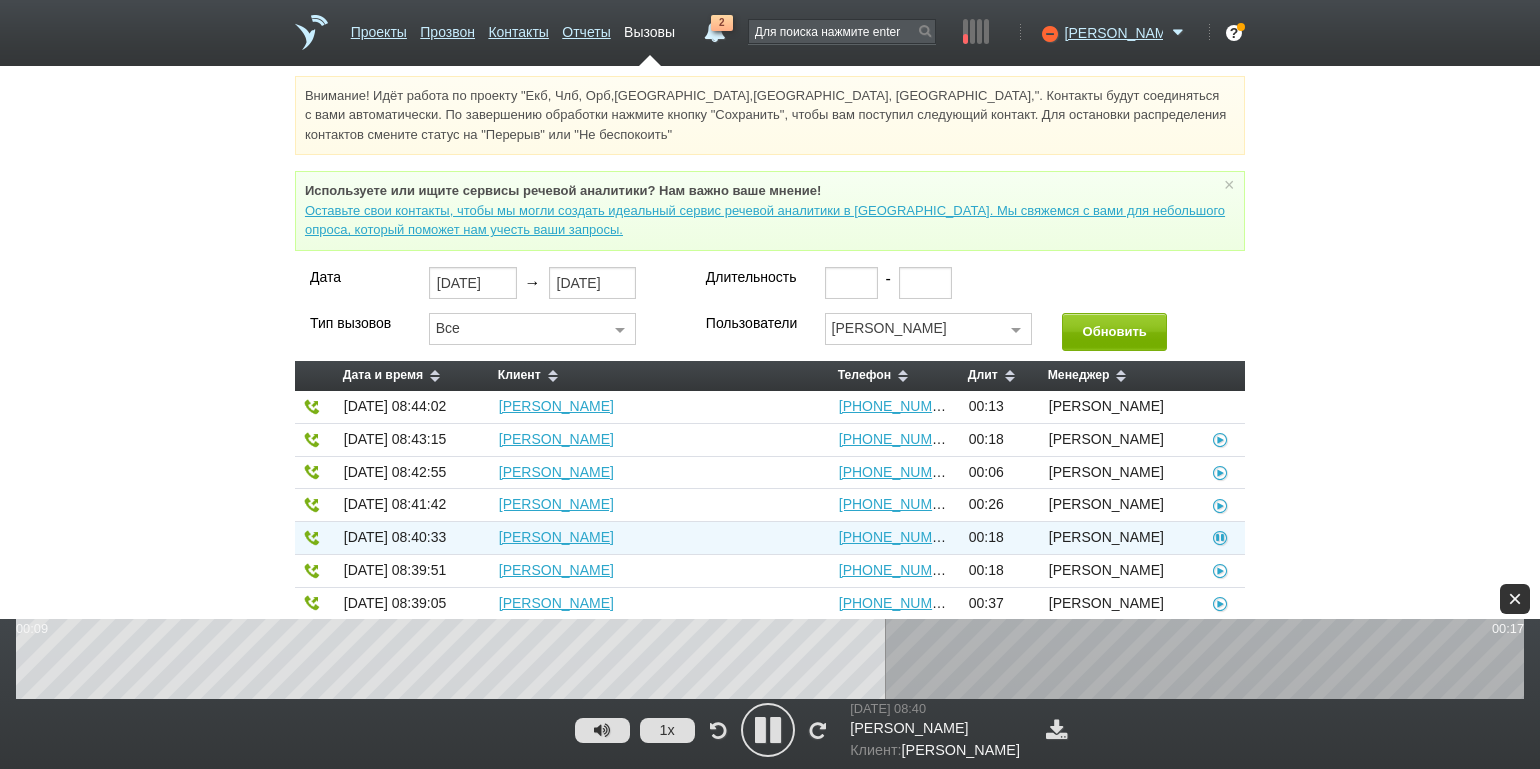 click on "×" at bounding box center [1515, 599] 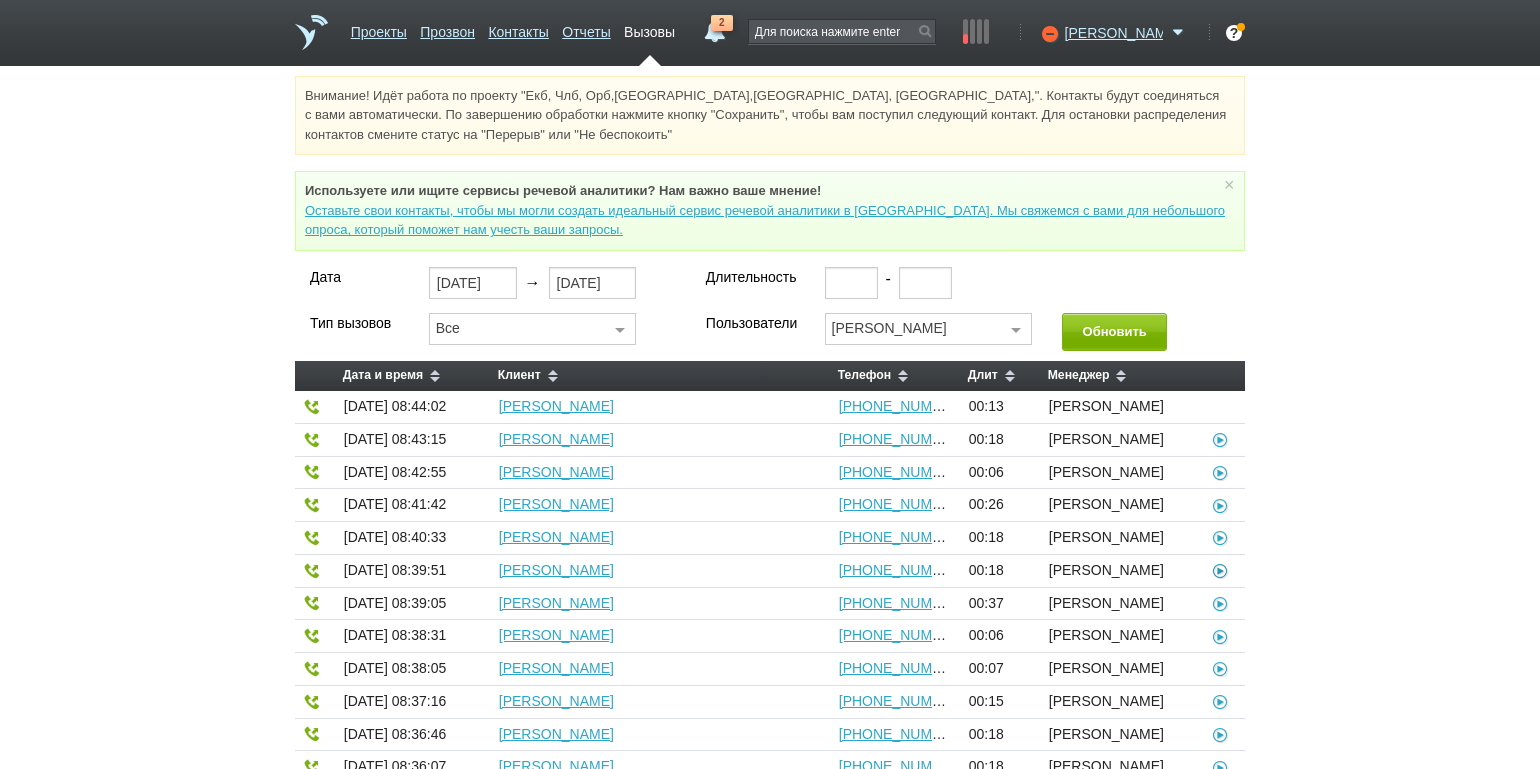 click at bounding box center [1220, 570] 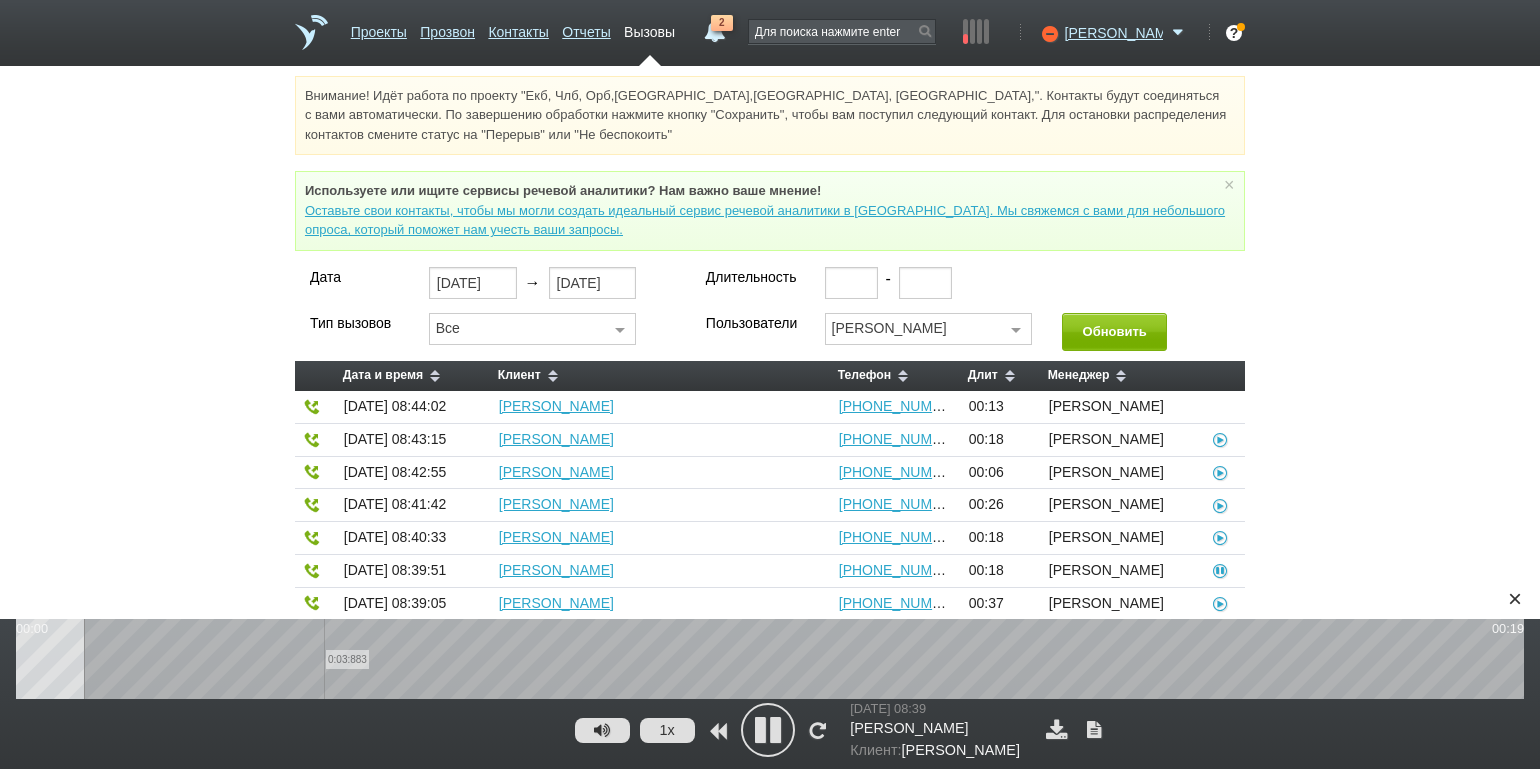 drag, startPoint x: 324, startPoint y: 659, endPoint x: 357, endPoint y: 659, distance: 33 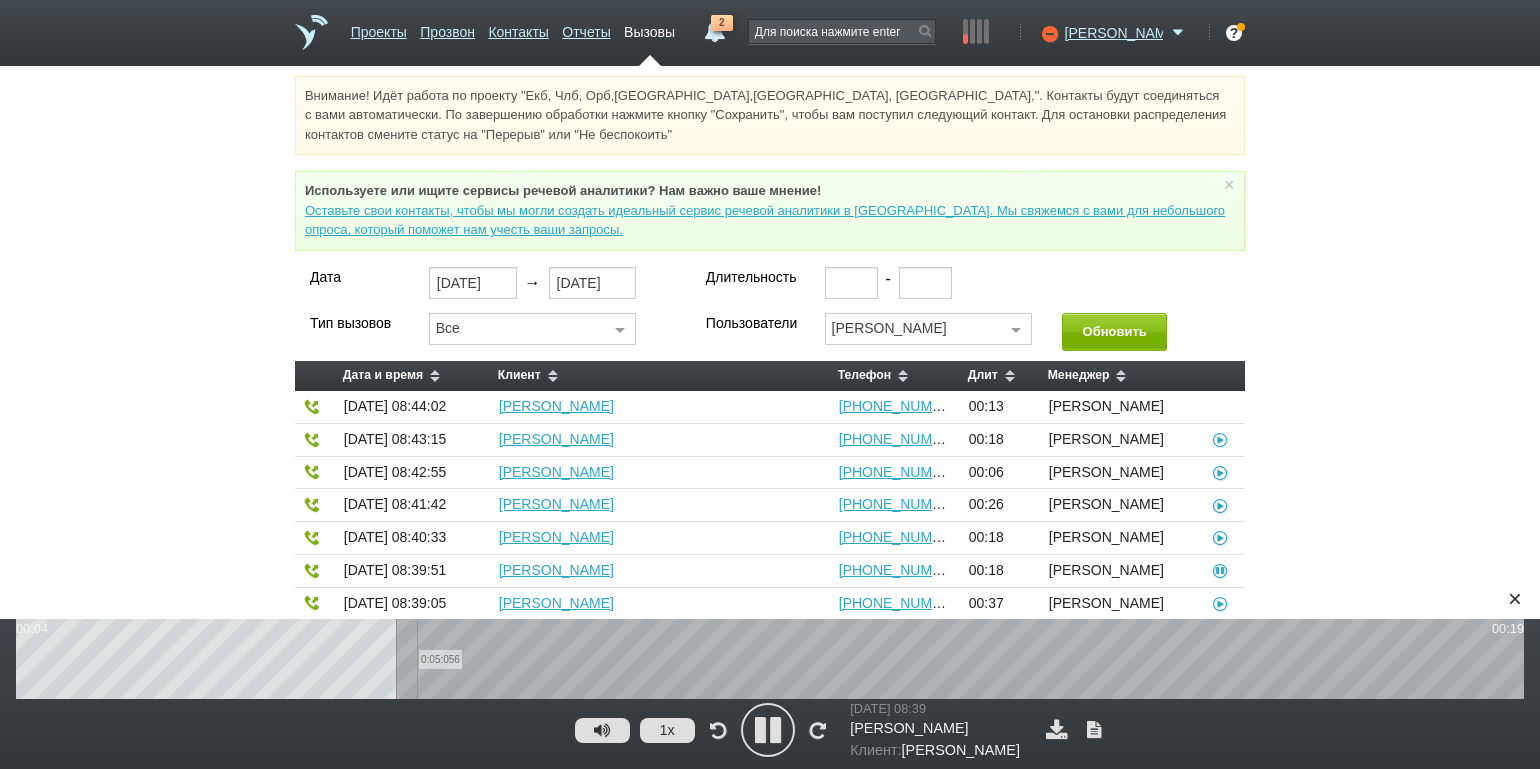 drag, startPoint x: 417, startPoint y: 659, endPoint x: 448, endPoint y: 660, distance: 31.016125 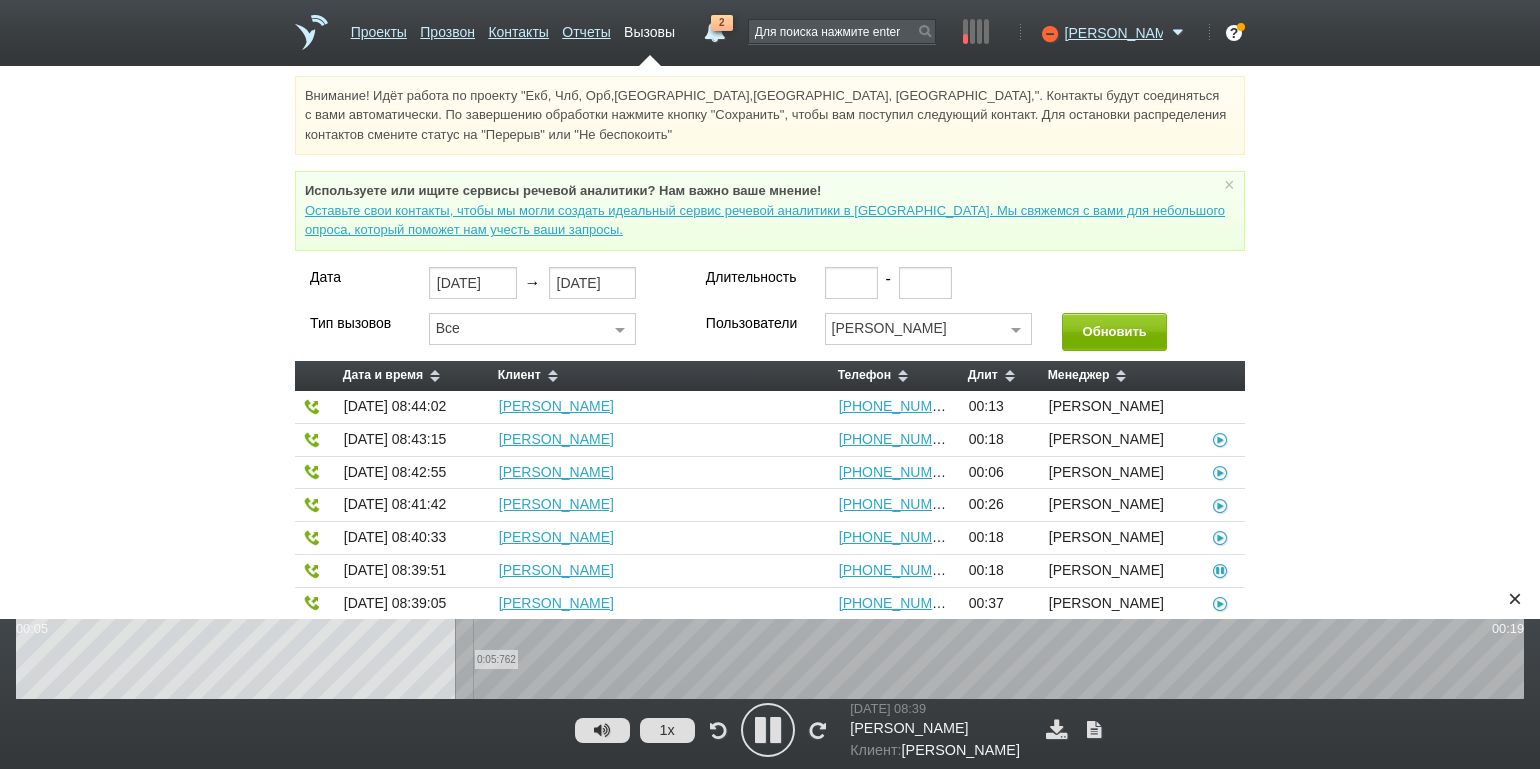 click on "0:05:762" at bounding box center [770, 659] 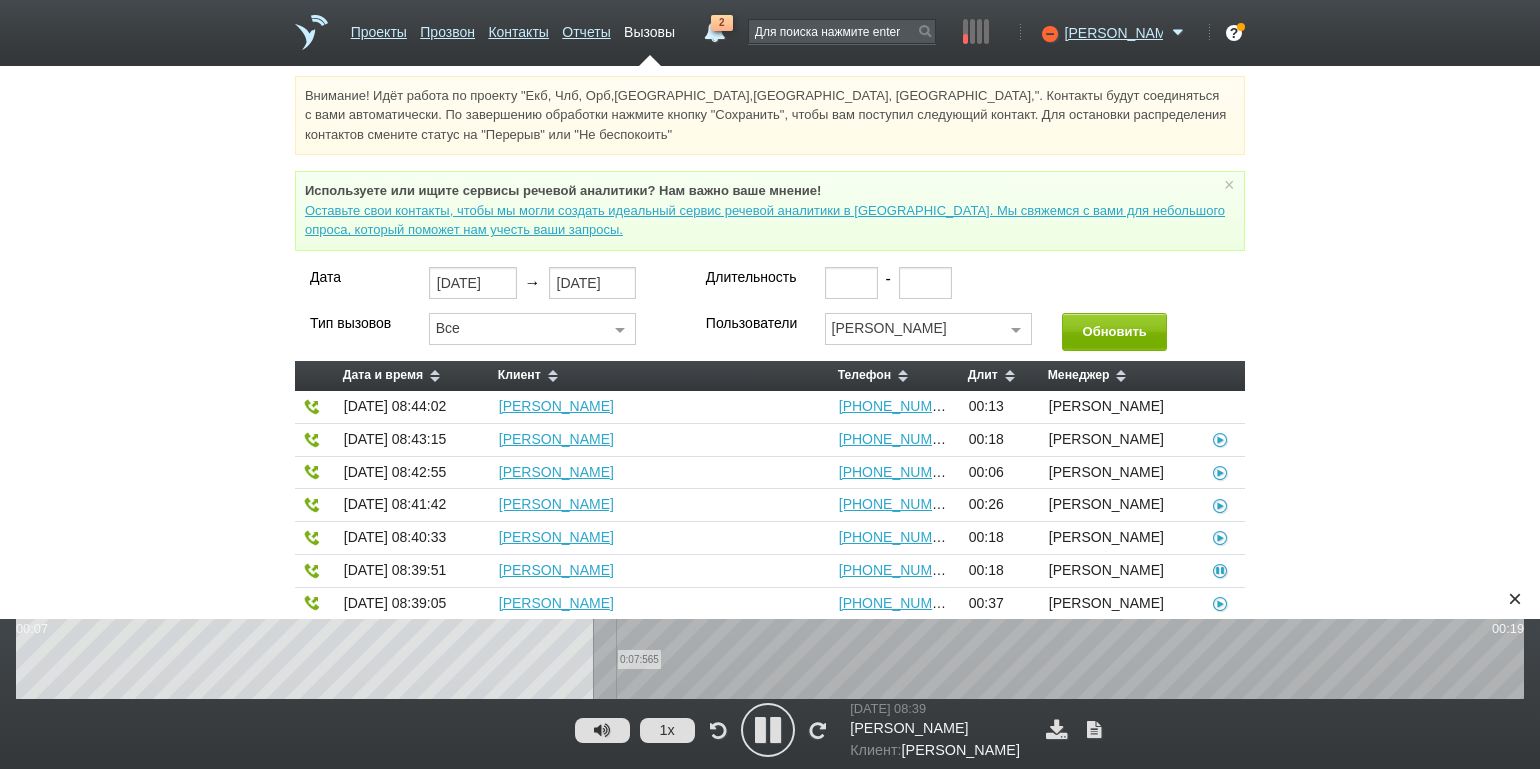 drag, startPoint x: 616, startPoint y: 663, endPoint x: 673, endPoint y: 663, distance: 57 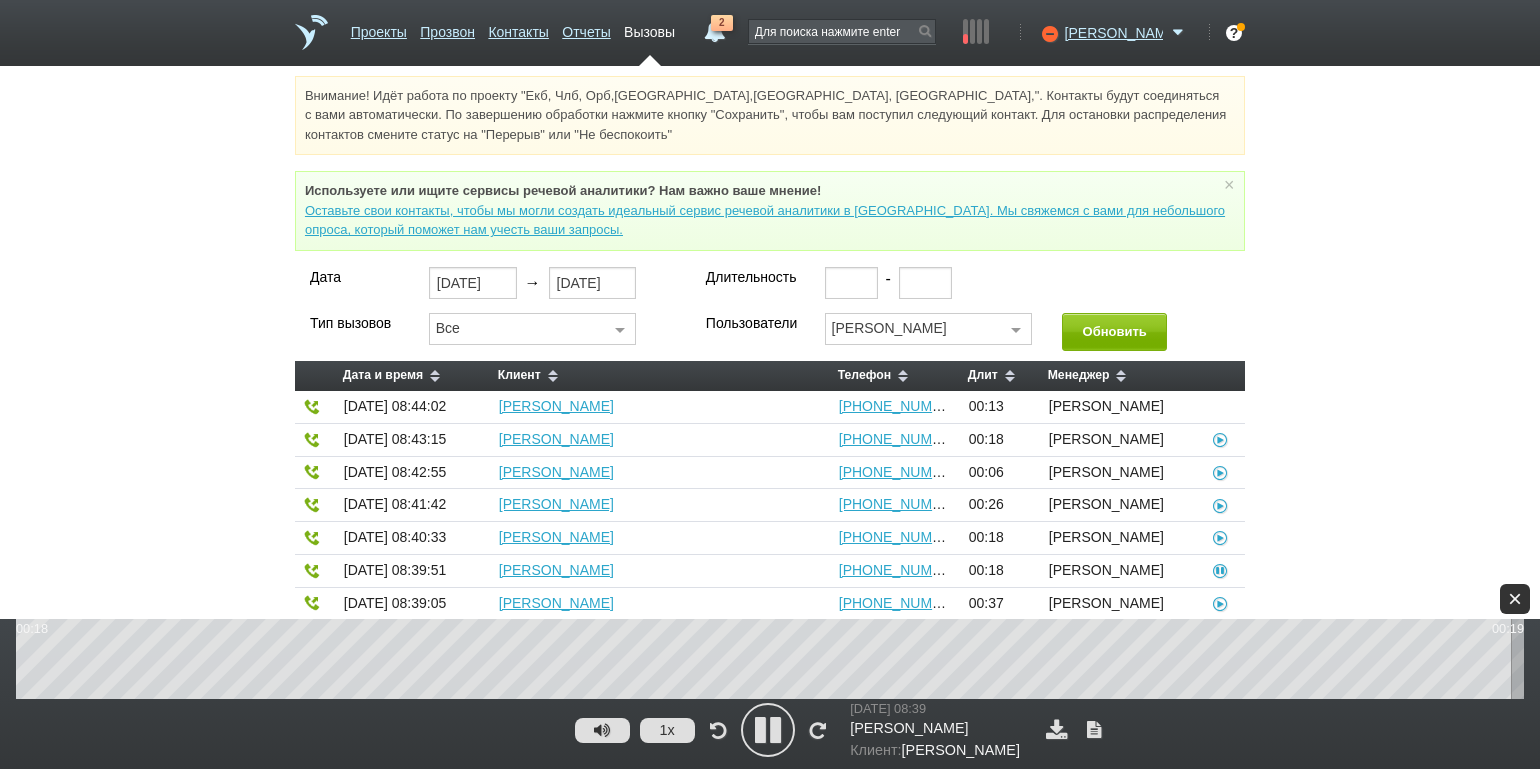 click on "×" at bounding box center [1515, 599] 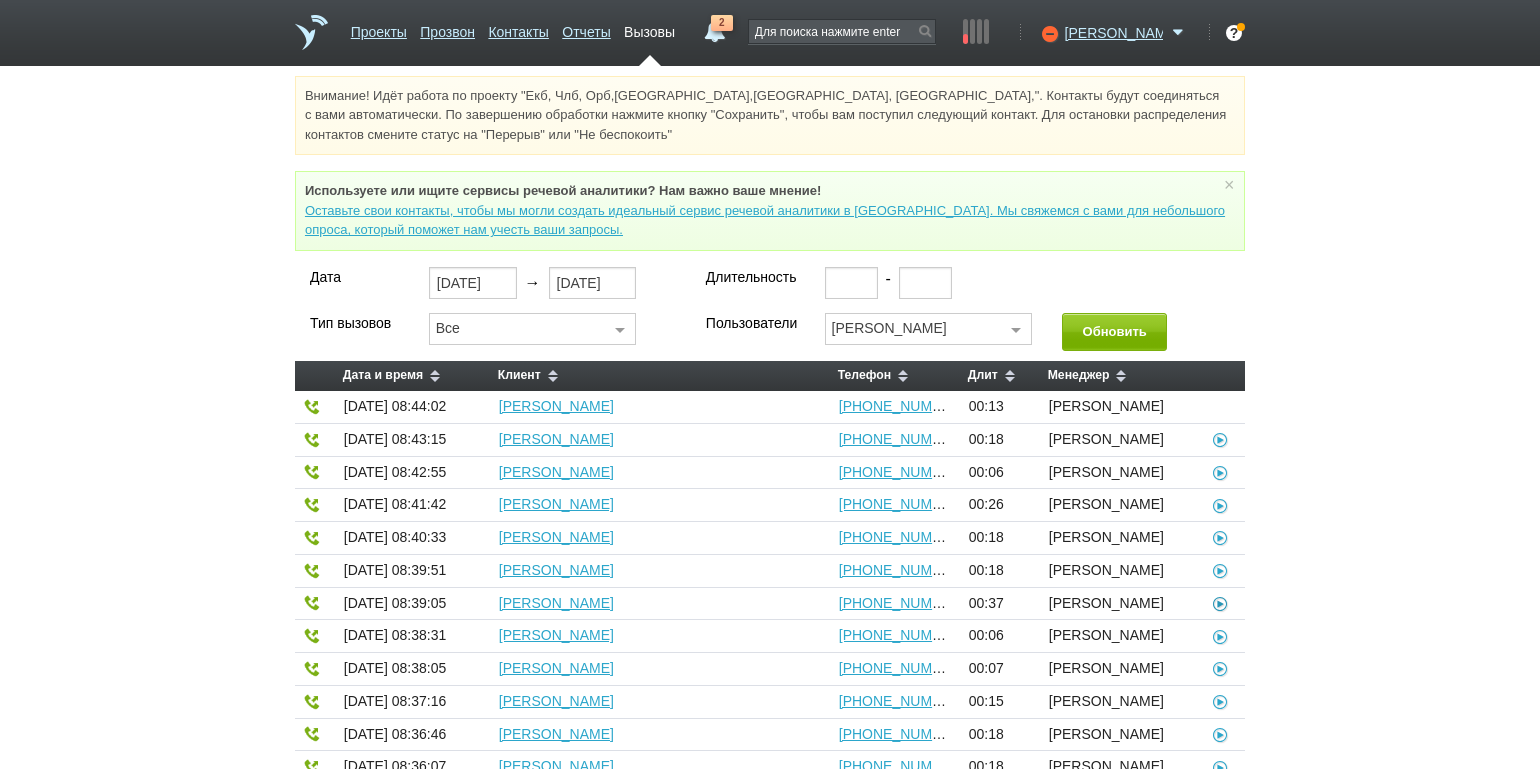 click at bounding box center [1220, 603] 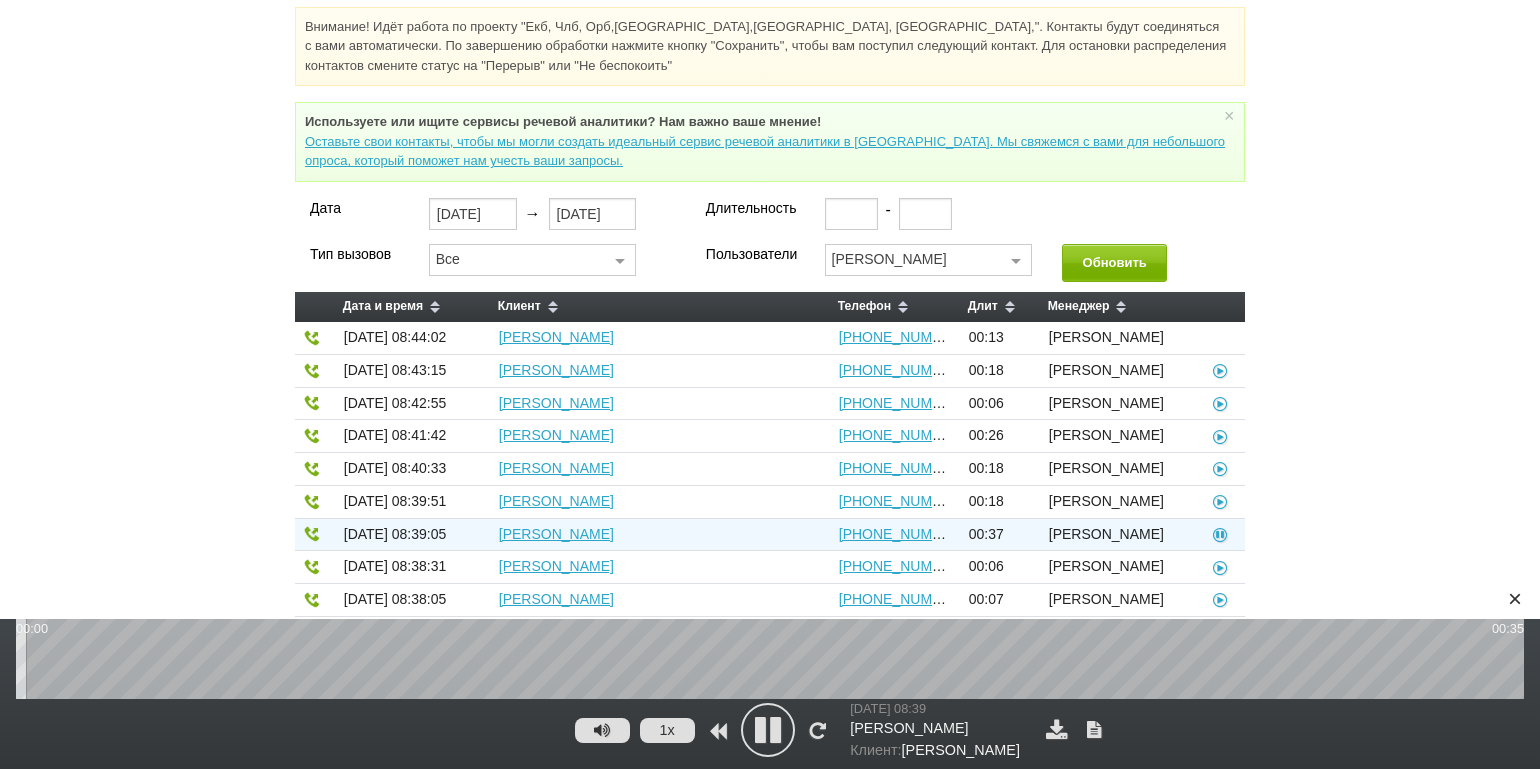 scroll, scrollTop: 200, scrollLeft: 0, axis: vertical 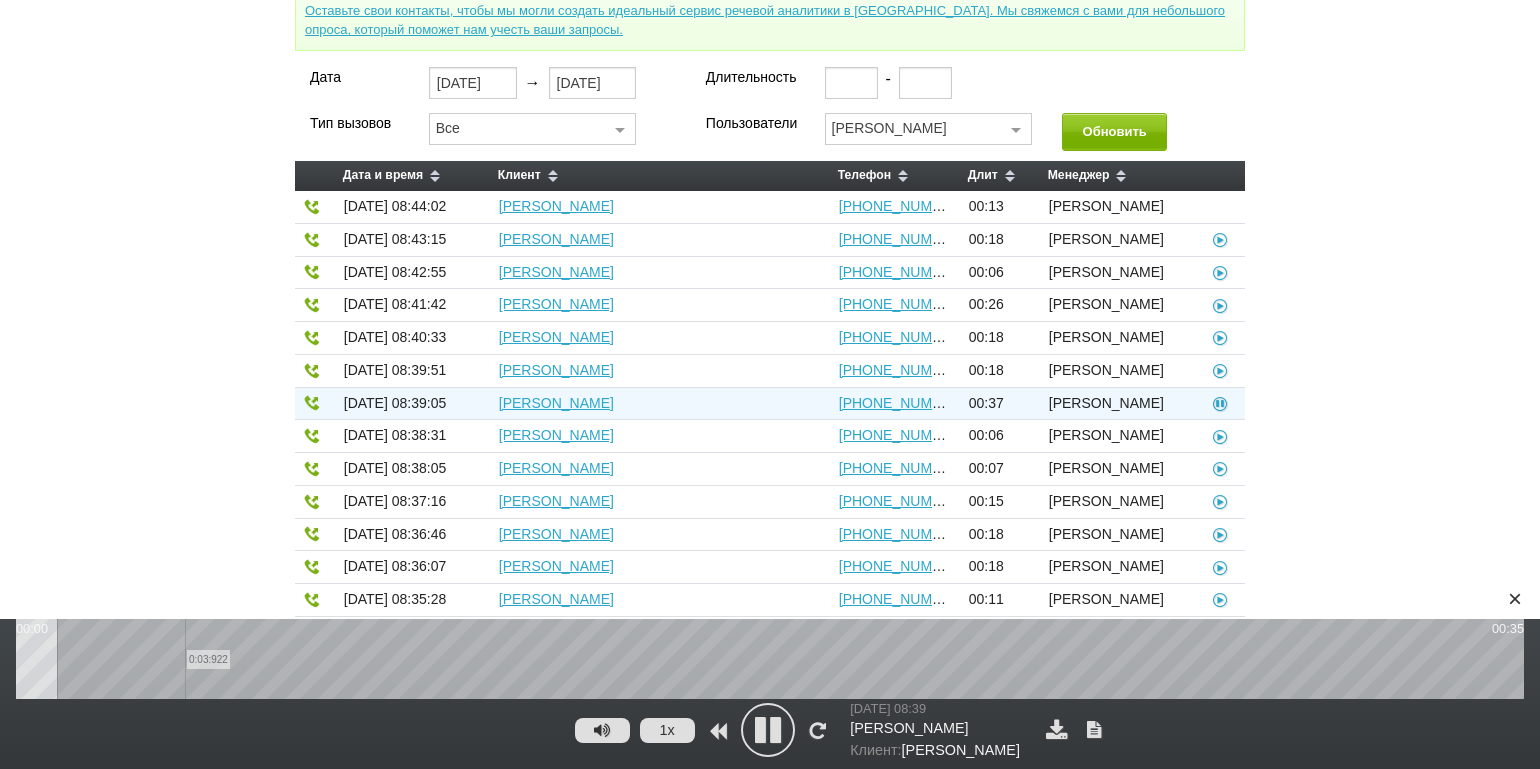 click on "0:03:922" at bounding box center (770, 659) 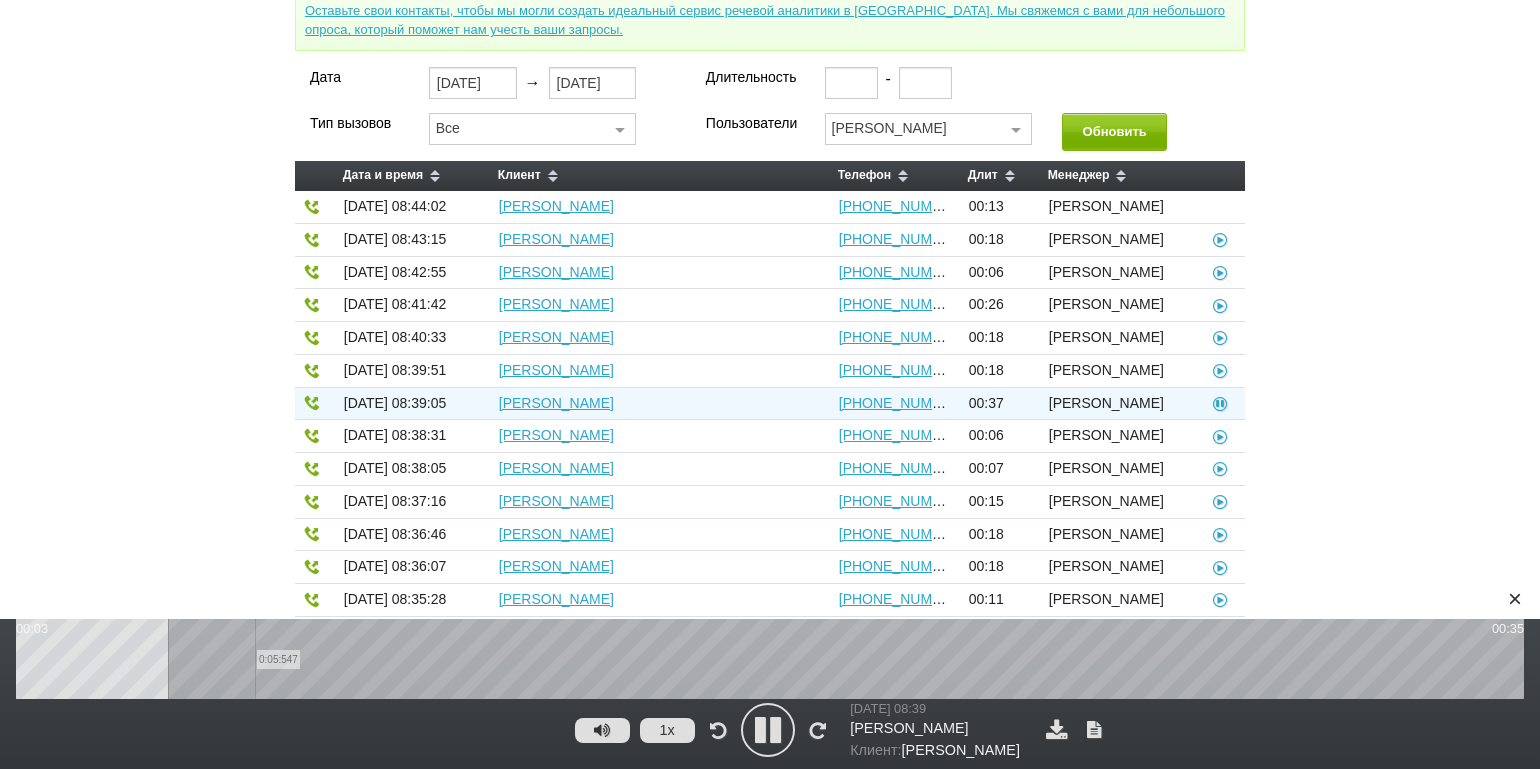 drag, startPoint x: 255, startPoint y: 668, endPoint x: 281, endPoint y: 670, distance: 26.076809 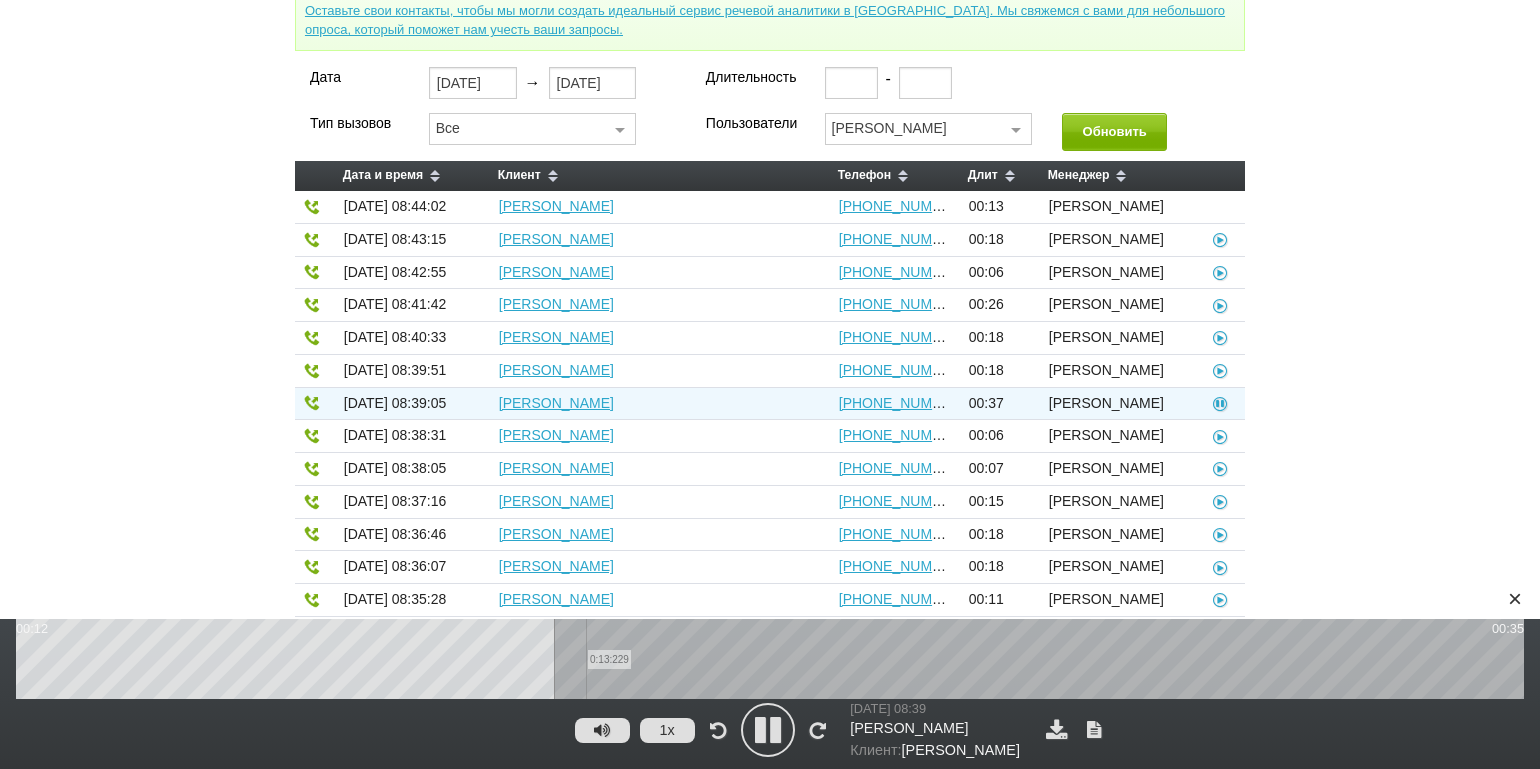 drag, startPoint x: 586, startPoint y: 668, endPoint x: 634, endPoint y: 672, distance: 48.166378 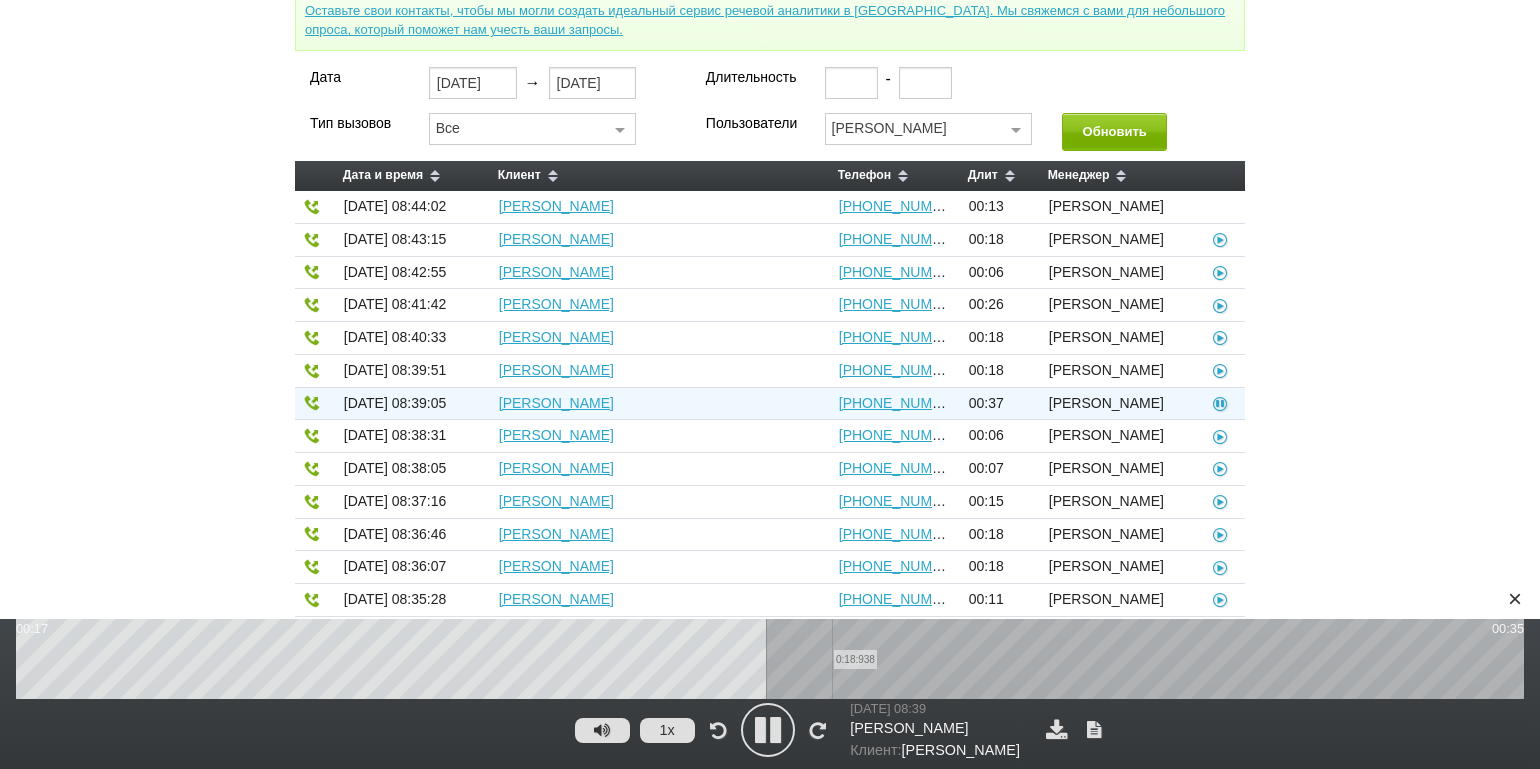 drag, startPoint x: 832, startPoint y: 681, endPoint x: 849, endPoint y: 681, distance: 17 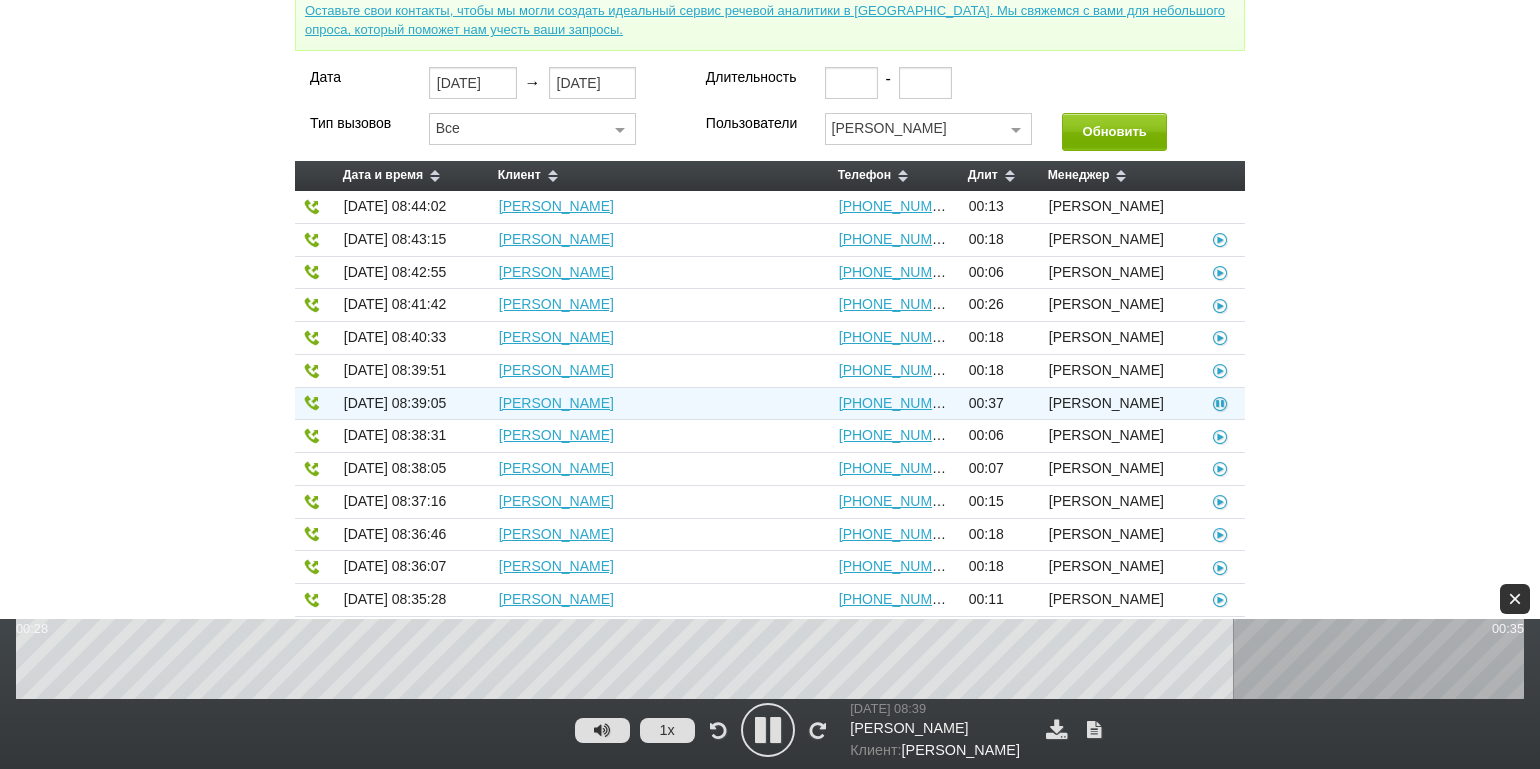 click on "×" at bounding box center (1515, 599) 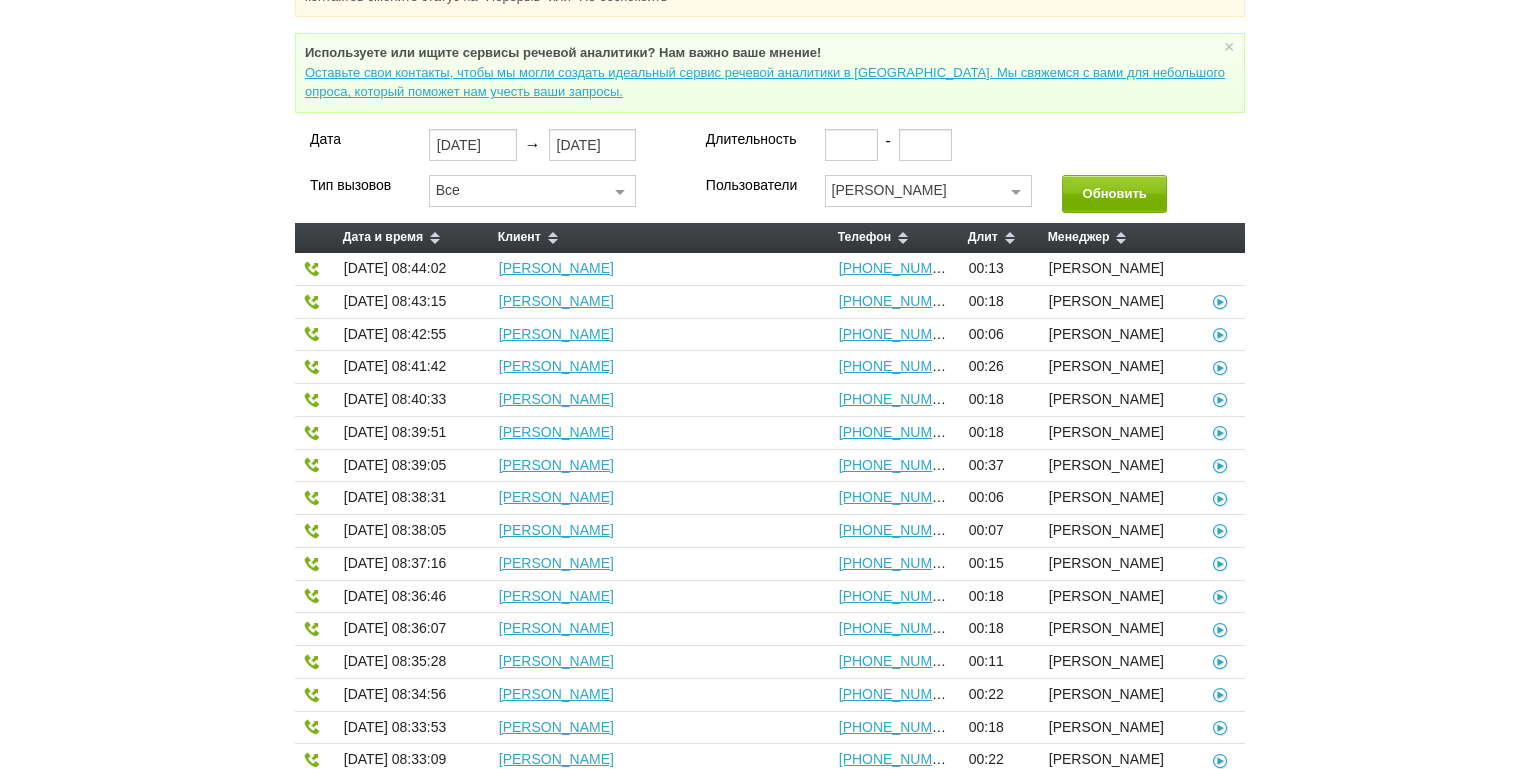 type 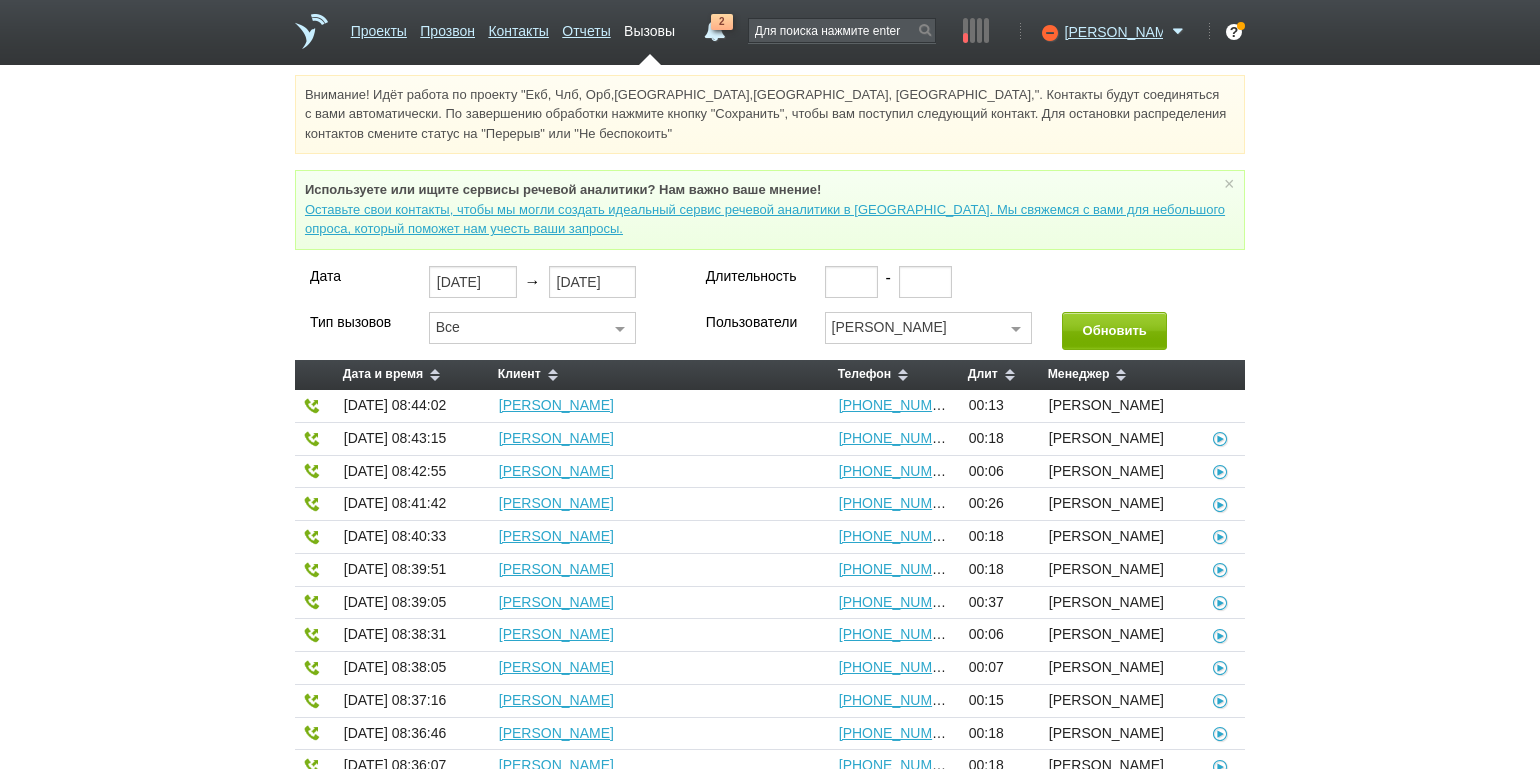 scroll, scrollTop: 0, scrollLeft: 0, axis: both 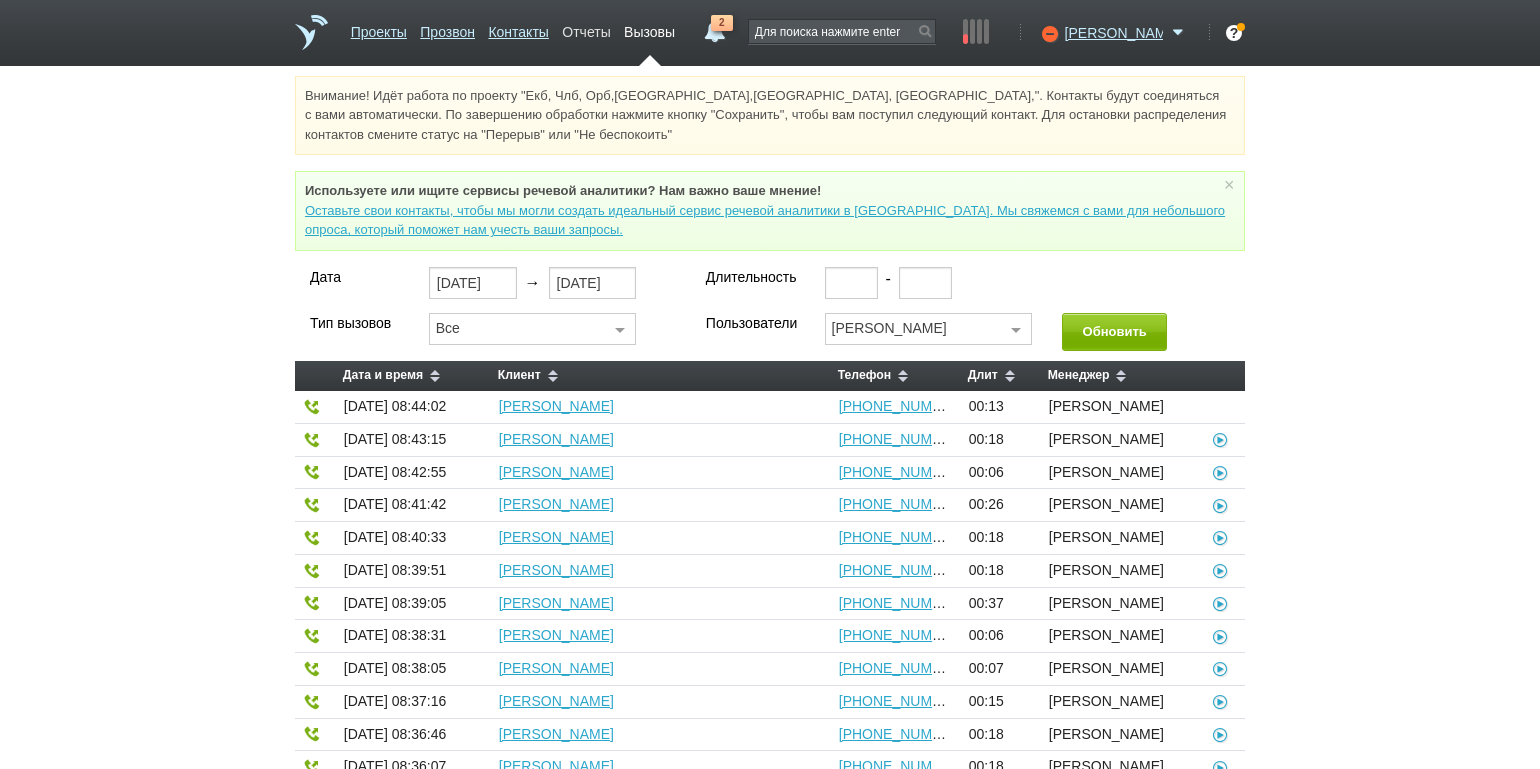 click on "Отчеты" at bounding box center (586, 28) 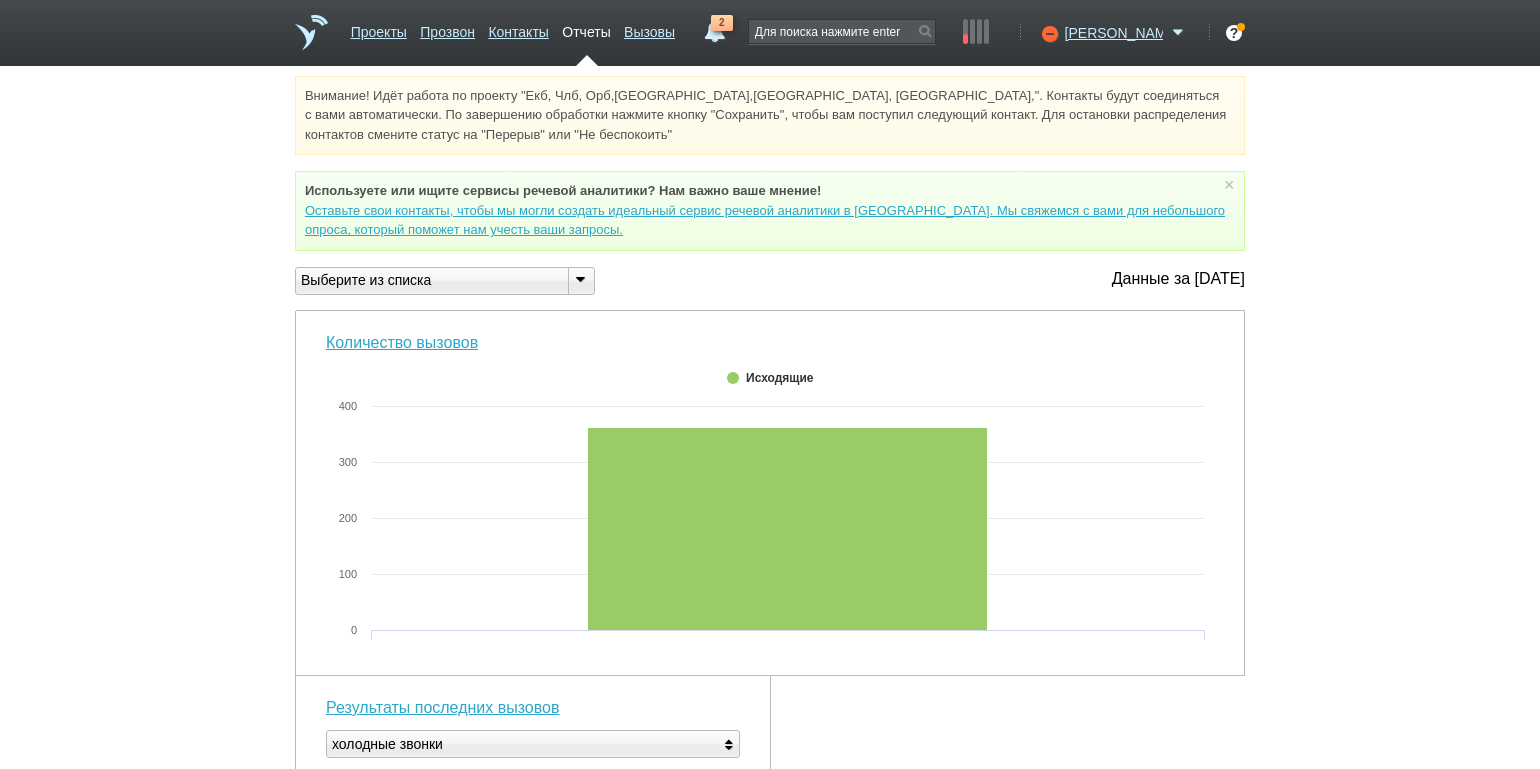click at bounding box center (580, 279) 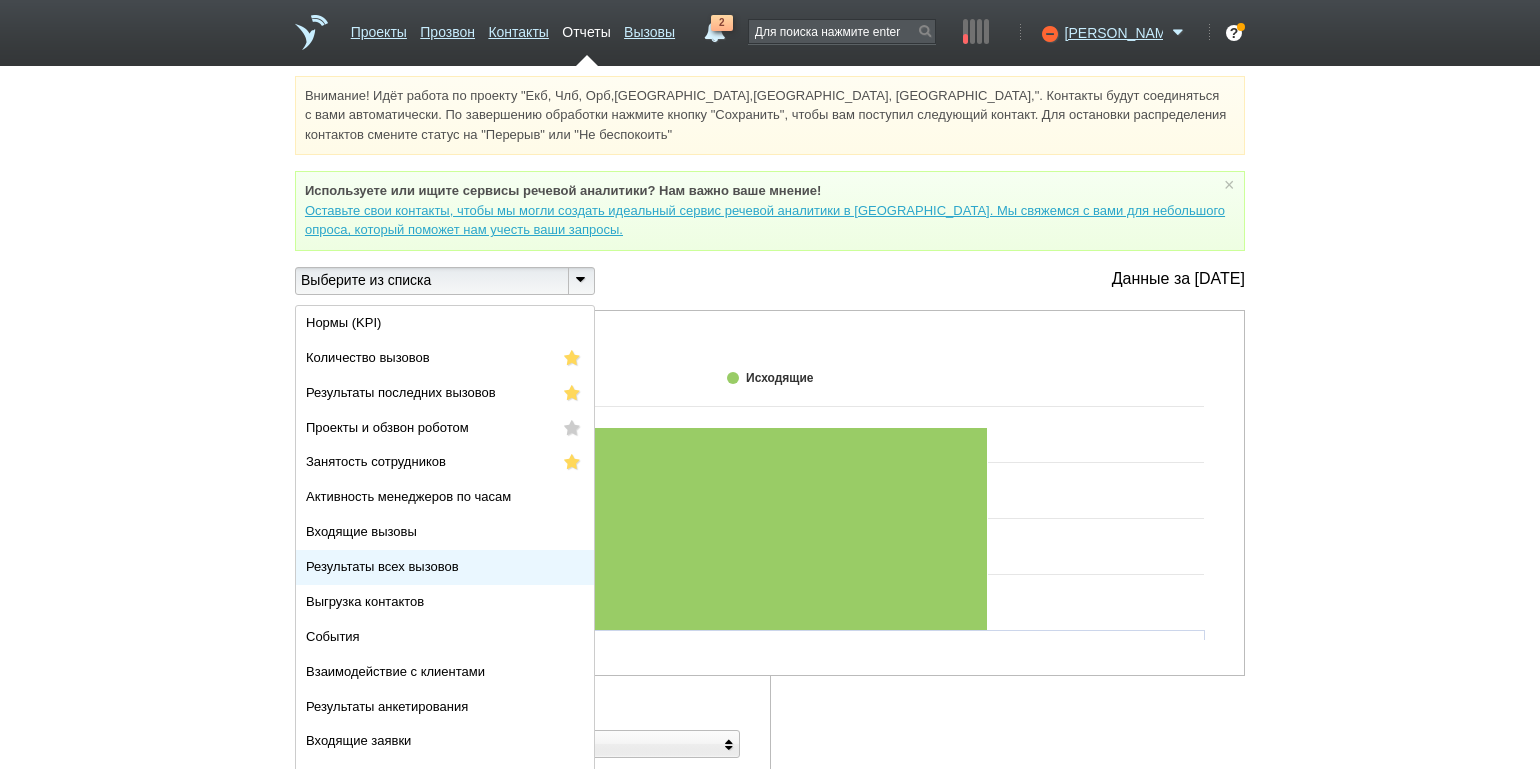 click on "Результаты всех вызовов" at bounding box center (445, 567) 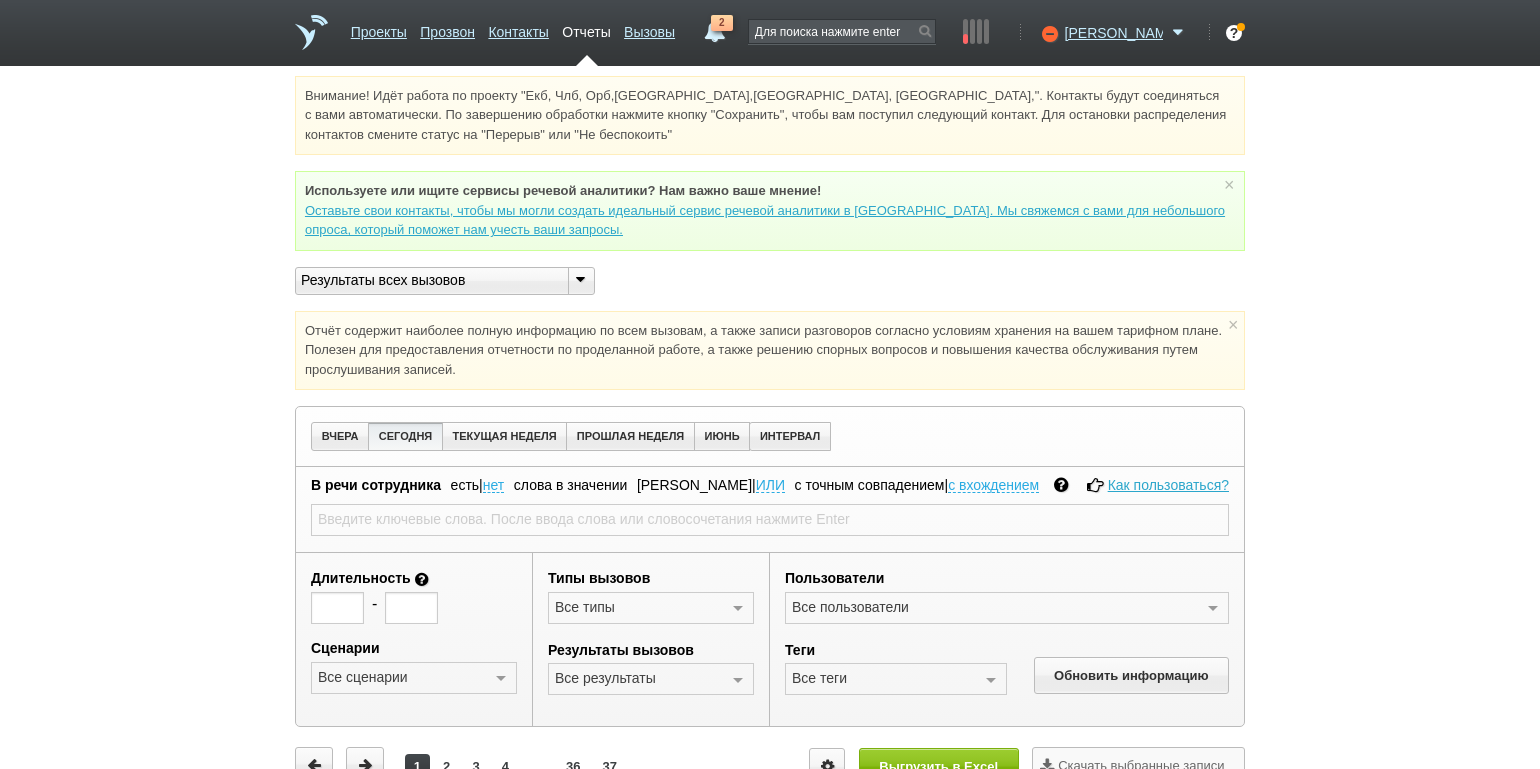 click at bounding box center [738, 680] 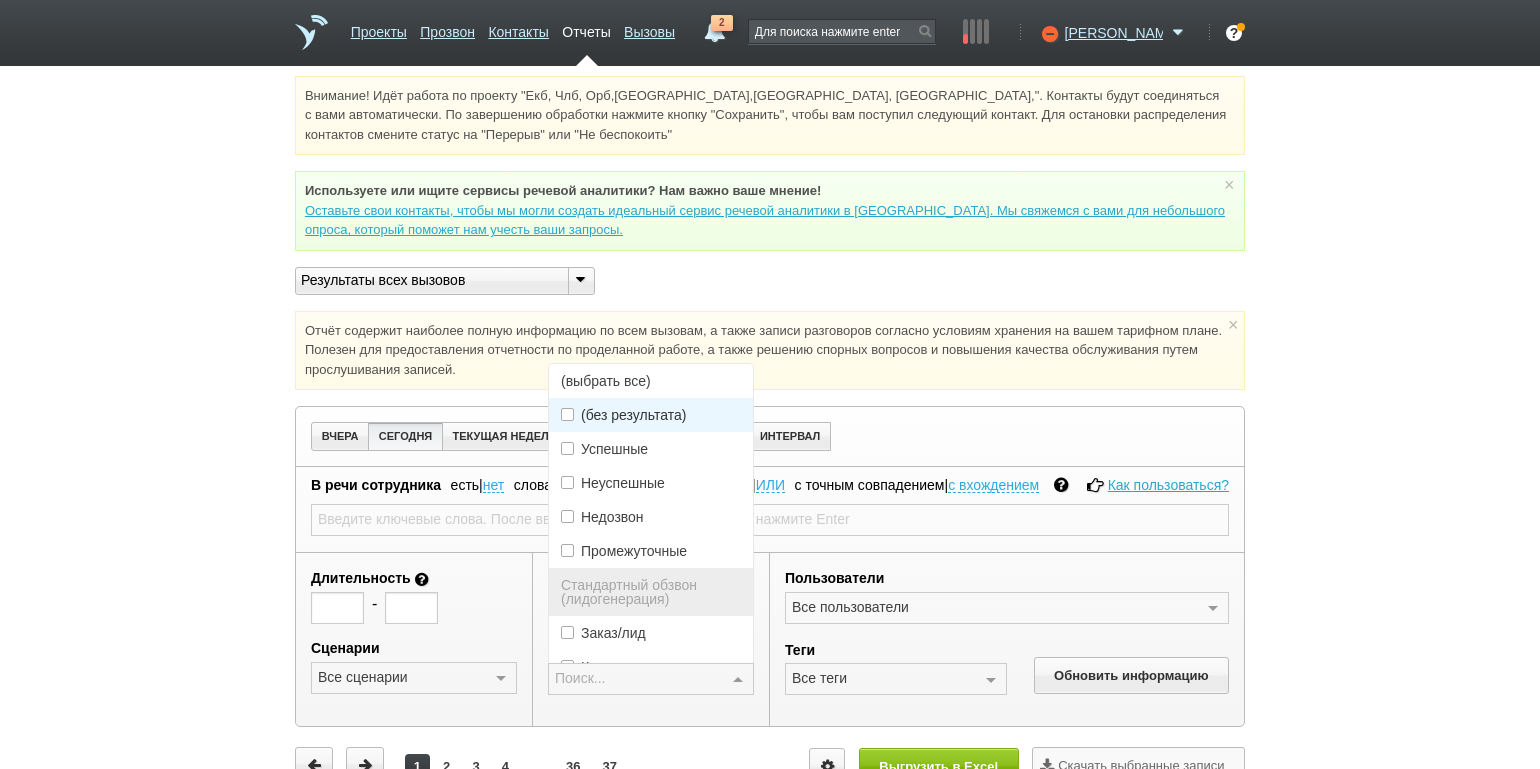 click on "(выбрать все)" at bounding box center (651, 381) 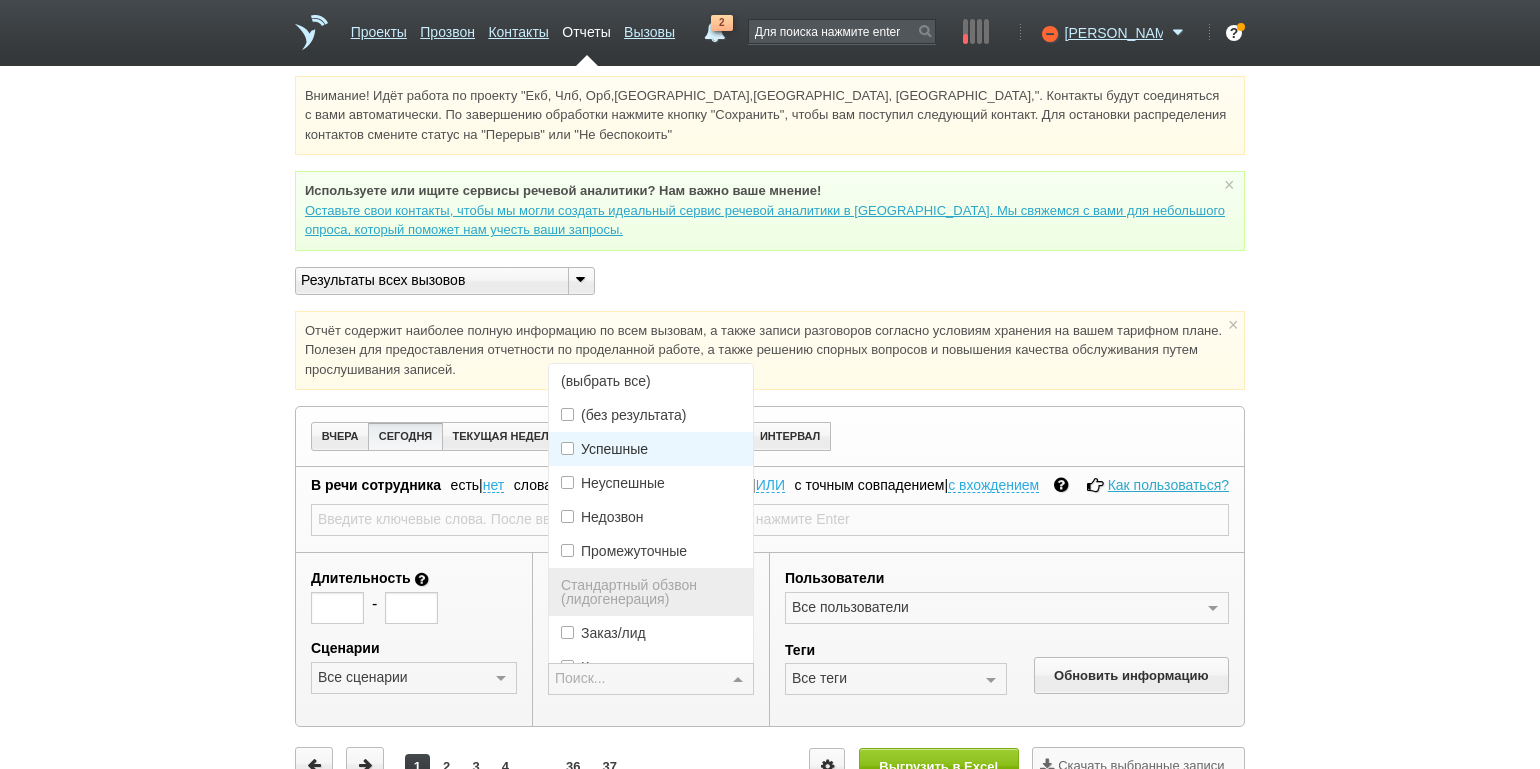 click on "Успешные" at bounding box center [614, 449] 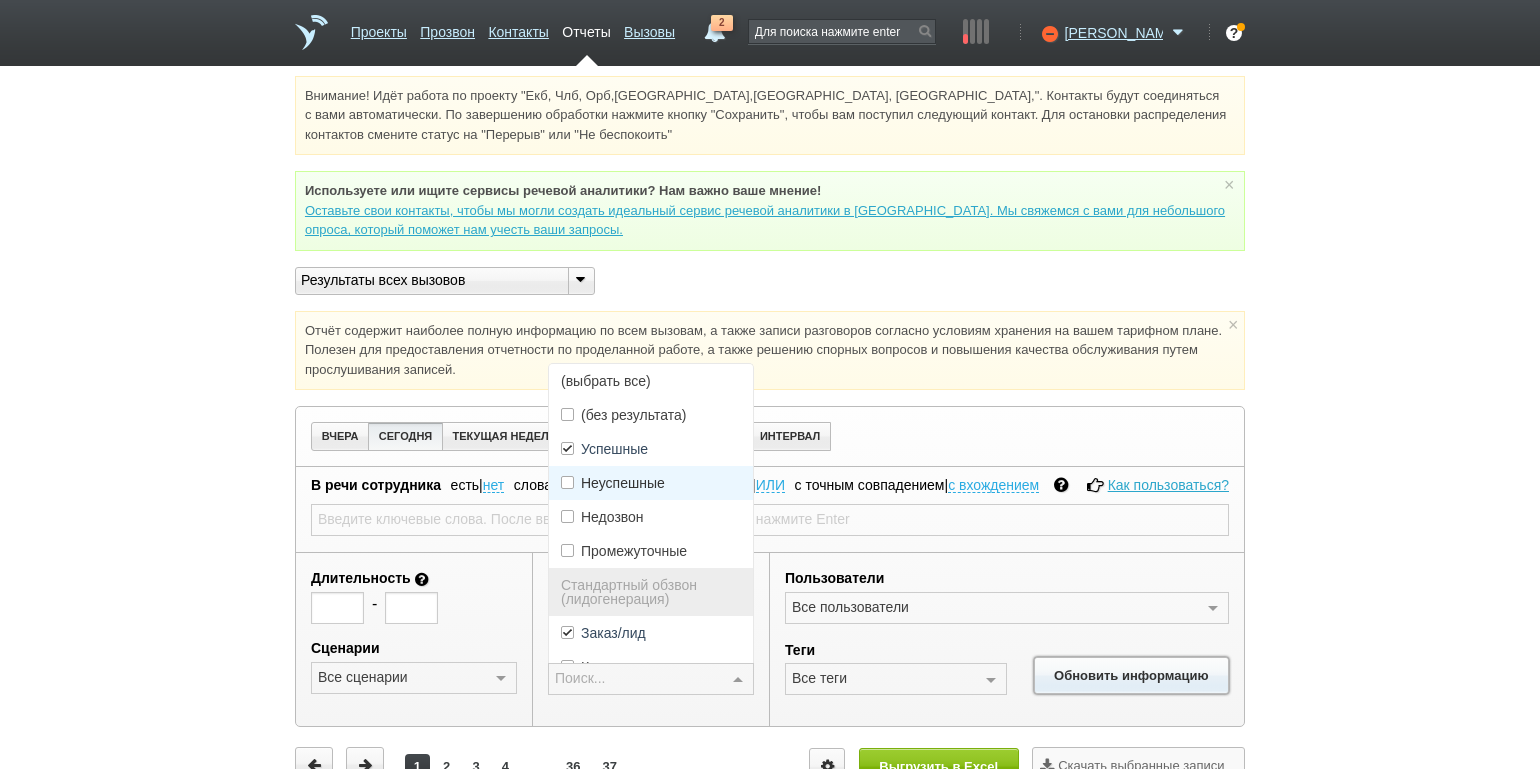 click on "Обновить информацию" at bounding box center [1131, 675] 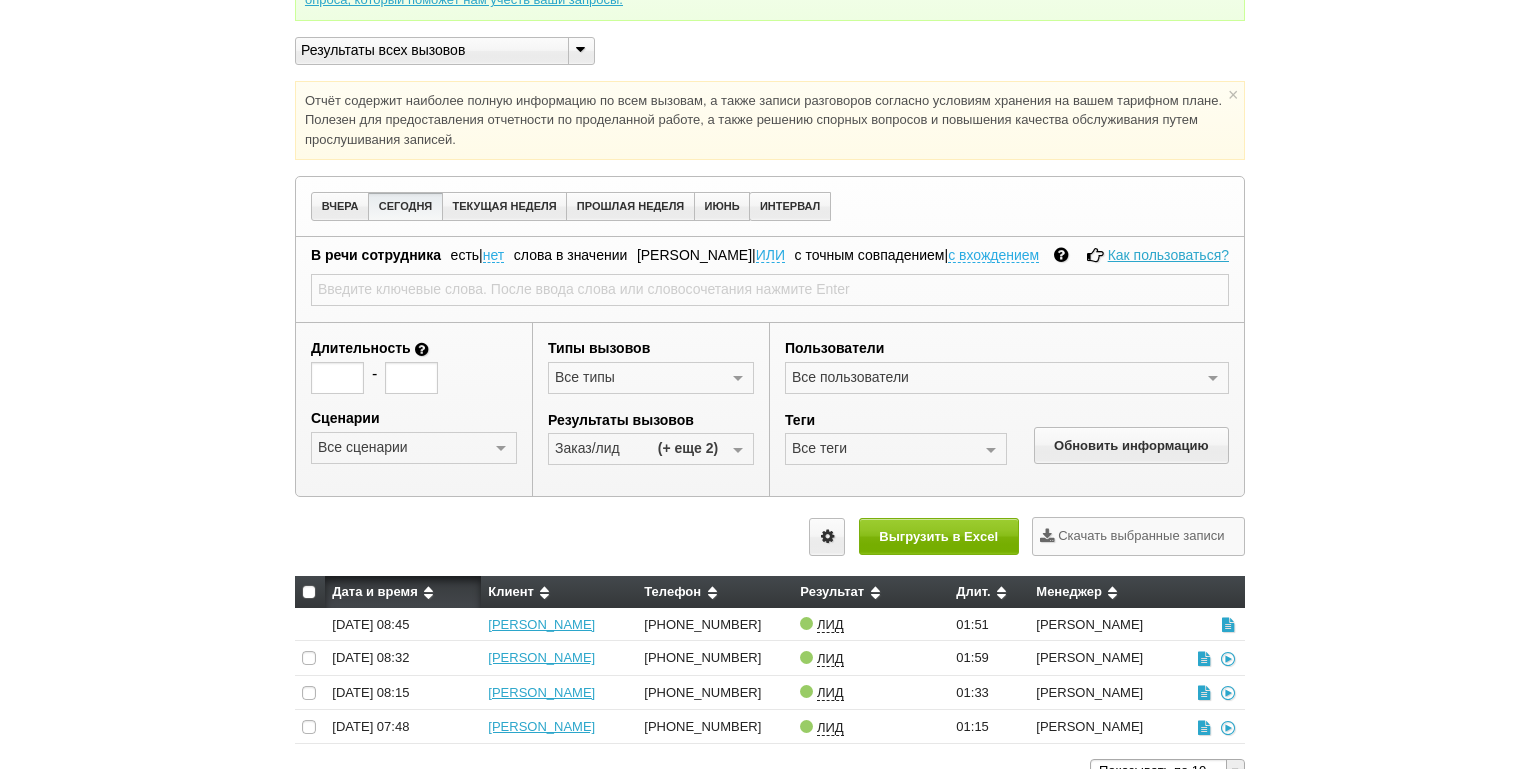scroll, scrollTop: 300, scrollLeft: 0, axis: vertical 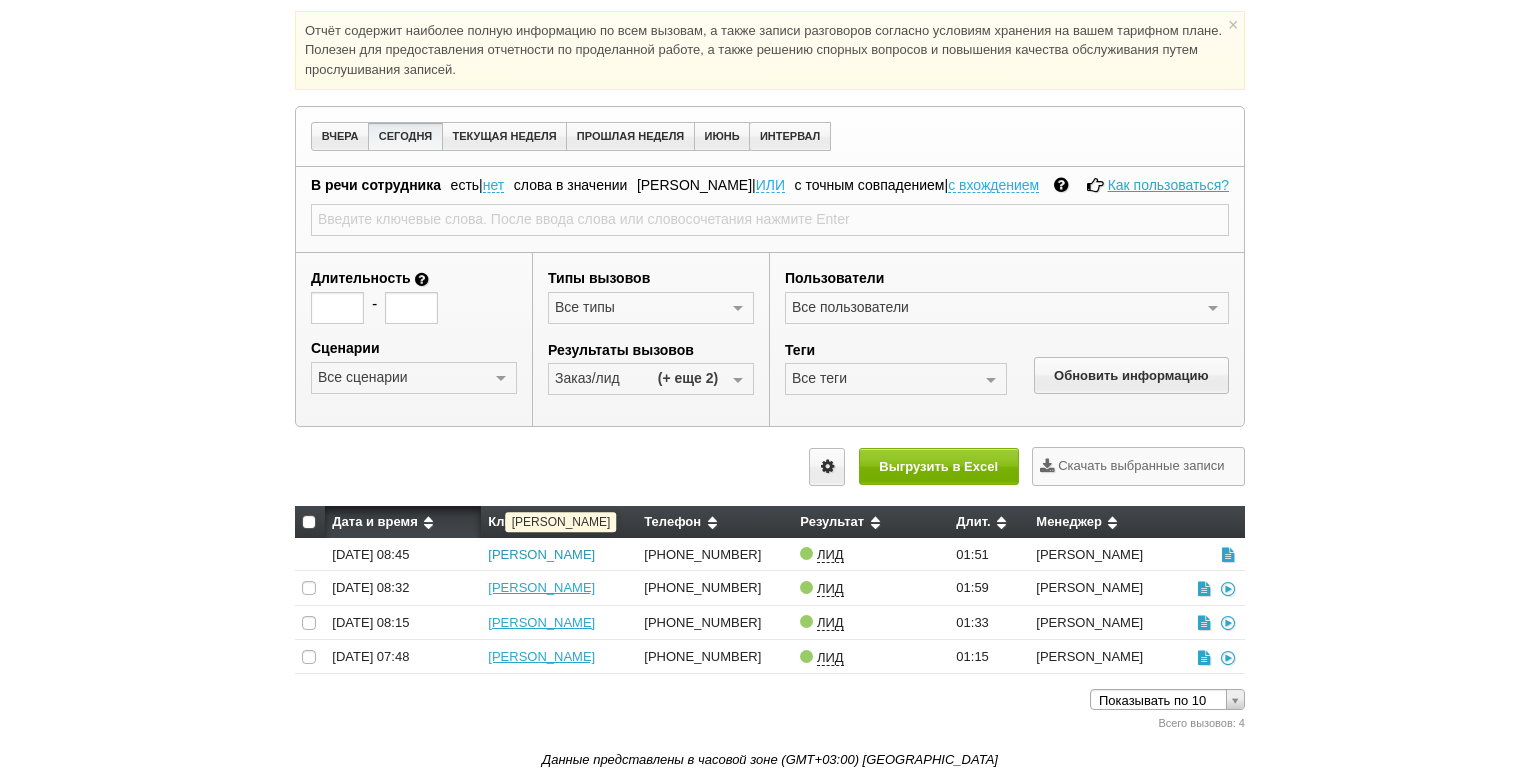 click on "[PERSON_NAME]" at bounding box center [541, 554] 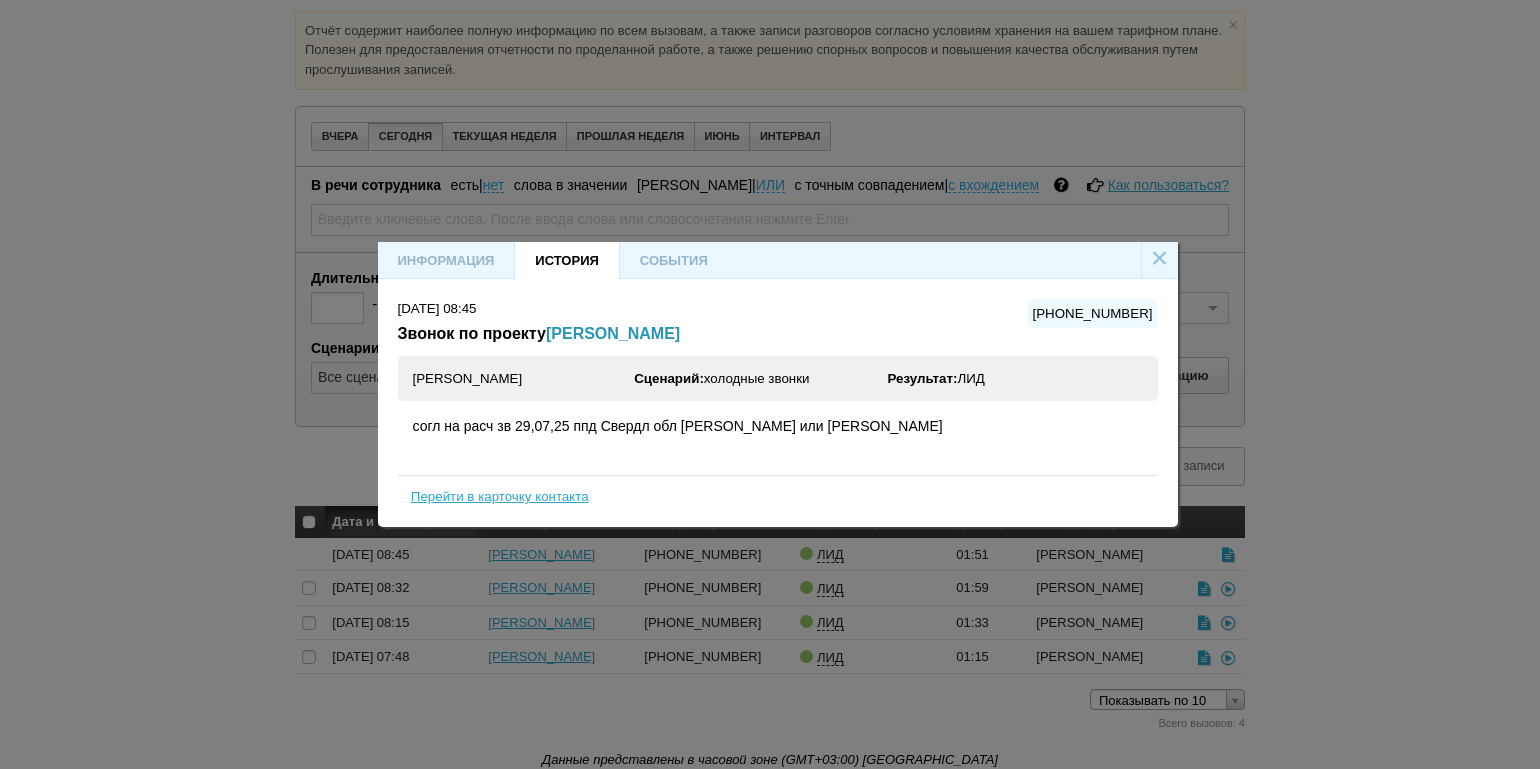 click on "[PERSON_NAME]" at bounding box center (613, 333) 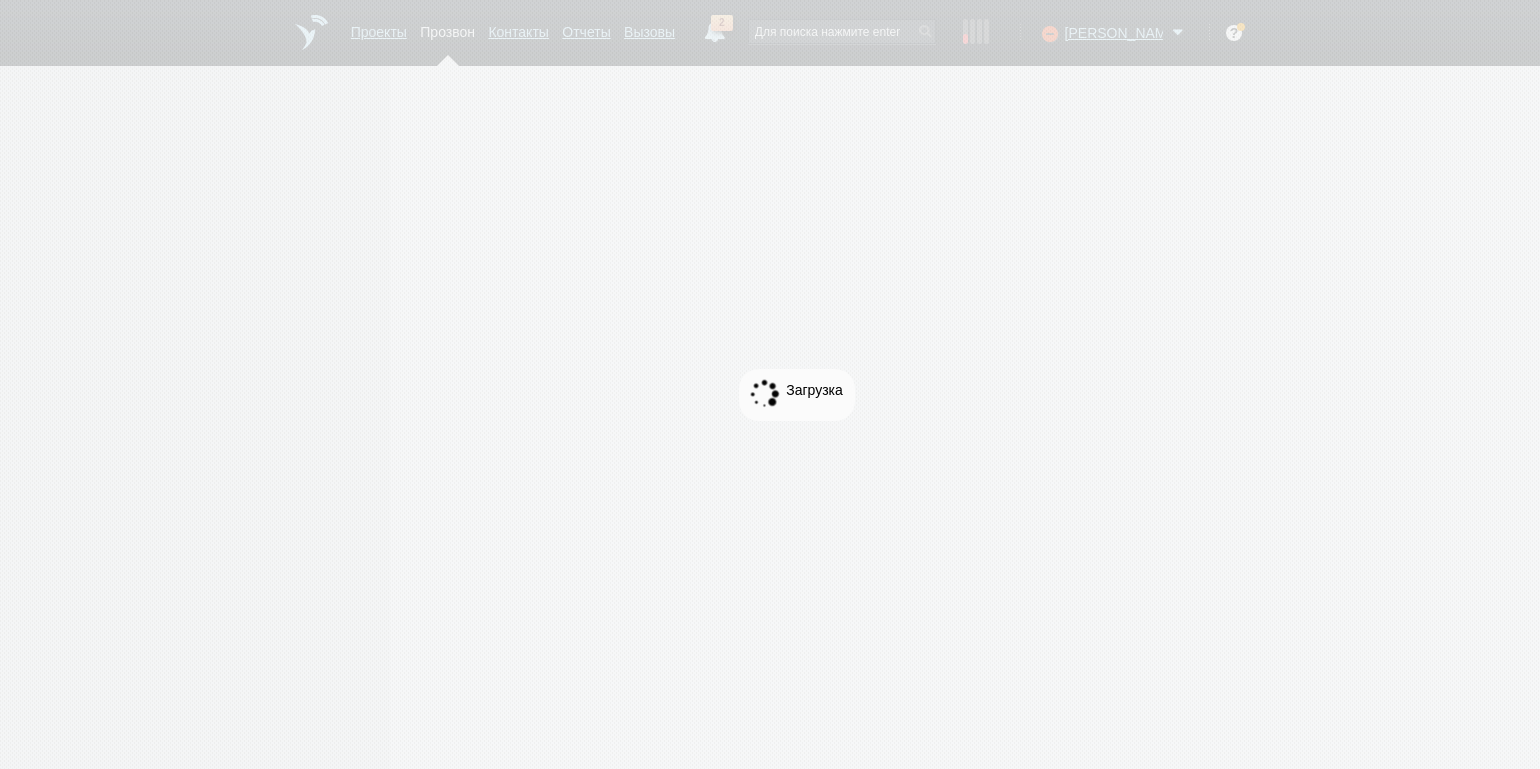 scroll, scrollTop: 0, scrollLeft: 0, axis: both 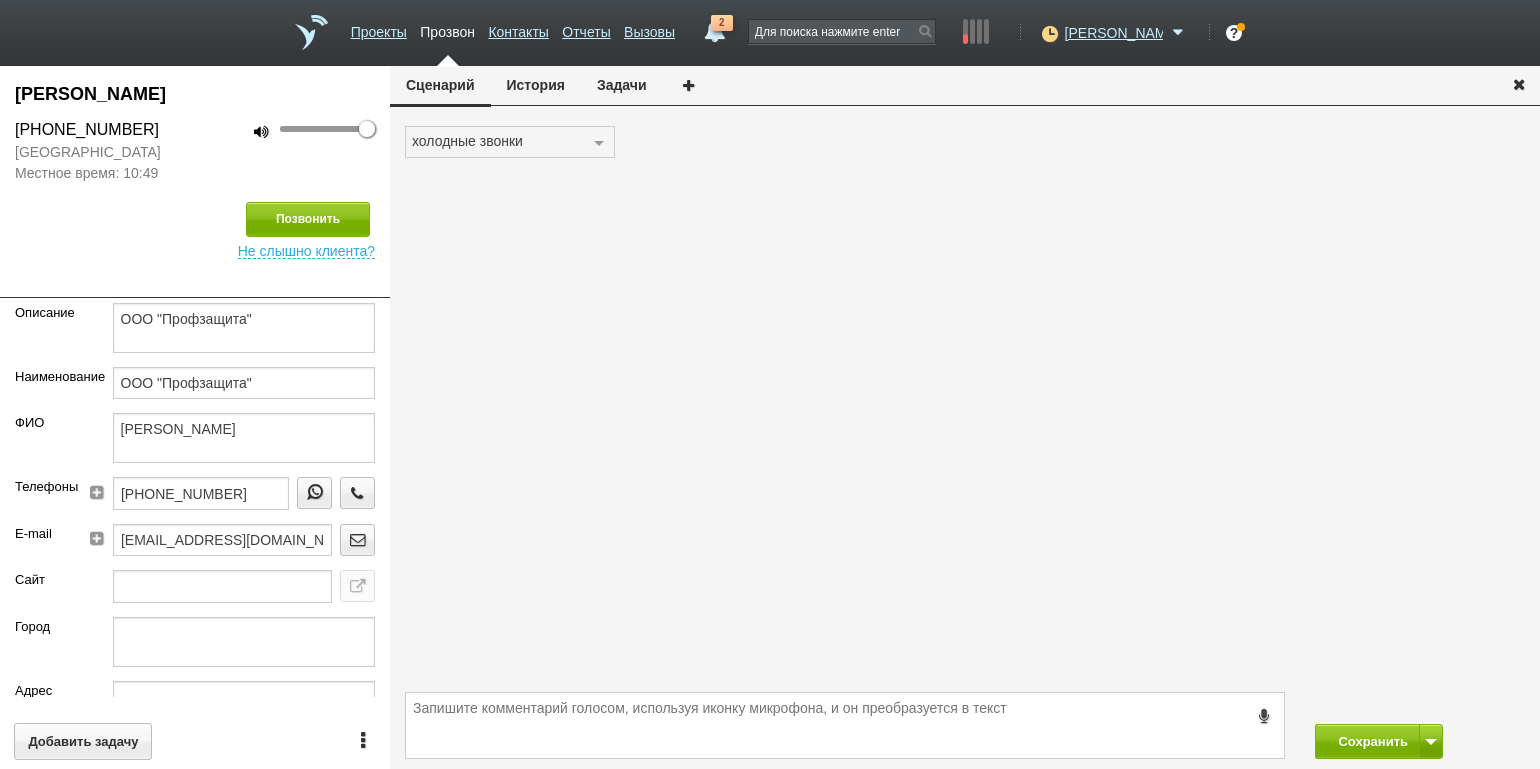 click on "История" at bounding box center [536, 85] 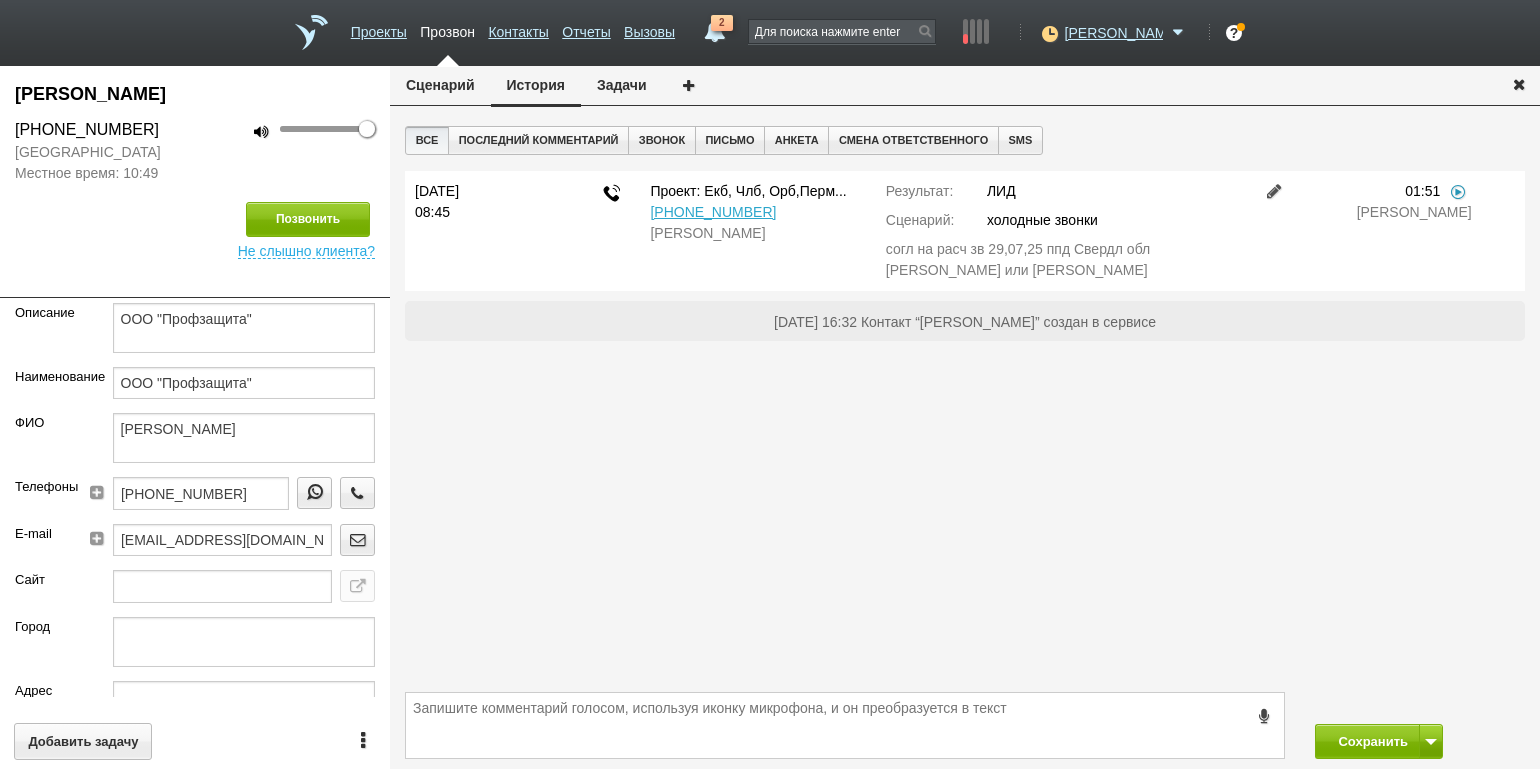 click at bounding box center (1458, 191) 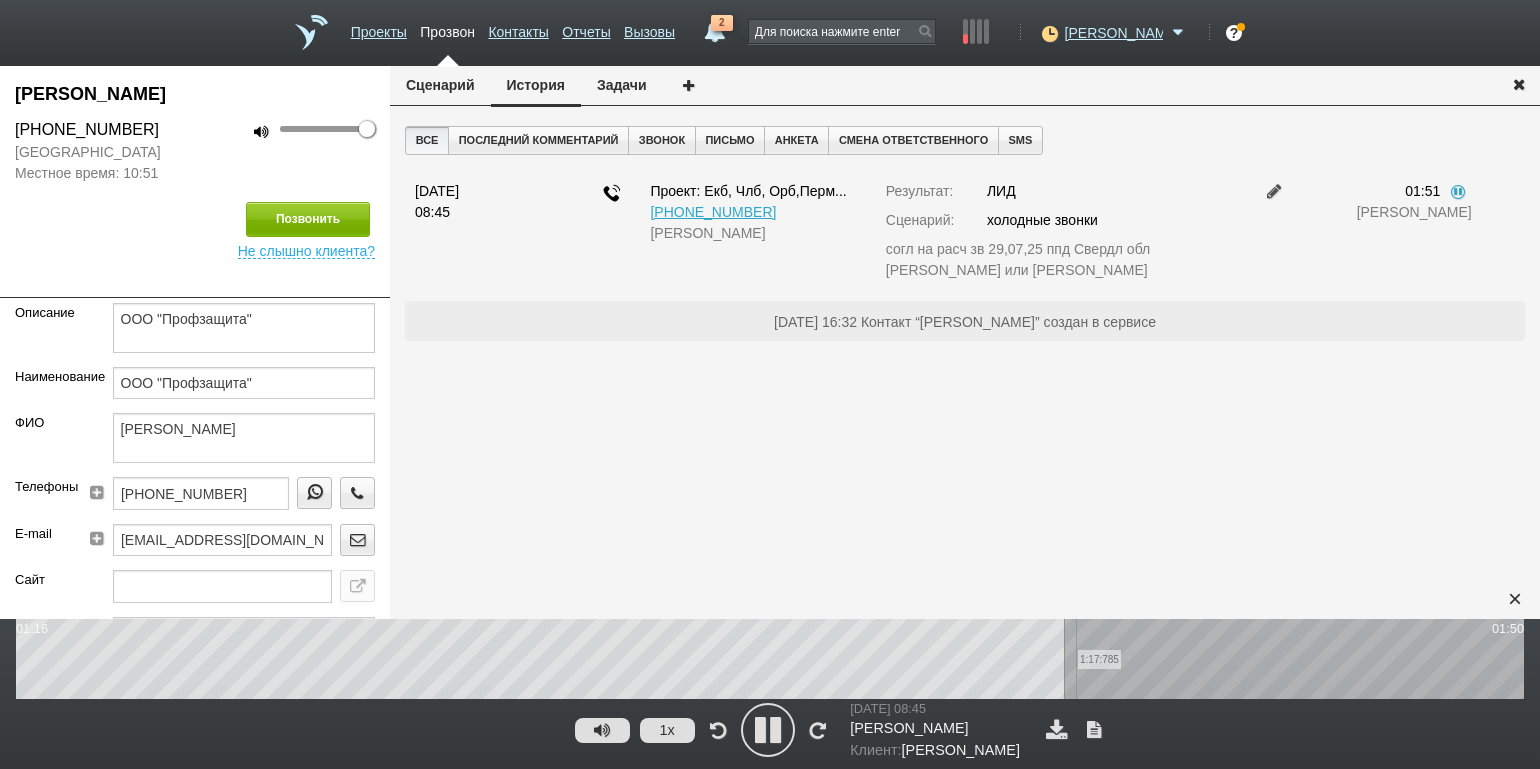 click on "1:17:785" at bounding box center [770, 659] 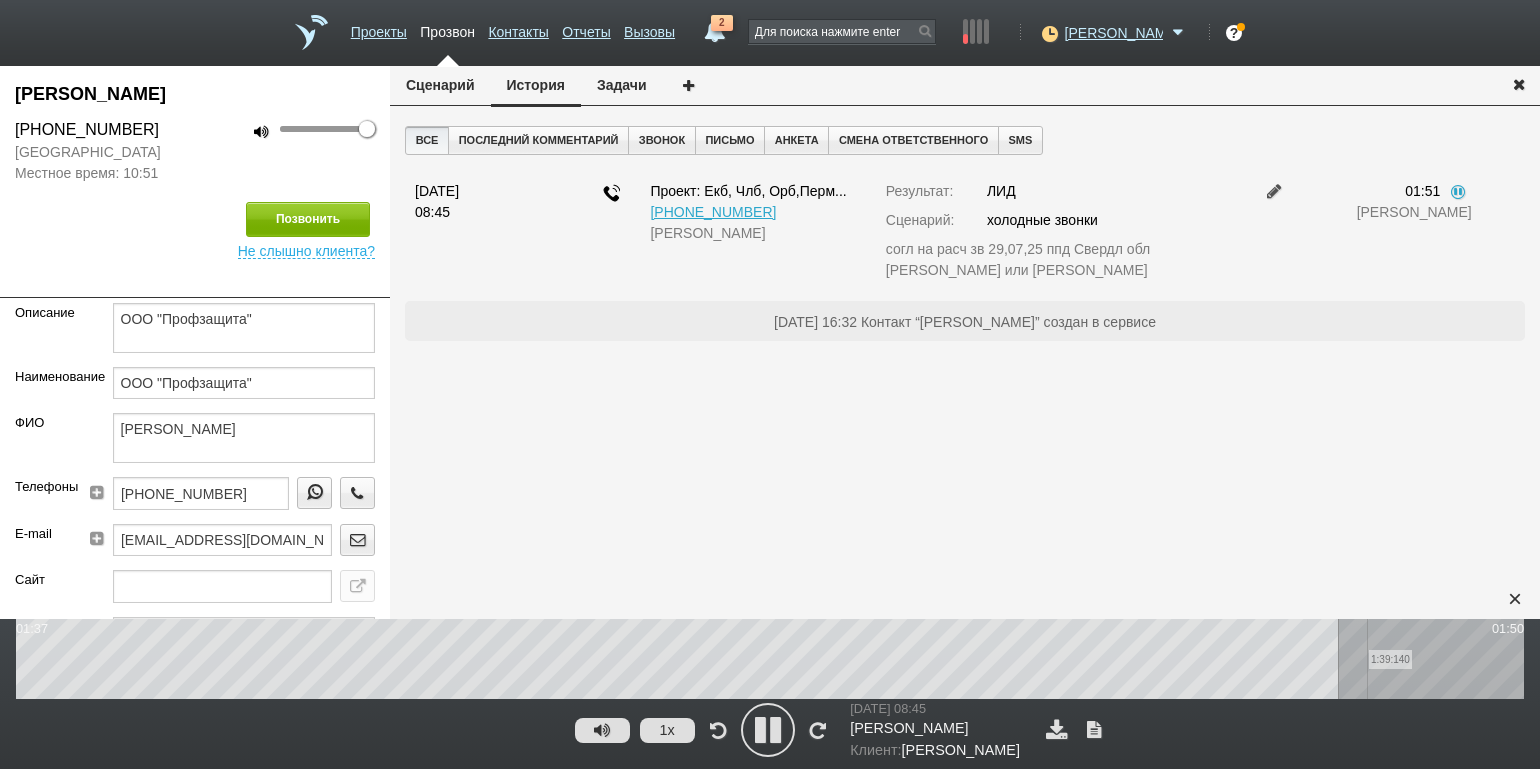 click on "1:39:140" at bounding box center (770, 659) 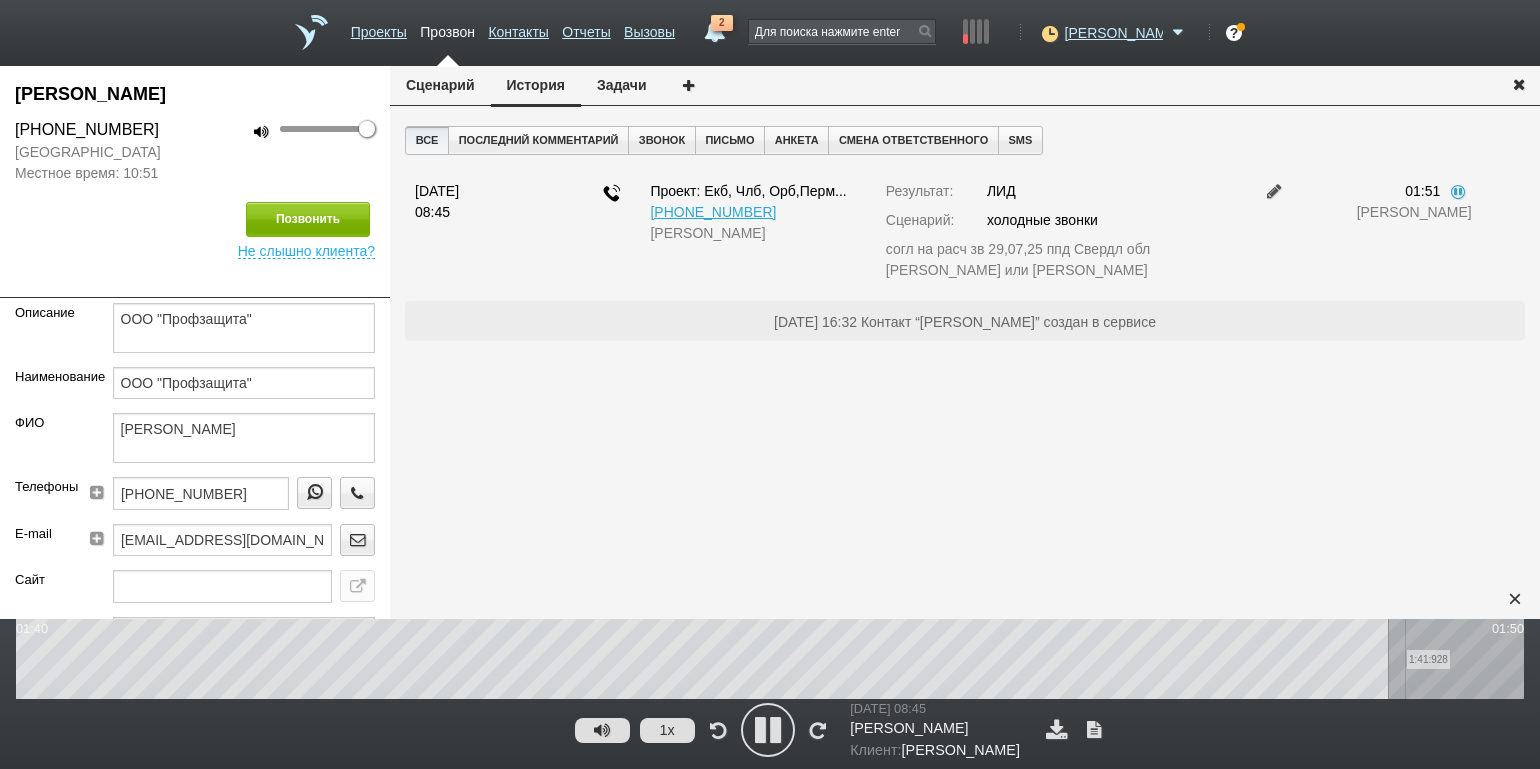 click on "1:41:928" at bounding box center (770, 659) 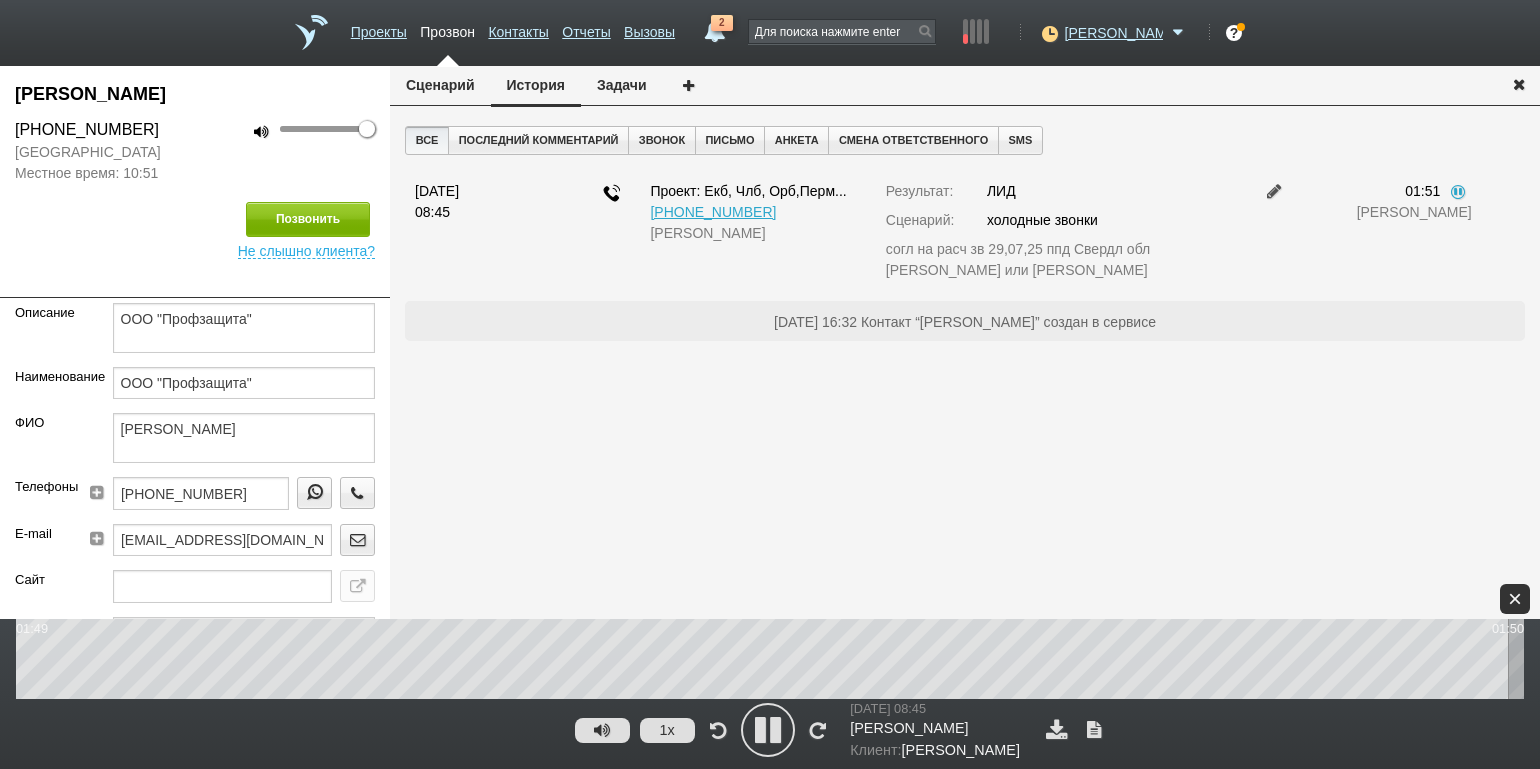 click on "×" at bounding box center (1515, 599) 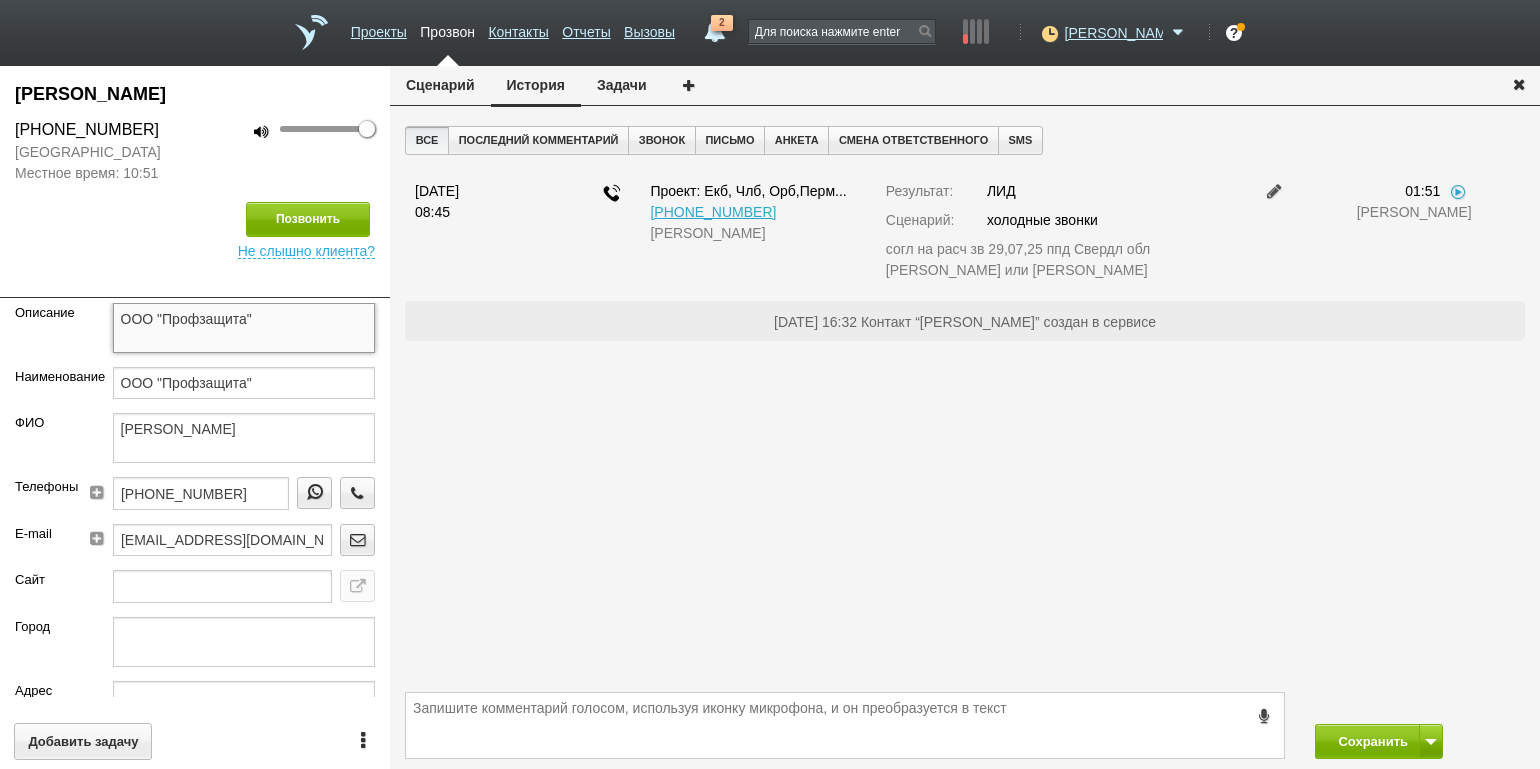drag, startPoint x: 278, startPoint y: 323, endPoint x: 108, endPoint y: 322, distance: 170.00294 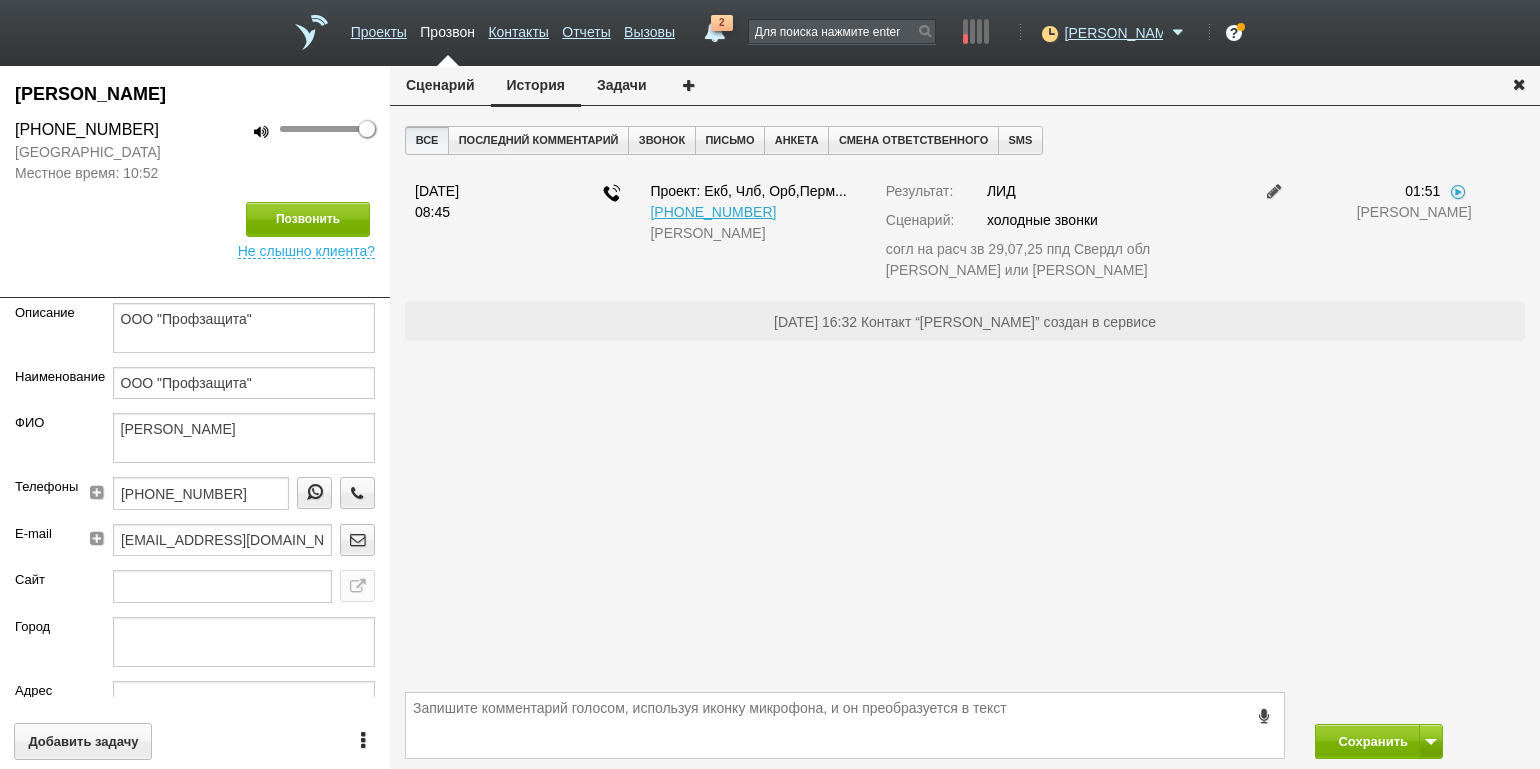 drag, startPoint x: 151, startPoint y: 127, endPoint x: 26, endPoint y: 129, distance: 125.016 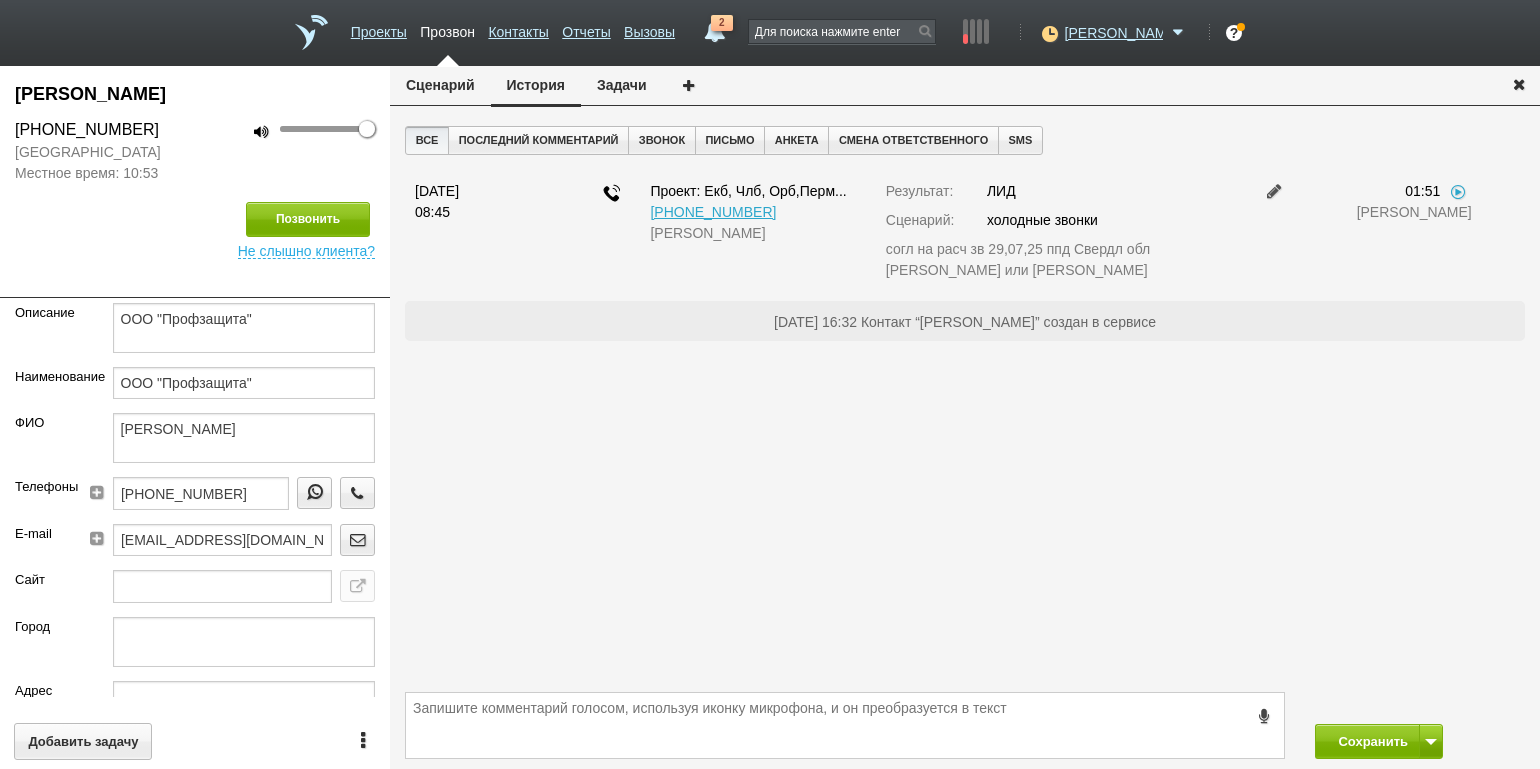 click on "Сохранить" at bounding box center [1420, 741] 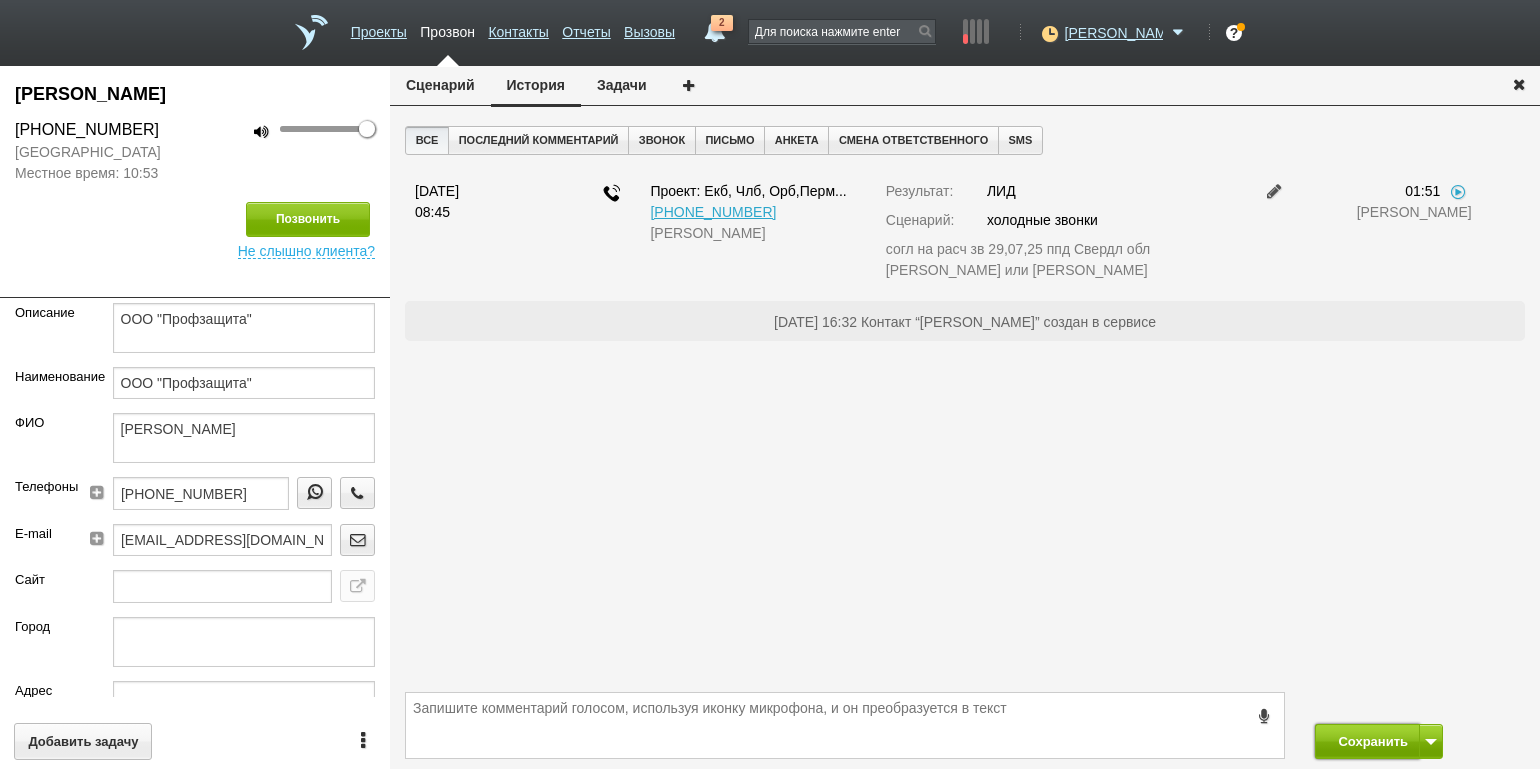 click on "Сохранить" at bounding box center [1367, 741] 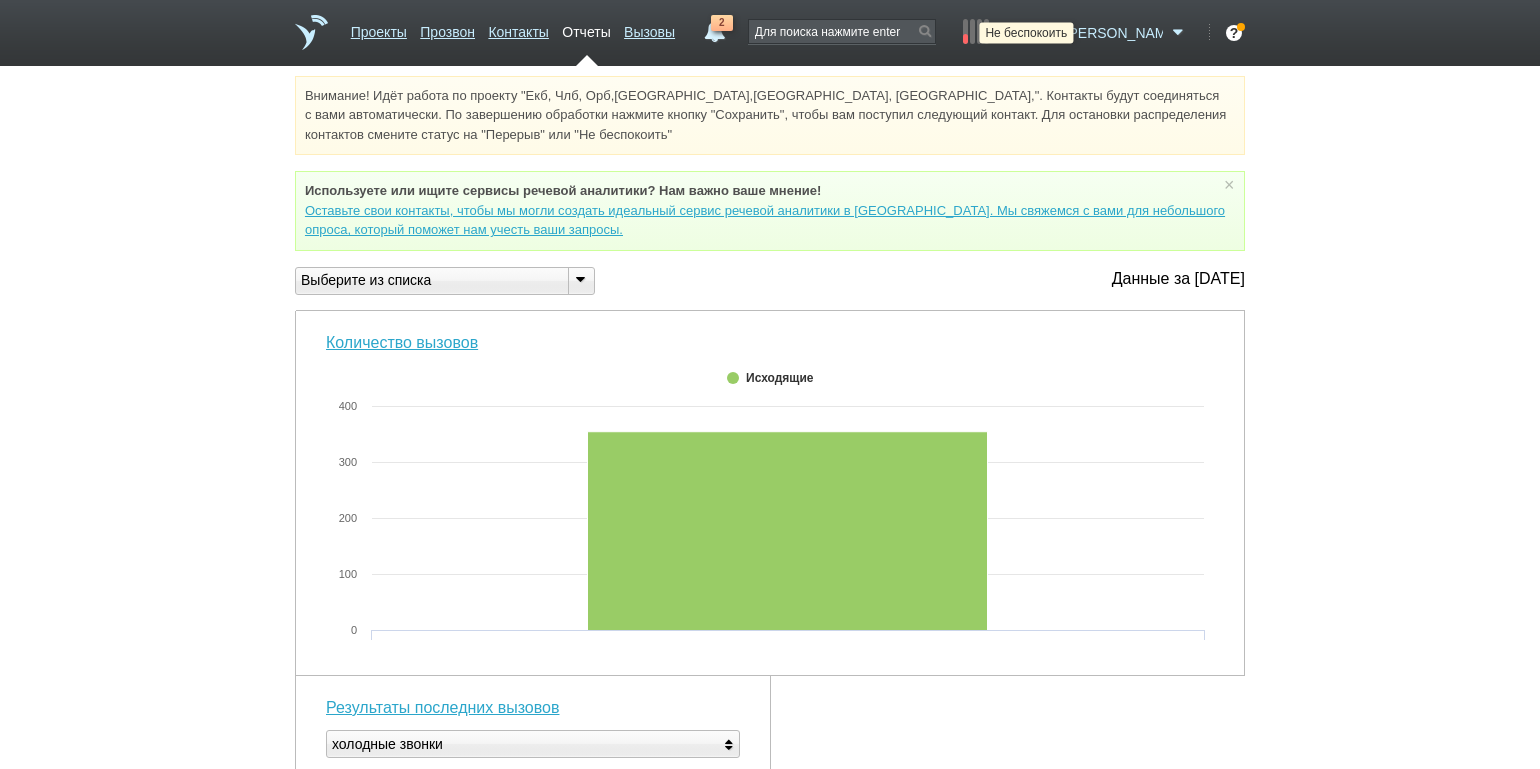 click at bounding box center (1047, 33) 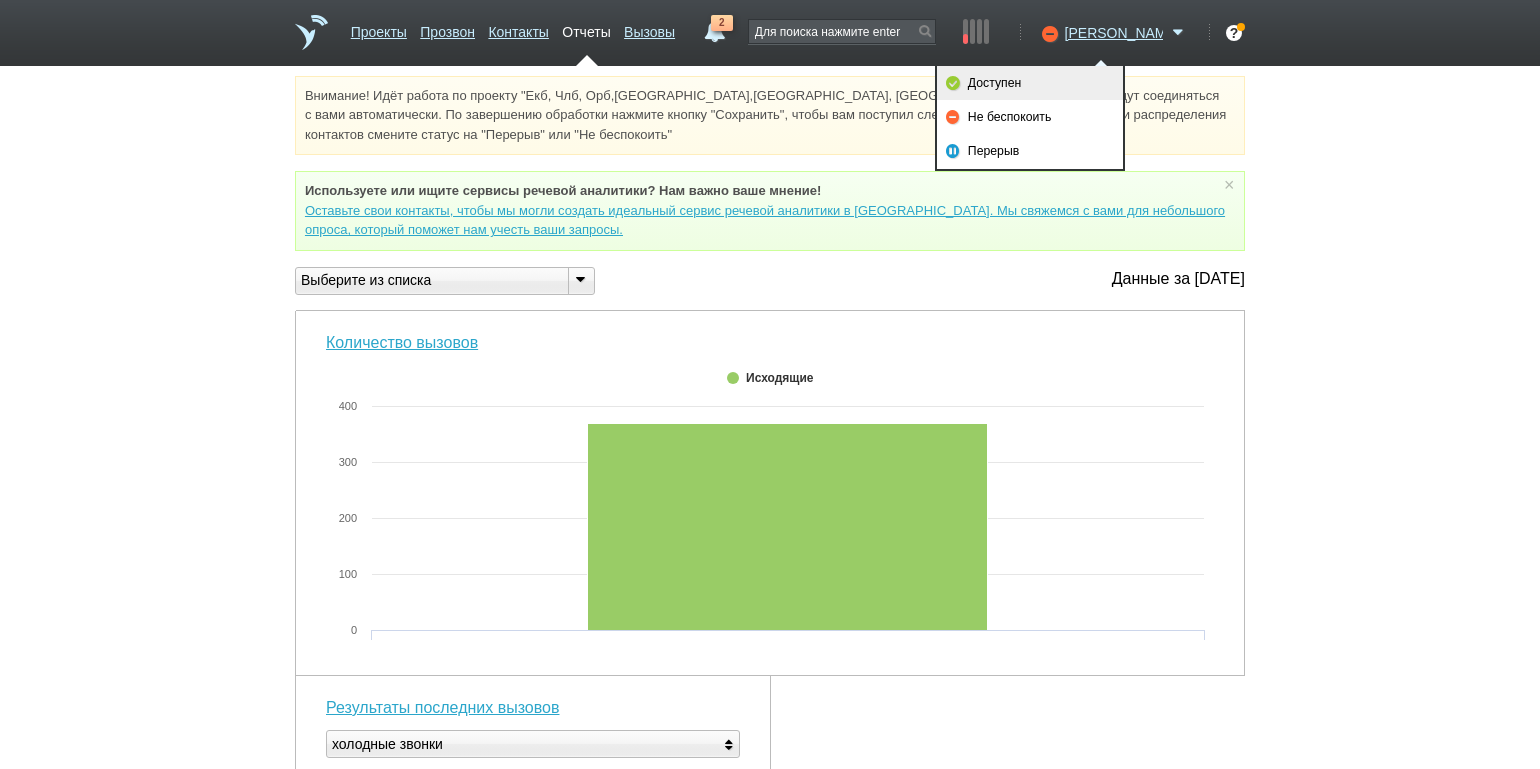 click on "Доступен" at bounding box center (1030, 83) 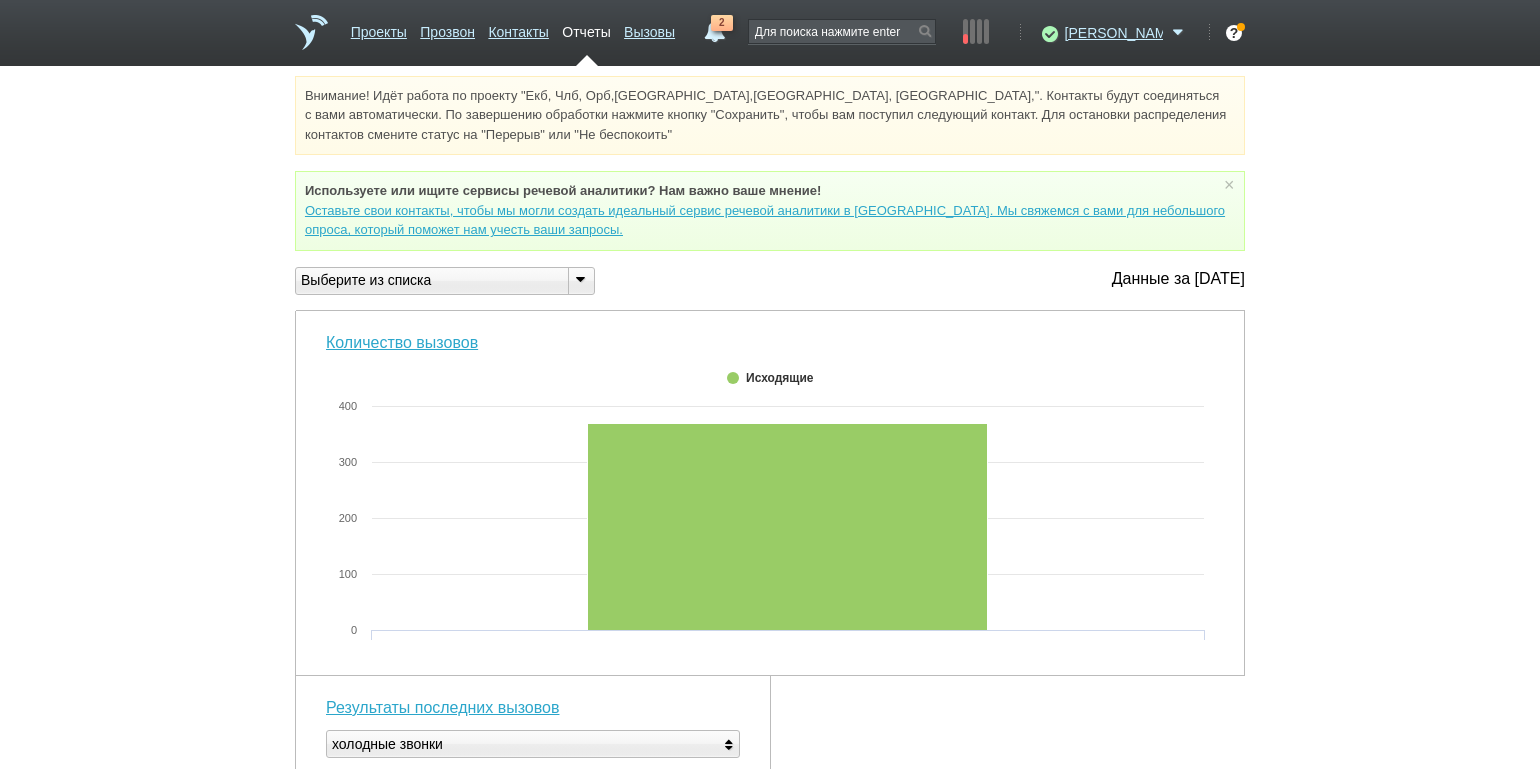 click on "Внимание! Идёт работа по проекту "Екб, Члб, Орб,[GEOGRAPHIC_DATA],[GEOGRAPHIC_DATA], [GEOGRAPHIC_DATA],". Контакты будут соединяться с вами автоматически. По завершению обработки нажмите кнопку "Сохранить", чтобы вам поступил следующий контакт. Для остановки распределения контактов смените статус на "Перерыв" или "Не беспокоить"
Используете или ищите cервисы речевой аналитики? Нам важно ваше мнение!
×
Вы можете звонить напрямую из строки поиска - введите номер и нажмите "Позвонить"
Выберите из списка" at bounding box center [770, 767] 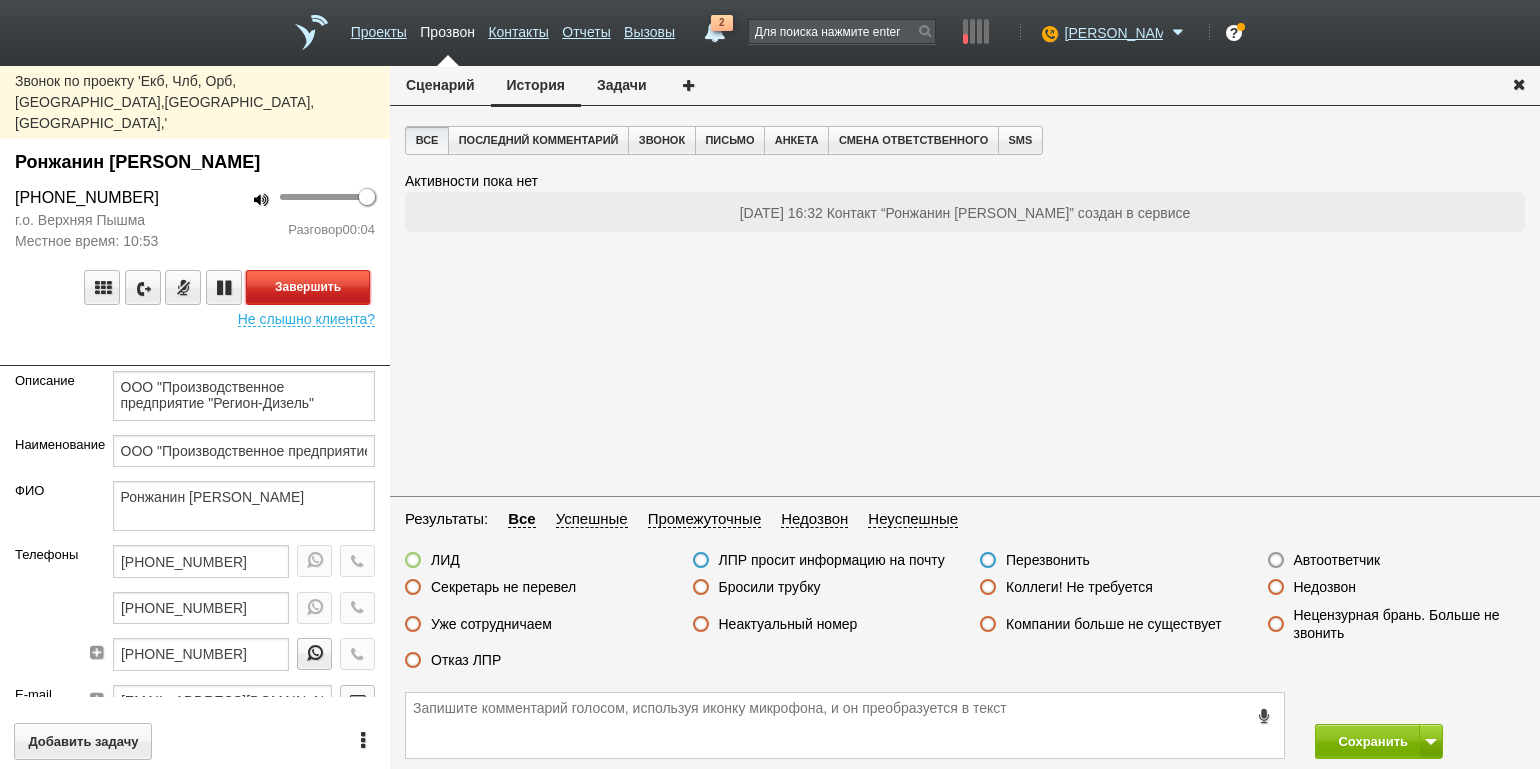 click on "Завершить" at bounding box center [308, 287] 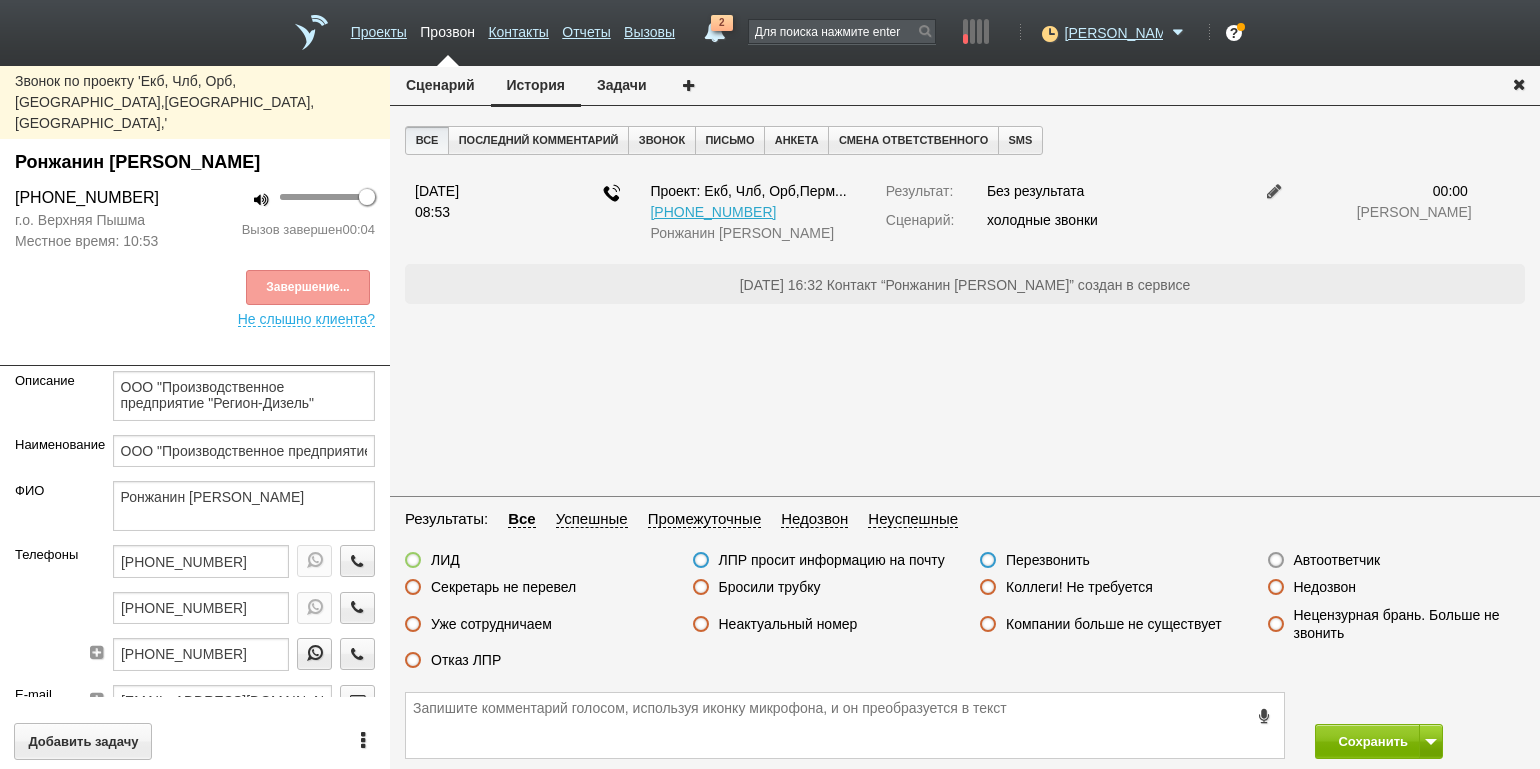 click on "Автоответчик" at bounding box center (1337, 560) 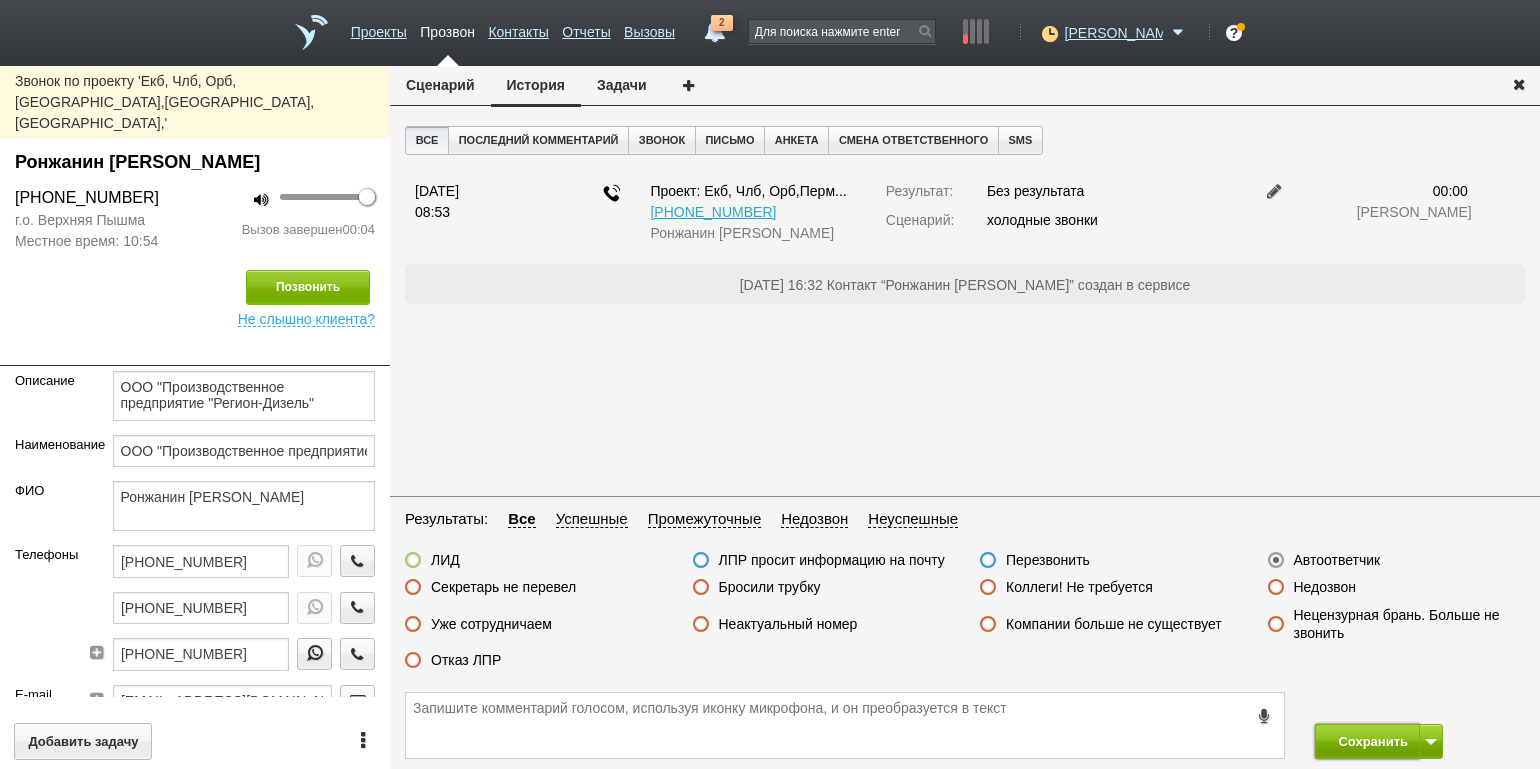 click on "Сохранить" at bounding box center [1367, 741] 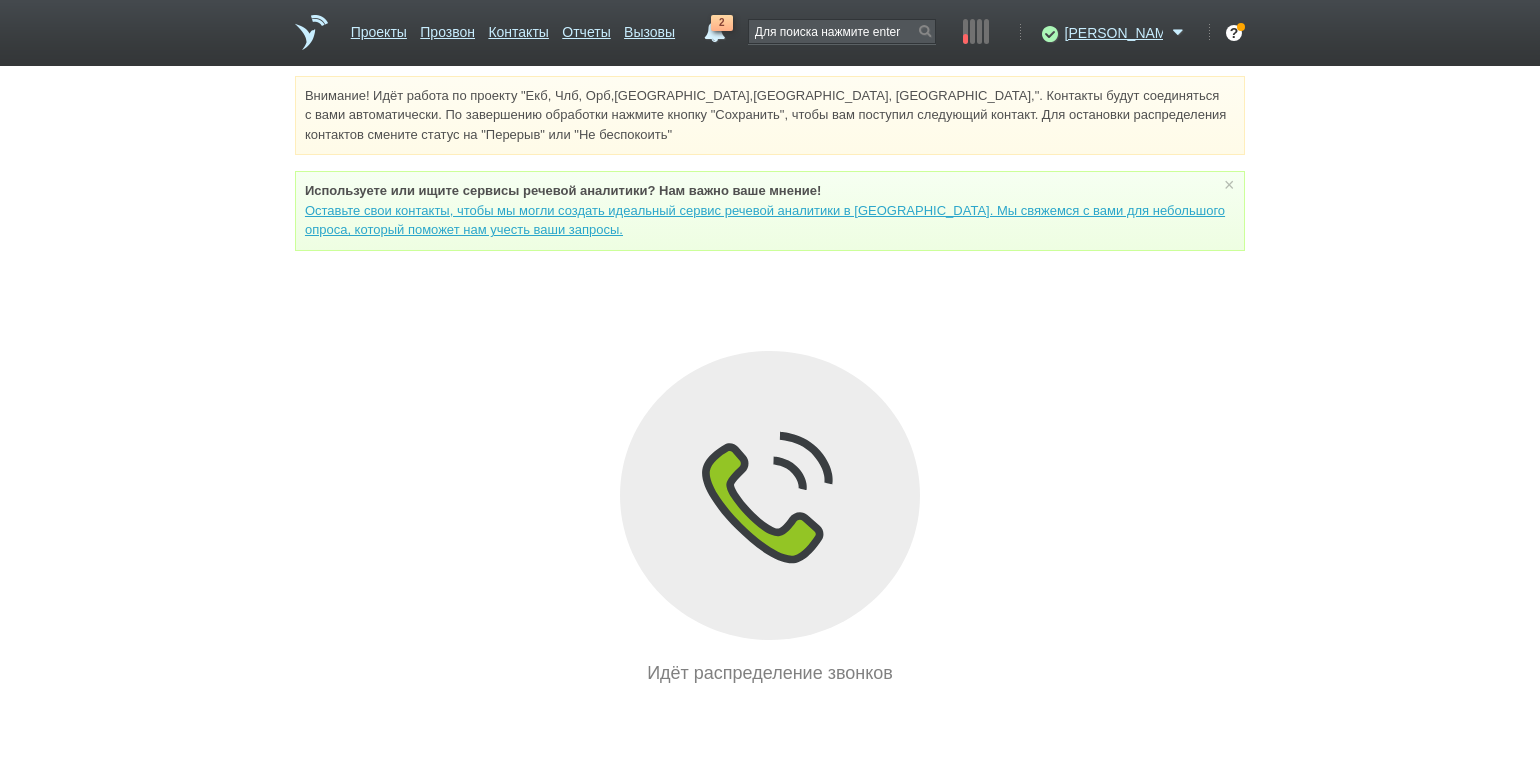 click on "Внимание! Идёт работа по проекту "Екб, Члб, Орб,[GEOGRAPHIC_DATA],[GEOGRAPHIC_DATA], [GEOGRAPHIC_DATA],". Контакты будут соединяться с вами автоматически. По завершению обработки нажмите кнопку "Сохранить", чтобы вам поступил следующий контакт. Для остановки распределения контактов смените статус на "Перерыв" или "Не беспокоить"
Используете или ищите cервисы речевой аналитики? Нам важно ваше мнение!
×
Вы можете звонить напрямую из строки поиска - введите номер и нажмите "Позвонить"
Идёт распределение звонков" at bounding box center [770, 381] 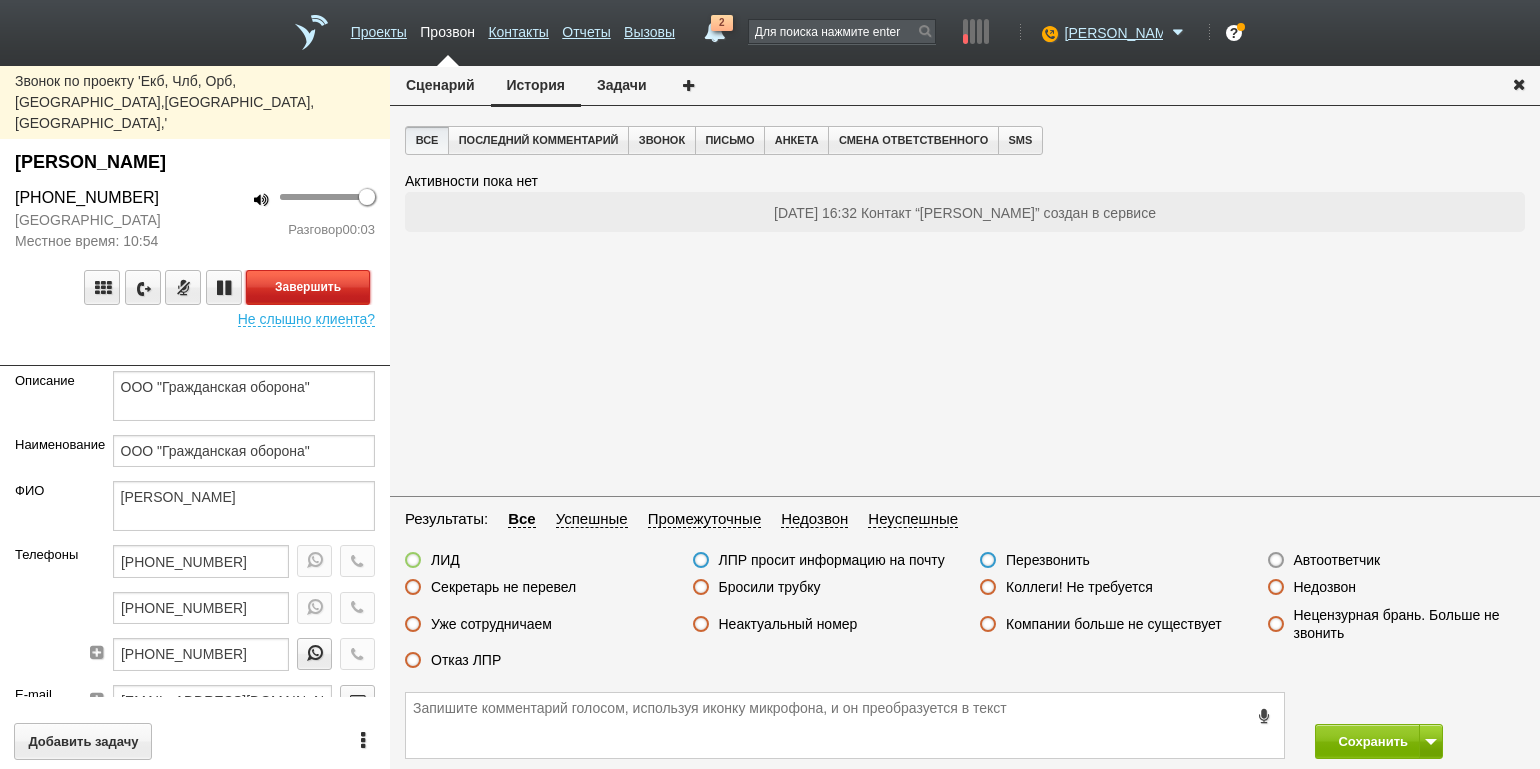 click on "Завершить" at bounding box center [308, 287] 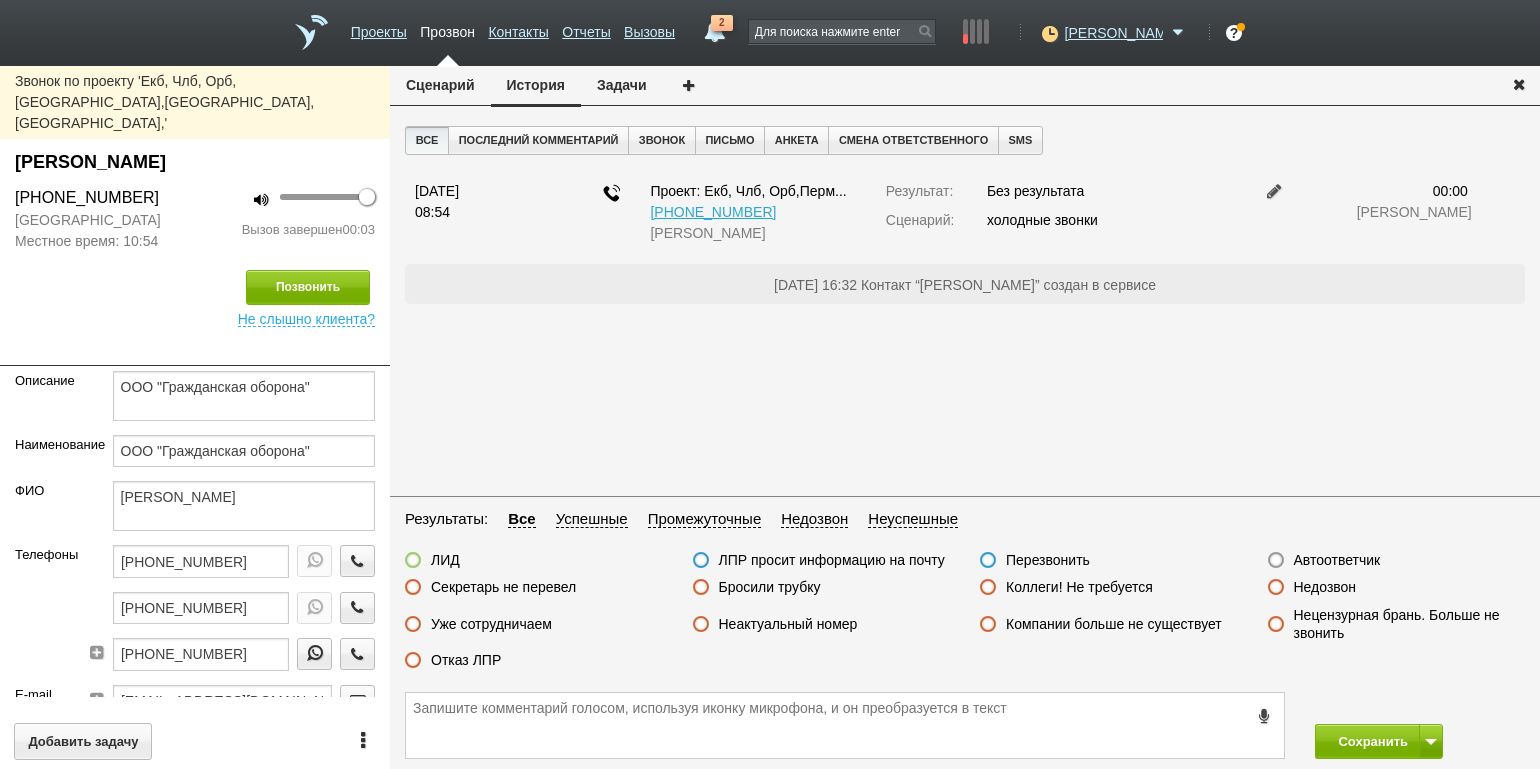 drag, startPoint x: 1313, startPoint y: 563, endPoint x: 1342, endPoint y: 602, distance: 48.60041 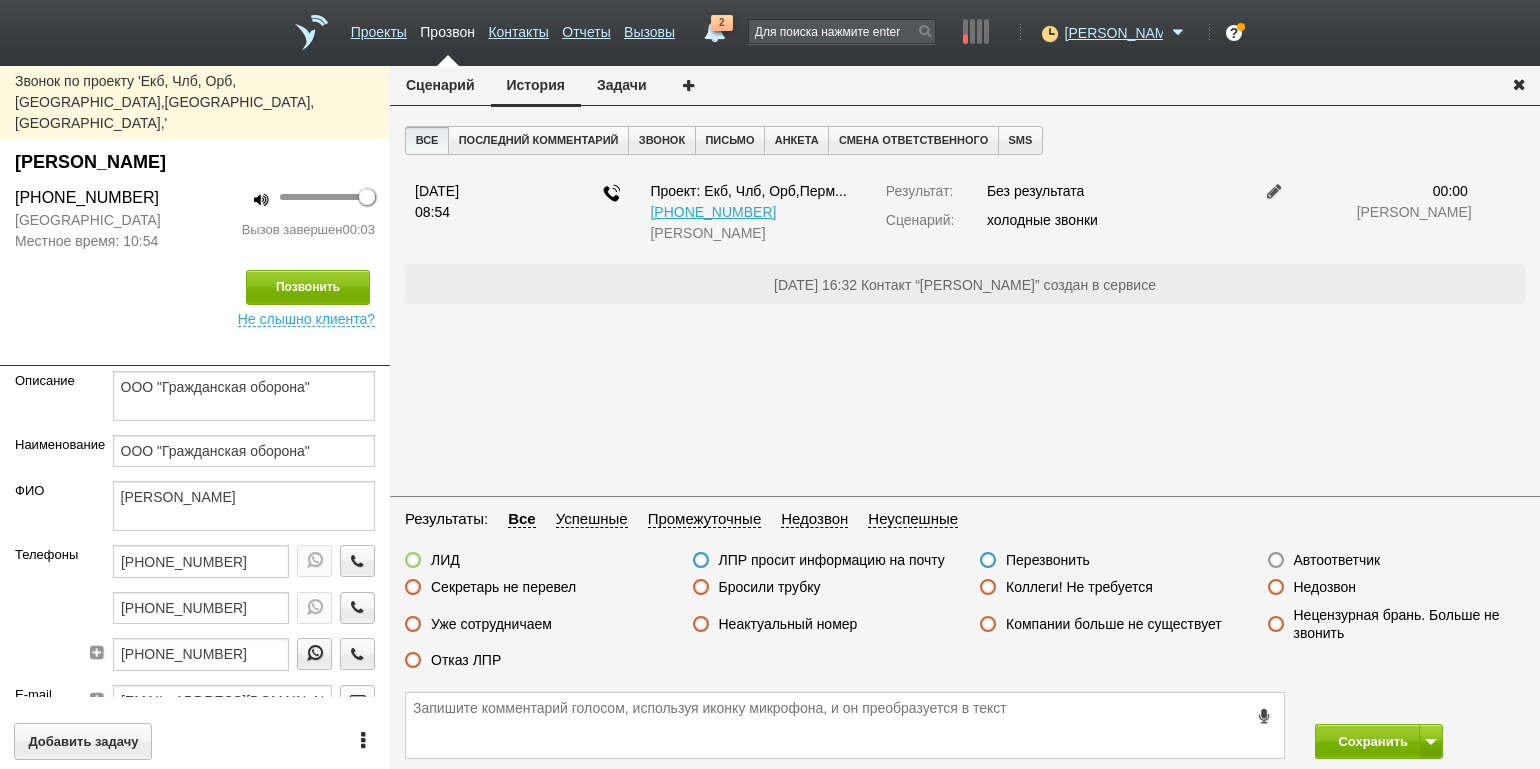 click on "Автоответчик" at bounding box center [0, 0] 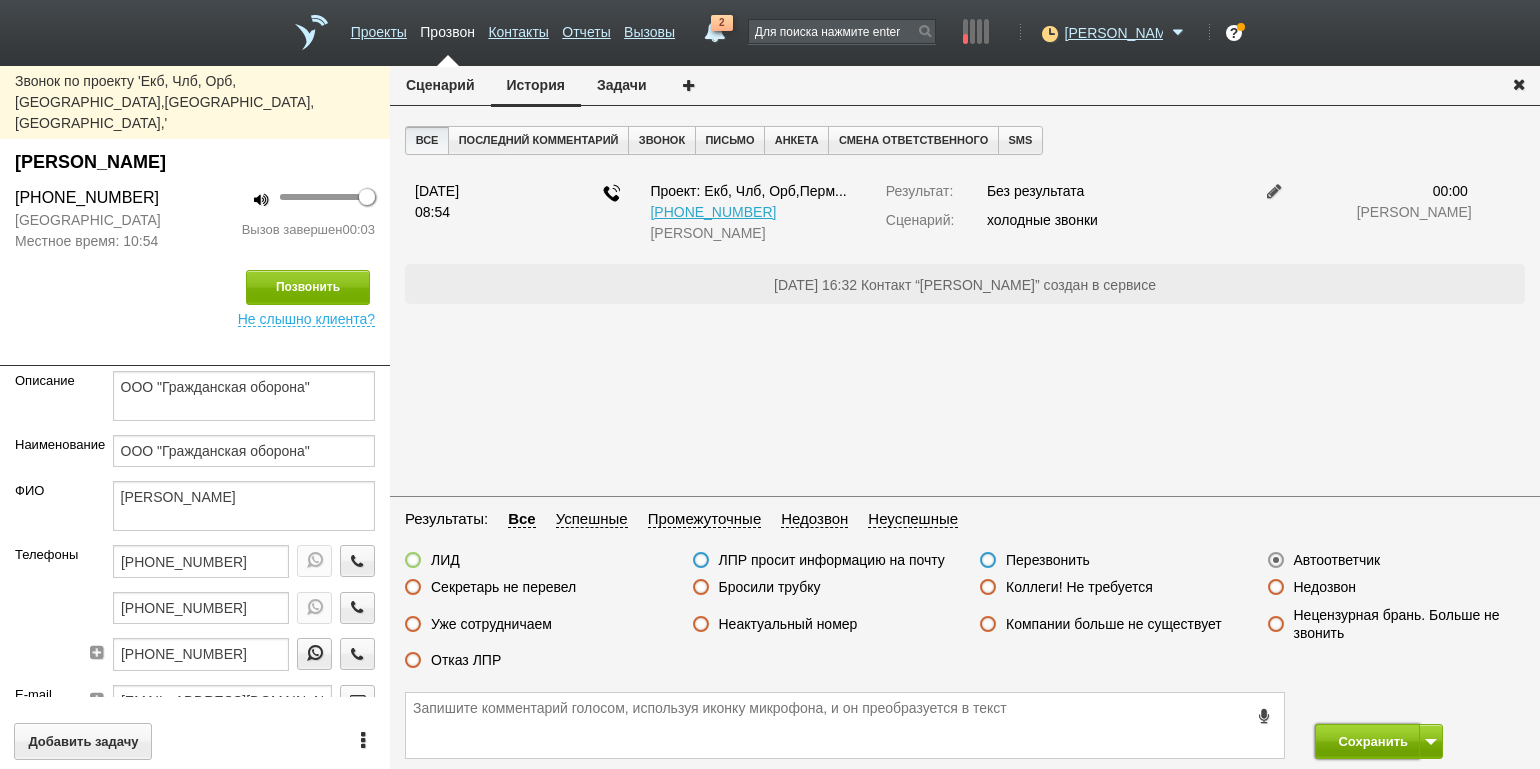 click on "Сохранить" at bounding box center (1367, 741) 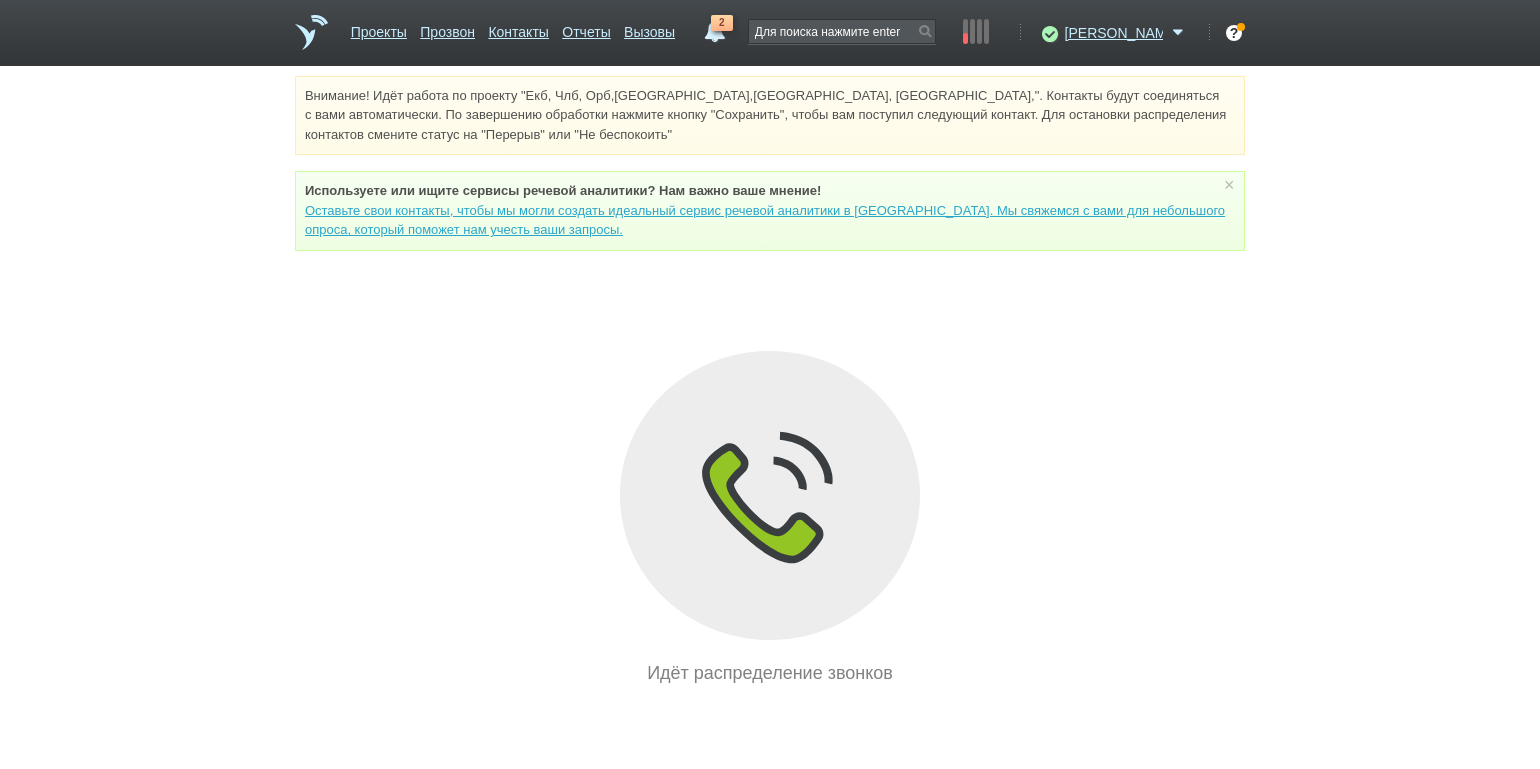 click on "Внимание! Идёт работа по проекту "Екб, Члб, Орб,[GEOGRAPHIC_DATA],[GEOGRAPHIC_DATA], [GEOGRAPHIC_DATA],". Контакты будут соединяться с вами автоматически. По завершению обработки нажмите кнопку "Сохранить", чтобы вам поступил следующий контакт. Для остановки распределения контактов смените статус на "Перерыв" или "Не беспокоить"
Используете или ищите cервисы речевой аналитики? Нам важно ваше мнение!
×
Вы можете звонить напрямую из строки поиска - введите номер и нажмите "Позвонить"
Идёт распределение звонков" at bounding box center (770, 381) 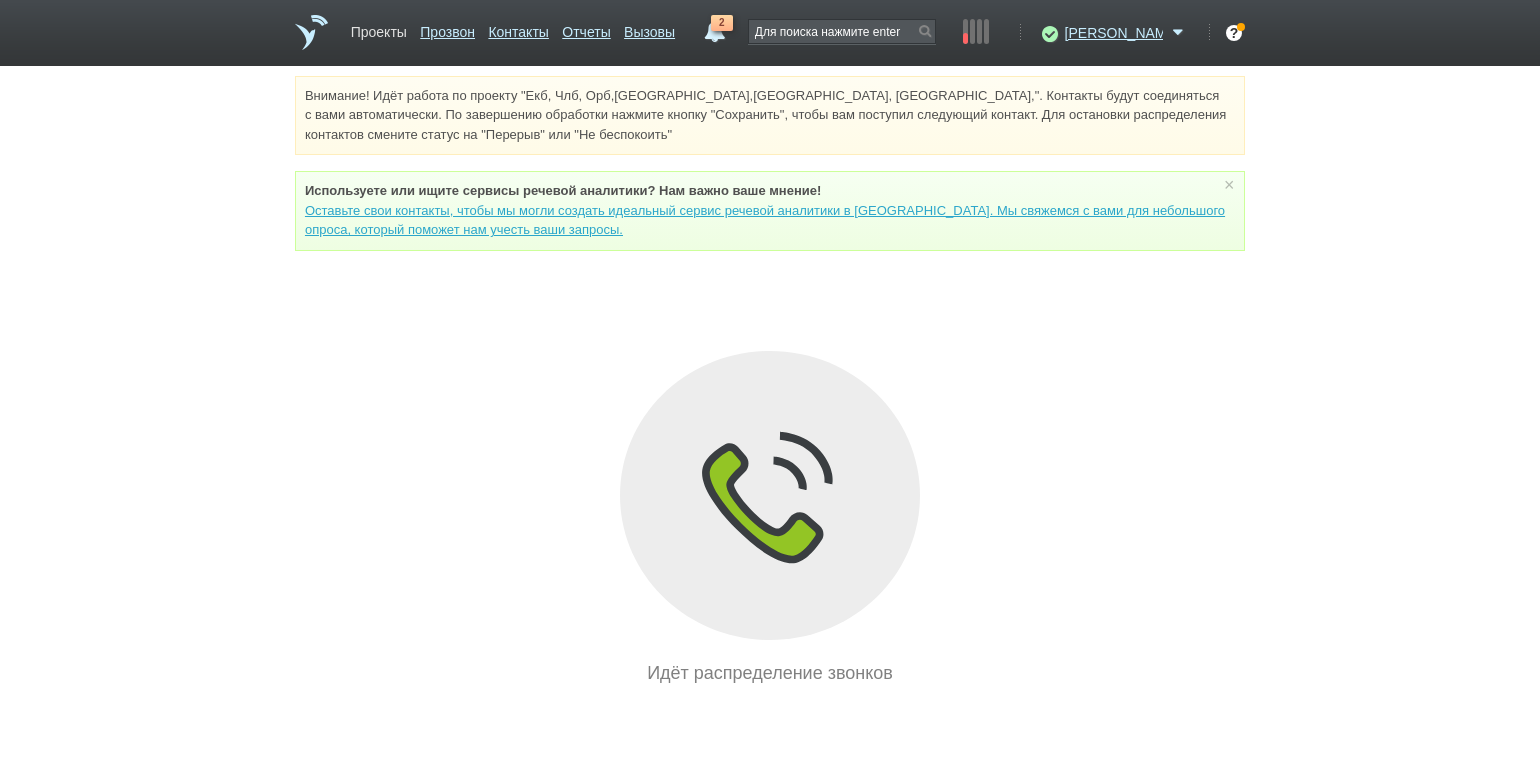 click on "Проекты" at bounding box center (379, 28) 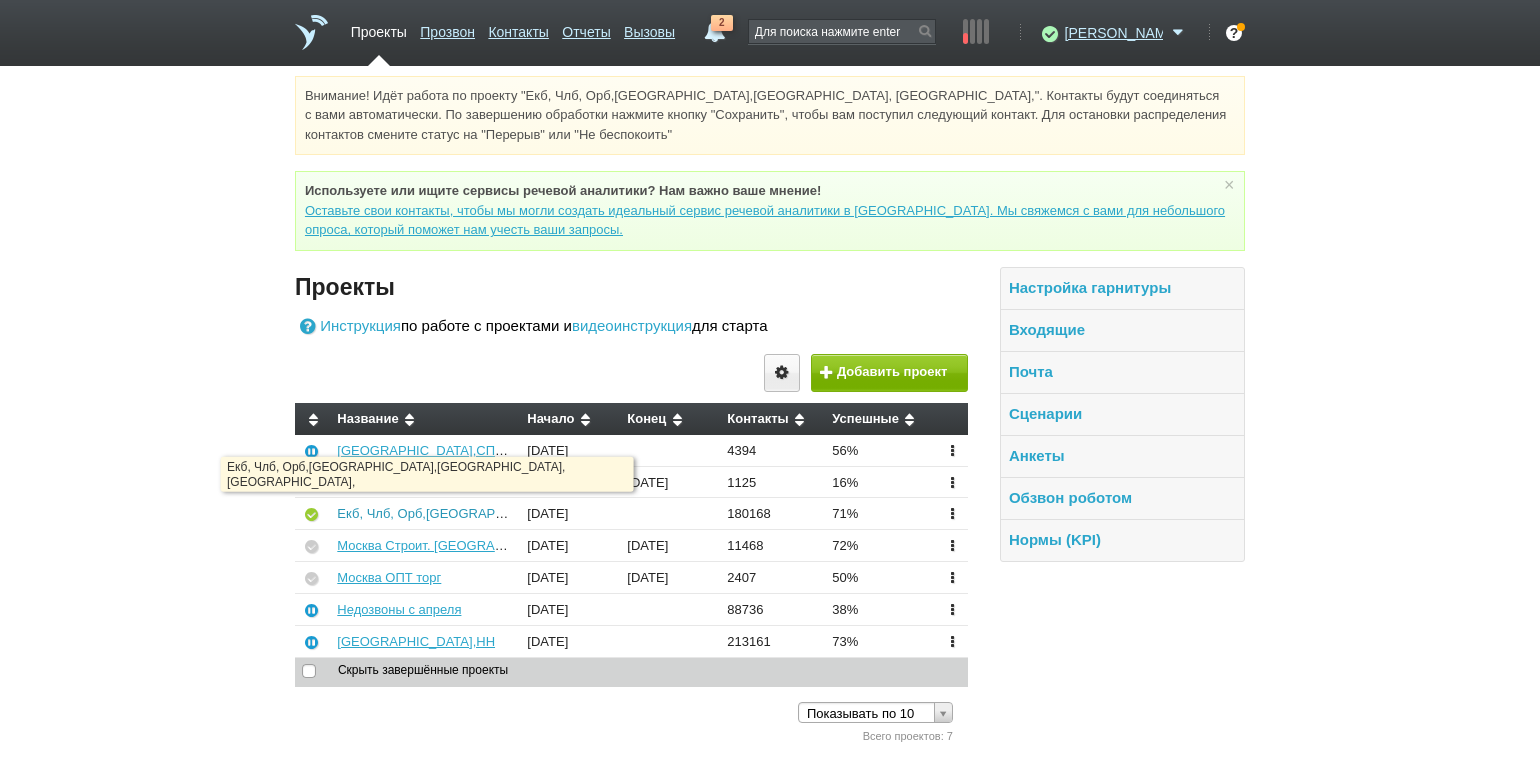 click on "Екб, Члб, Орб,[GEOGRAPHIC_DATA],[GEOGRAPHIC_DATA], [GEOGRAPHIC_DATA]," at bounding box center (591, 513) 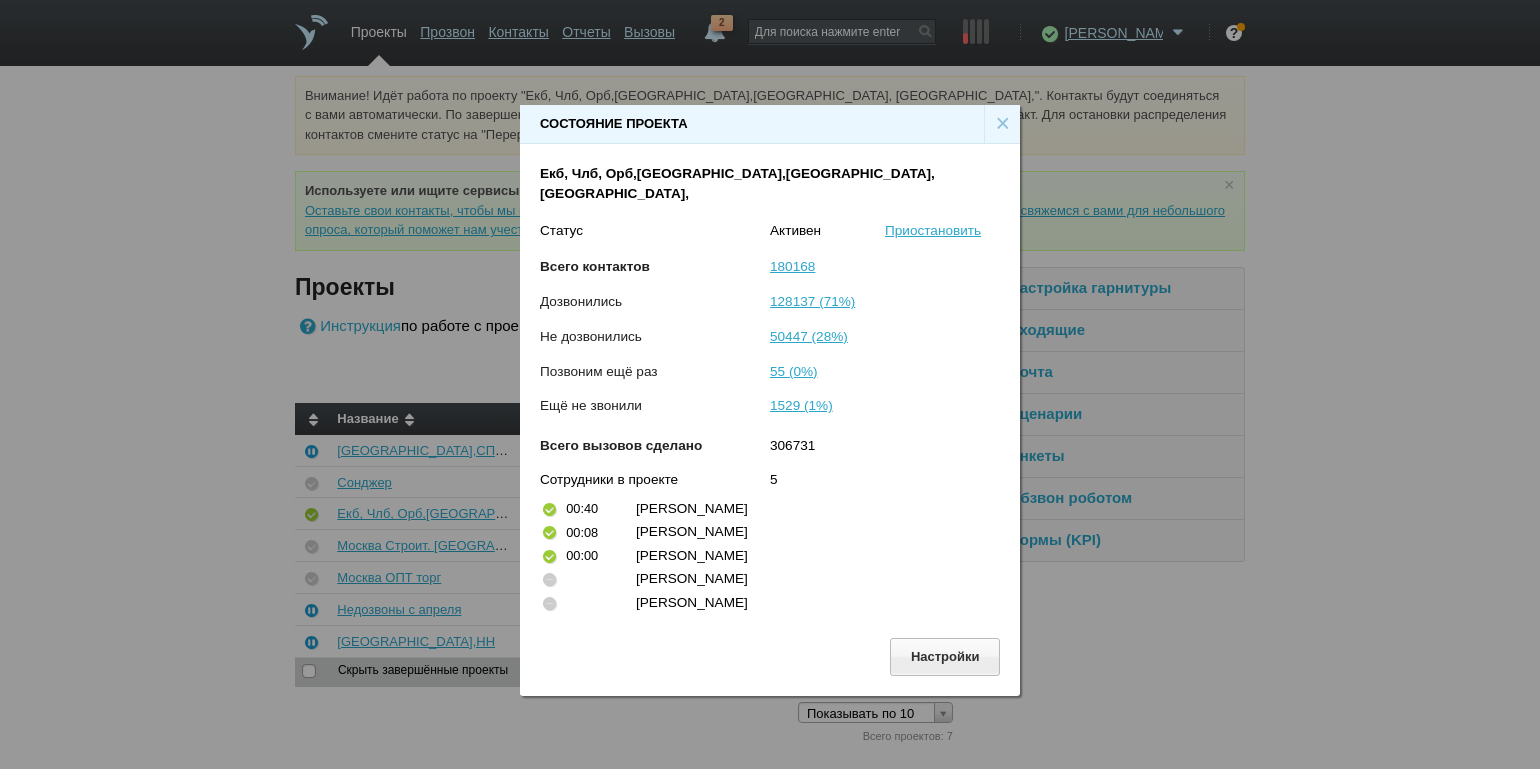click on "×" at bounding box center [1002, 124] 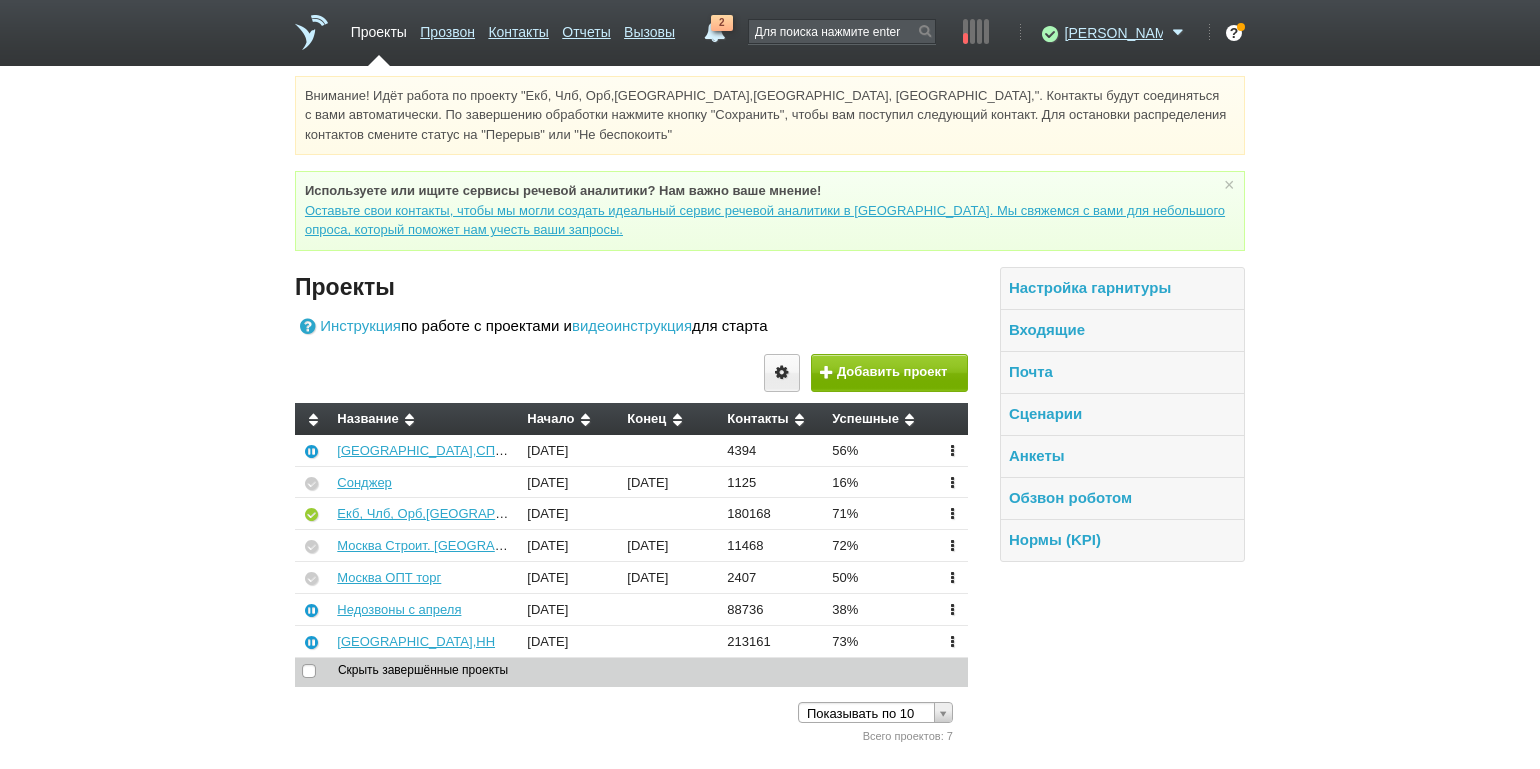 click on "Внимание! Идёт работа по проекту "Екб, Члб, Орб,[GEOGRAPHIC_DATA],[GEOGRAPHIC_DATA], [GEOGRAPHIC_DATA],". Контакты будут соединяться с вами автоматически. По завершению обработки нажмите кнопку "Сохранить", чтобы вам поступил следующий контакт. Для остановки распределения контактов смените статус на "Перерыв" или "Не беспокоить"
Используете или ищите cервисы речевой аналитики? Нам важно ваше мнение!
×
Вы можете звонить напрямую из строки поиска - введите номер и нажмите "Позвонить"
Проекты
Инструкция видеоинструкция" at bounding box center (770, 411) 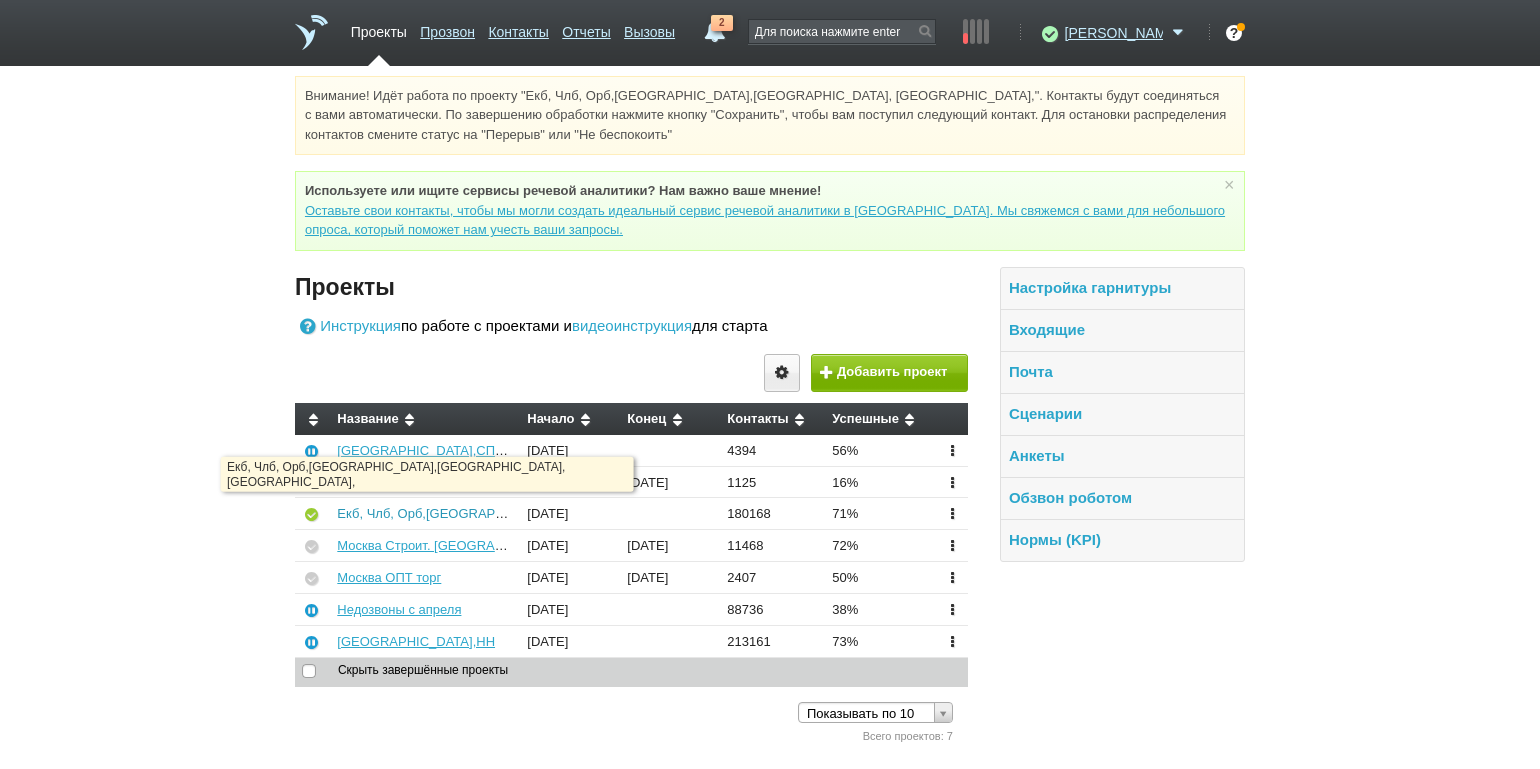 click on "Екб, Члб, Орб,[GEOGRAPHIC_DATA],[GEOGRAPHIC_DATA], [GEOGRAPHIC_DATA]," at bounding box center [591, 513] 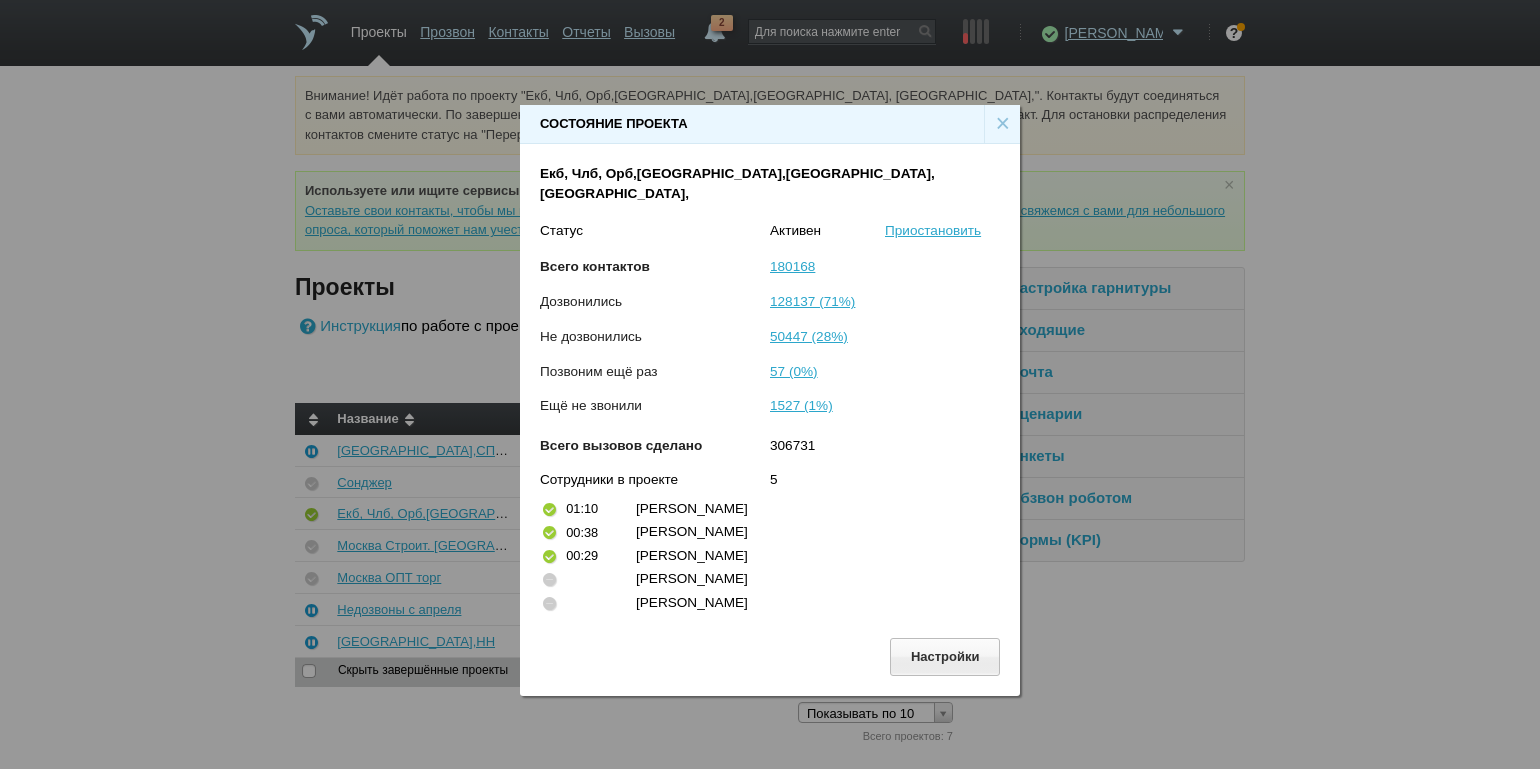 click on "×" at bounding box center (1002, 124) 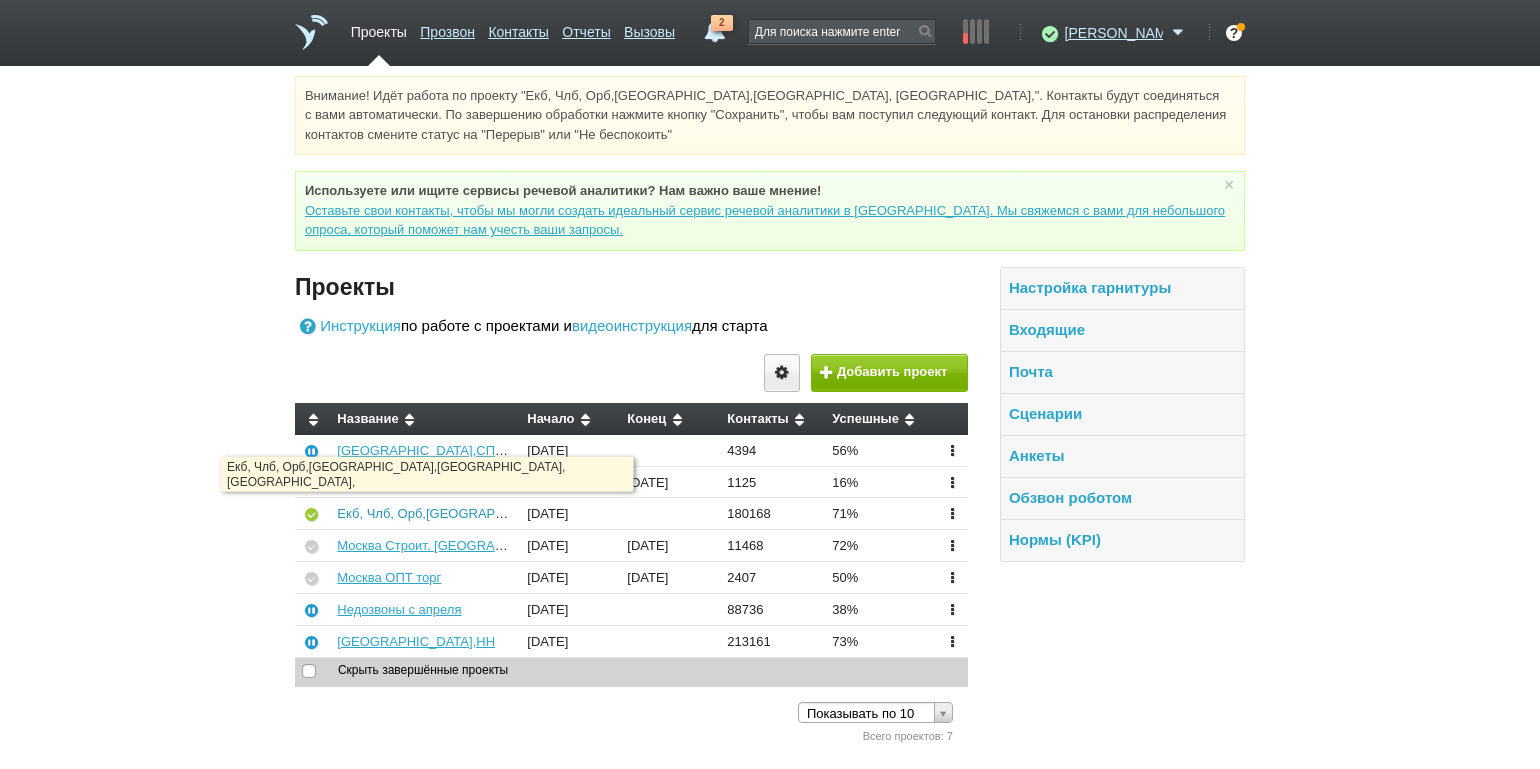 click on "Екб, Члб, Орб,[GEOGRAPHIC_DATA],[GEOGRAPHIC_DATA], [GEOGRAPHIC_DATA]," at bounding box center [591, 513] 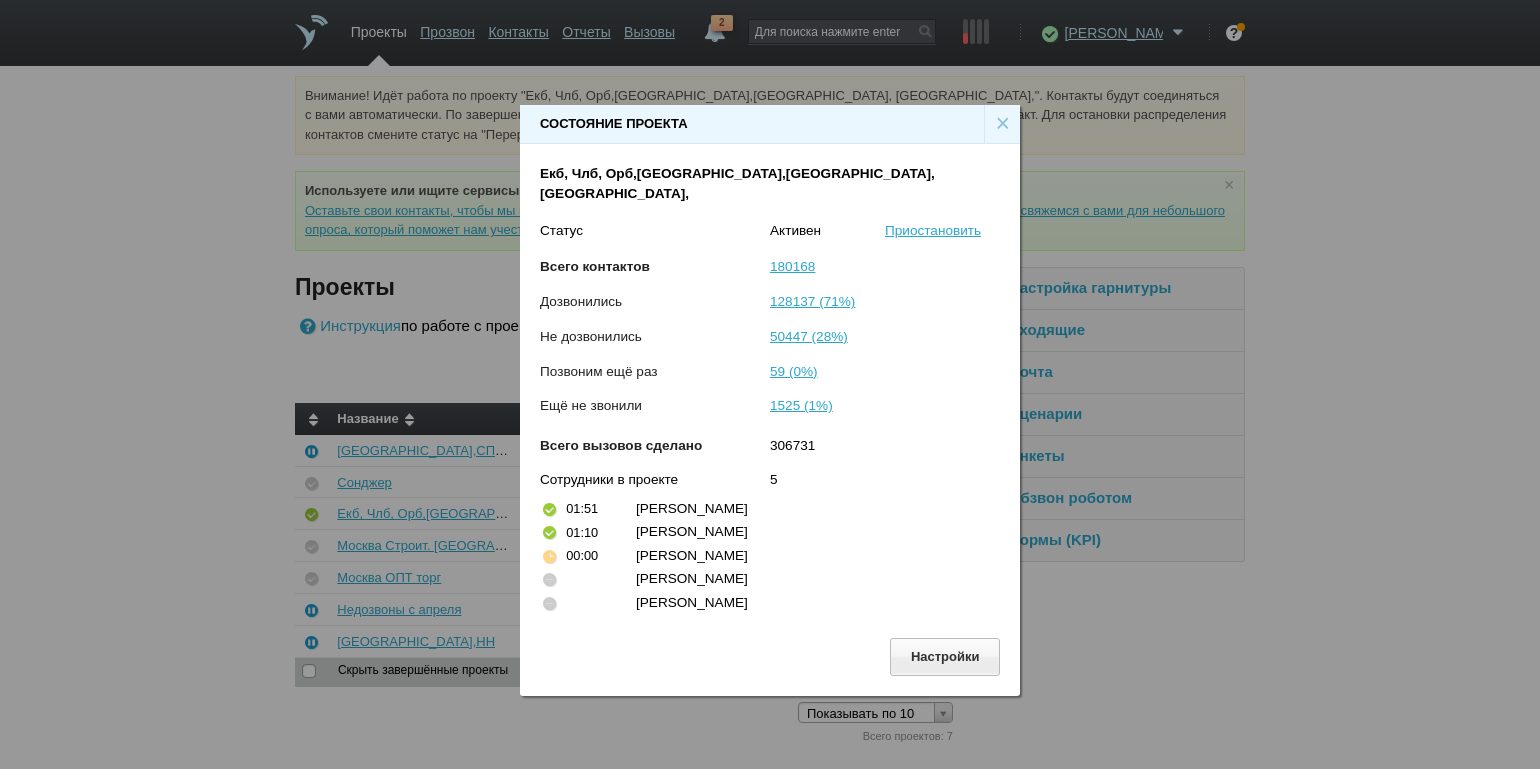 click on "×" at bounding box center [1002, 124] 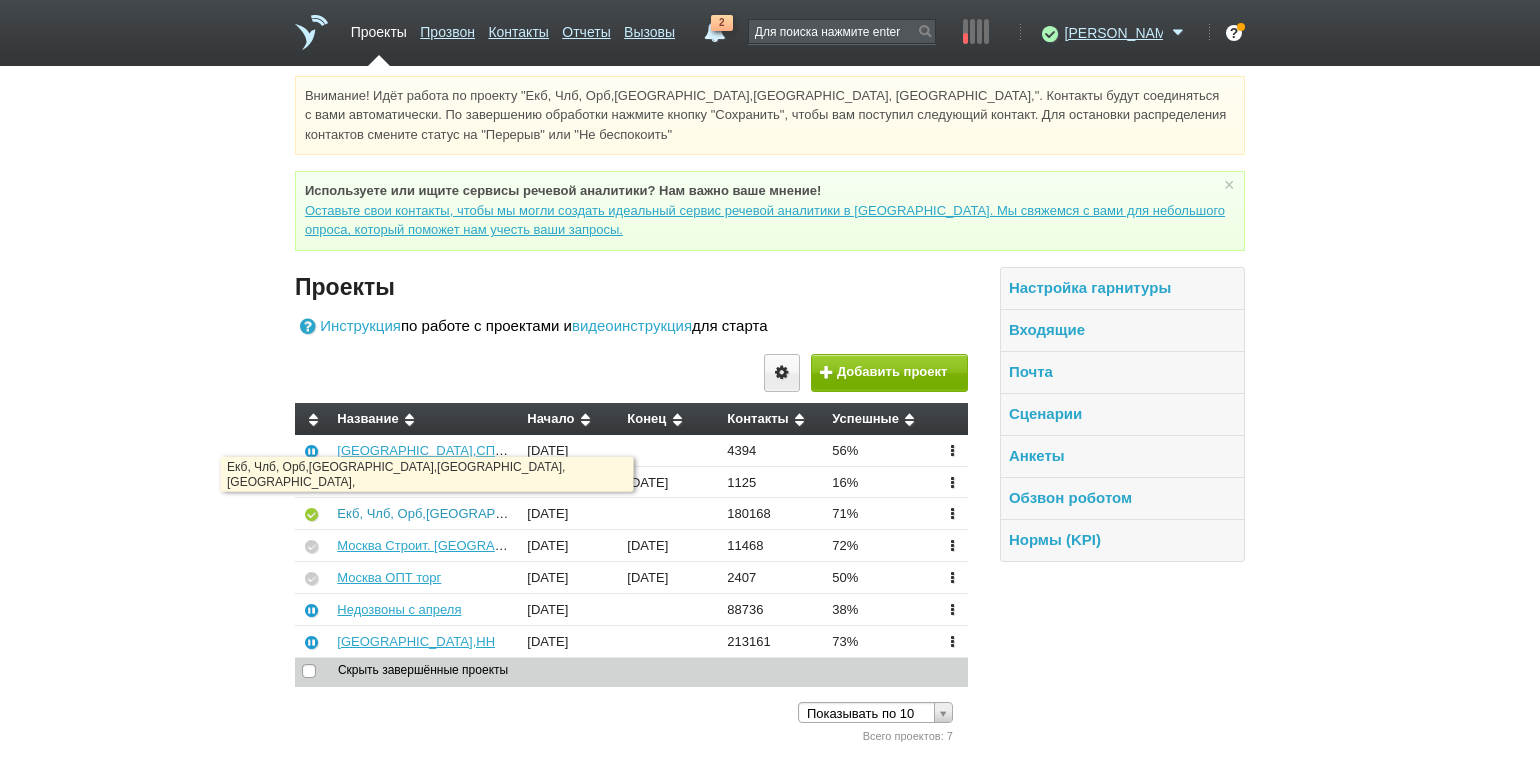 click on "Екб, Члб, Орб,[GEOGRAPHIC_DATA],[GEOGRAPHIC_DATA], [GEOGRAPHIC_DATA]," at bounding box center [591, 513] 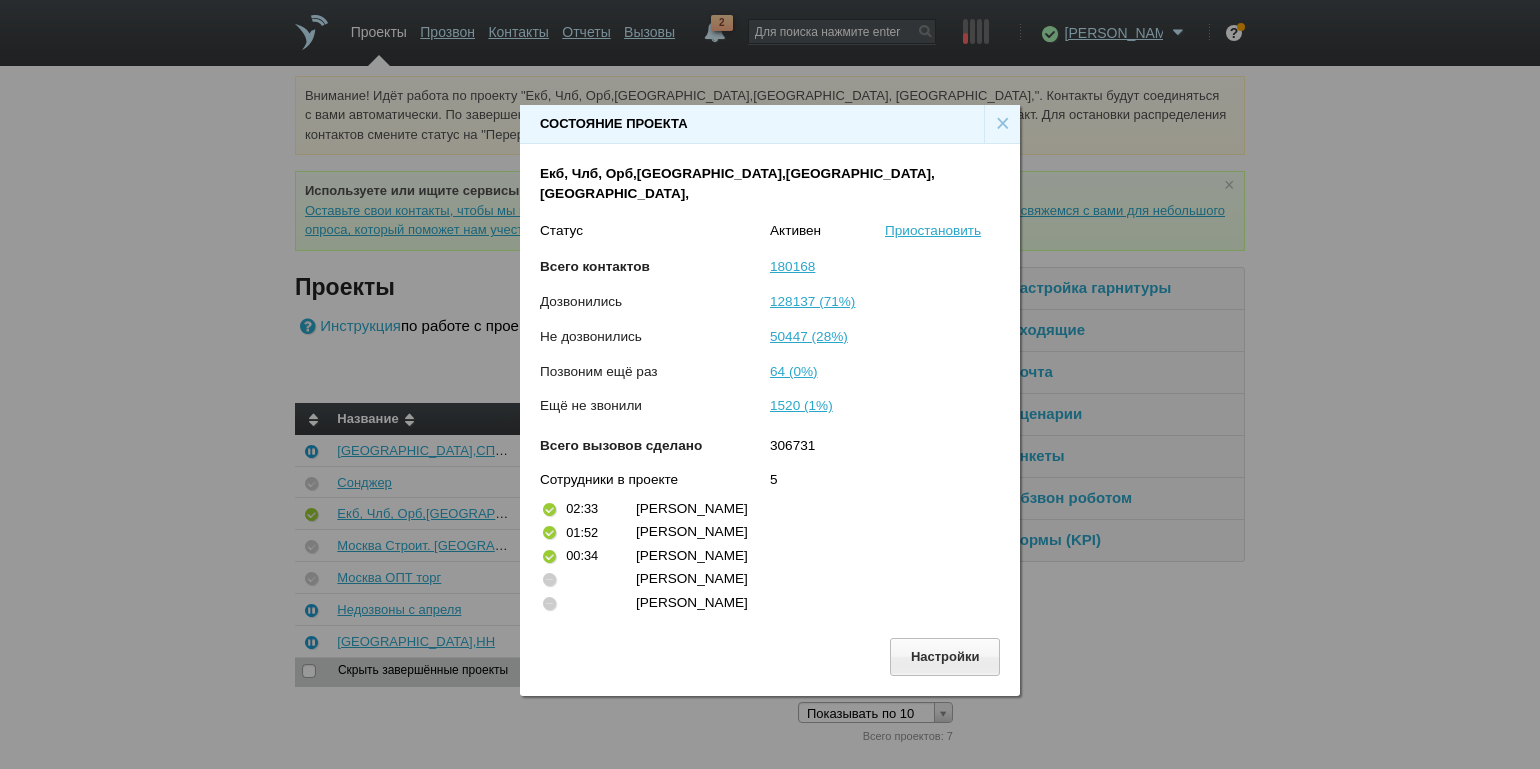click on "×" at bounding box center [1002, 124] 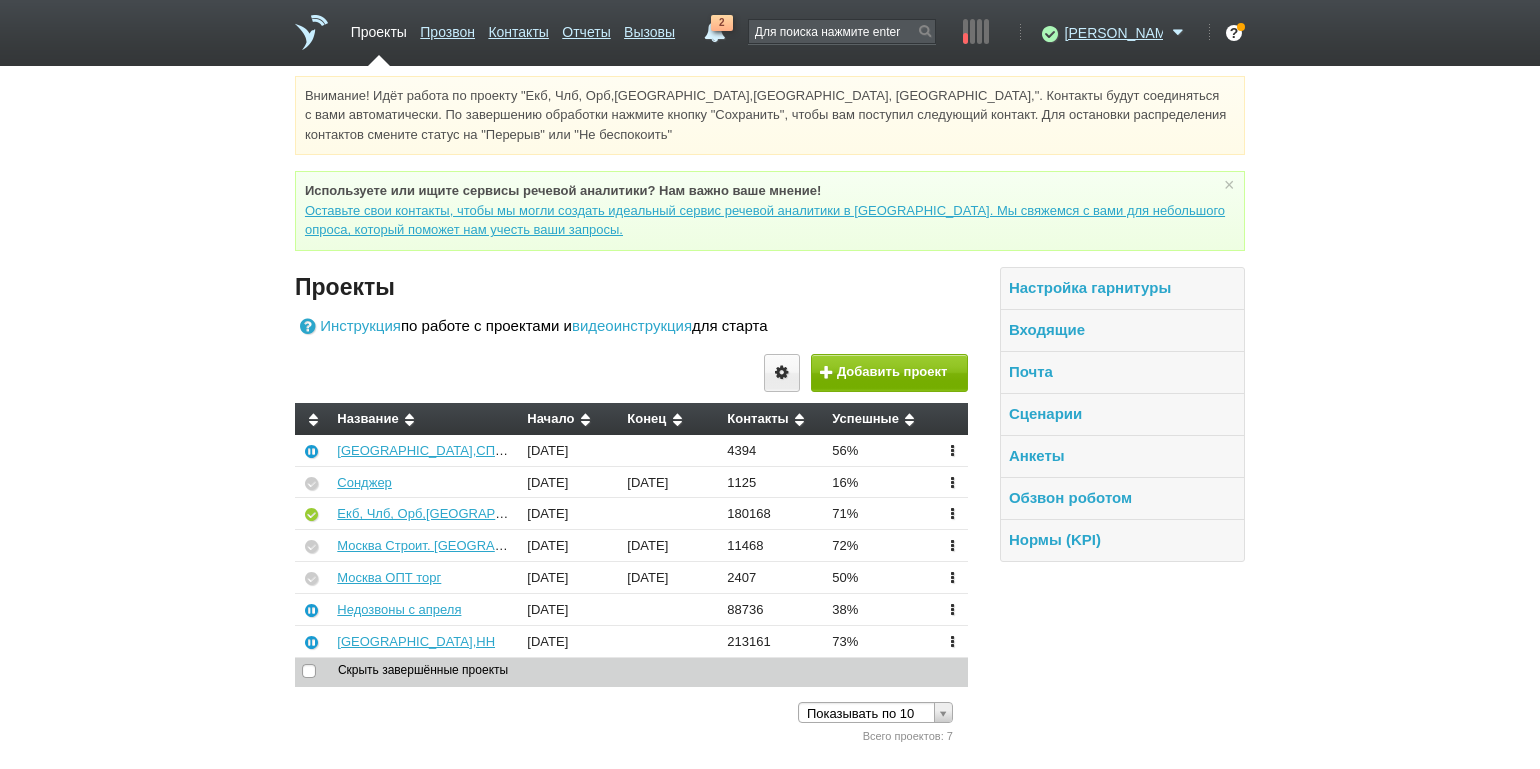 scroll, scrollTop: 0, scrollLeft: 0, axis: both 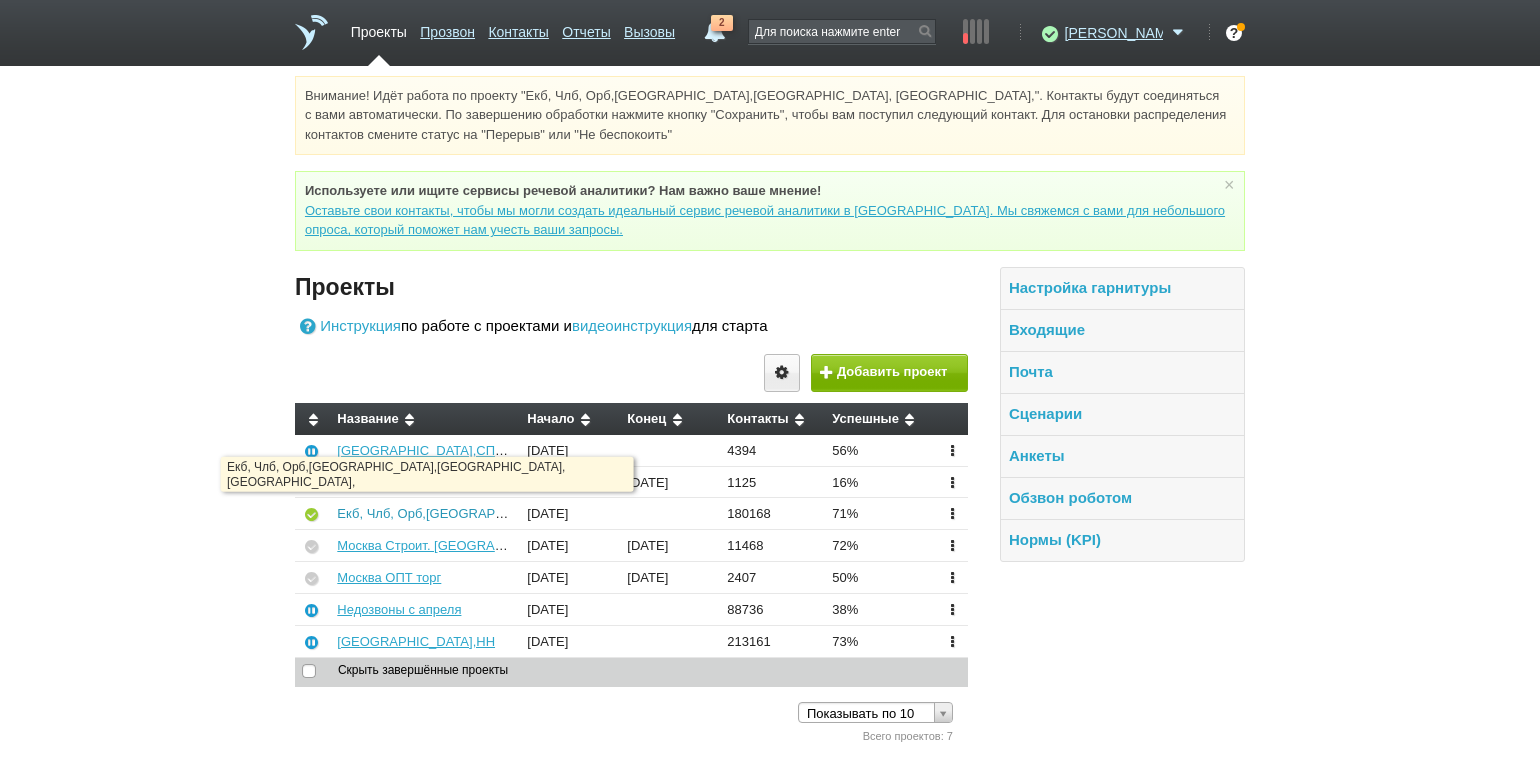 click on "Екб, Члб, Орб,[GEOGRAPHIC_DATA],[GEOGRAPHIC_DATA], [GEOGRAPHIC_DATA]," at bounding box center [591, 513] 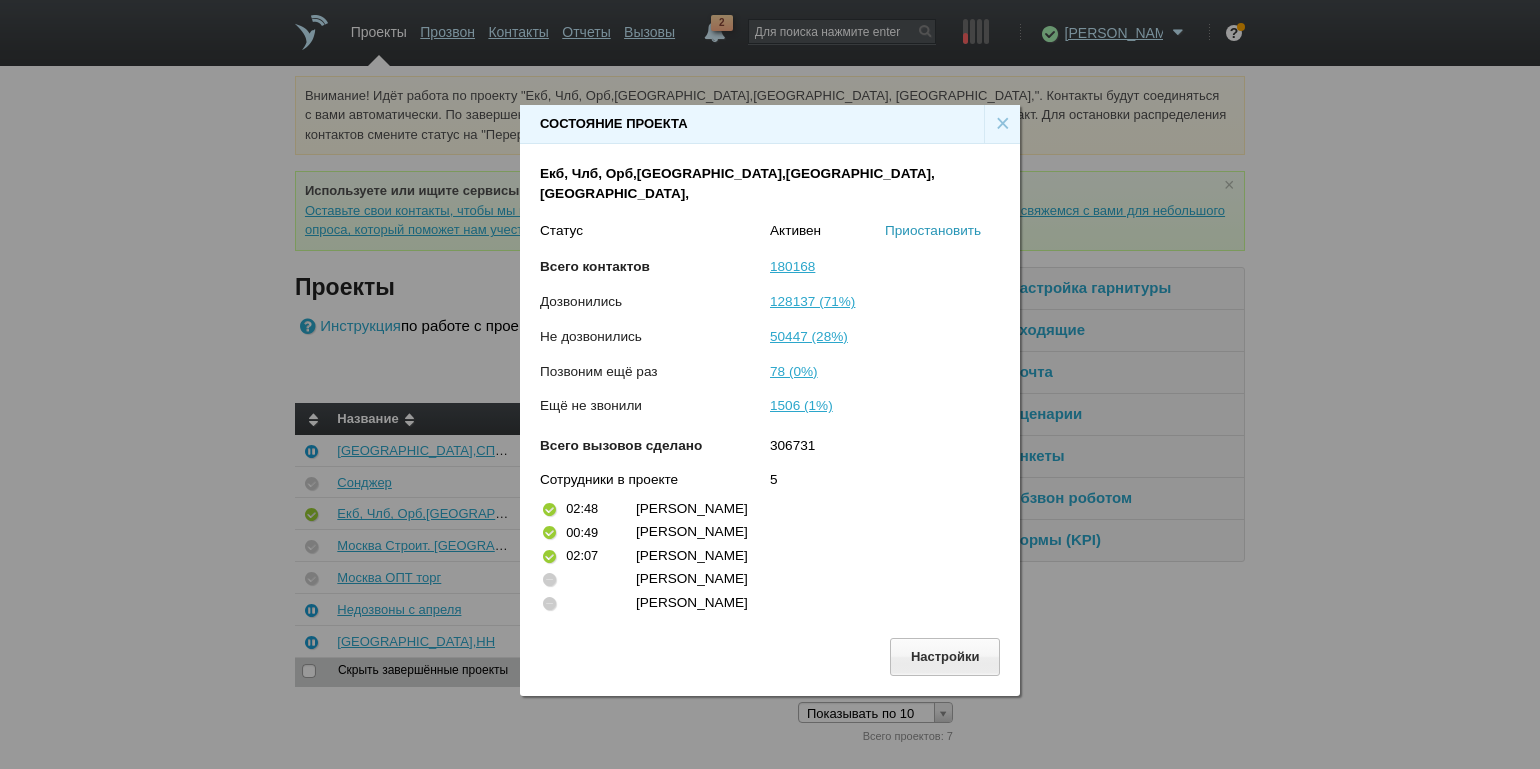 click on "Приостановить" at bounding box center (933, 230) 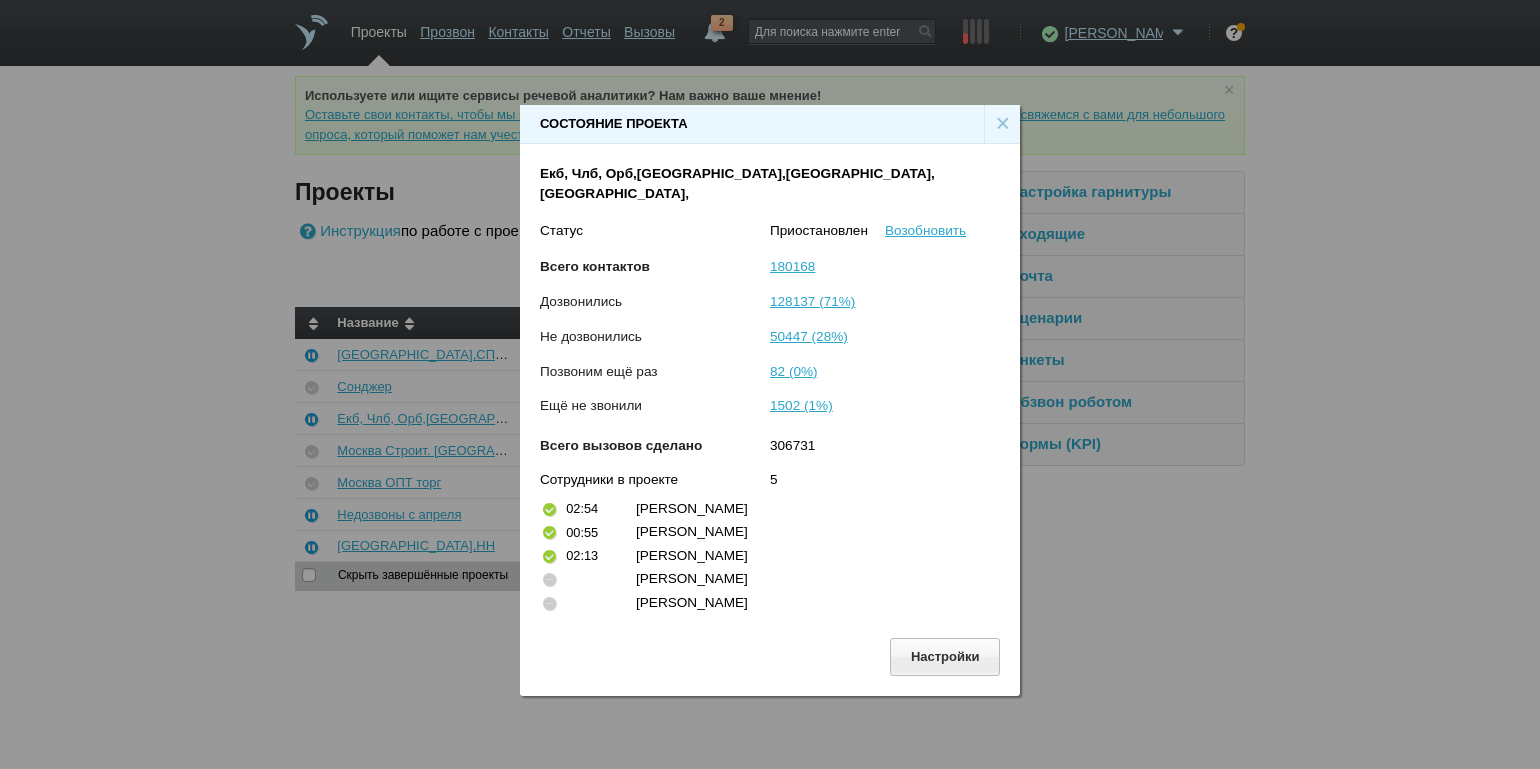 click on "×" at bounding box center (1002, 124) 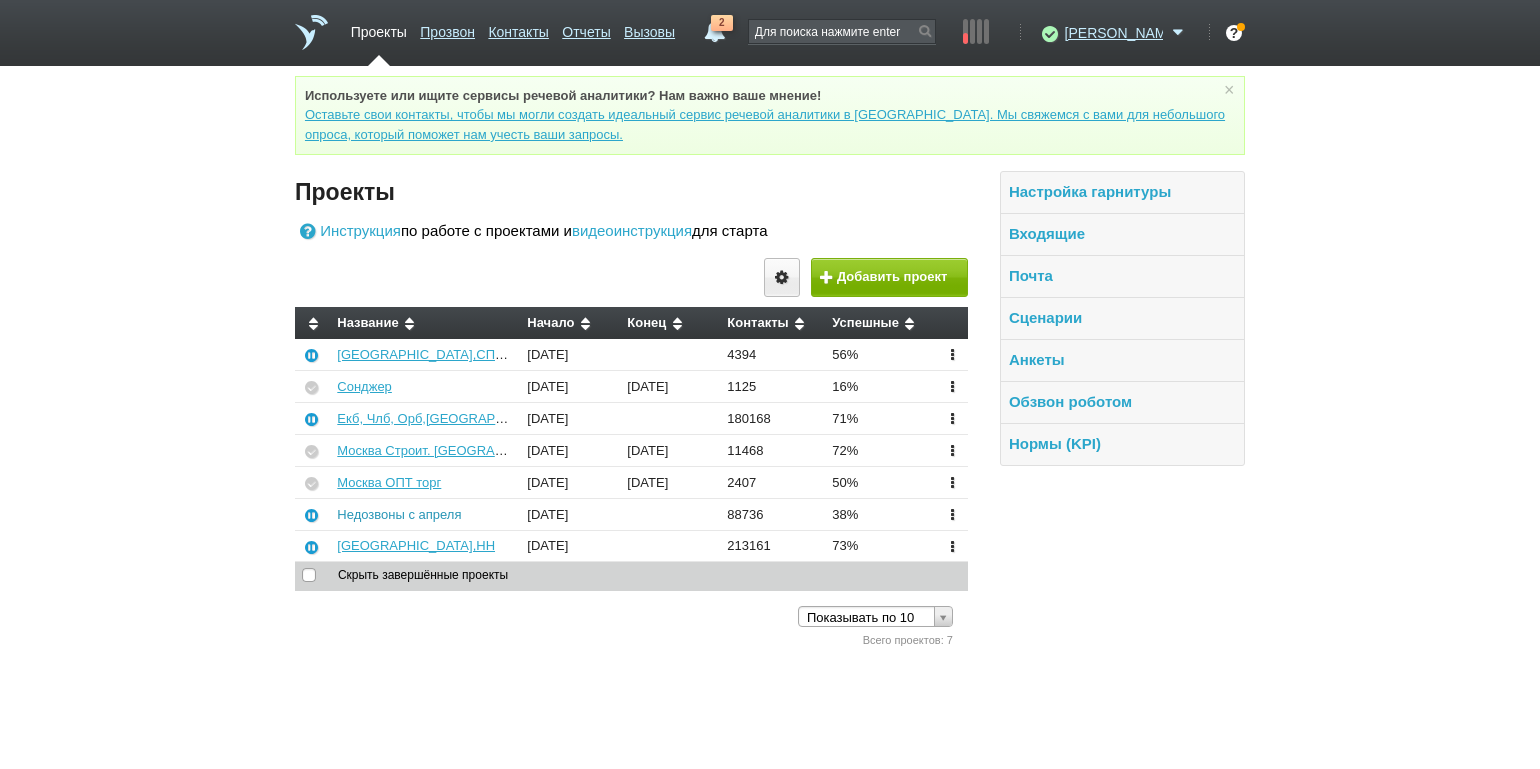 click on "Недозвоны с апреля" at bounding box center [399, 514] 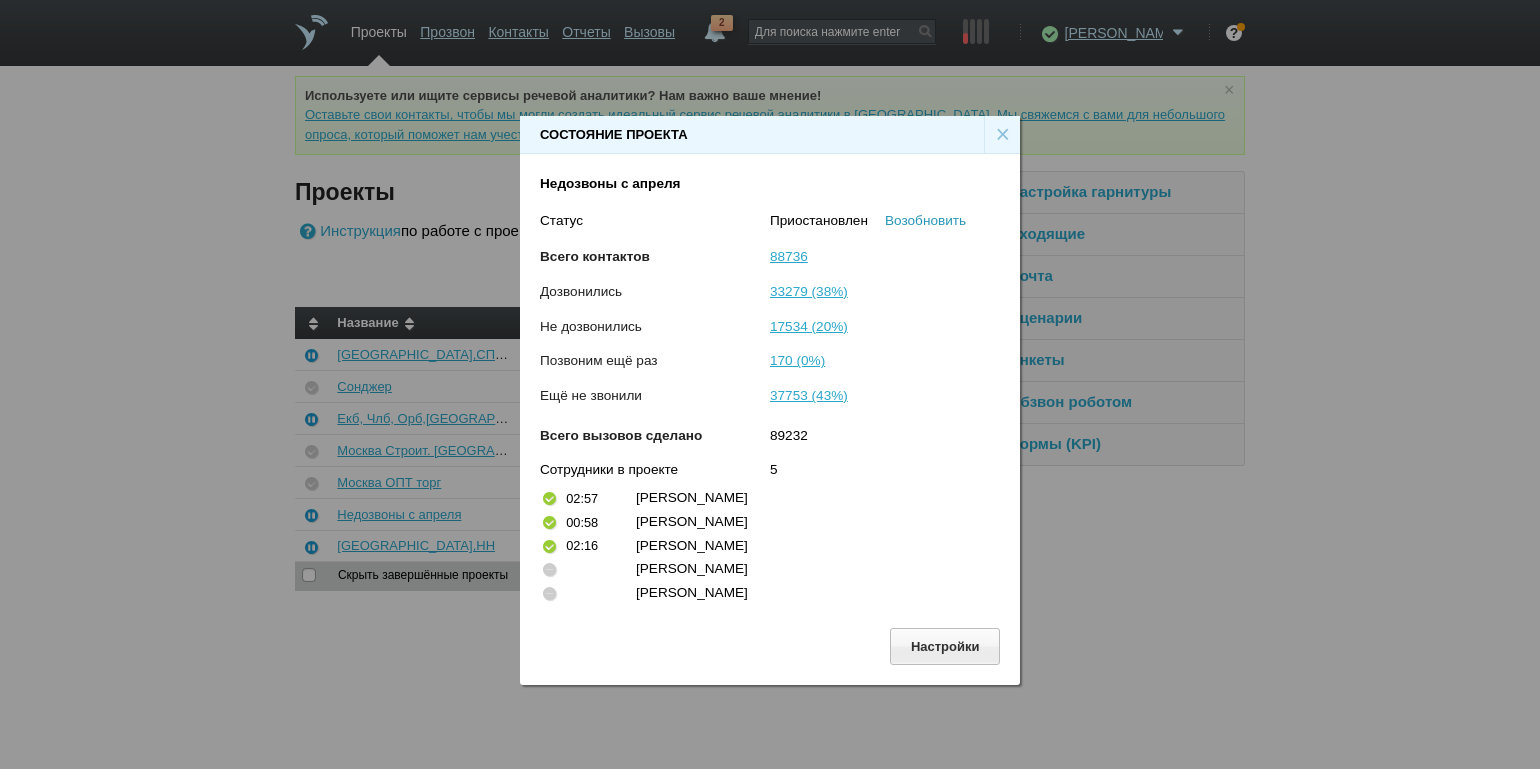 click on "Возобновить" at bounding box center (925, 220) 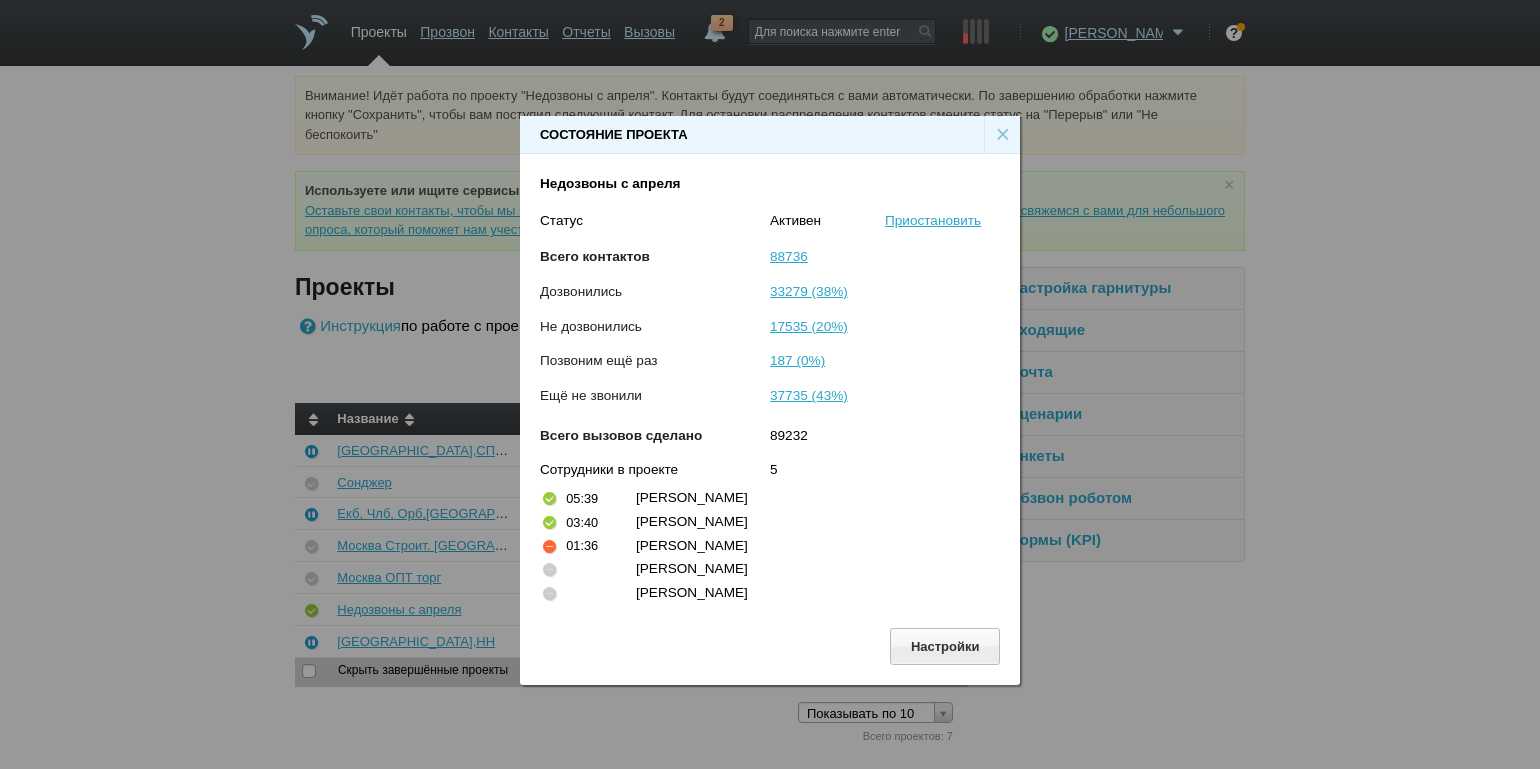 click on "Состояние проекта × Недозвоны с апреля Статус Активен Приостановить Всего контактов 88736 Дозвонились 33279 (38%) Не дозвонились 17535 (20%) Позвоним ещё раз 187 (0%) Ещё не звонили 37735 (43%) Всего вызовов сделано 89232 Сотрудники в проекте 5 05:39 Татьяна 03:40 Каюмова Юлия 01:36 Денис Иванов Никита Долгов Меньшикова Ольга Настройки" at bounding box center (770, 392) 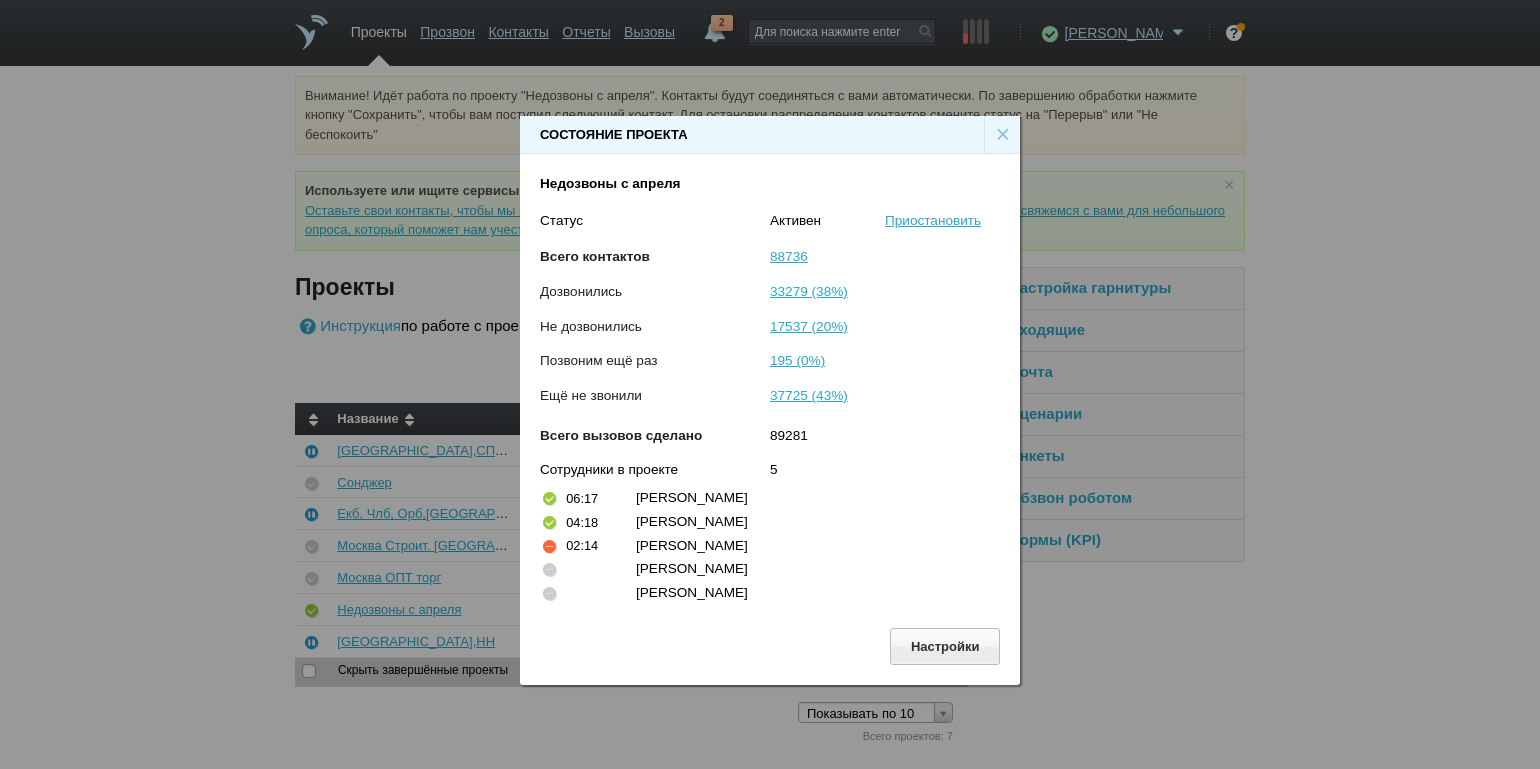 click on "Состояние проекта × Недозвоны с апреля Статус Активен Приостановить Всего контактов 88736 Дозвонились 33279 (38%) Не дозвонились 17537 (20%) Позвоним ещё раз 195 (0%) Ещё не звонили 37725 (43%) Всего вызовов сделано 89281 Сотрудники в проекте 5 06:17 Татьяна 04:18 Каюмова Юлия 02:14 Денис Иванов Никита Долгов Меньшикова Ольга Настройки" at bounding box center (770, 392) 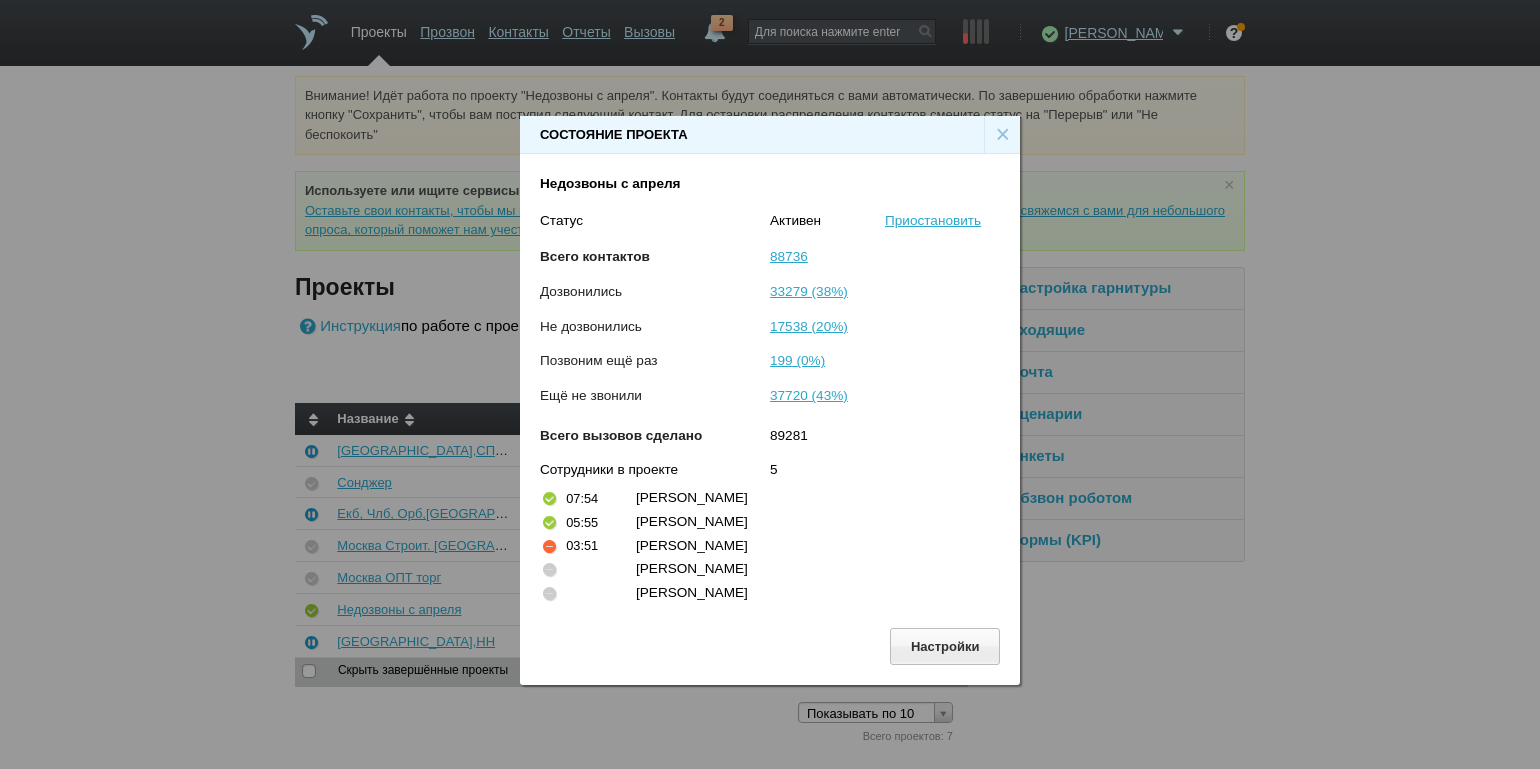 click on "×" at bounding box center [1002, 135] 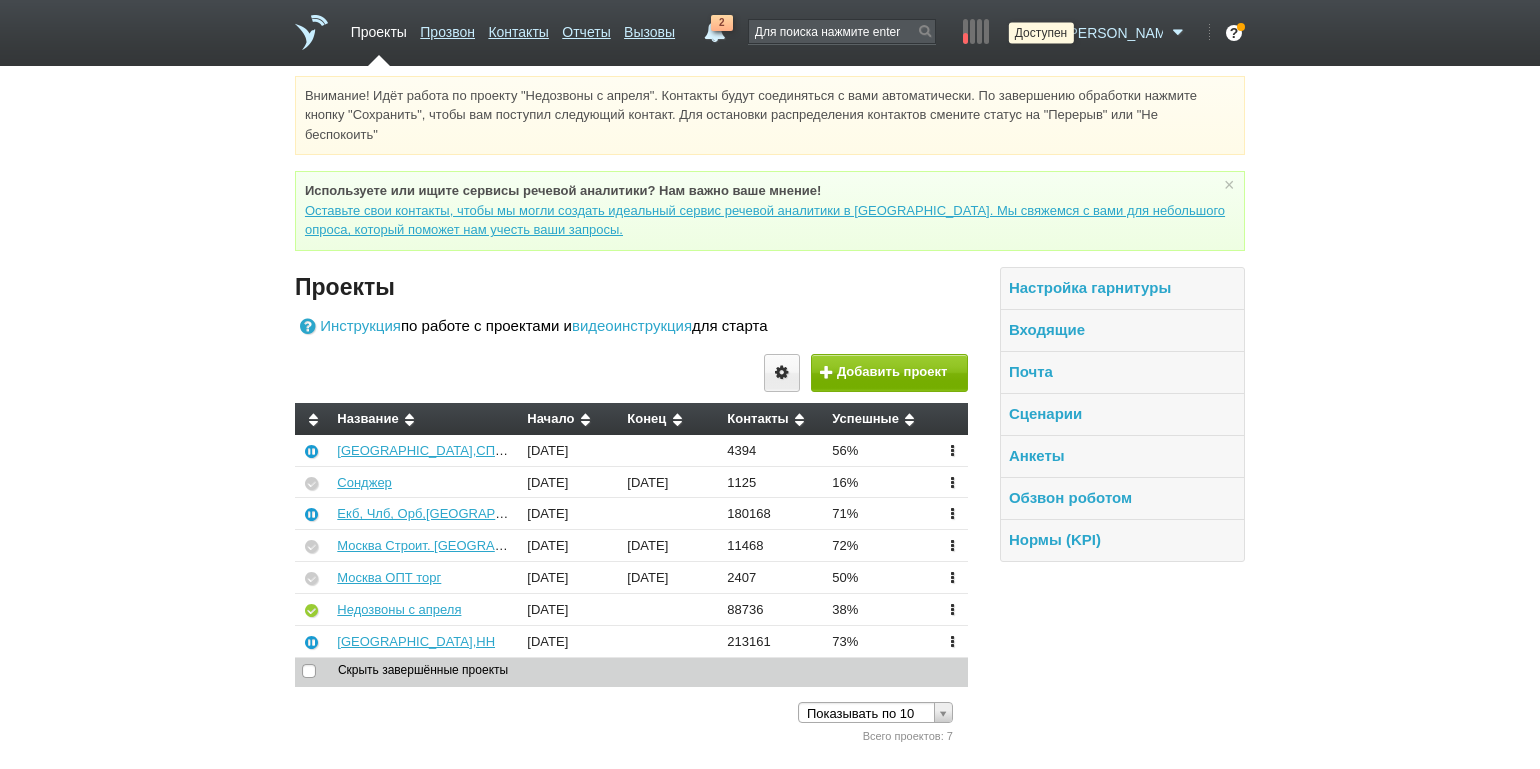 click at bounding box center [1047, 33] 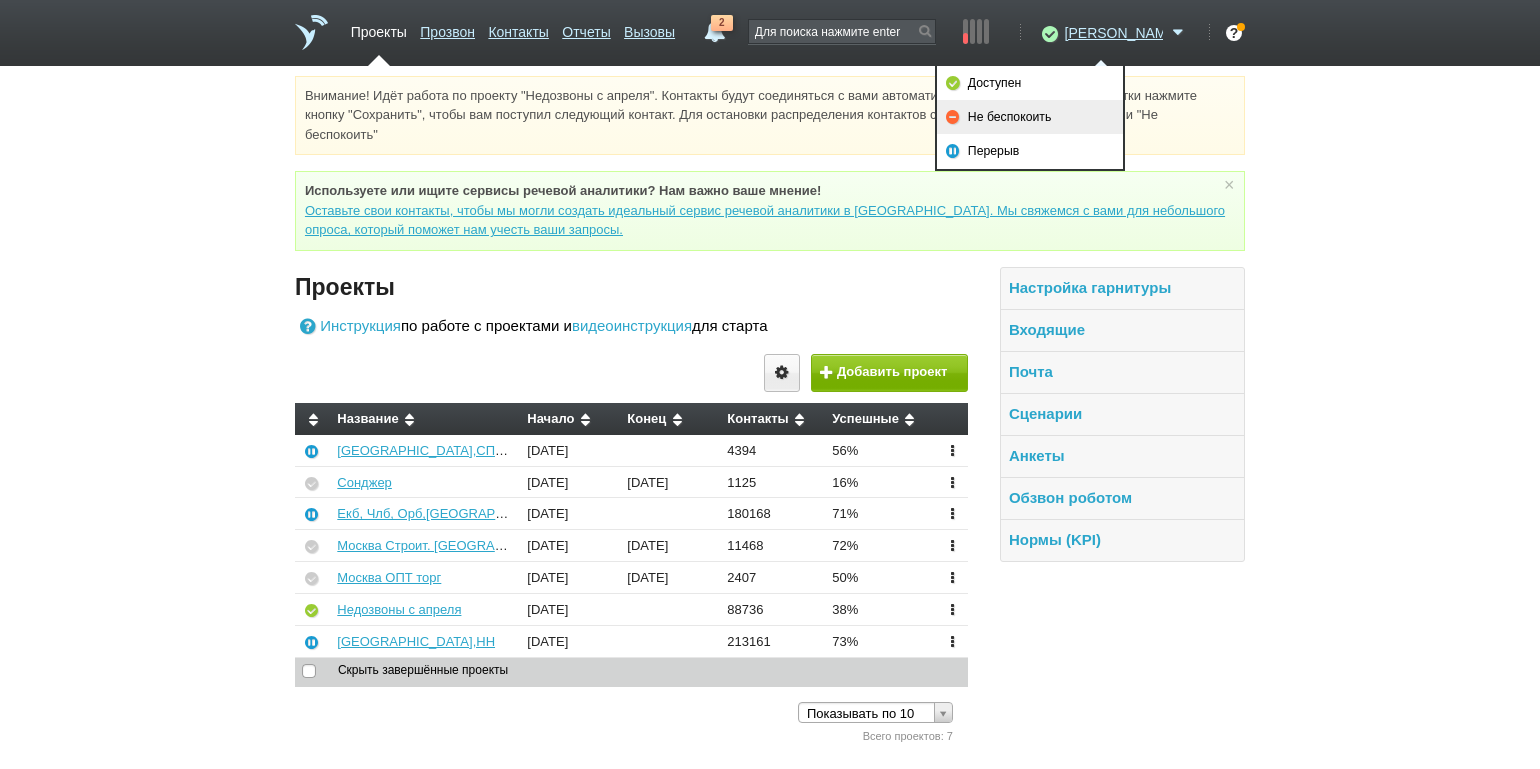 click on "Не беспокоить" at bounding box center [1030, 117] 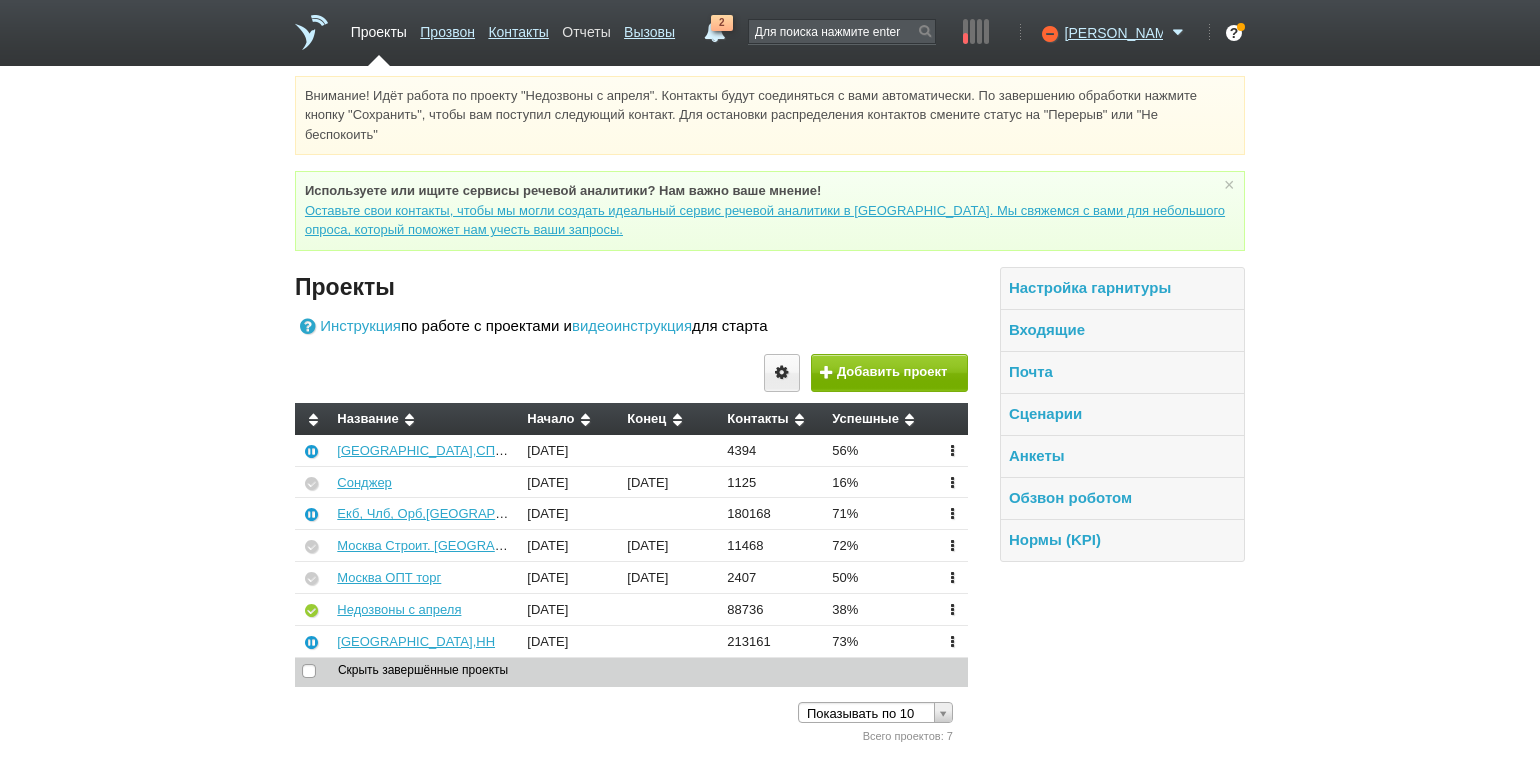 click on "Отчеты" at bounding box center (586, 28) 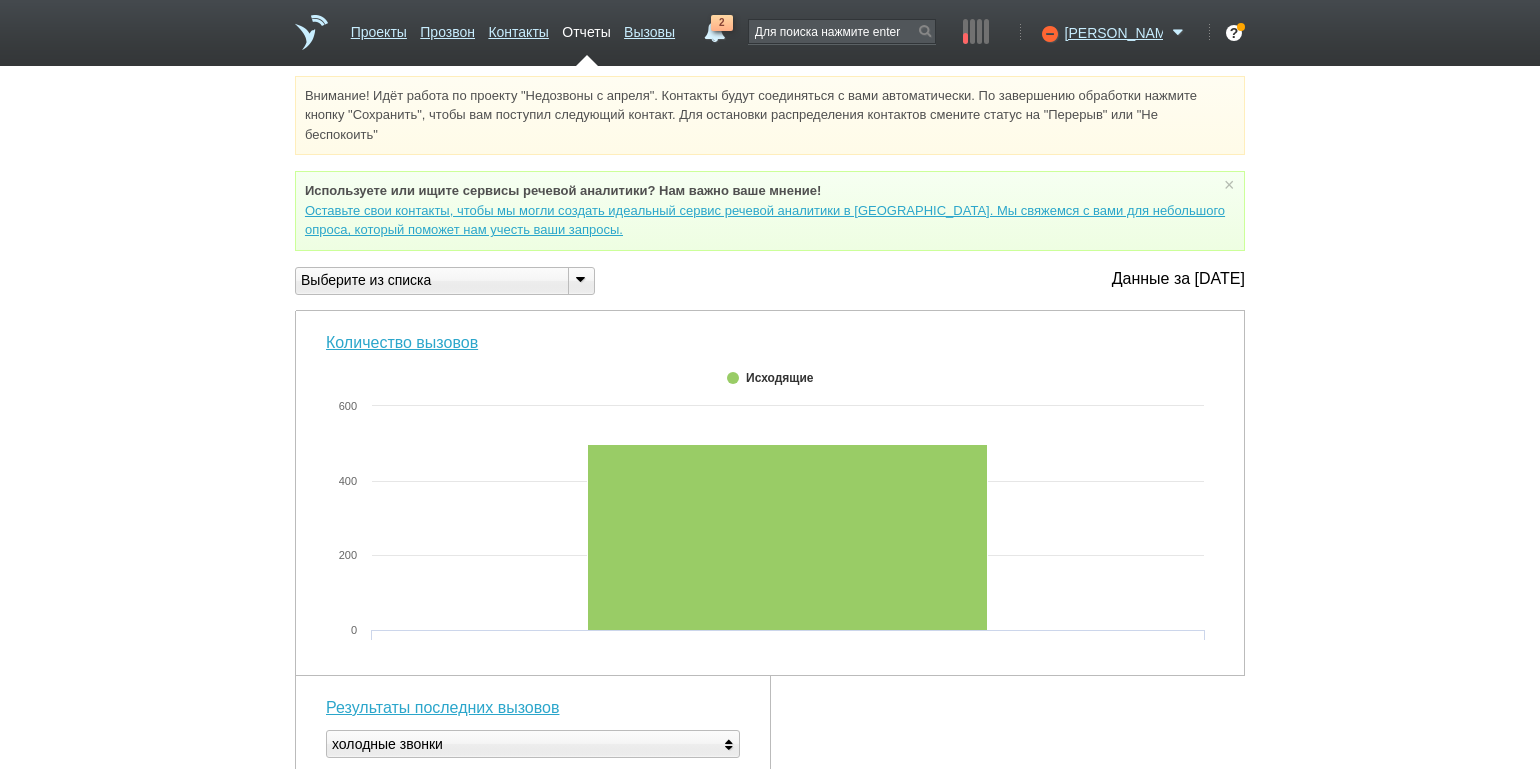 click at bounding box center [580, 279] 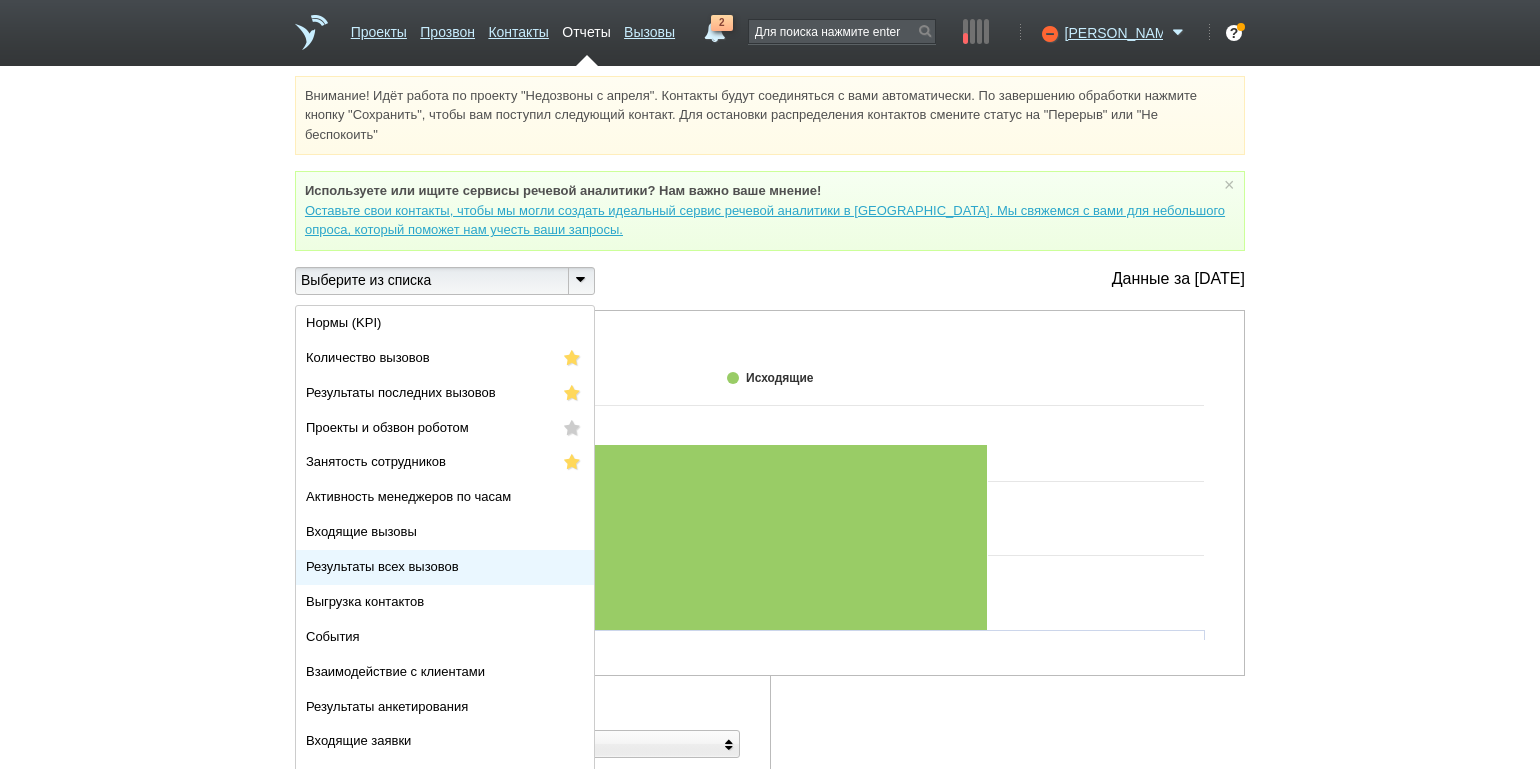 click on "Результаты всех вызовов" at bounding box center [382, 566] 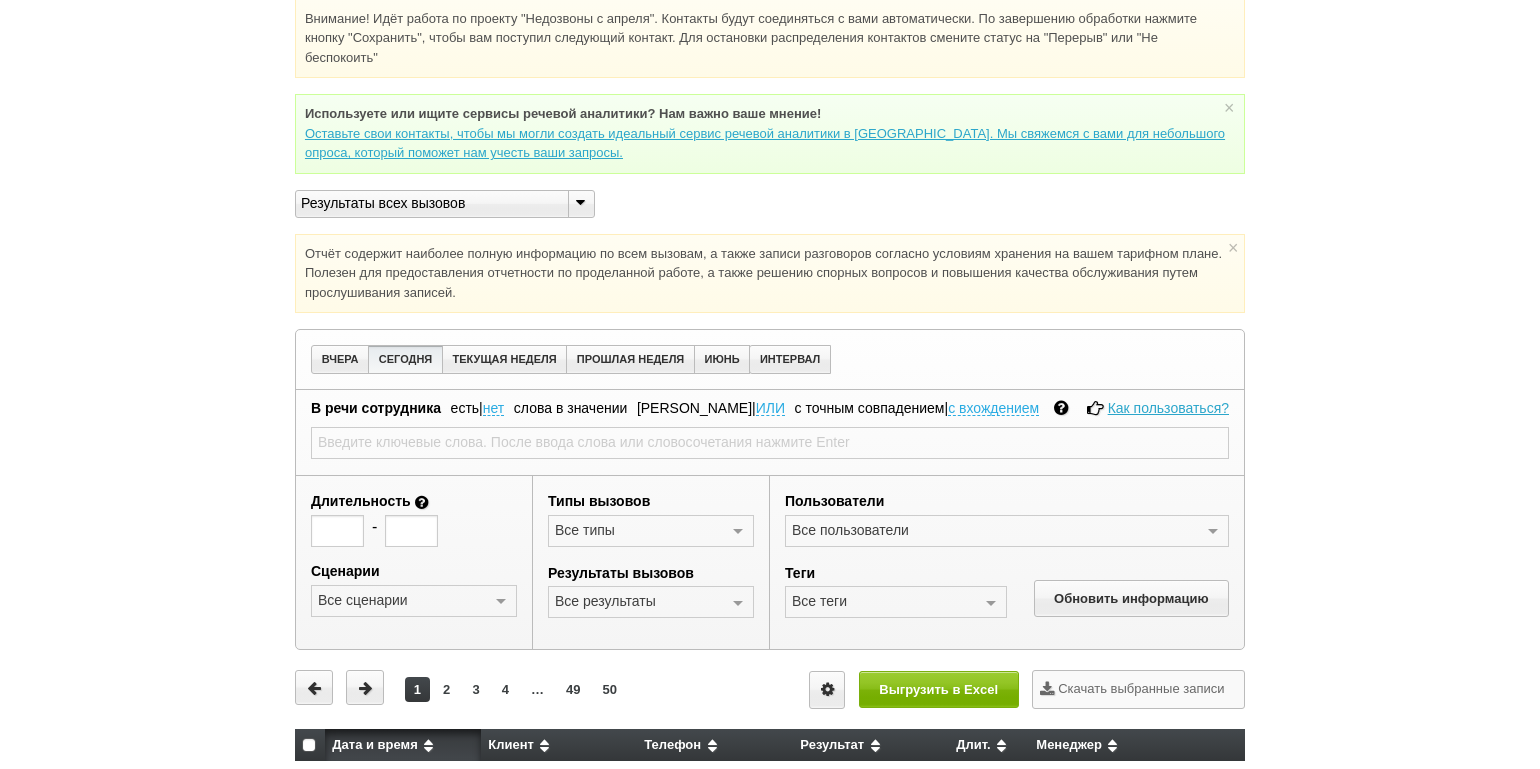 scroll, scrollTop: 100, scrollLeft: 0, axis: vertical 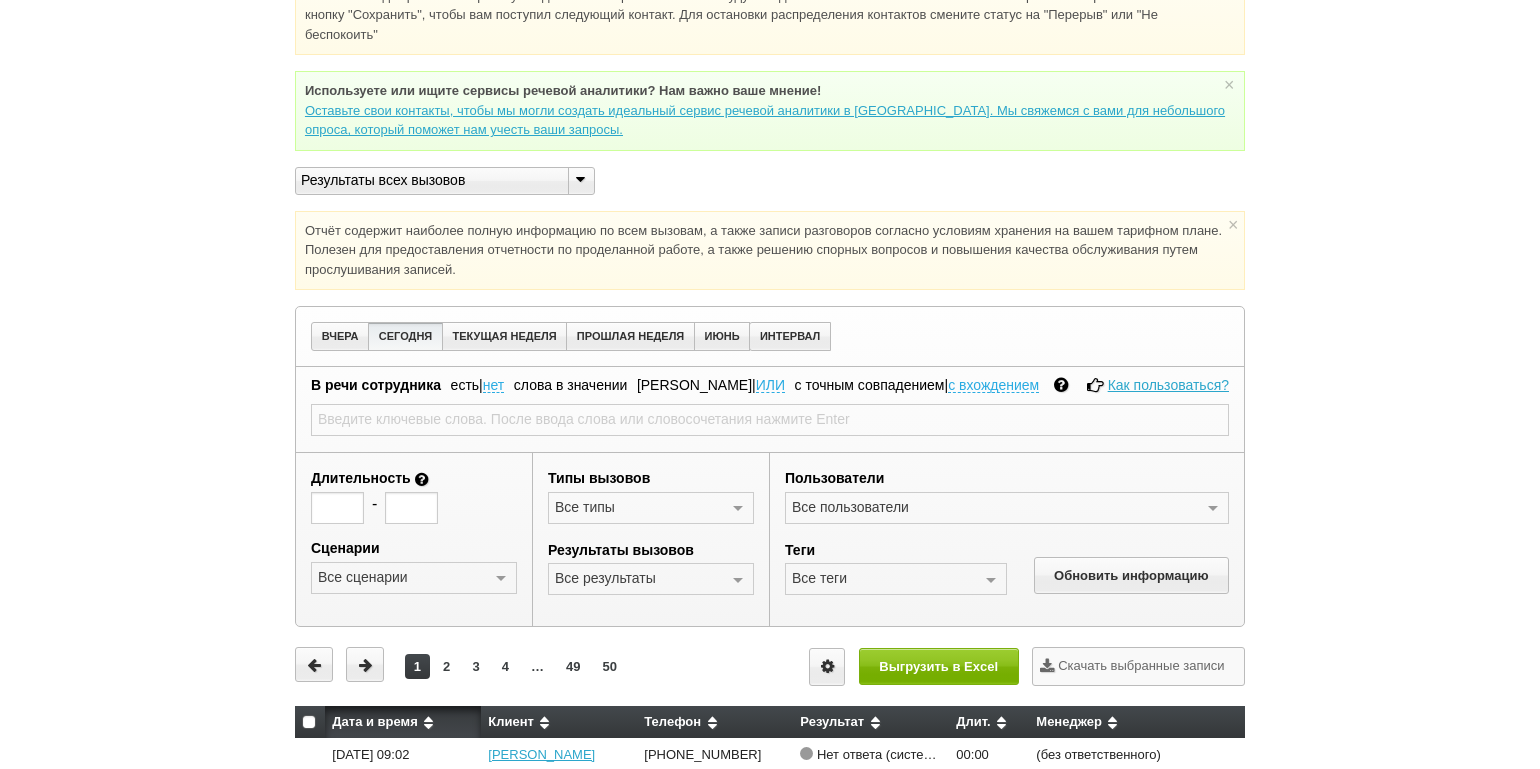 click at bounding box center (738, 580) 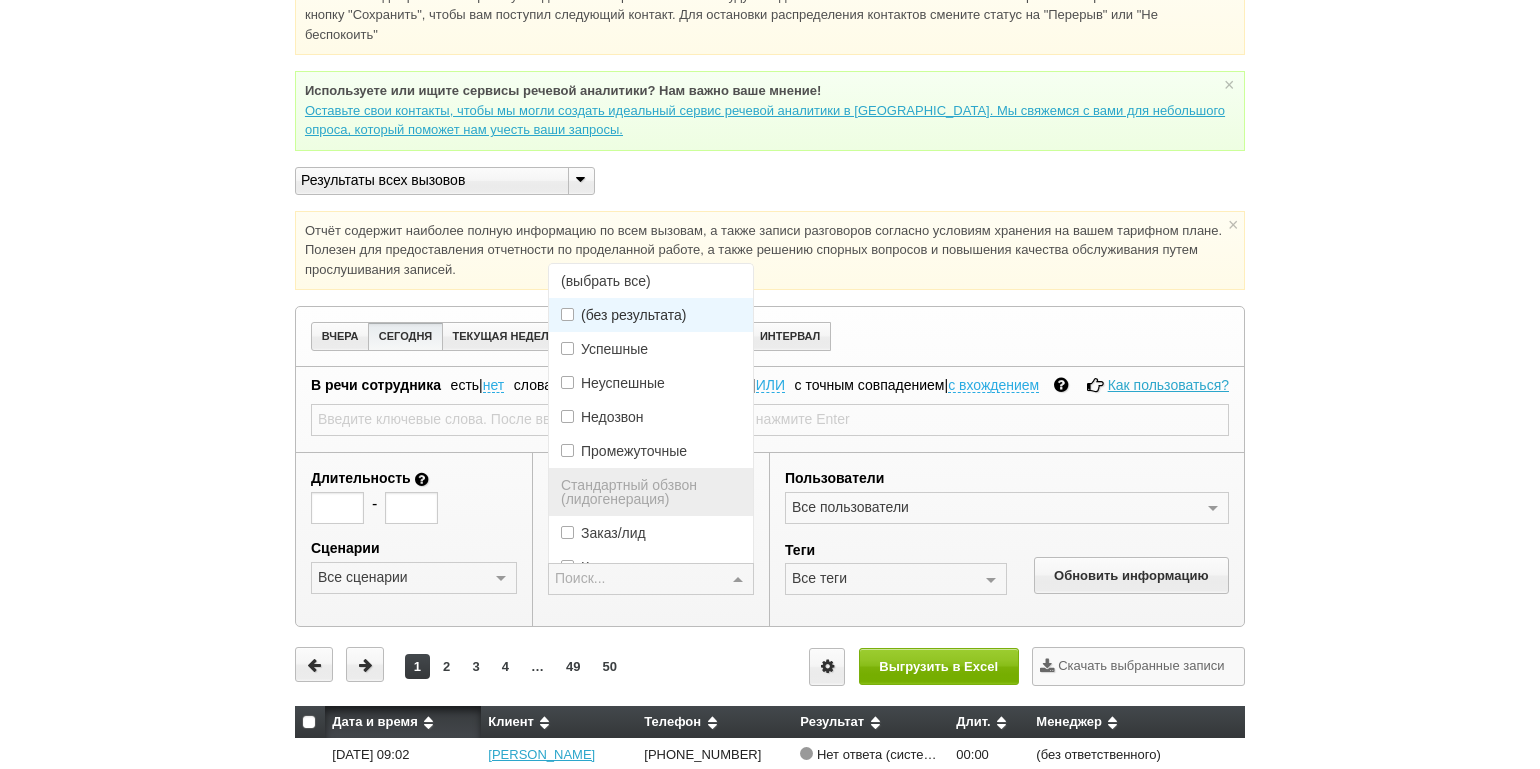 click on "(выбрать все)" at bounding box center (651, 281) 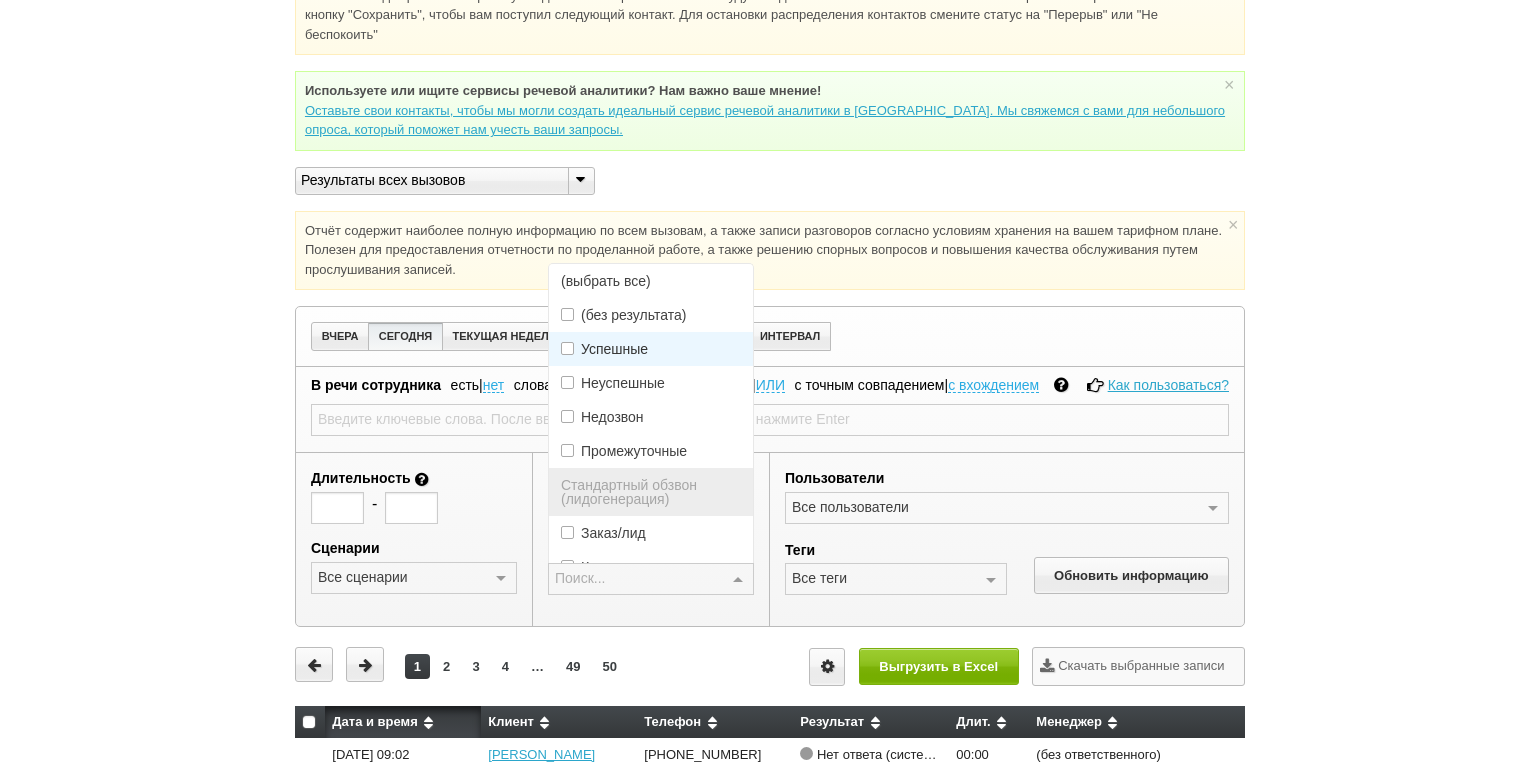 drag, startPoint x: 633, startPoint y: 347, endPoint x: 775, endPoint y: 432, distance: 165.49623 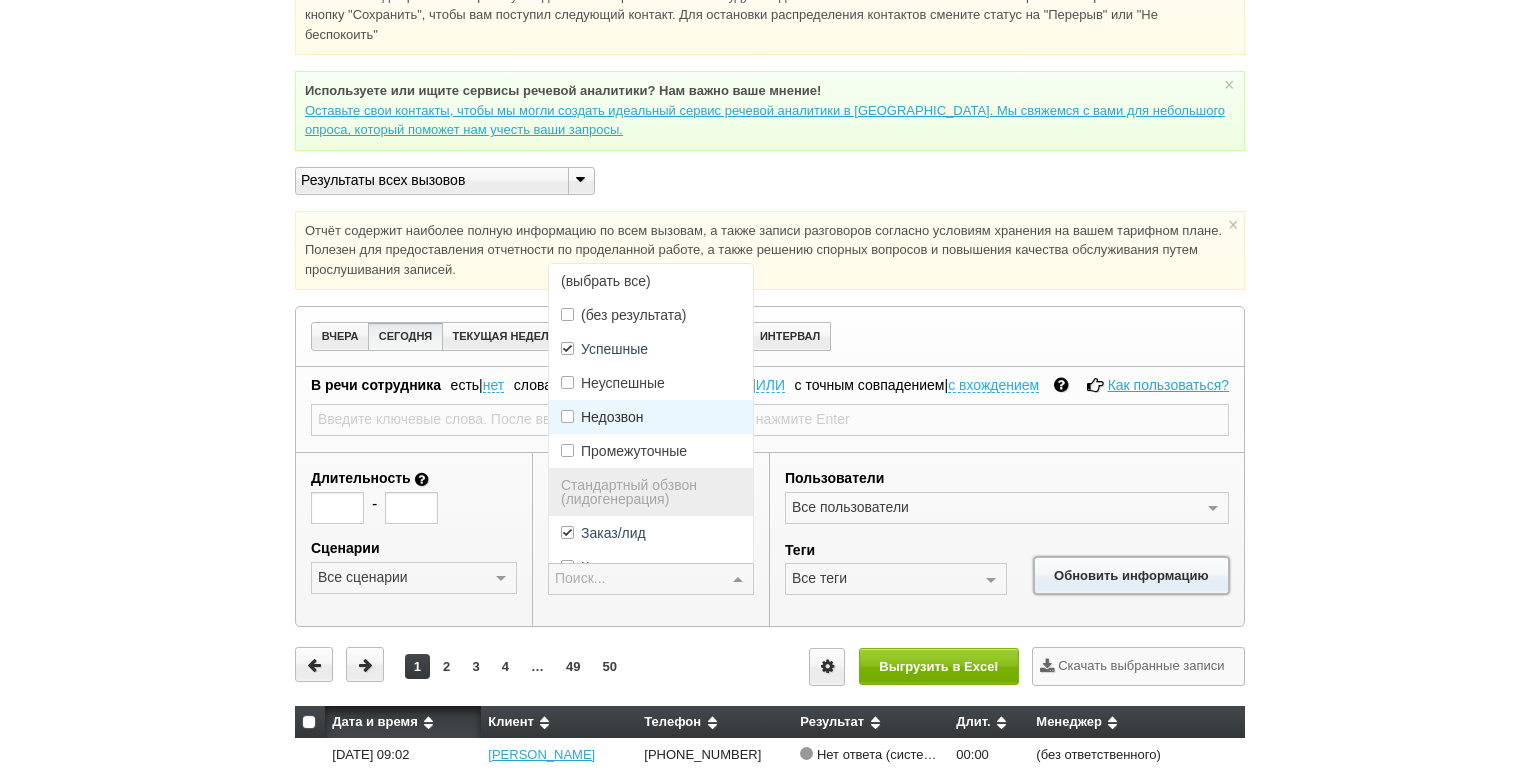 click on "Обновить информацию" at bounding box center (1131, 575) 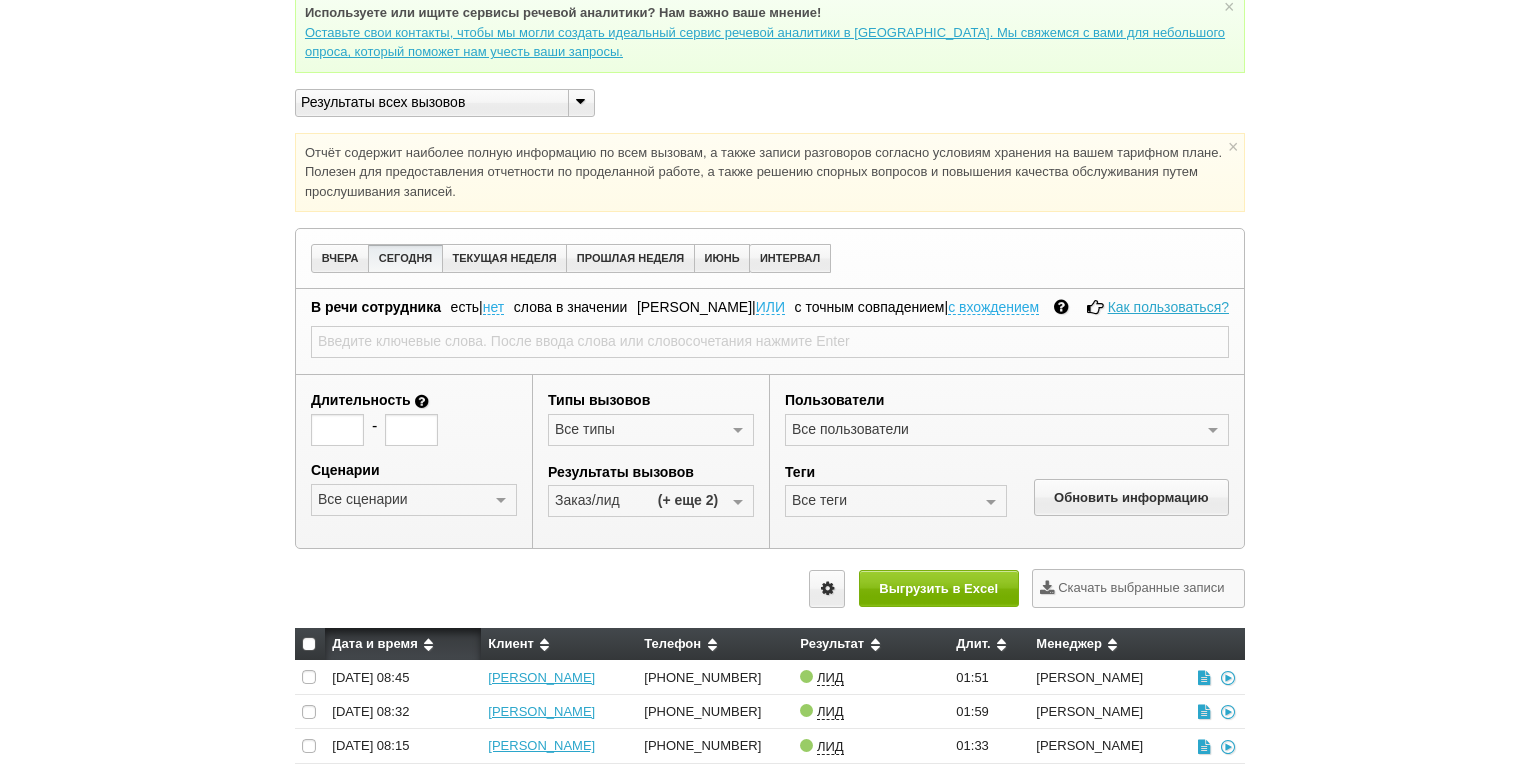 scroll, scrollTop: 303, scrollLeft: 0, axis: vertical 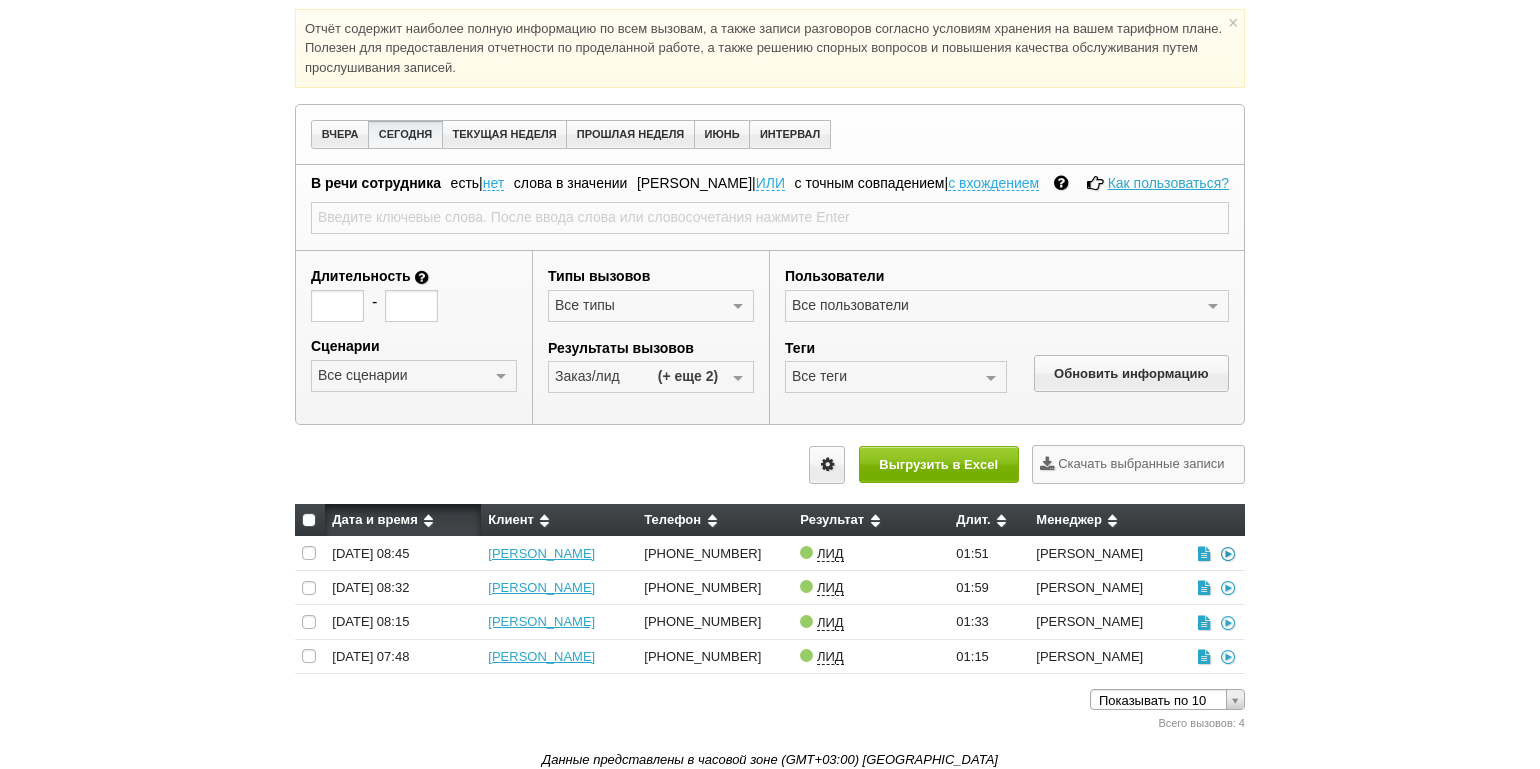click at bounding box center (1228, 553) 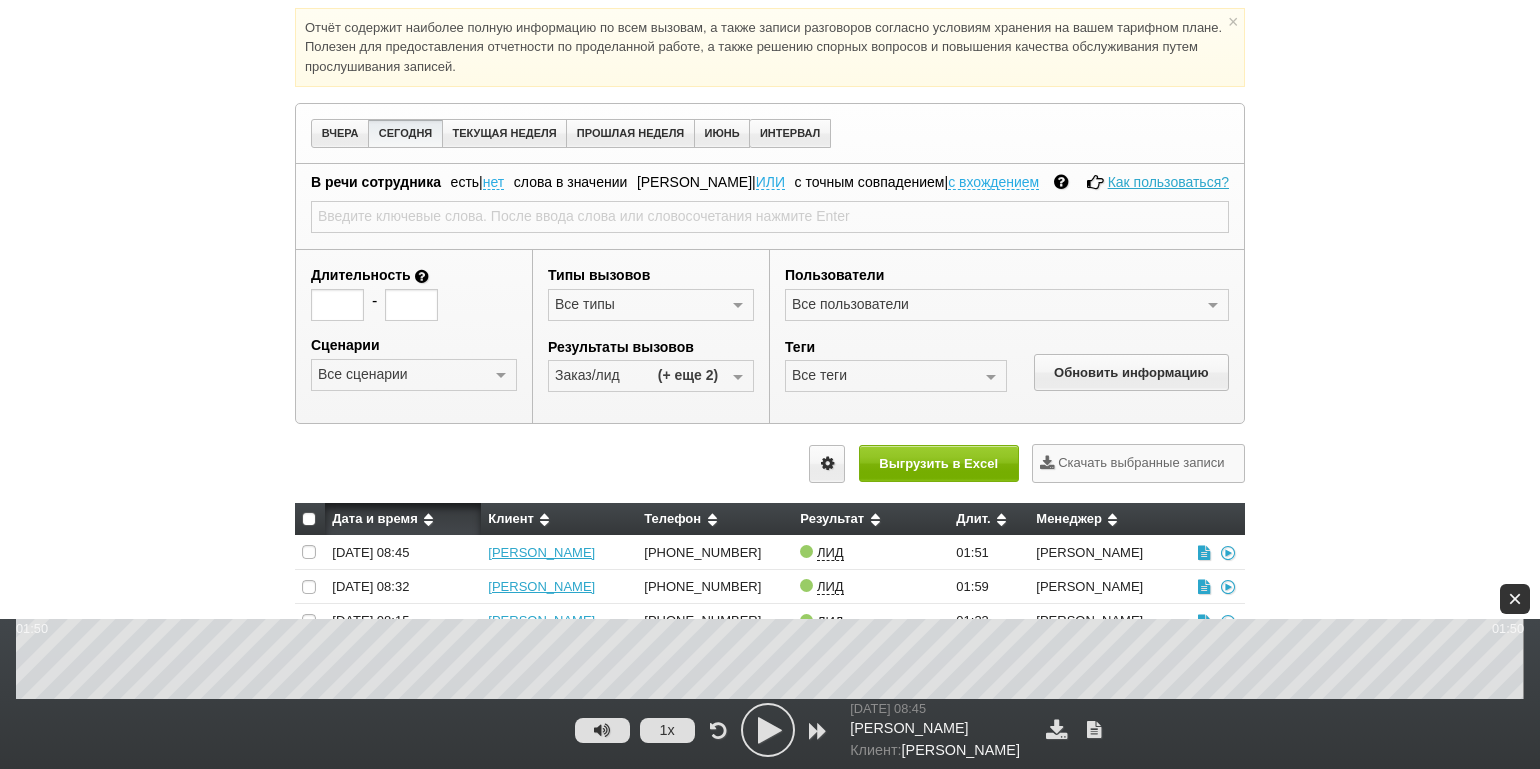 click on "×" at bounding box center (1515, 599) 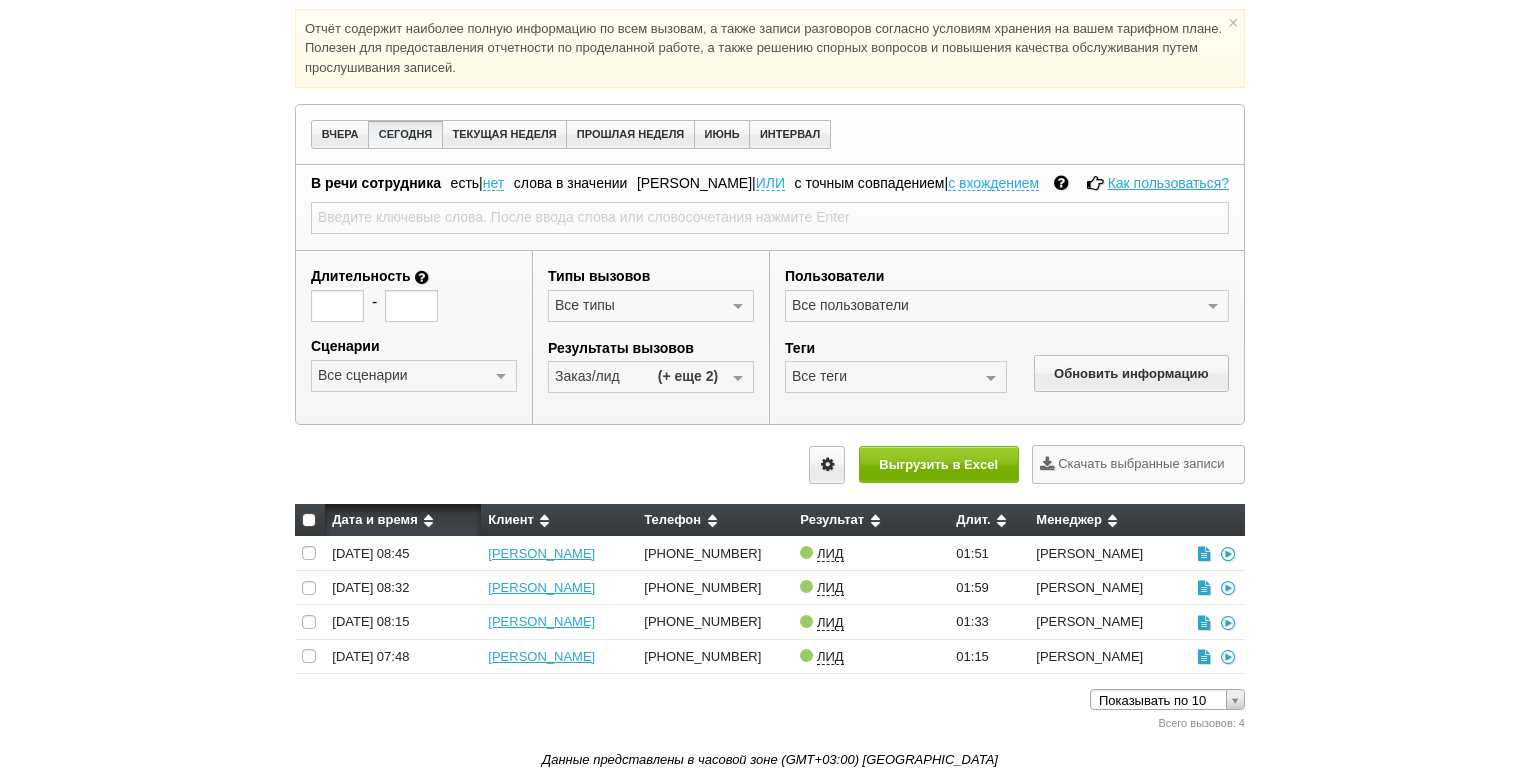 click on "Внимание! Идёт работа по проекту "Недозвоны с апреля". Контакты будут соединяться с вами автоматически. По завершению обработки нажмите кнопку "Сохранить", чтобы вам поступил следующий контакт. Для остановки распределения контактов смените статус на "Перерыв" или "Не беспокоить"
Используете или ищите cервисы речевой аналитики? Нам важно ваше мнение! Оставьте свои контакты, чтобы мы могли создать идеальный сервис речевой аналитики в Скорозвон. Мы свяжемся с вами для небольшого опроса, который поможет нам учесть ваши запросы.
×" at bounding box center [770, 271] 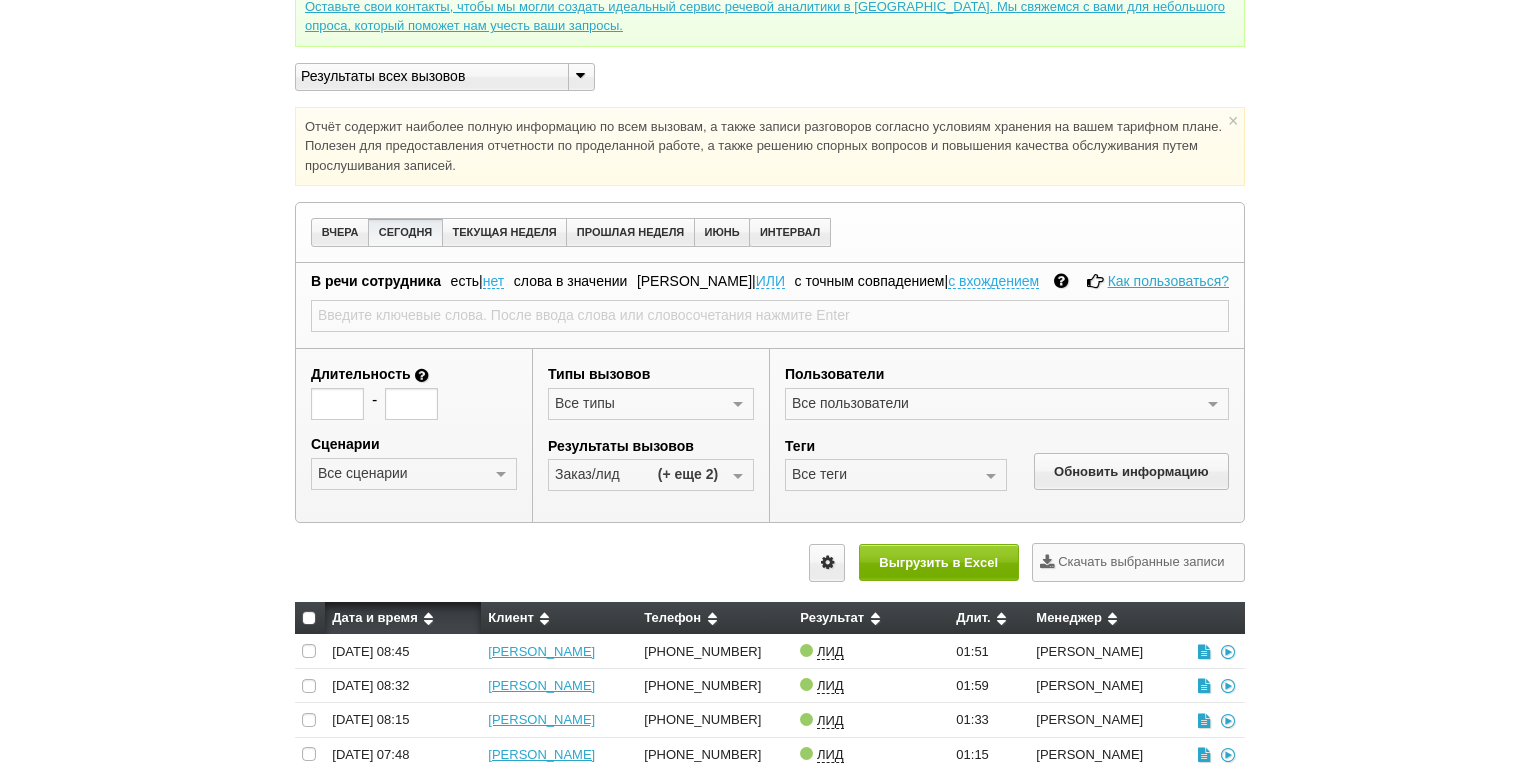 scroll, scrollTop: 3, scrollLeft: 0, axis: vertical 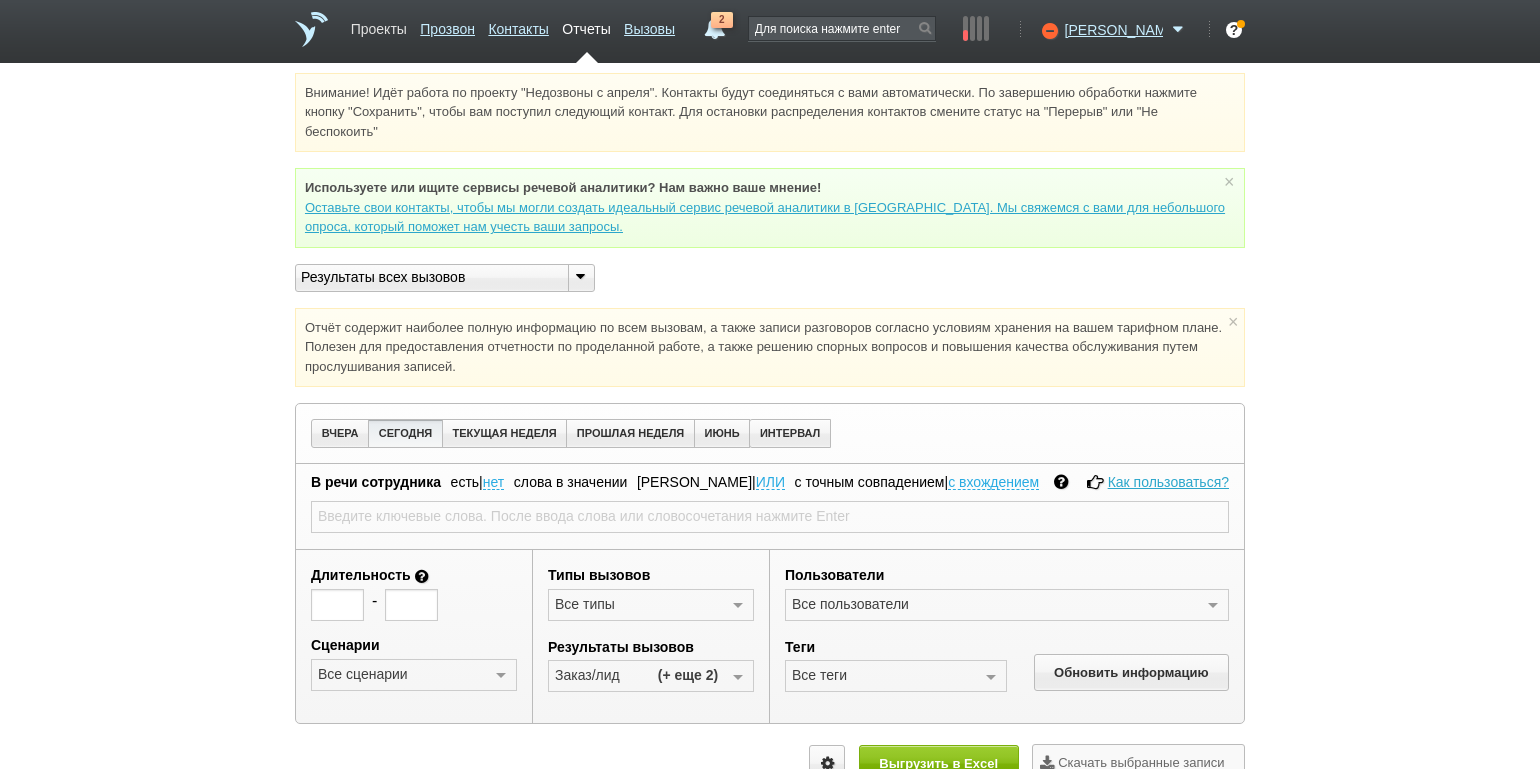 click on "Проекты" at bounding box center (379, 25) 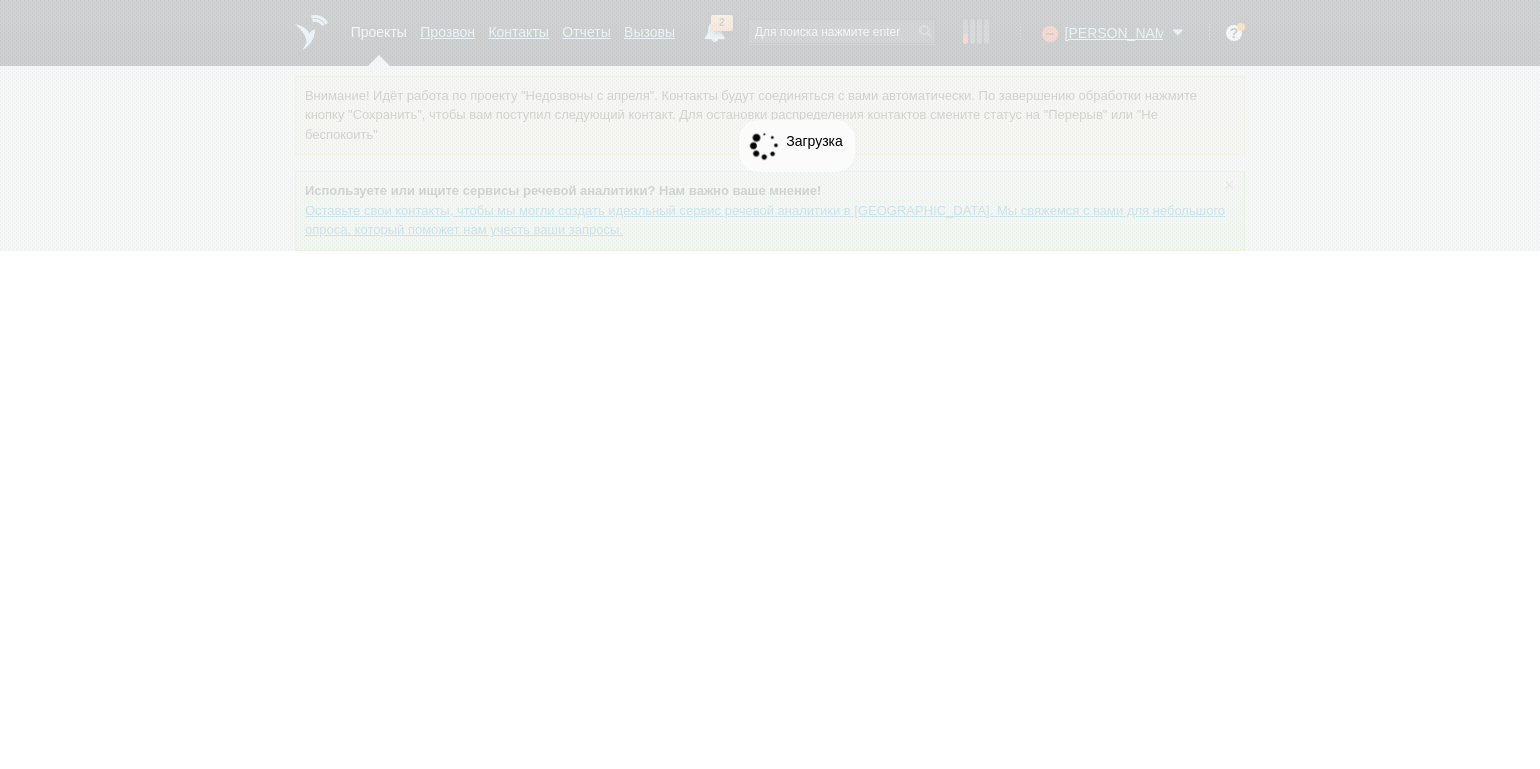 scroll, scrollTop: 0, scrollLeft: 0, axis: both 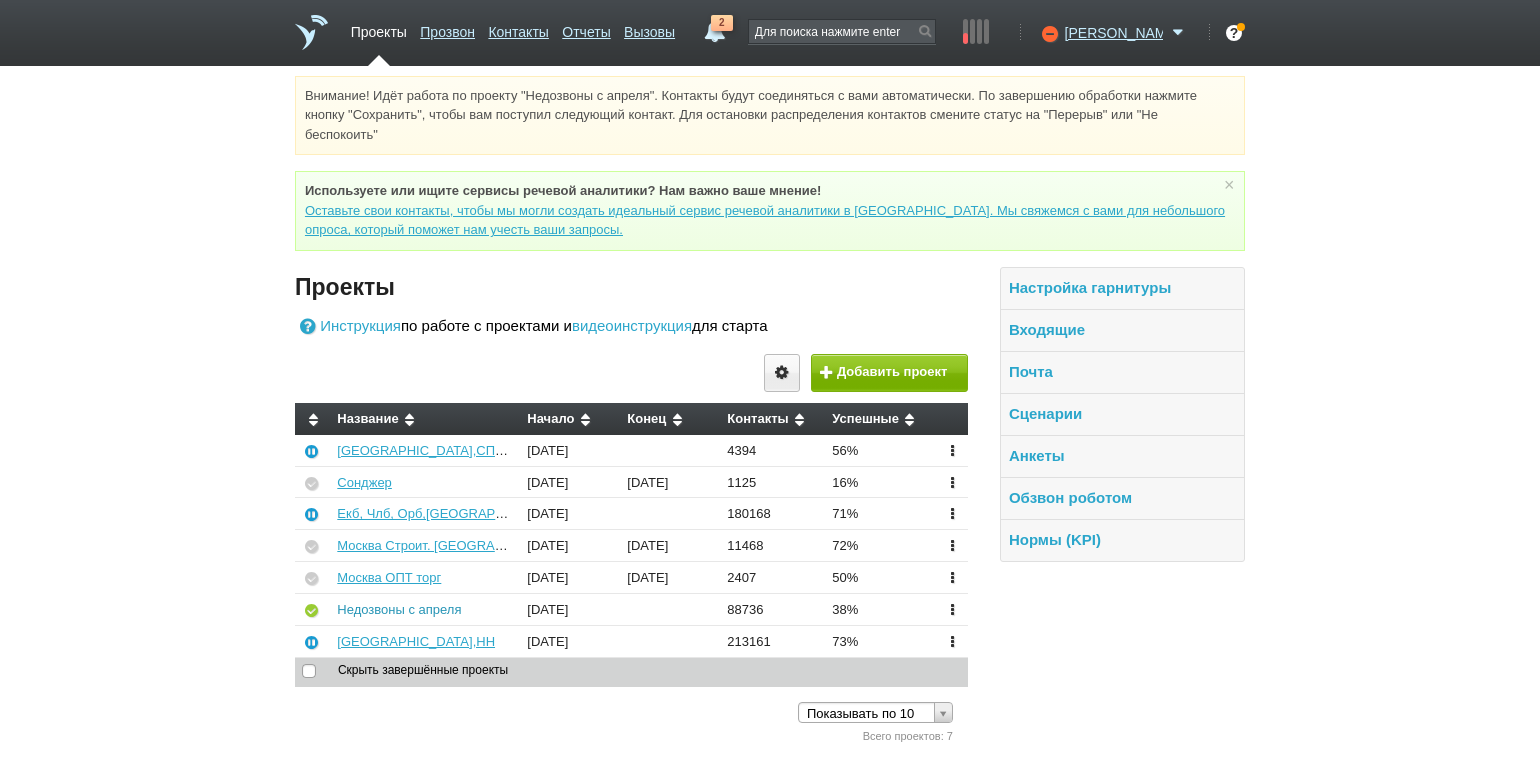 click on "Недозвоны с апреля" at bounding box center [399, 609] 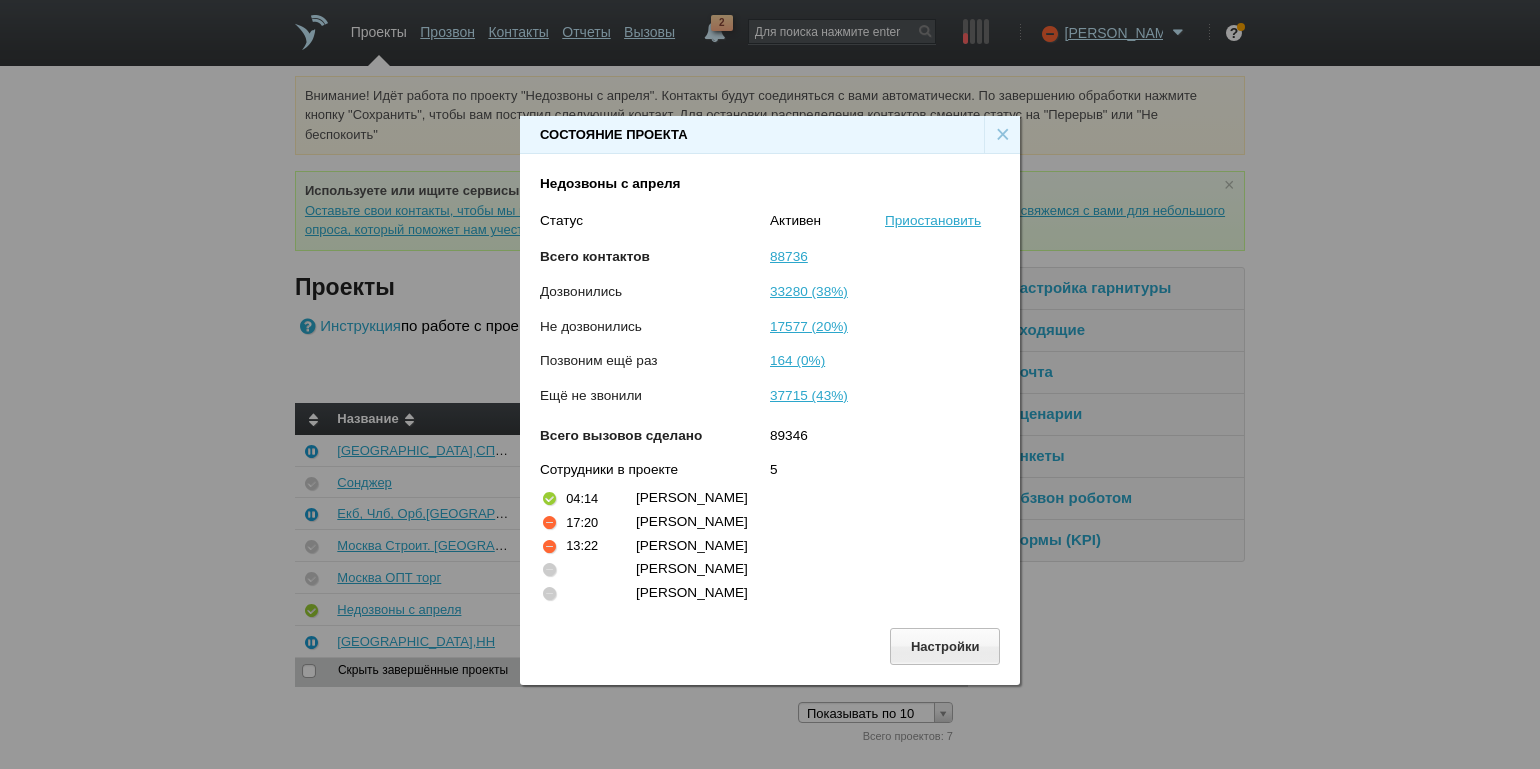 click on "×" at bounding box center [1002, 135] 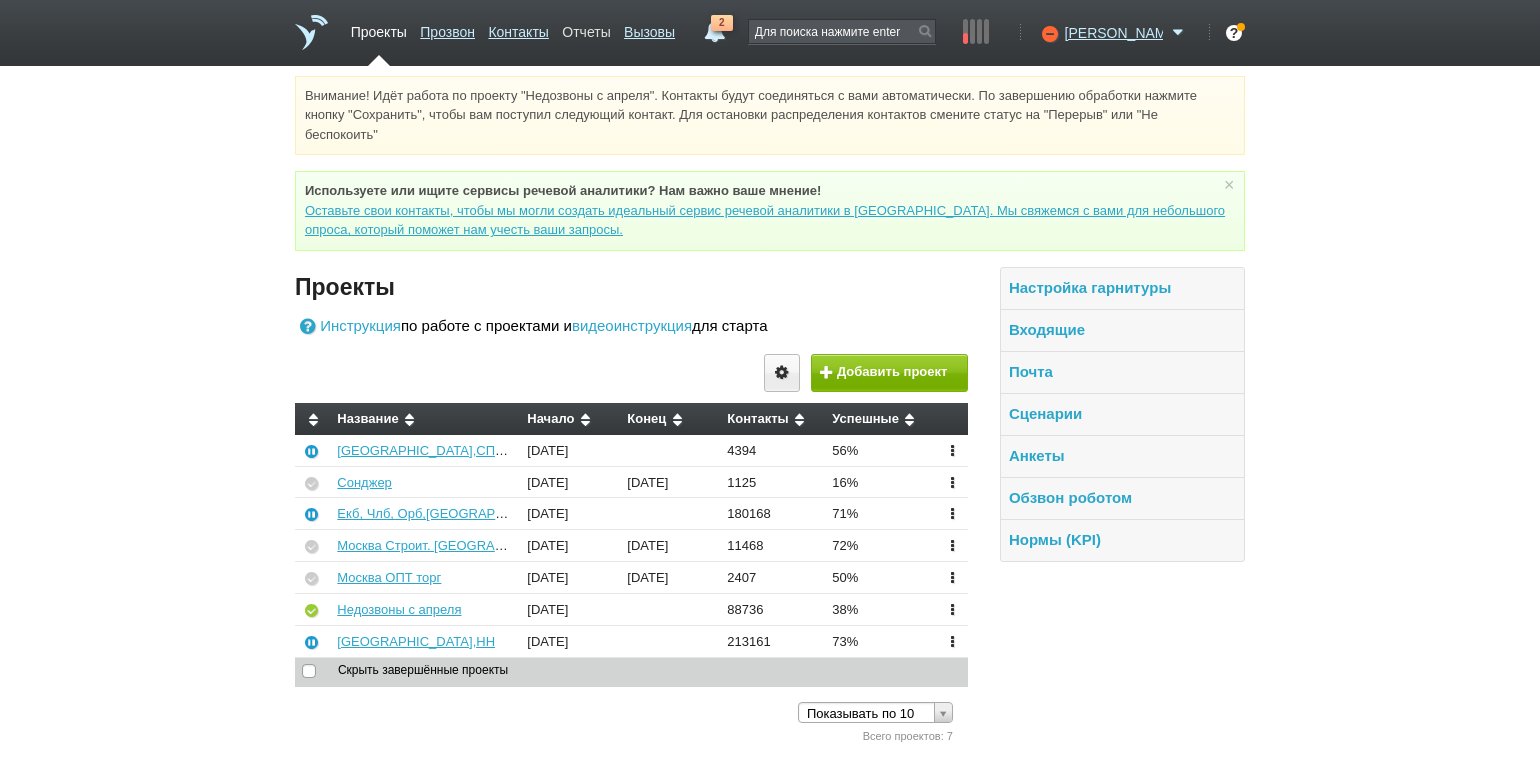 click on "Отчеты" at bounding box center [586, 28] 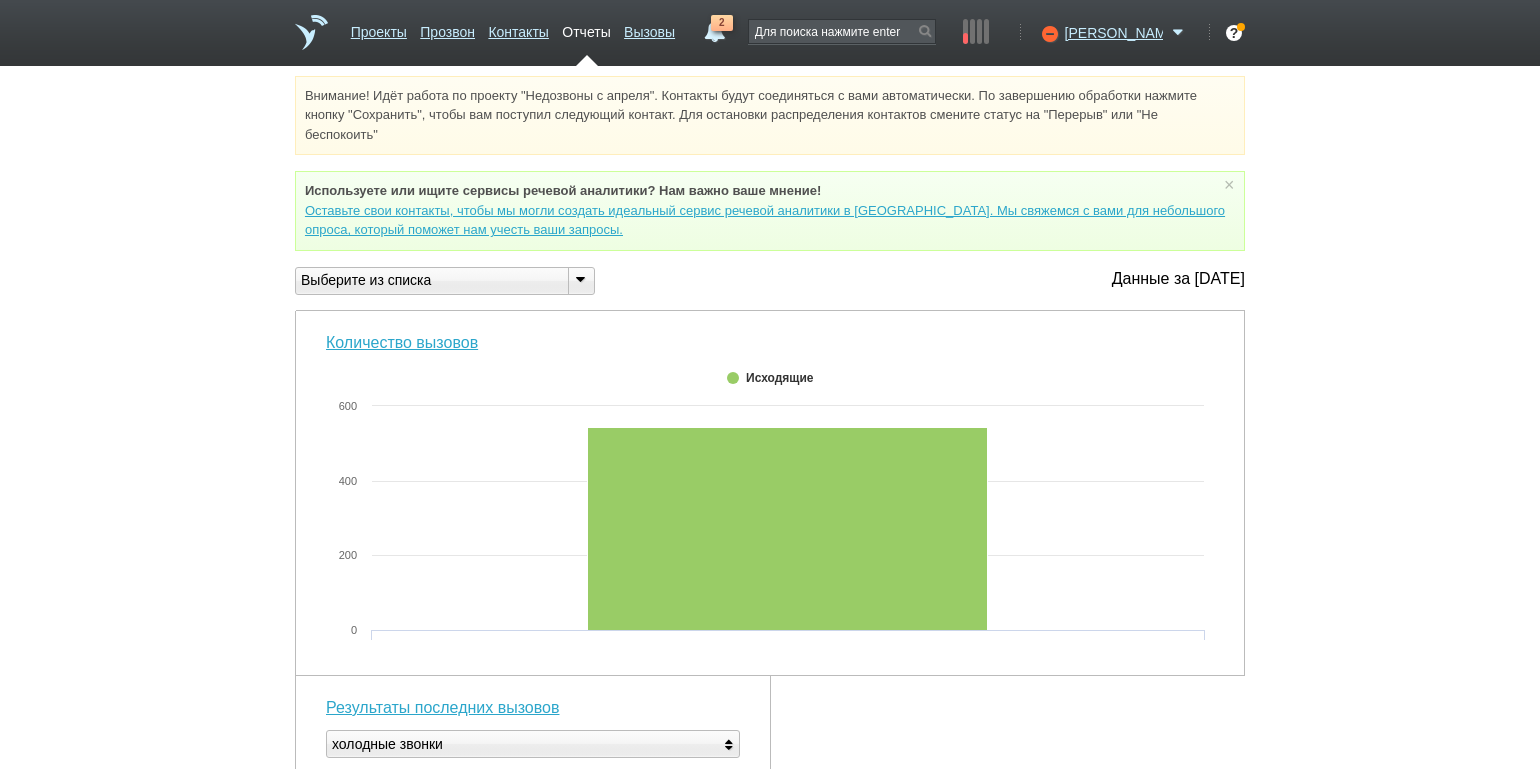 click at bounding box center [580, 279] 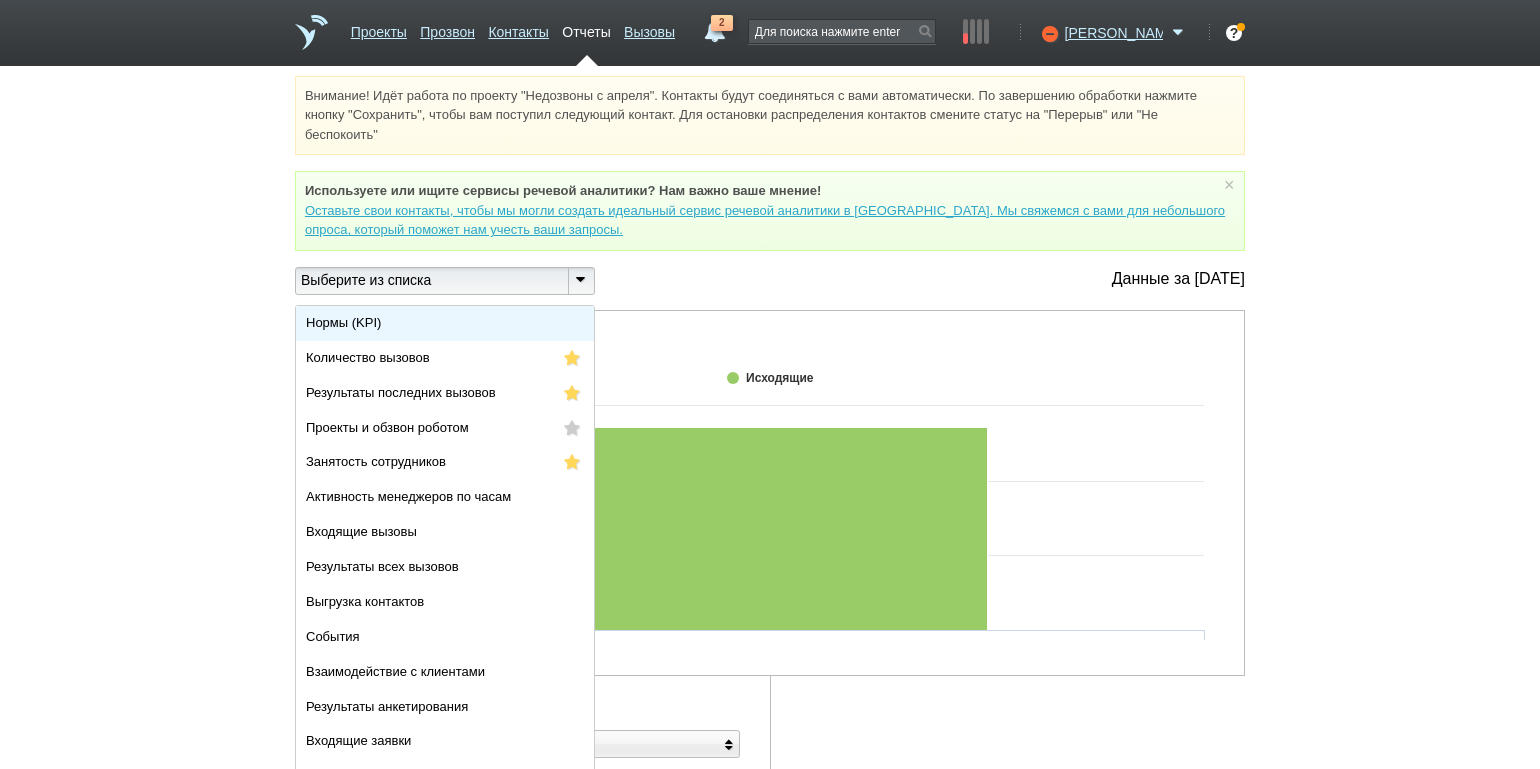 click on "Нормы (KPI)" at bounding box center (445, 323) 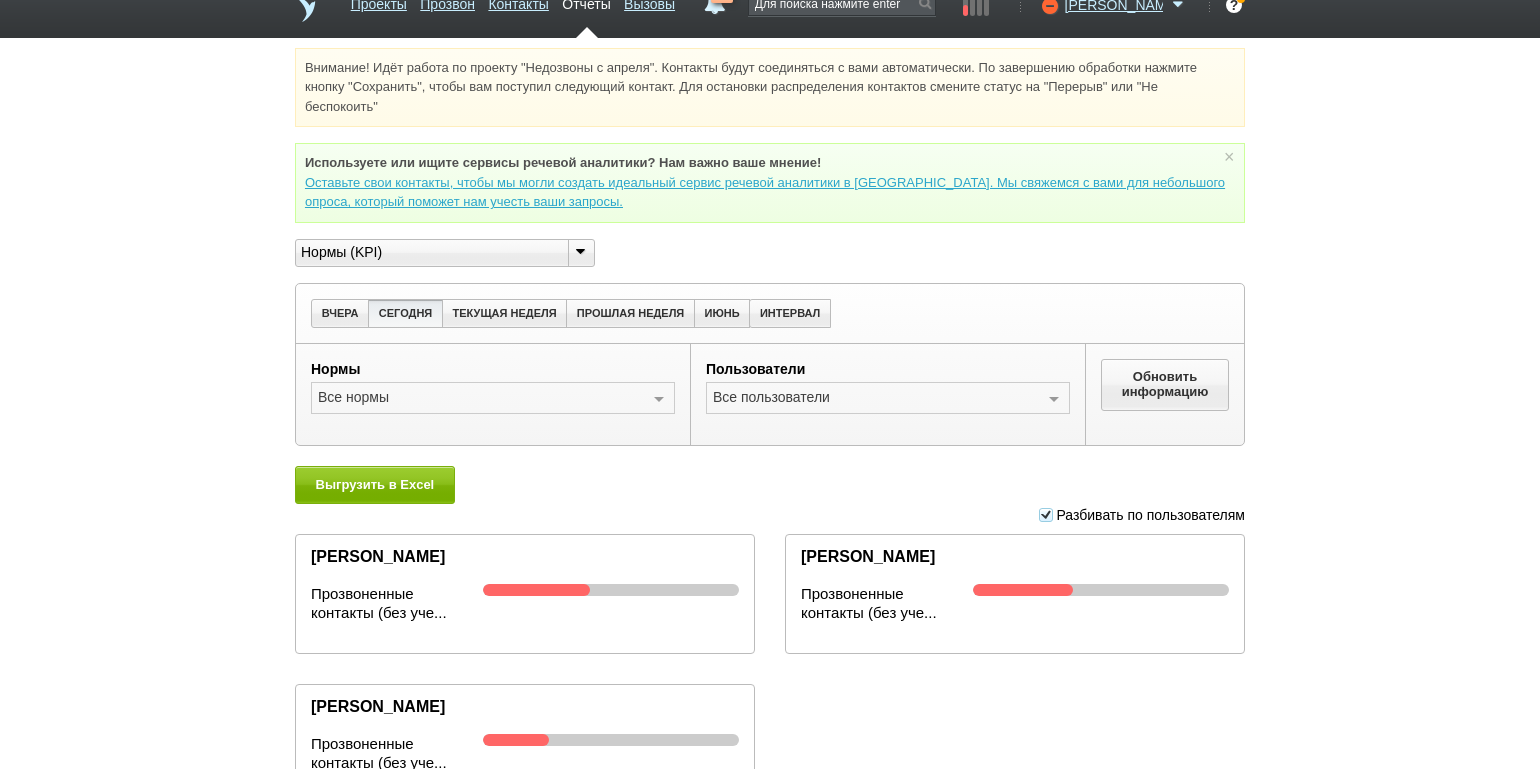 scroll, scrollTop: 0, scrollLeft: 0, axis: both 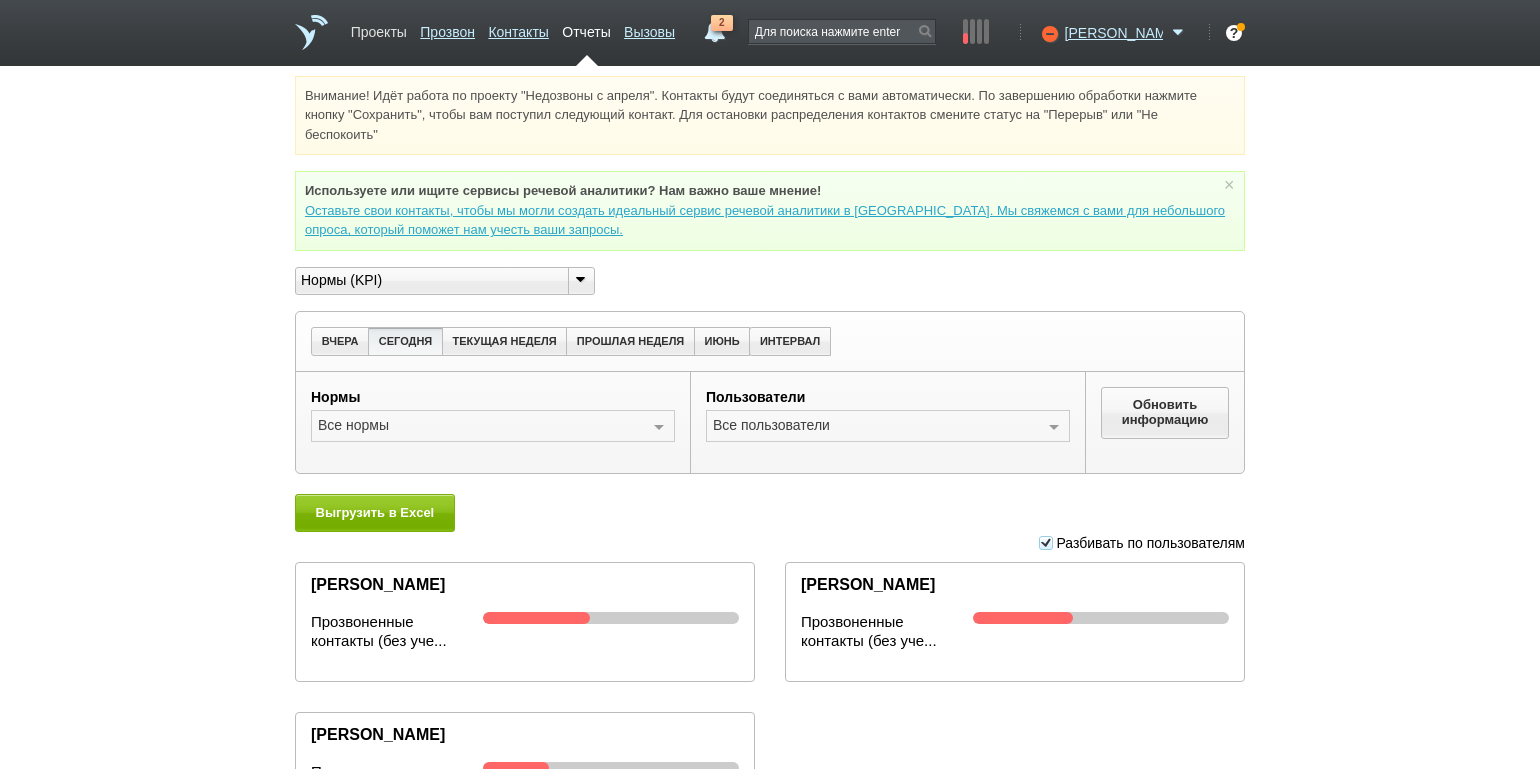 click on "Проекты" at bounding box center (379, 28) 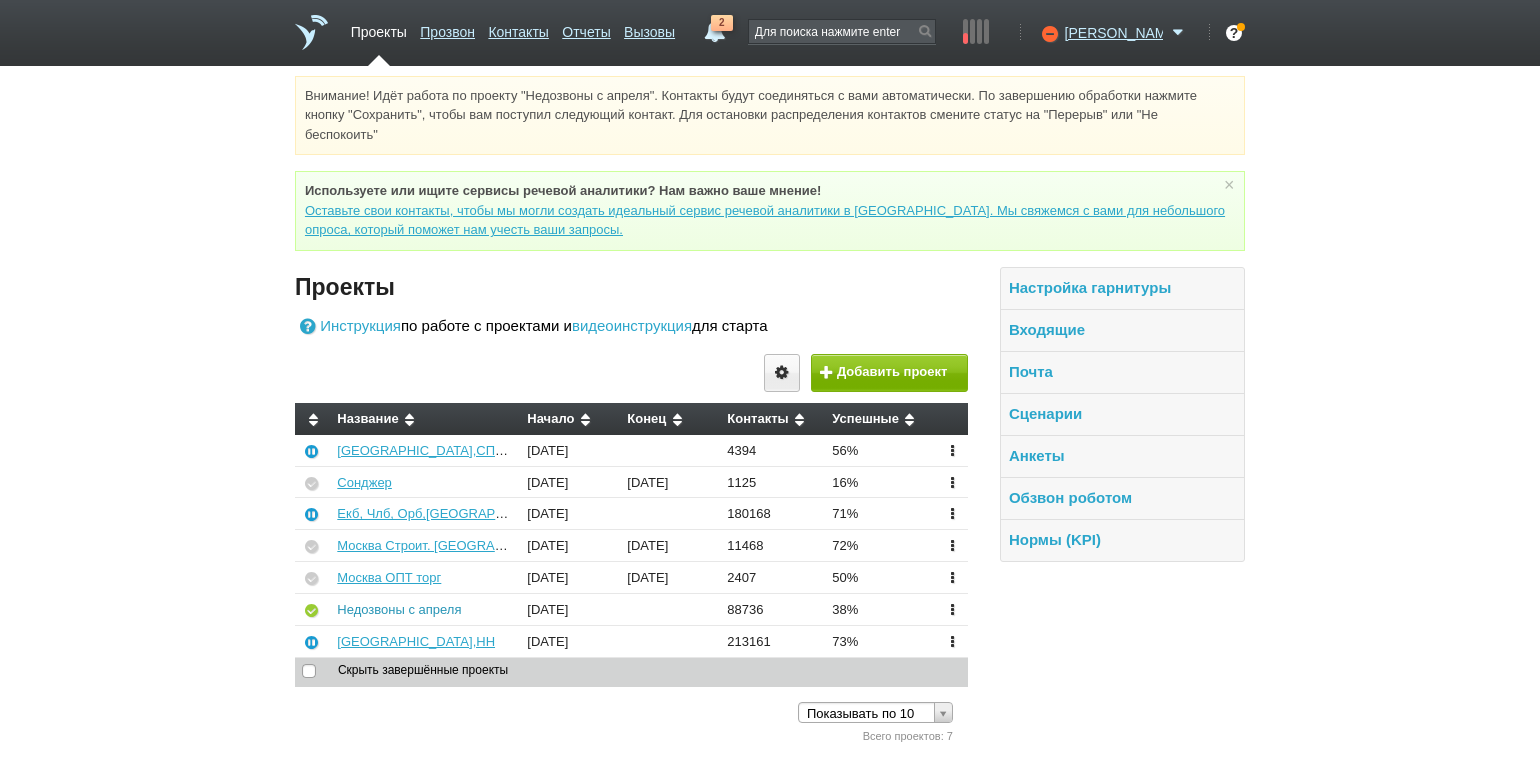 click on "Недозвоны с апреля" at bounding box center (399, 609) 